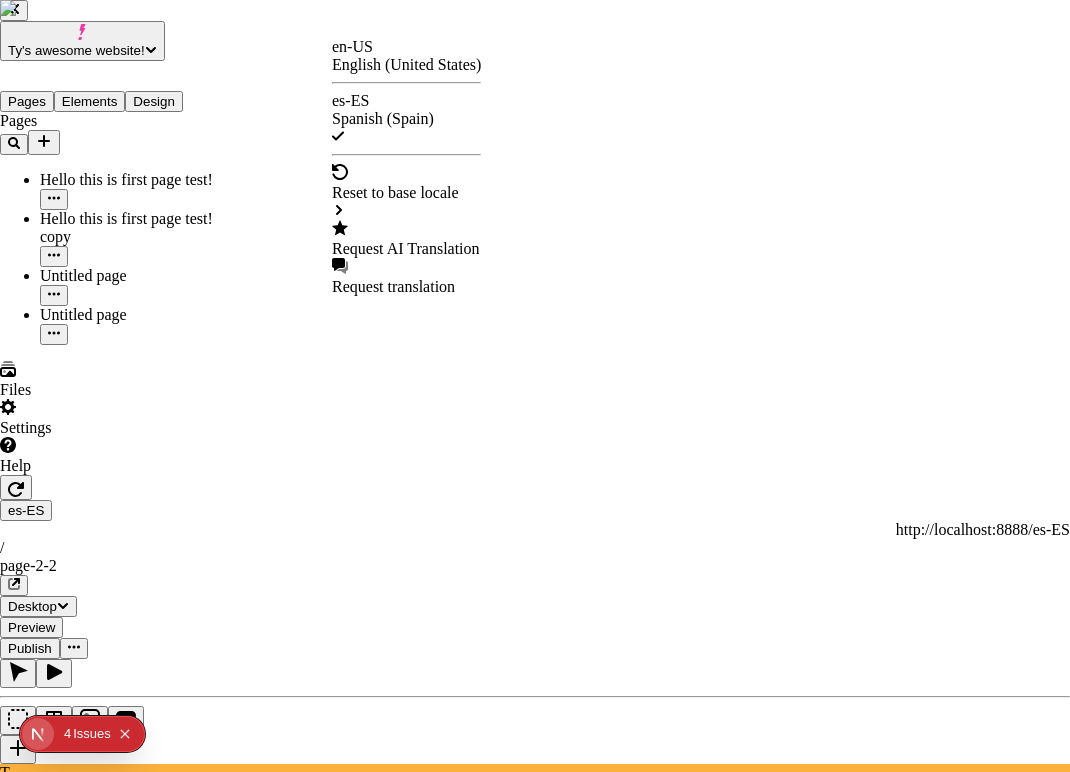 scroll, scrollTop: 0, scrollLeft: 0, axis: both 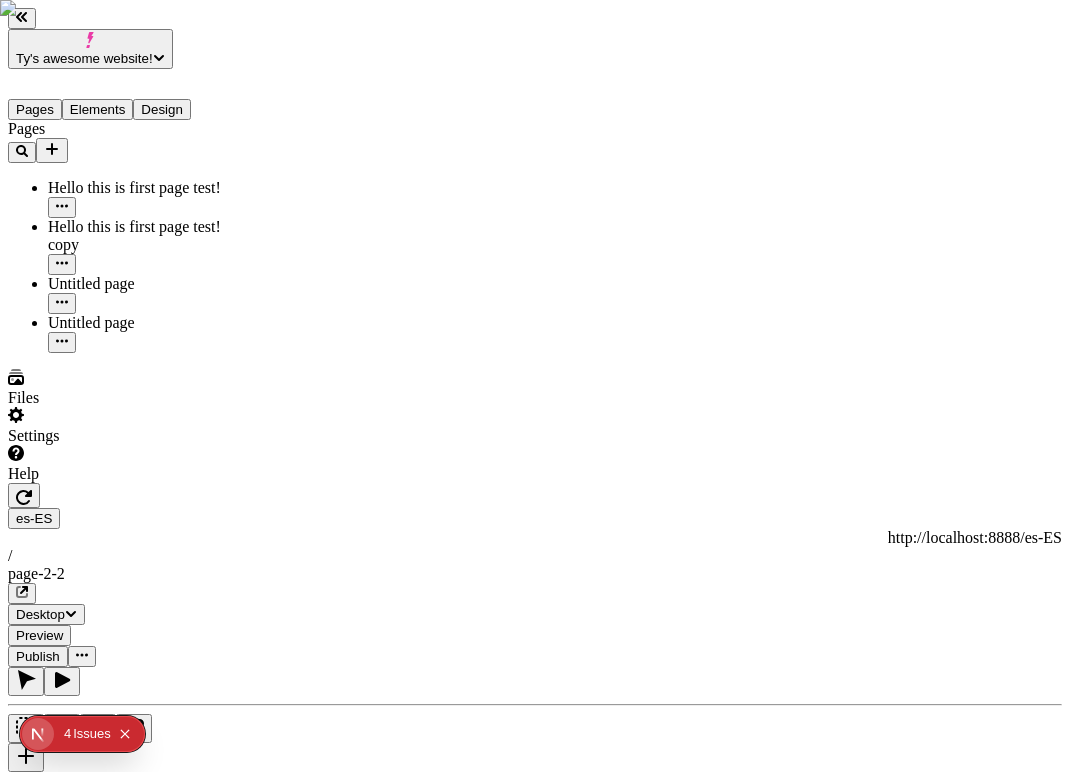click on "Ty's awesome website! Pages Elements Design Pages Hello this is first page test! Hello this is first page test! copy Untitled page Untitled page Files Settings Help es-ES http://localhost:8888/es-ES / page-2-2 Desktop Preview Publish T Circle Width 450 Margin 0 0 Padding 205 Border 0 Corners 0 Text style Select a font Select a font style myCheck myColor #000000 / 100% myNumber 0 myText im a big apple in the little mango myGroup myGroup2 myTextArea mySelect Choose one myList myCombobox myImage Choose an image Choose myLink Open page Open in a new tab myFont Grenze Gotisch Regular
To pick up a draggable item, press the space bar.
While dragging, use the arrow keys to move the item.
Press space again to drop the item in its new position, or press escape to cancel." at bounding box center (535, 1755) 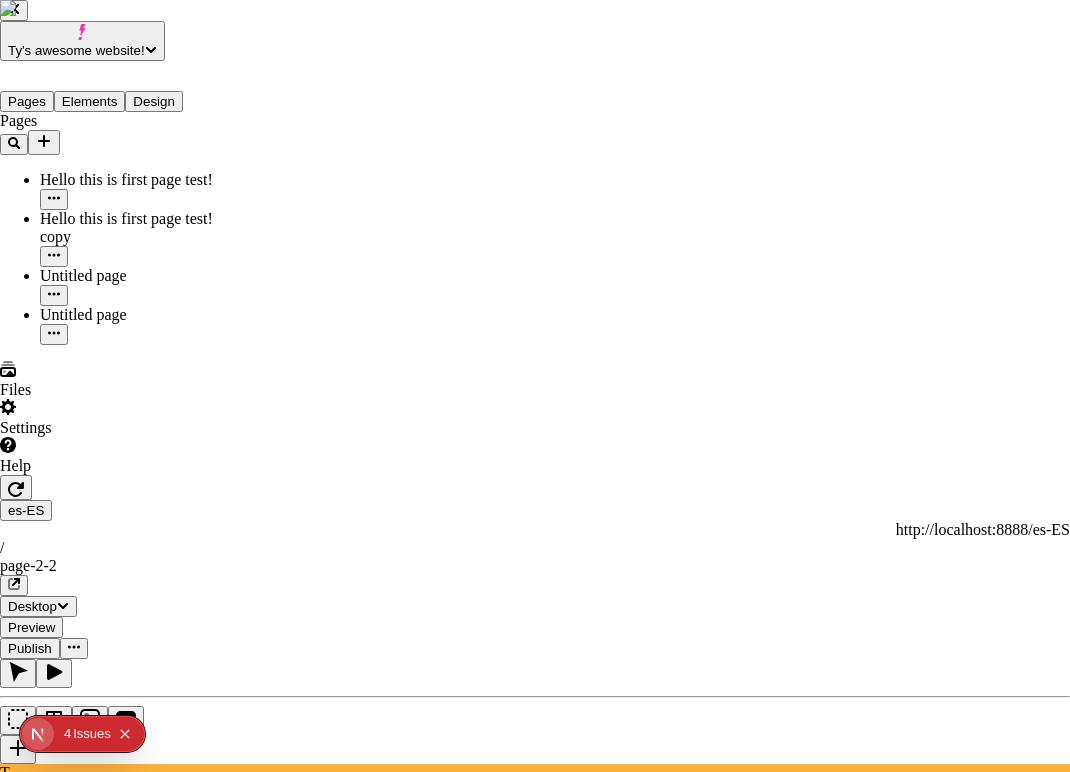 click at bounding box center (595, 3688) 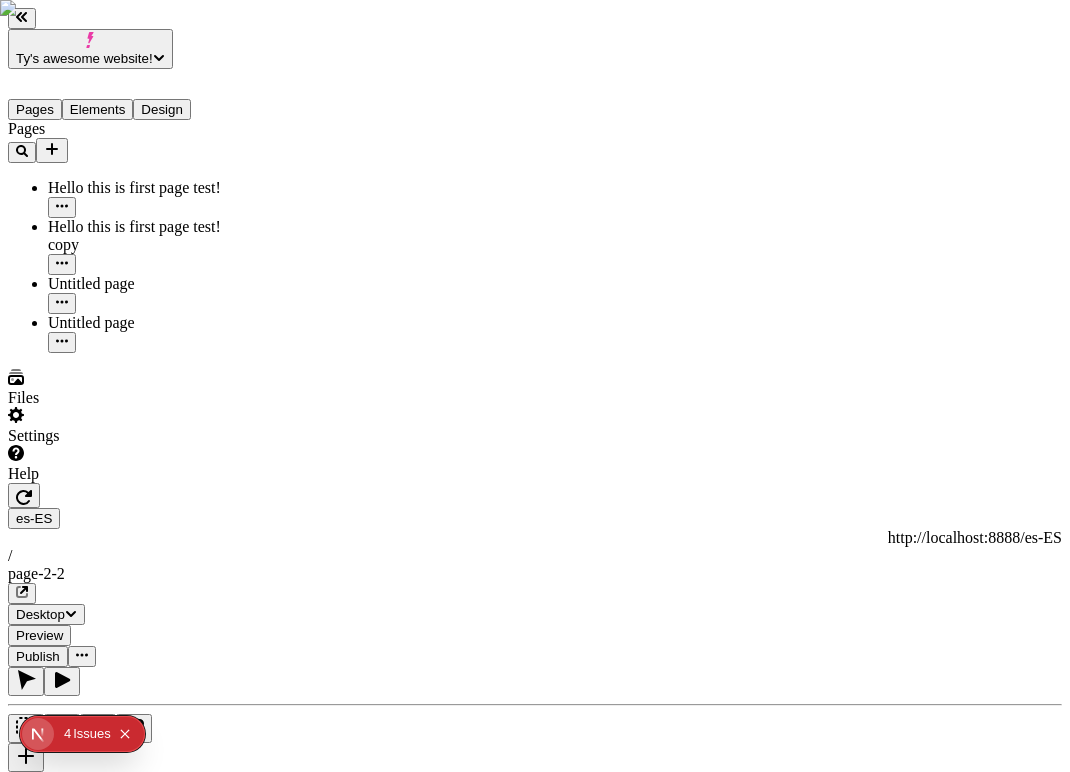 scroll, scrollTop: 0, scrollLeft: 0, axis: both 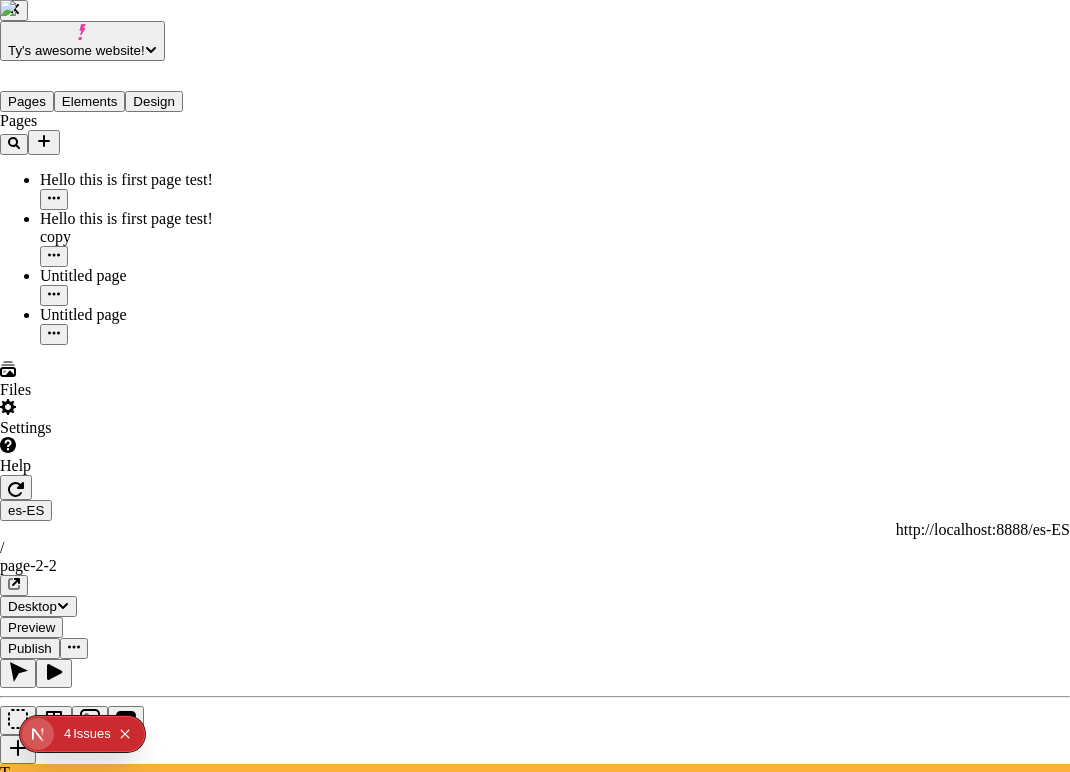 click at bounding box center [555, 3612] 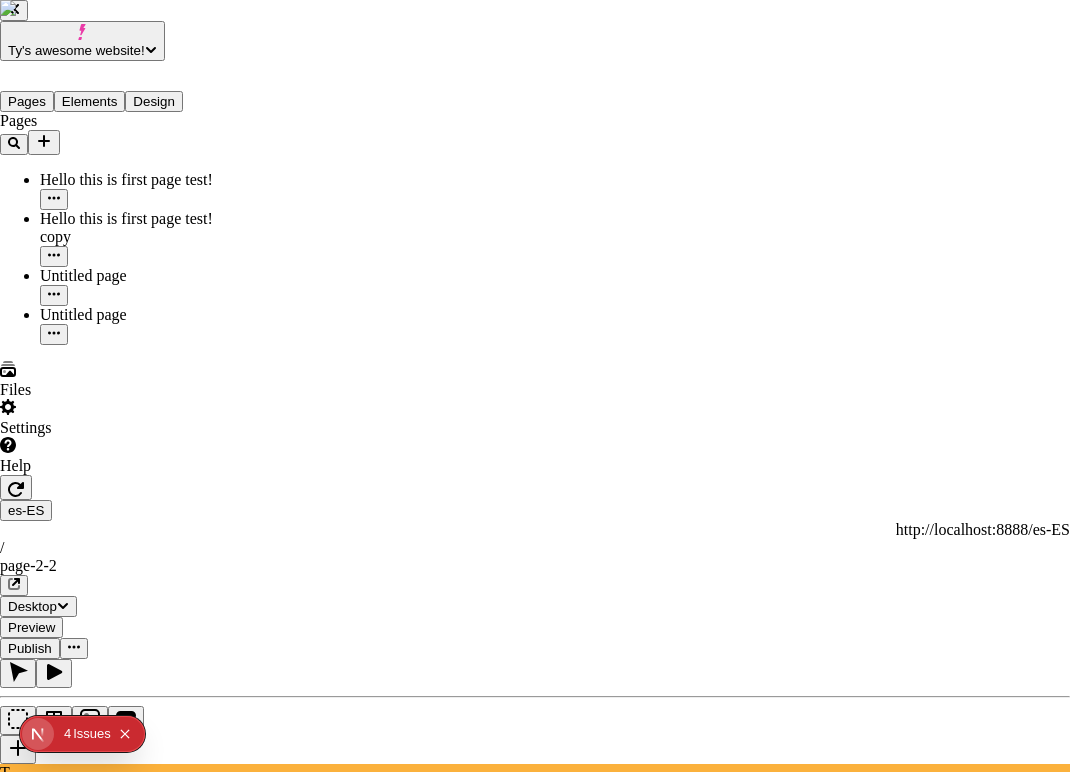 click on "Scheduled" at bounding box center [108, 3554] 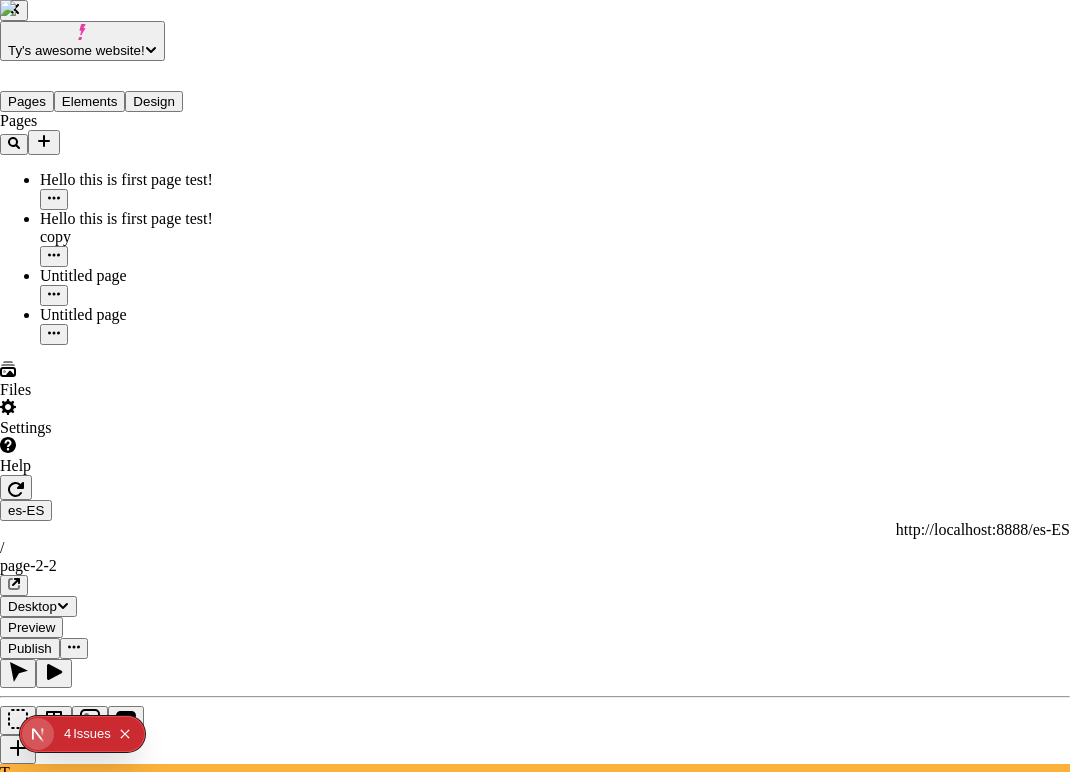 click on "Changes" at bounding box center (34, 3554) 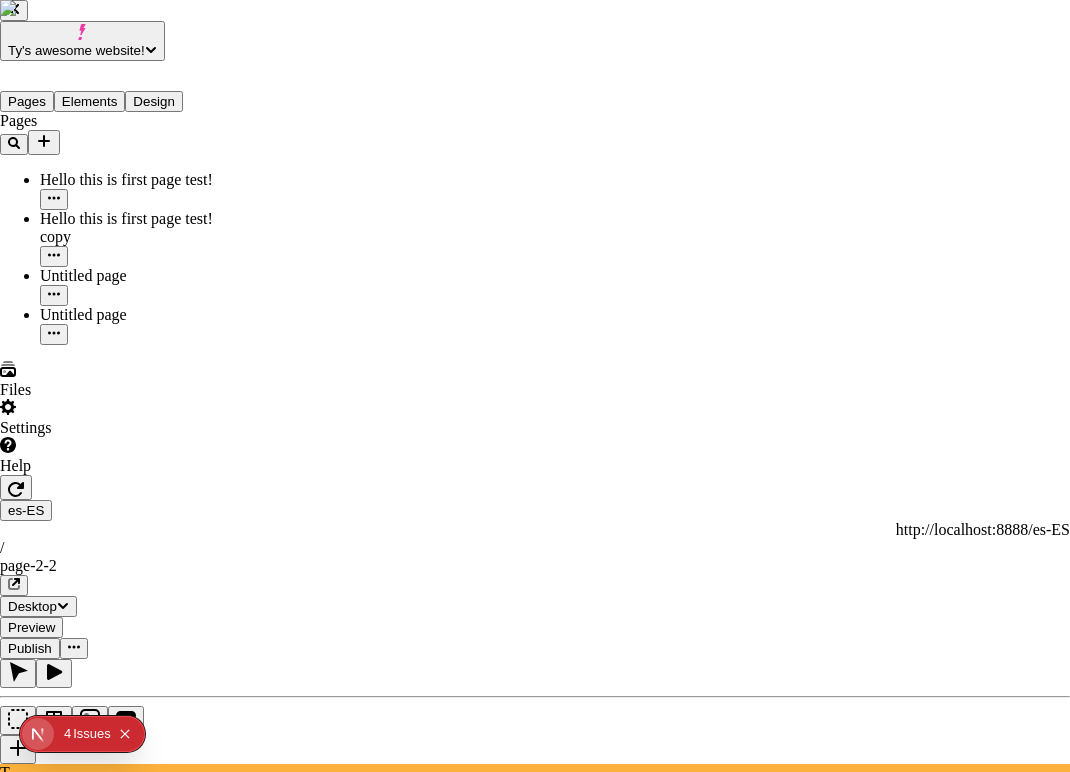 type 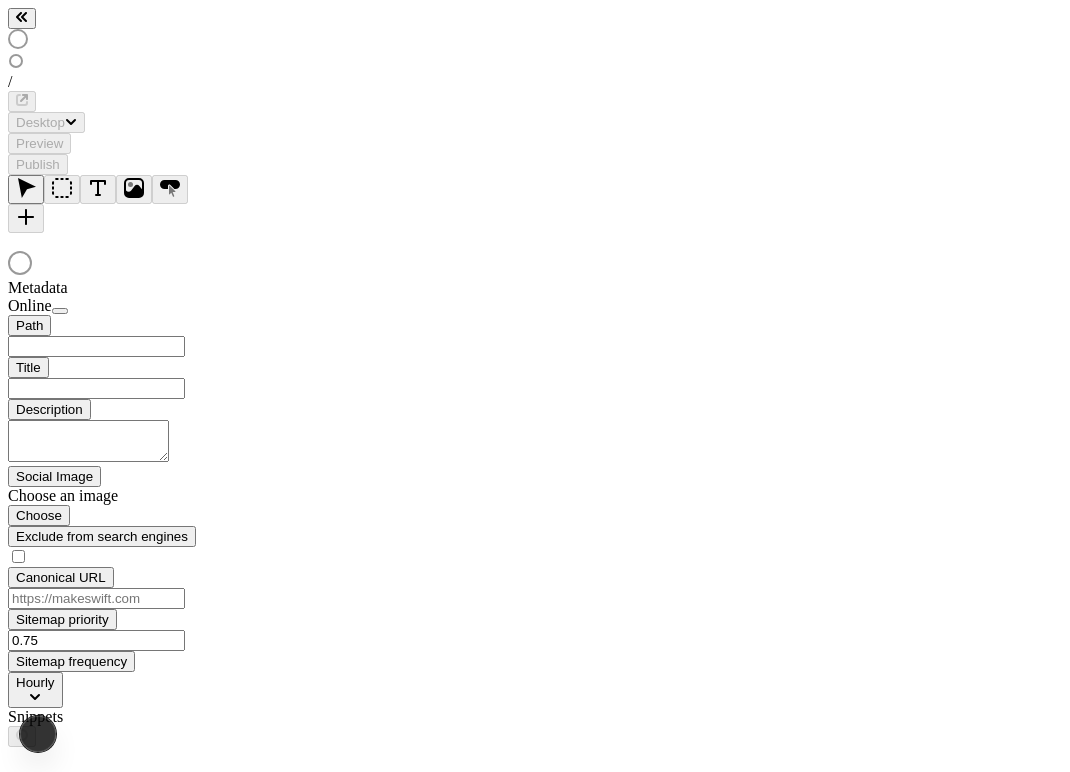 scroll, scrollTop: 0, scrollLeft: 0, axis: both 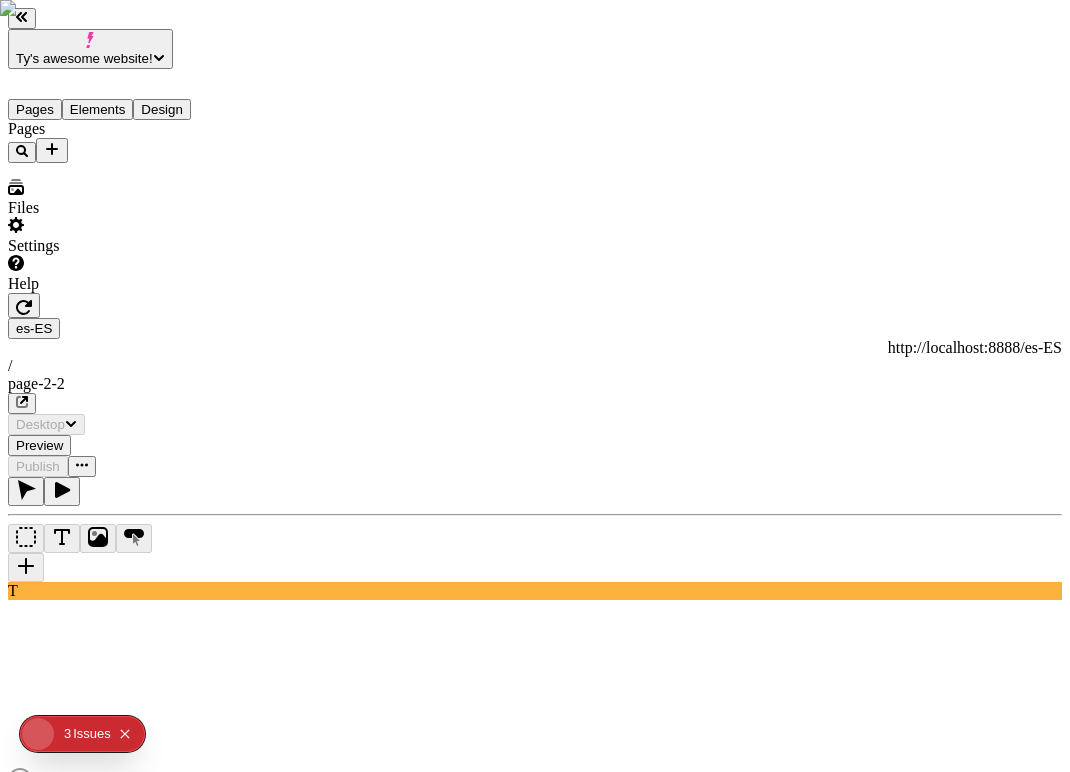 type on "/page-2-2" 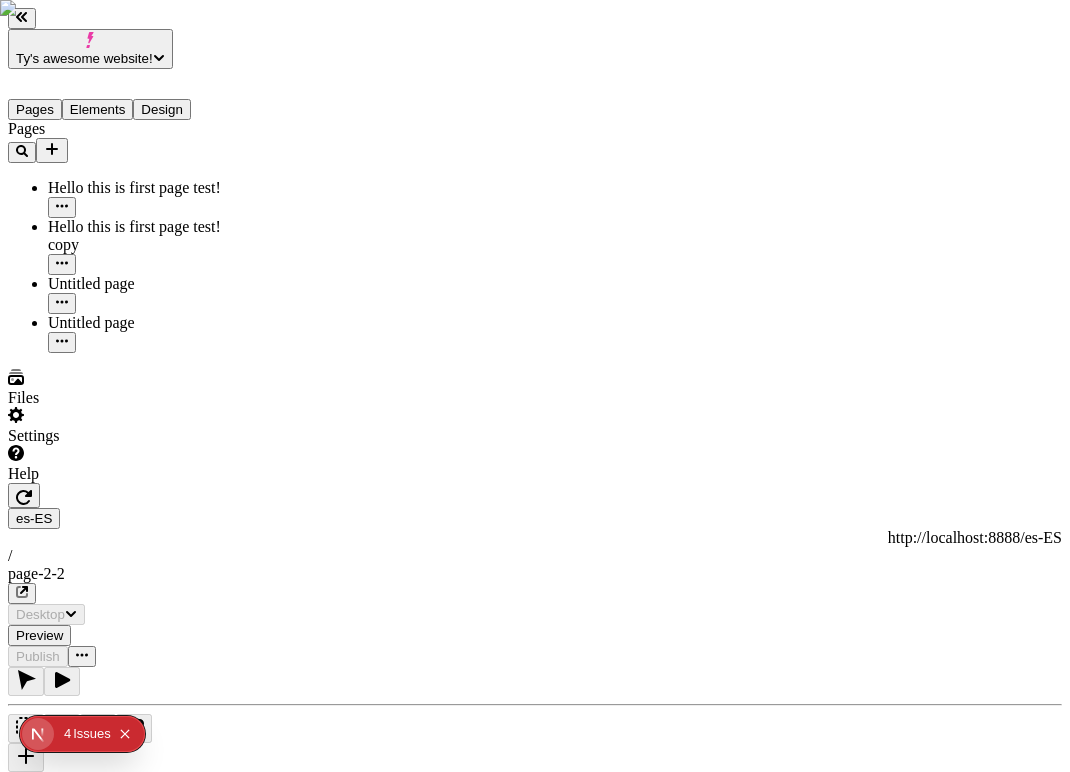scroll, scrollTop: 0, scrollLeft: 0, axis: both 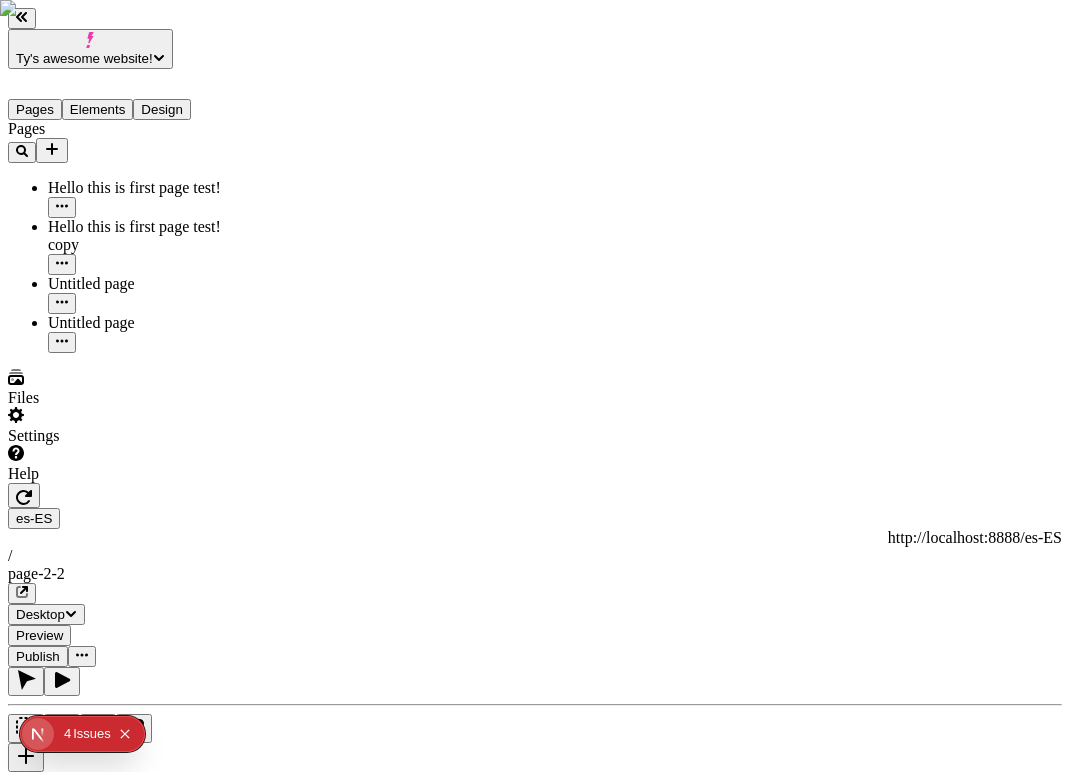 click on "Ty's awesome website! Pages Elements Design Pages Hello this is first page test! Hello this is first page test! copy Untitled page Untitled page Files Settings Help es-ES http://localhost:8888/es-ES / page-2-2 Desktop Preview Publish T Metadata Online Path /page-2-2 Title Description Social Image Choose an image Choose Exclude from search engines Canonical URL Sitemap priority 0.75 Sitemap frequency Hourly Snippets" at bounding box center (535, 1322) 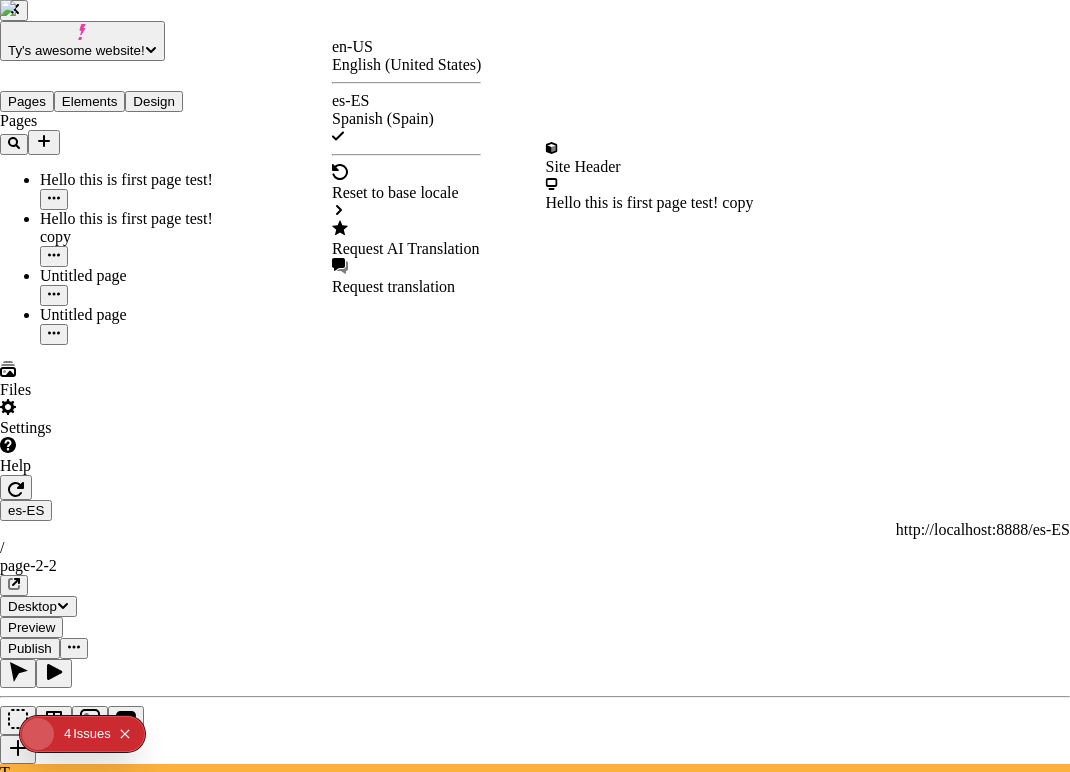 click on "Request AI Translation" at bounding box center (406, 249) 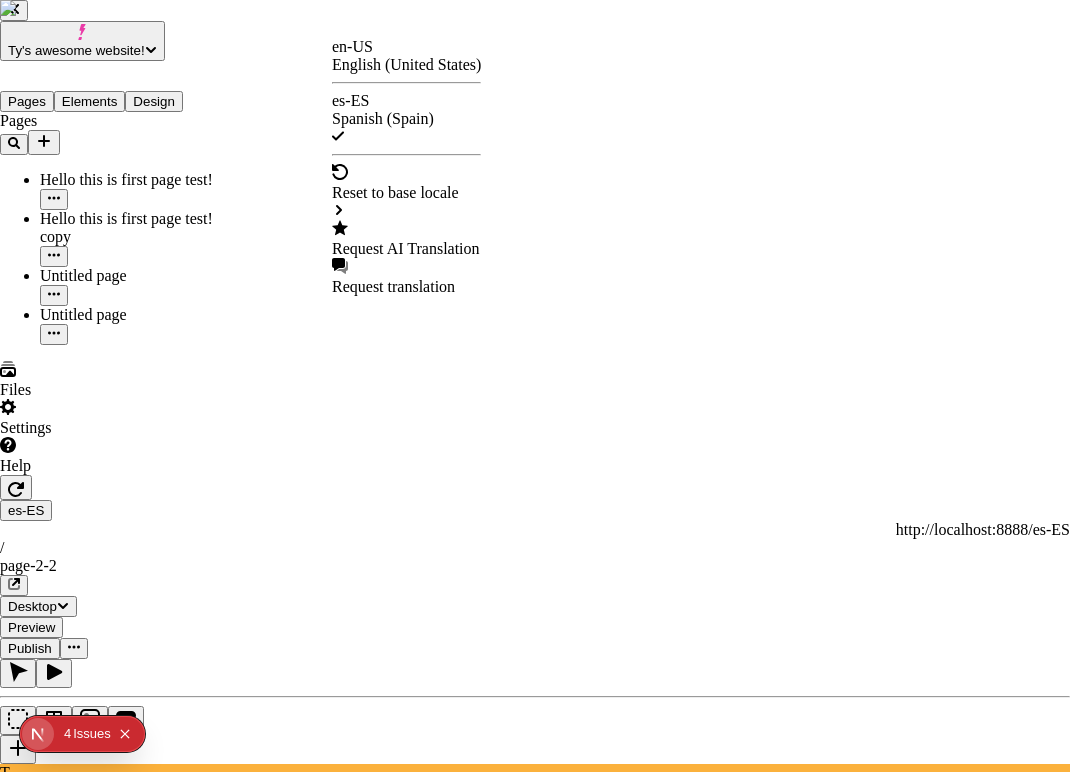 click at bounding box center (535, 2741) 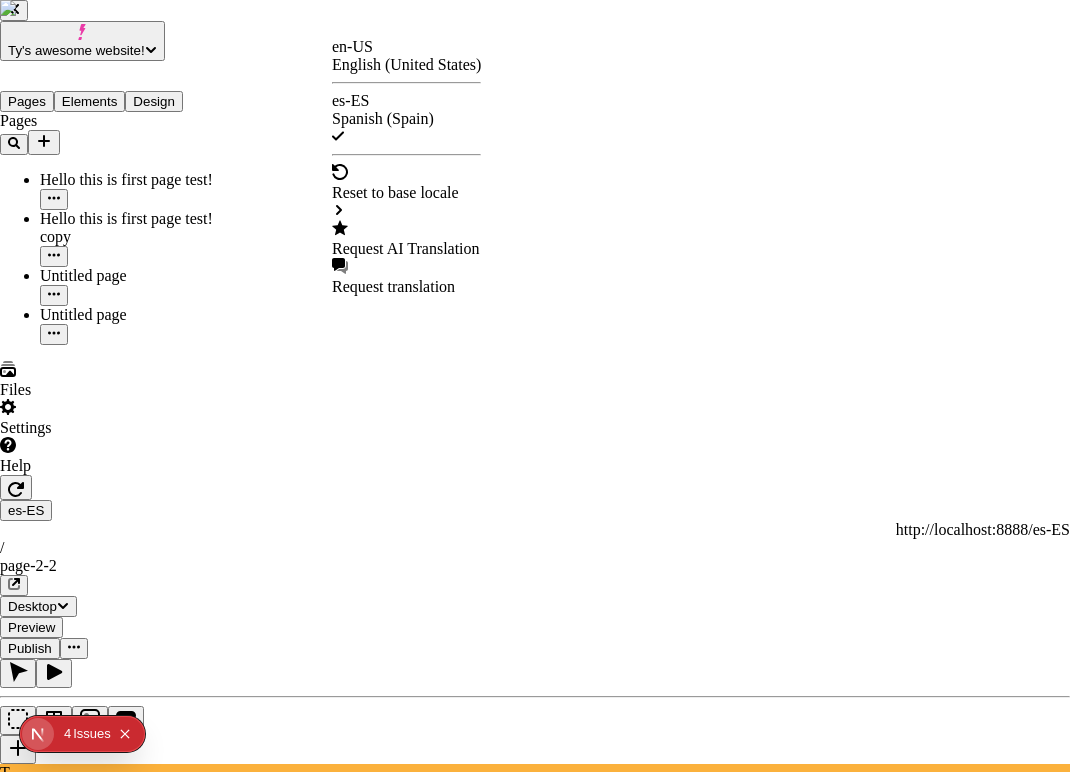 checkbox on "false" 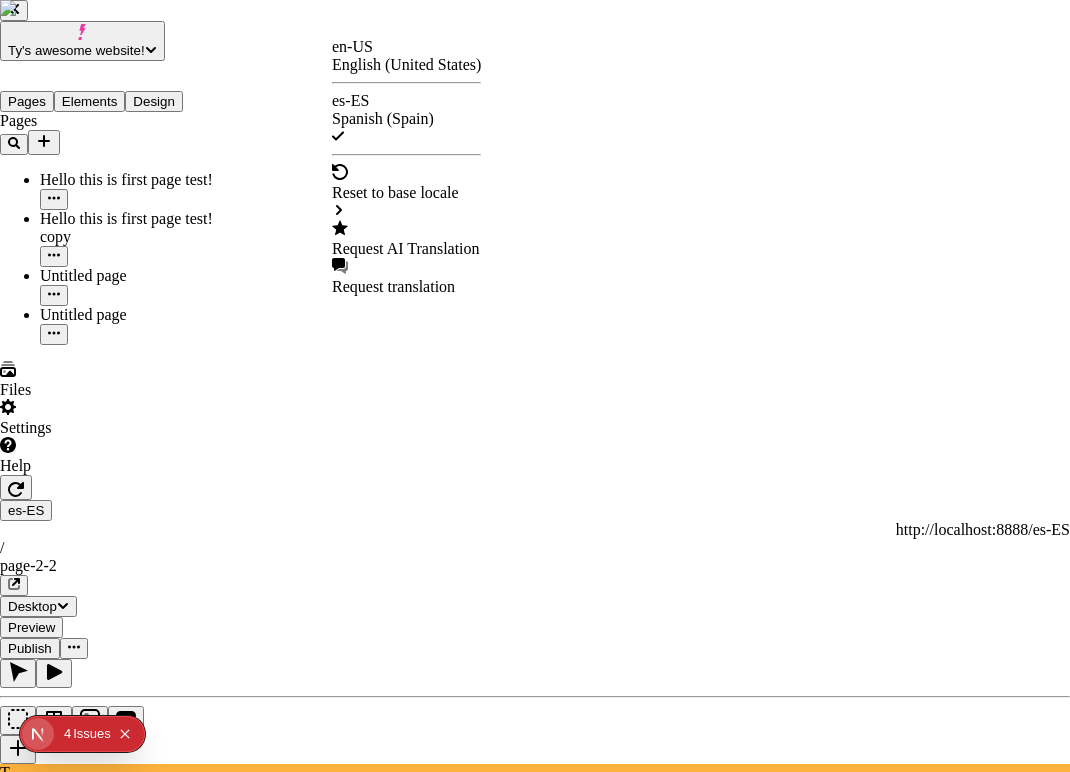 checkbox on "false" 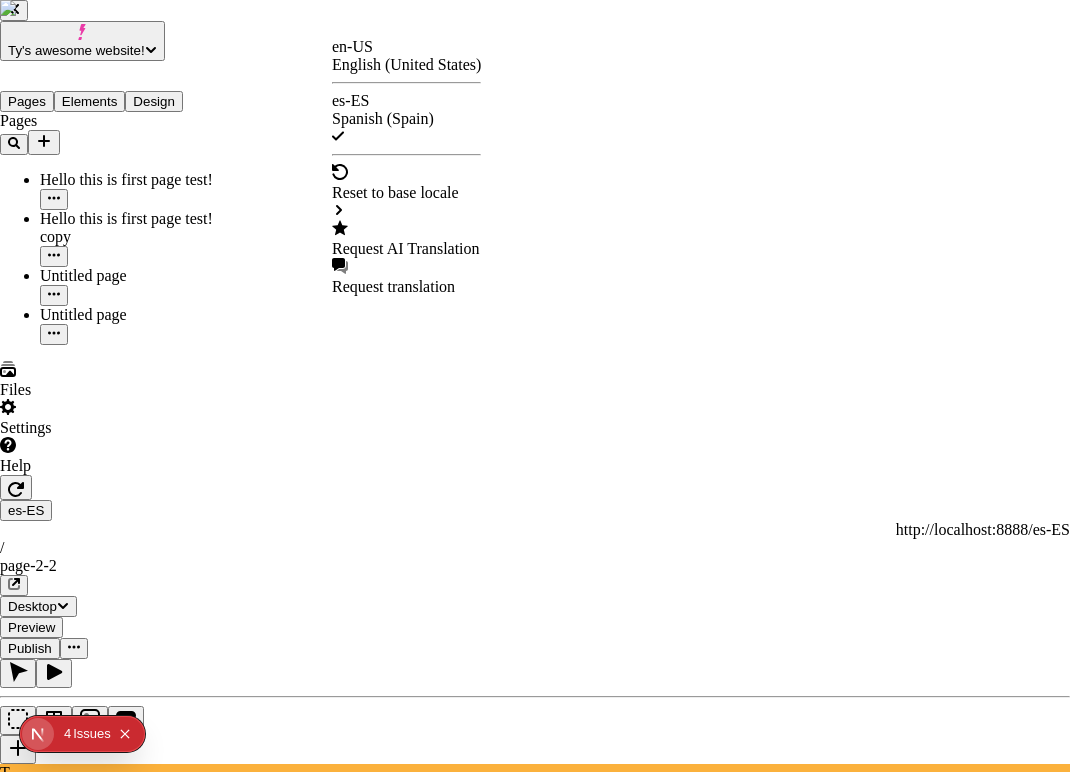 checkbox on "true" 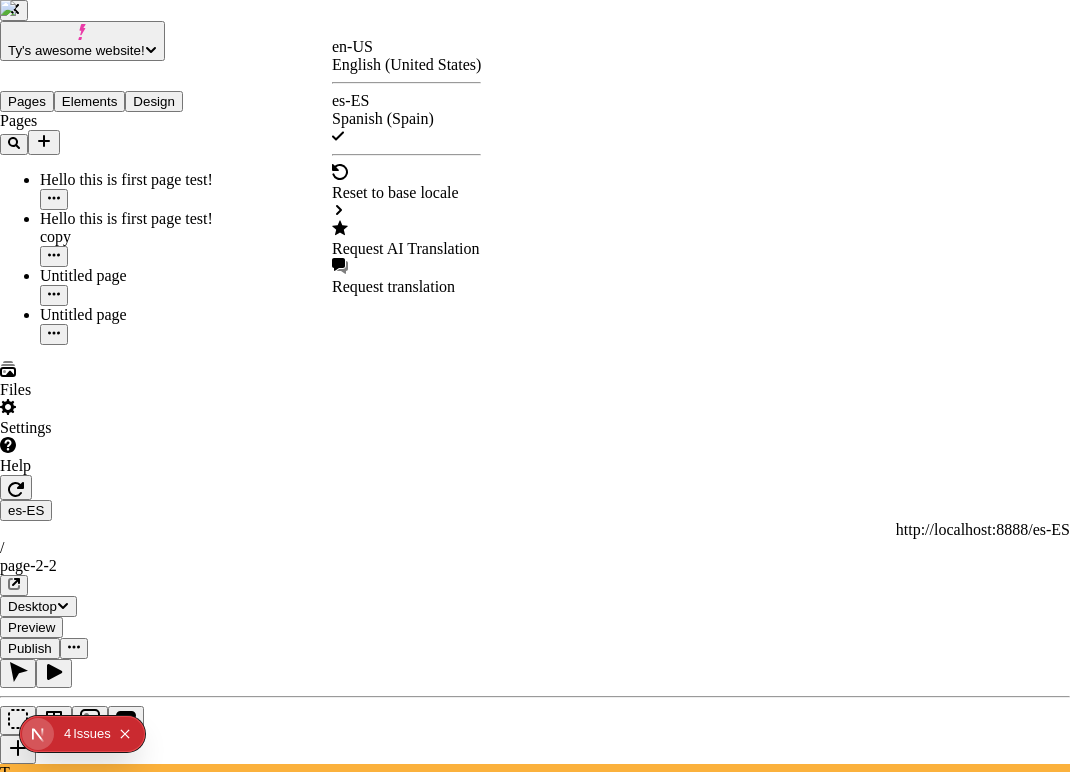 checkbox on "true" 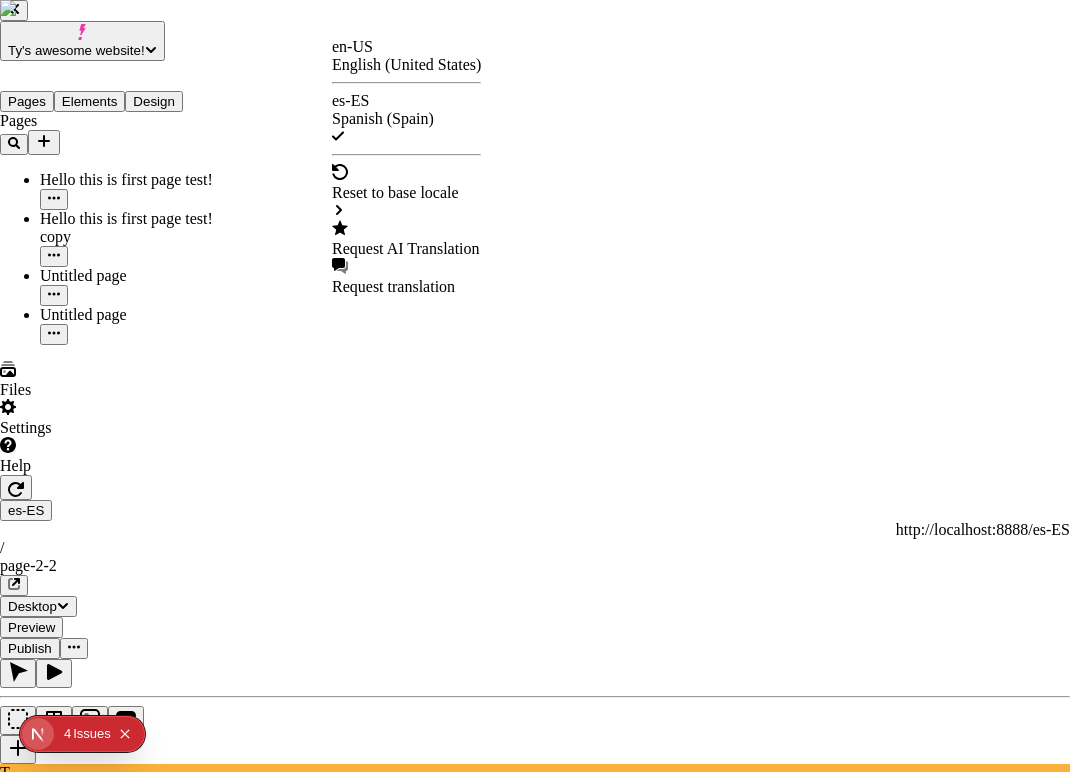 checkbox on "true" 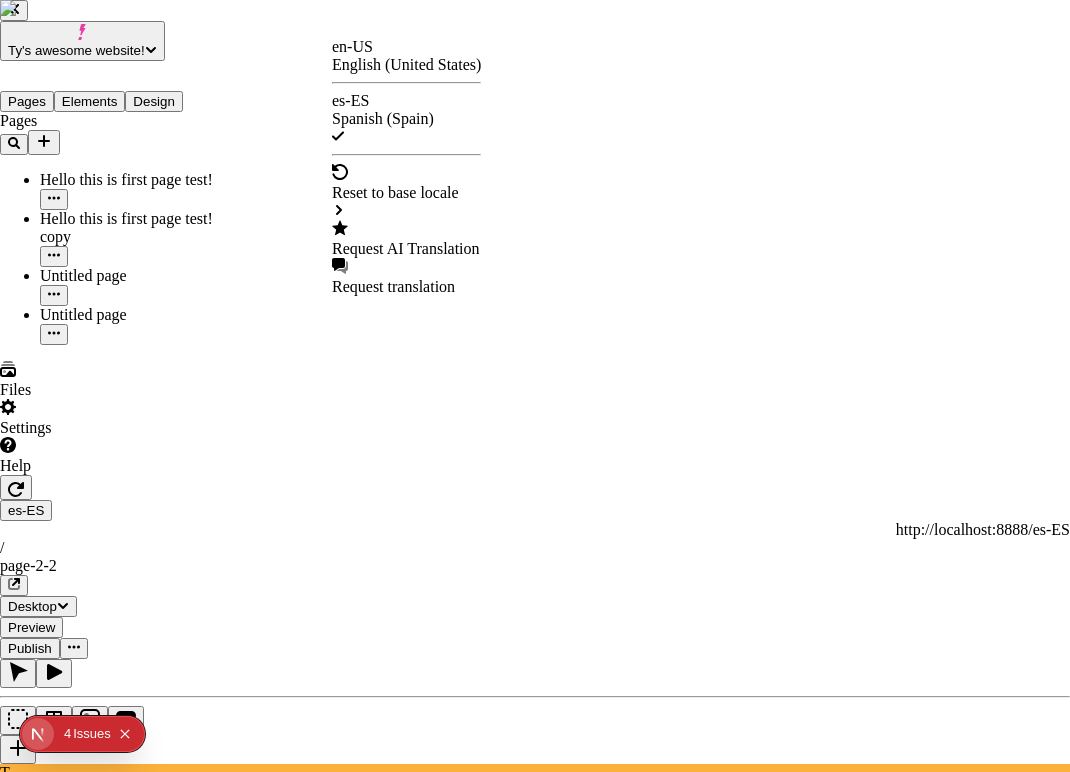 checkbox on "false" 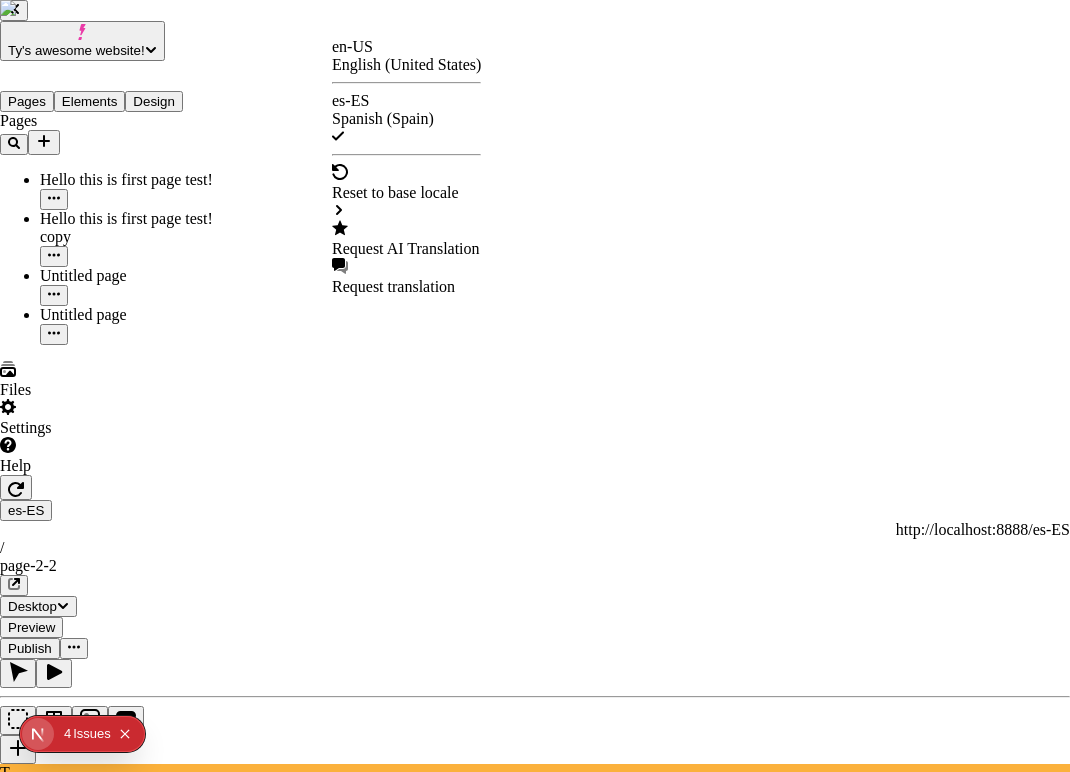 checkbox on "false" 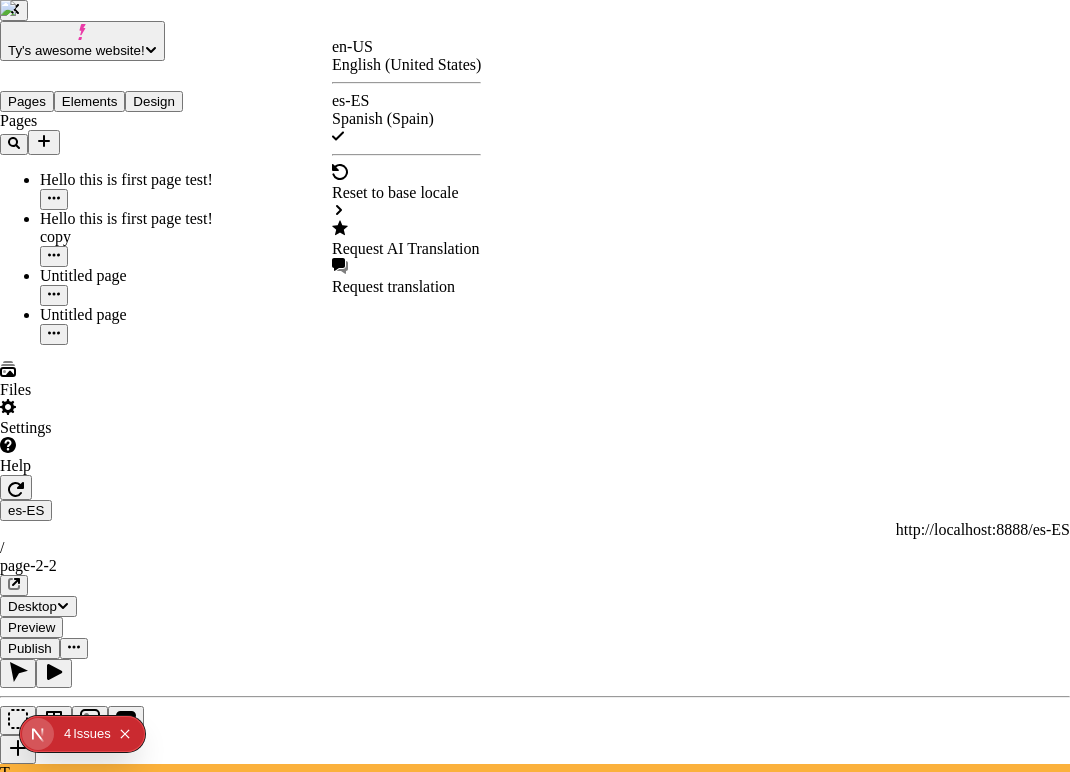 click at bounding box center [535, 2952] 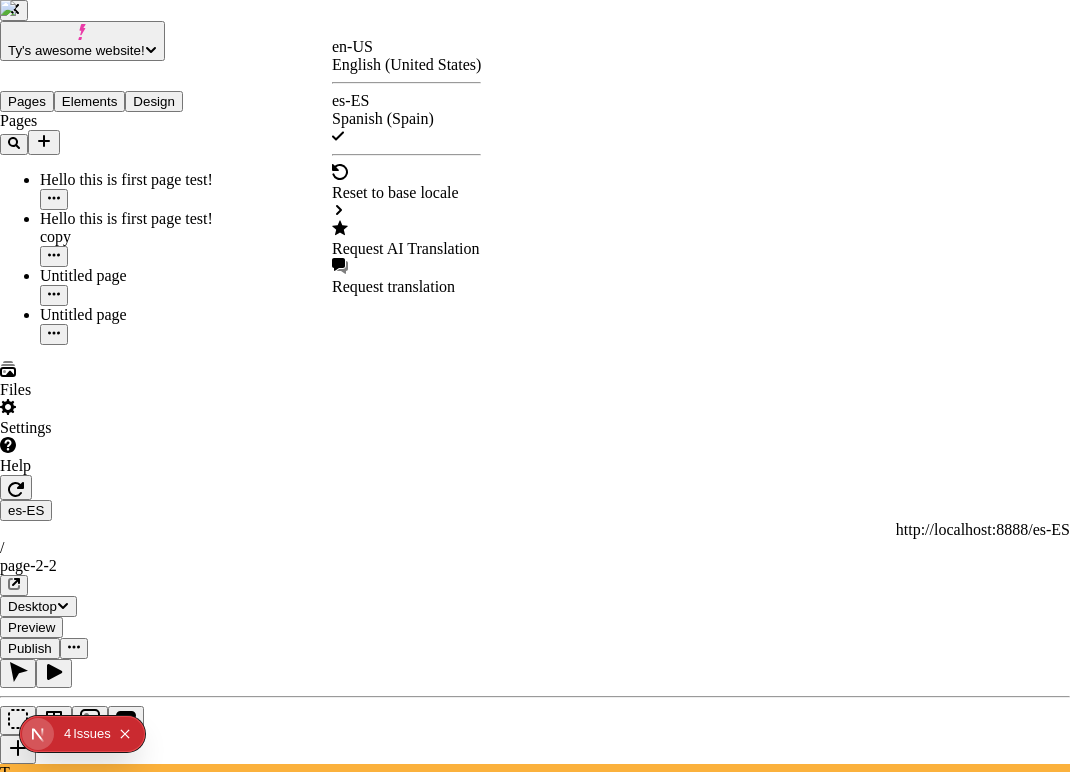 click at bounding box center [535, 2952] 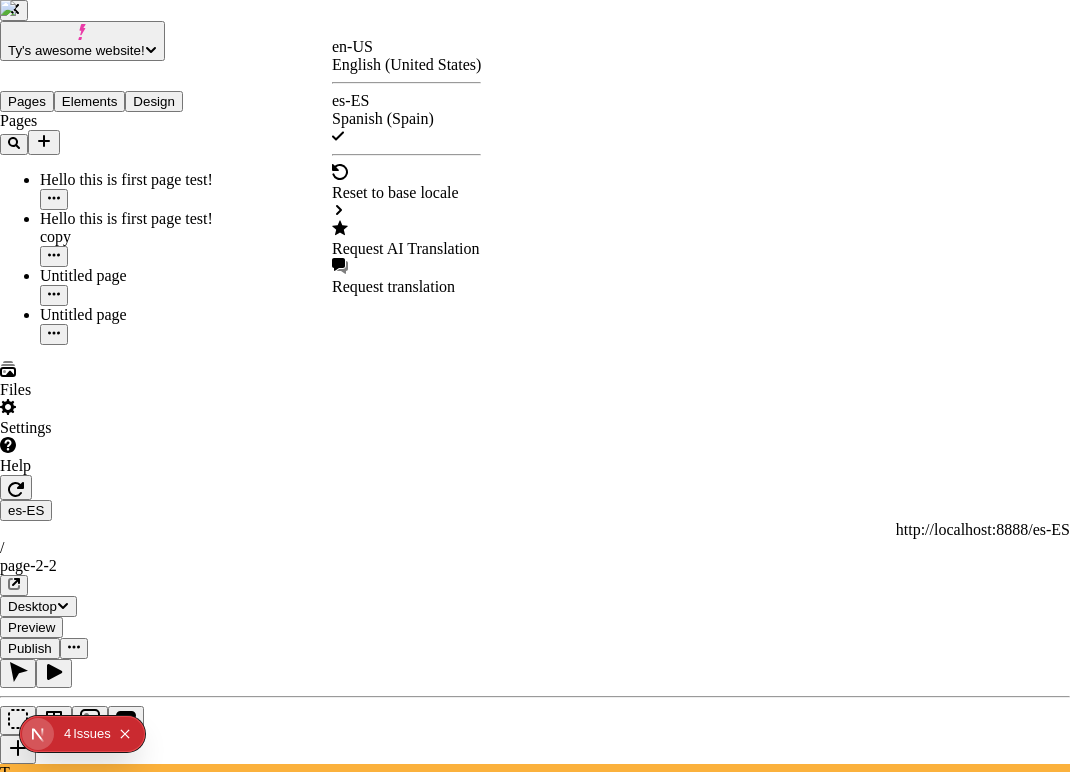 checkbox on "false" 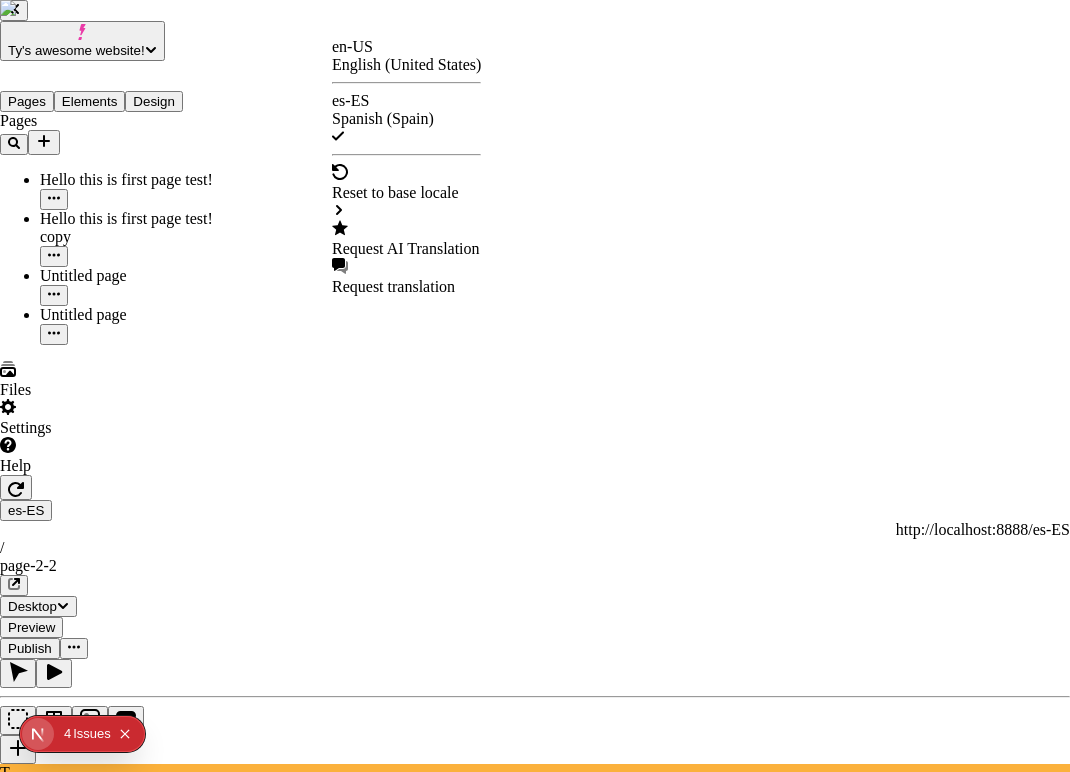 checkbox on "false" 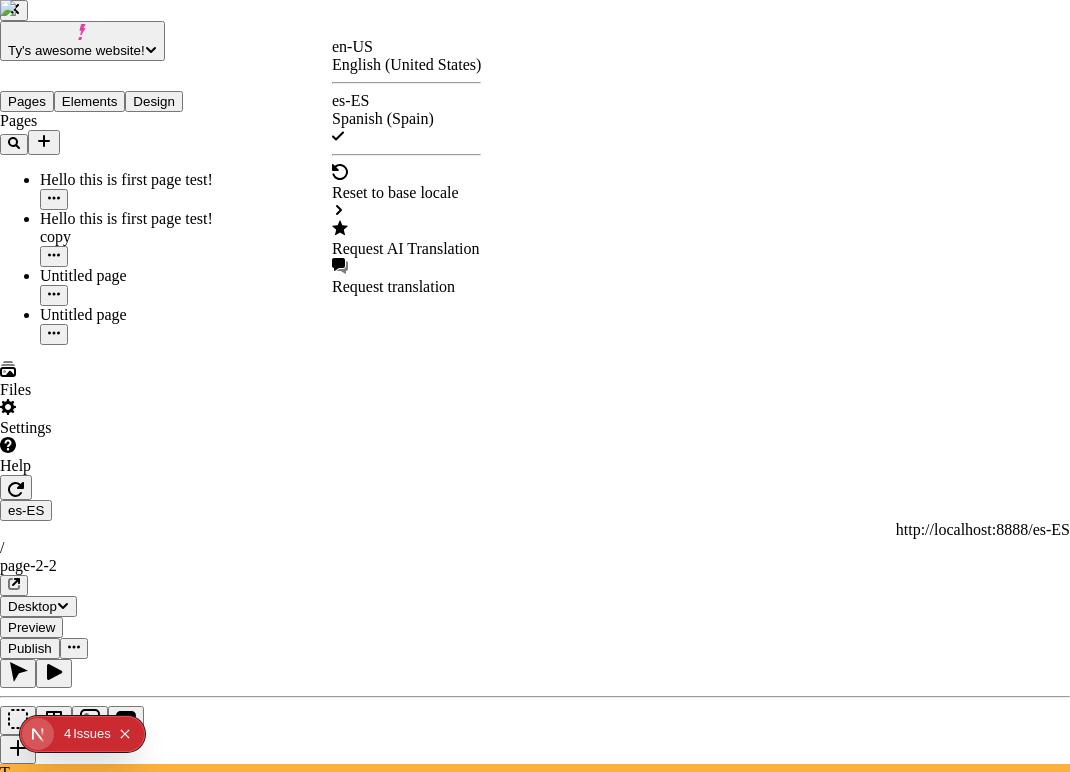 checkbox on "false" 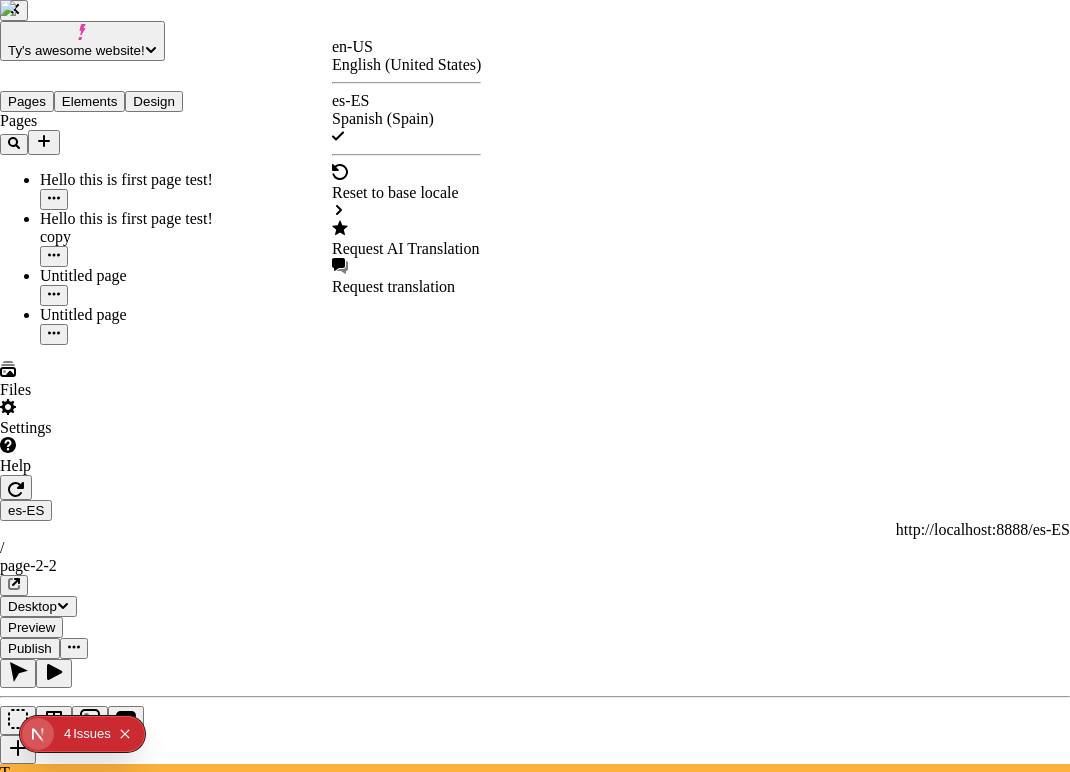 click at bounding box center (535, 2741) 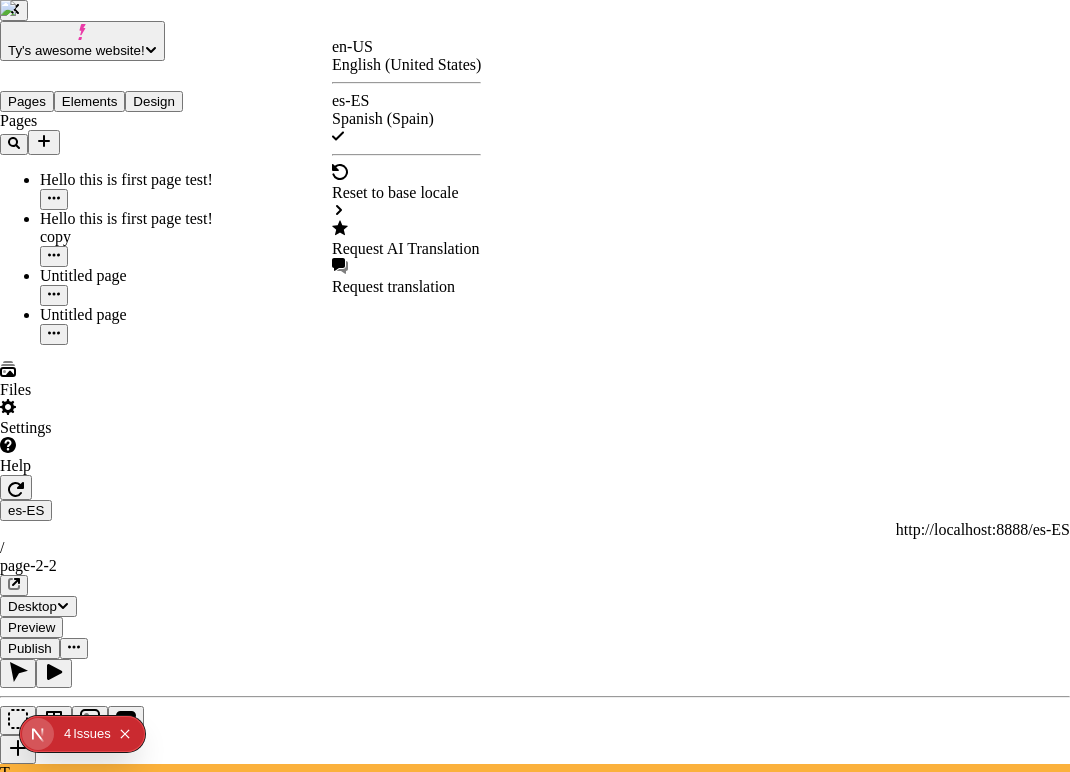 checkbox on "true" 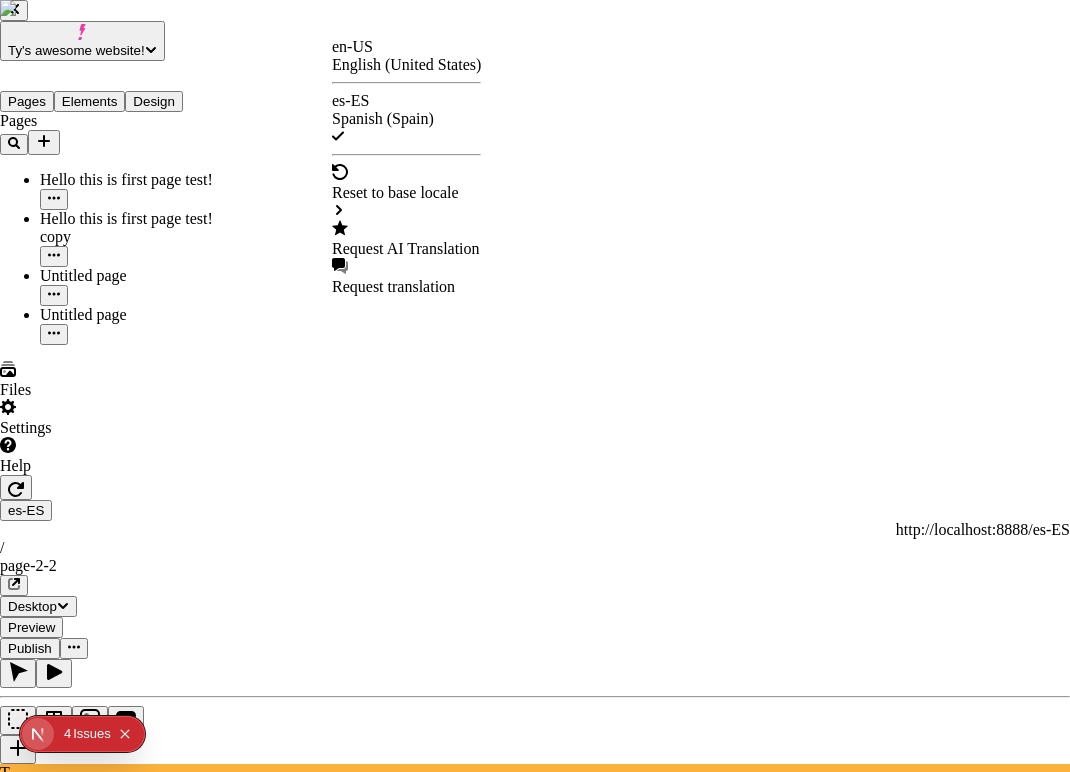 checkbox on "true" 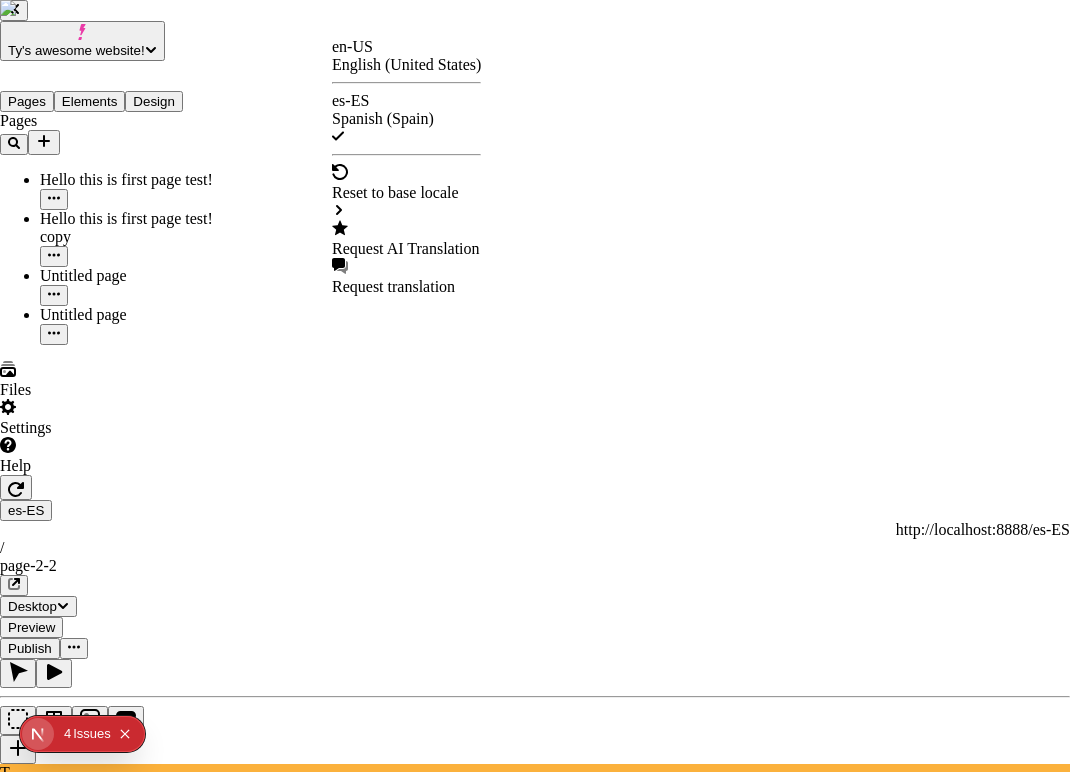 click at bounding box center (535, 2741) 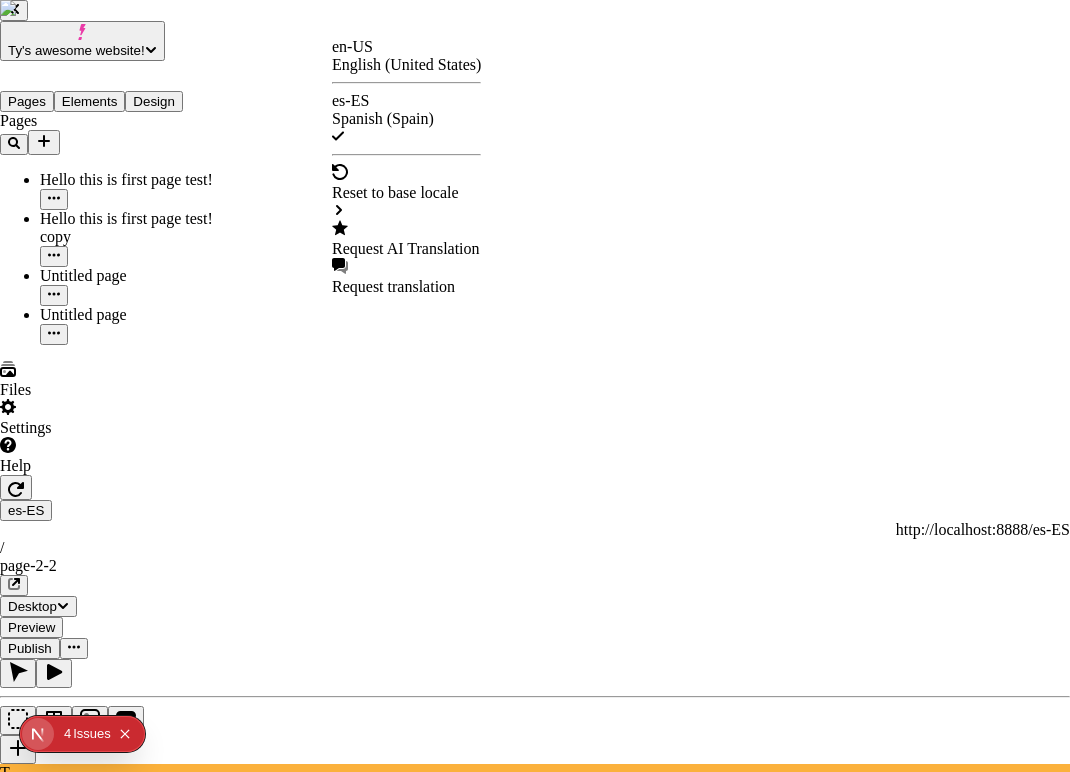 checkbox on "false" 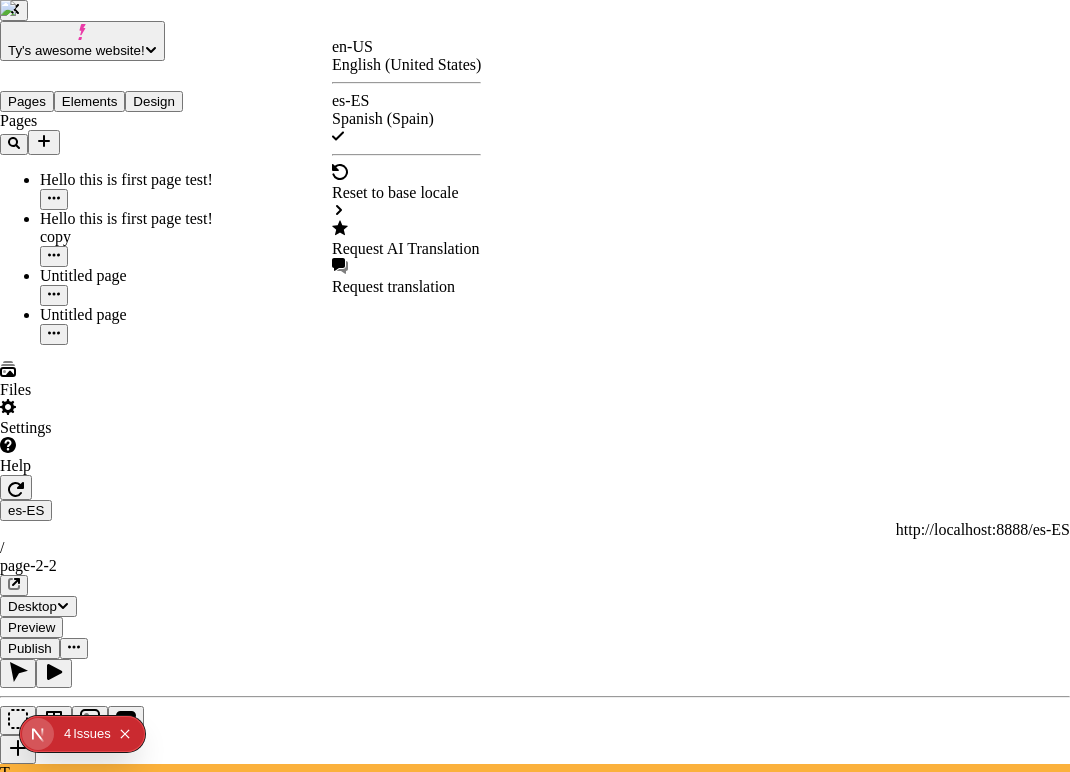 checkbox on "false" 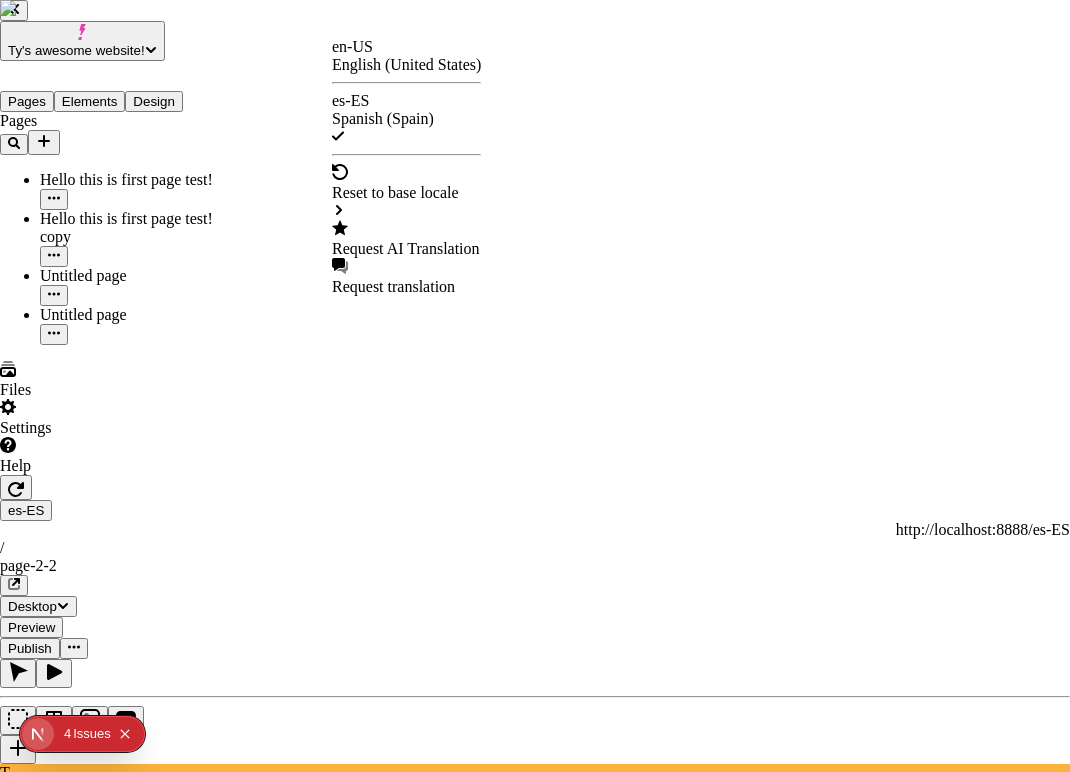 checkbox on "false" 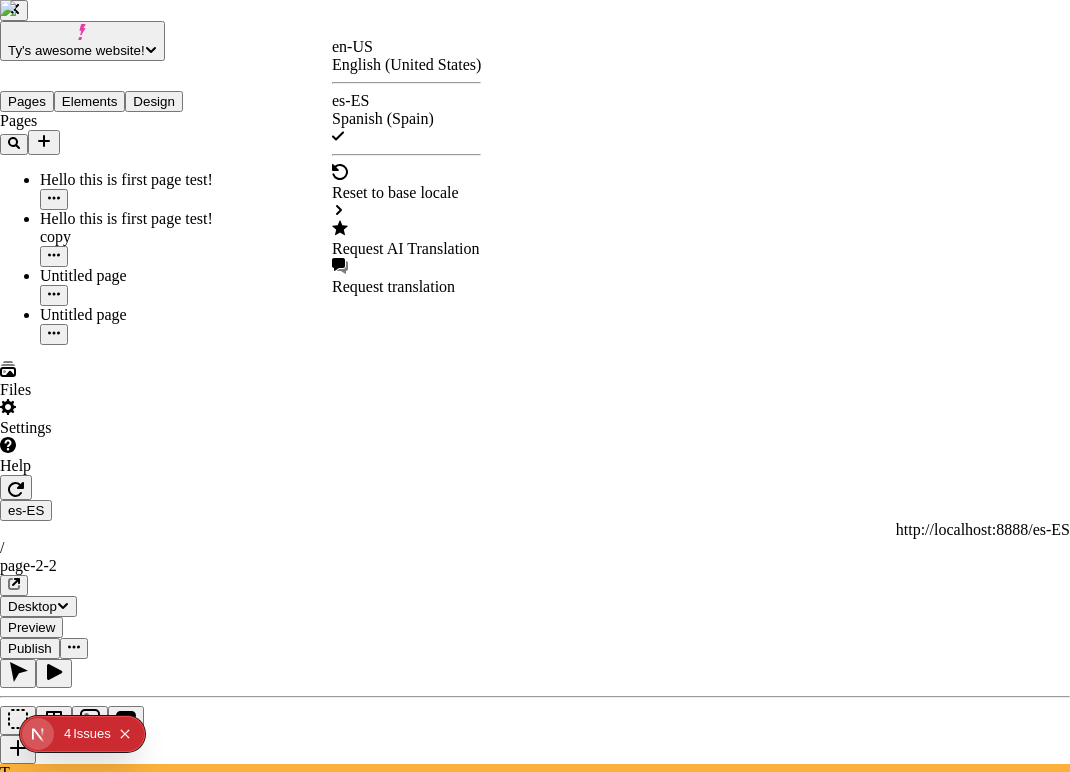 click at bounding box center (535, 2741) 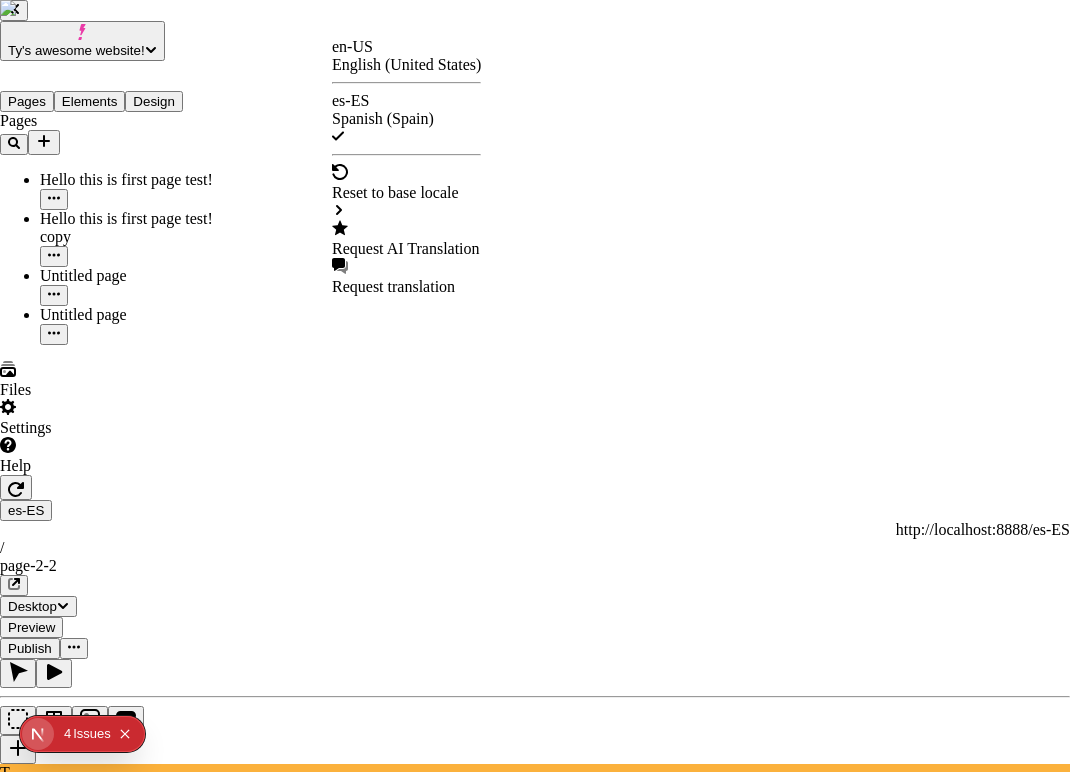 checkbox on "true" 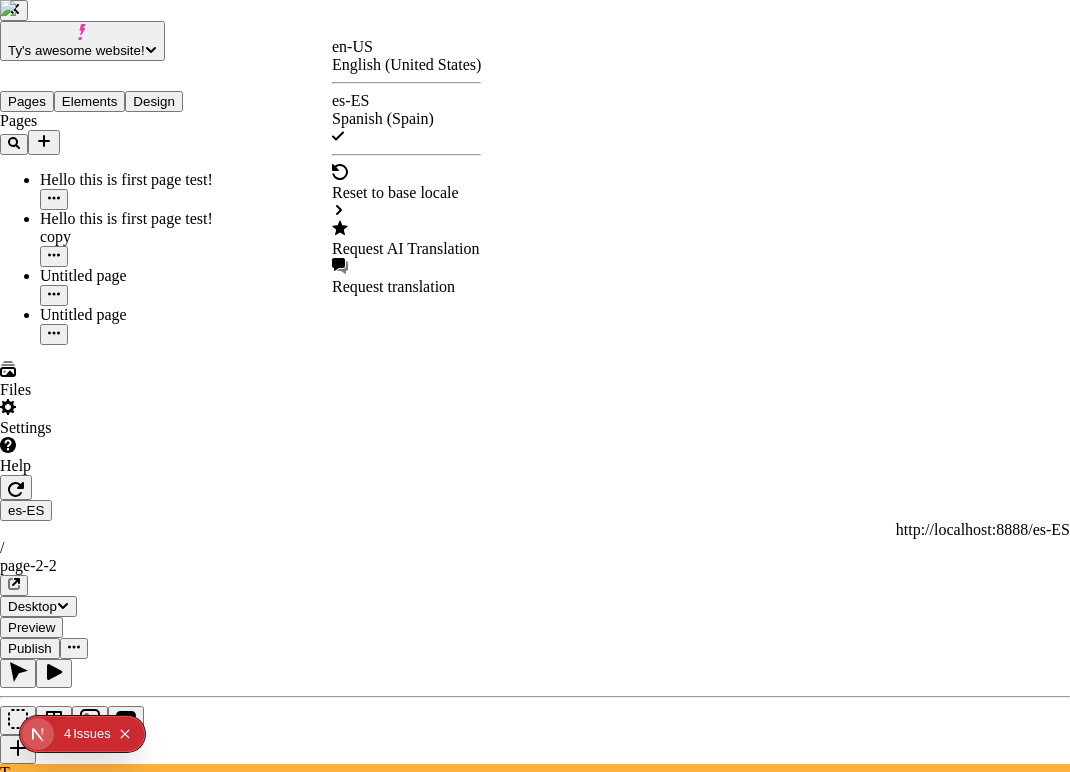 checkbox on "false" 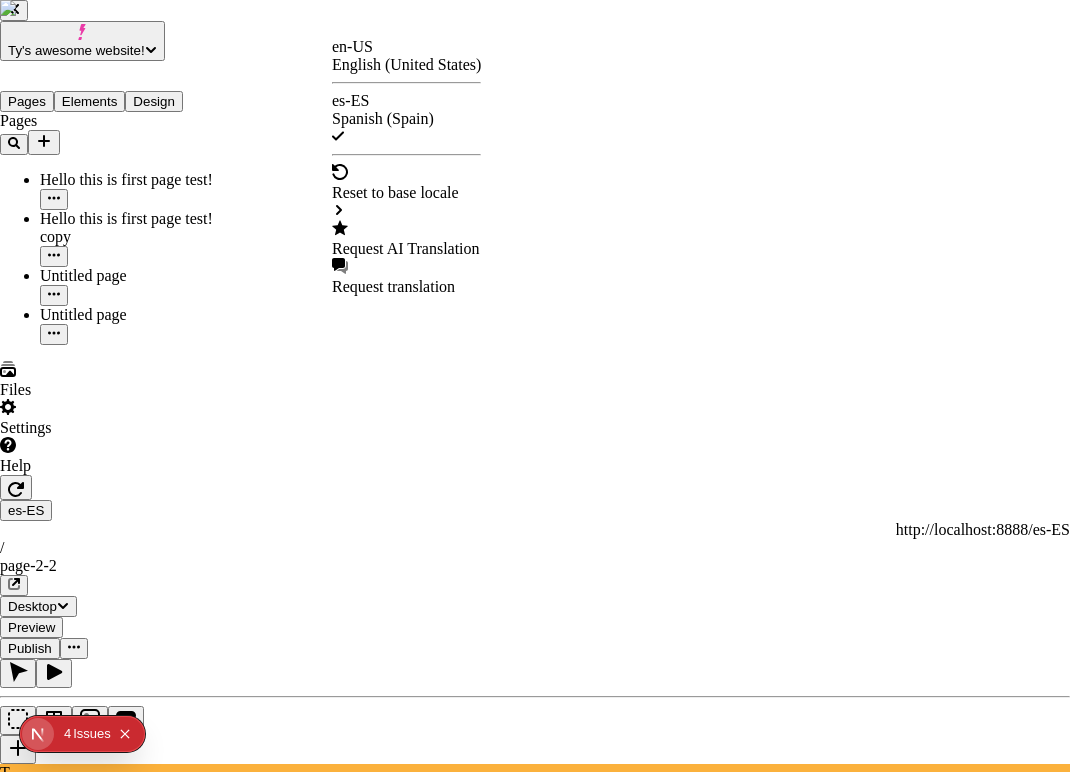 checkbox on "false" 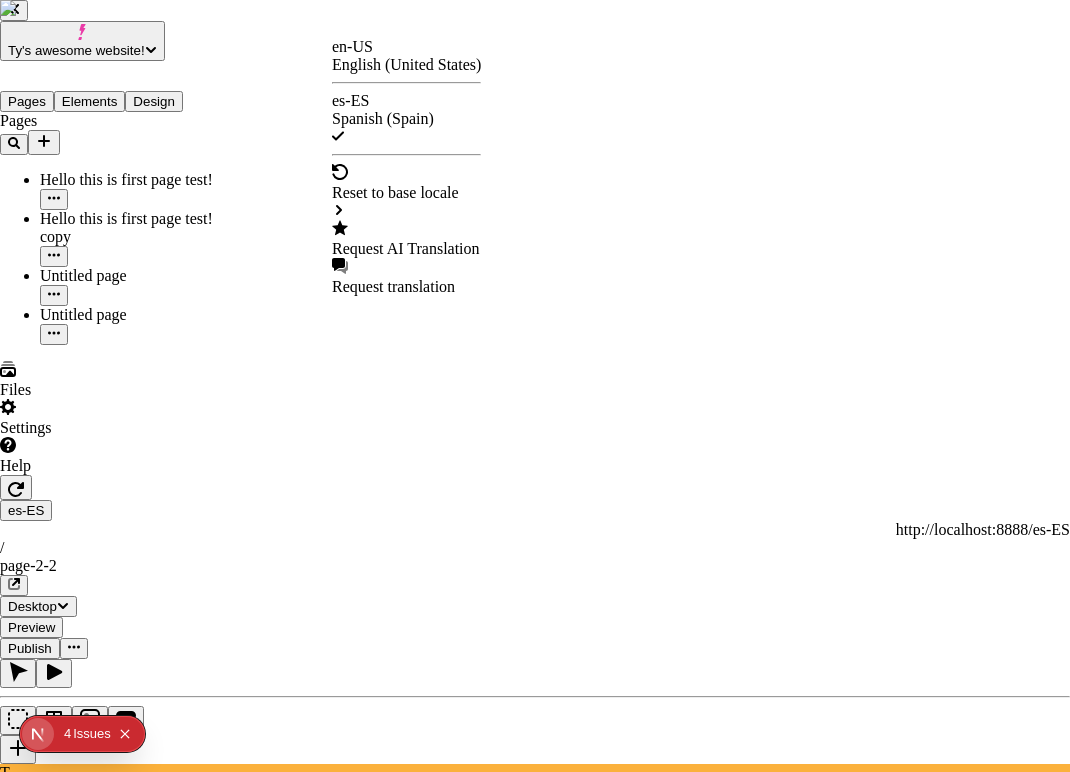 checkbox on "false" 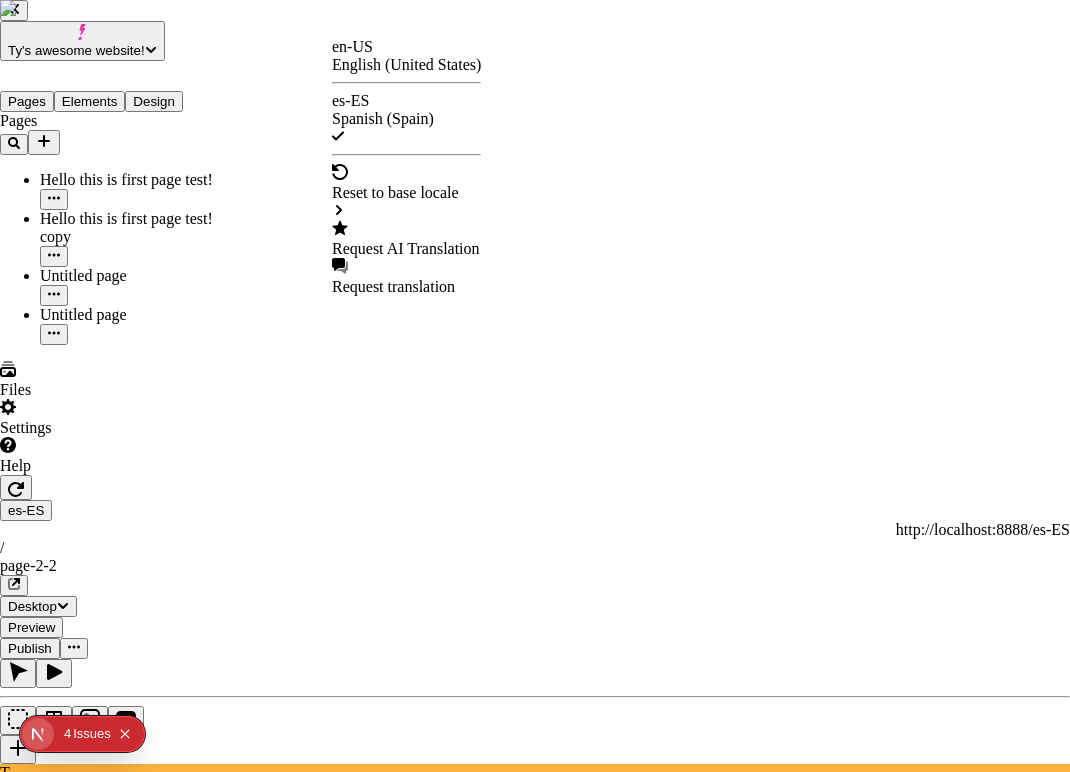 click 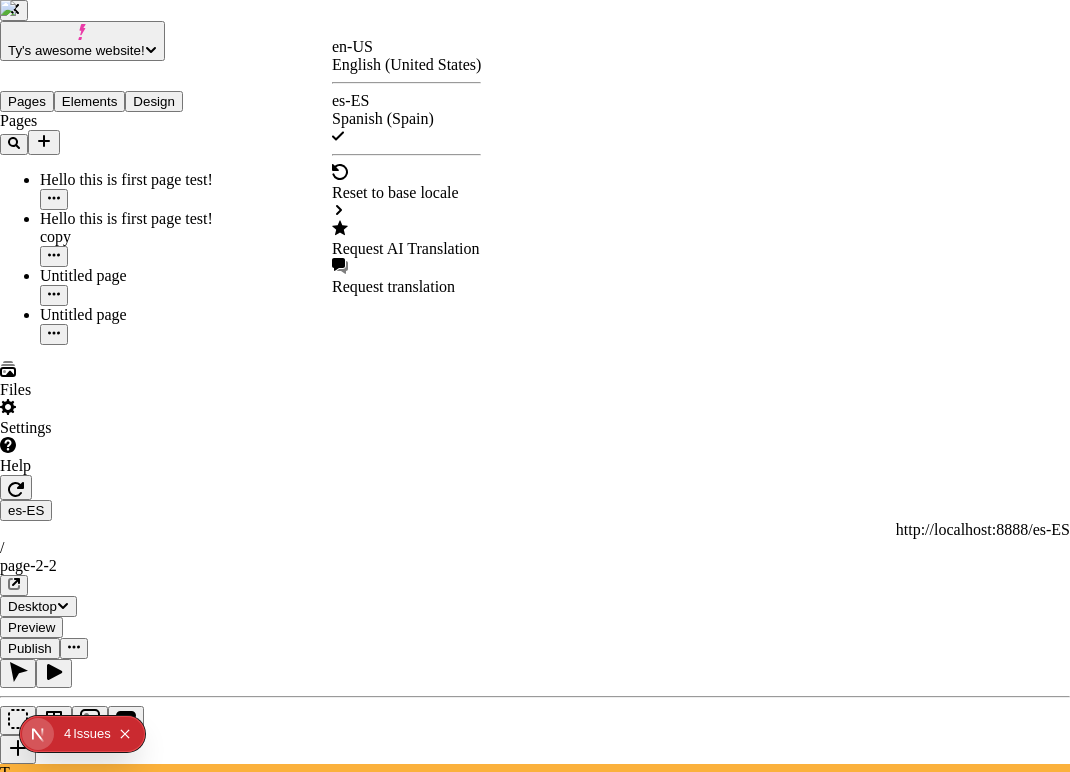 click on "Ty's awesome website! Pages Elements Design Pages Hello this is first page test! Hello this is first page test! copy Untitled page Untitled page Files Settings Help es-ES http://localhost:8888/es-ES / page-2-2 Desktop Preview Publish T Site Header Metadata Online Path /page-2-2 Title Description Social Image Choose an image Choose Exclude from search engines Canonical URL Sitemap priority 0.75 Sitemap frequency Hourly Snippets en-US English (United States) es-ES Spanish (Spain) Reset to base locale Request AI Translation Request translation" at bounding box center [535, 1318] 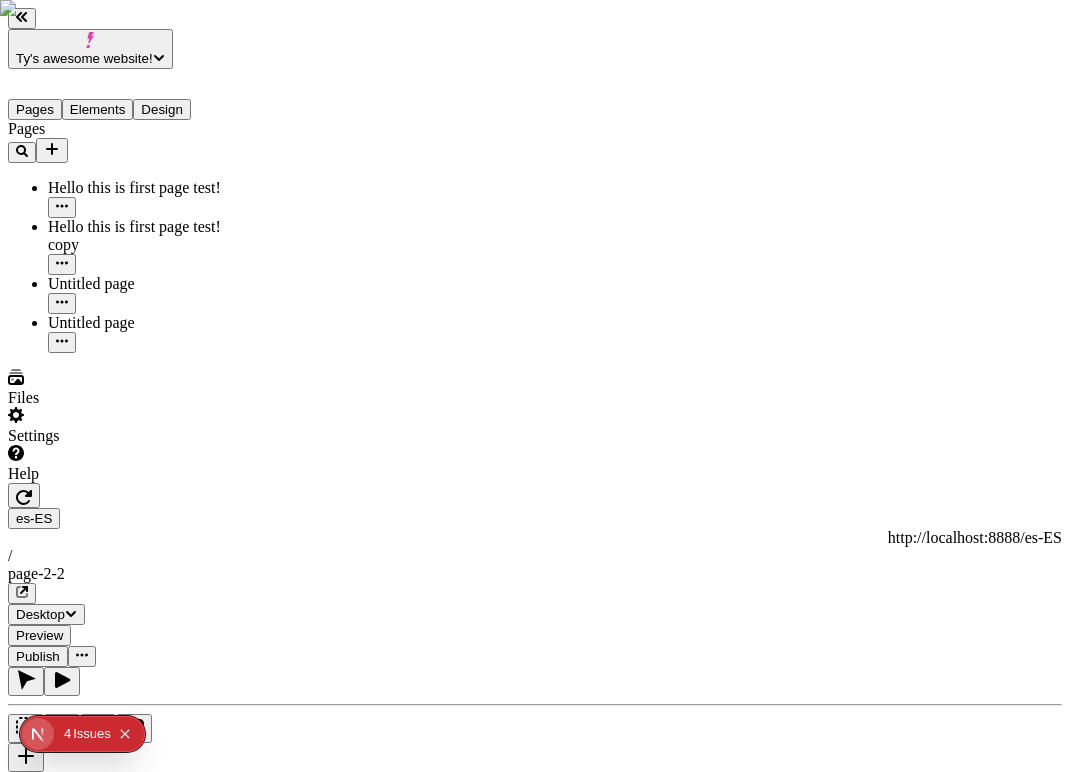 click 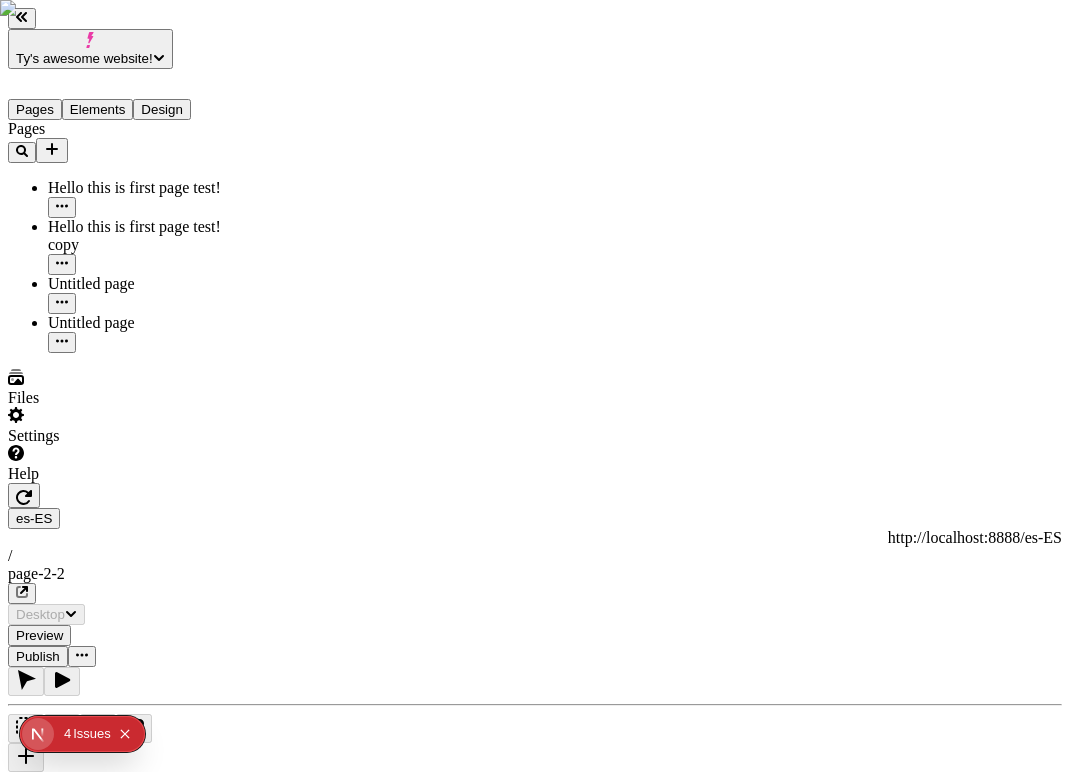 type 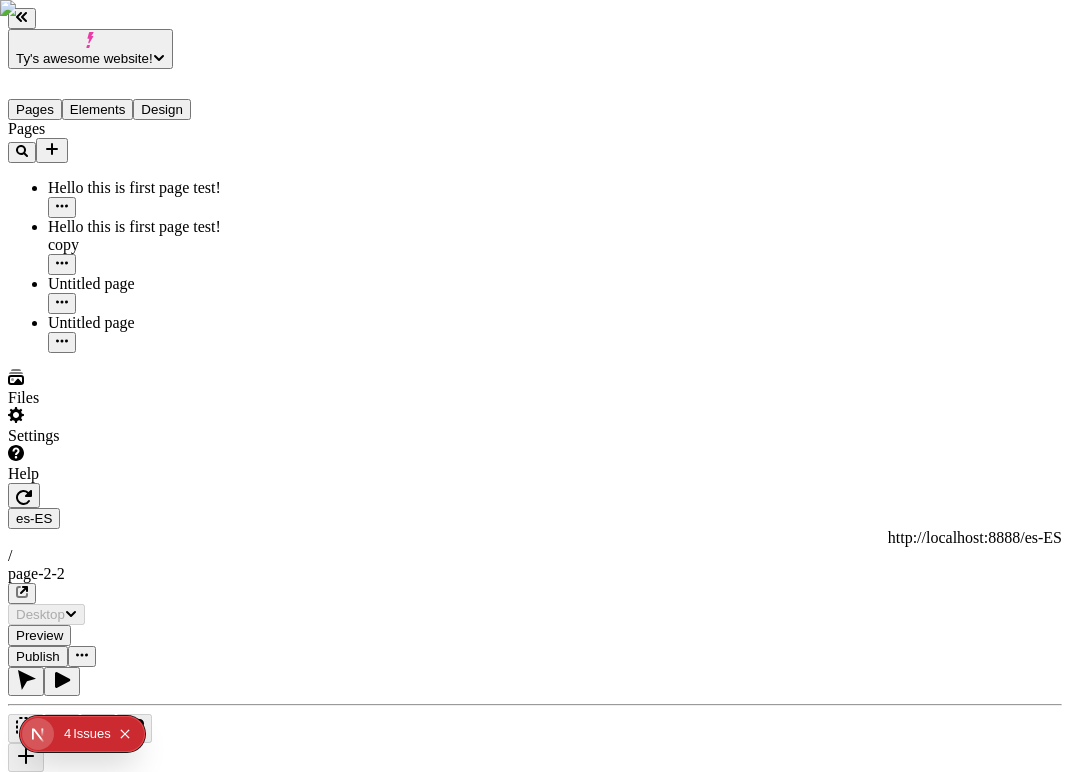 click on "Ty's awesome website! Pages Elements Design Pages Hello this is first page test! Hello this is first page test! copy Untitled page Untitled page Files Settings Help es-ES http://localhost:8888/es-ES / page-2-2 Desktop Preview Publish T Metadata Online Path /page-2-2 Title Description Social Image Choose an image Choose Exclude from search engines Canonical URL Sitemap priority 0.75 Sitemap frequency Hourly Snippets" at bounding box center (535, 1336) 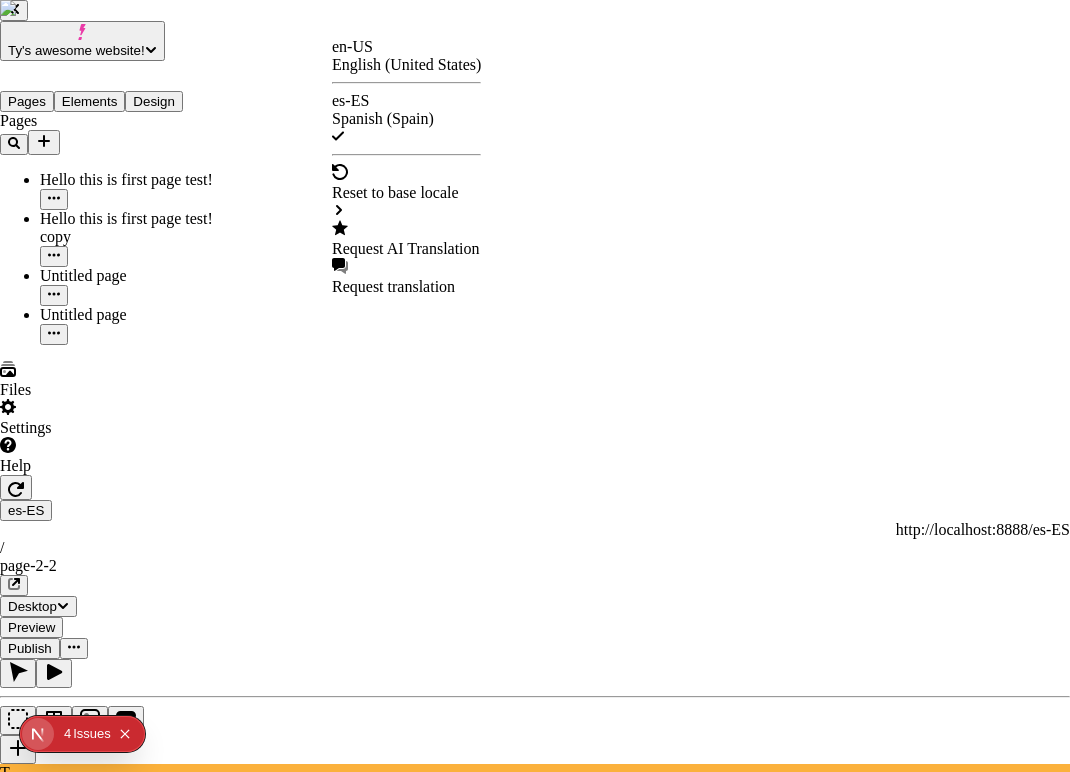 click on "Request AI Translation" at bounding box center [406, 249] 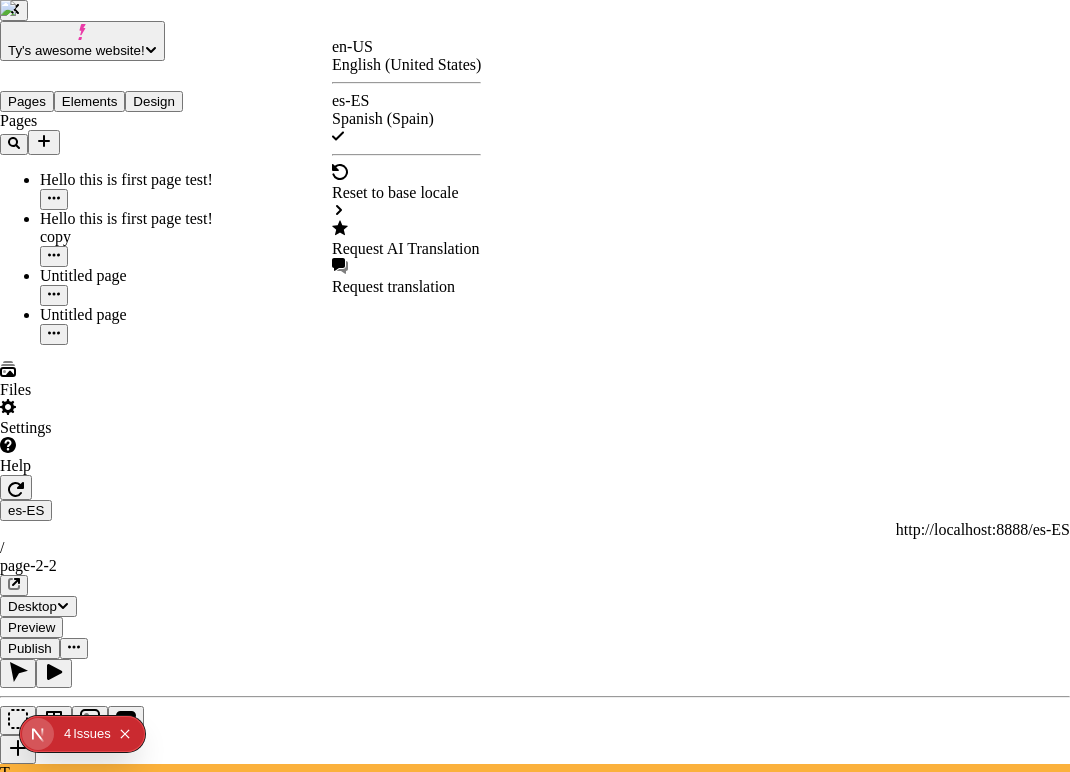 click at bounding box center [535, 2741] 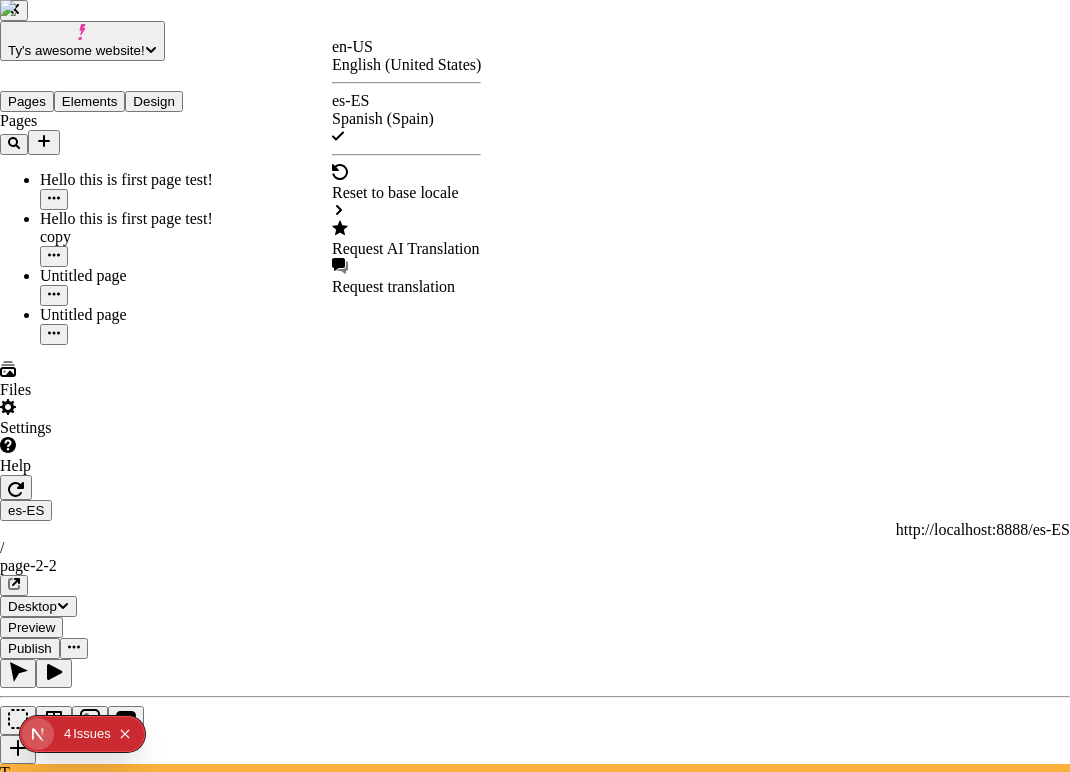 checkbox on "true" 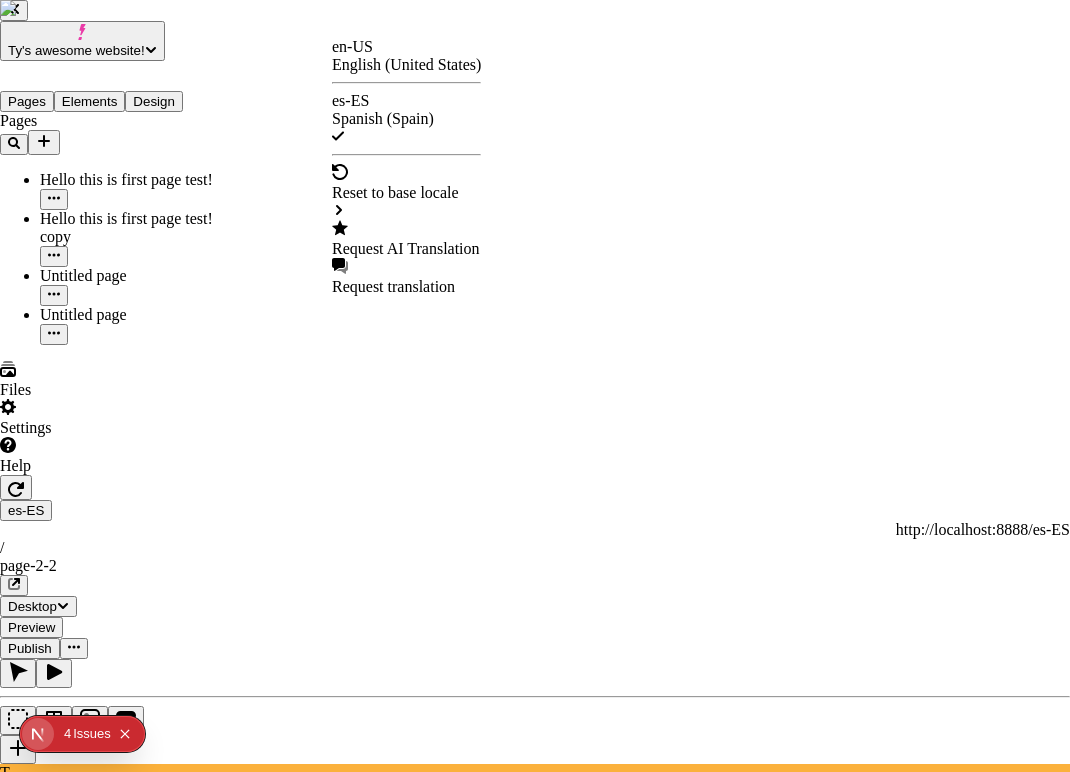 checkbox on "true" 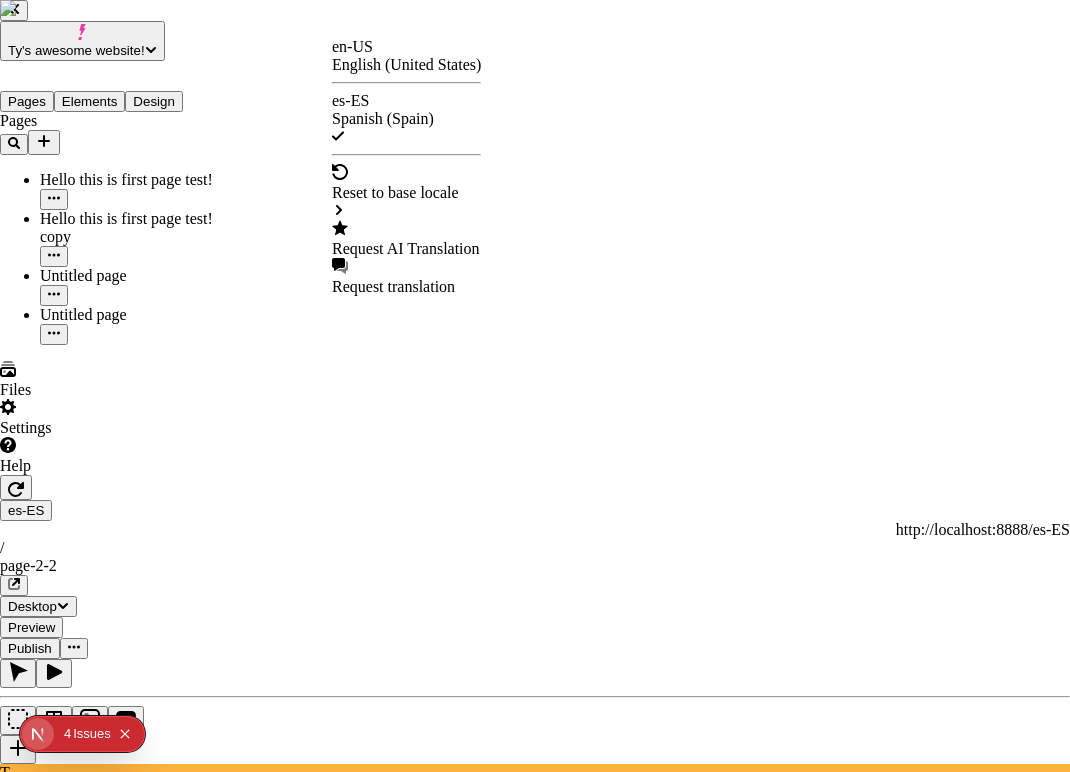 checkbox on "false" 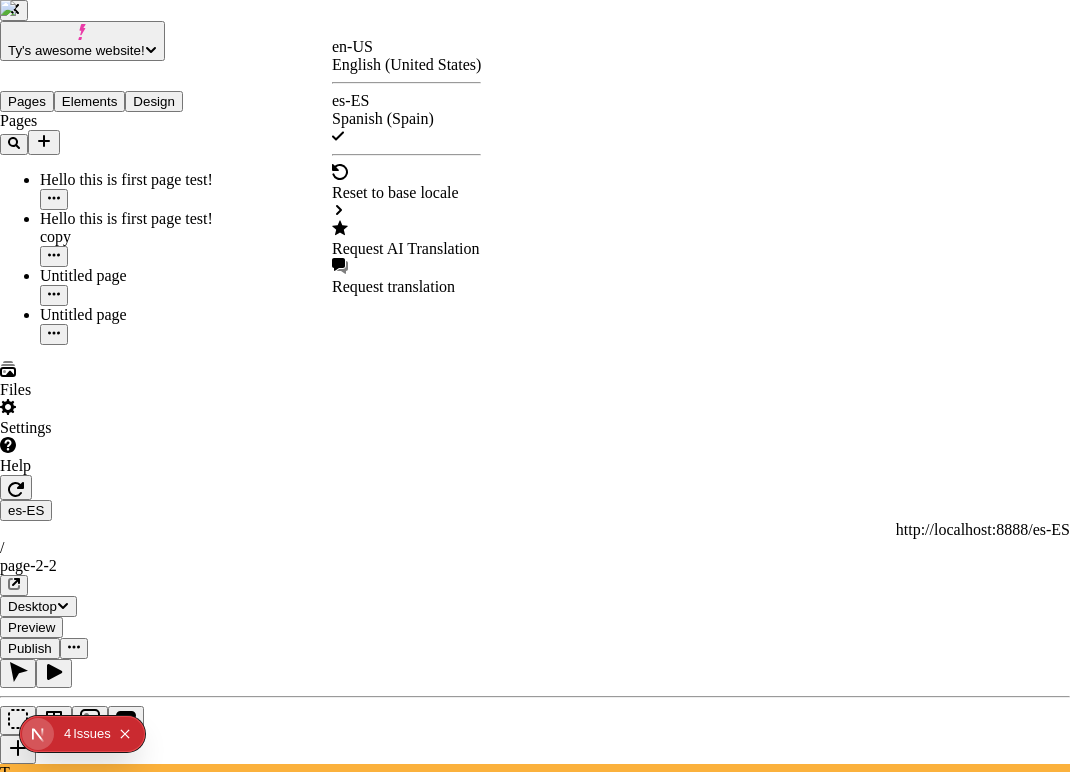 checkbox on "false" 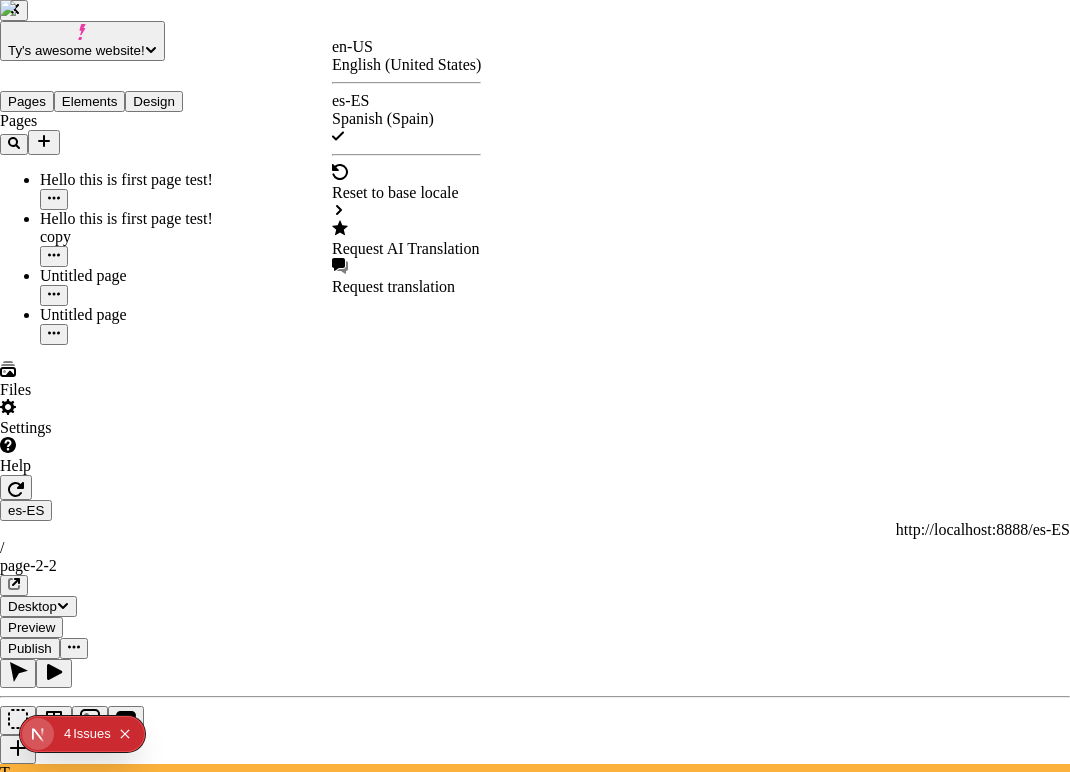 checkbox on "false" 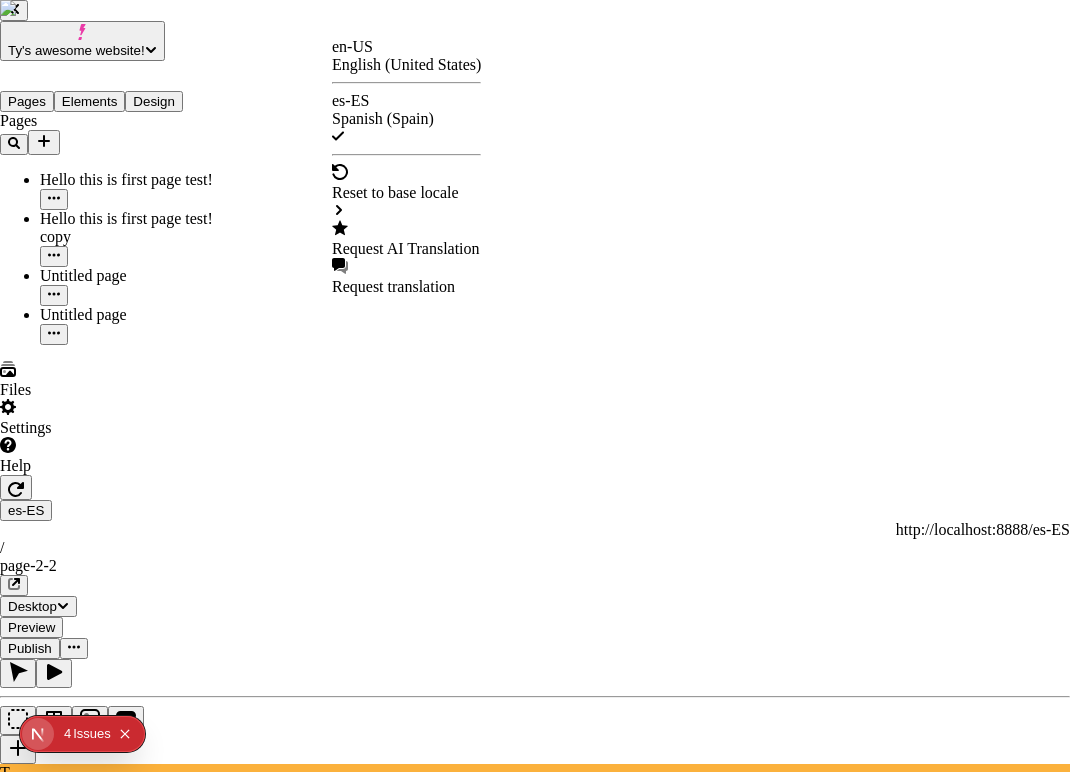 click at bounding box center (535, 2741) 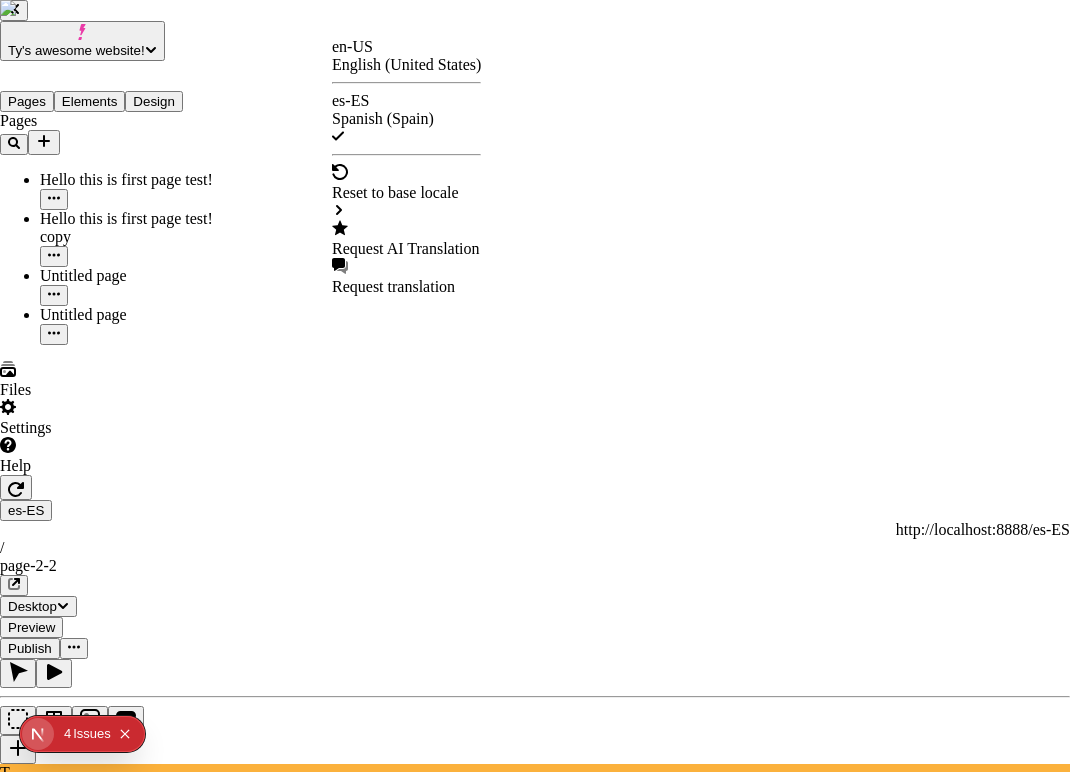 checkbox on "true" 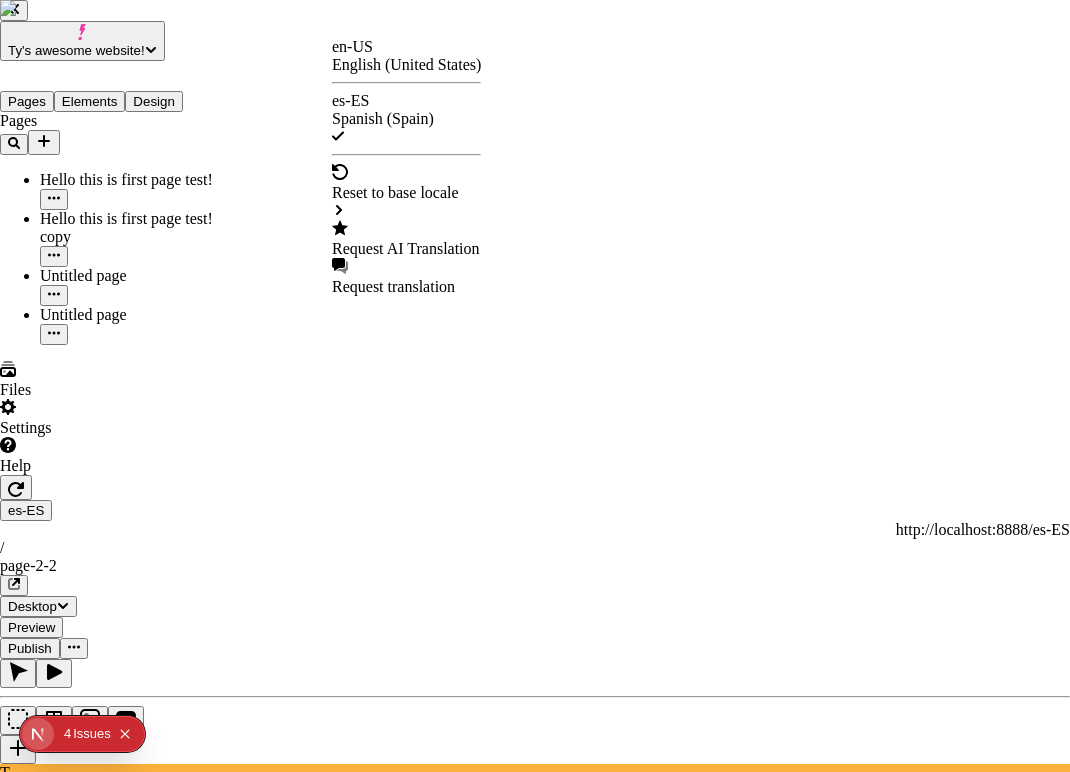 checkbox on "true" 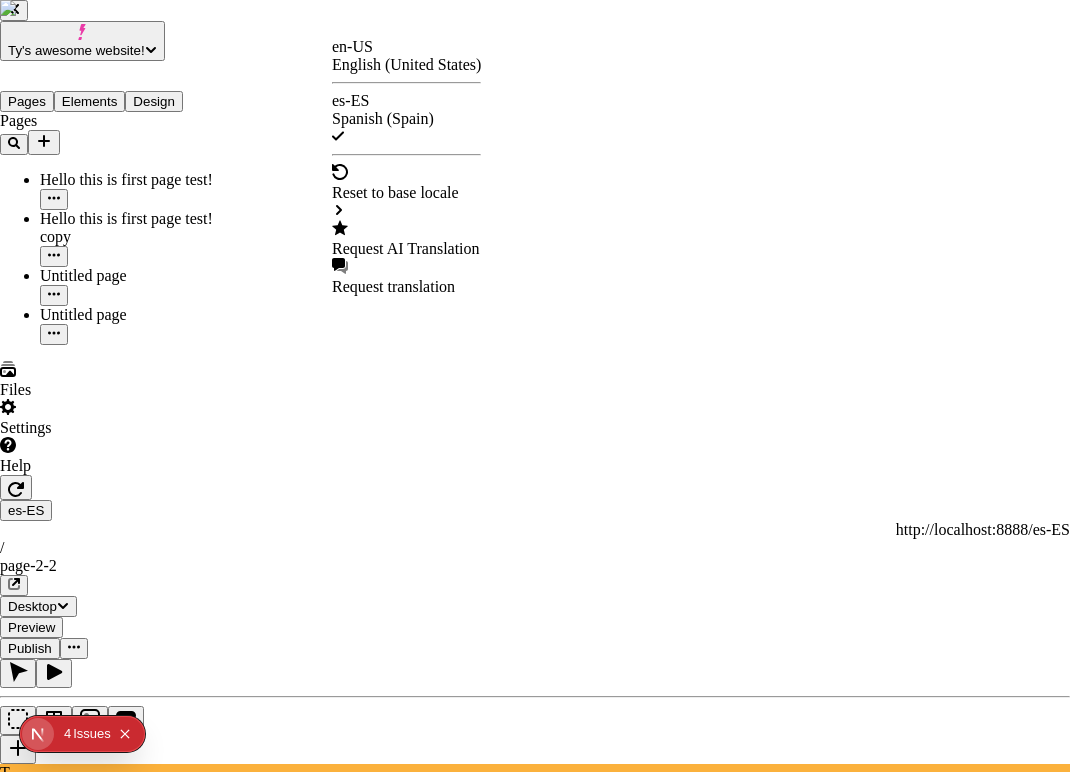 checkbox on "true" 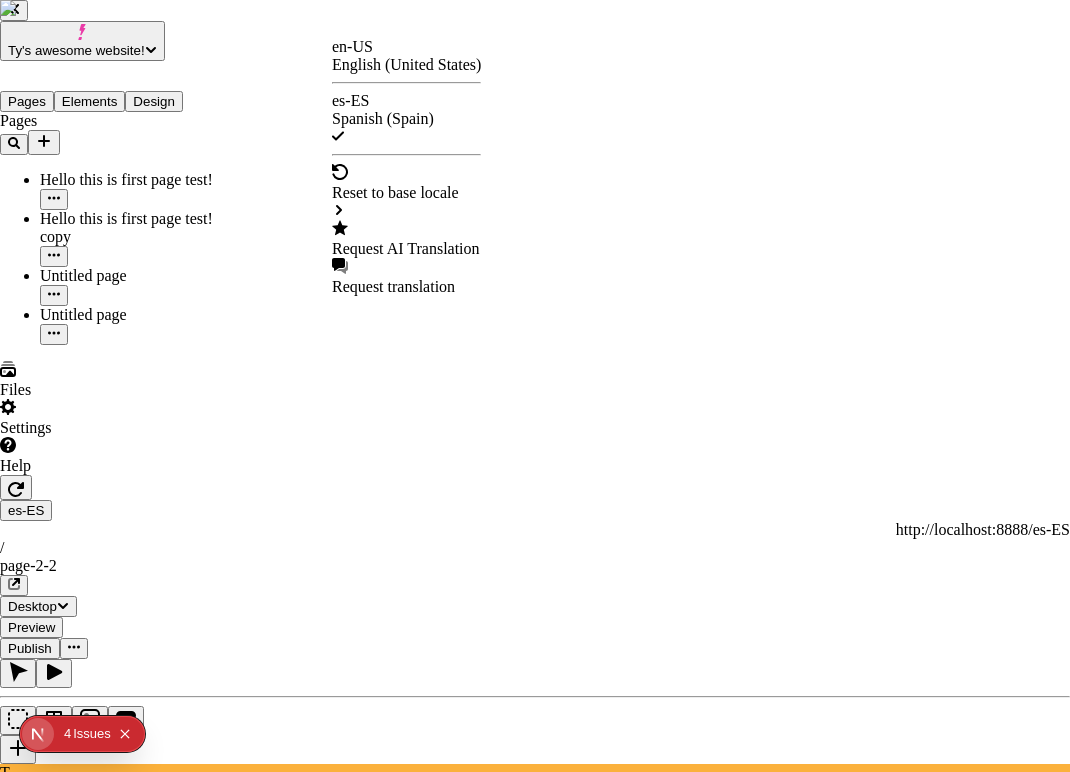 click at bounding box center [535, 2952] 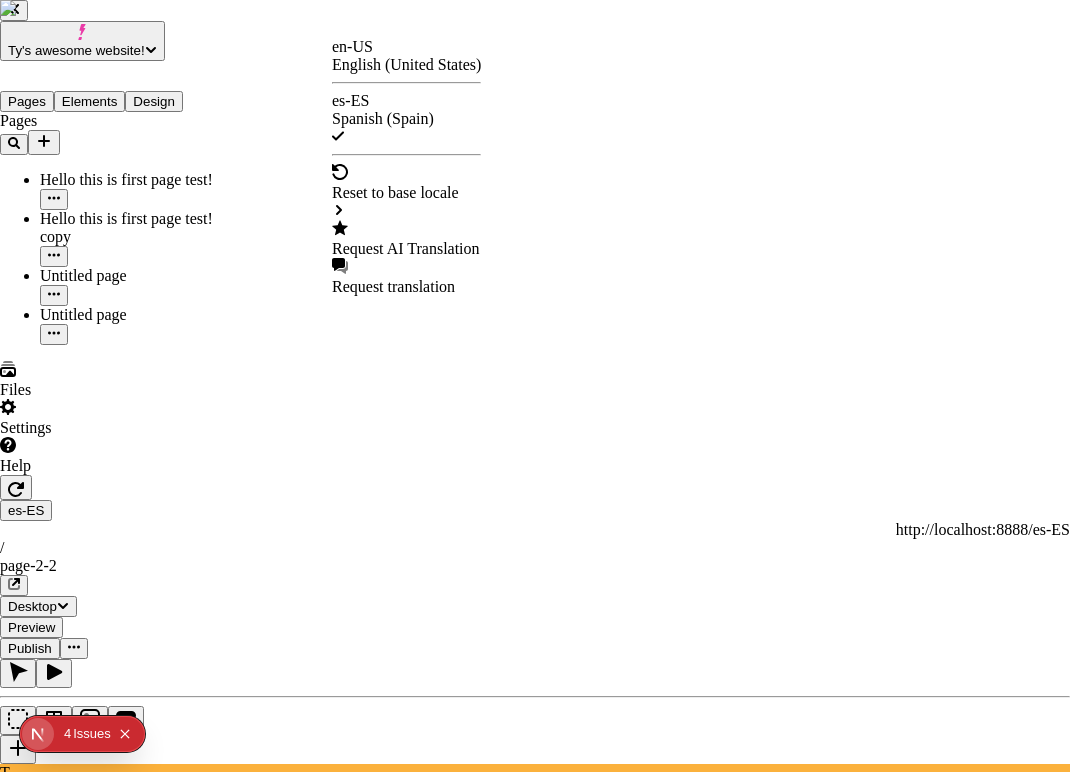checkbox on "true" 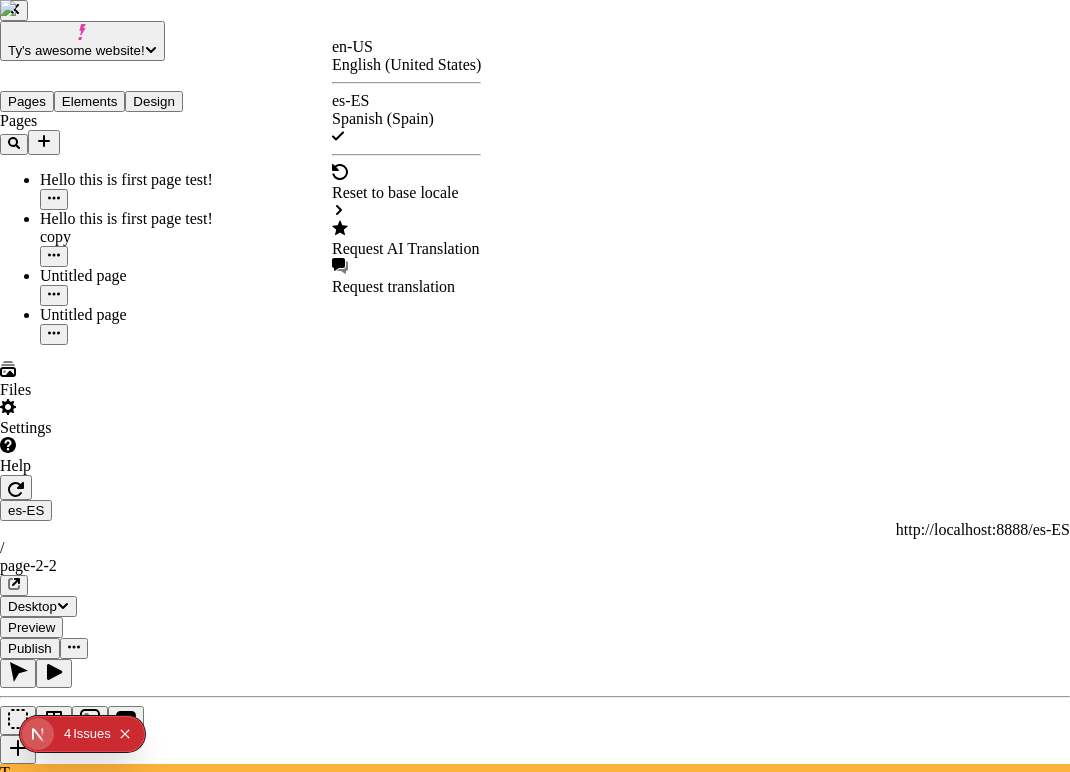 click 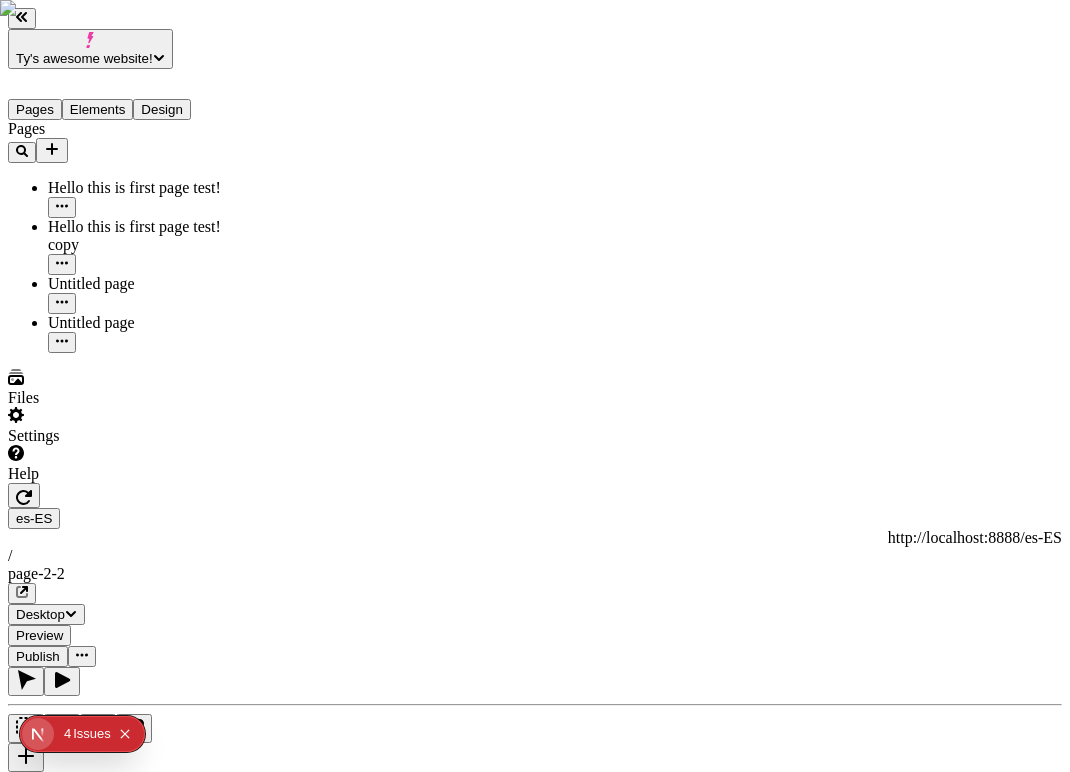 click on "Ty's awesome website! Pages Elements Design Pages Hello this is first page test! Hello this is first page test! copy Untitled page Untitled page Files Settings Help es-ES http://localhost:8888/es-ES / page-2-2 Desktop Preview Publish T Box Backgrounds Width 100 Height Align items Margin 0 0 Padding 10 10 10 10 Border 0 Corners 0 Shadows Row gap 0 Column gap 0 Animate box in None Animate items in None Visibility
To pick up a draggable item, press the space bar.
While dragging, use the arrow keys to move the item.
Press space again to drop the item in its new position, or press escape to cancel.
To pick up a draggable item, press the space bar.
While dragging, use the arrow keys to move the item.
Press space again to drop the item in its new position, or press escape to cancel." at bounding box center (535, 1529) 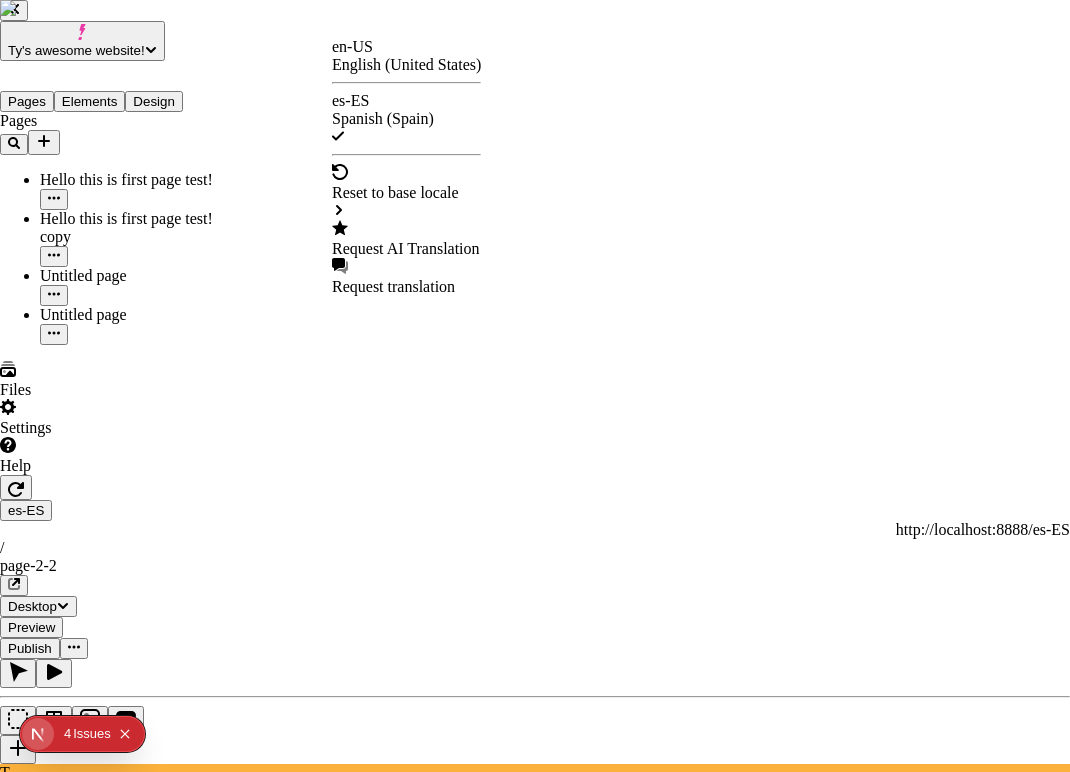 click on "Request AI Translation" at bounding box center [406, 249] 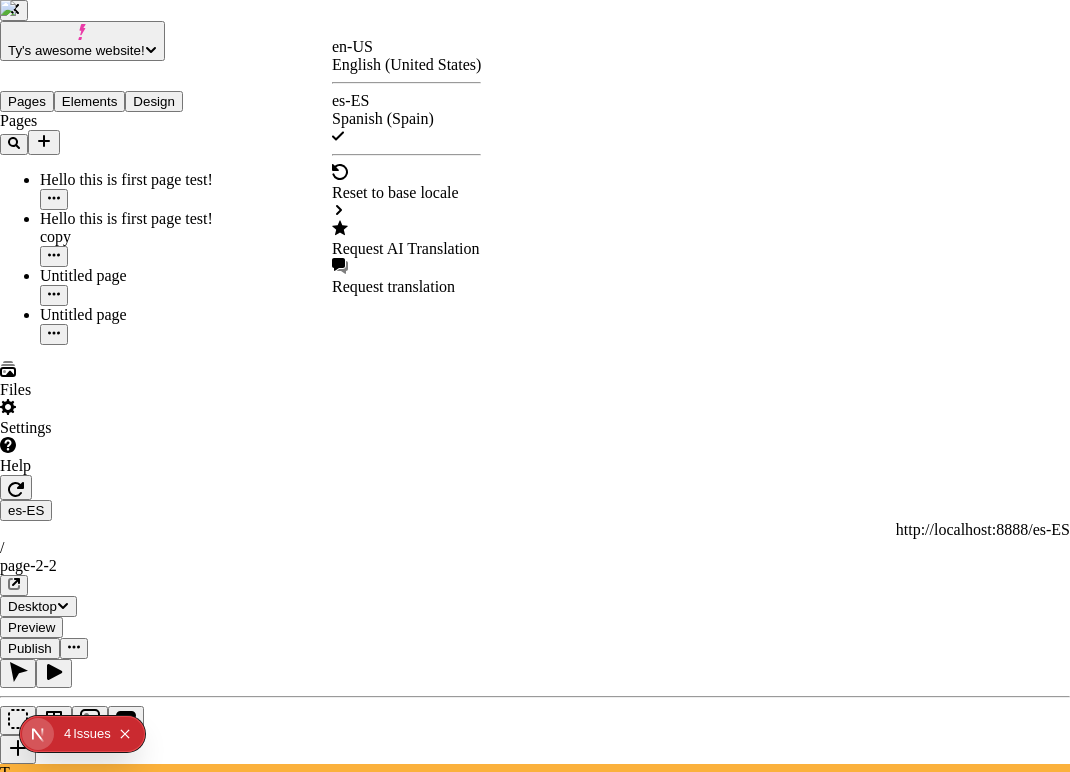 click on "another test to see the indentation of the json!" at bounding box center (535, 3201) 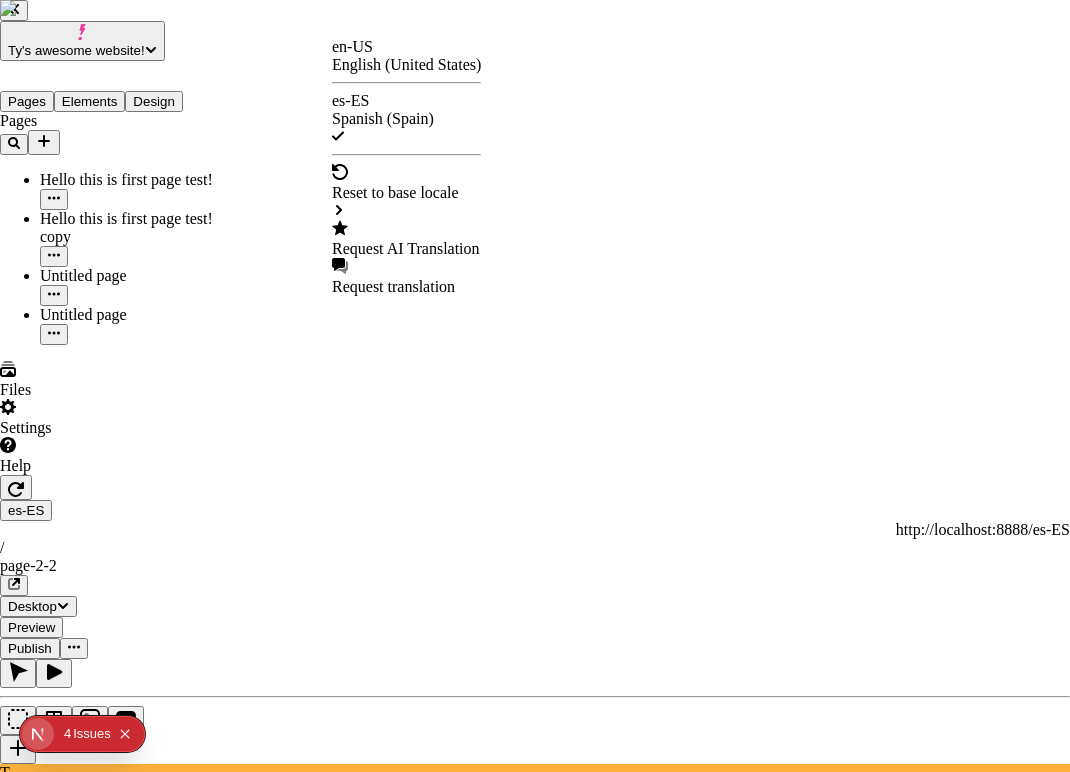 click at bounding box center (535, 3268) 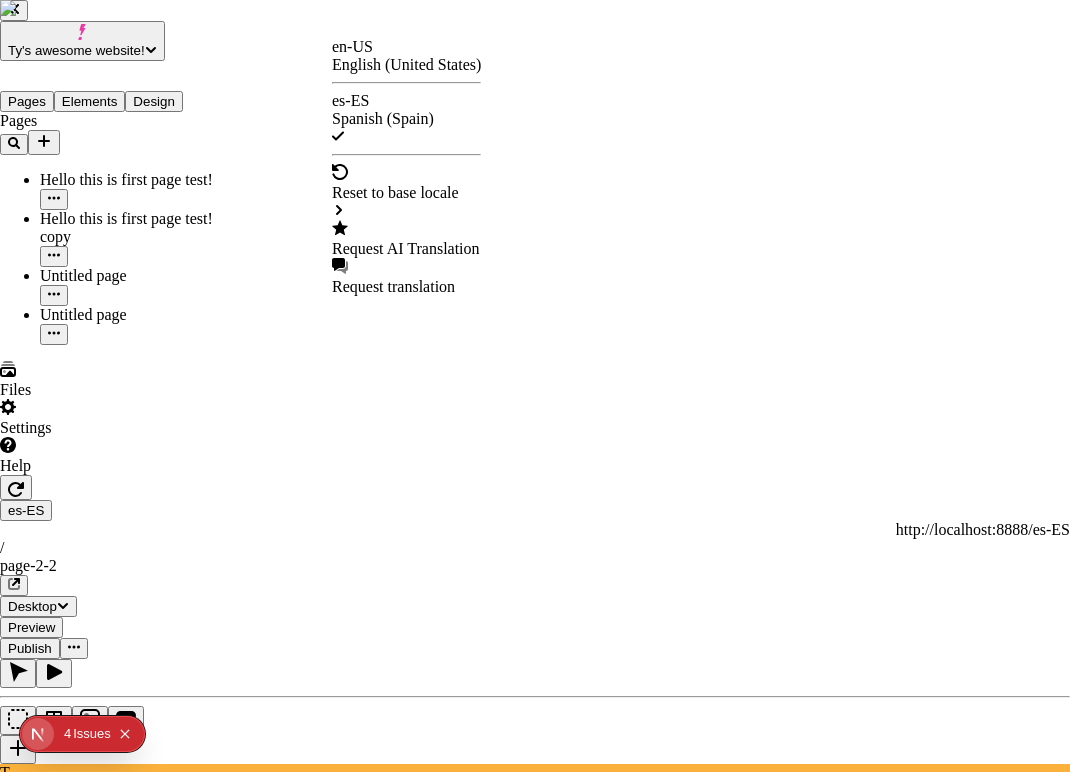 checkbox on "true" 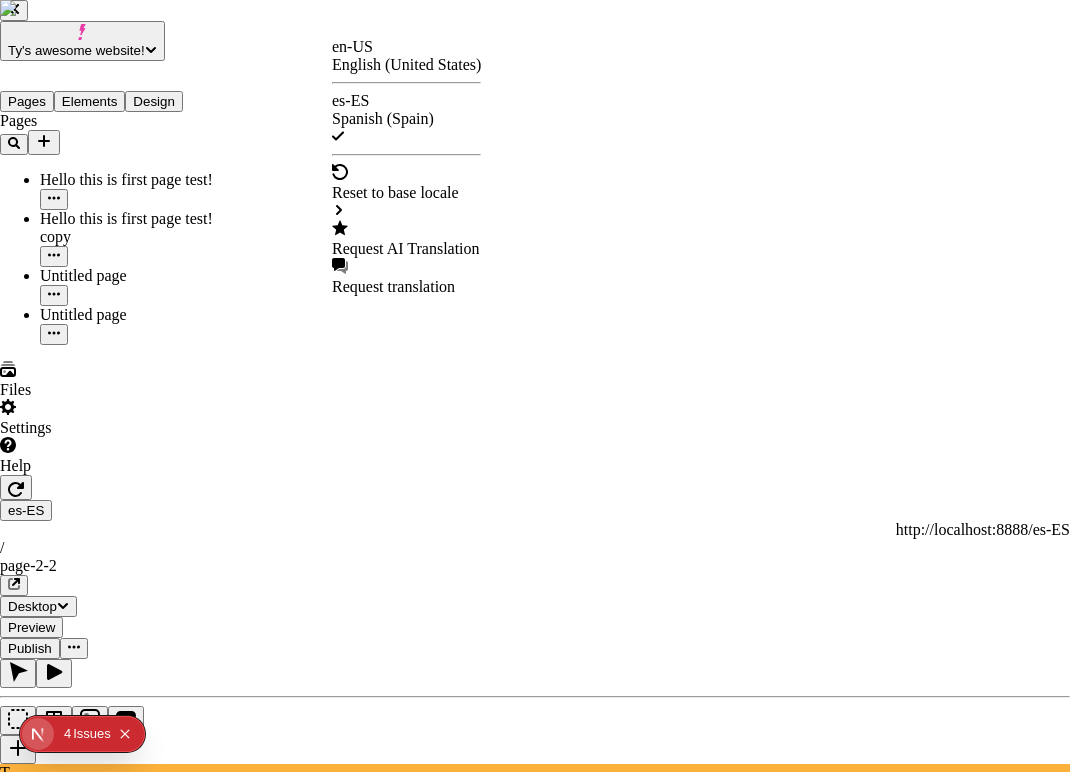click 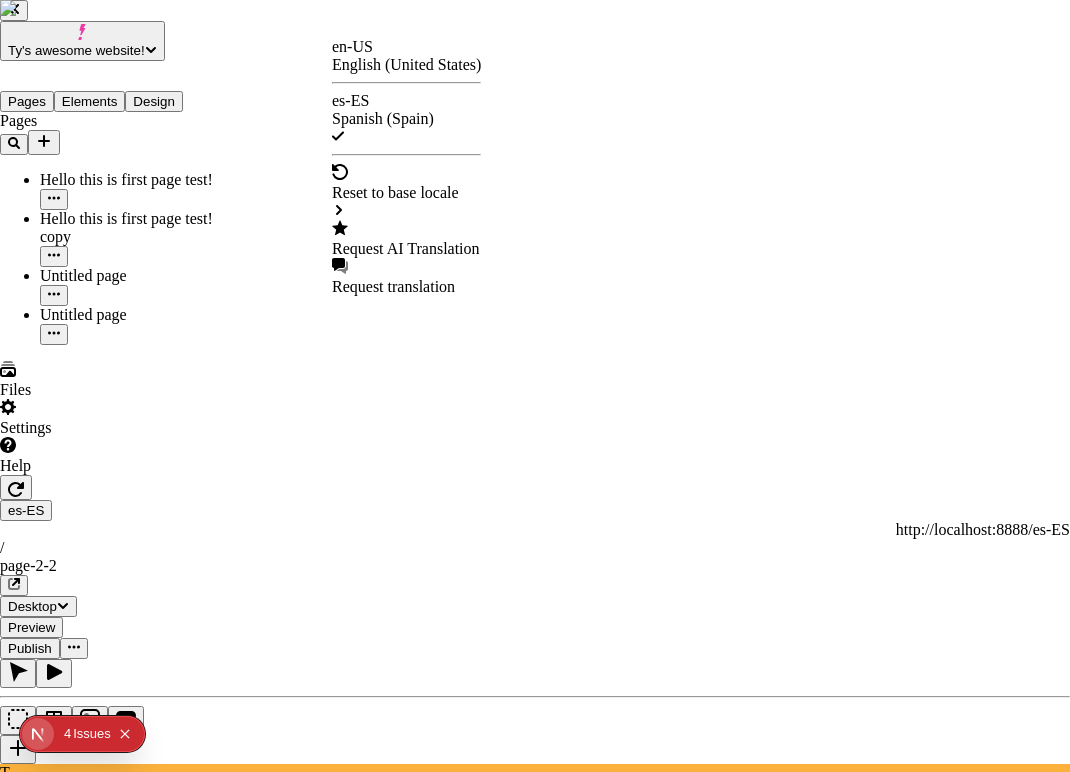 click at bounding box center (535, 3154) 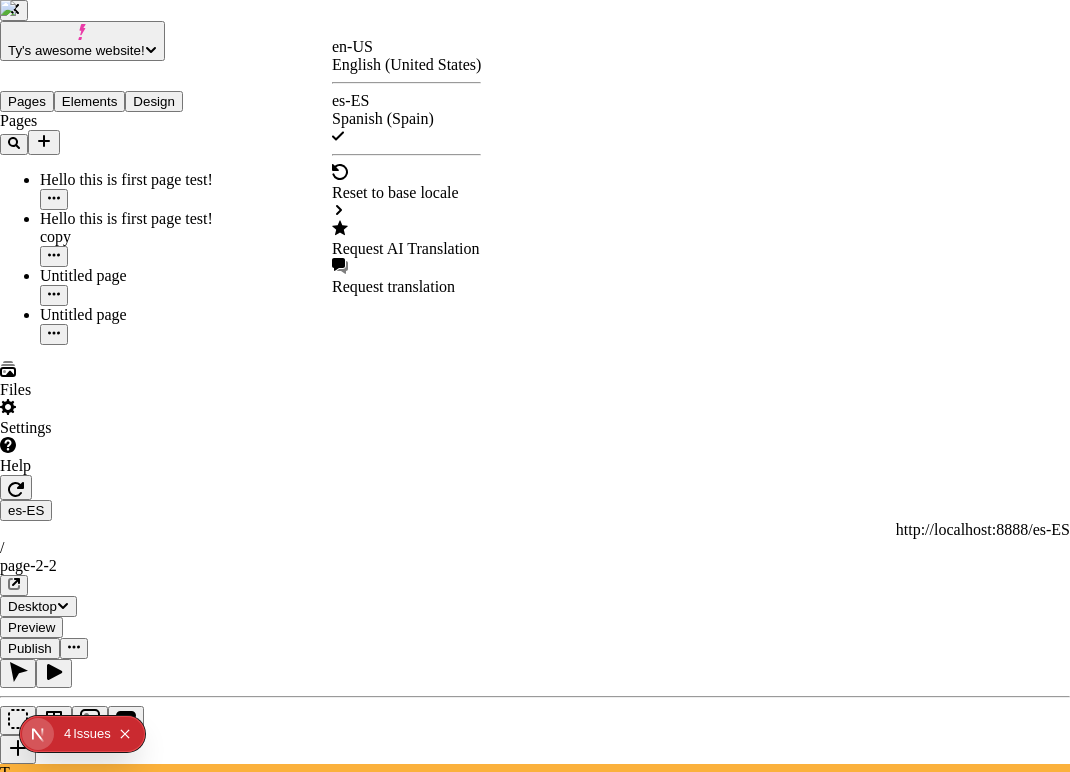 checkbox on "true" 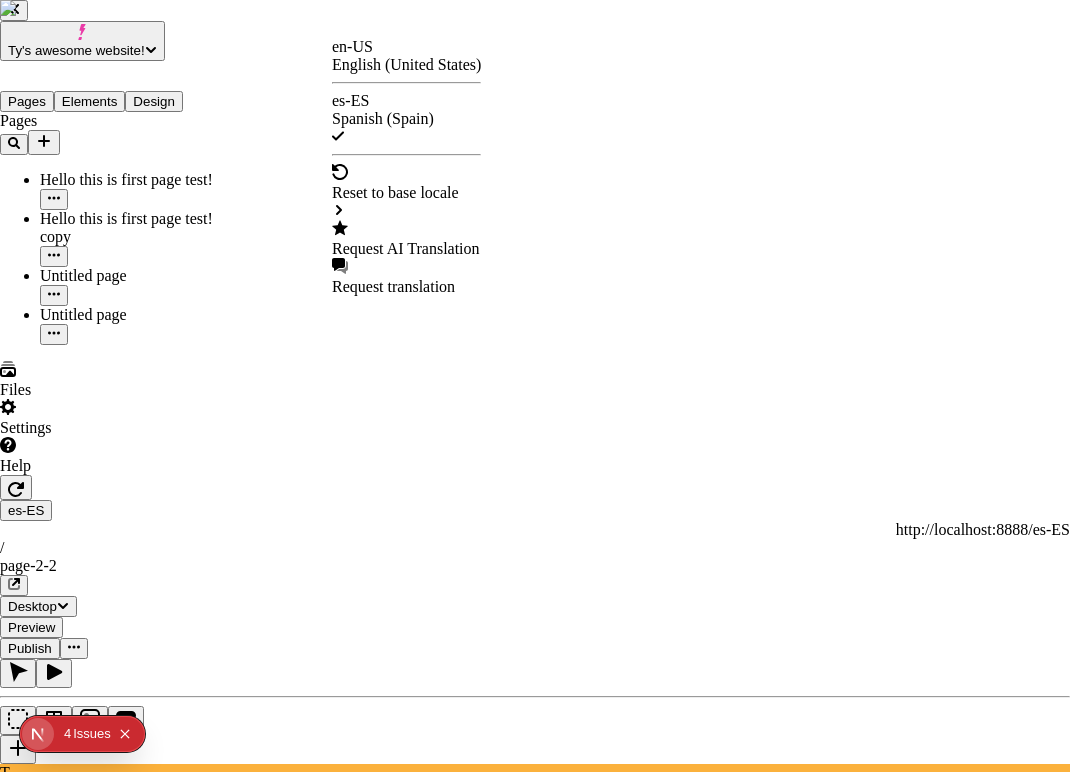 checkbox on "true" 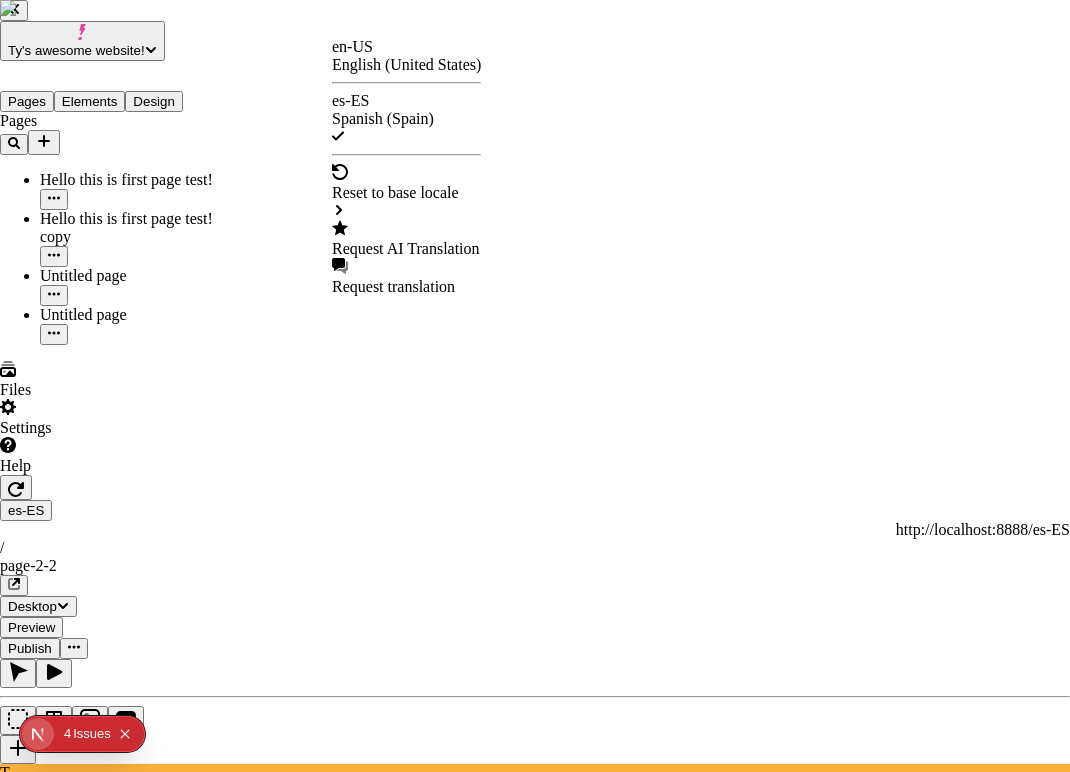checkbox on "true" 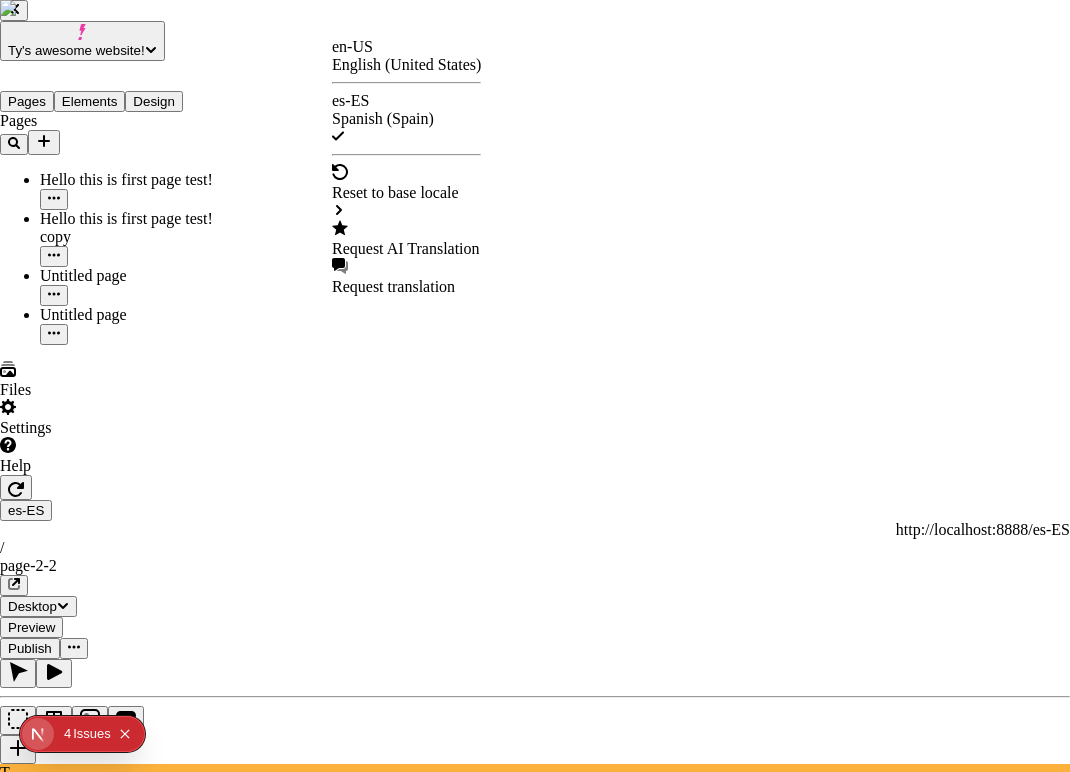 checkbox on "true" 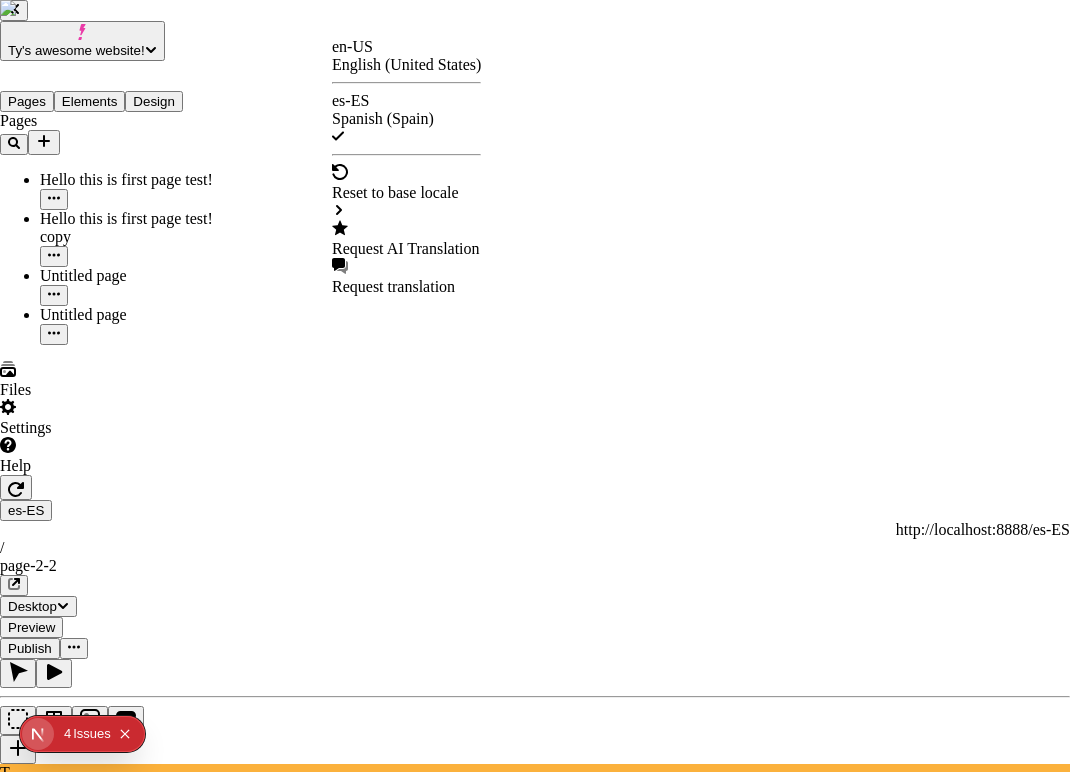 checkbox on "true" 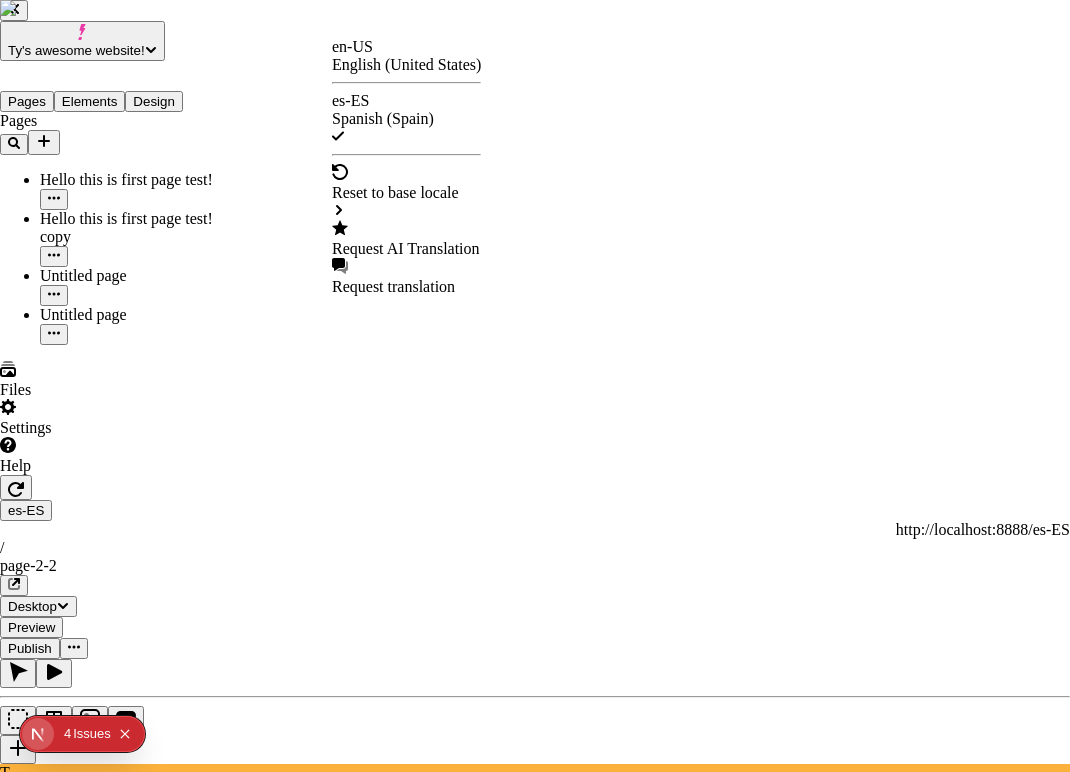 checkbox on "false" 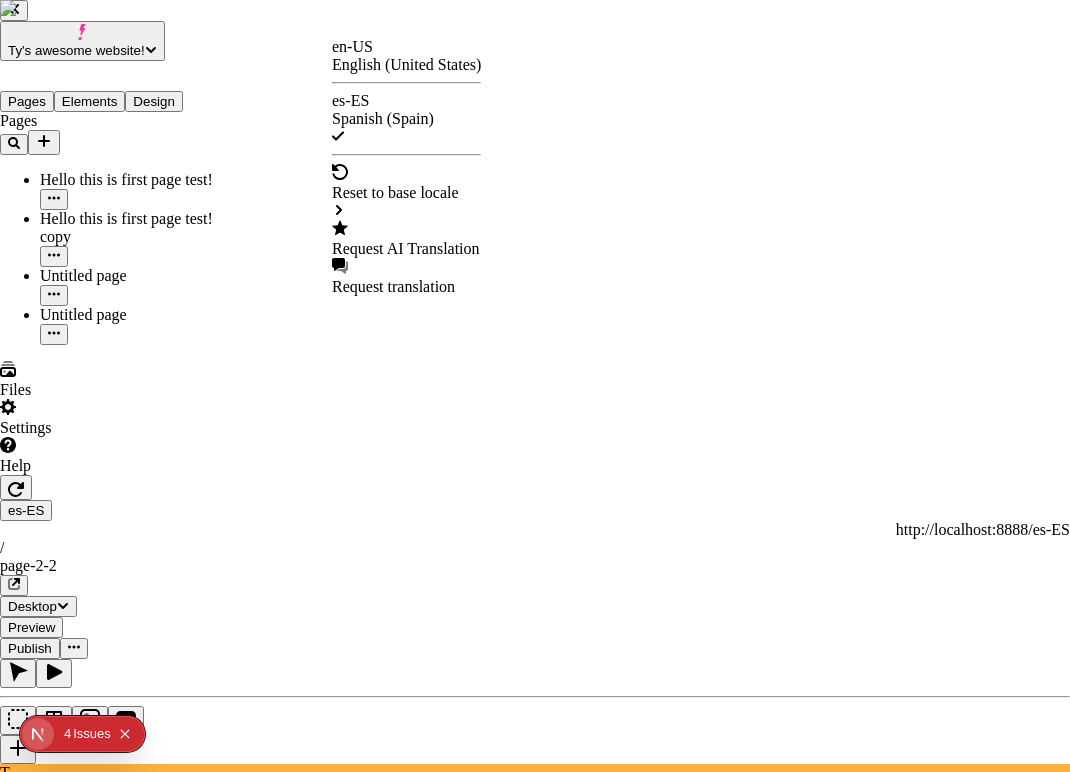 checkbox on "false" 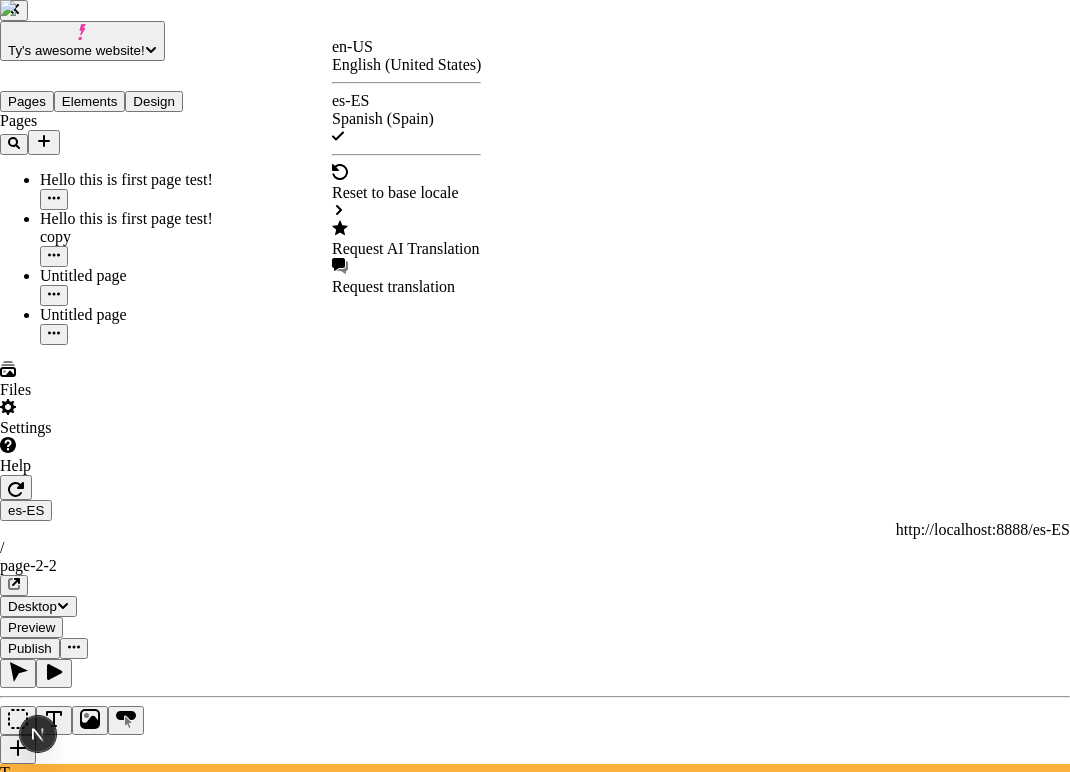 click at bounding box center [535, 3133] 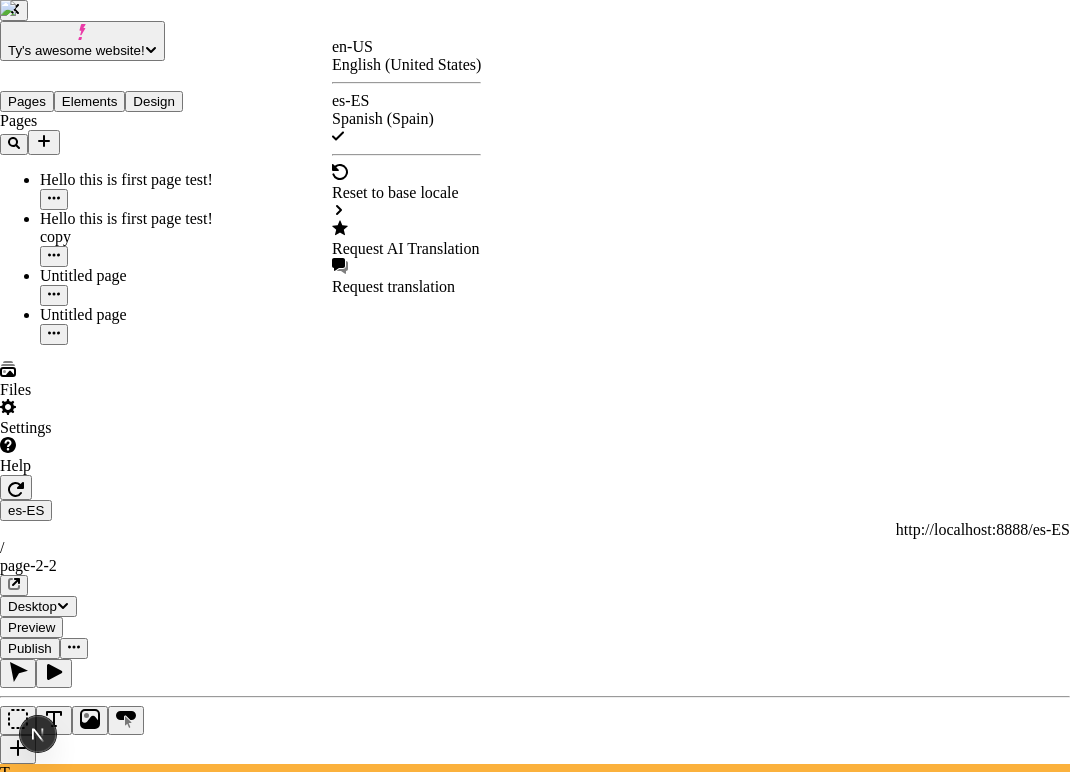checkbox on "false" 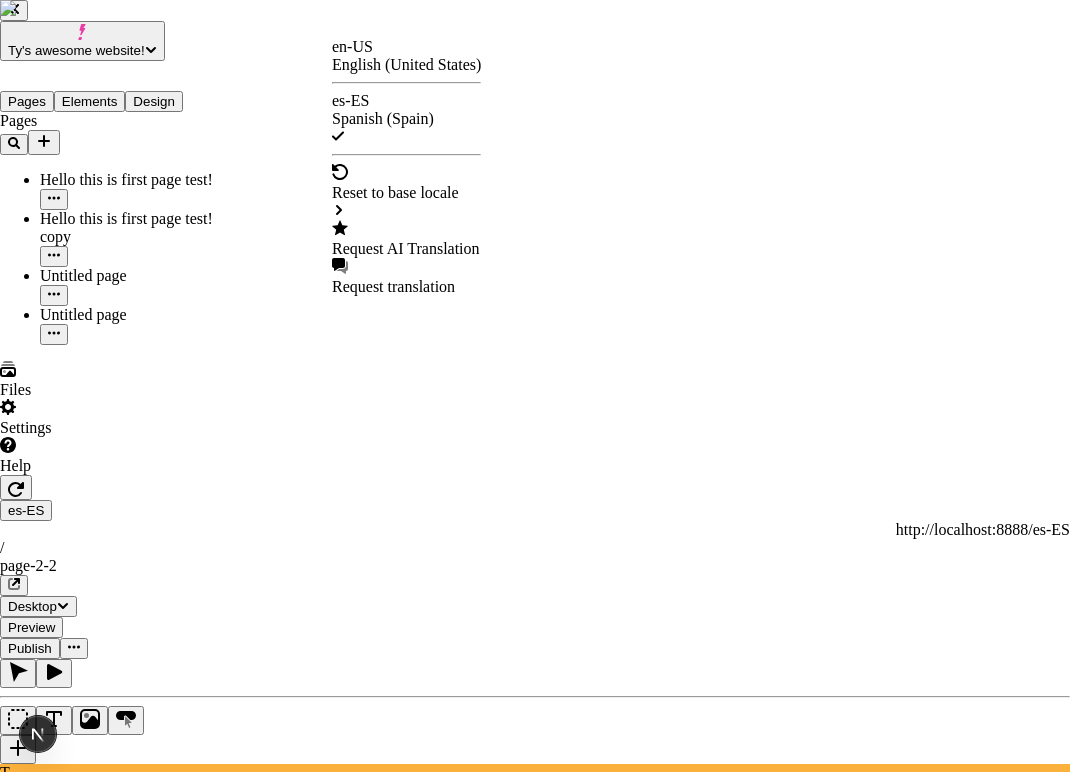 checkbox on "false" 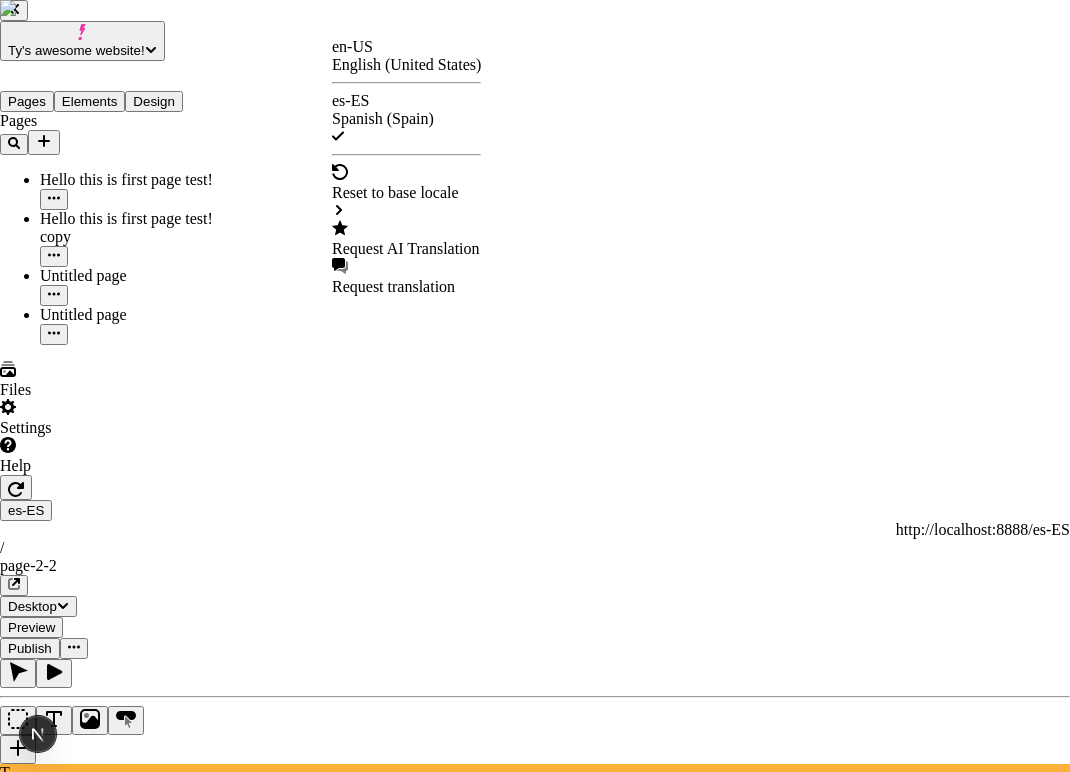checkbox on "true" 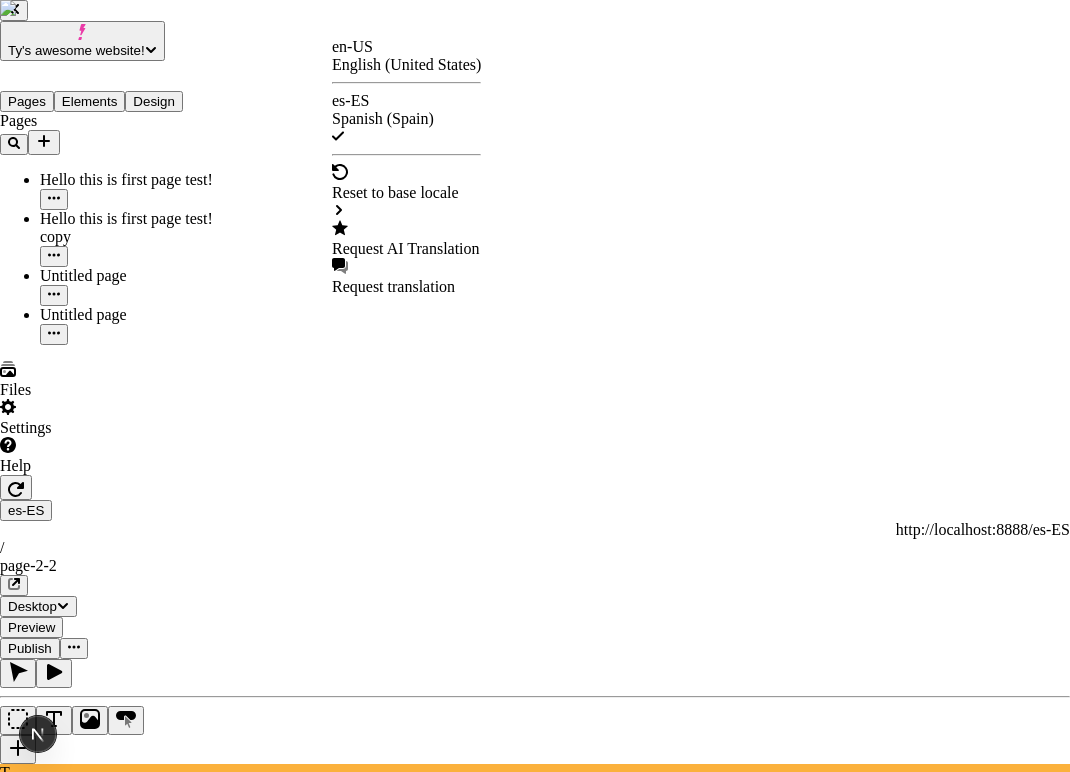 checkbox on "true" 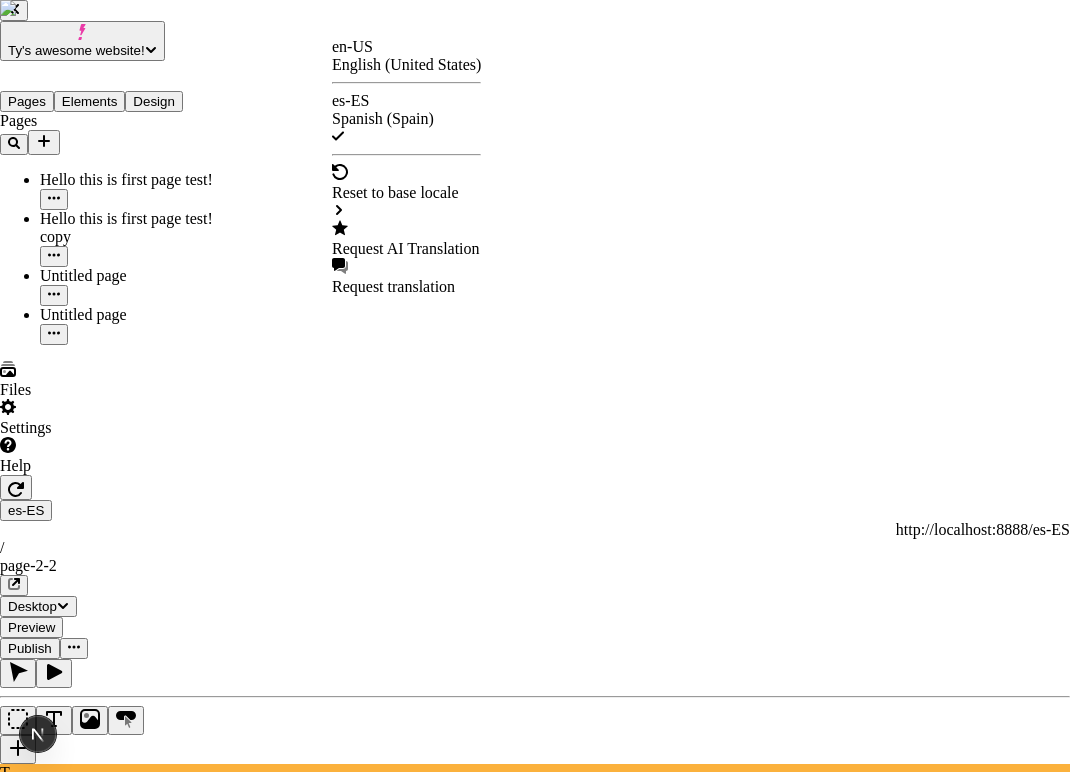 checkbox on "true" 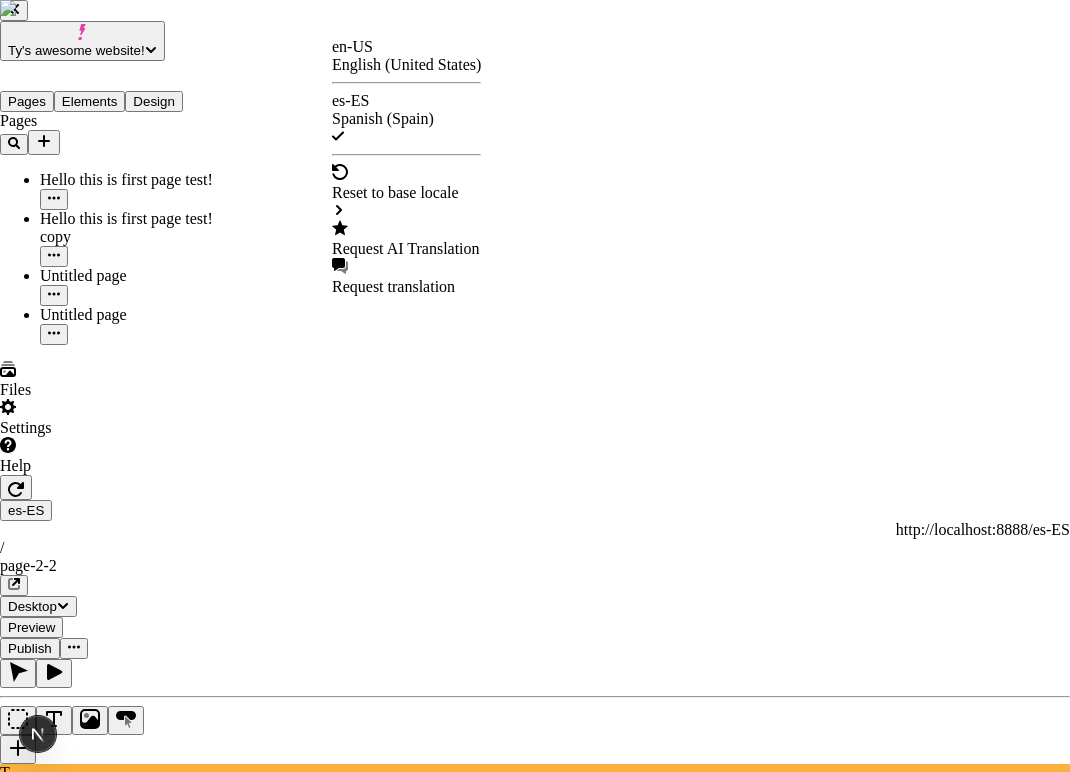 click 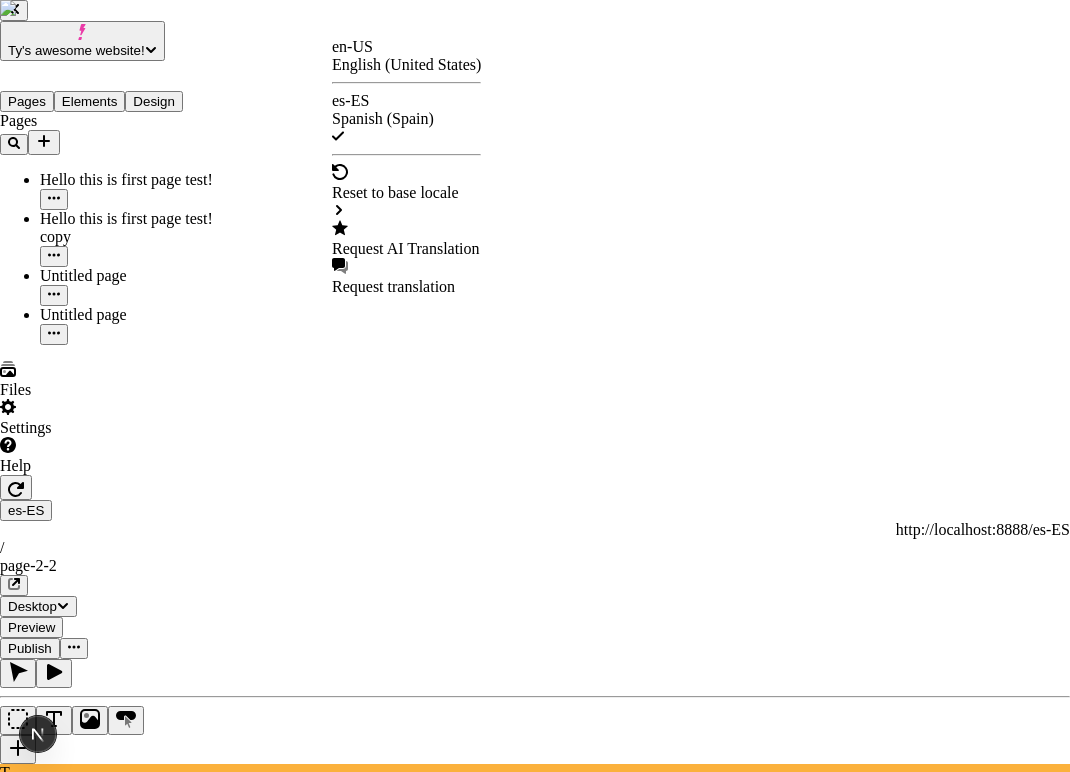 checkbox on "false" 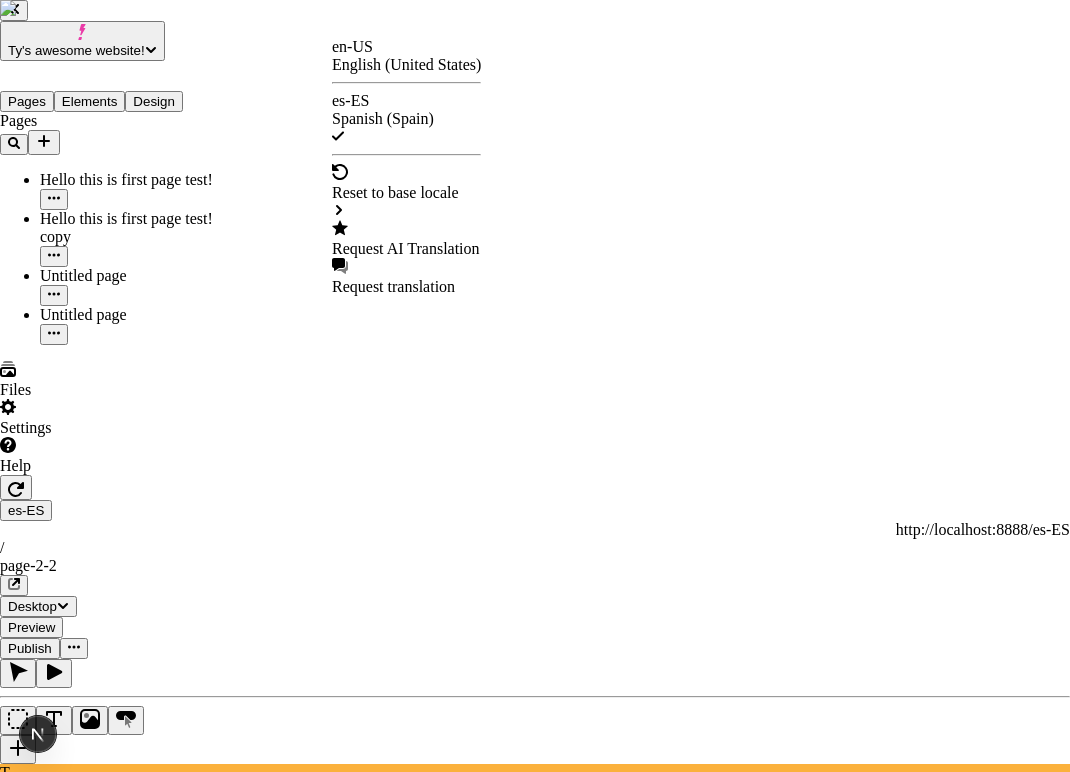 checkbox on "false" 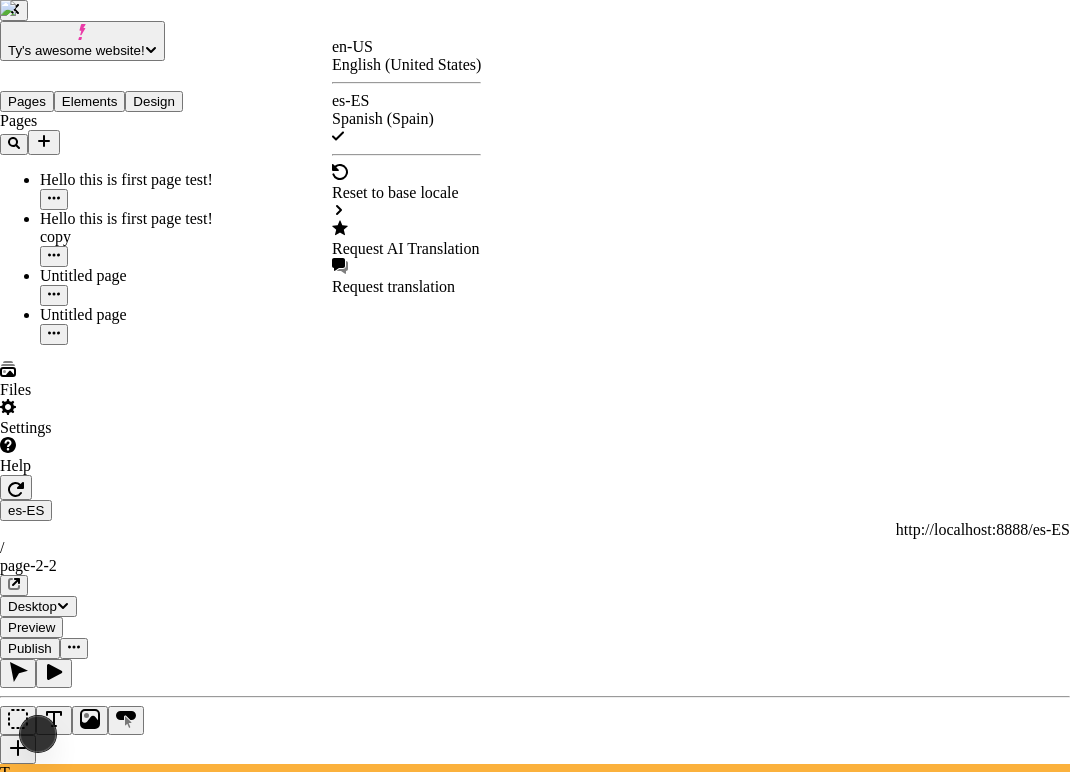 click at bounding box center (535, 3133) 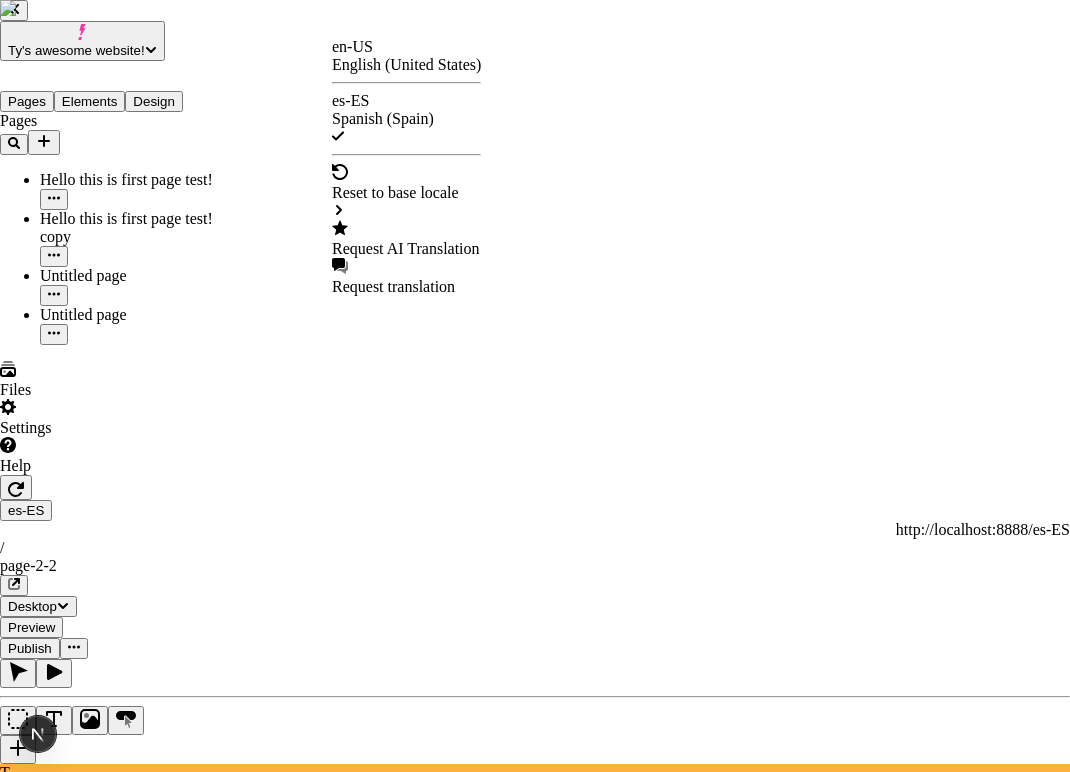 checkbox on "false" 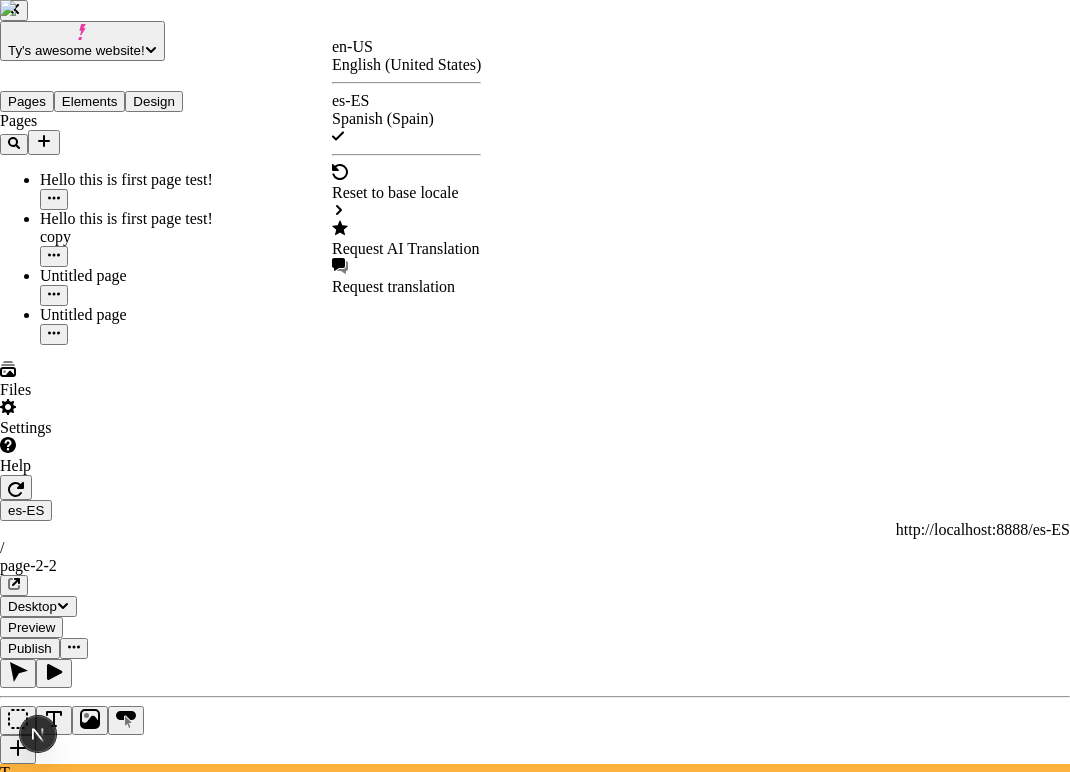 click at bounding box center (535, 3133) 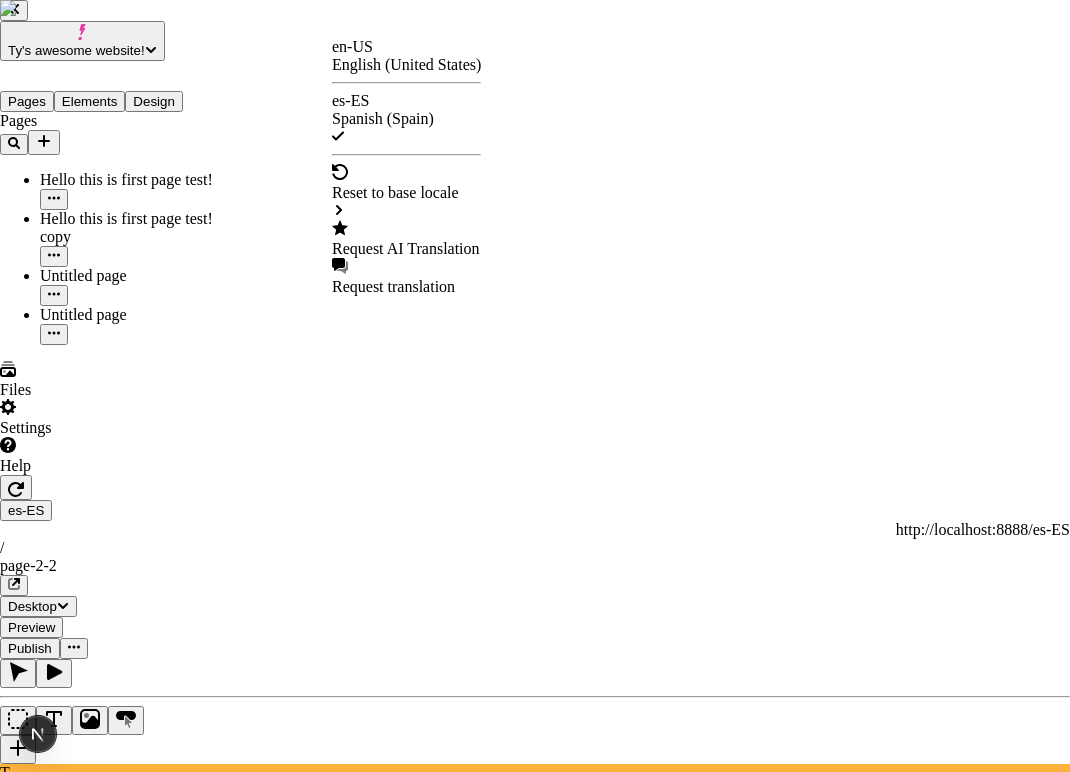 checkbox on "false" 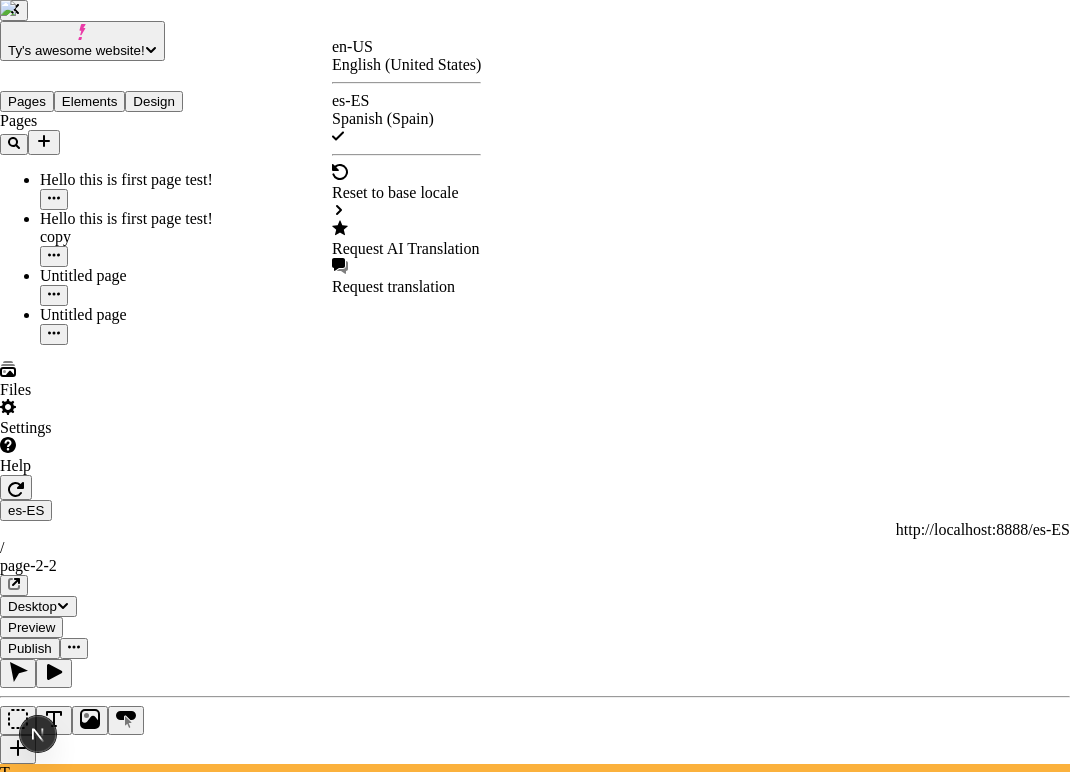 click at bounding box center (535, 3133) 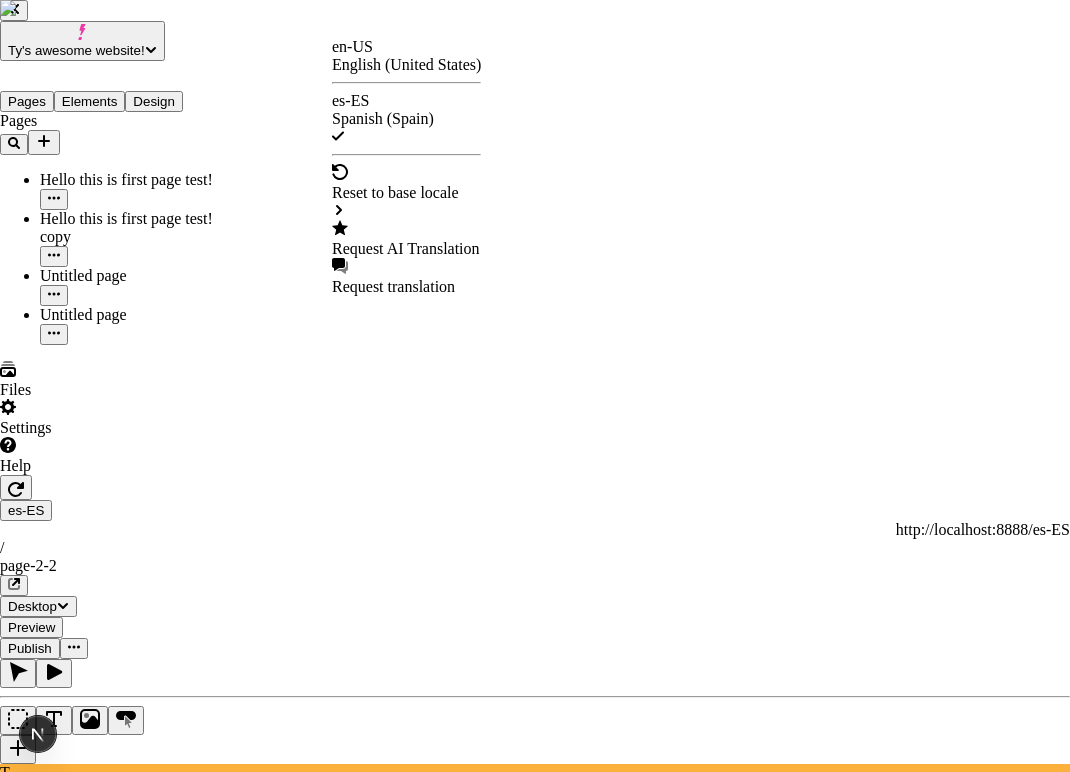 checkbox on "true" 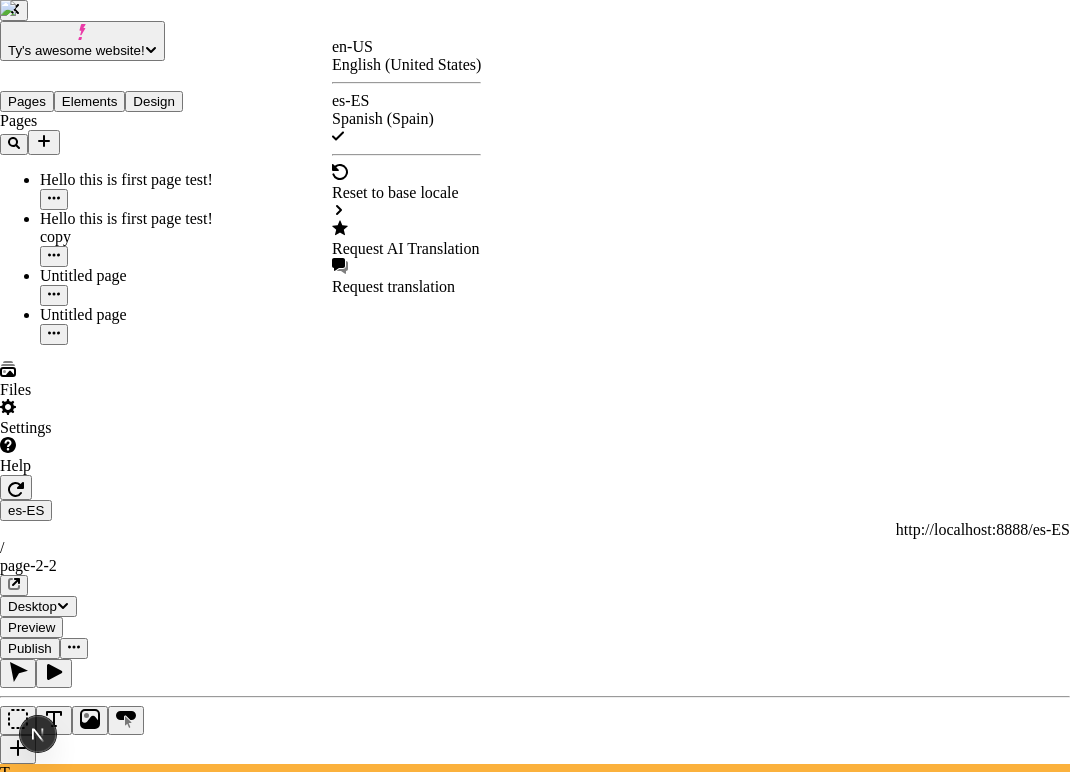 checkbox on "true" 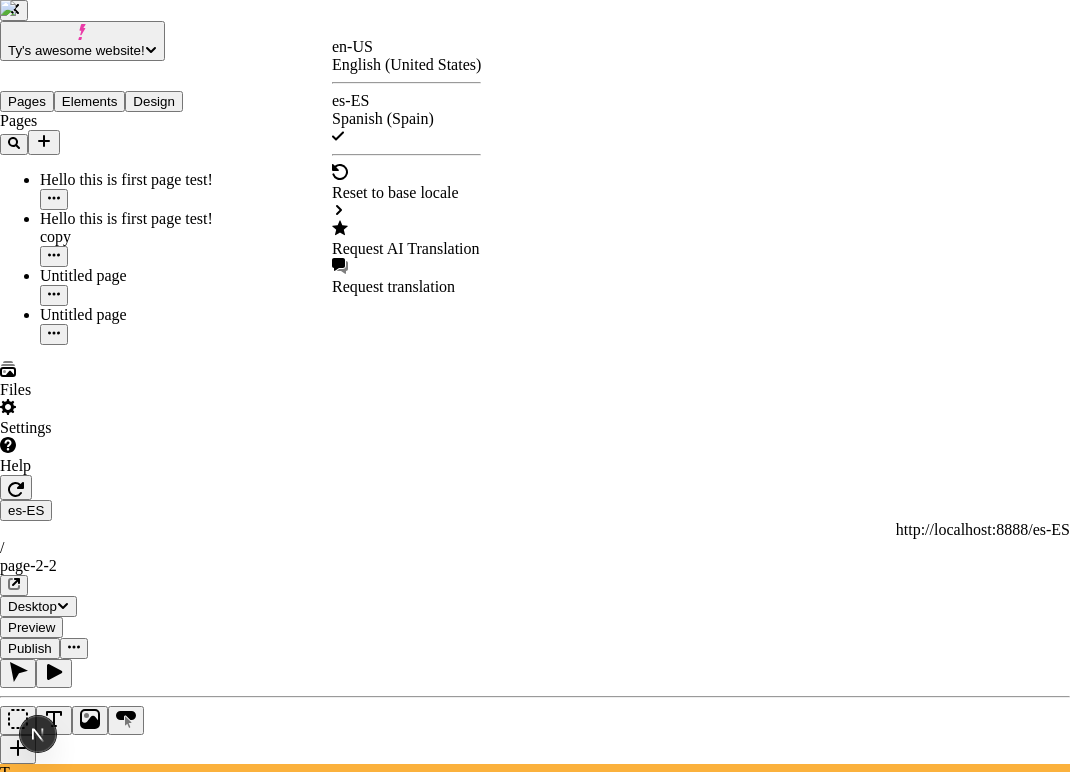 click 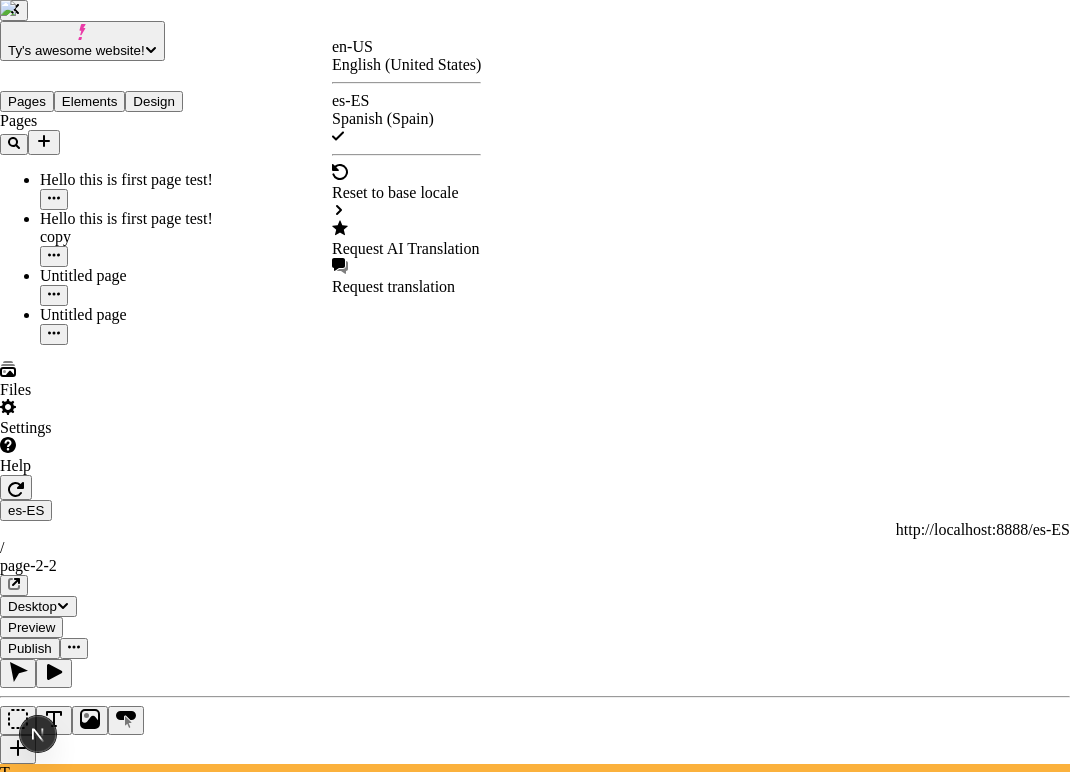 checkbox on "false" 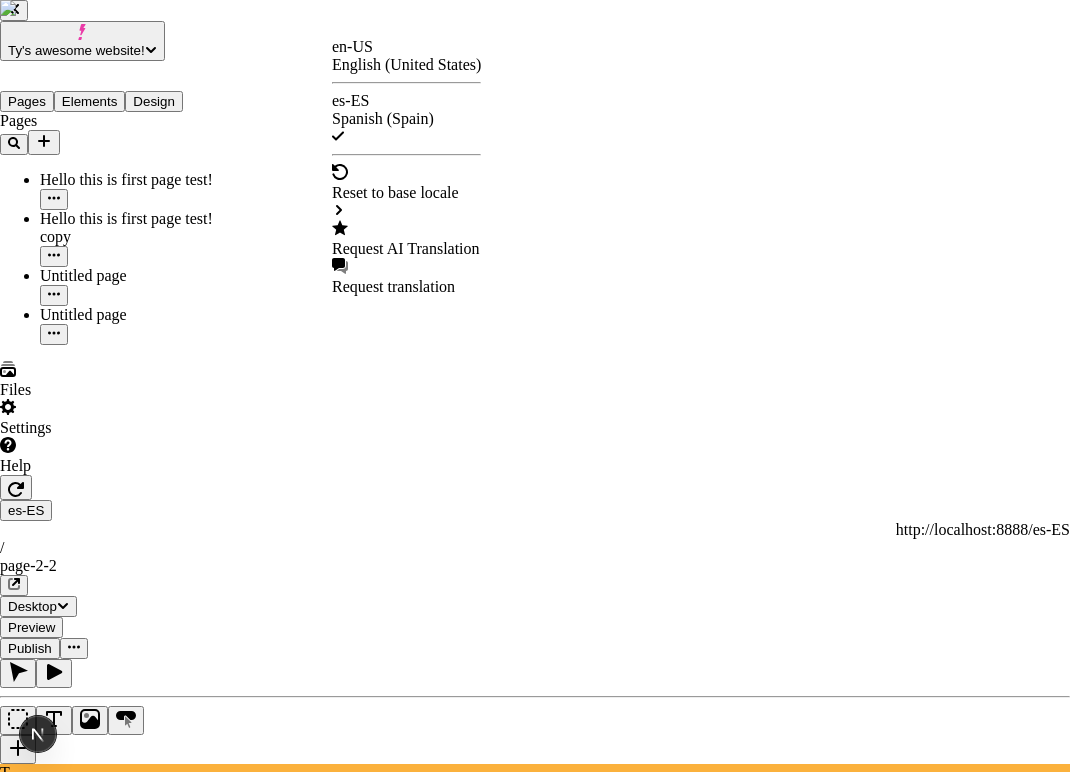 click at bounding box center [535, 3133] 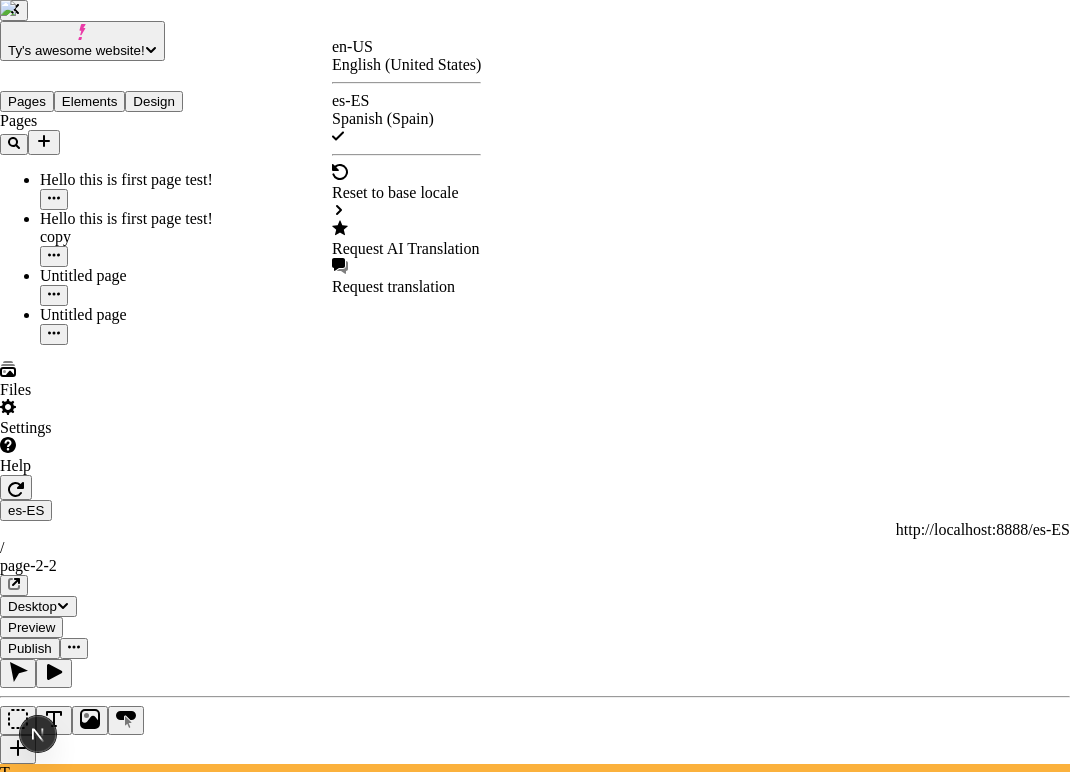 checkbox on "true" 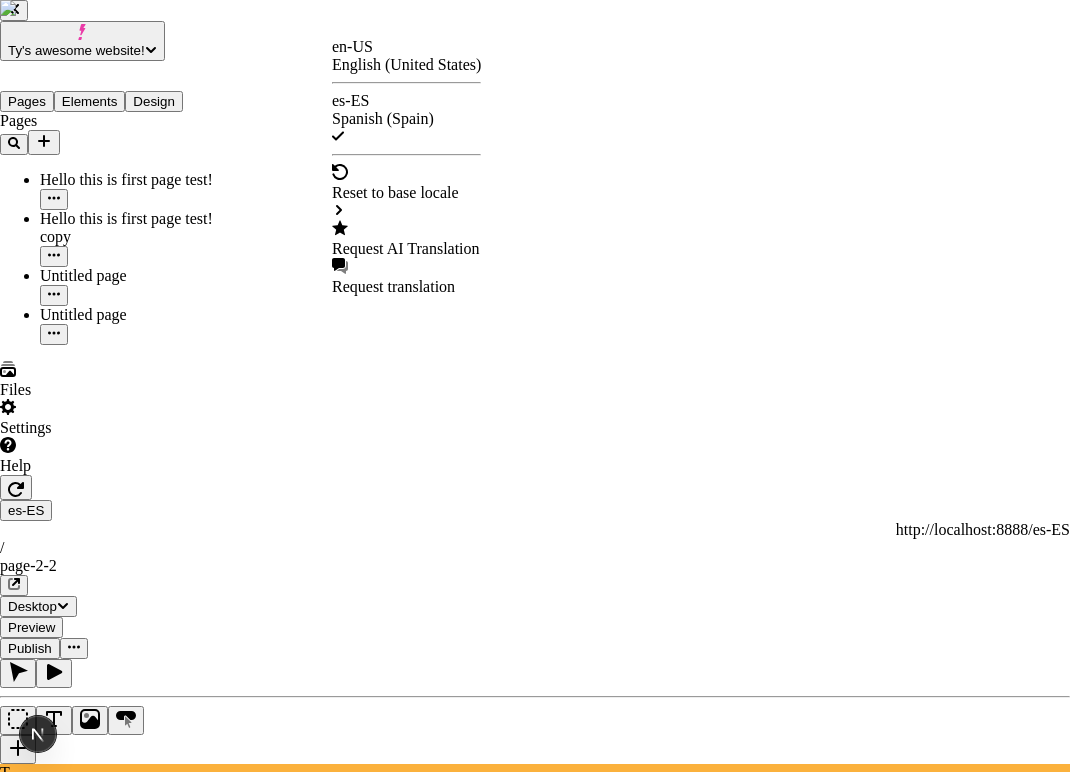 checkbox on "false" 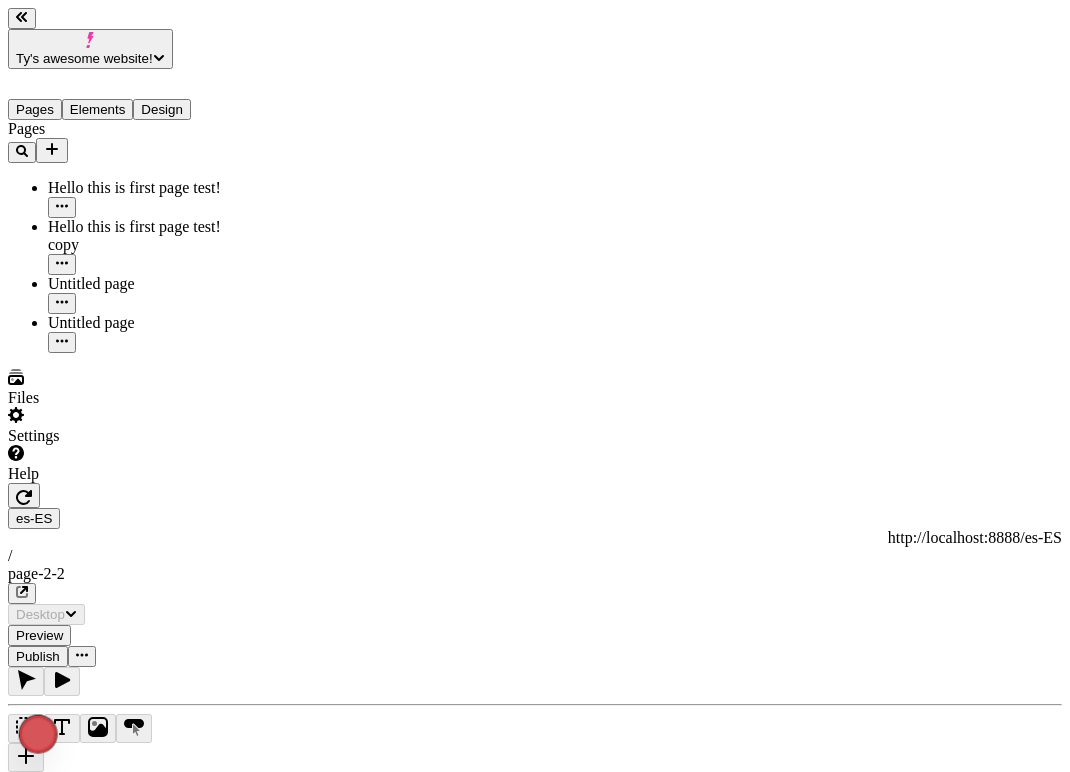 type on "/page-2-2" 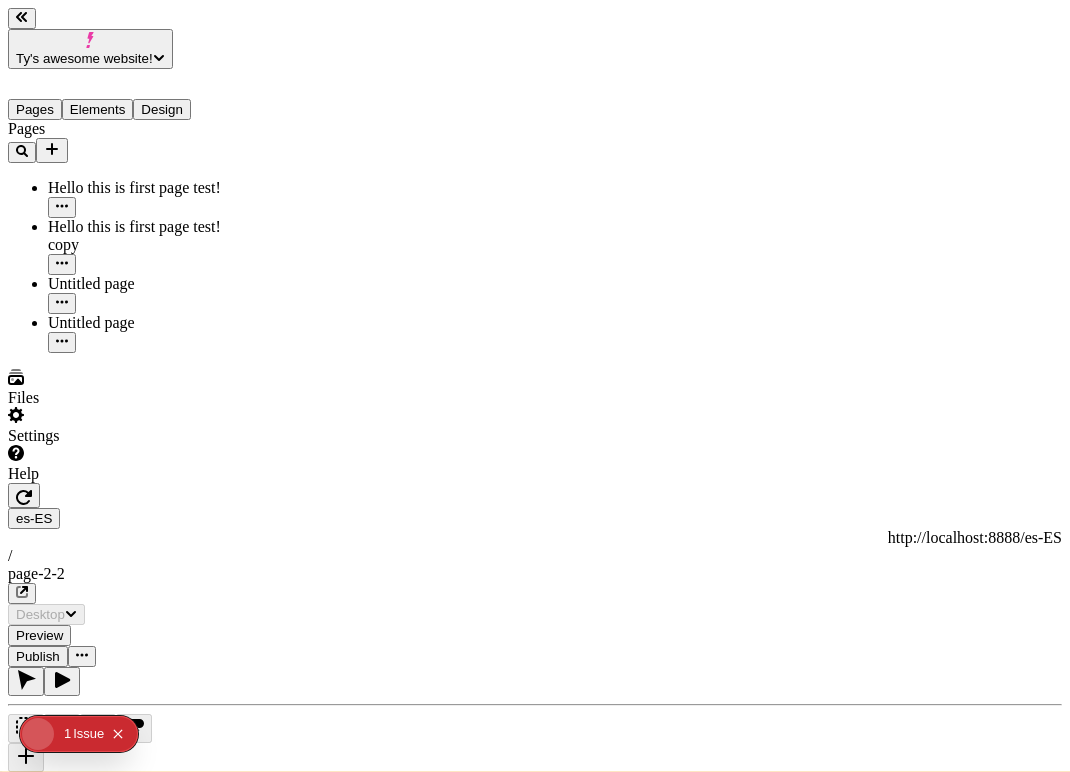 scroll, scrollTop: 0, scrollLeft: 0, axis: both 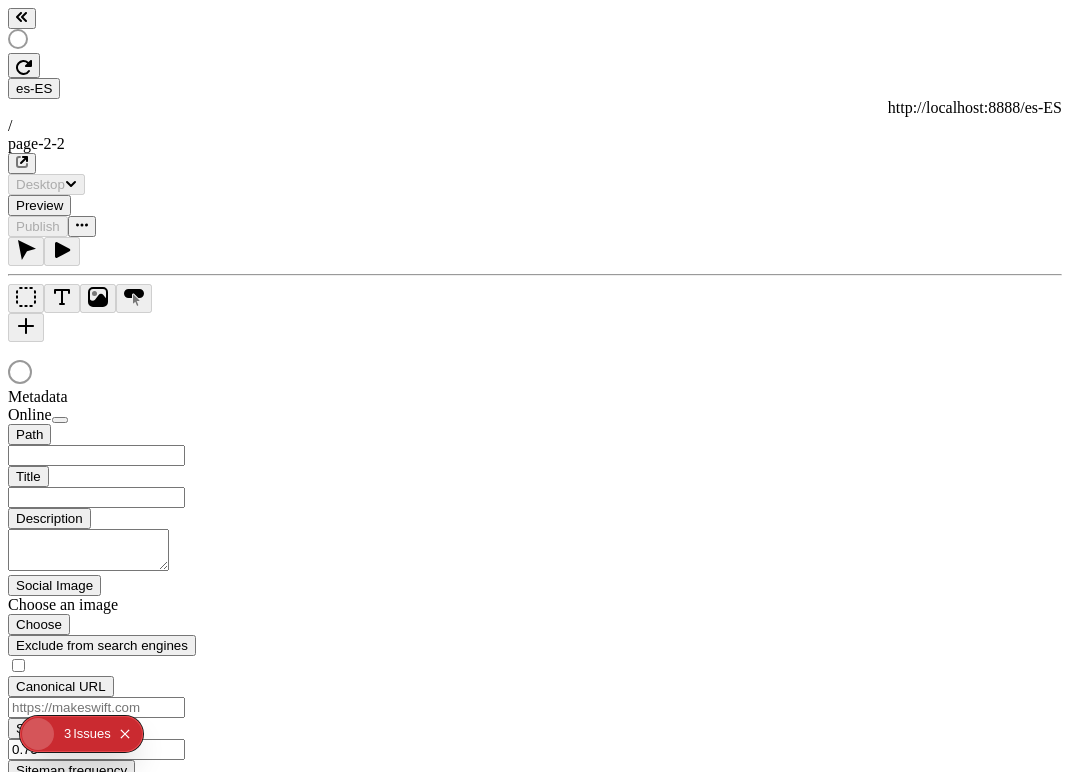 type on "/page-2-2" 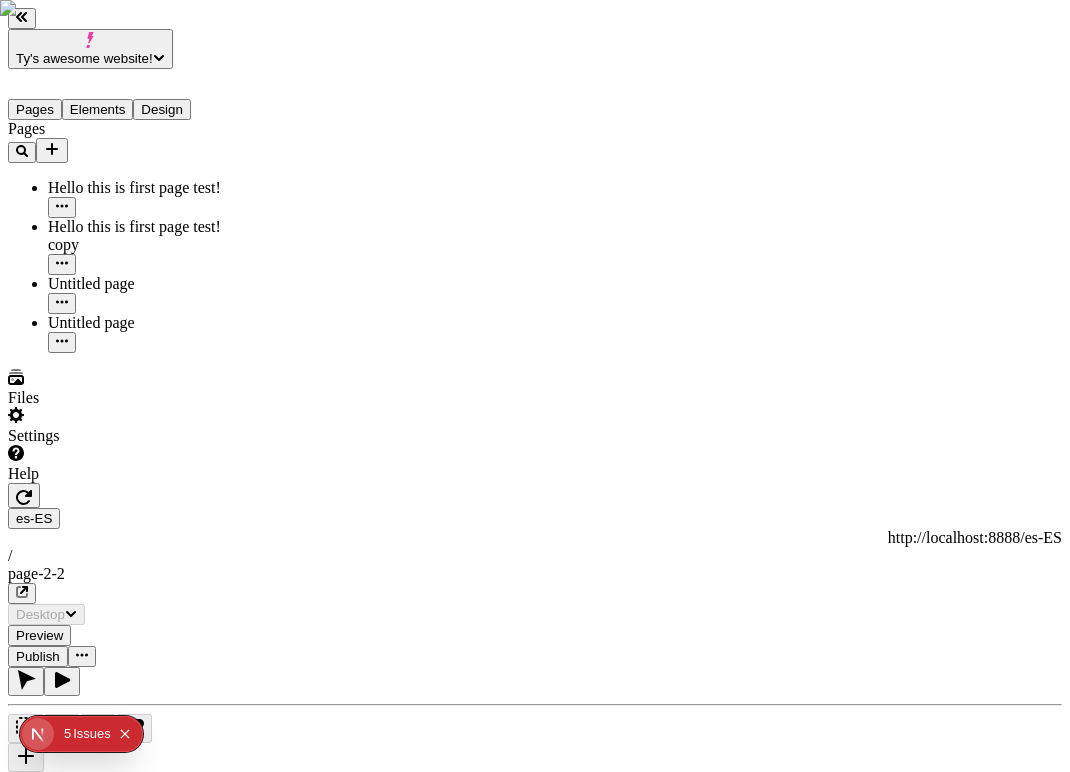 scroll, scrollTop: 0, scrollLeft: 0, axis: both 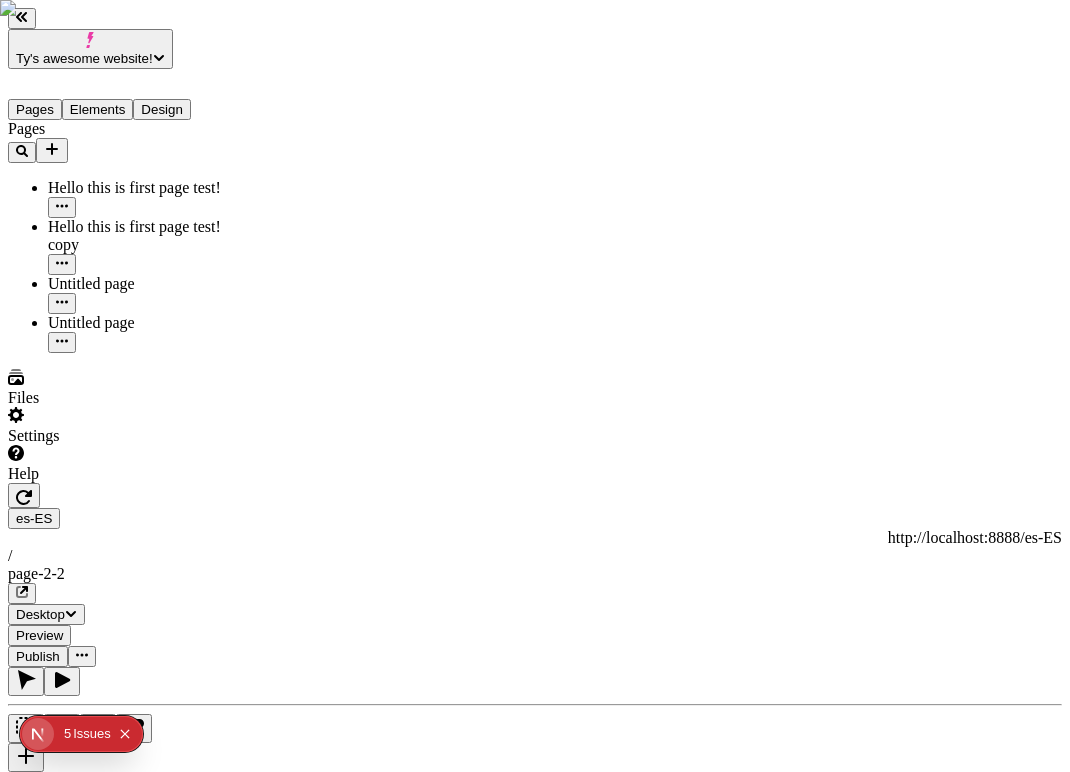 click on "Ty's awesome website! Pages Elements Design Pages Hello this is first page test! Hello this is first page test! copy Untitled page Untitled page Files Settings Help es-ES http://localhost:8888/es-ES / page-2-2 Desktop Preview Publish T Metadata Online Path /page-2-2 Title Description Social Image Choose an image Choose Exclude from search engines Canonical URL Sitemap priority 0.75 Sitemap frequency Hourly Snippets" at bounding box center (535, 1322) 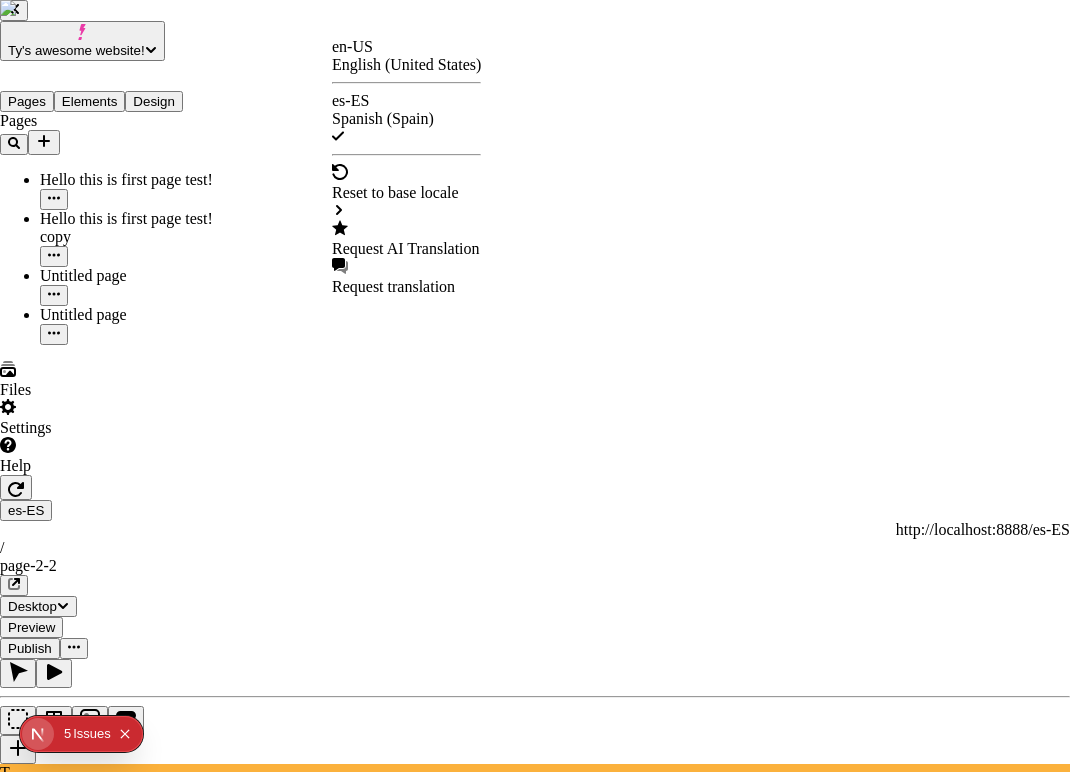 click on "Request AI Translation" at bounding box center (406, 249) 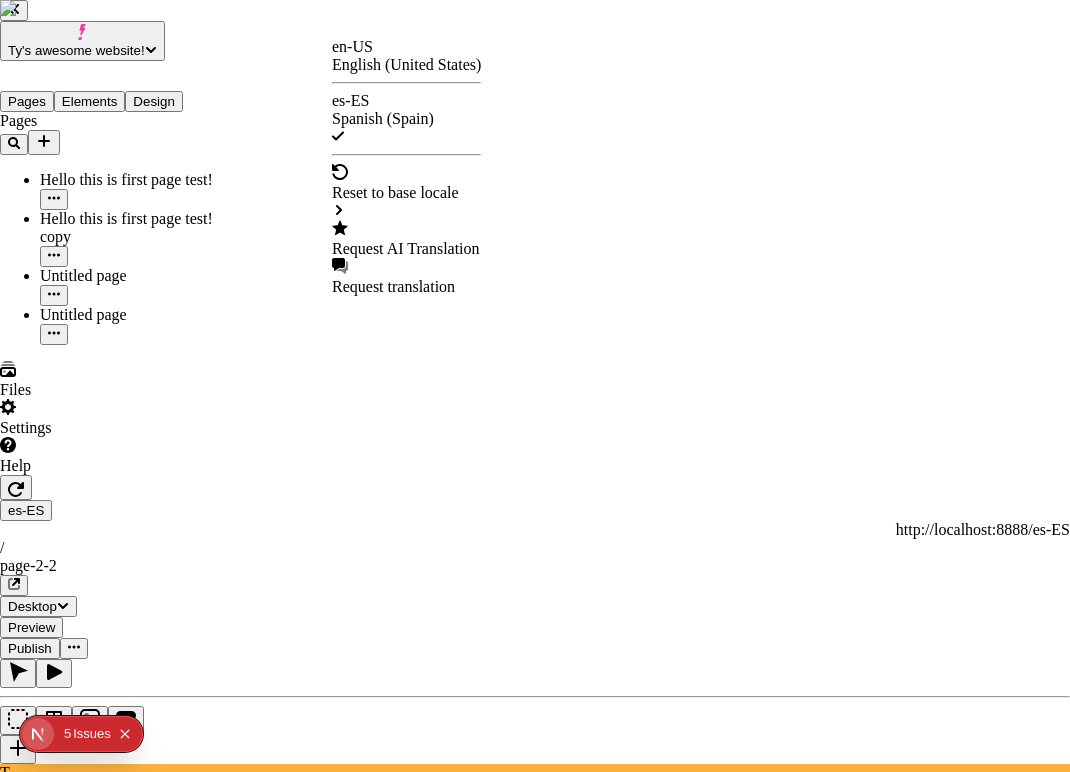 type 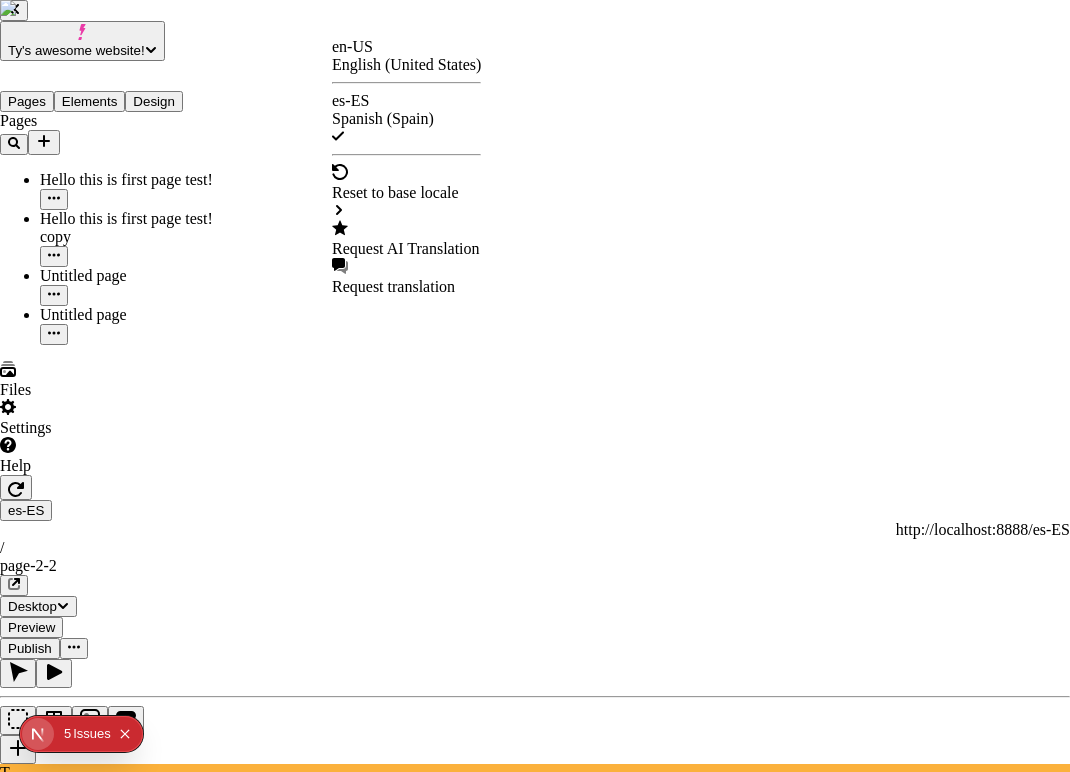 click 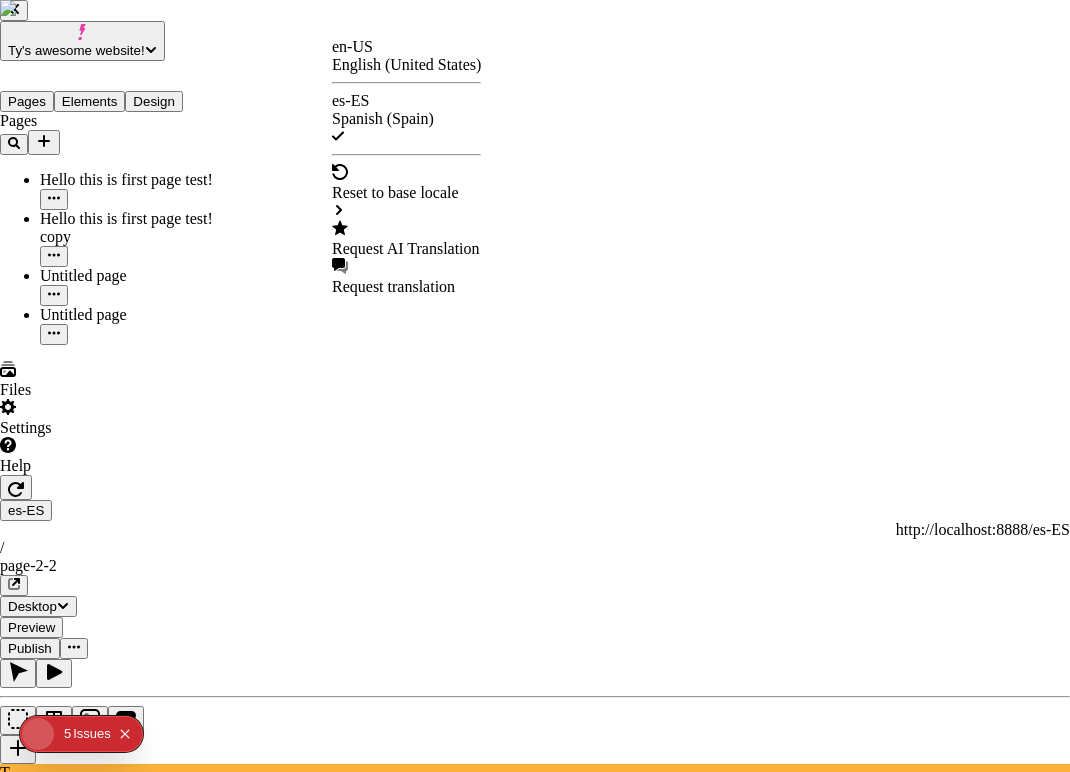 click on "Request AI Translation" at bounding box center [406, 249] 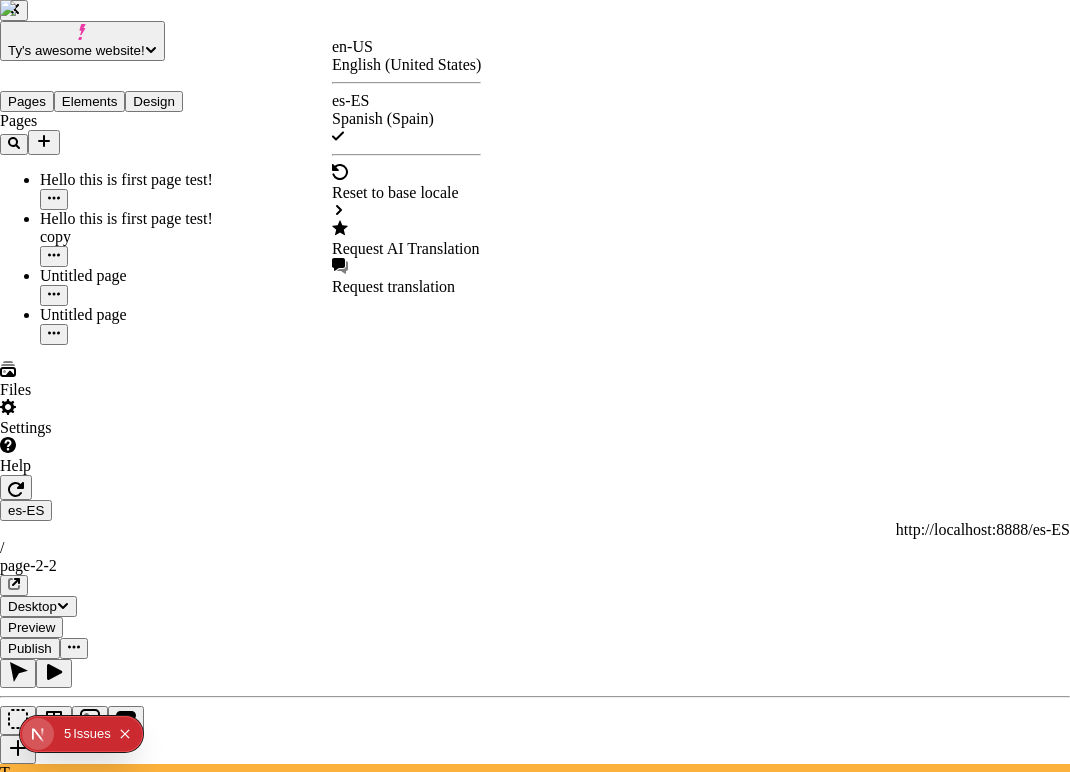 scroll, scrollTop: 0, scrollLeft: 0, axis: both 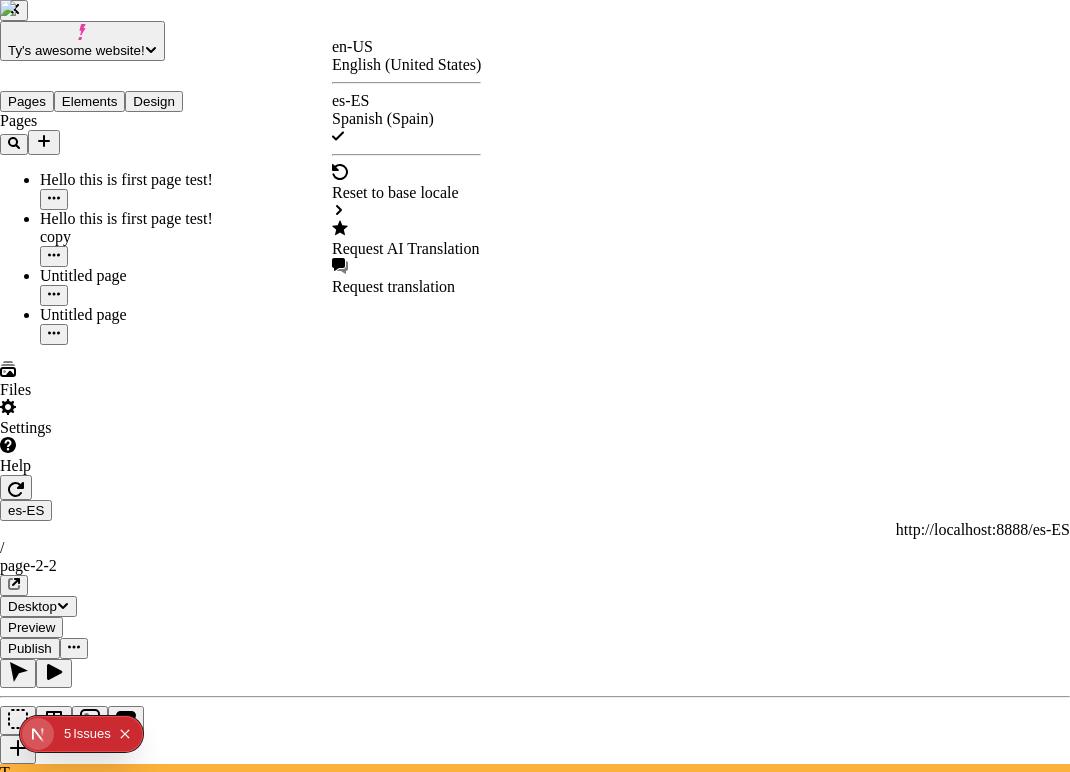 click at bounding box center (535, 2720) 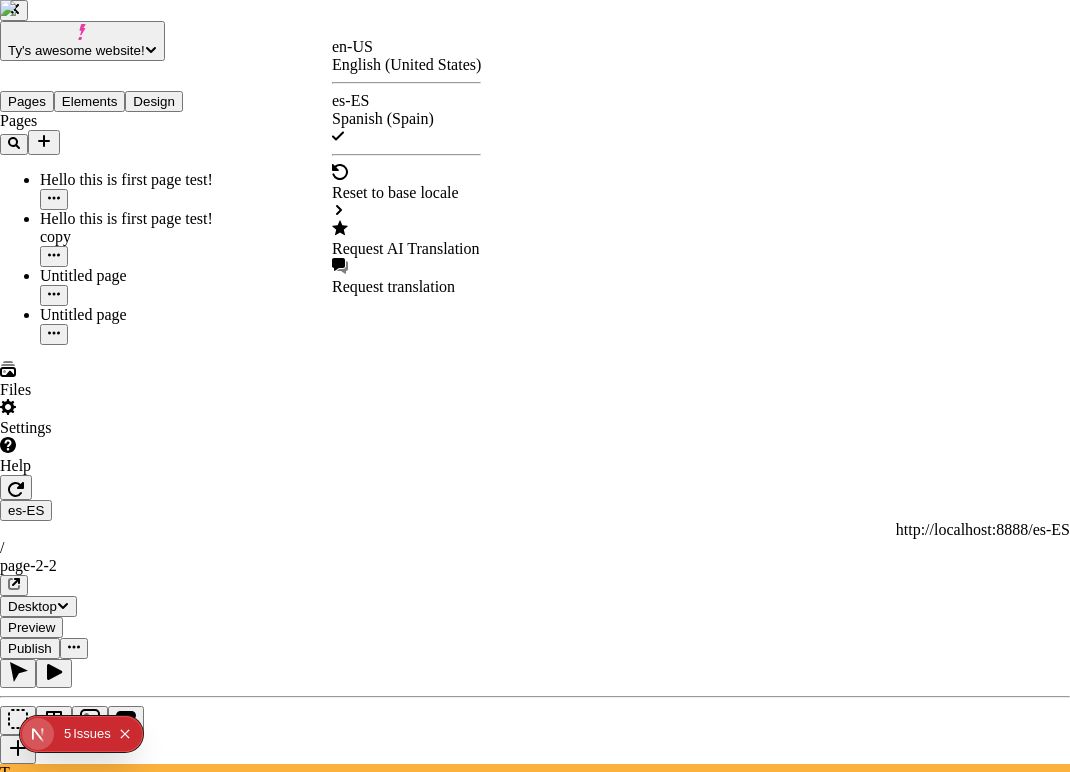 checkbox on "true" 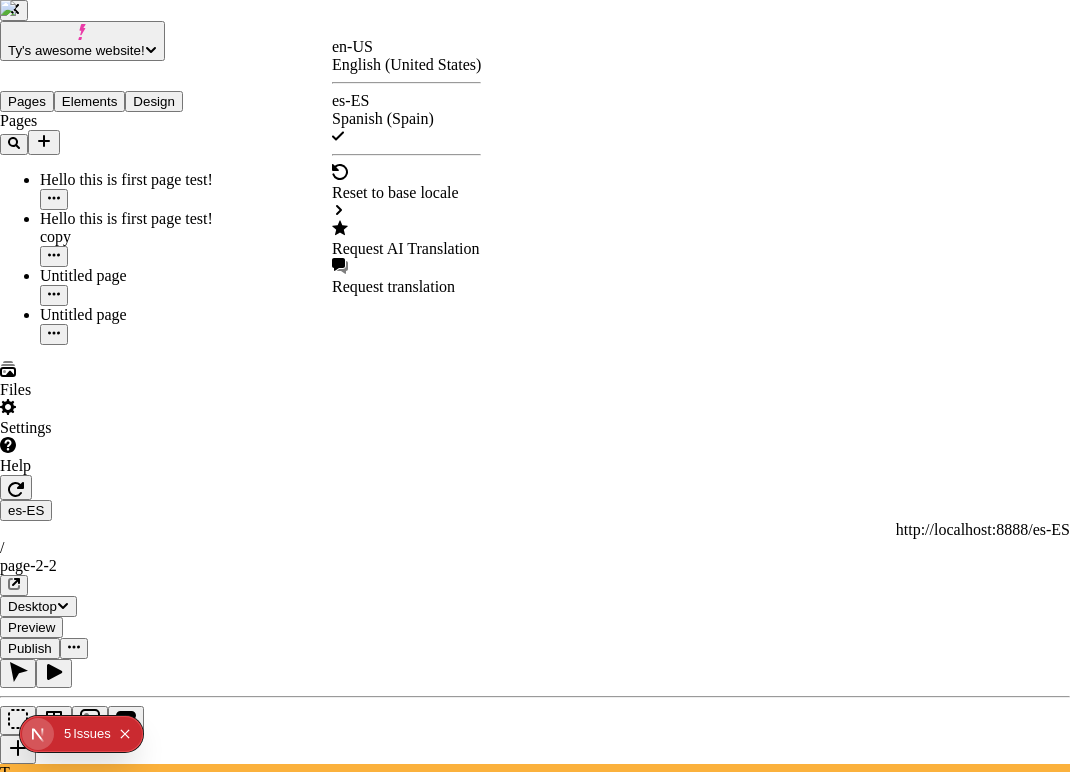 checkbox on "true" 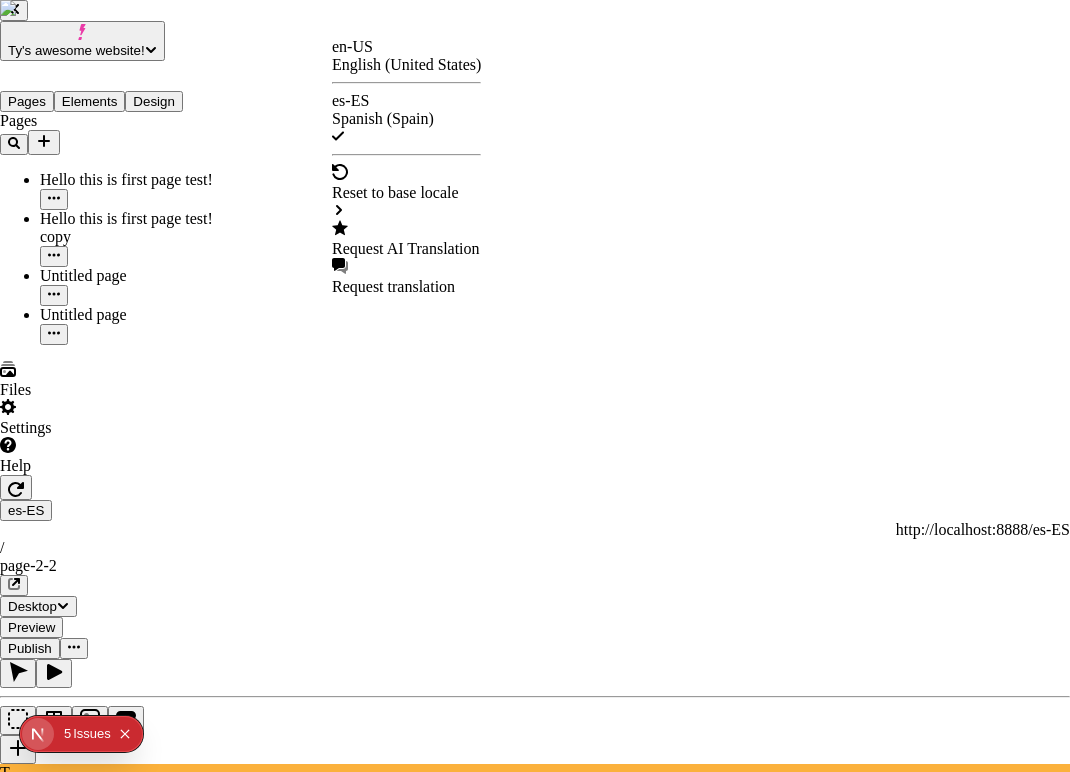 checkbox on "true" 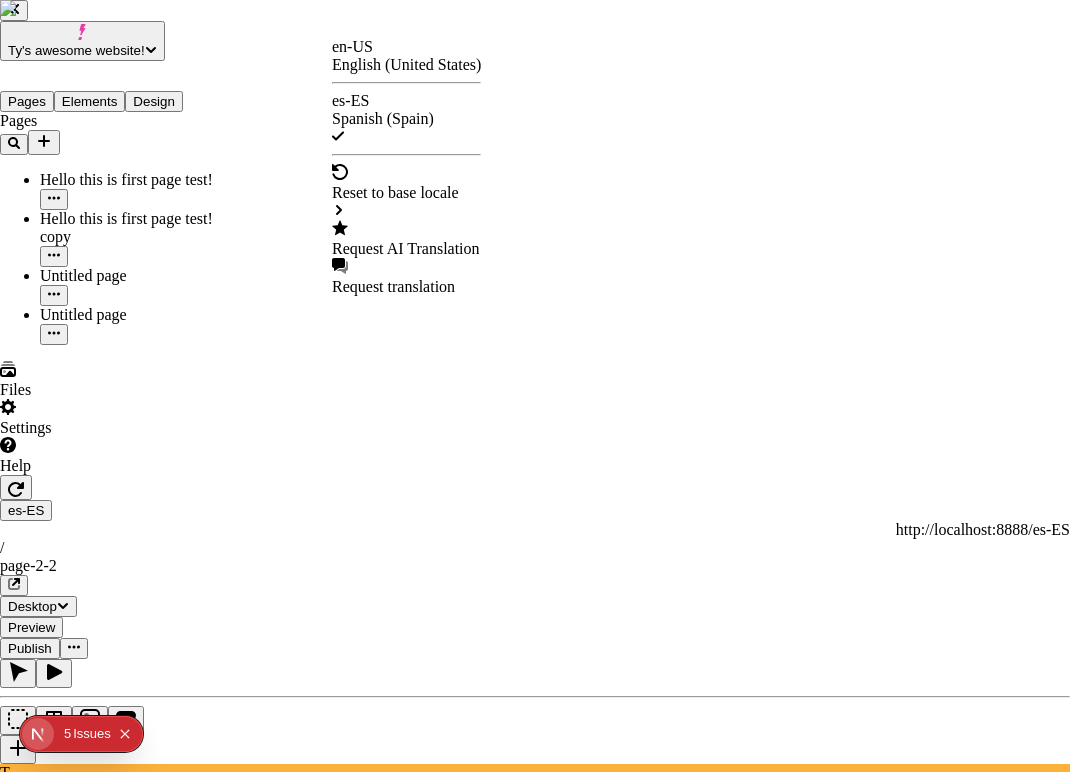 checkbox on "false" 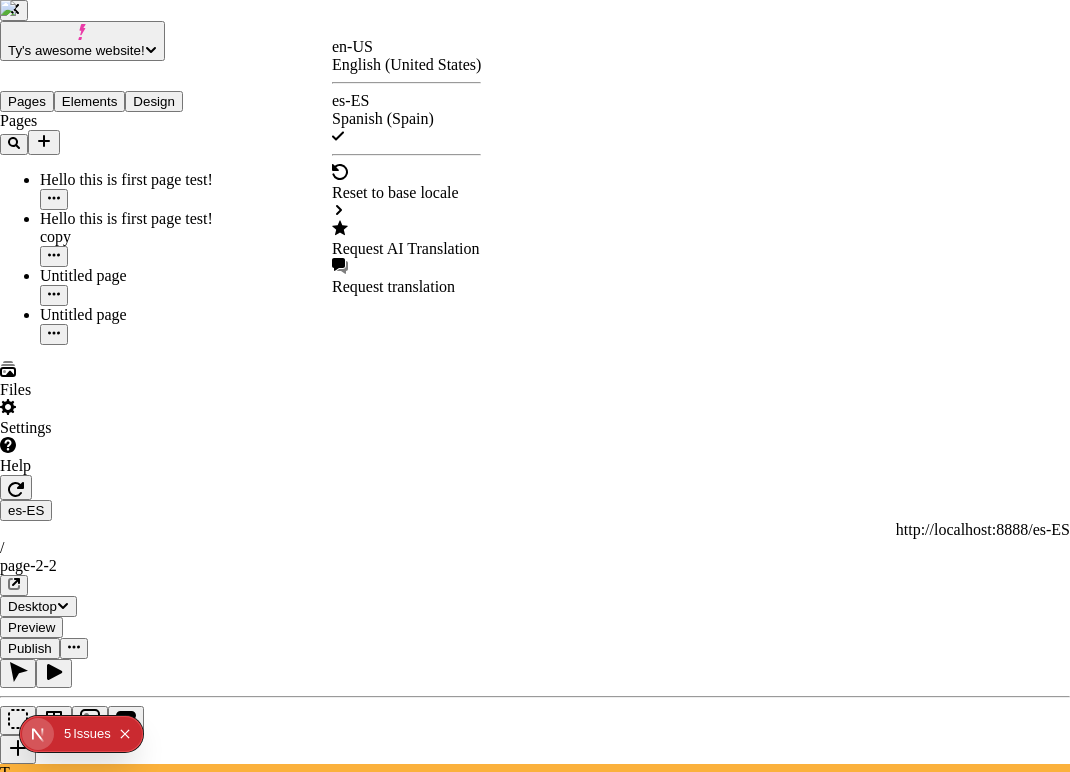 checkbox on "false" 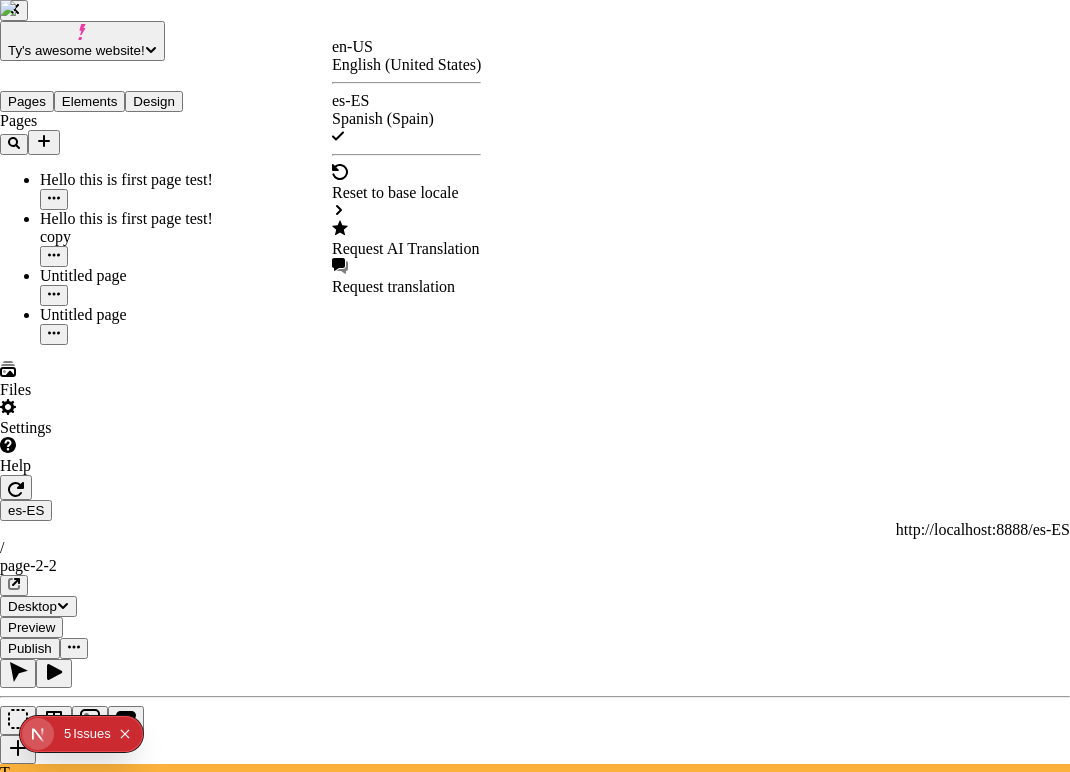checkbox on "false" 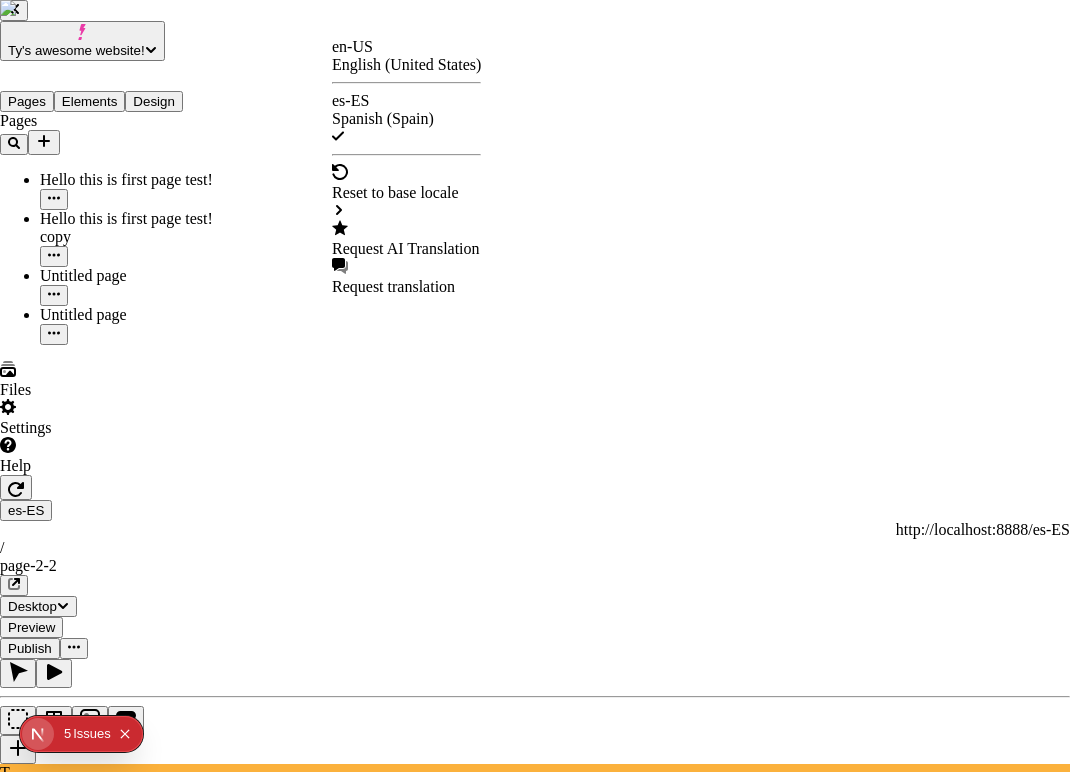 checkbox on "false" 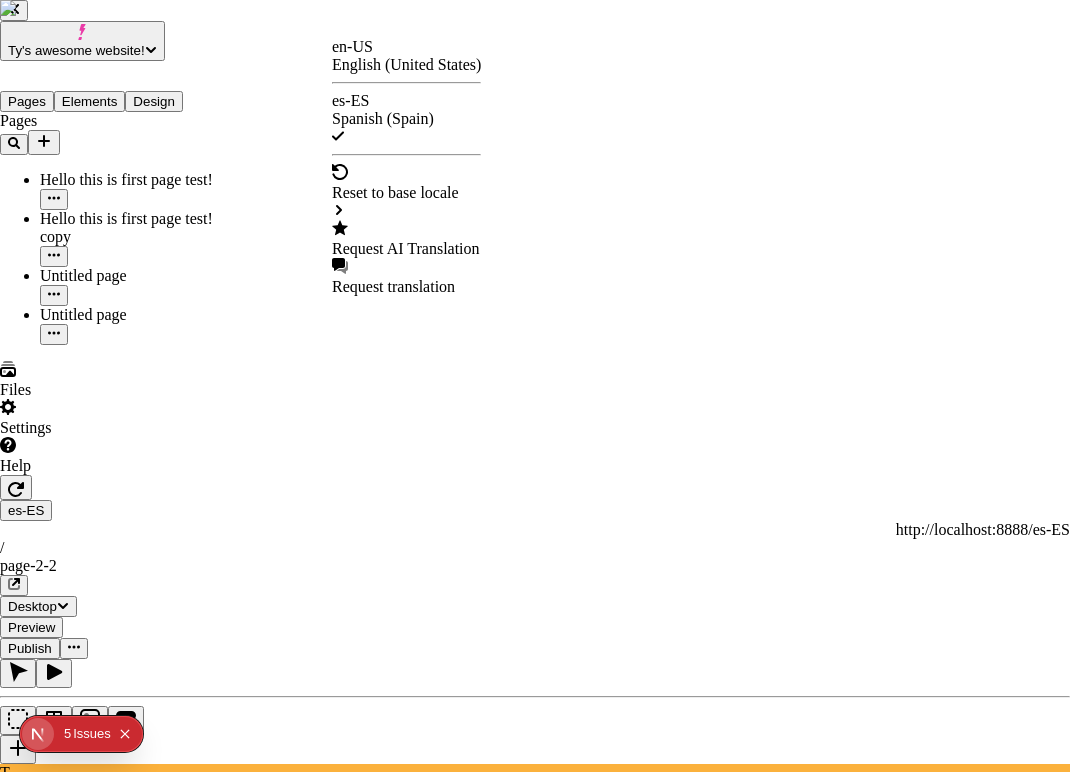checkbox on "false" 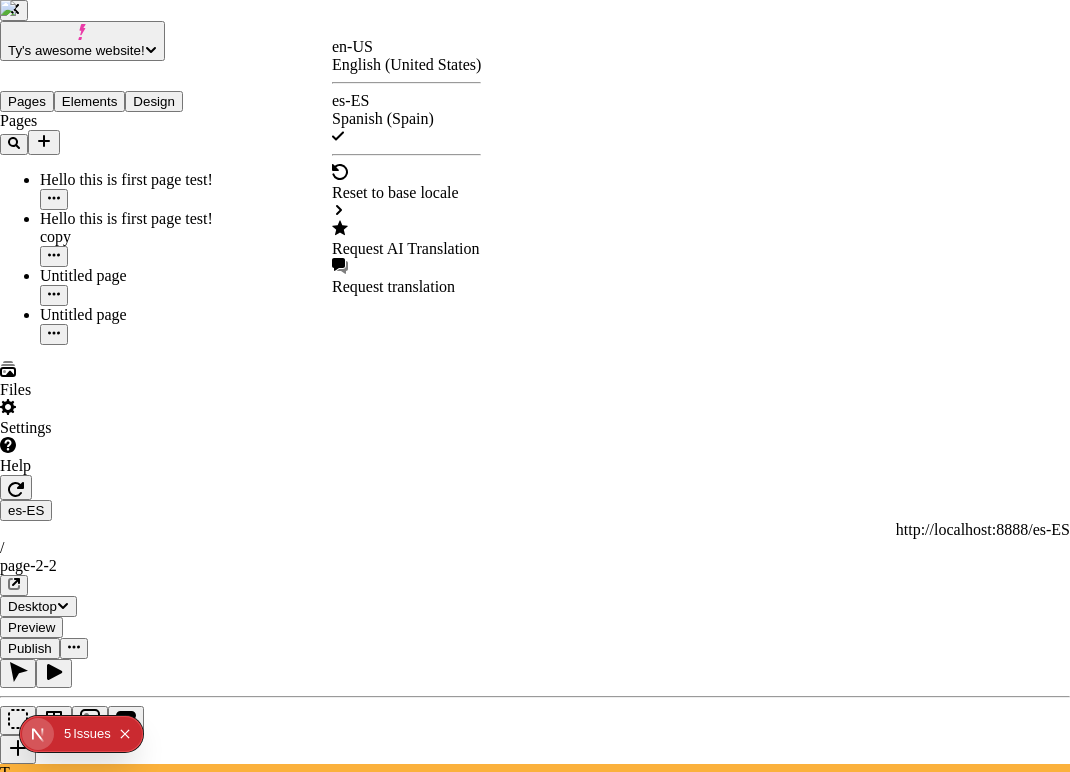 click at bounding box center [535, 2761] 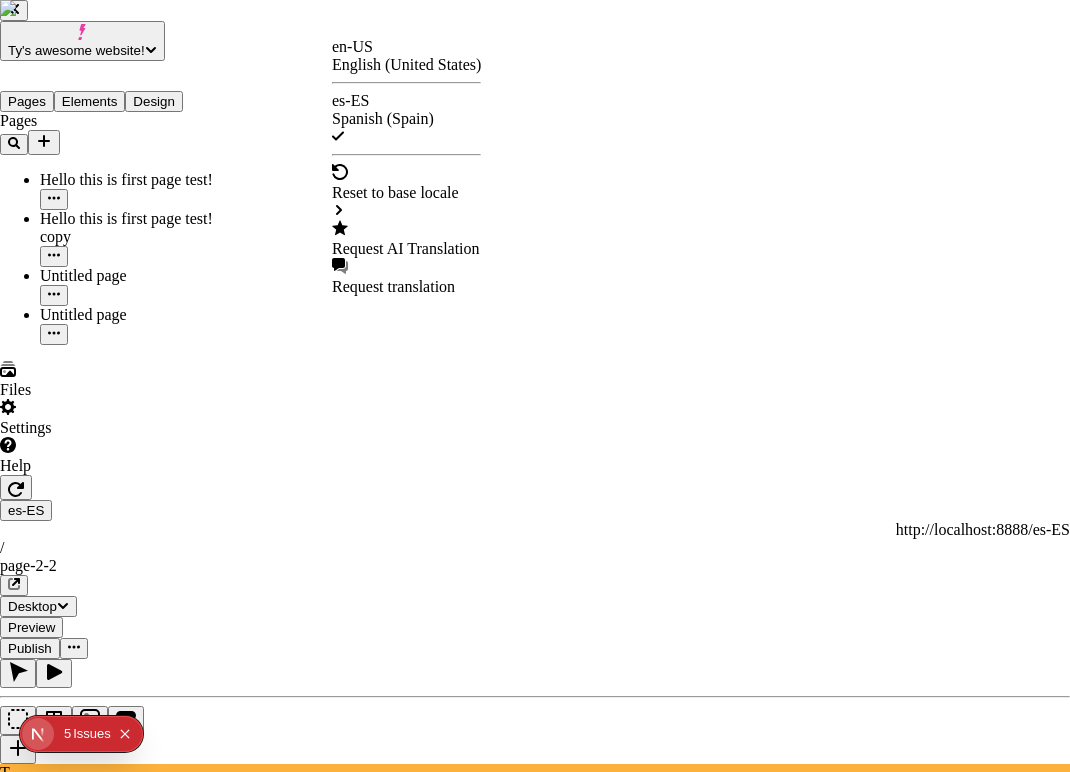 checkbox on "true" 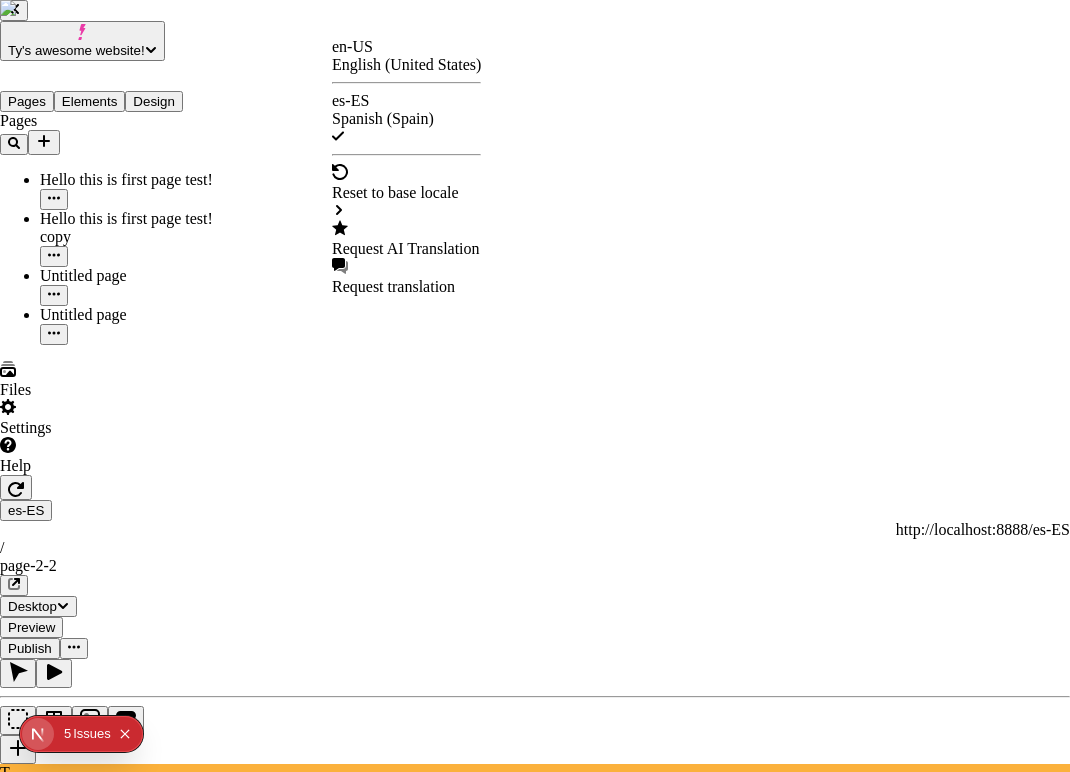 checkbox on "true" 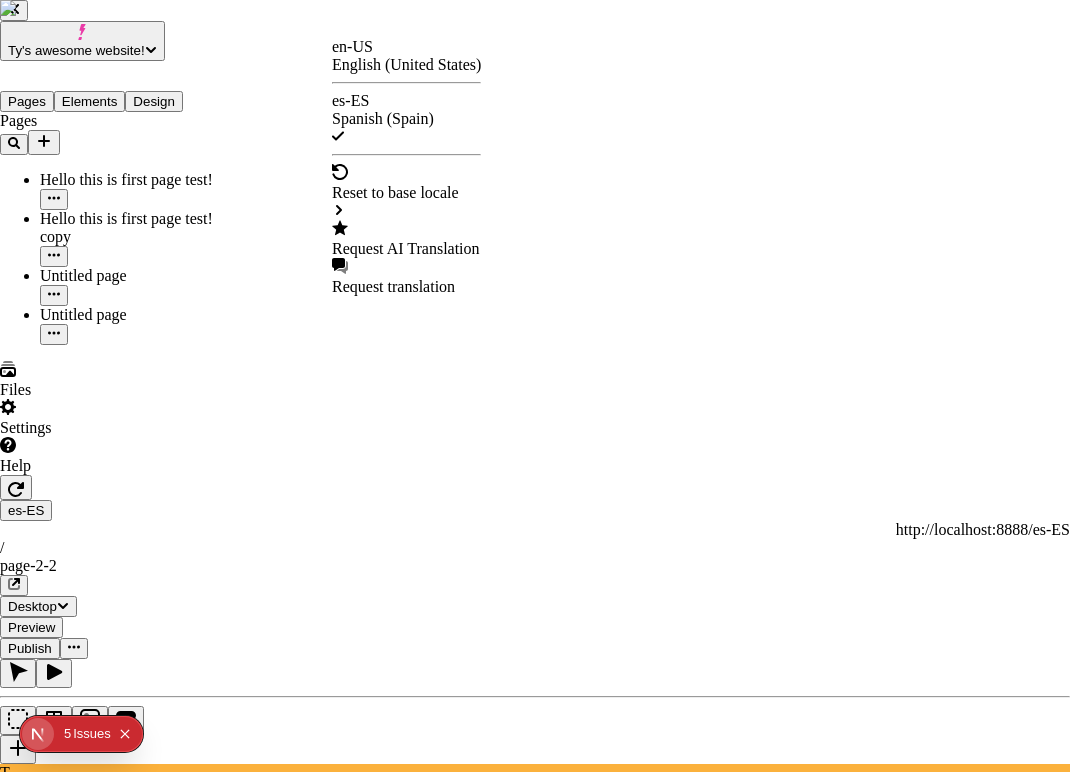 drag, startPoint x: 361, startPoint y: 308, endPoint x: 380, endPoint y: 301, distance: 20.248457 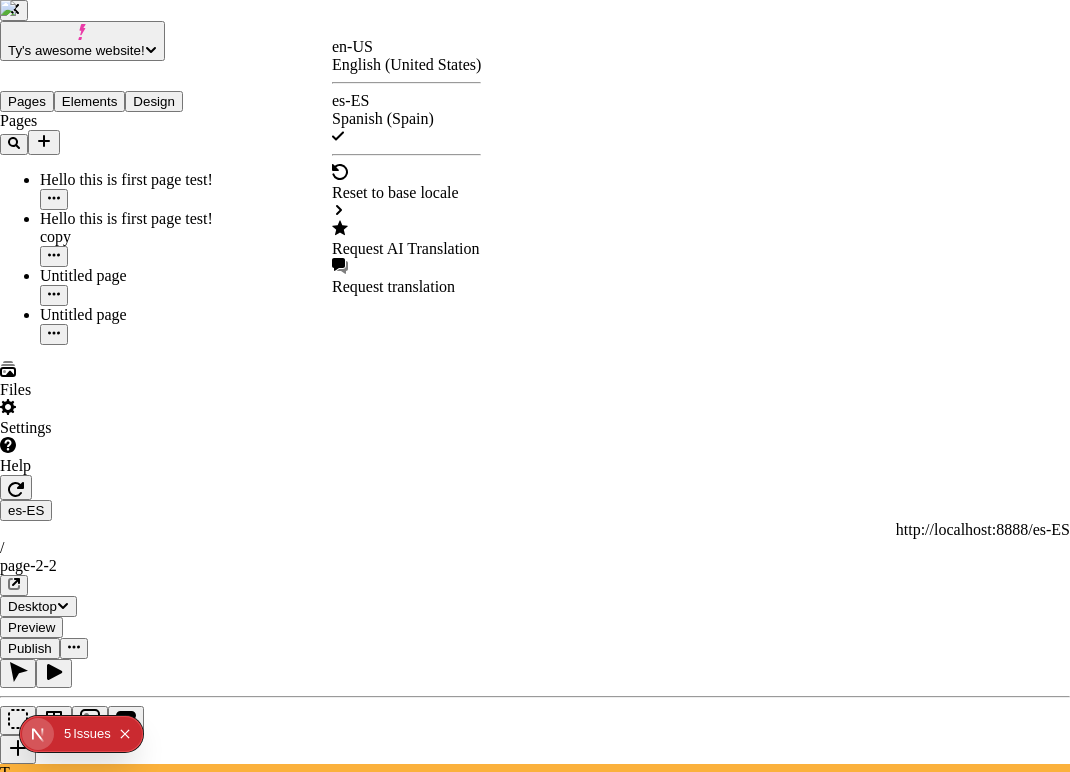 click on "makeswift-header" at bounding box center [85, 2739] 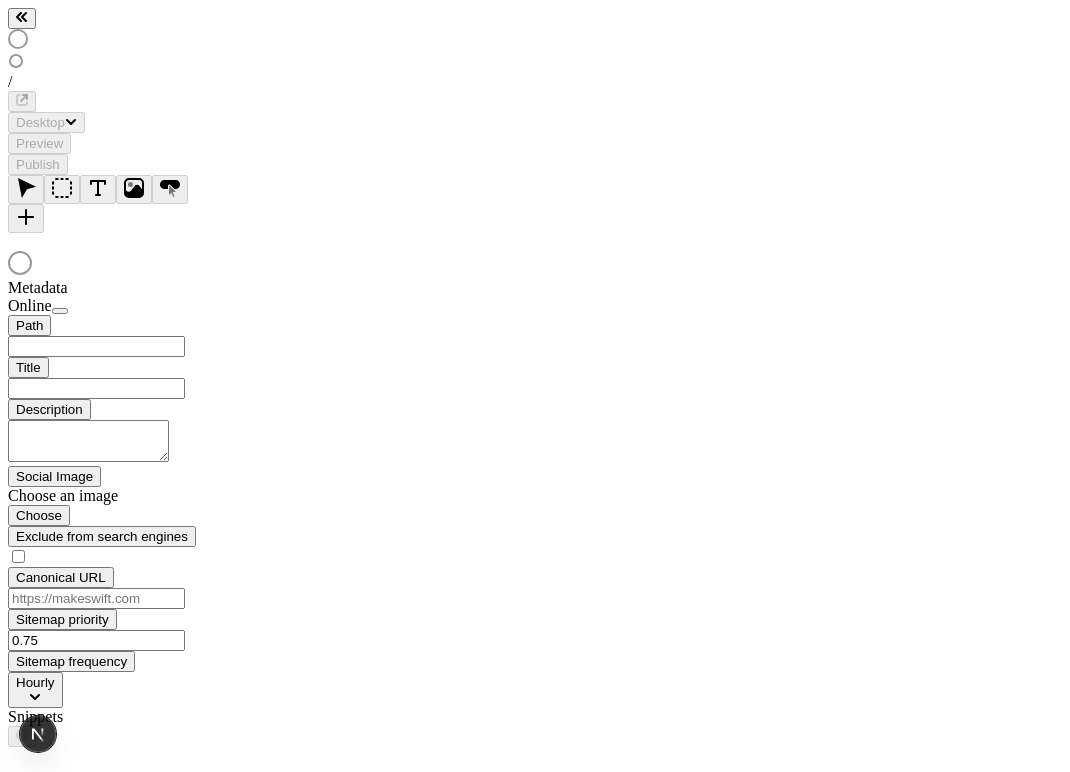 scroll, scrollTop: 0, scrollLeft: 0, axis: both 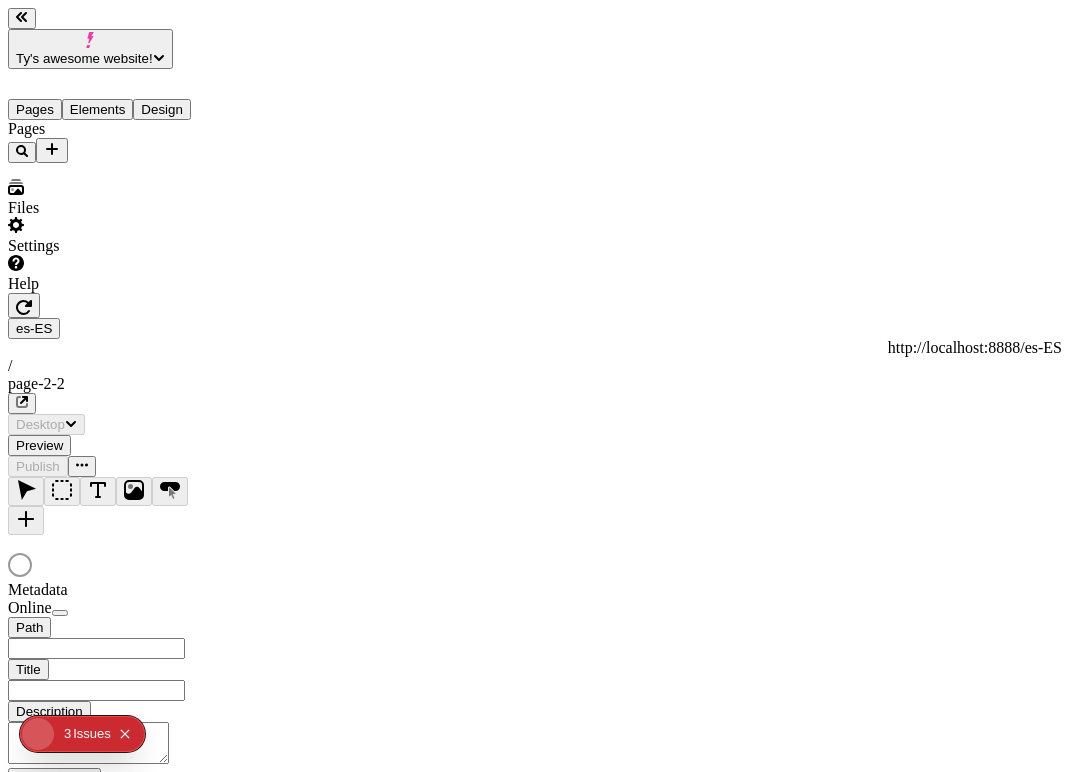 type on "/page-2-2" 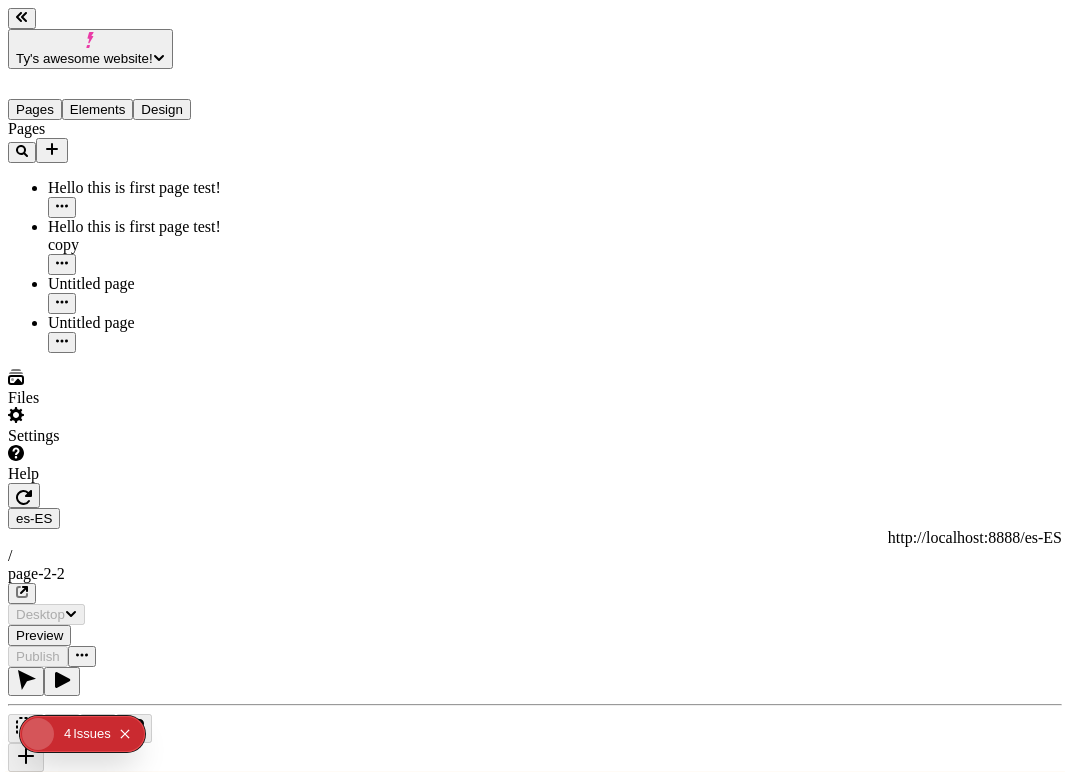 scroll, scrollTop: 0, scrollLeft: 0, axis: both 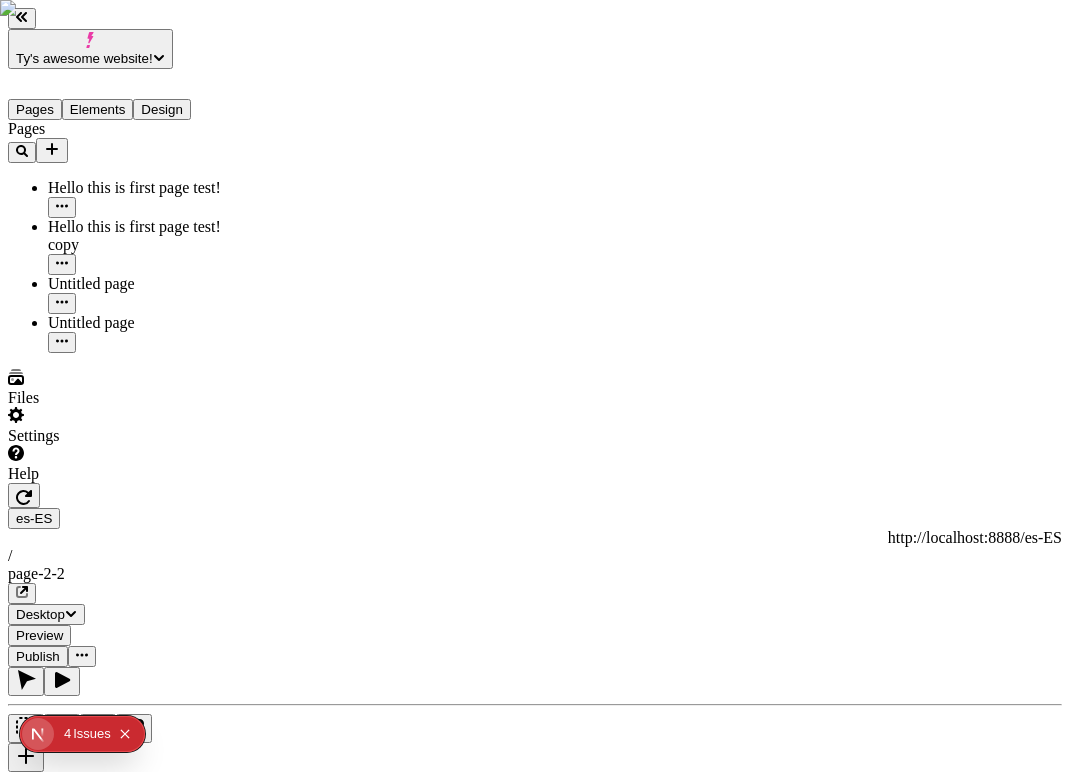 click on "Ty's awesome website! Pages Elements Design Pages Hello this is first page test! Hello this is first page test! copy Untitled page Untitled page Files Settings Help es-ES http://localhost:8888/es-ES / page-2-2 Desktop Preview Publish T Page Box Font Control Demoadsasdasdasdas Metadata Online Path /page-2-2 Title Description Social Image Choose an image Choose Exclude from search engines Canonical URL Sitemap priority 0.75 Sitemap frequency Hourly Snippets" at bounding box center (535, 1322) 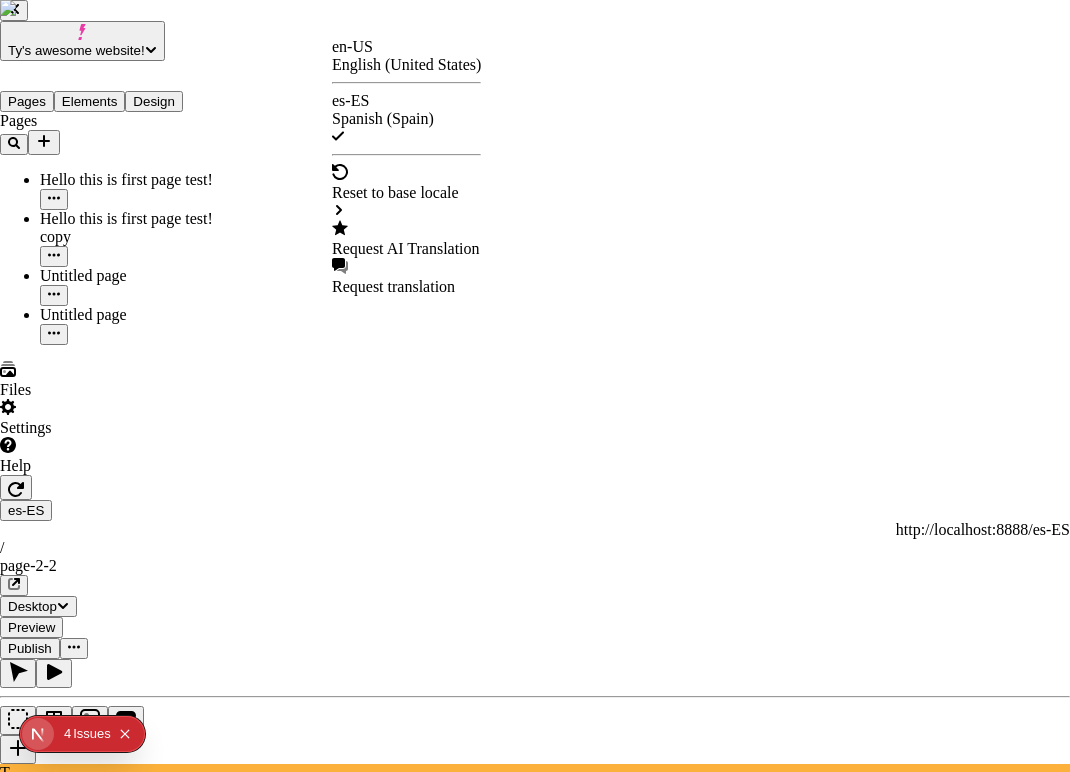 click on "Request AI Translation" at bounding box center (406, 249) 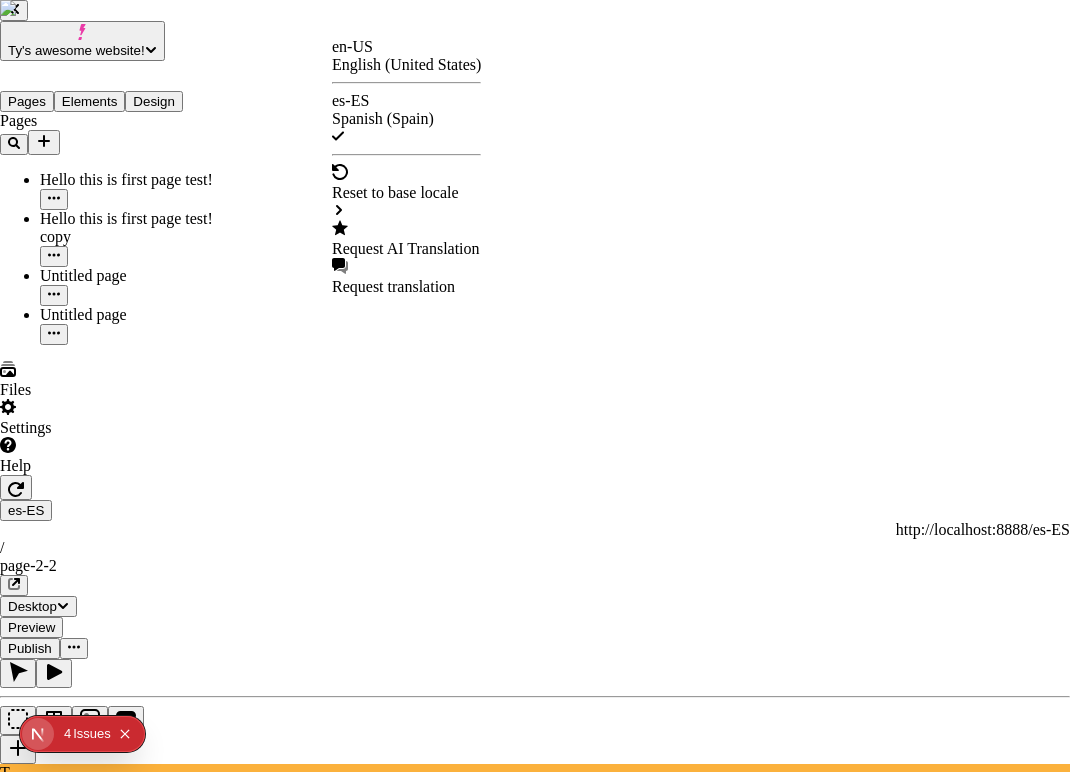 click on "makeswift-header" at bounding box center [85, 2739] 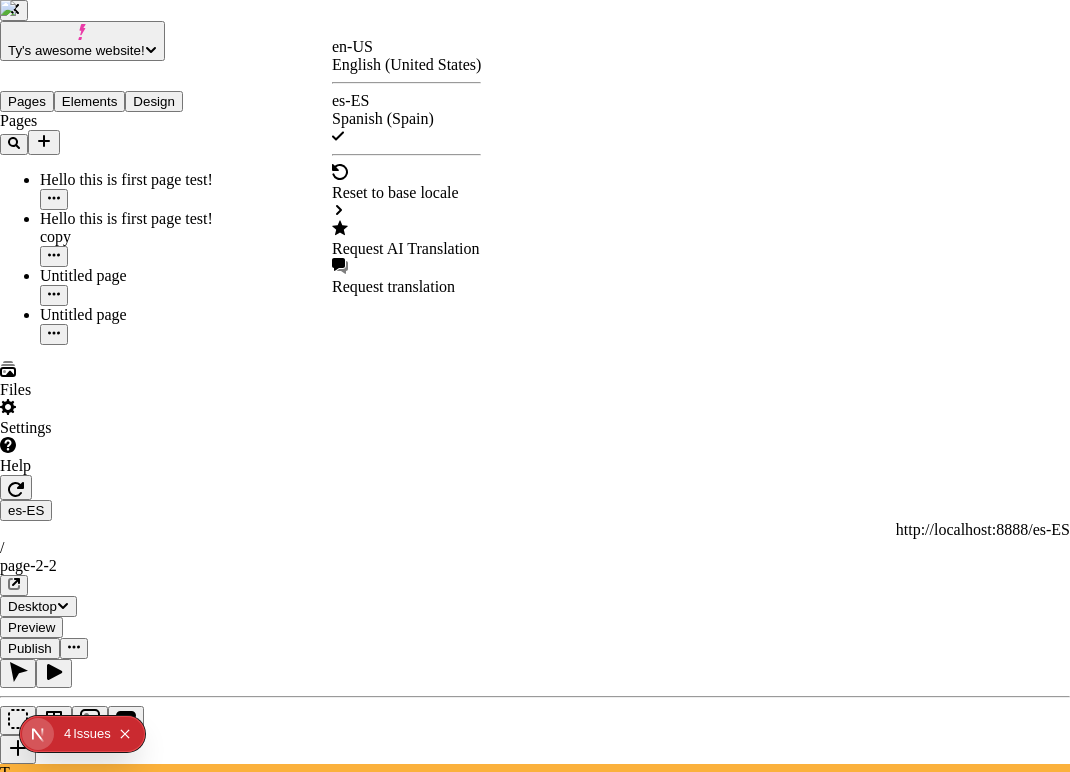 click 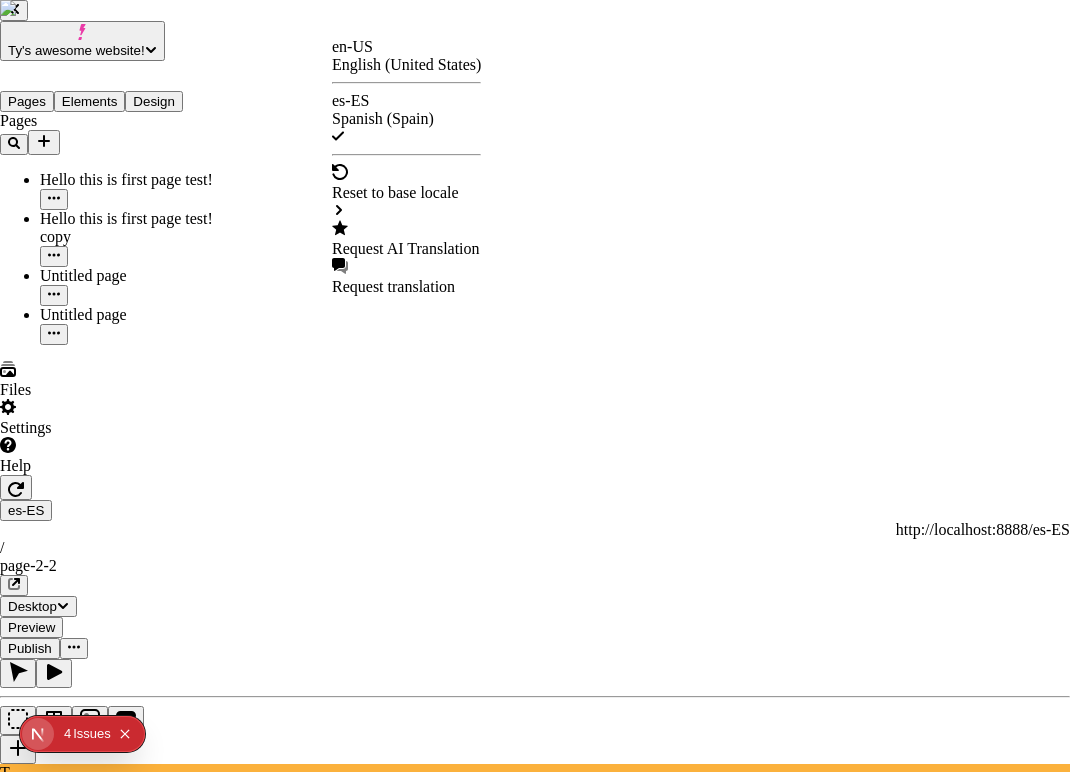 click 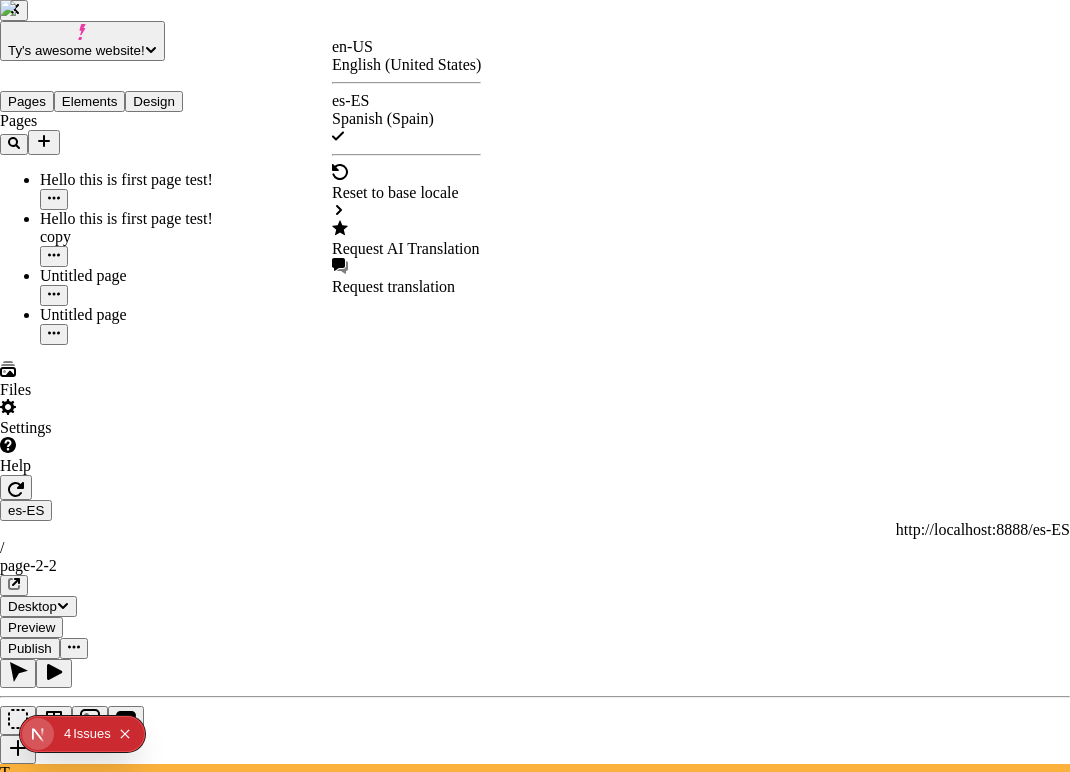 click 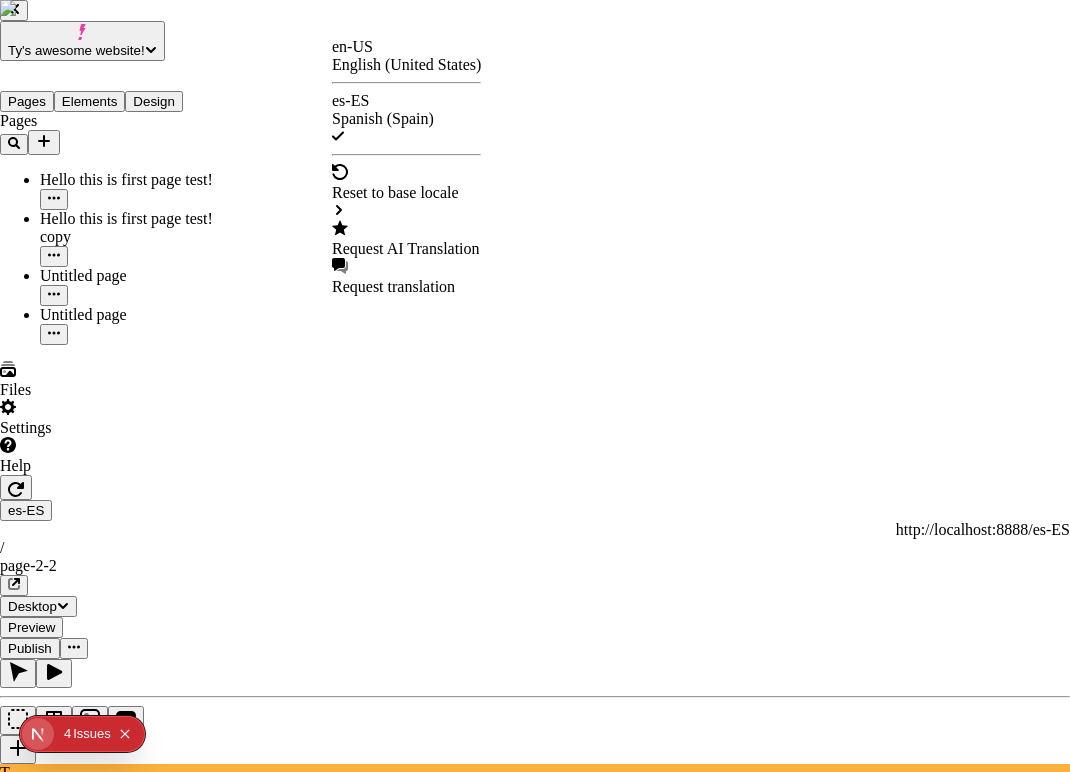 click at bounding box center [535, 2720] 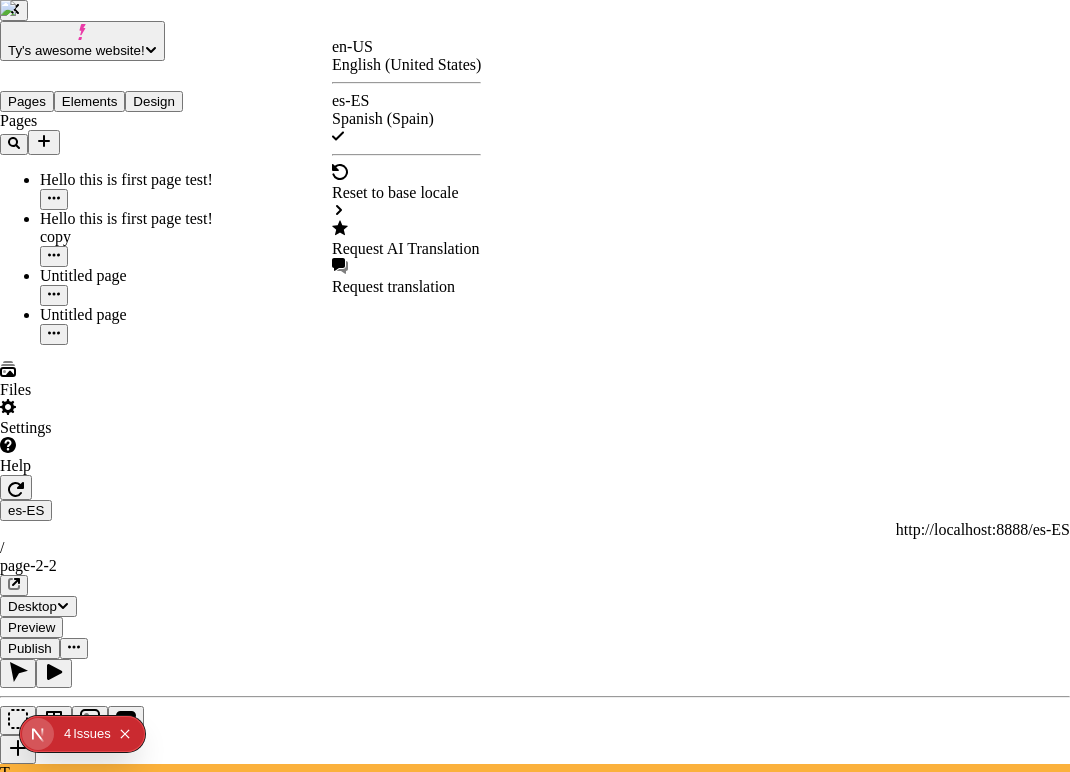 checkbox on "true" 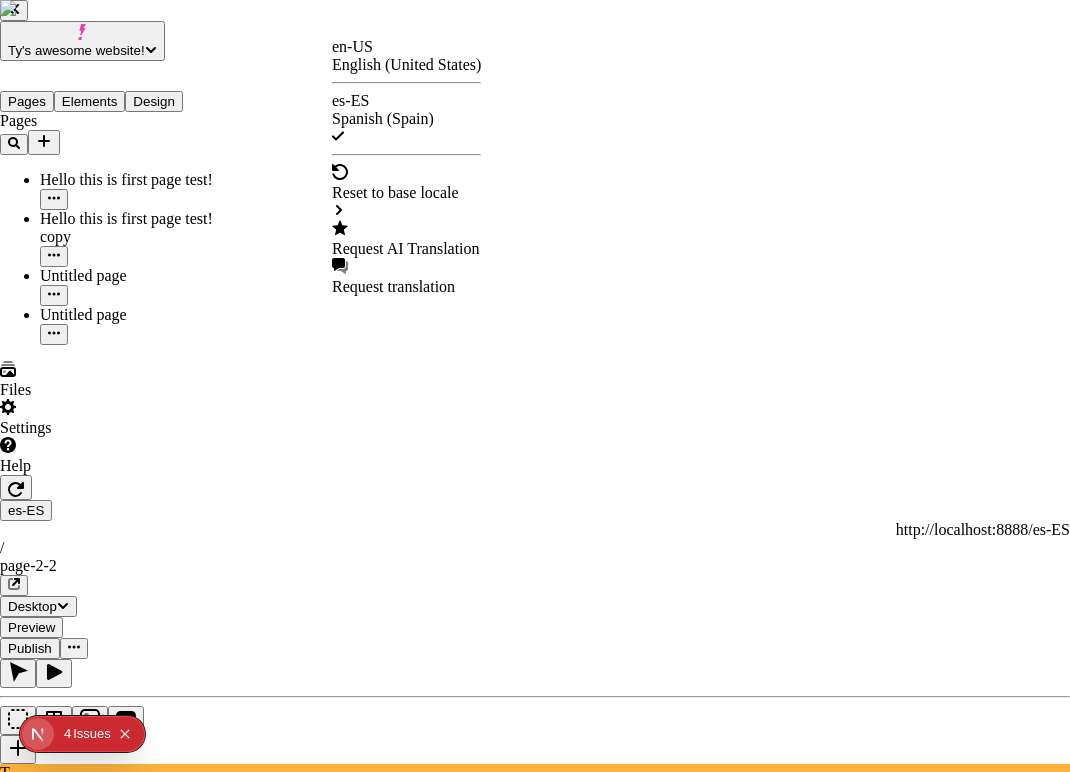 checkbox on "true" 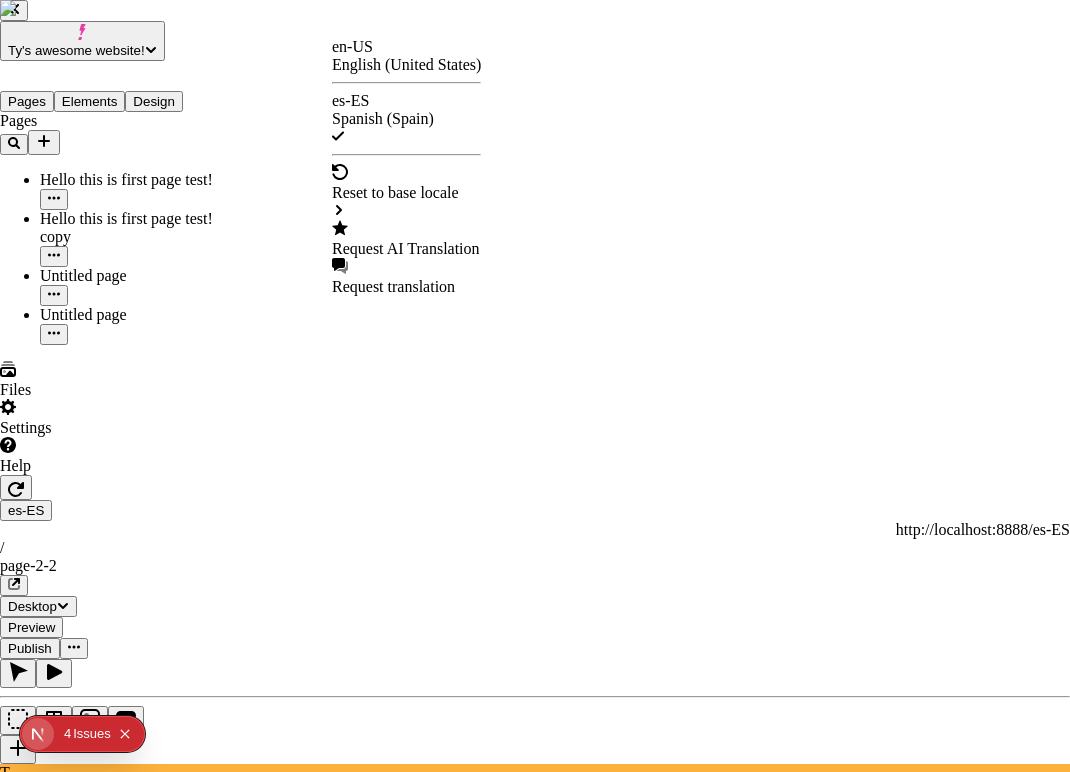 checkbox on "true" 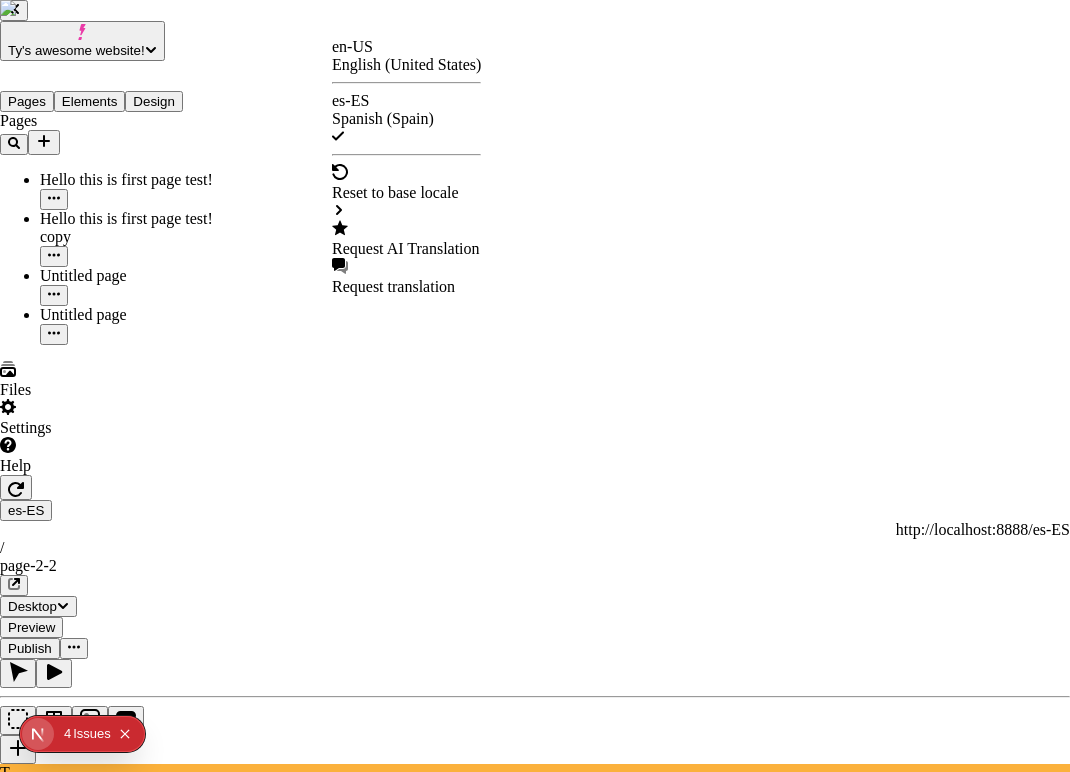 checkbox on "true" 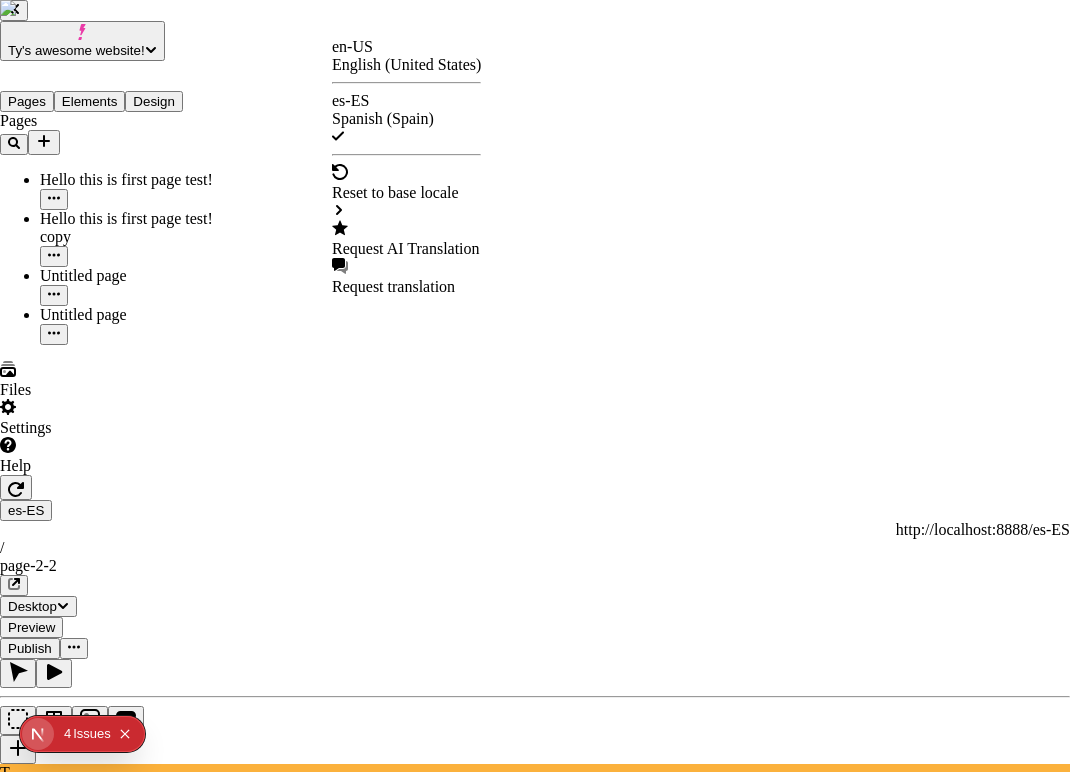 click 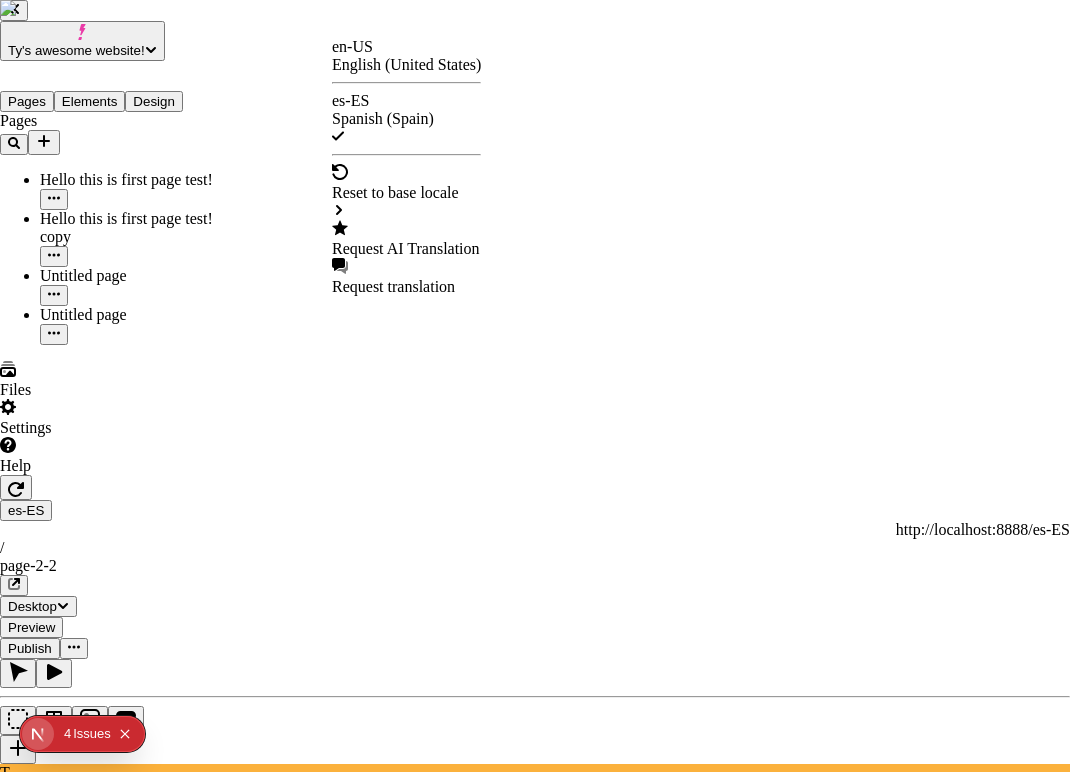checkbox on "false" 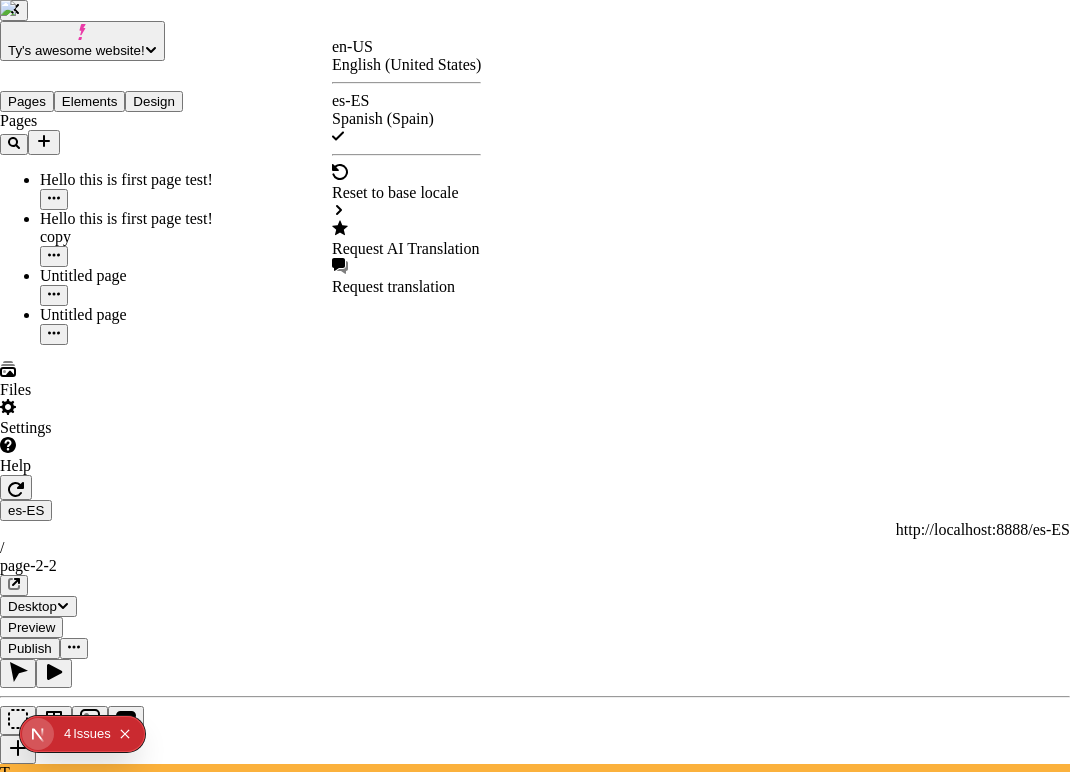 checkbox on "false" 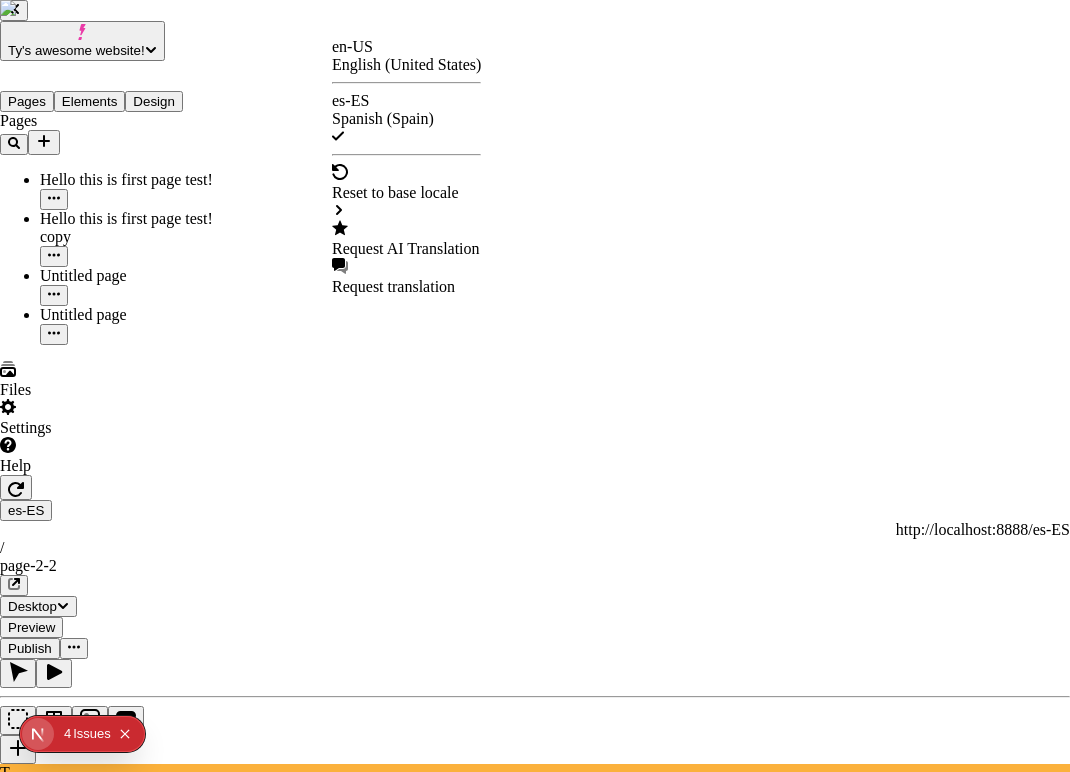 checkbox on "false" 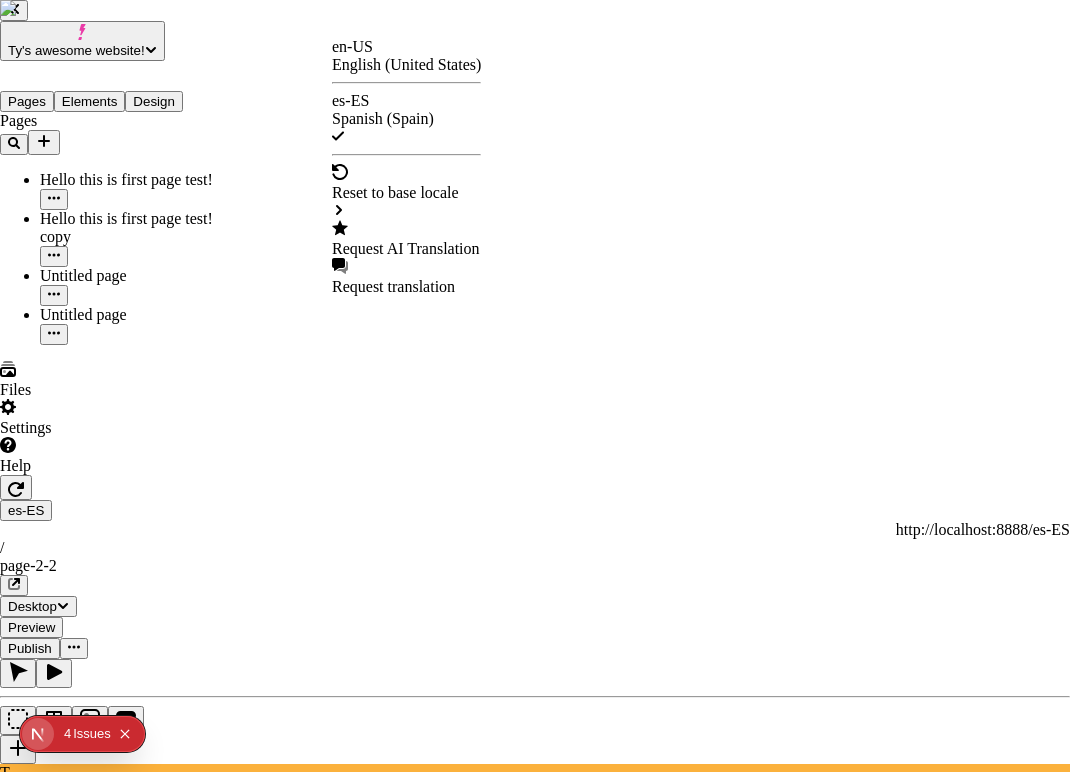 click 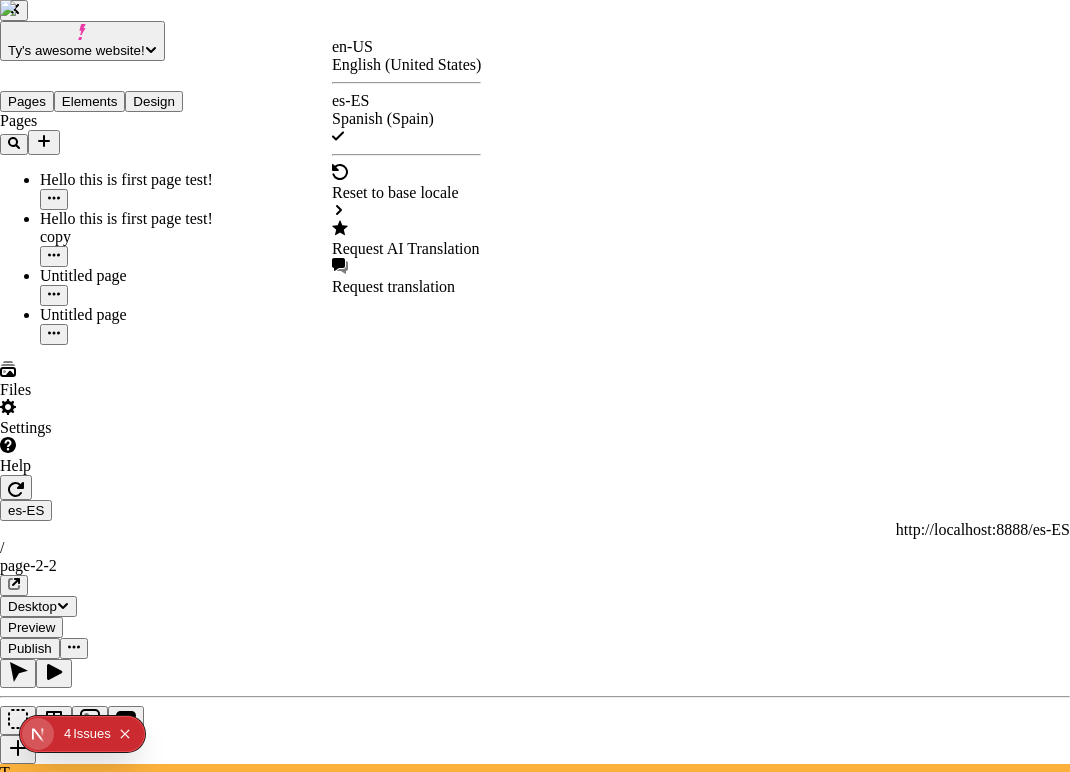 type 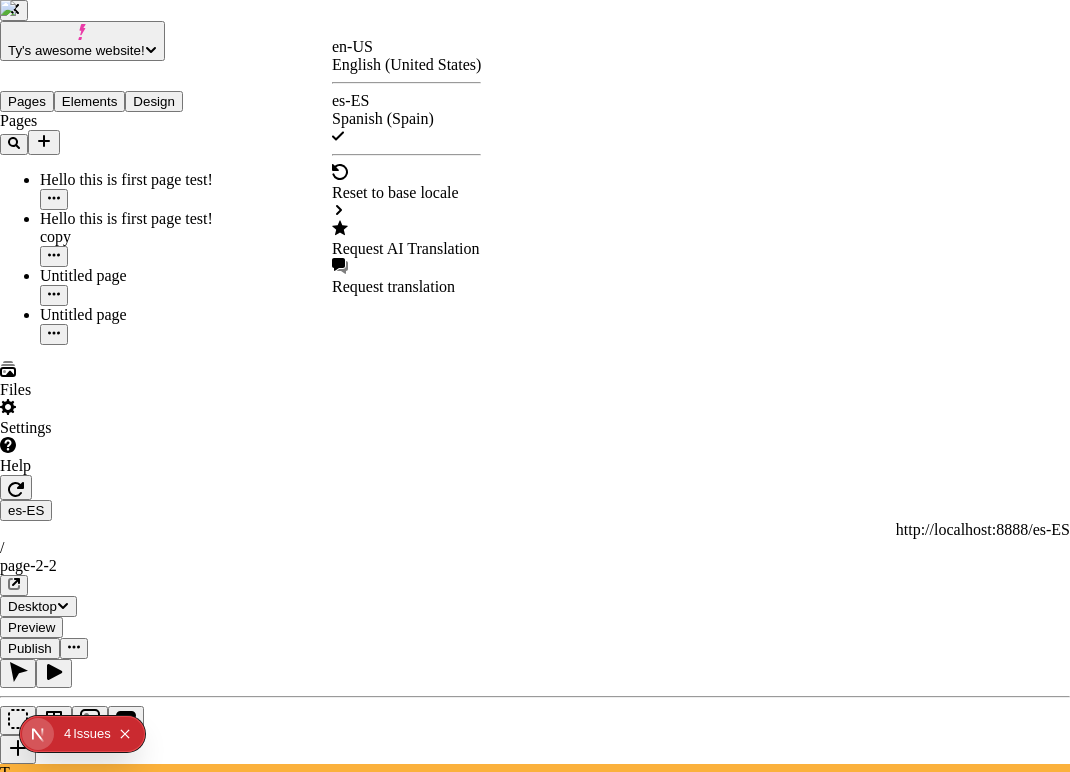 click 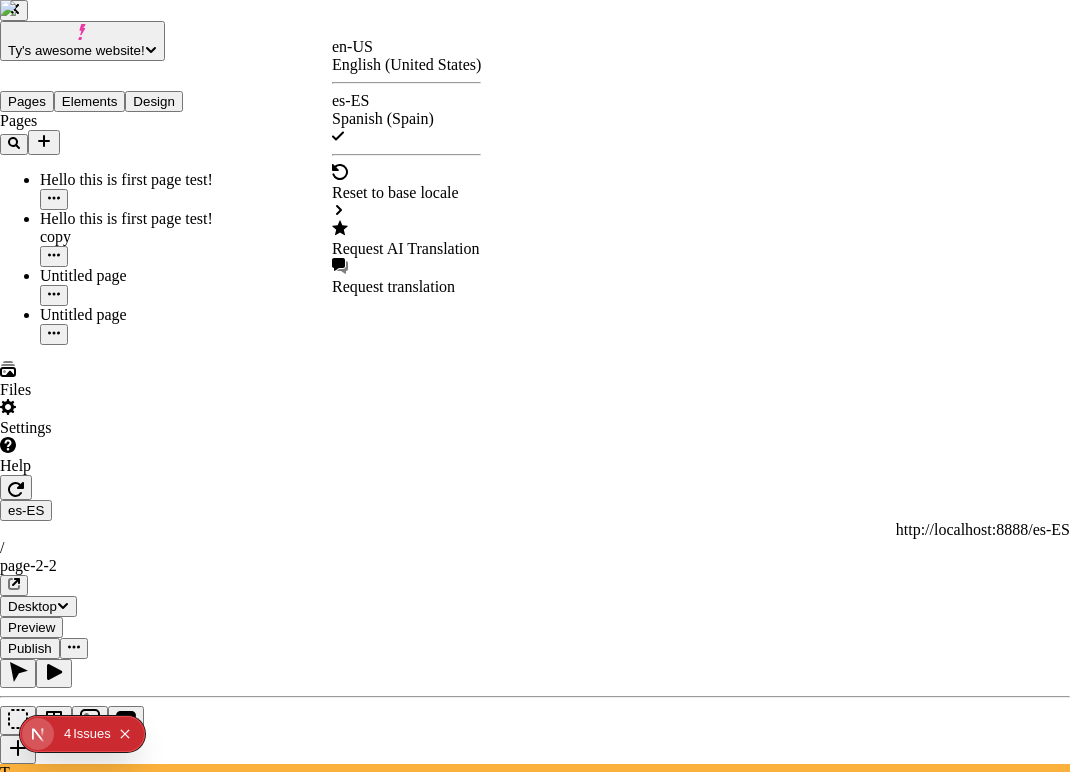 click 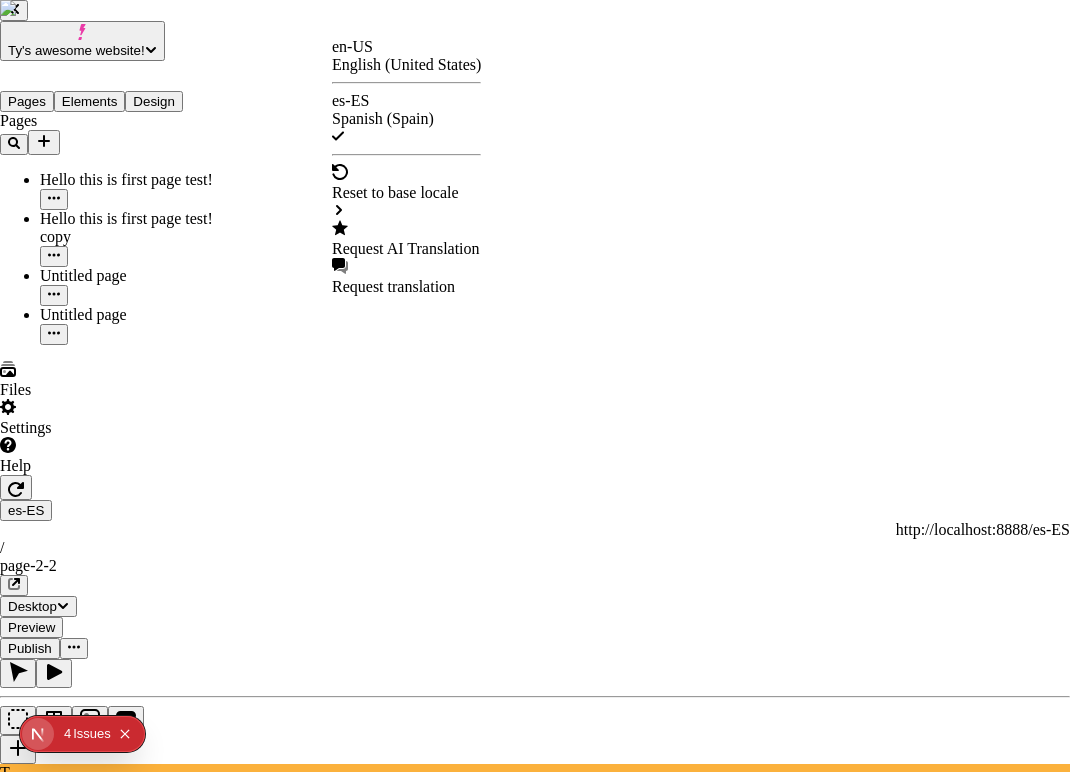 click 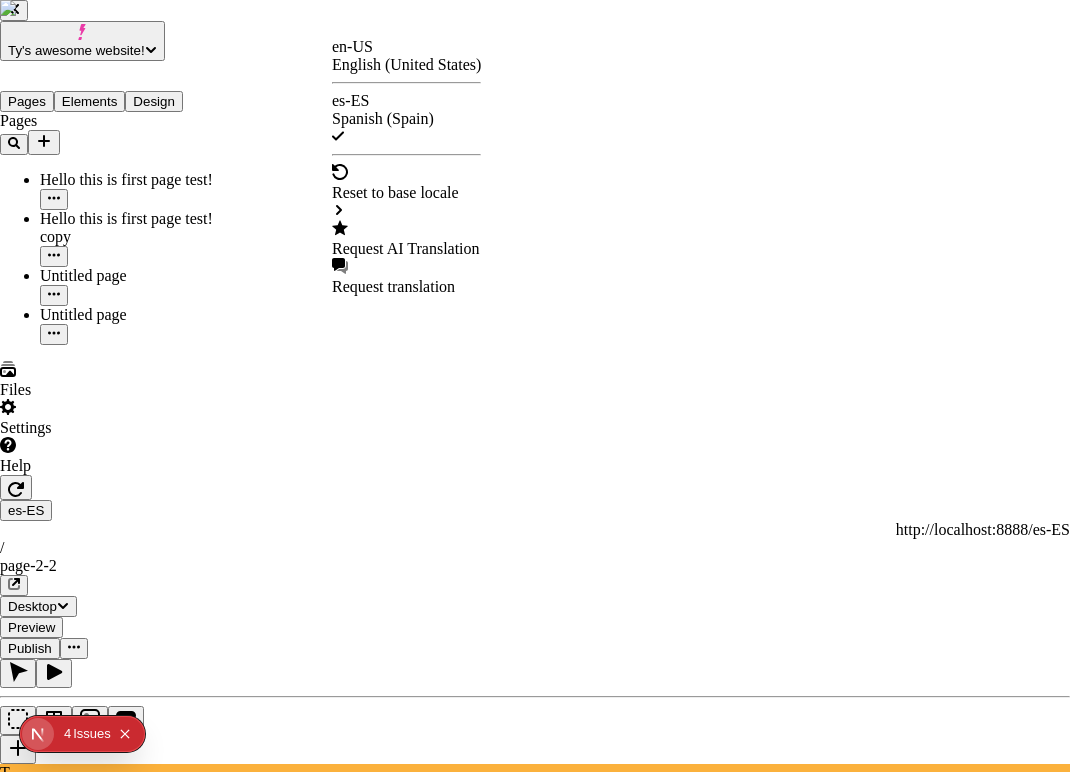 click 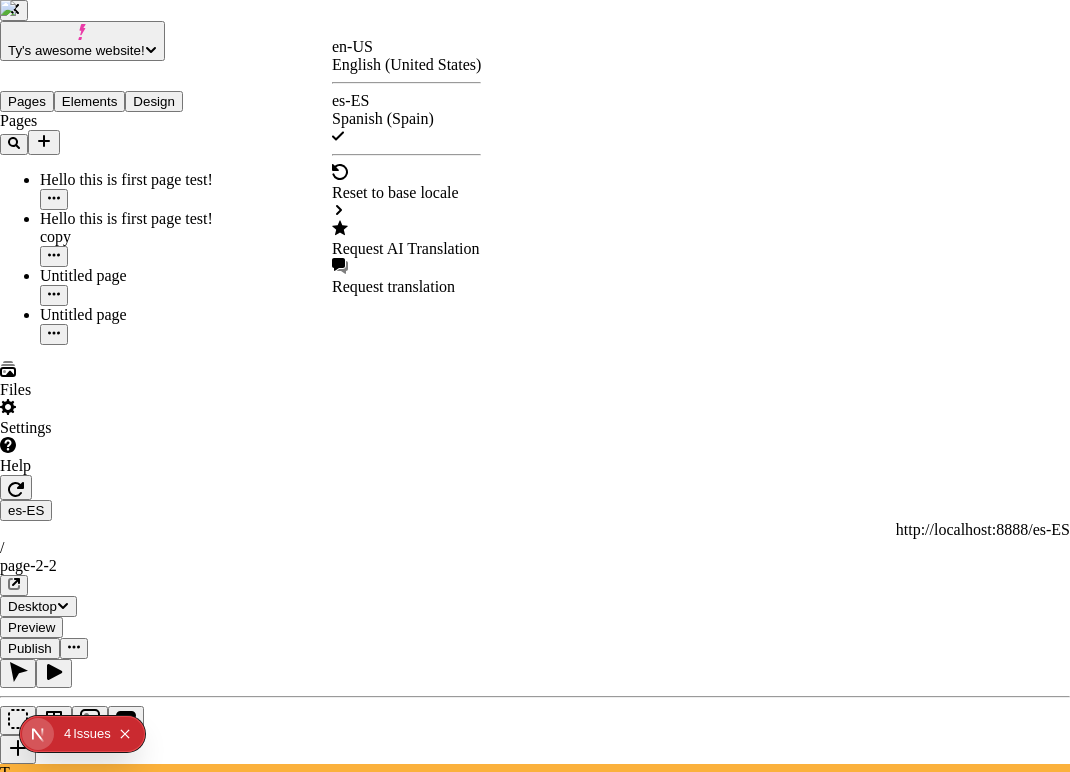 click 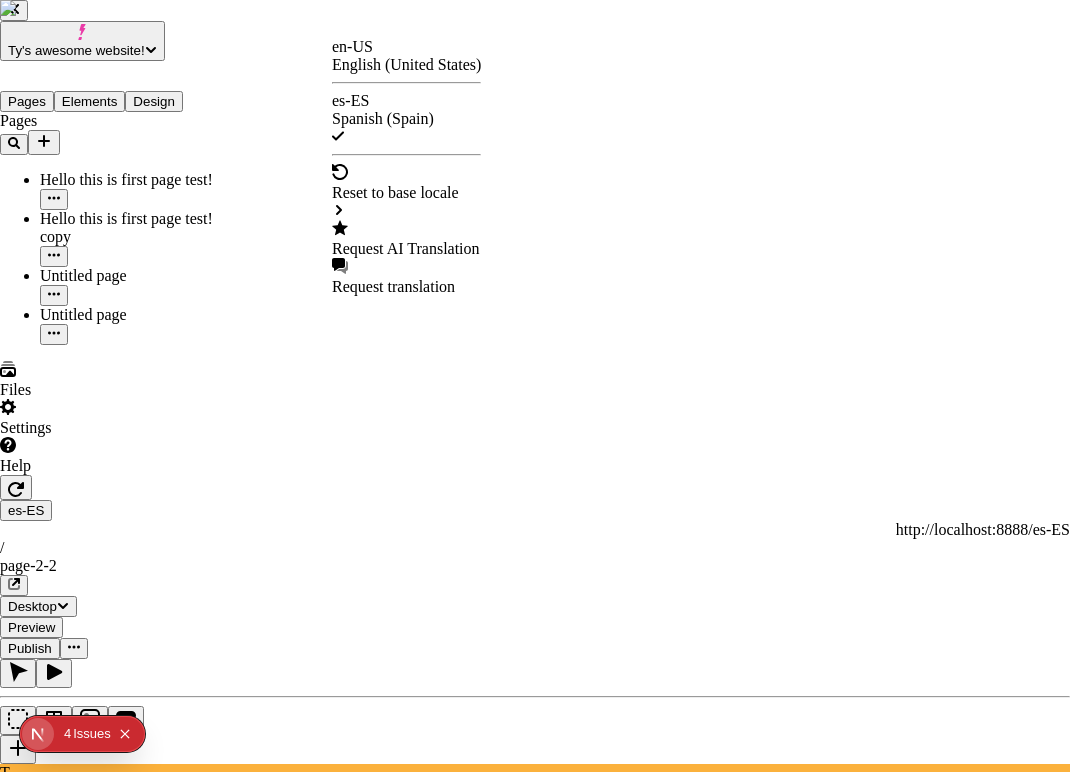 click 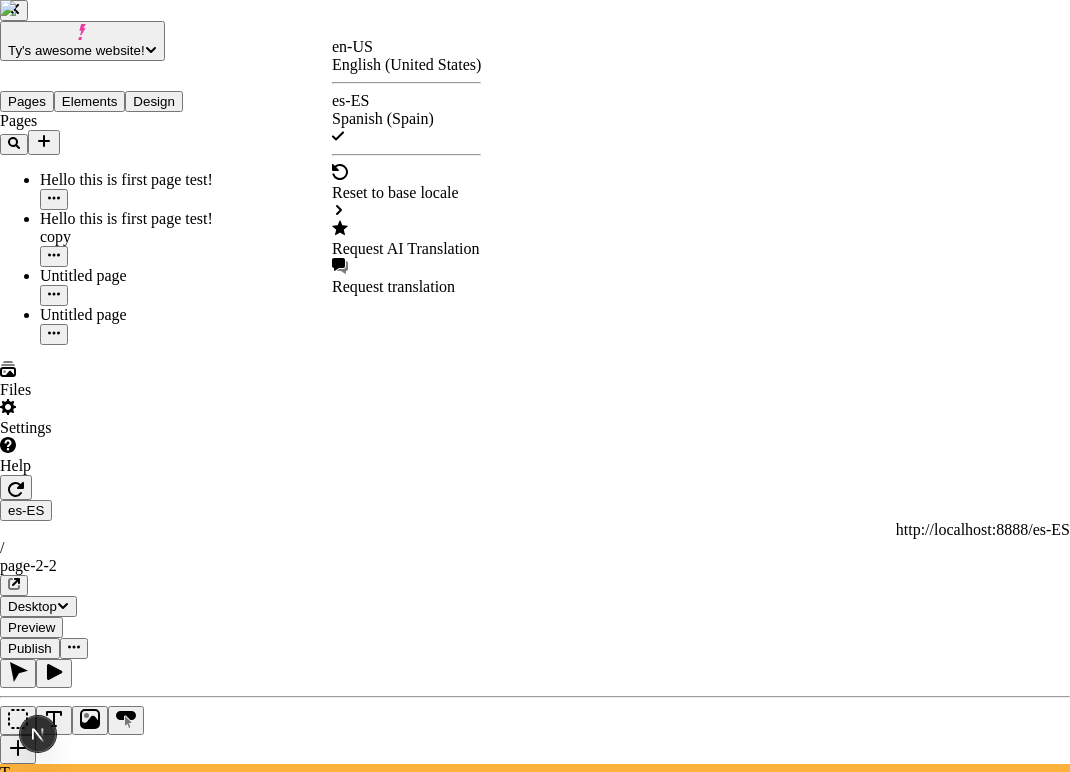 click 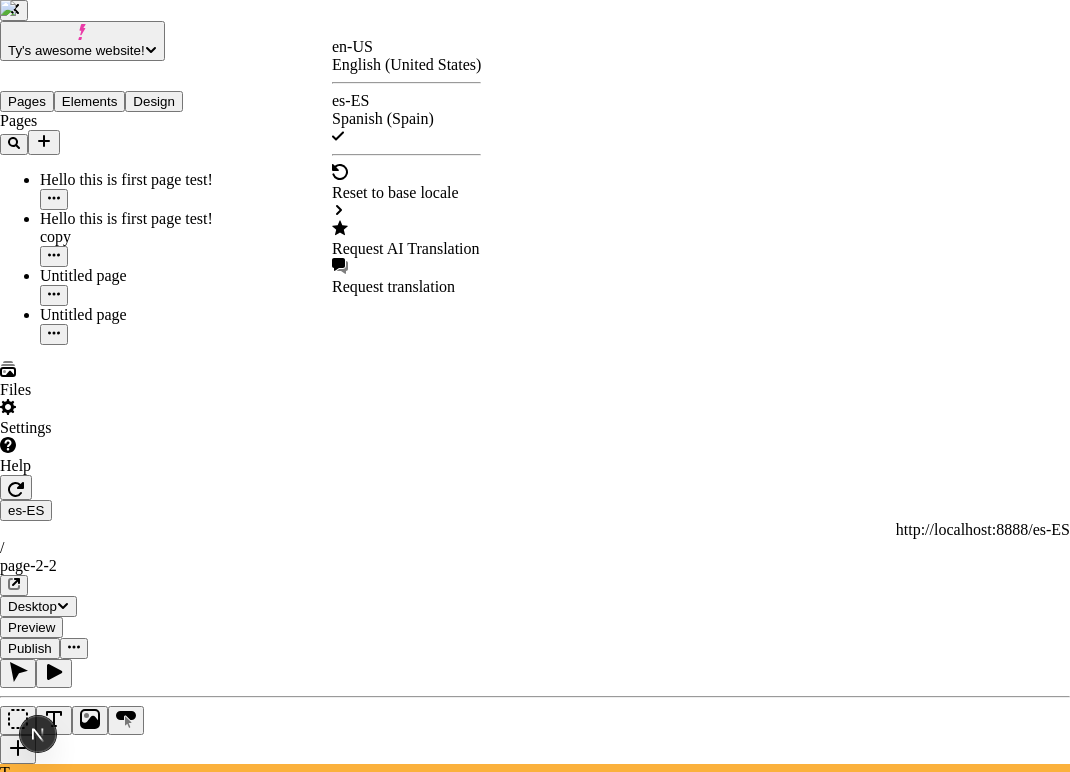 click at bounding box center [12, 2740] 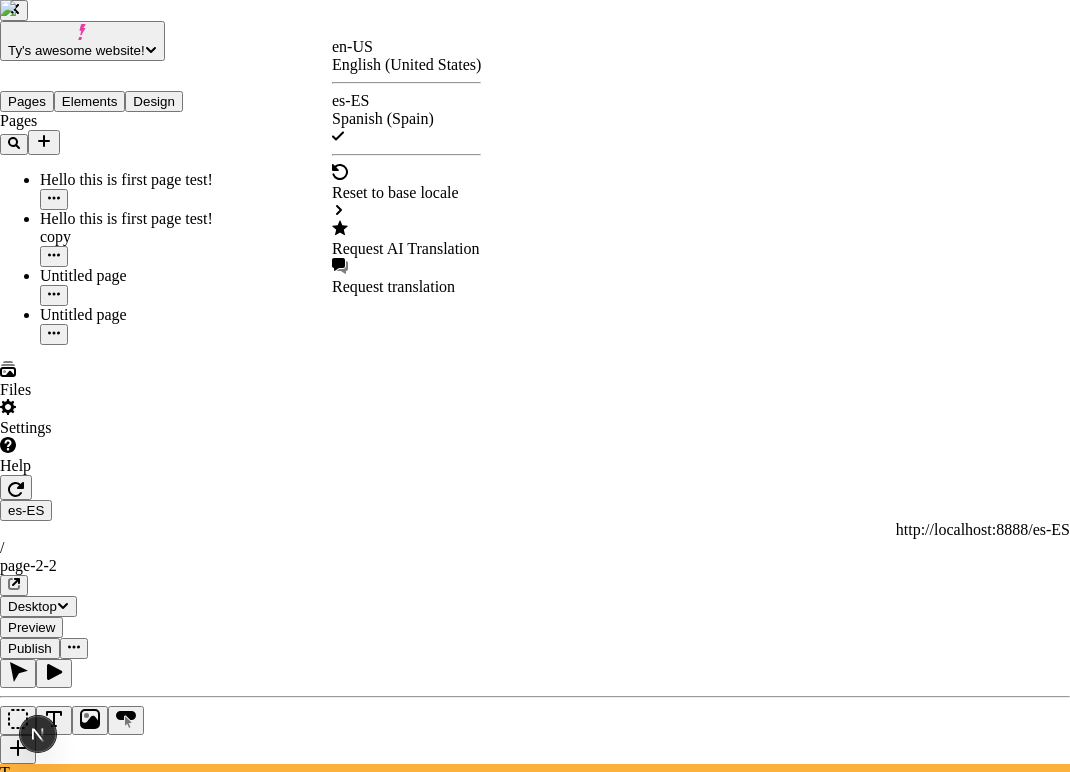 click 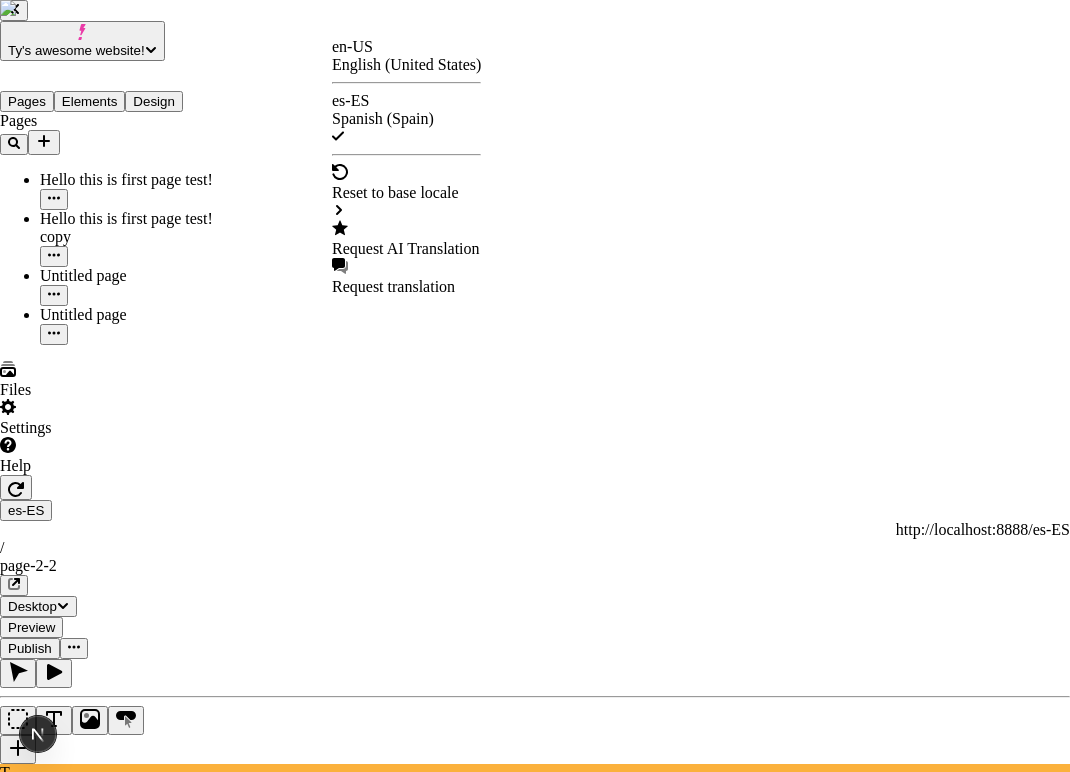 click at bounding box center (535, 2720) 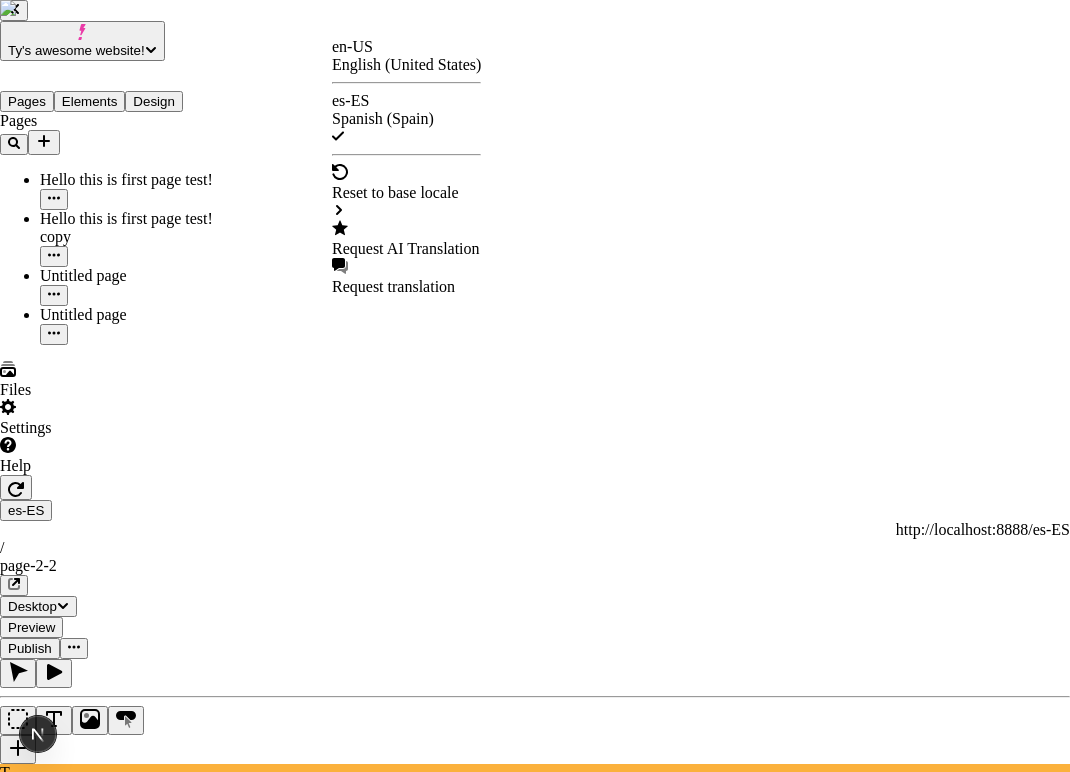 checkbox on "true" 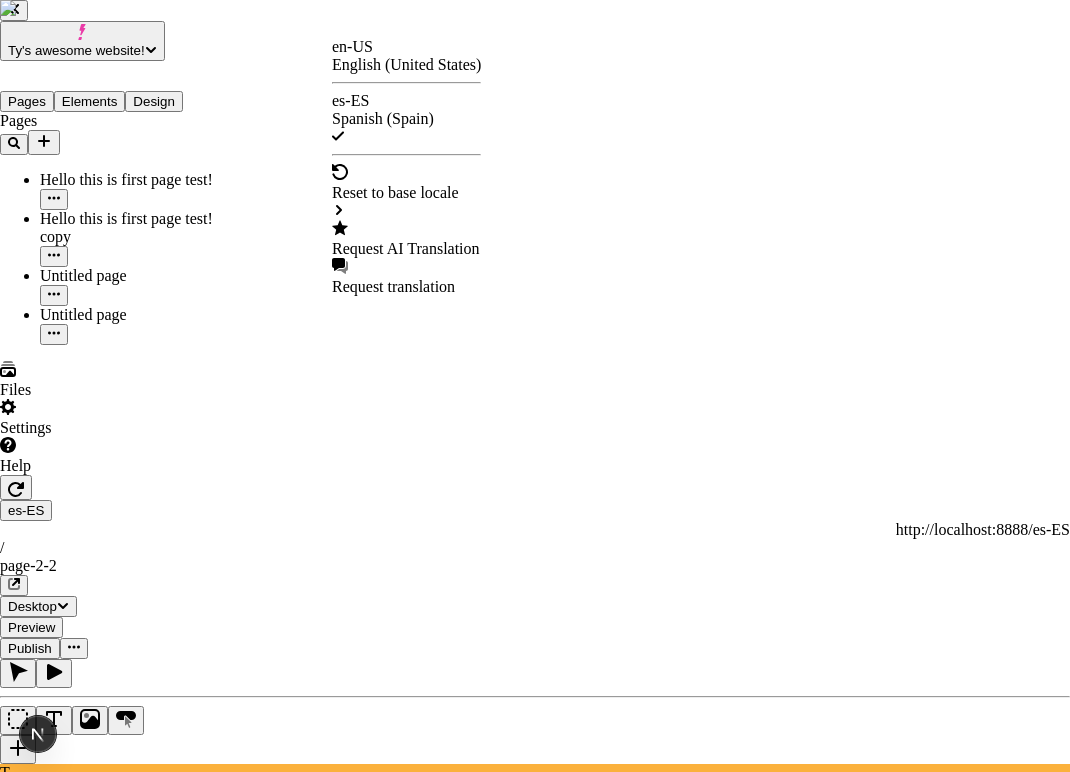 checkbox on "true" 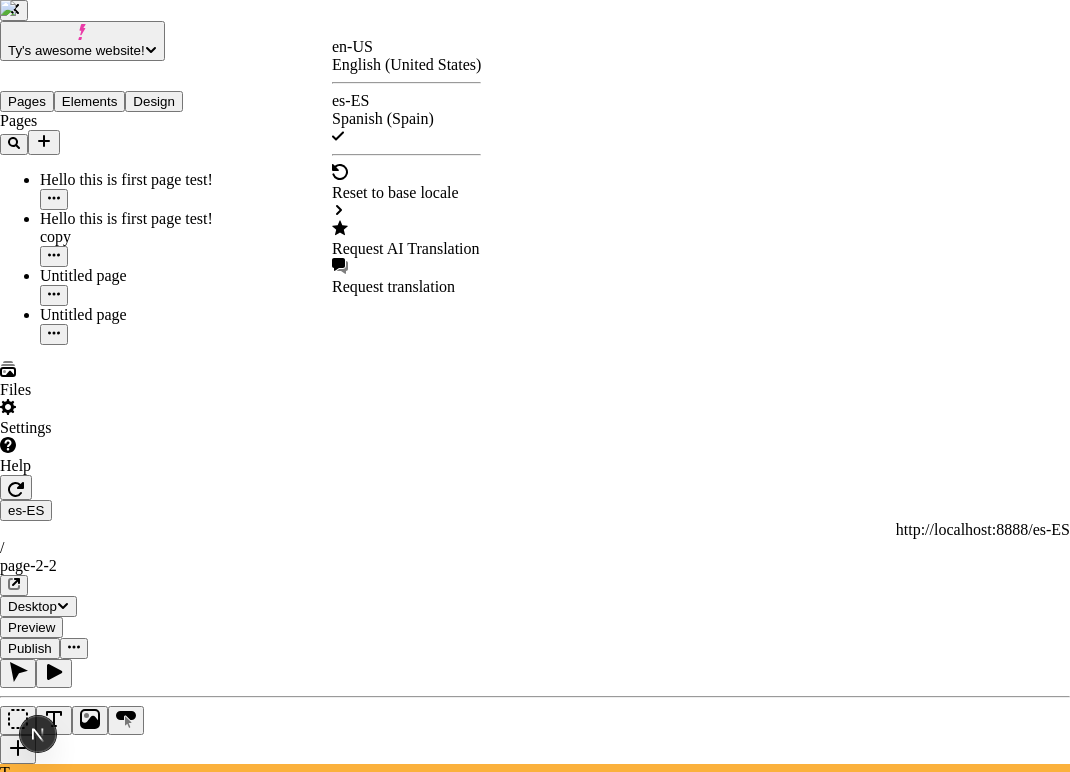checkbox on "true" 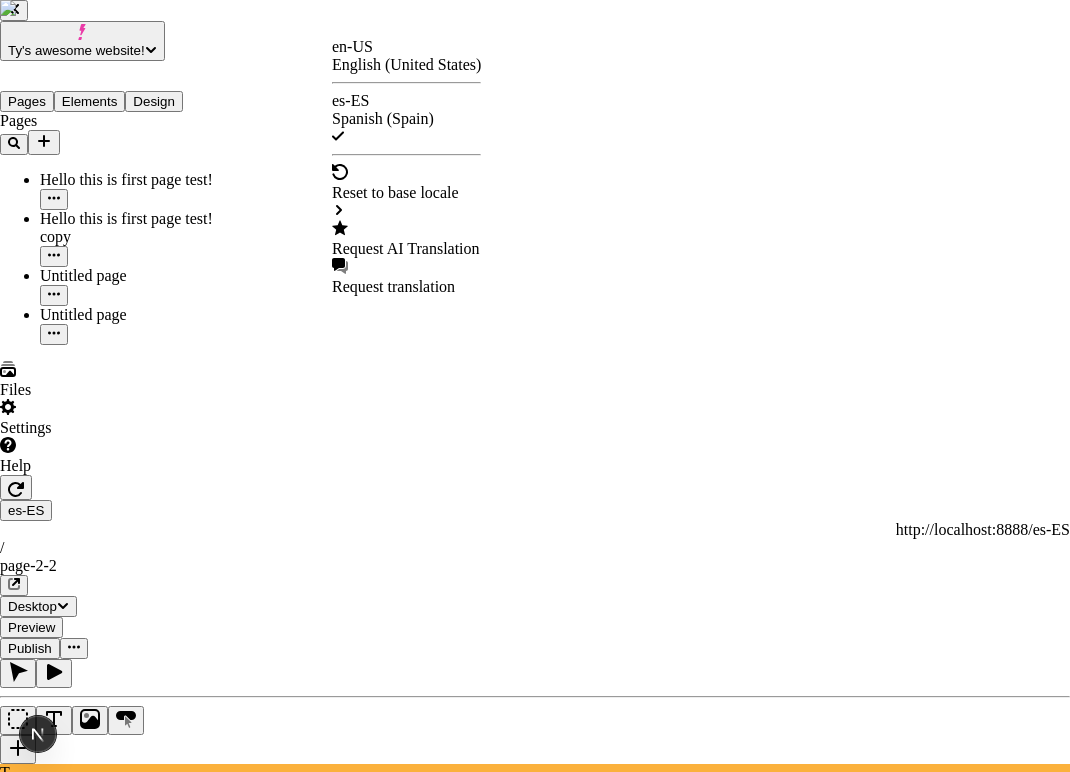 checkbox on "true" 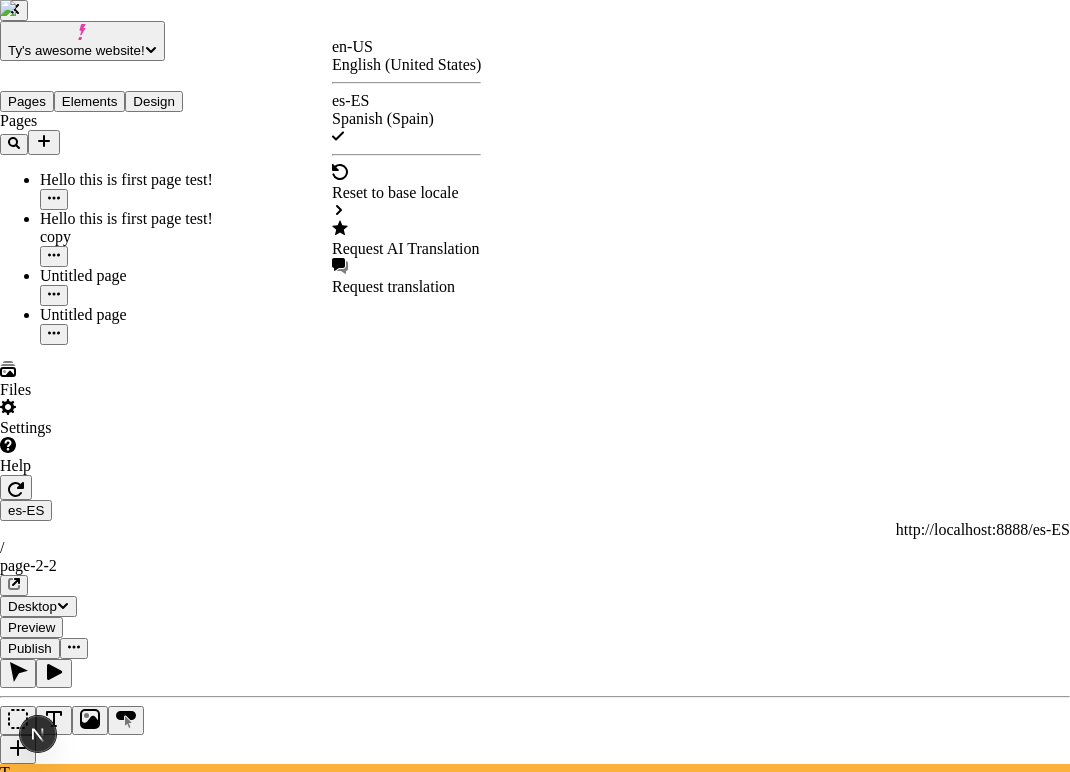 checkbox on "true" 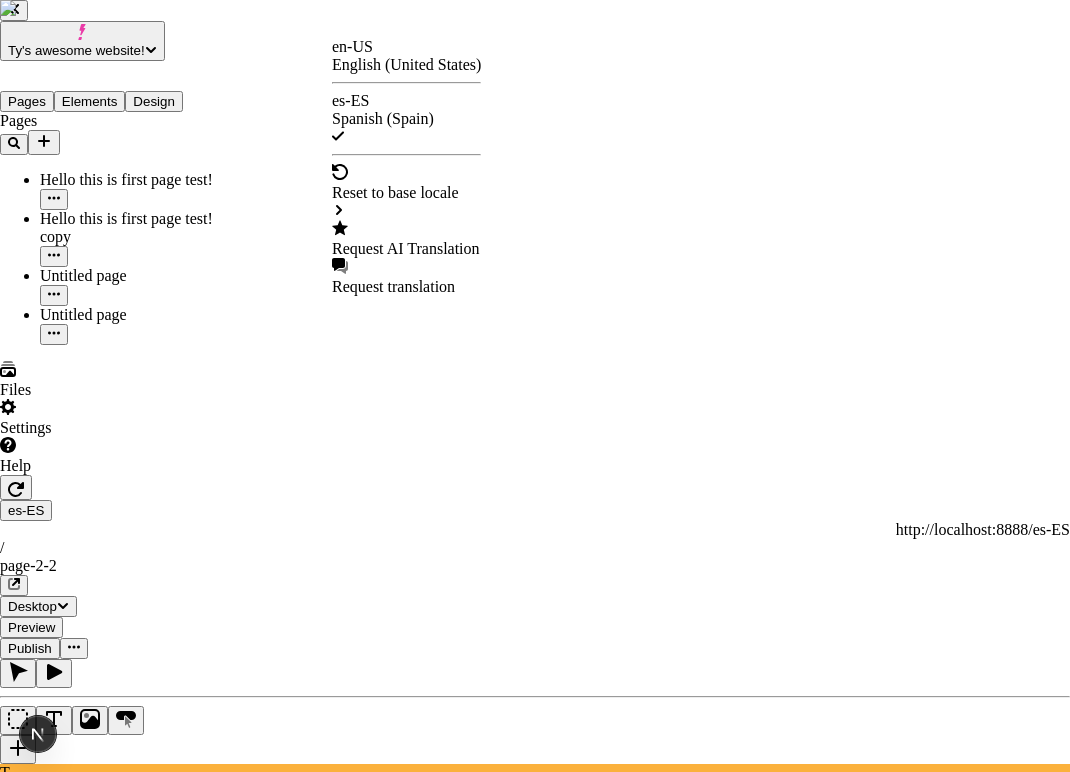 click 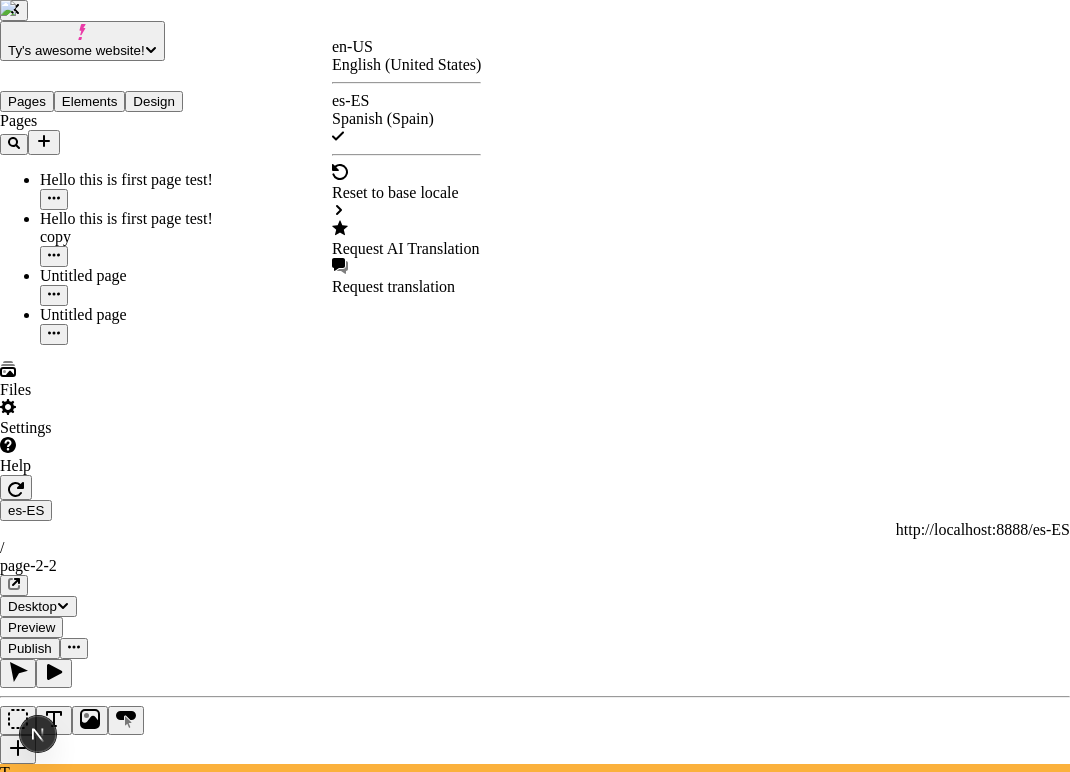 checkbox on "false" 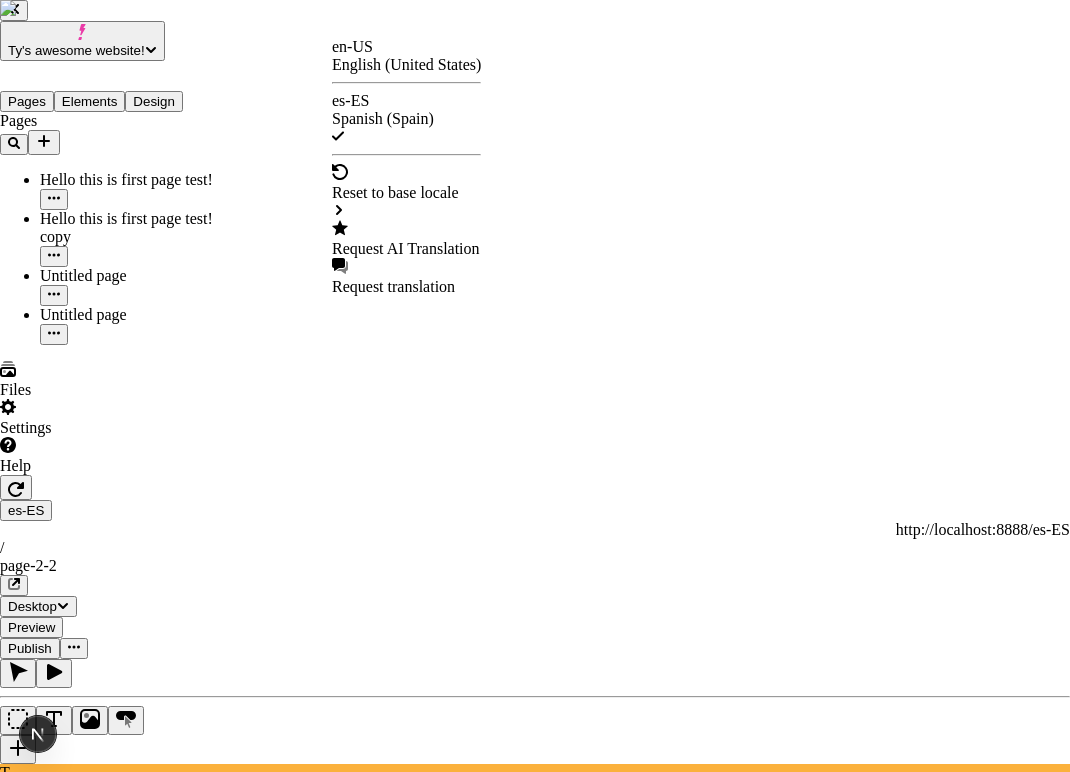 checkbox on "false" 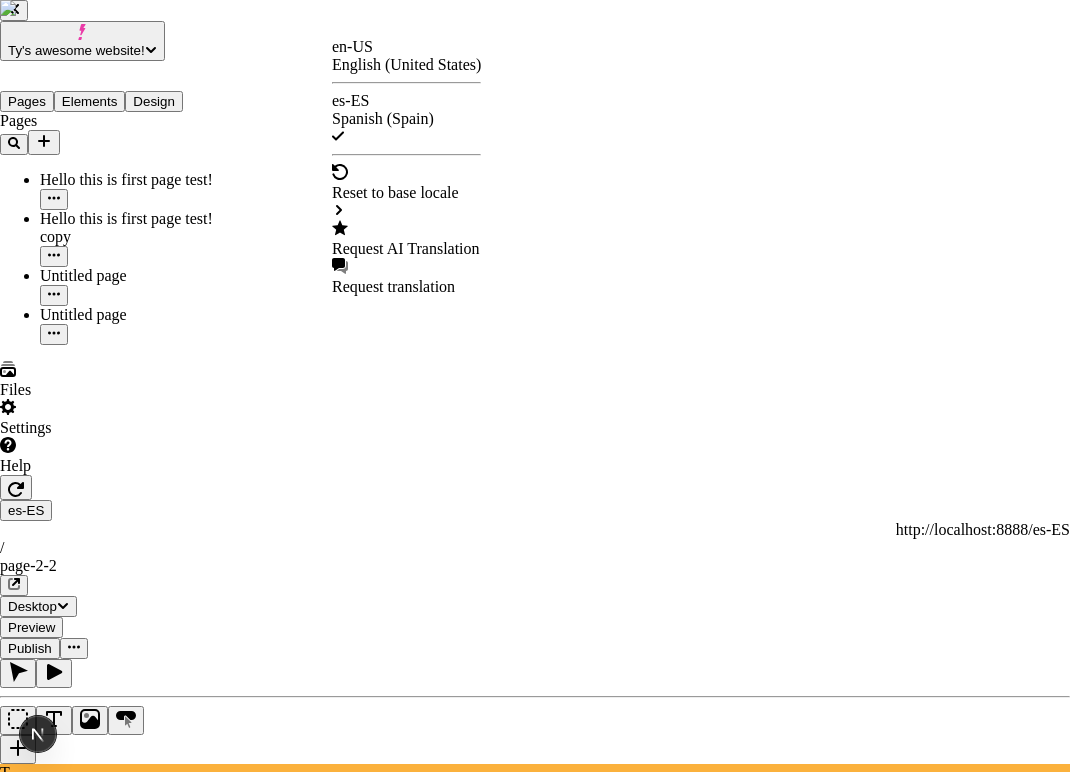 checkbox on "false" 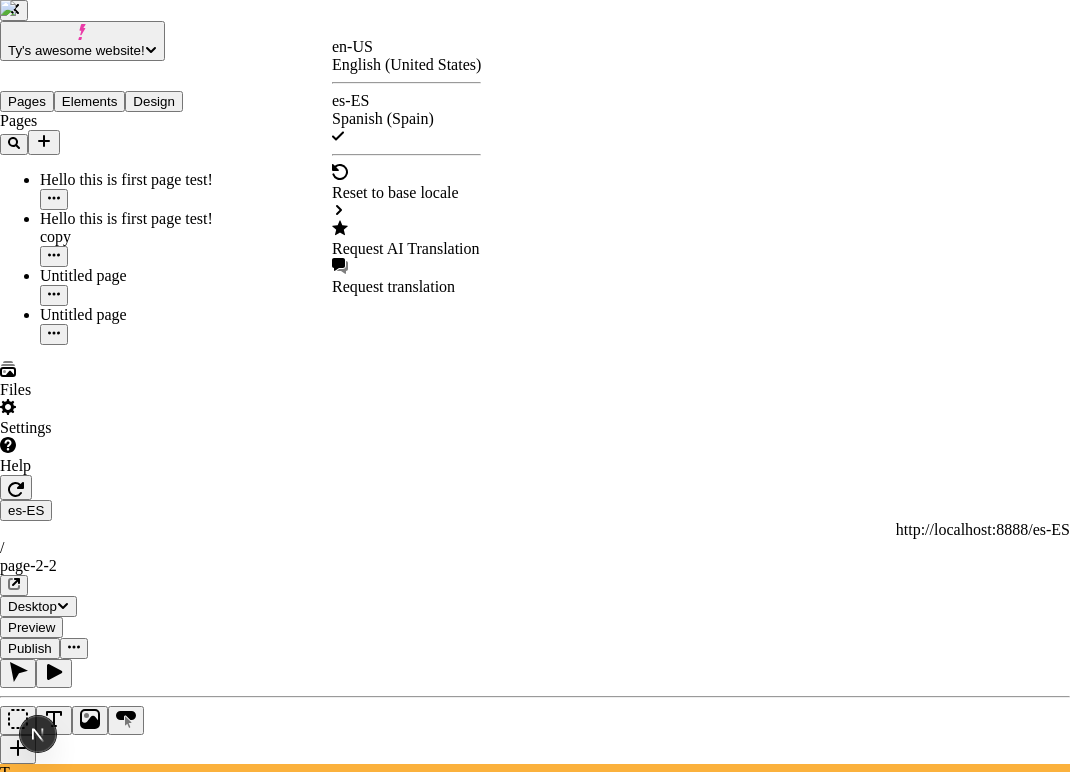 click 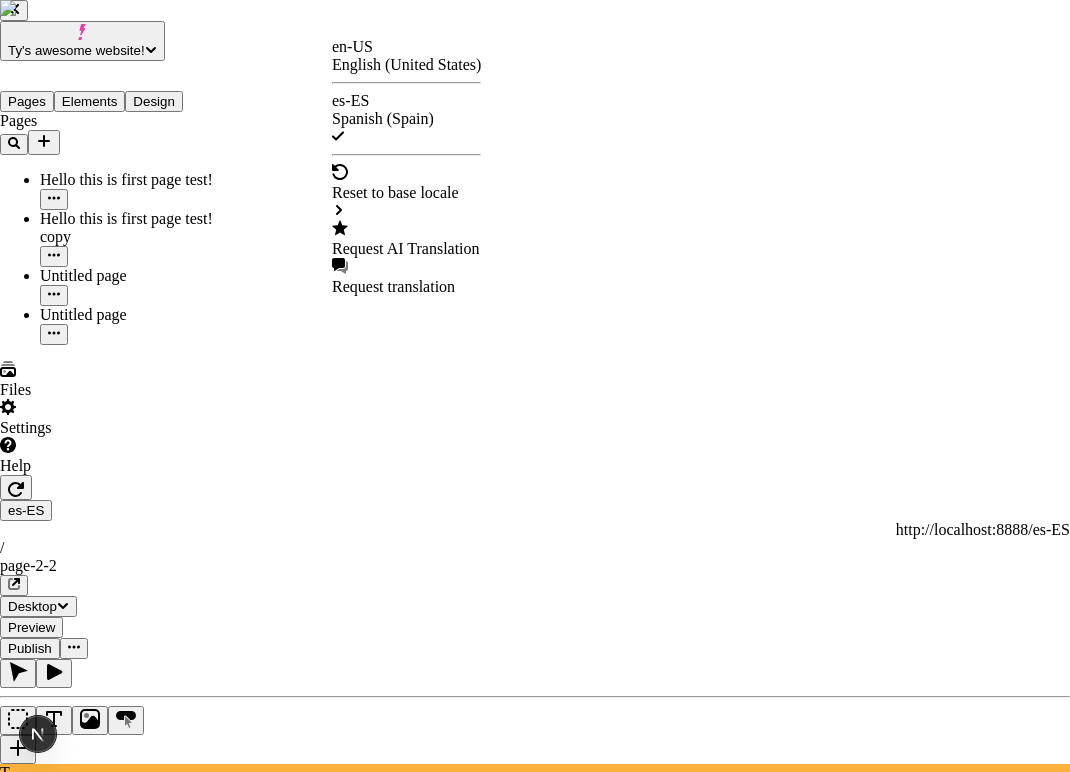 click 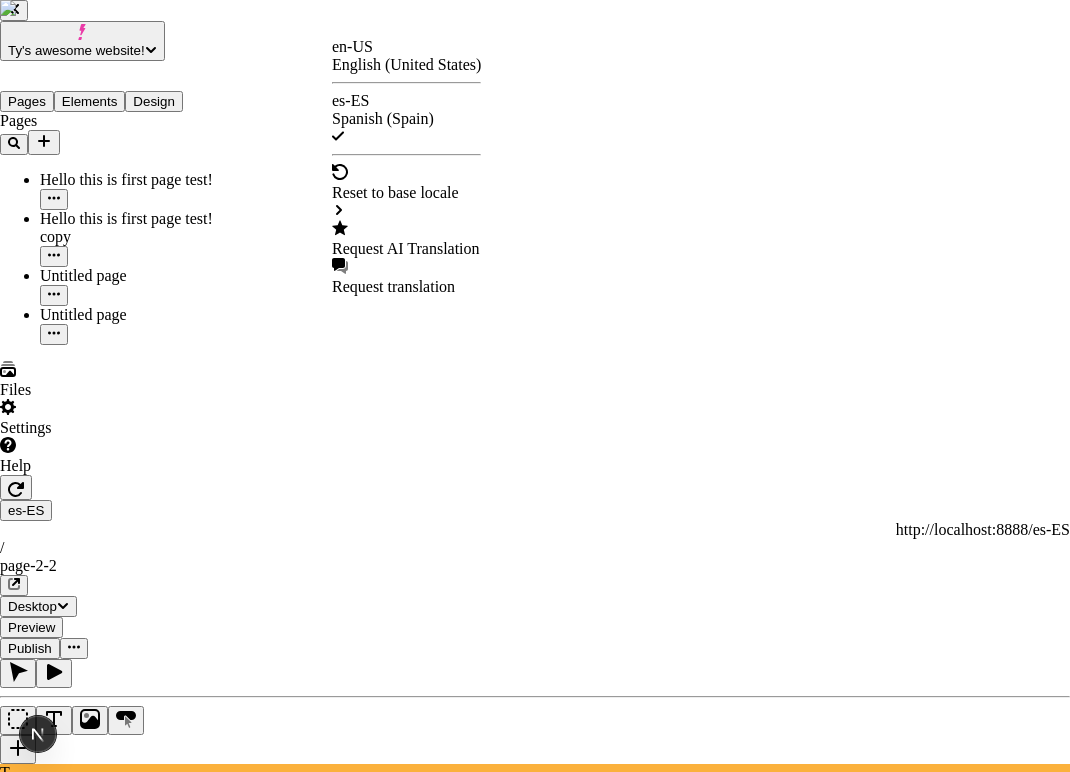 click on "Translate with AI This is a warning about using AI translation makeswift-header 0 / 4  selected another test to see the indentation of the json! Hello world! This is so amazingly cool Makeswift is located in atlanta, a very hot city with peaches? ./components/Root/index.js 0 / 7  selected im a big apple in the little mango Oh! Will this become Spanish? Hopefully. editable still! youtube! This is a small description inside a fictional product card that would translate if I were a real user! I am sorry AI, I believe in you and I hope you work for this demo! Translate me please! 0  of  11  strings selected Cancel Translate" at bounding box center (535, 2949) 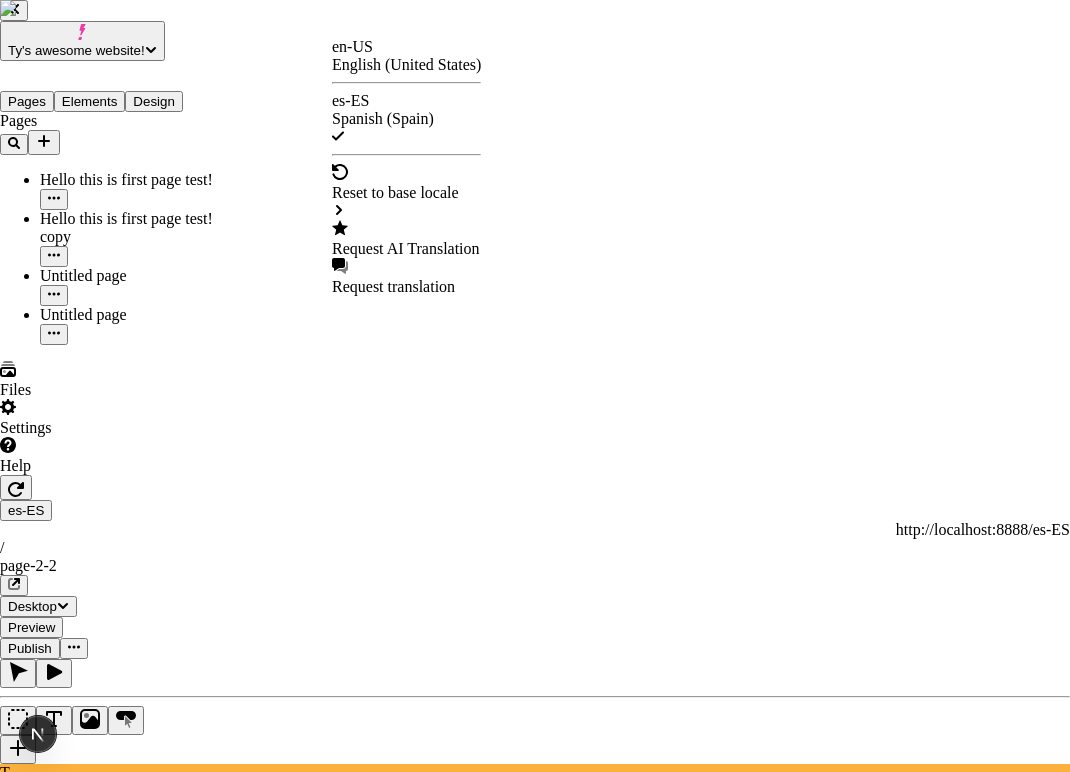 click 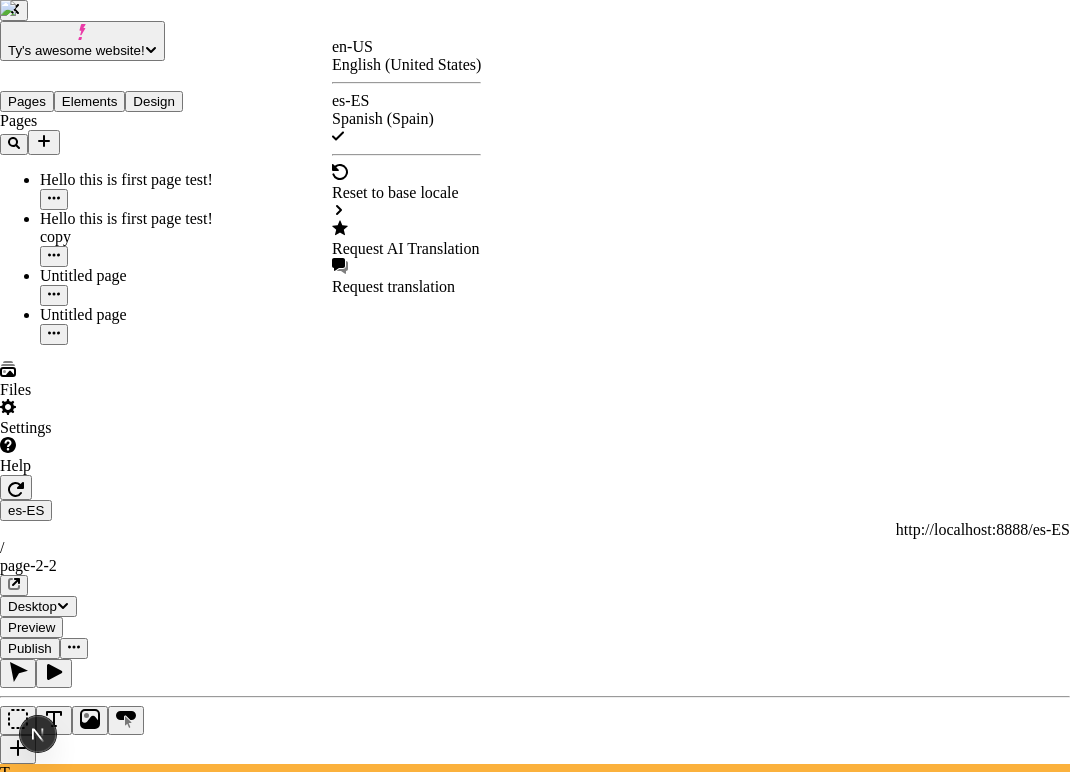 click 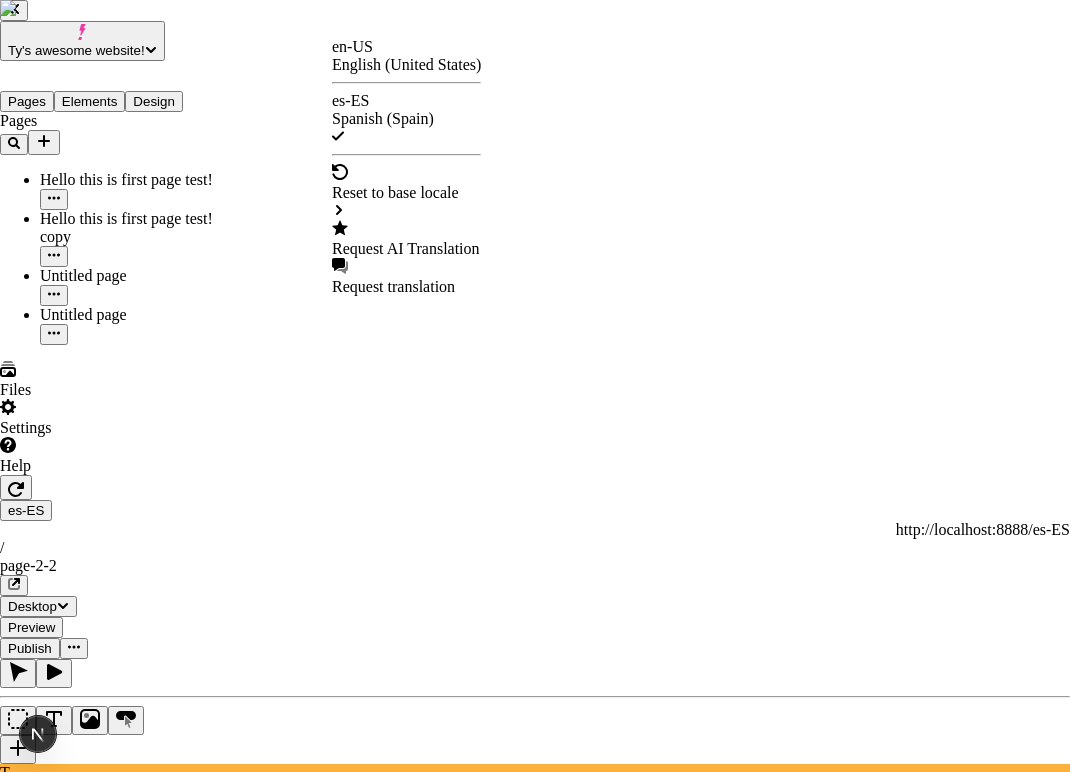 click 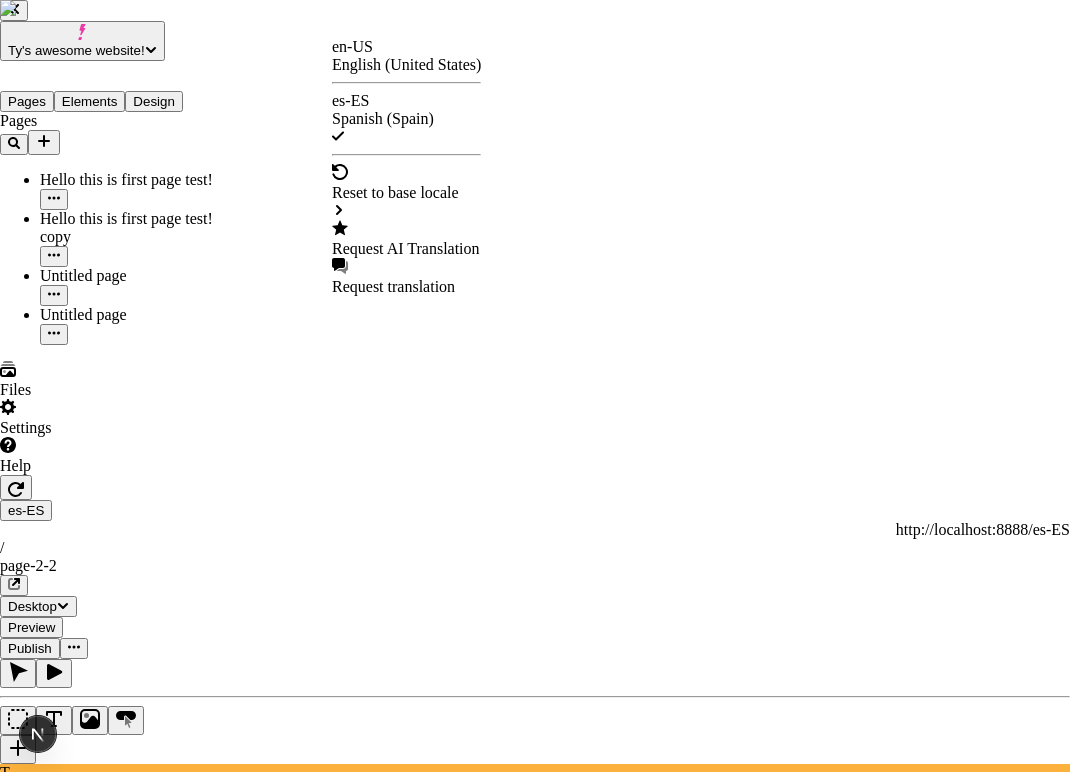 click 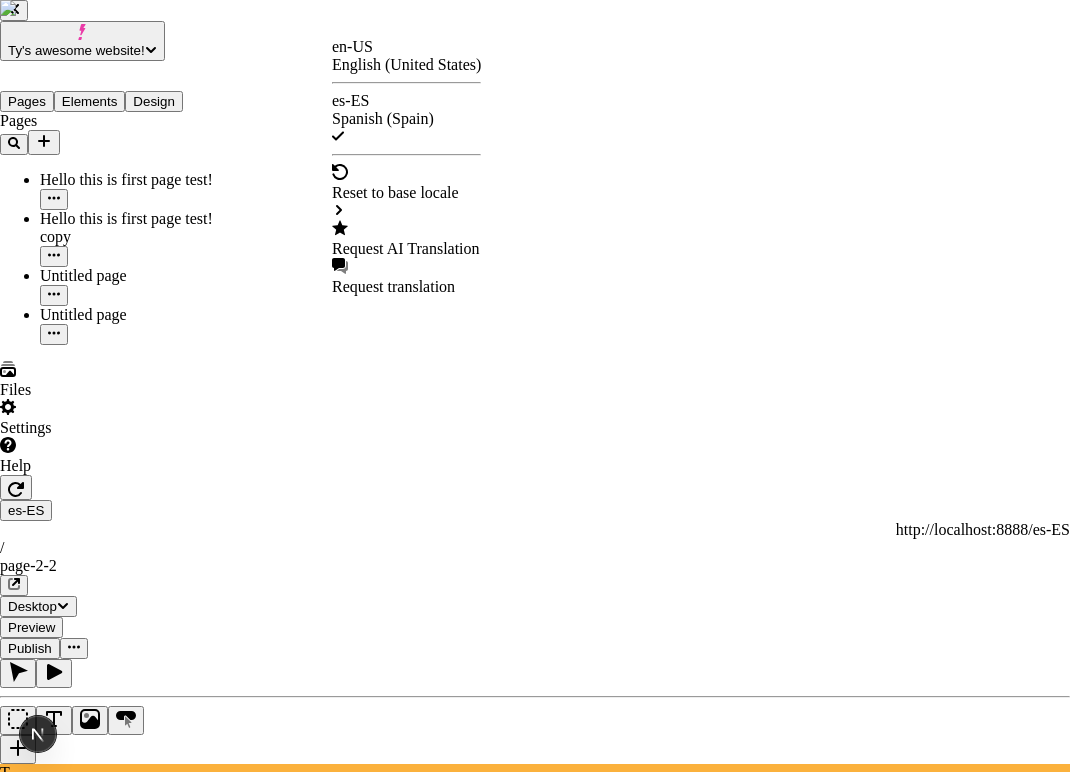 click on "another test to see the indentation of the json!" at bounding box center [145, 2779] 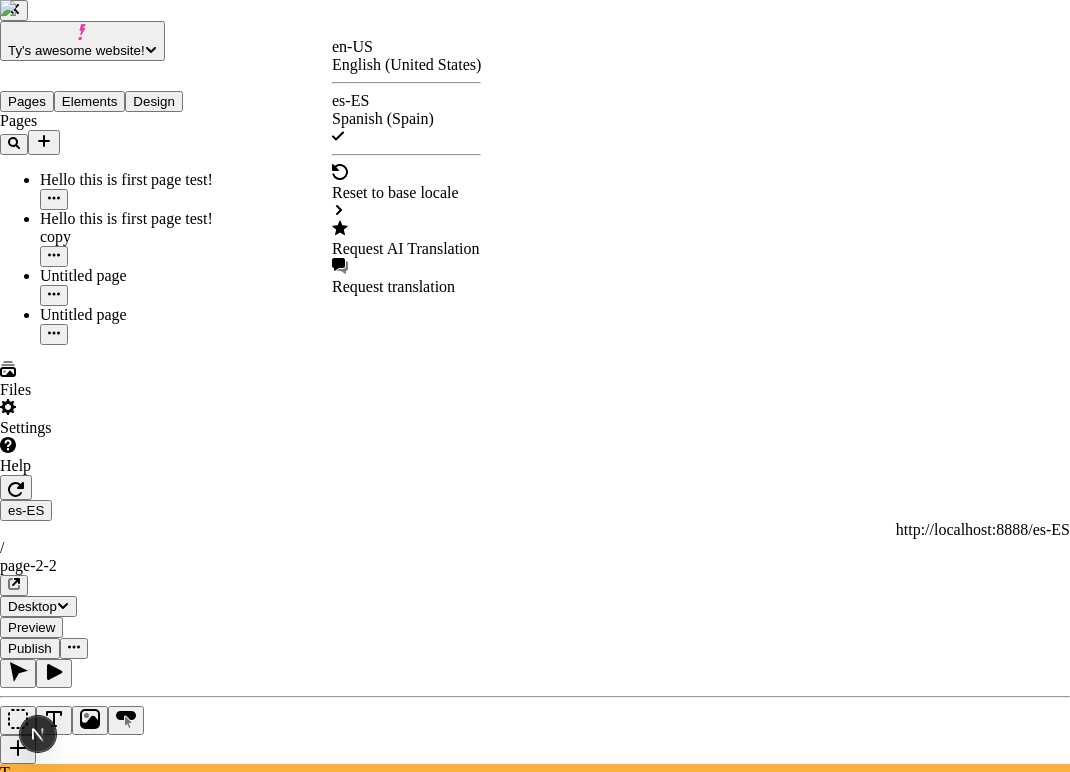 click on "another test to see the indentation of the json!" at bounding box center (145, 2779) 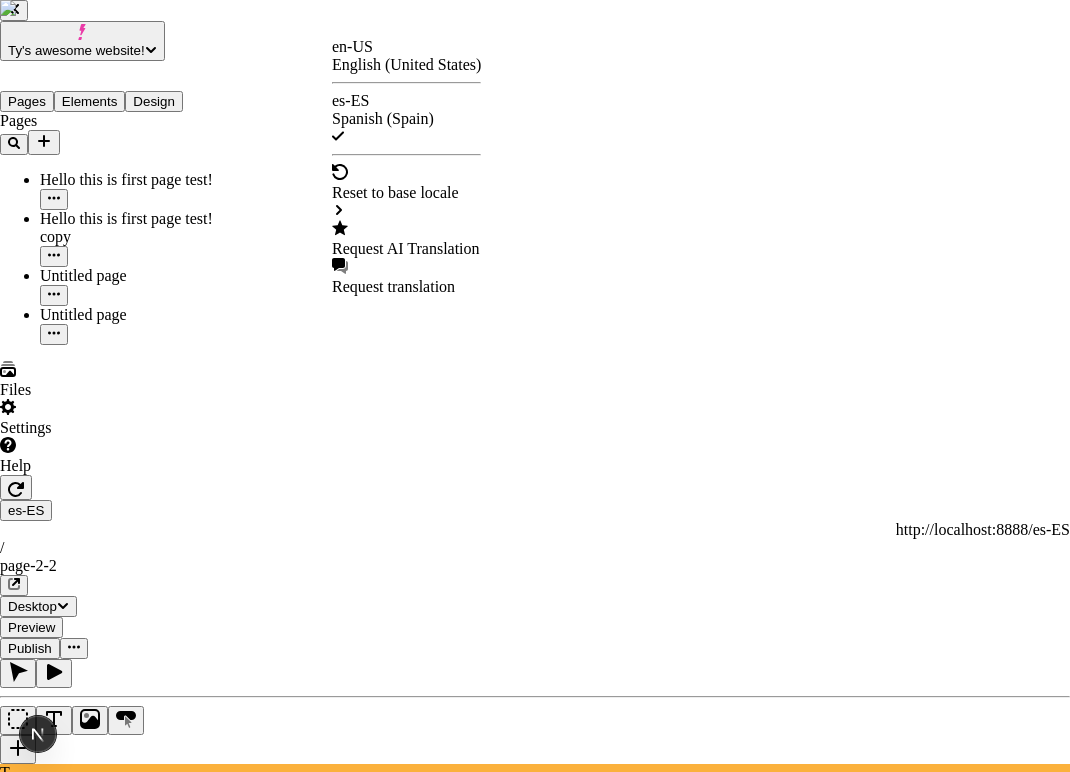 click on "another test to see the indentation of the json!" at bounding box center [145, 2779] 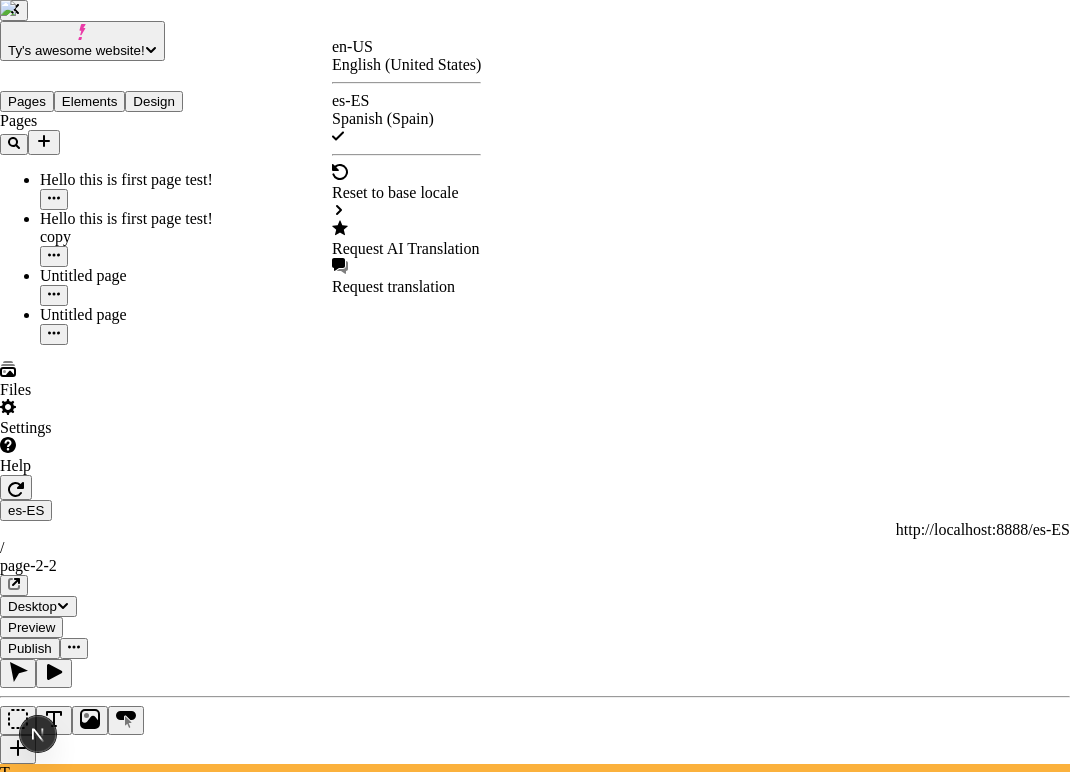 click on "makeswift-header" at bounding box center [81, 2739] 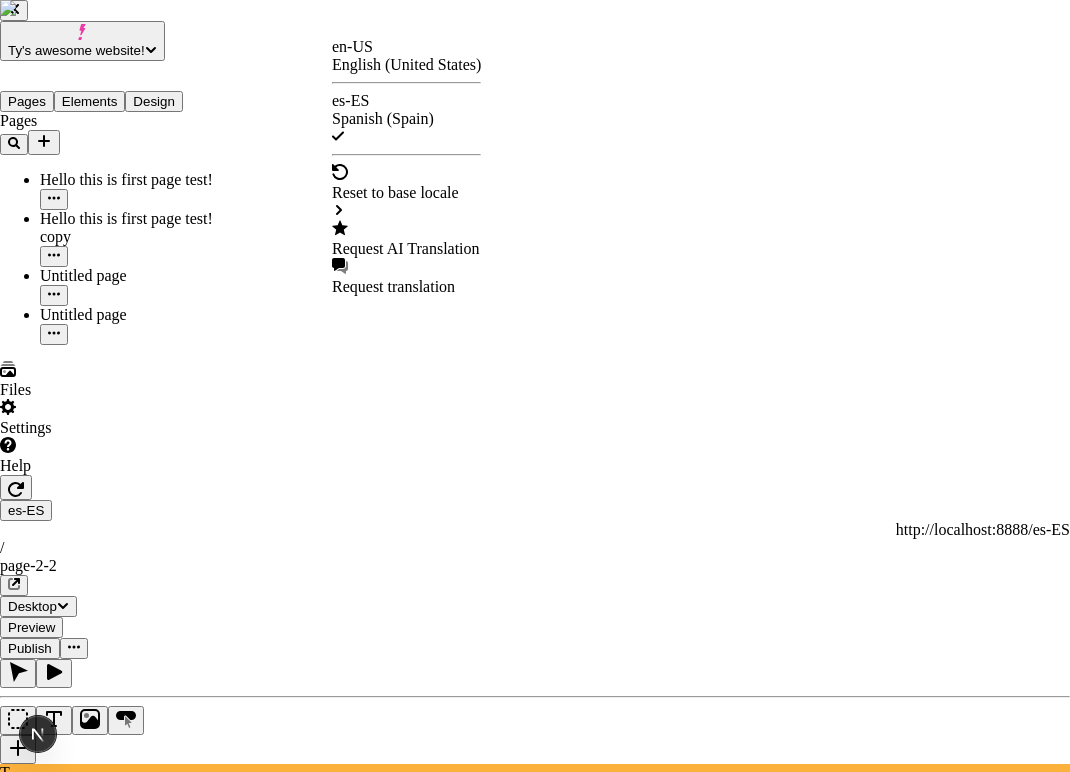 click on "makeswift-header" at bounding box center [81, 2739] 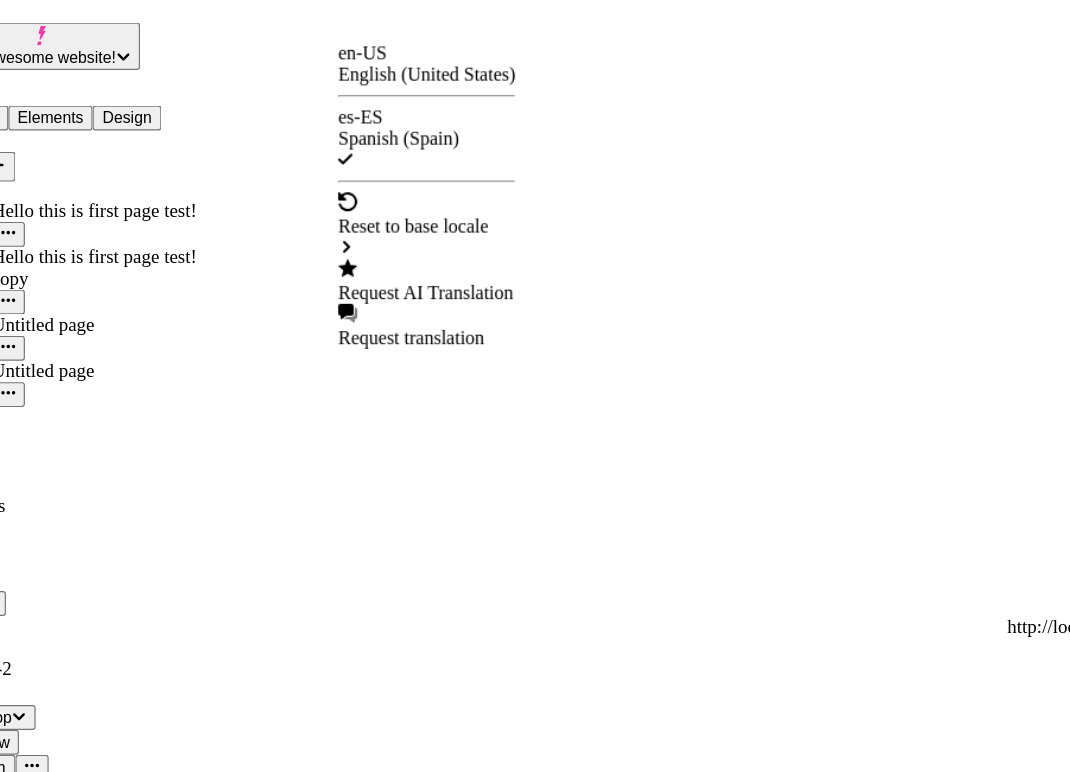click on "makeswift-header 0 / 4  selected another test to see the indentation of the json! Hello world! This is so amazingly cool Makeswift is located in atlanta, a very hot city with peaches?" at bounding box center (535, 2806) 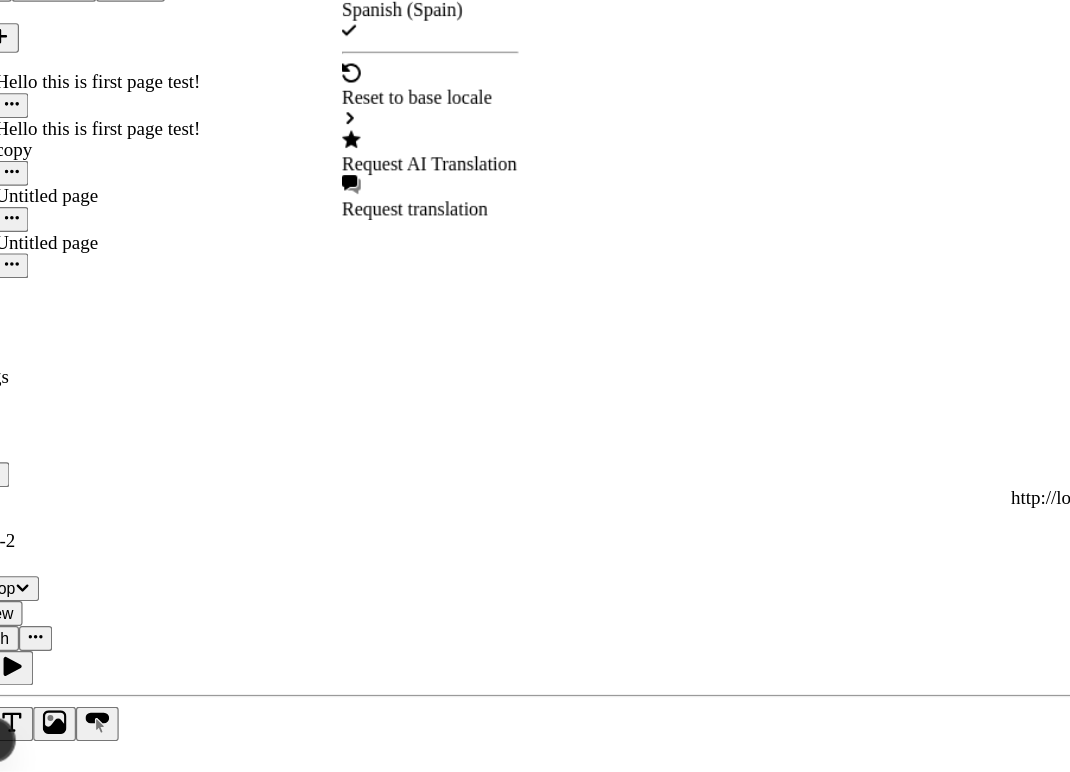 scroll, scrollTop: 0, scrollLeft: 0, axis: both 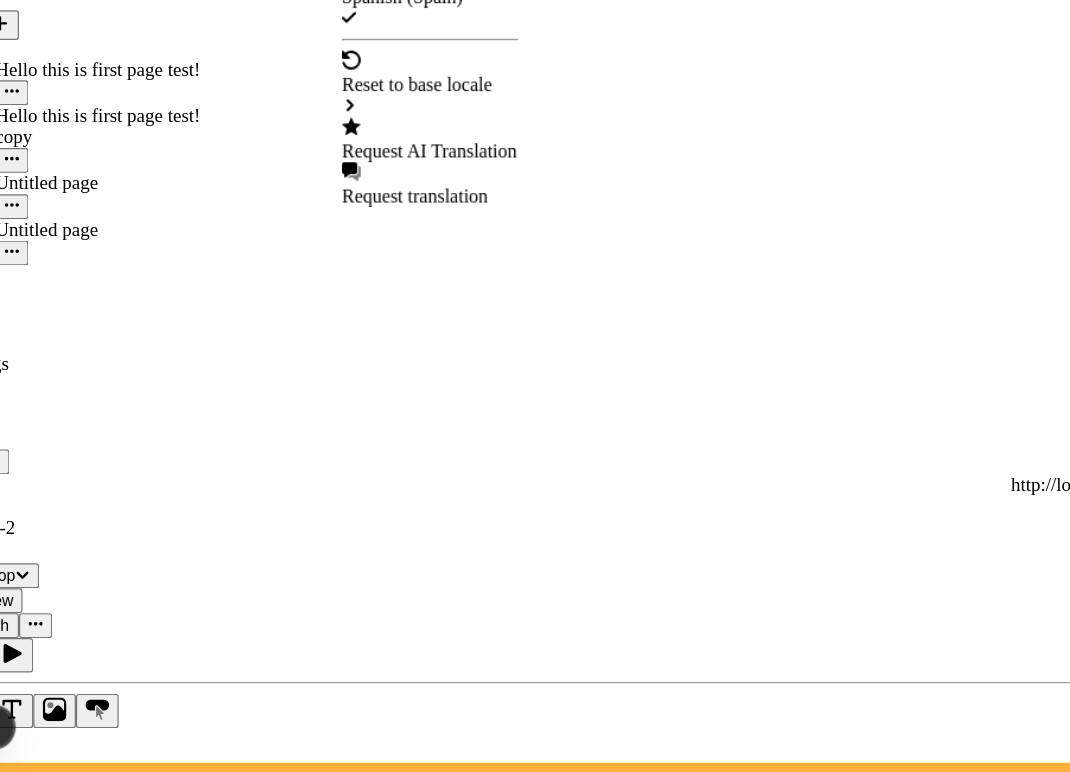 type 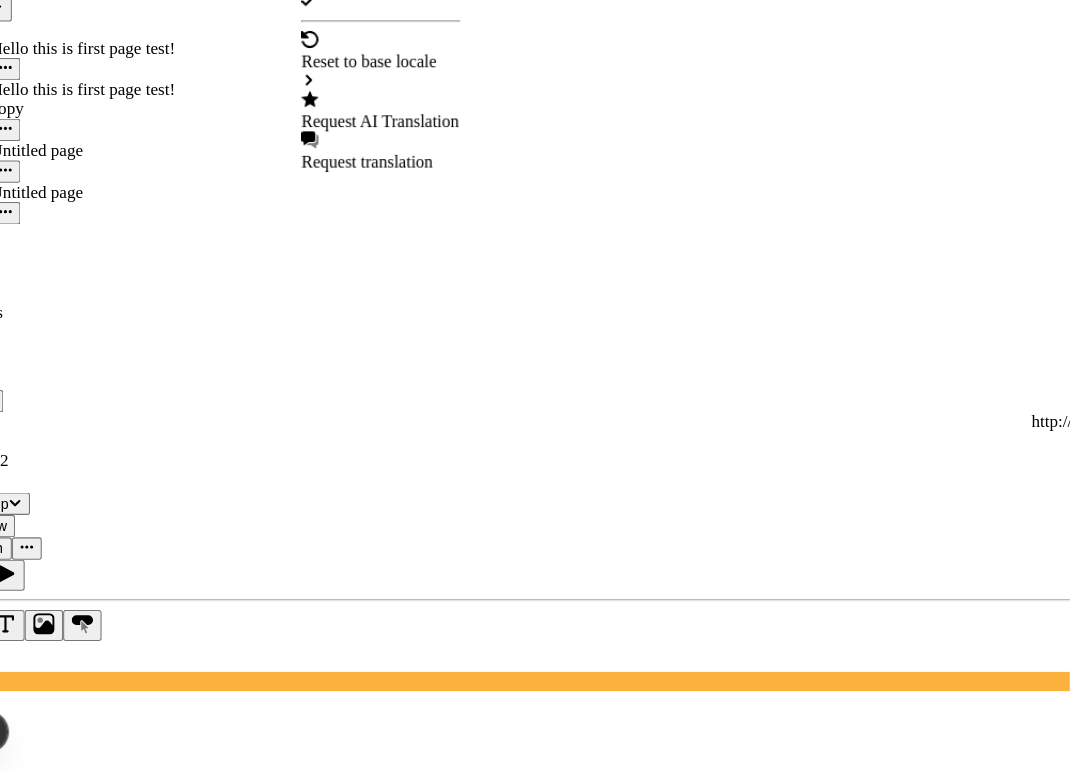 scroll, scrollTop: 0, scrollLeft: 0, axis: both 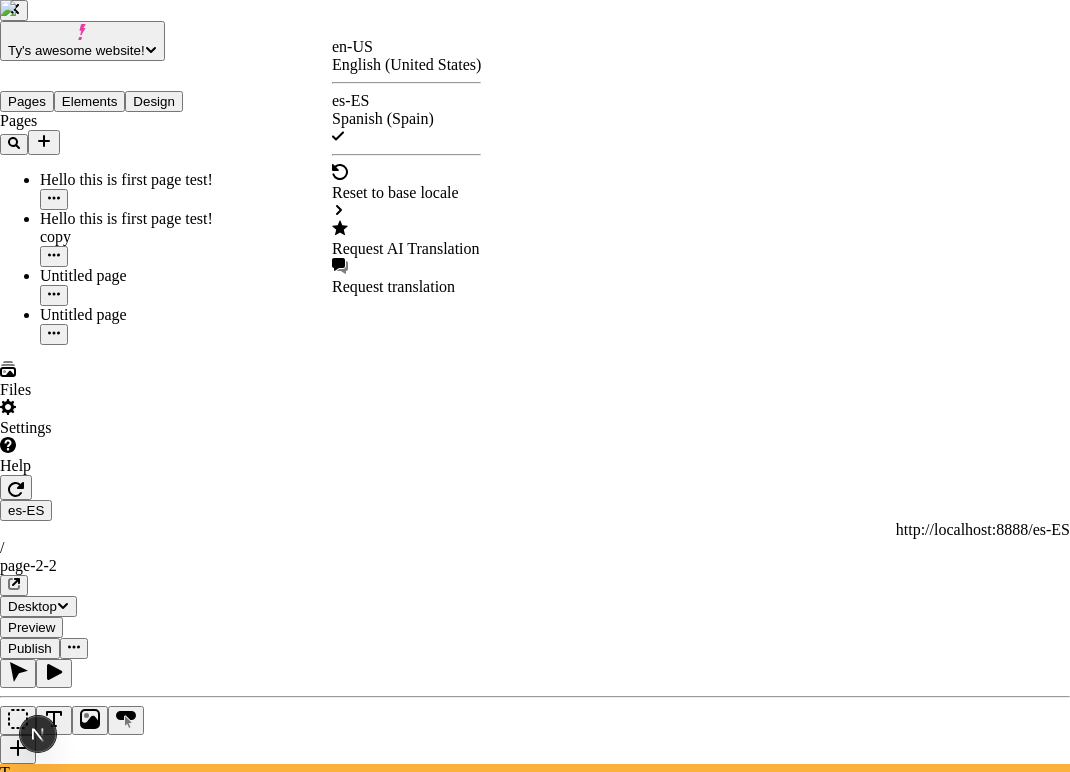 click at bounding box center [535, 2913] 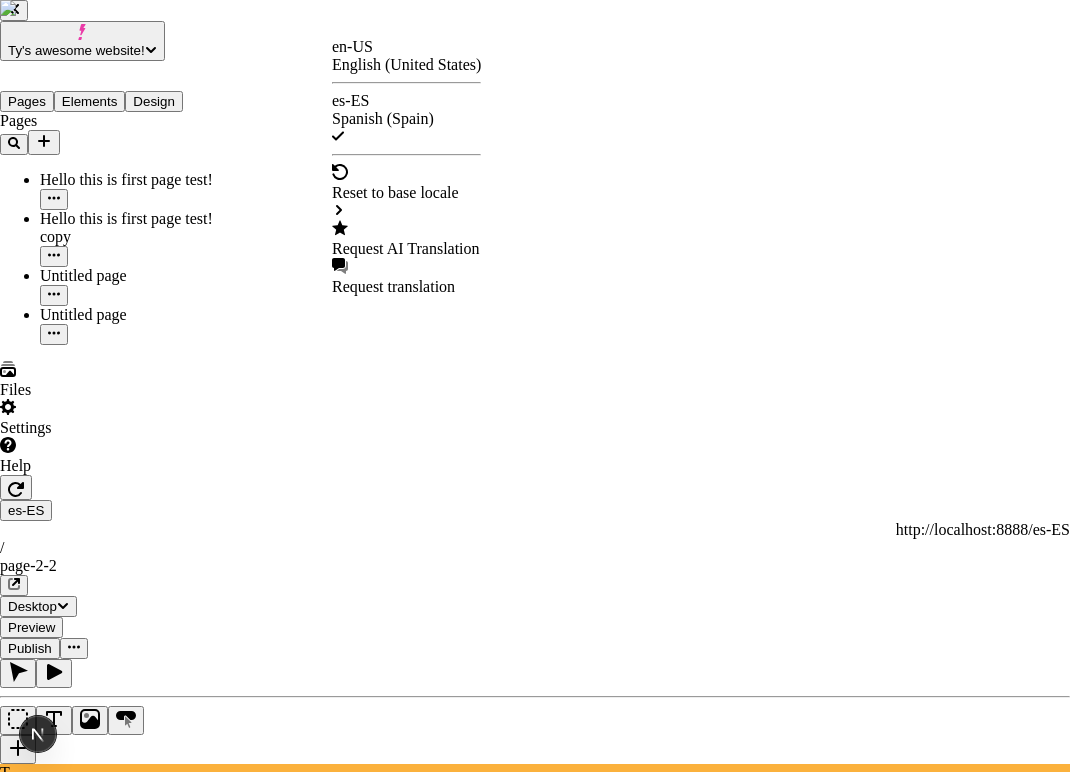 checkbox on "true" 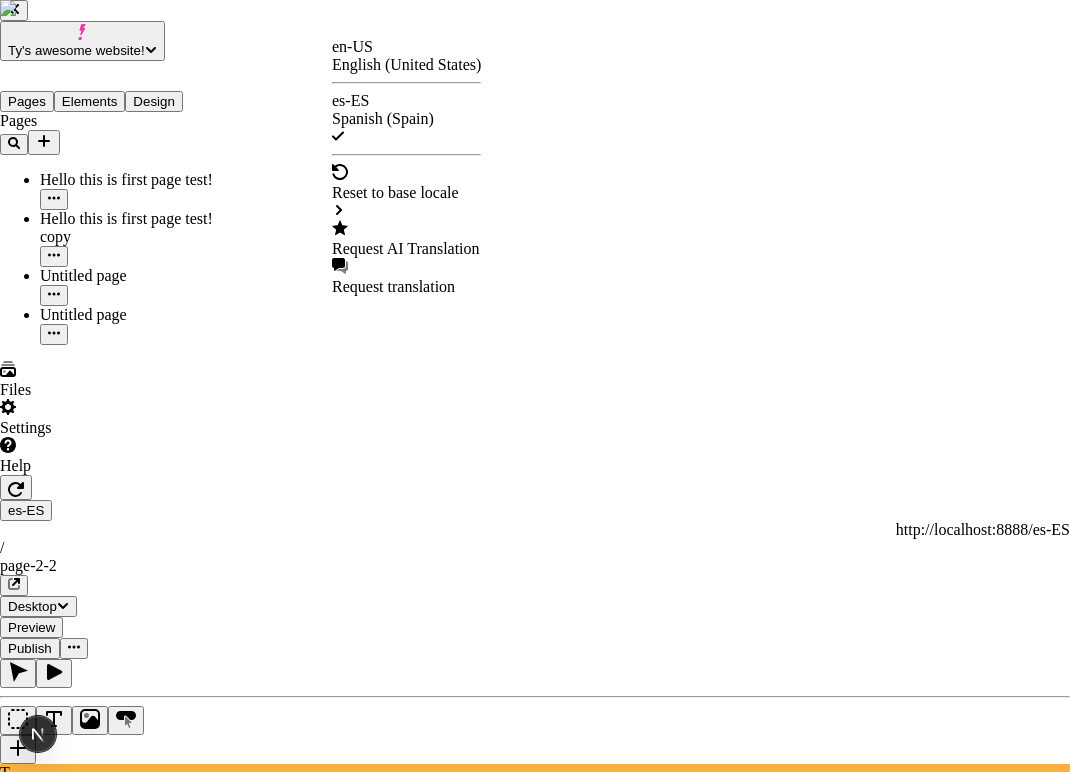 click 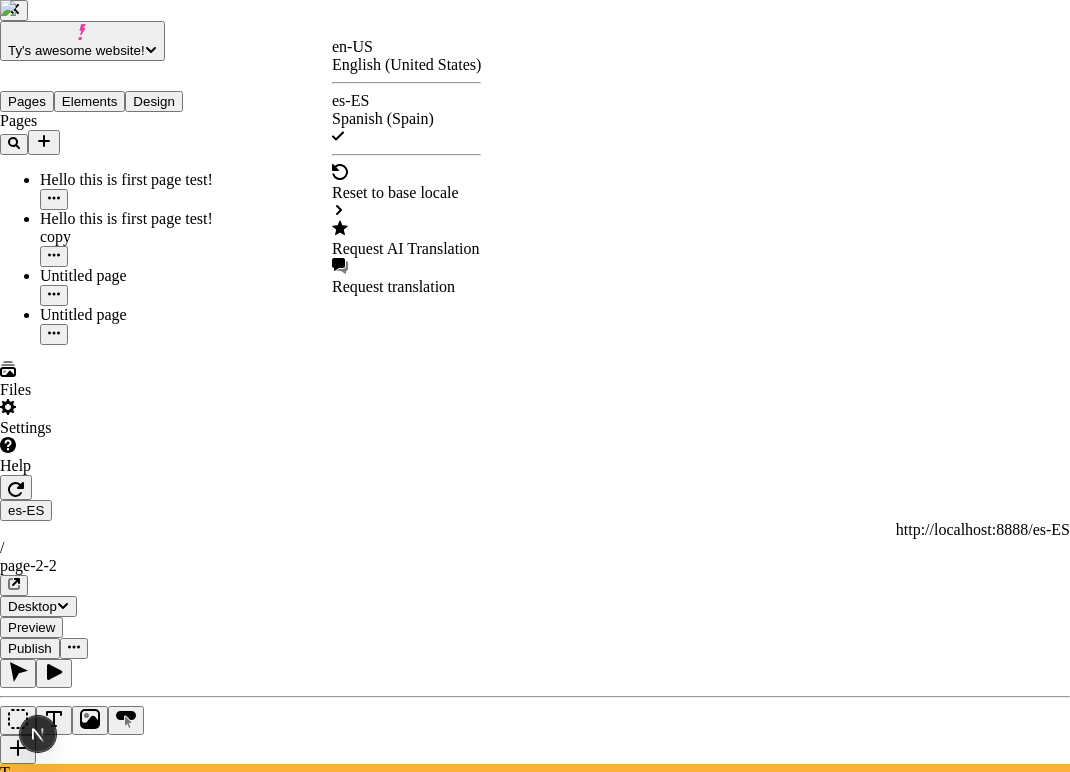 checkbox on "false" 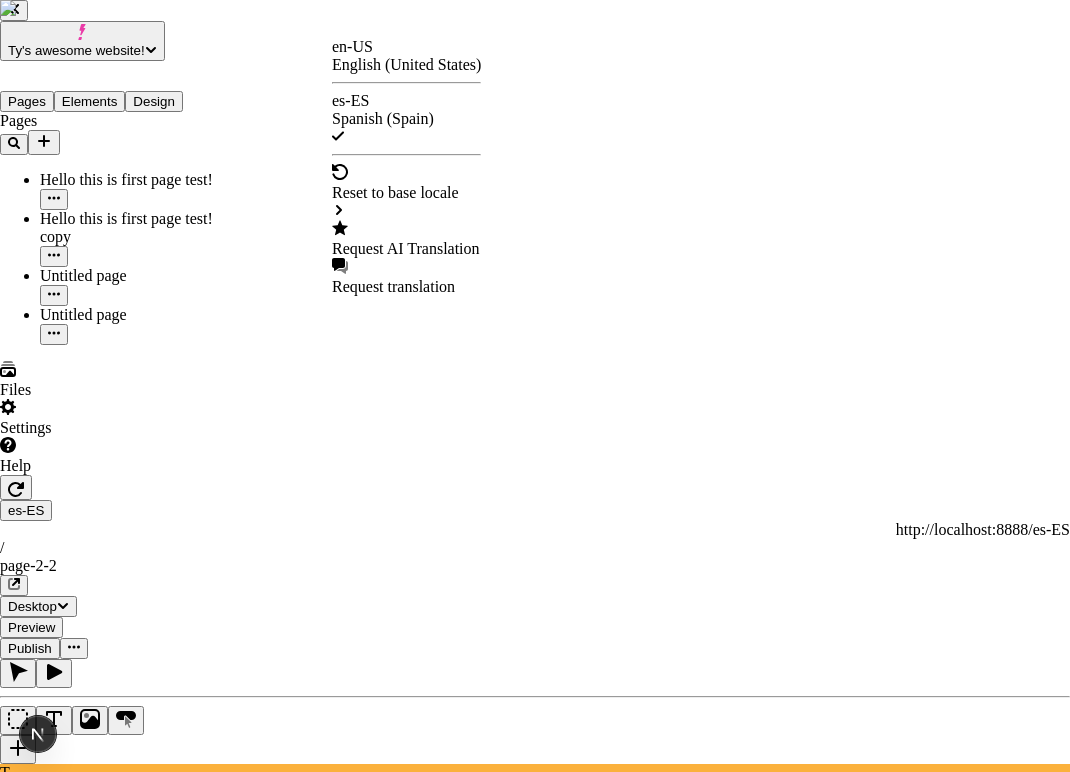 checkbox on "false" 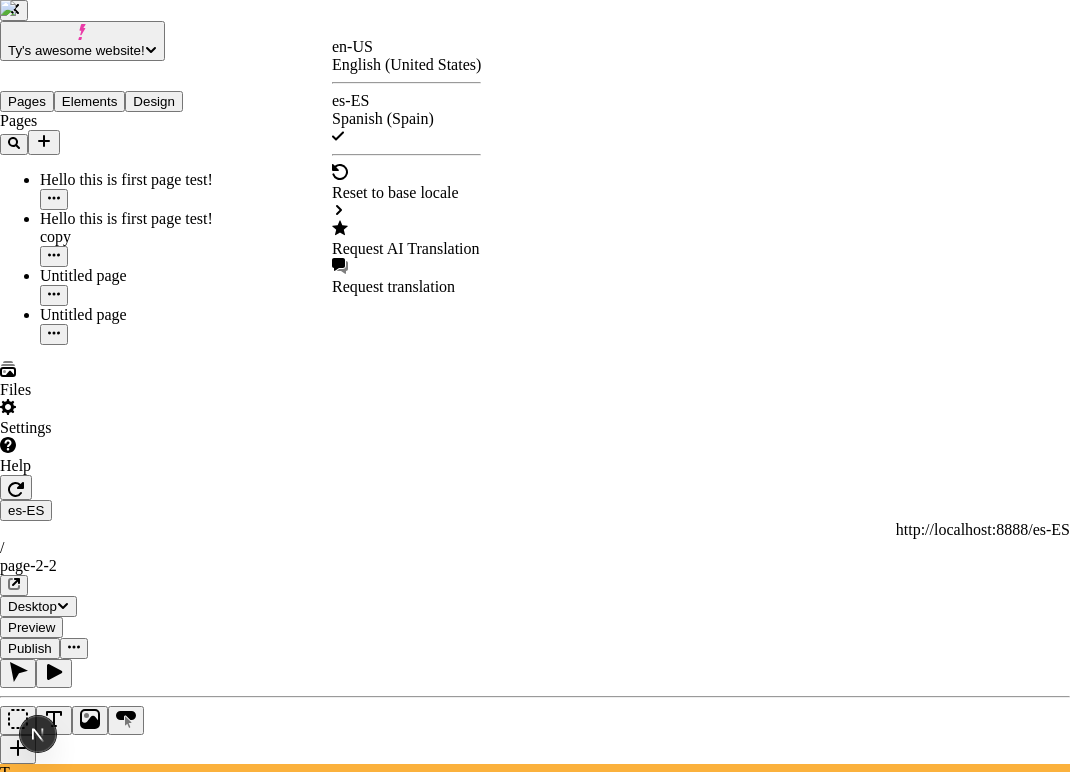checkbox on "false" 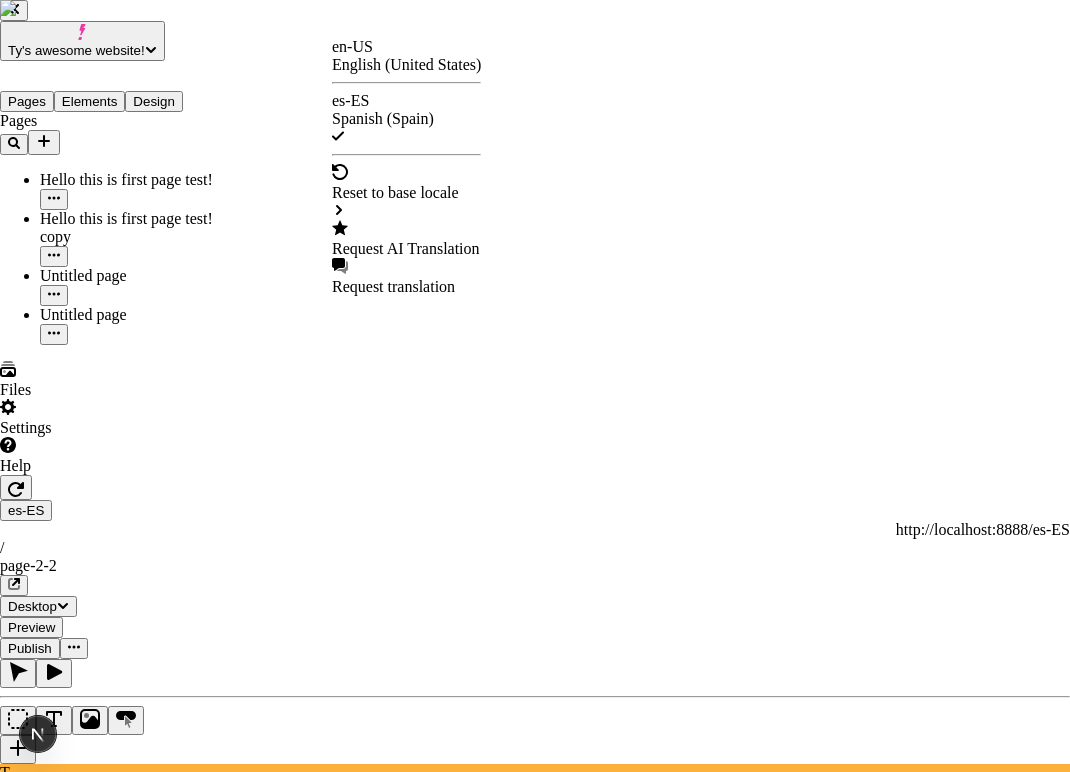 checkbox on "false" 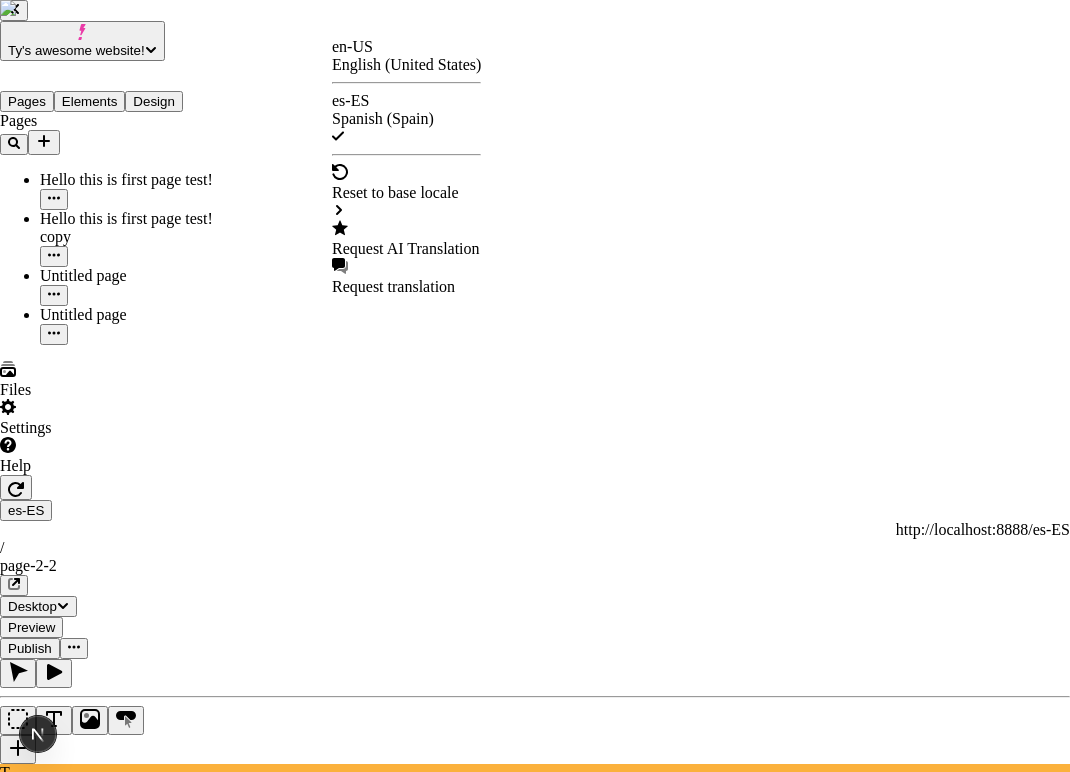 checkbox on "true" 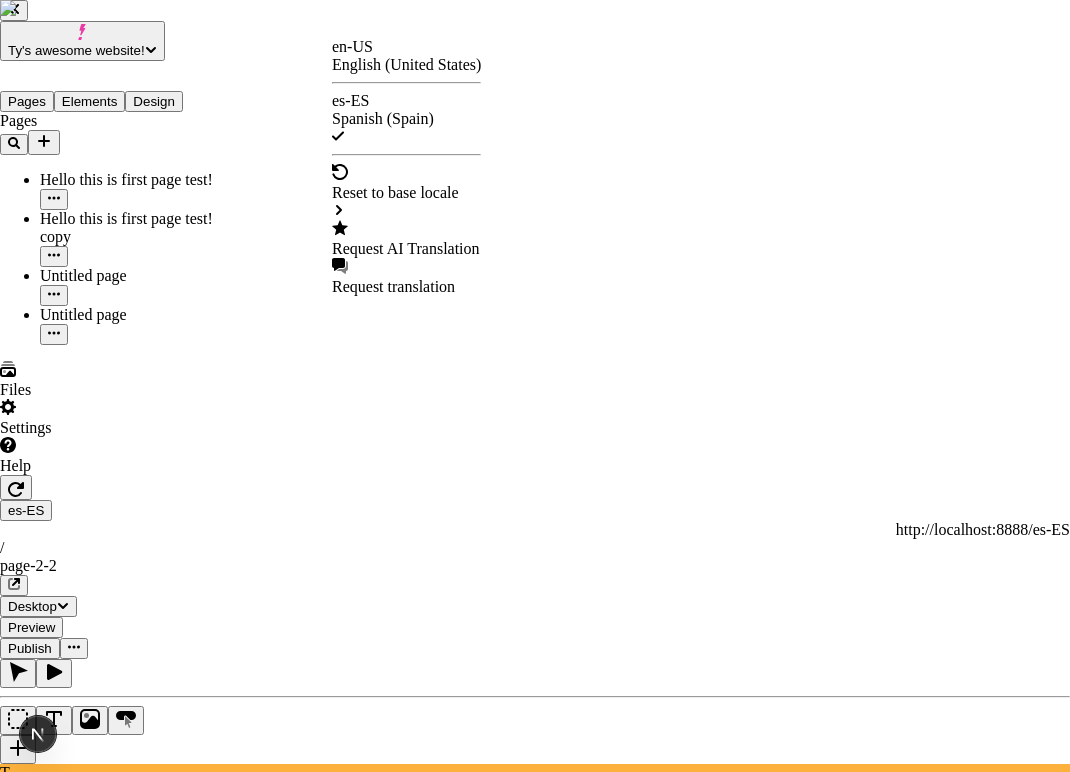 checkbox on "true" 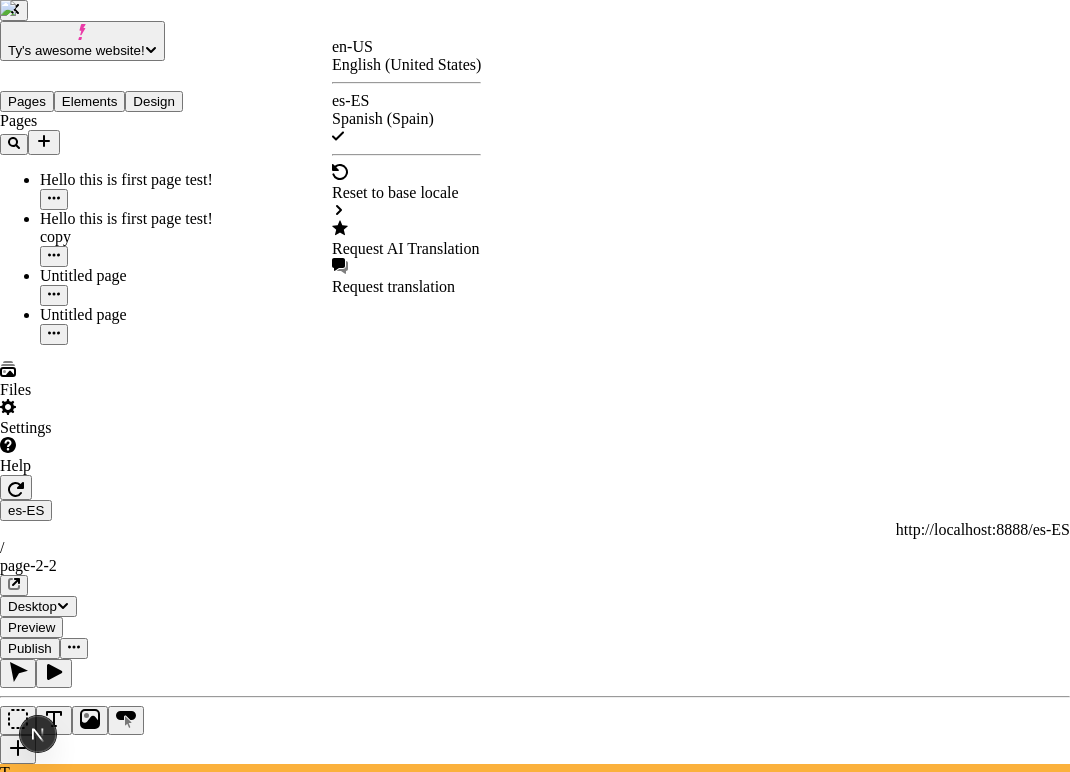 checkbox on "false" 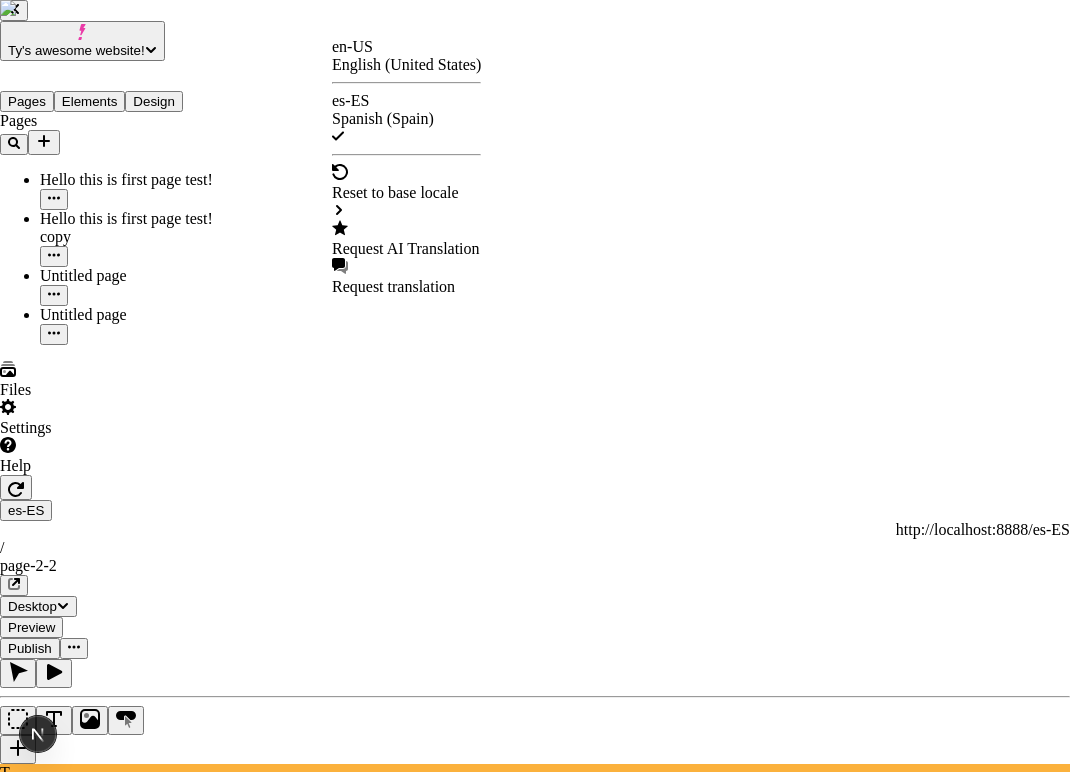 checkbox on "false" 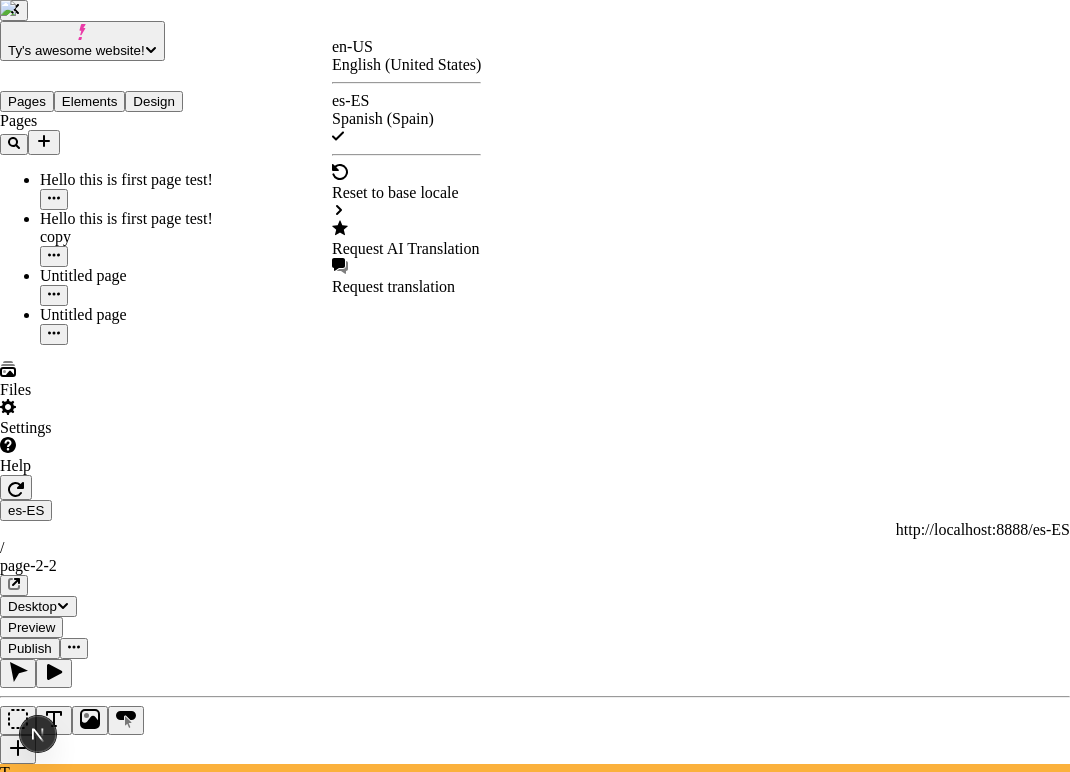 checkbox on "false" 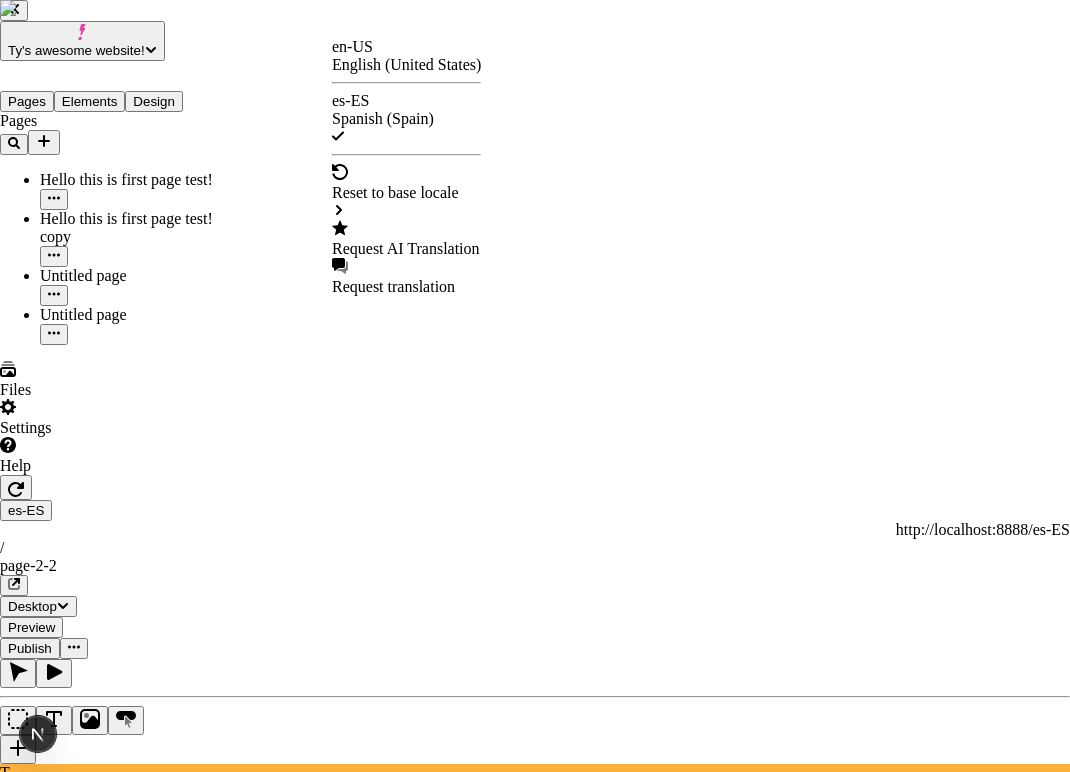 checkbox on "true" 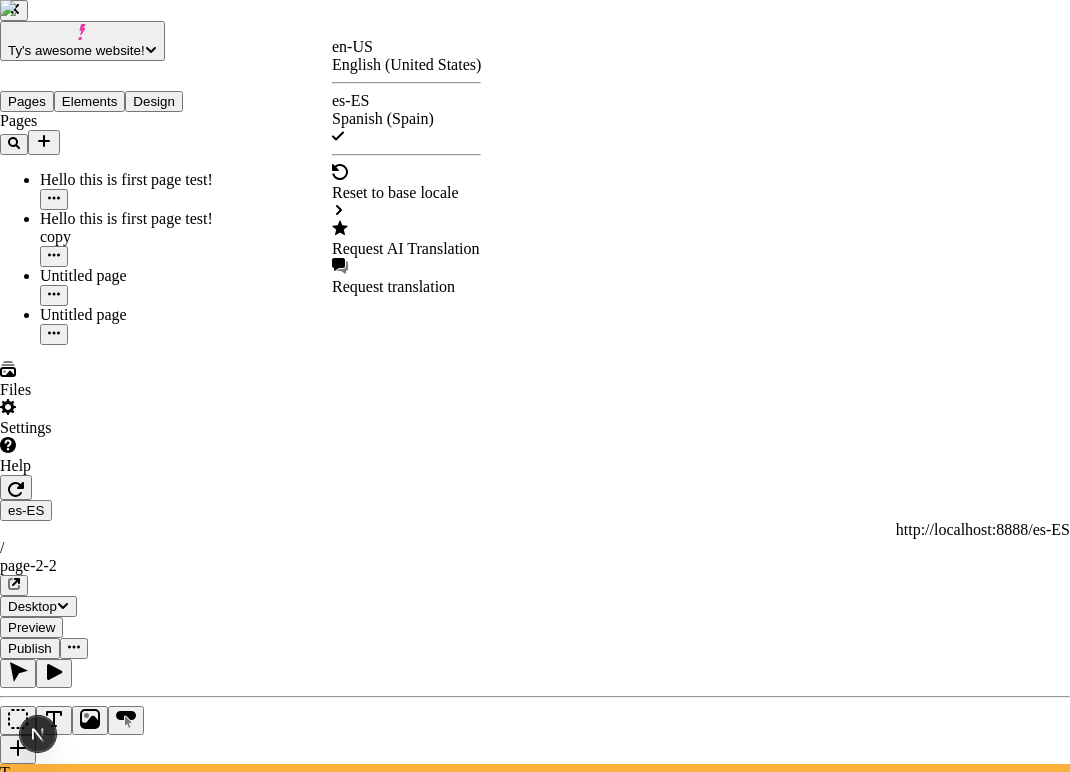 checkbox on "true" 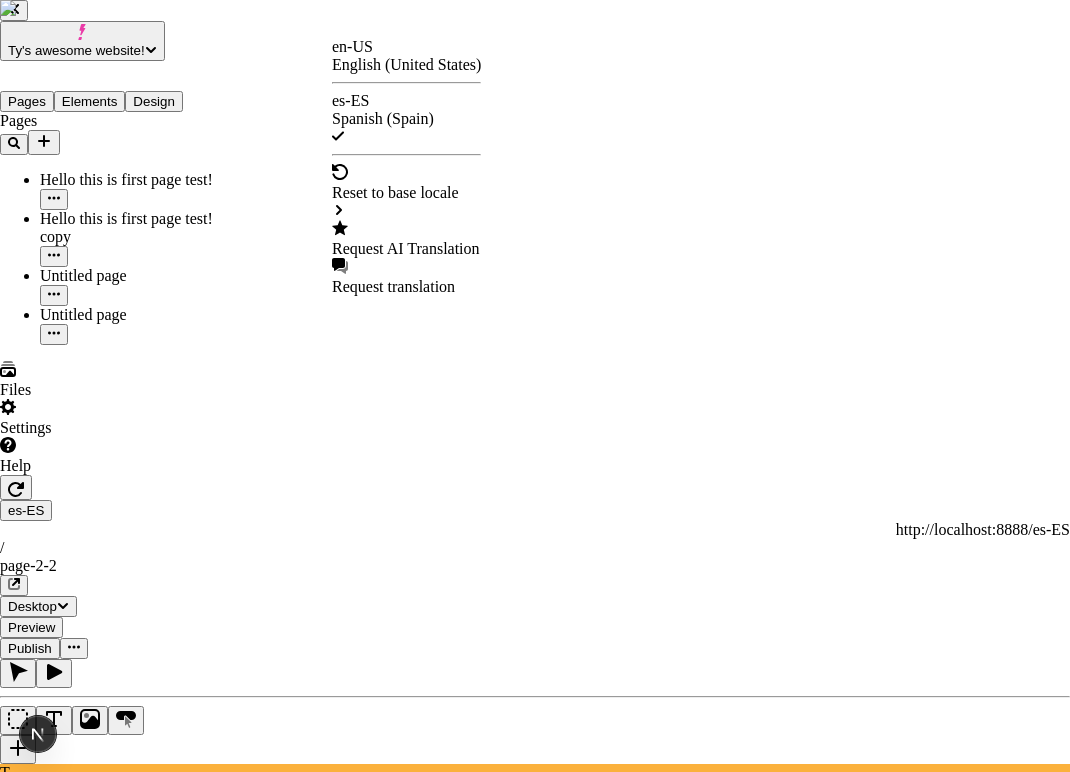 drag, startPoint x: 356, startPoint y: 297, endPoint x: 589, endPoint y: 297, distance: 233 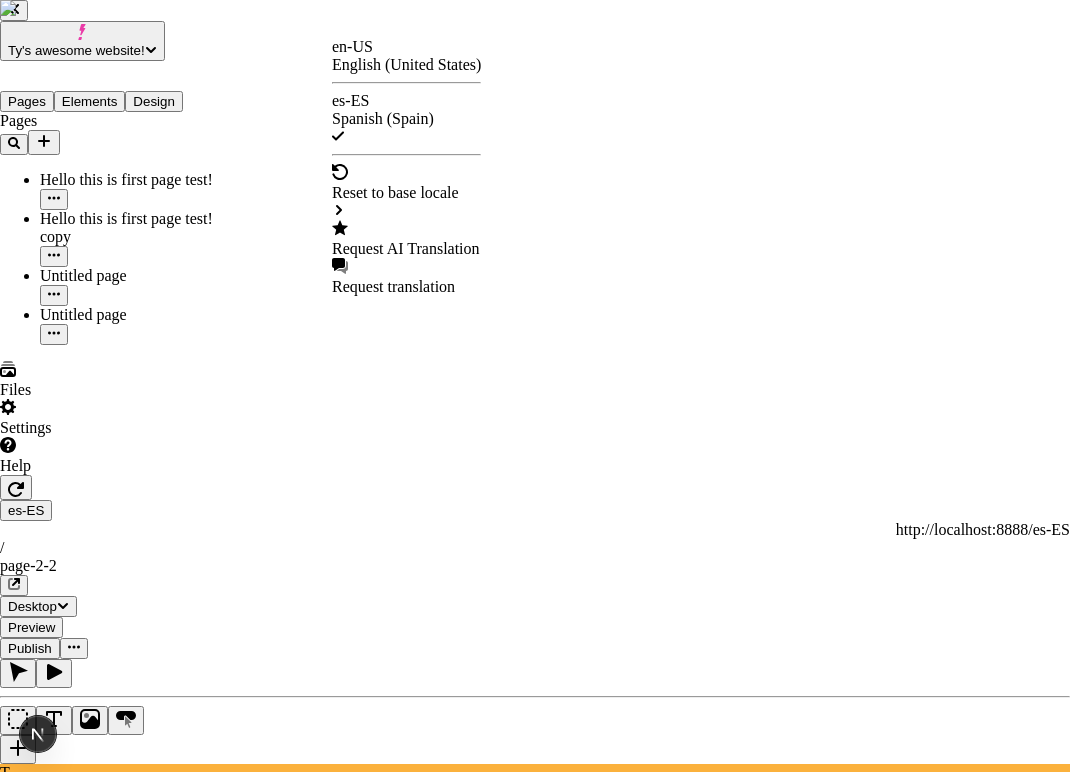 click on "another test to see the indentation of the json!" at bounding box center (535, 2770) 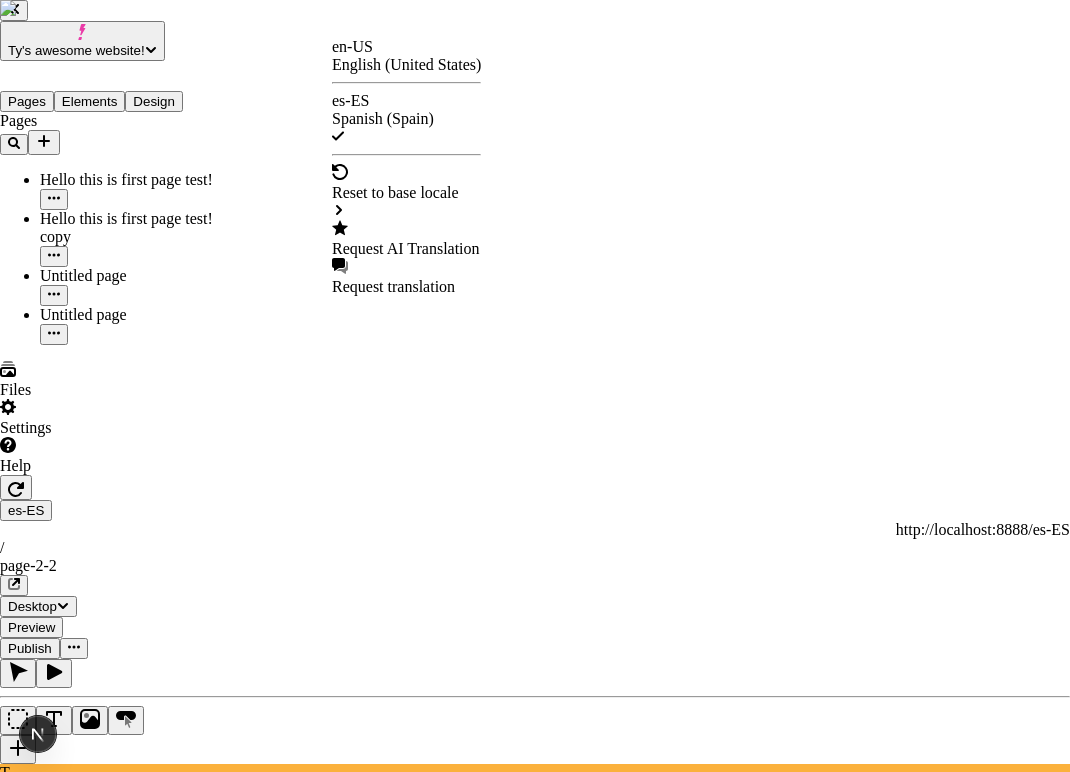 click on "another test to see the indentation of the json!" at bounding box center [145, 2779] 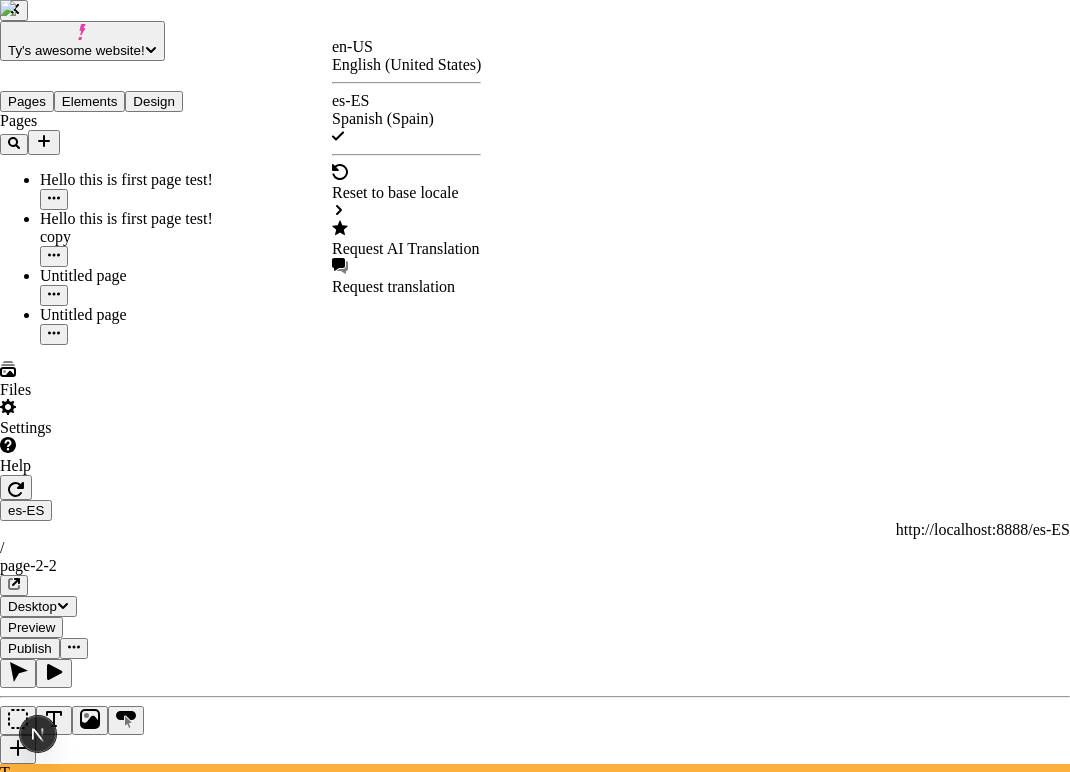 scroll, scrollTop: 0, scrollLeft: 0, axis: both 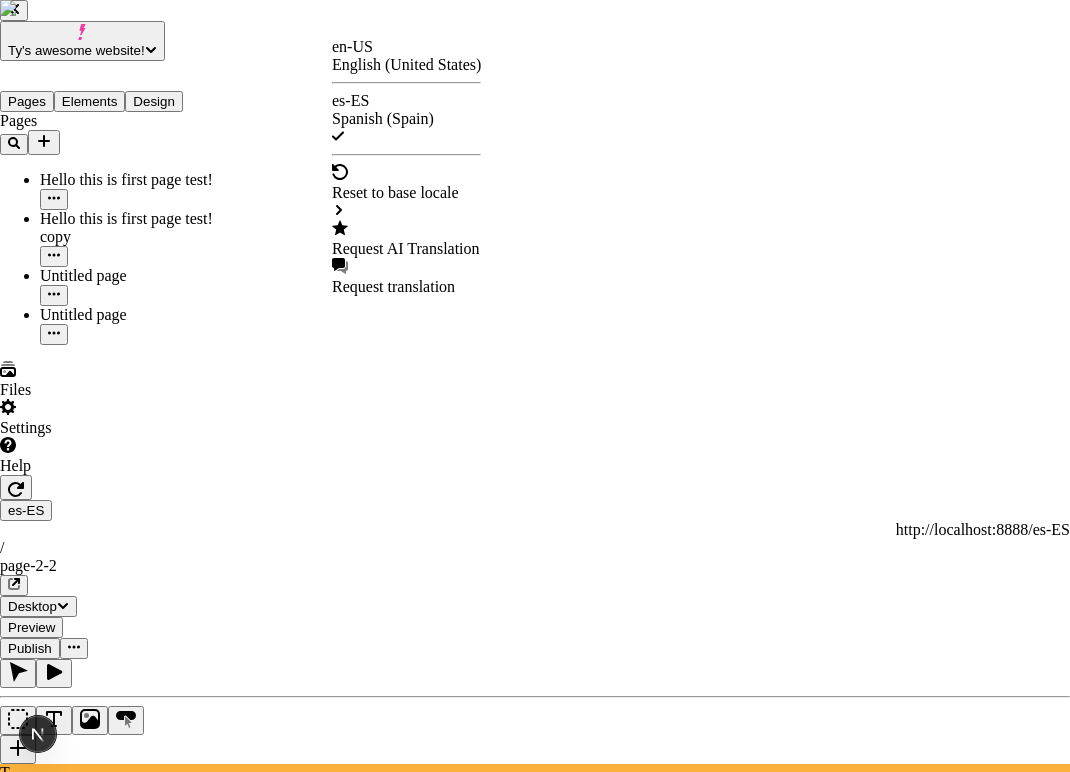 click at bounding box center (535, 2720) 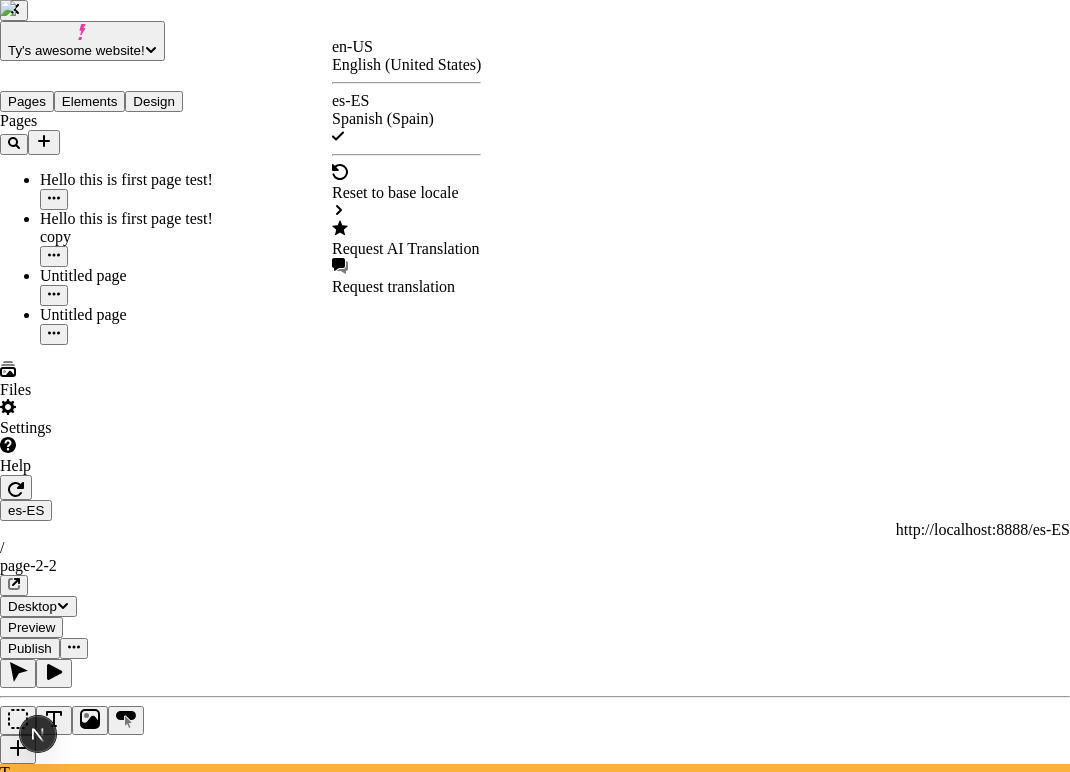 checkbox on "true" 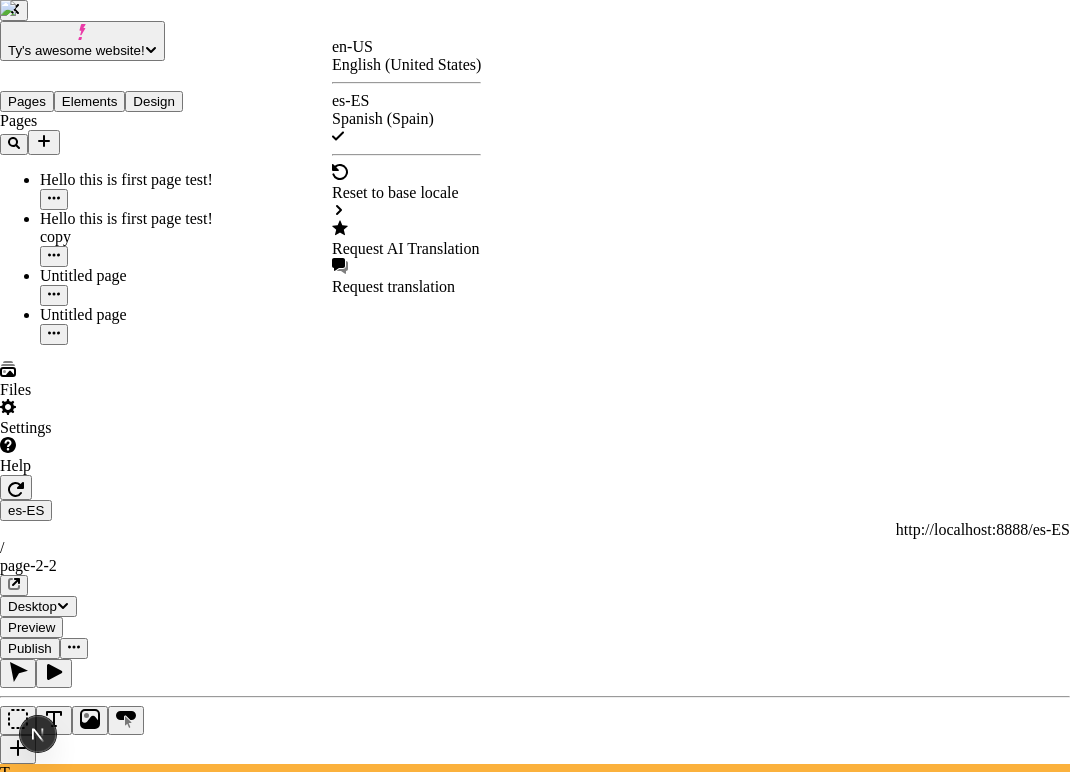 click 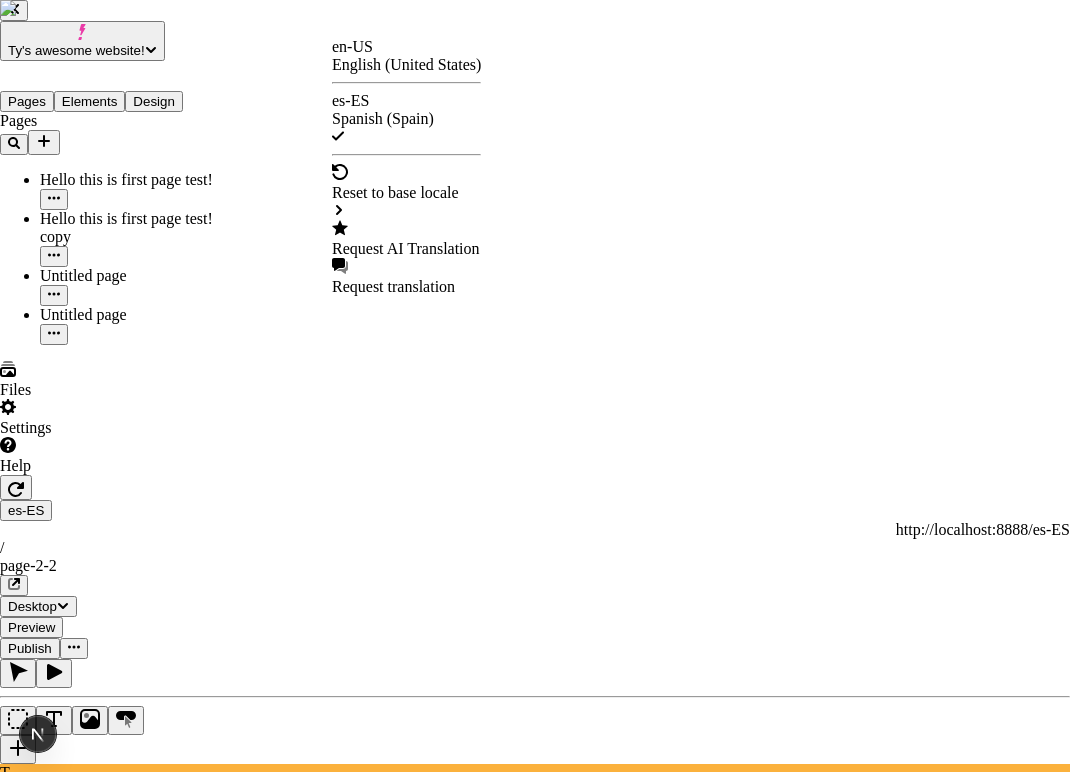 checkbox on "false" 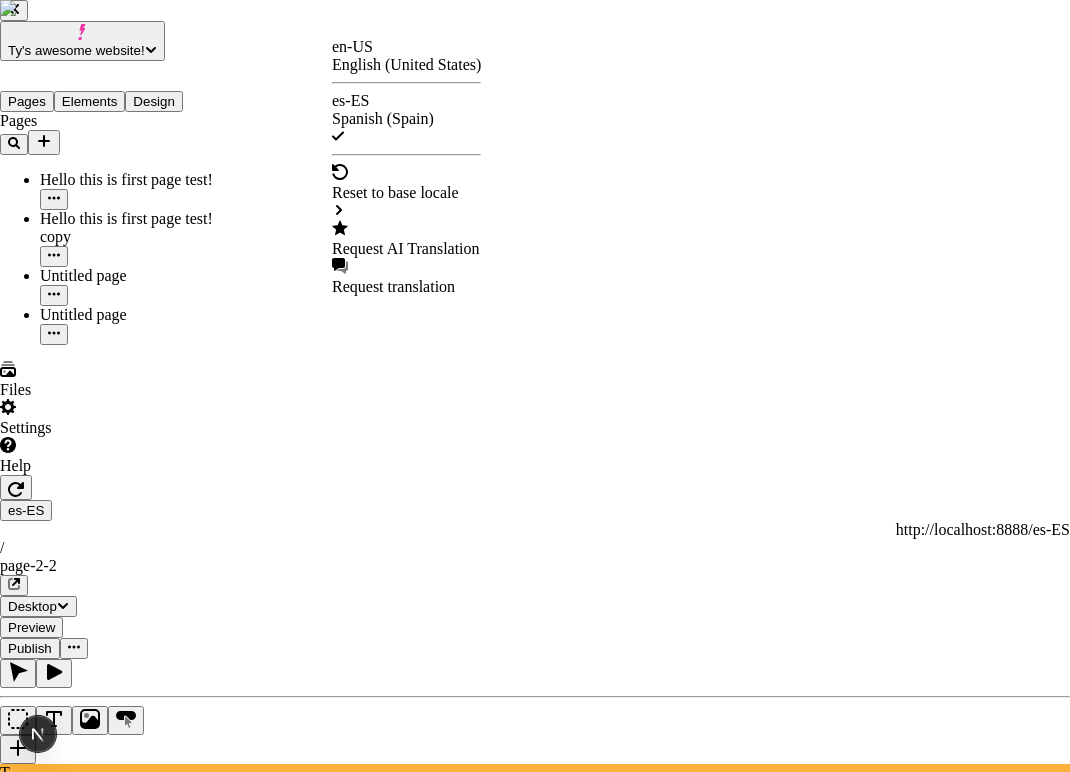 checkbox on "false" 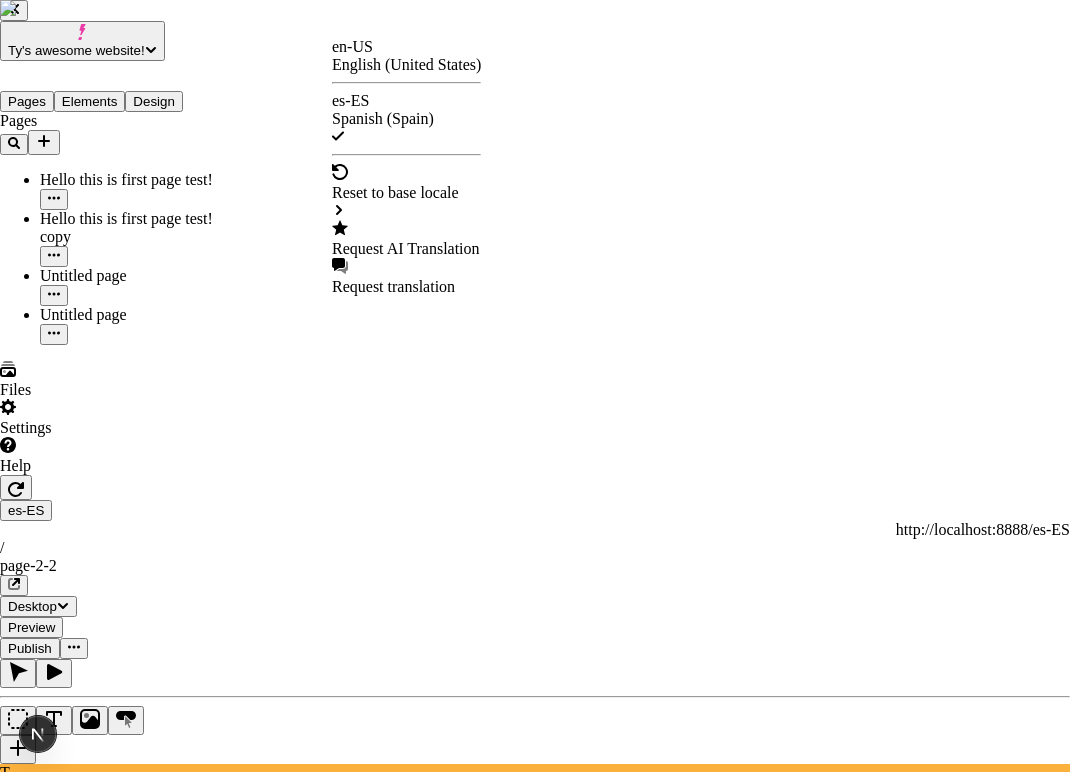 scroll, scrollTop: 0, scrollLeft: 0, axis: both 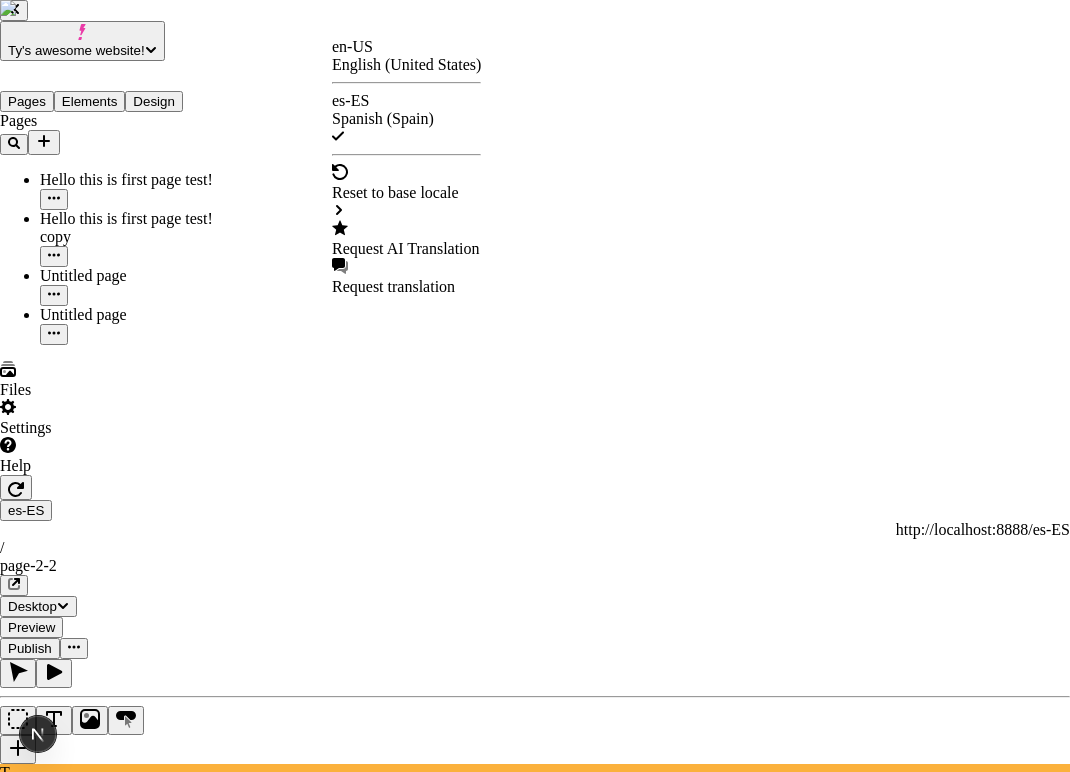 click on "This is a warning about using AI translation makeswift-header another test to see the indentation of the json! Hello world! This is so amazingly cool Makeswift is located in atlanta, a very hot city with peaches? Page im a big apple in the little mango Oh! Will this become Spanish? Hopefully. editable still! youtube! This is a small description inside a fictional product card that would translate if I were a real user! I am sorry AI, I believe in you and I hope you work for this demo! Translate me please! 7  of  11  strings selected Cancel Translate" at bounding box center [535, 2970] 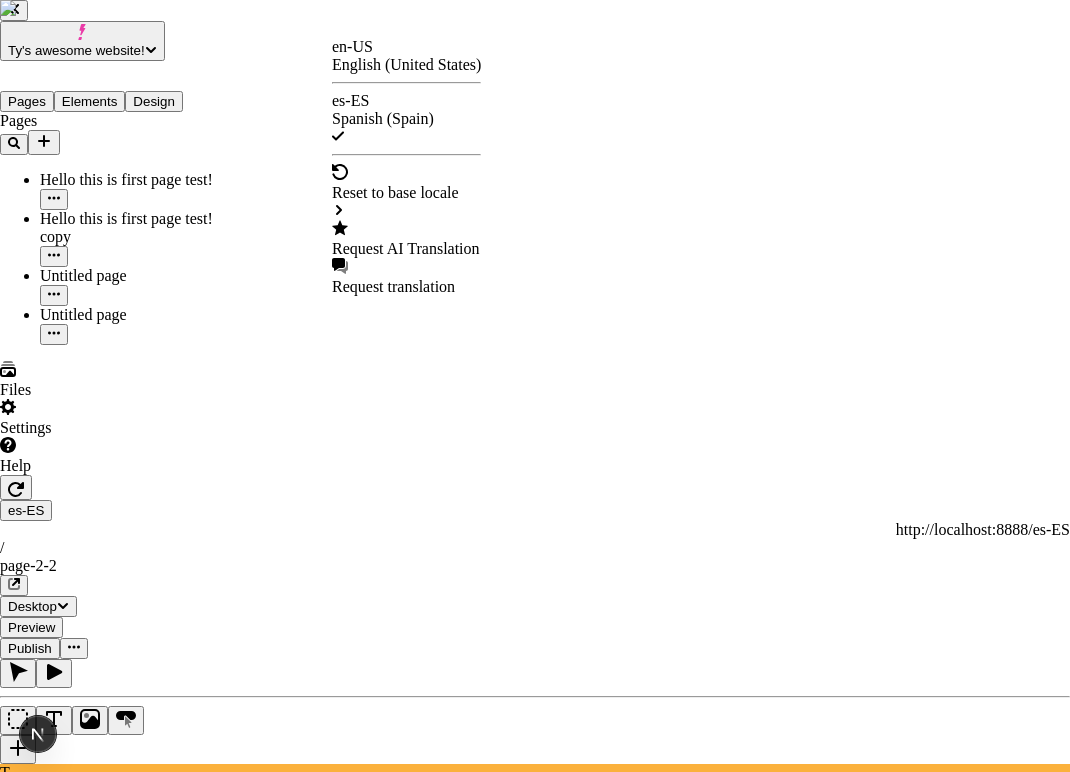 scroll, scrollTop: 18, scrollLeft: 0, axis: vertical 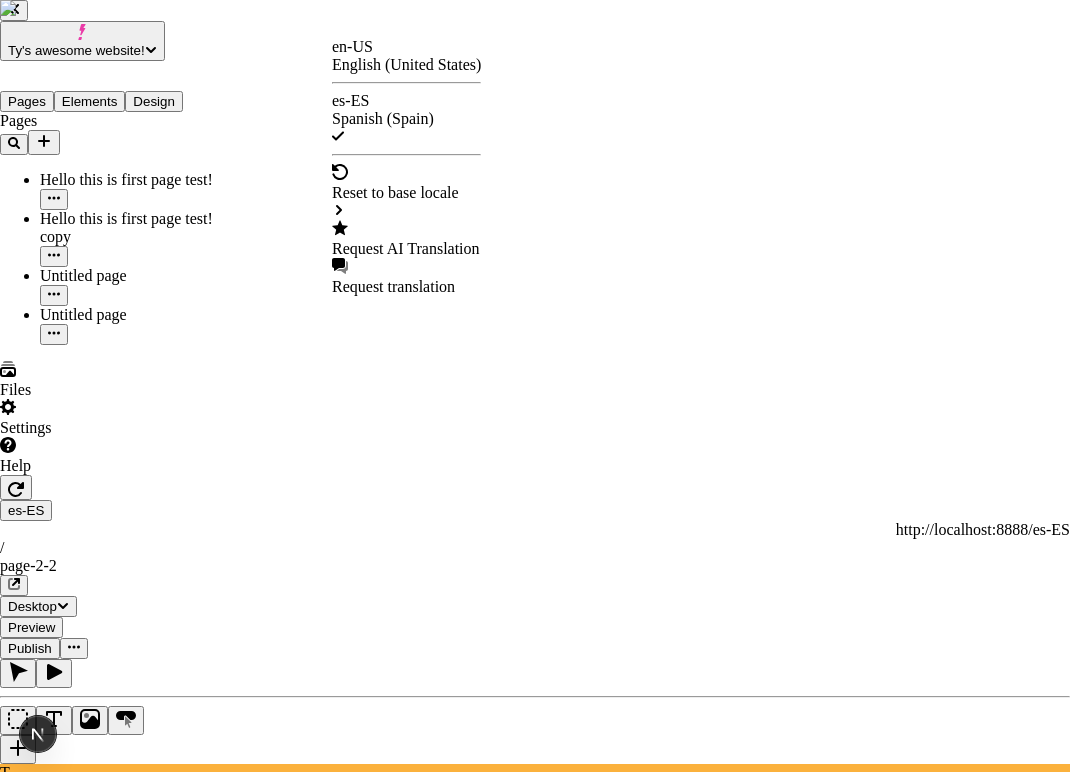 click at bounding box center (12, 2933) 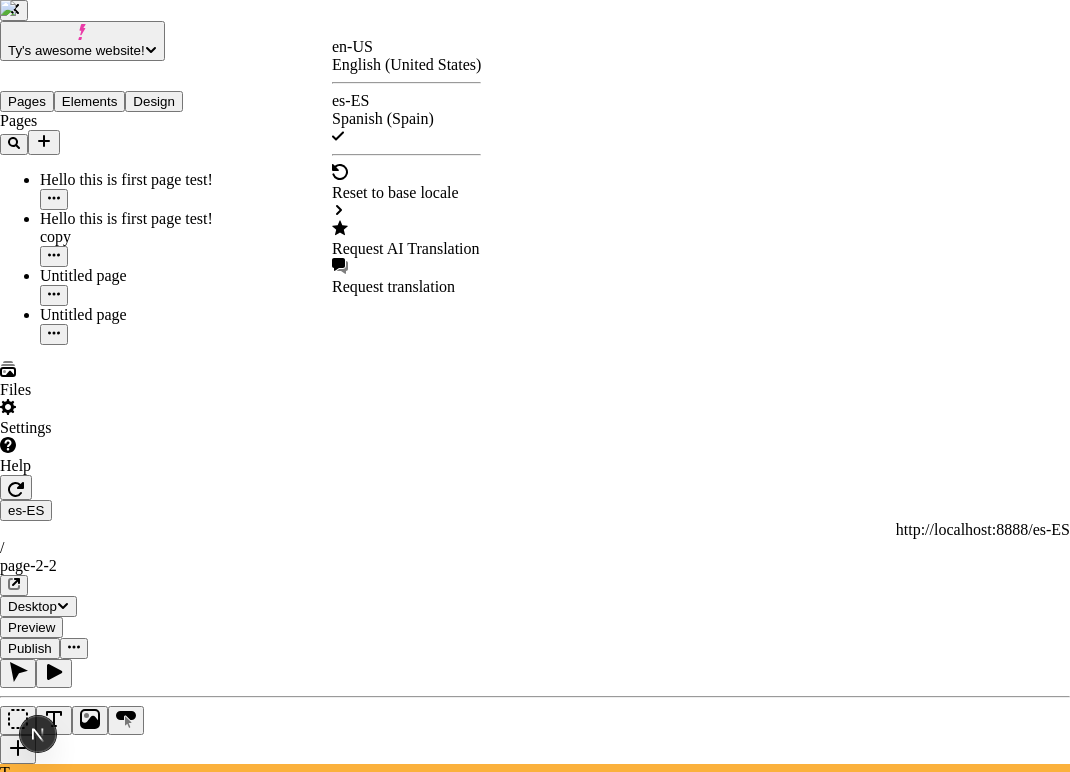 scroll, scrollTop: 0, scrollLeft: 0, axis: both 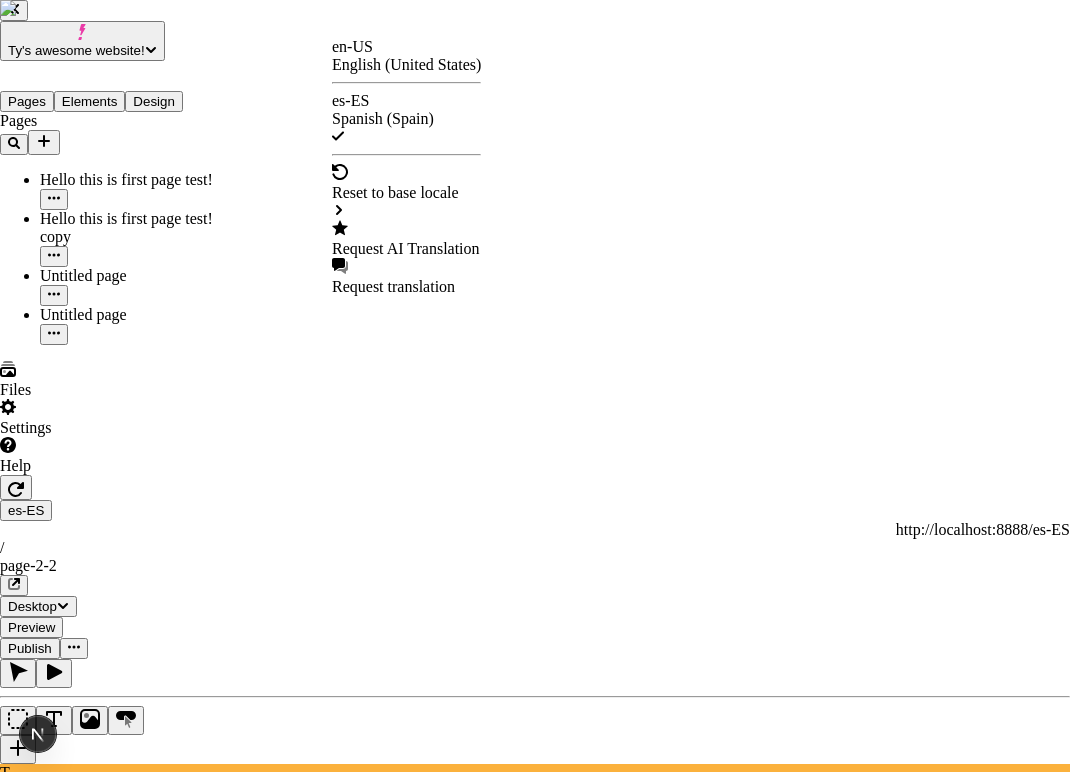 click 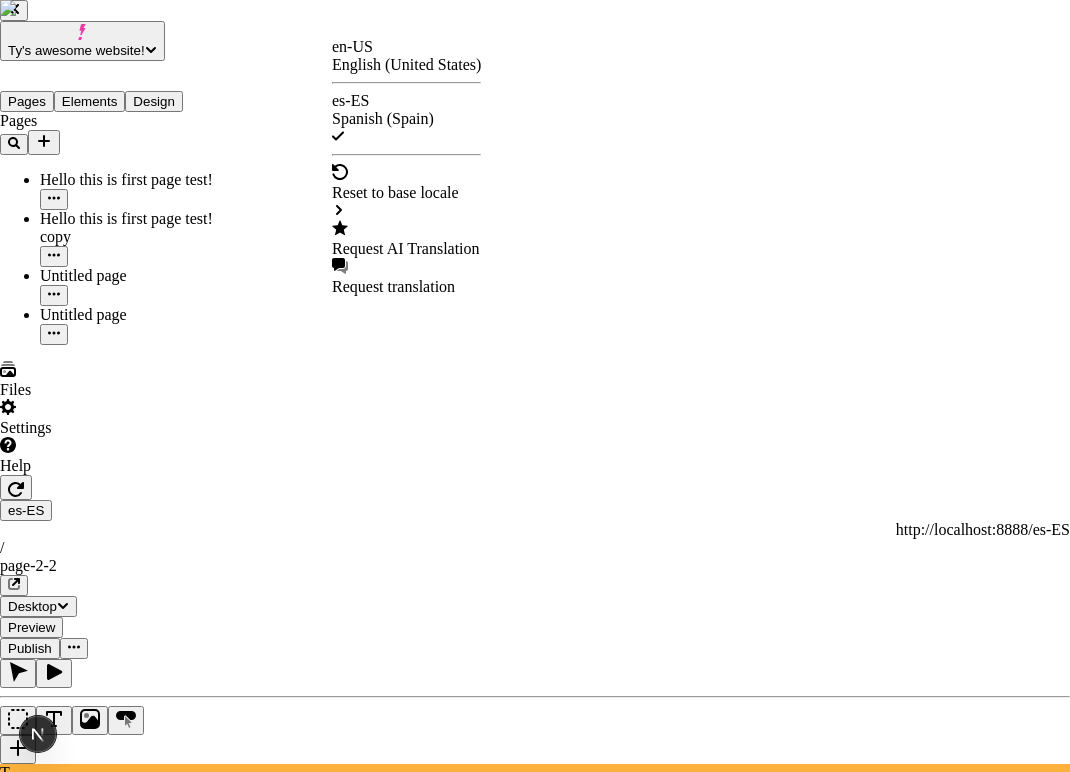 click 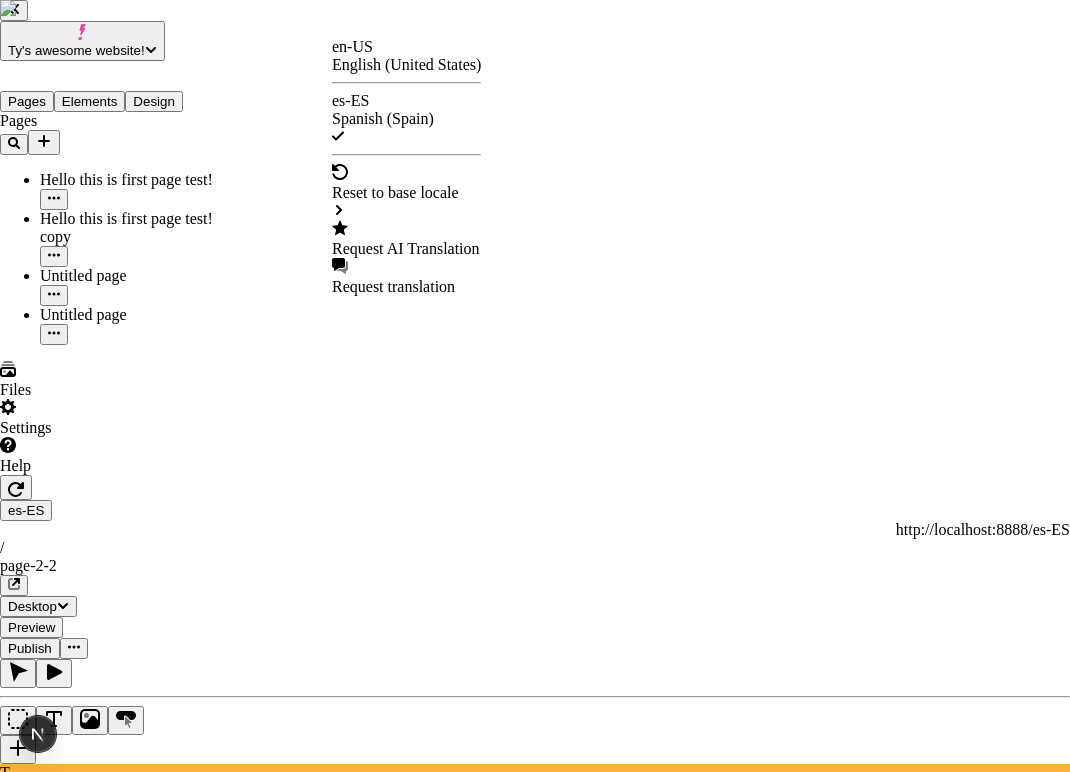 click 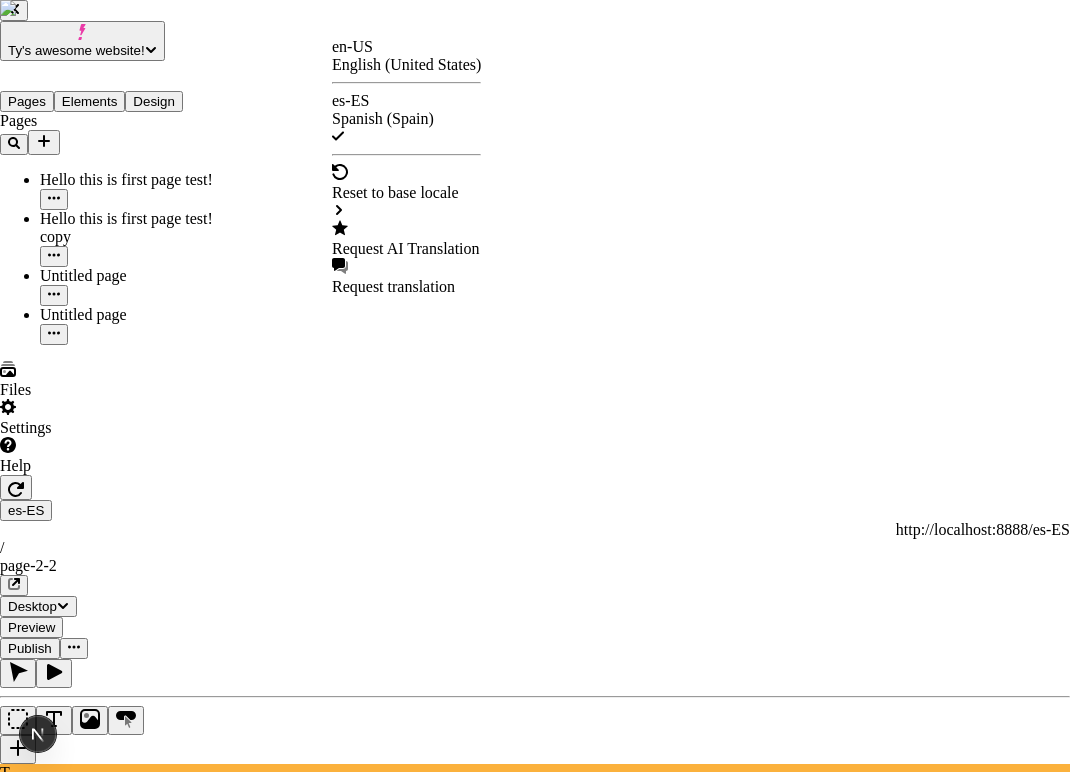click at bounding box center [12, 2740] 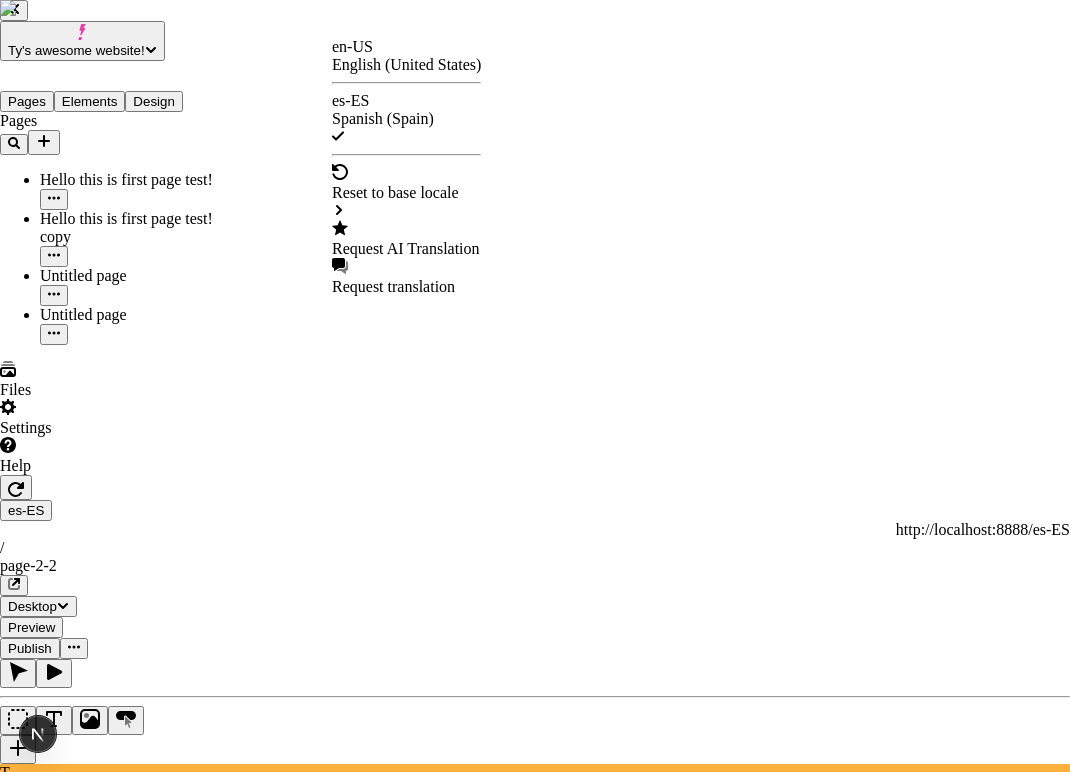 click at bounding box center (14, 2781) 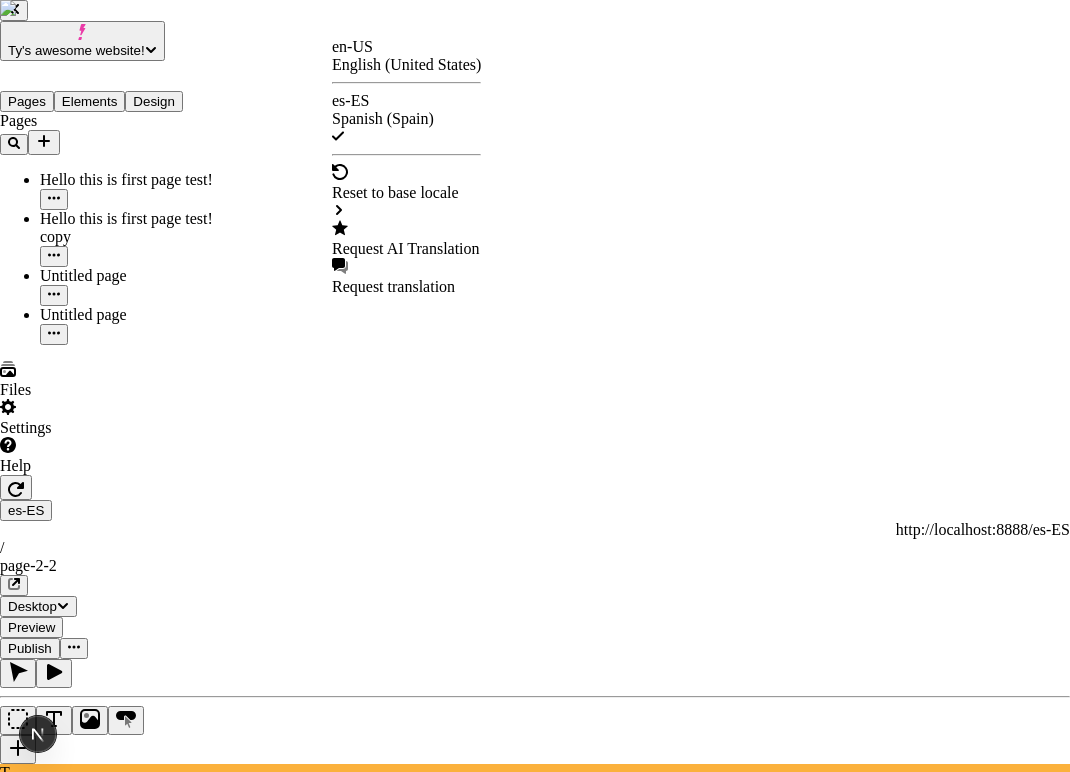 click at bounding box center (12, 2781) 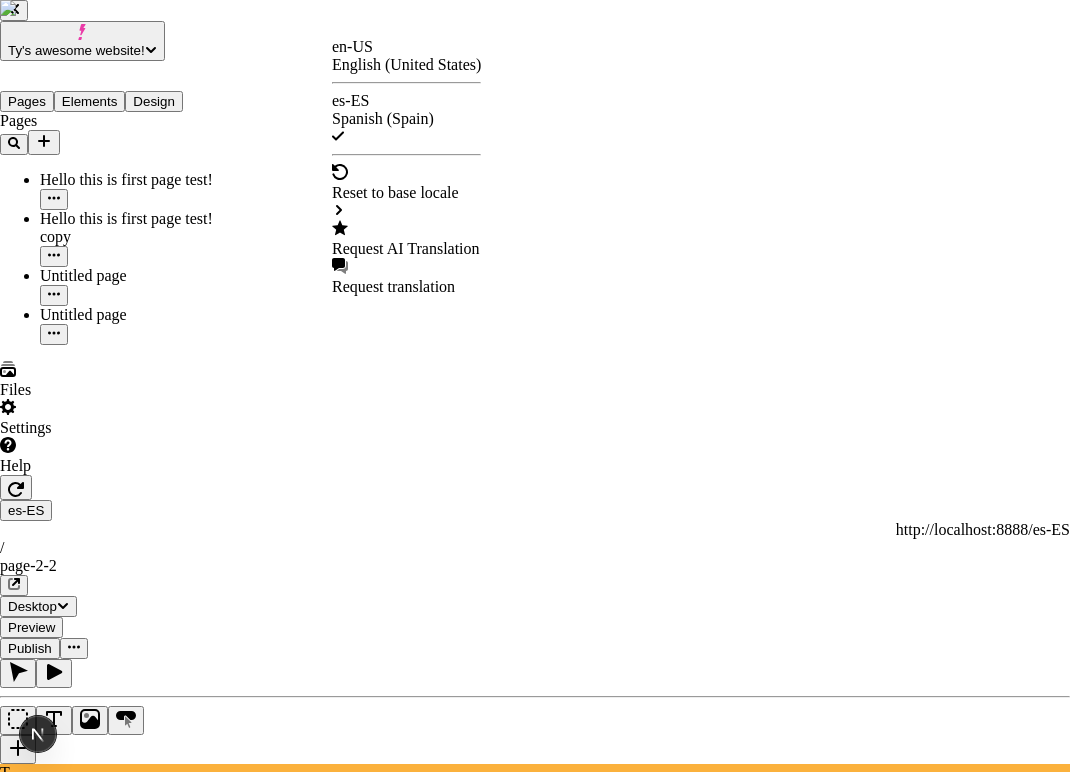 click at bounding box center [14, 2740] 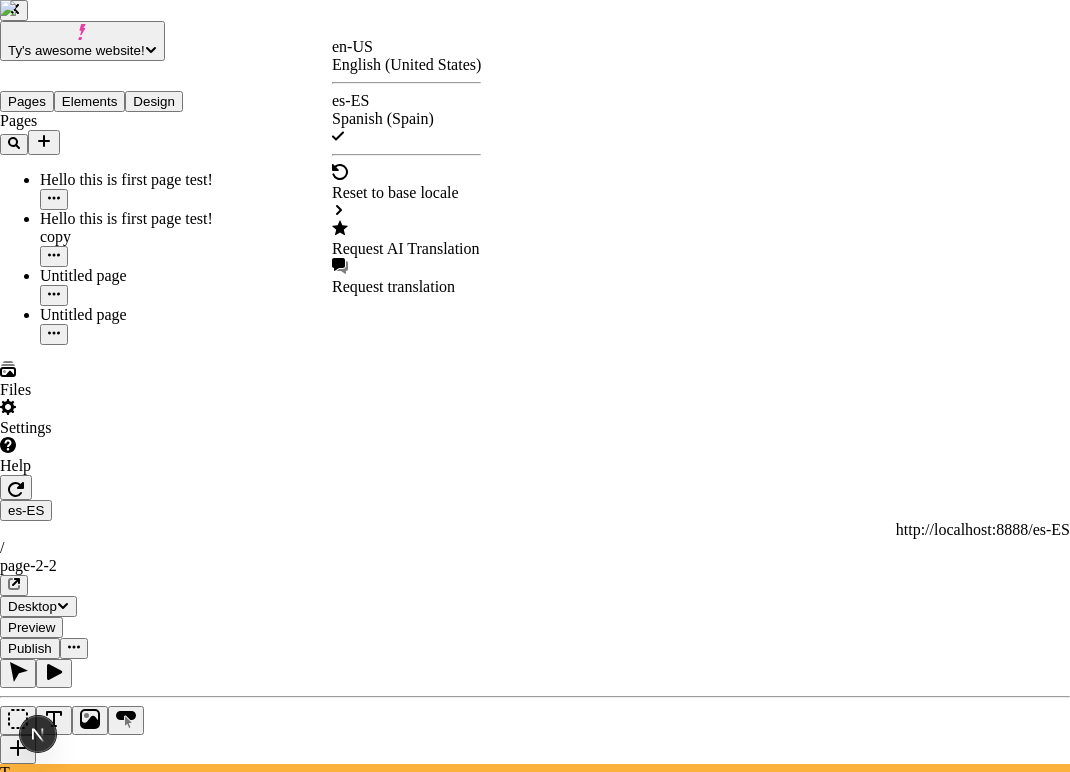 click at bounding box center [12, 2740] 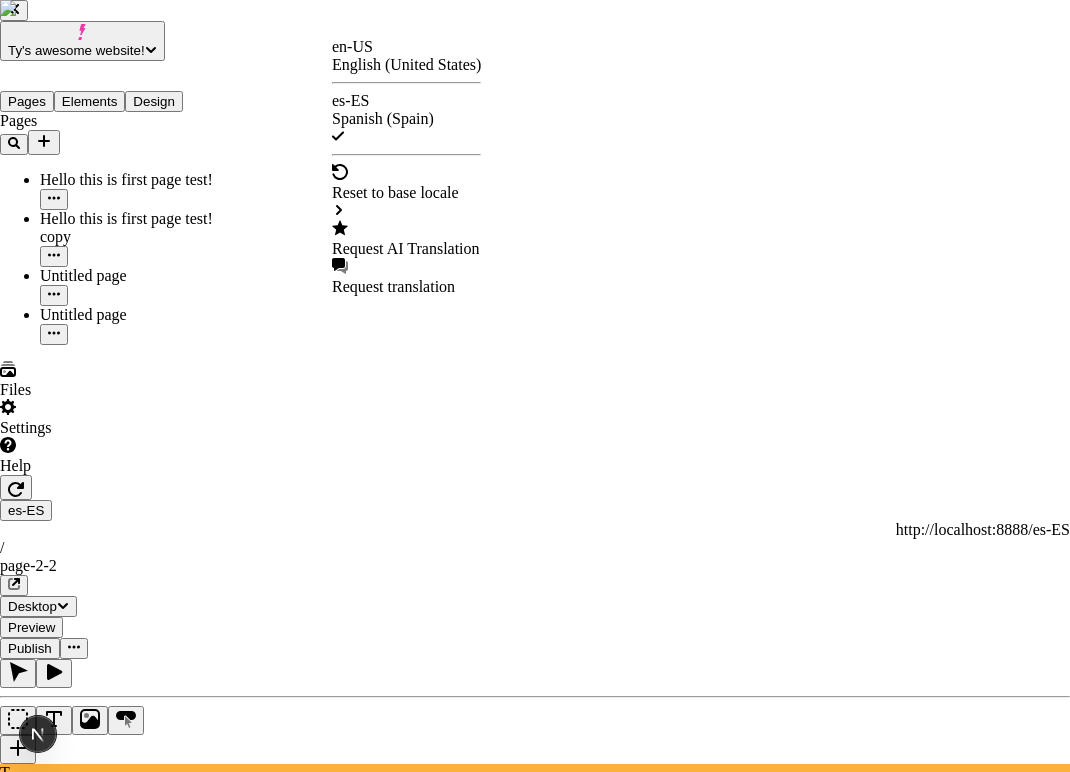 click 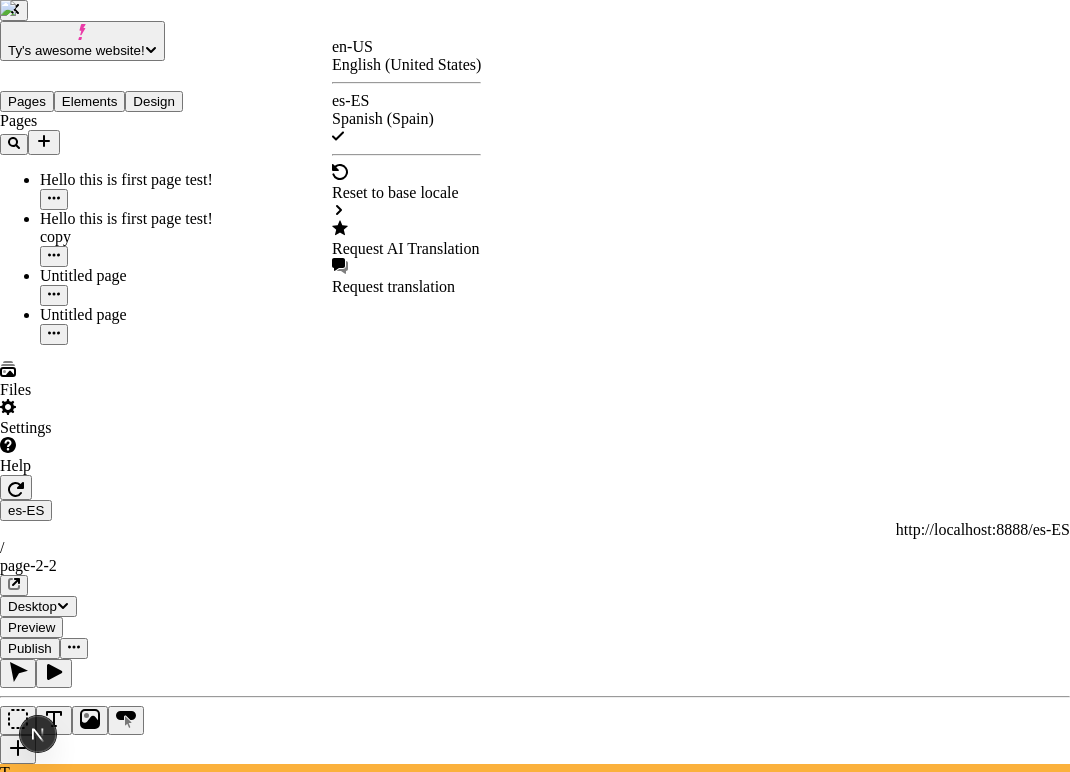click 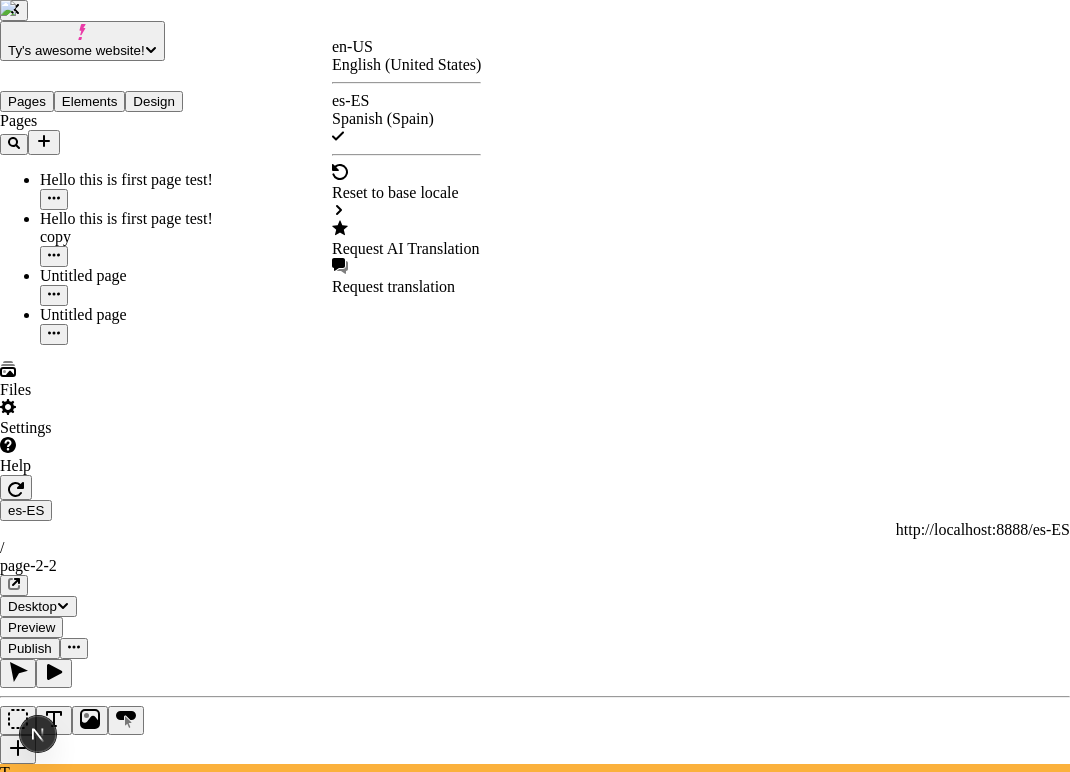 click 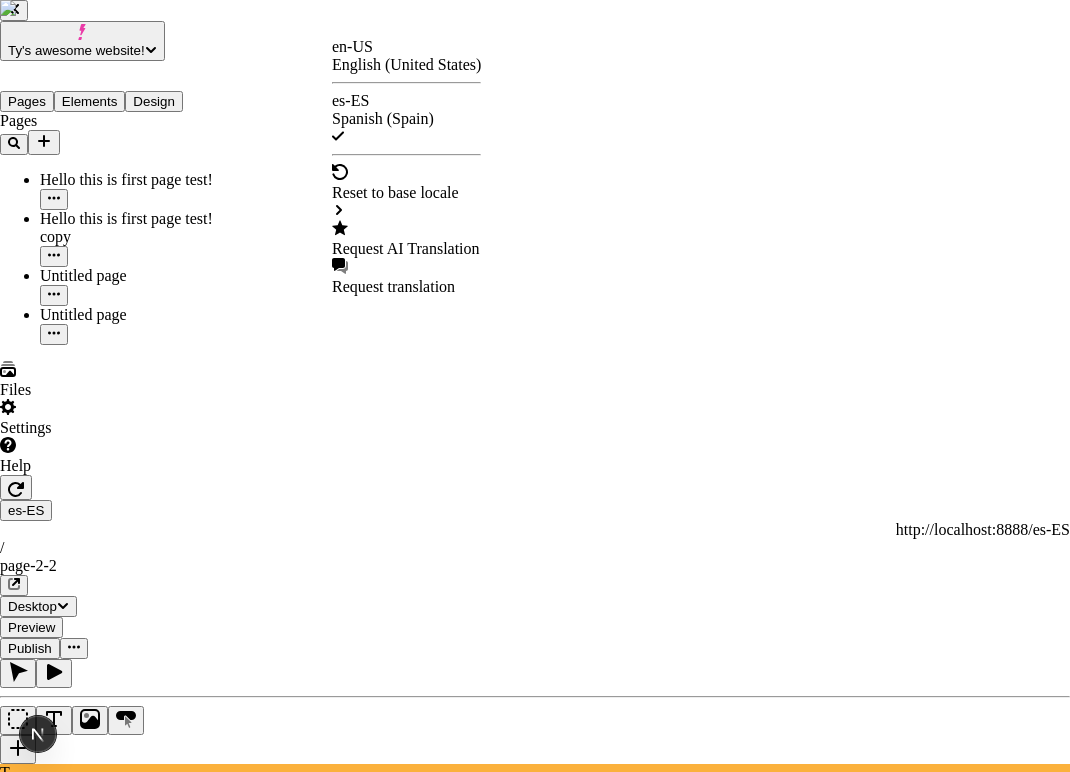 click at bounding box center (14, 2781) 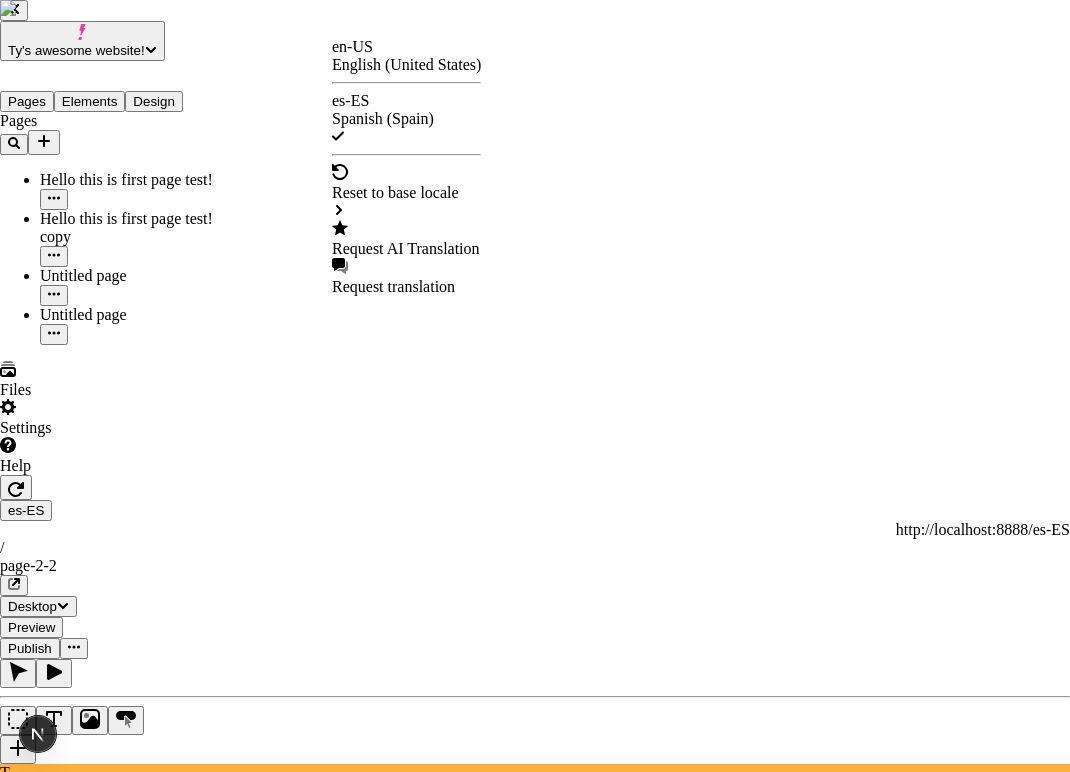 click at bounding box center [14, 2740] 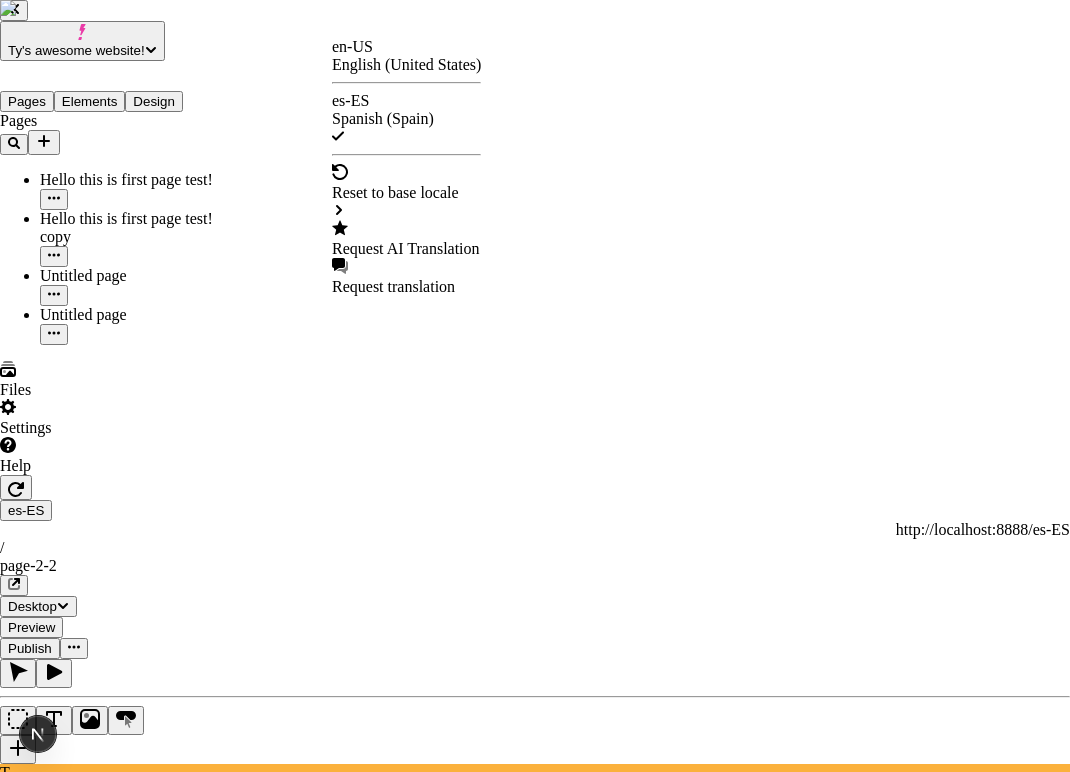 click at bounding box center (12, 2740) 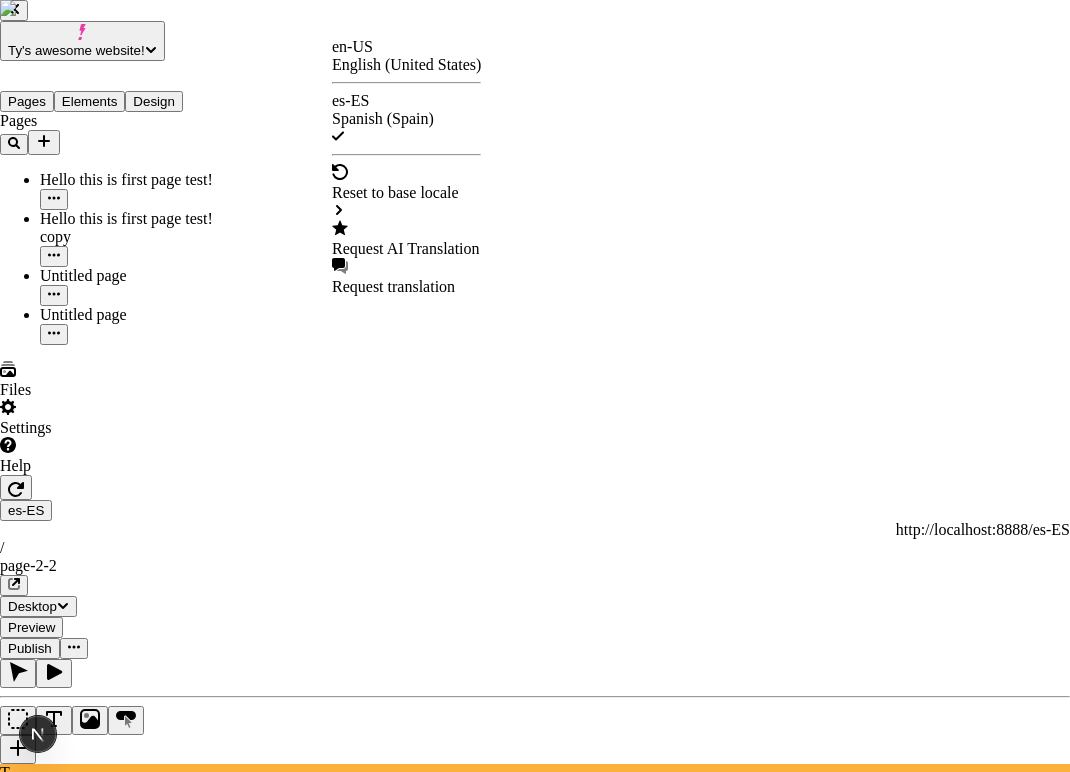 click 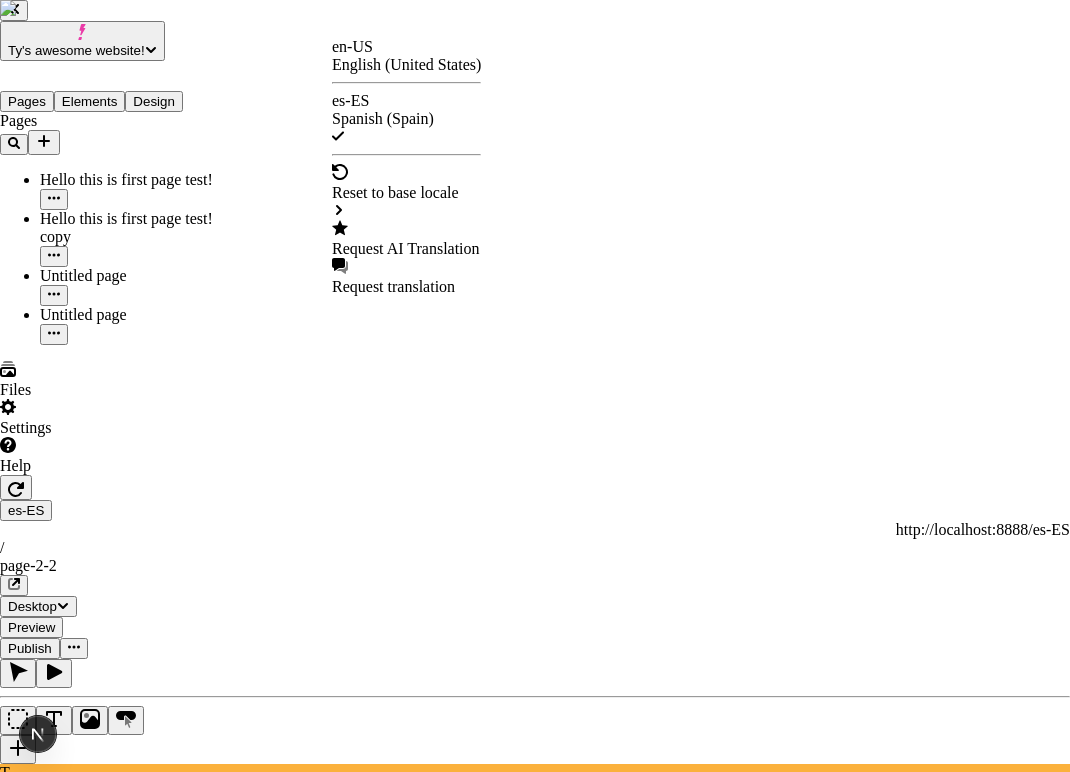 click at bounding box center [12, 2740] 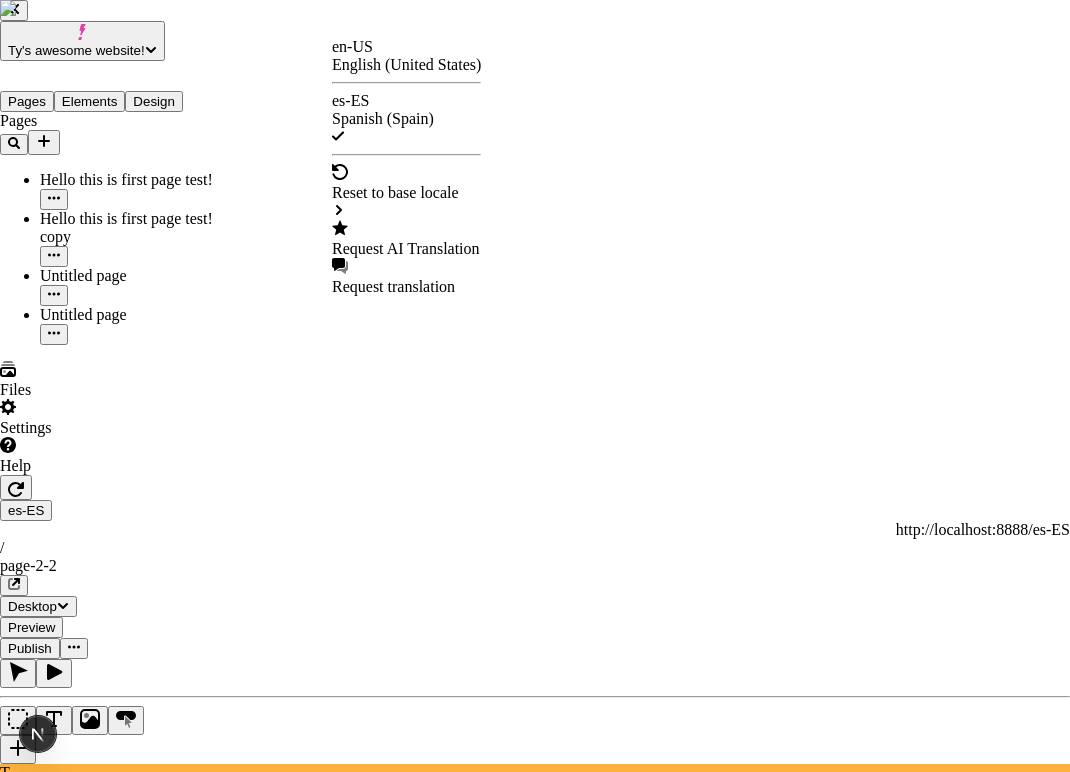 click at bounding box center [12, 2781] 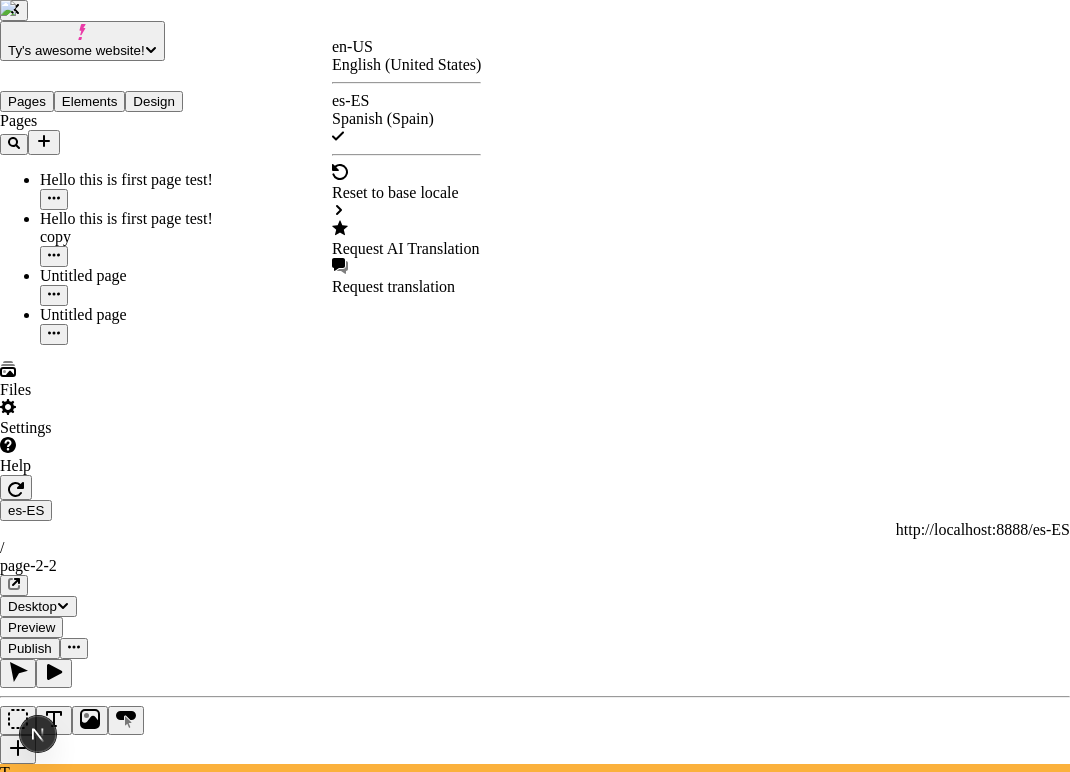 click at bounding box center [14, 2933] 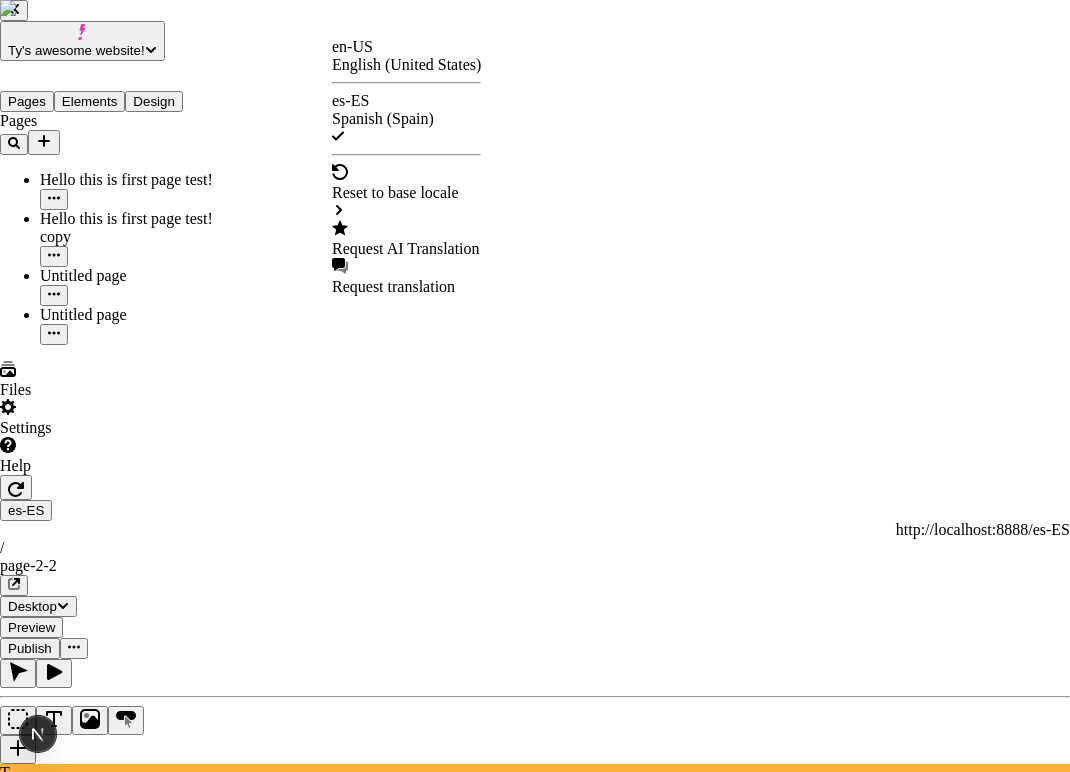 scroll, scrollTop: 0, scrollLeft: 0, axis: both 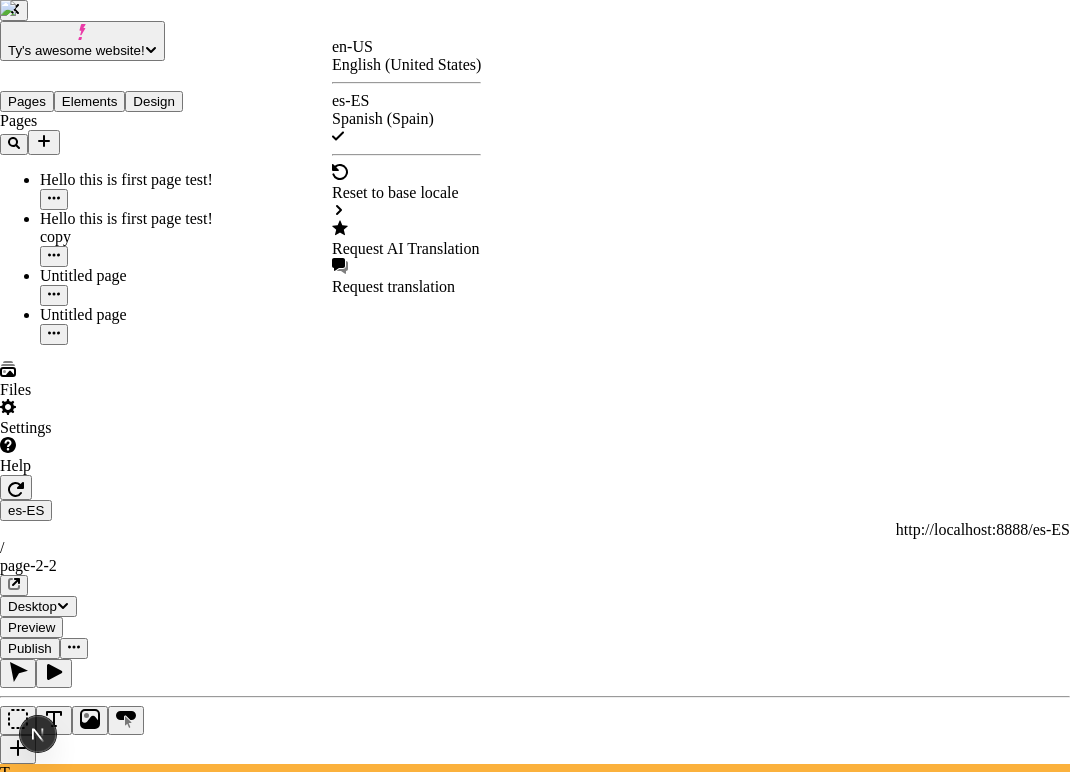 drag, startPoint x: 410, startPoint y: 124, endPoint x: 454, endPoint y: 125, distance: 44.011364 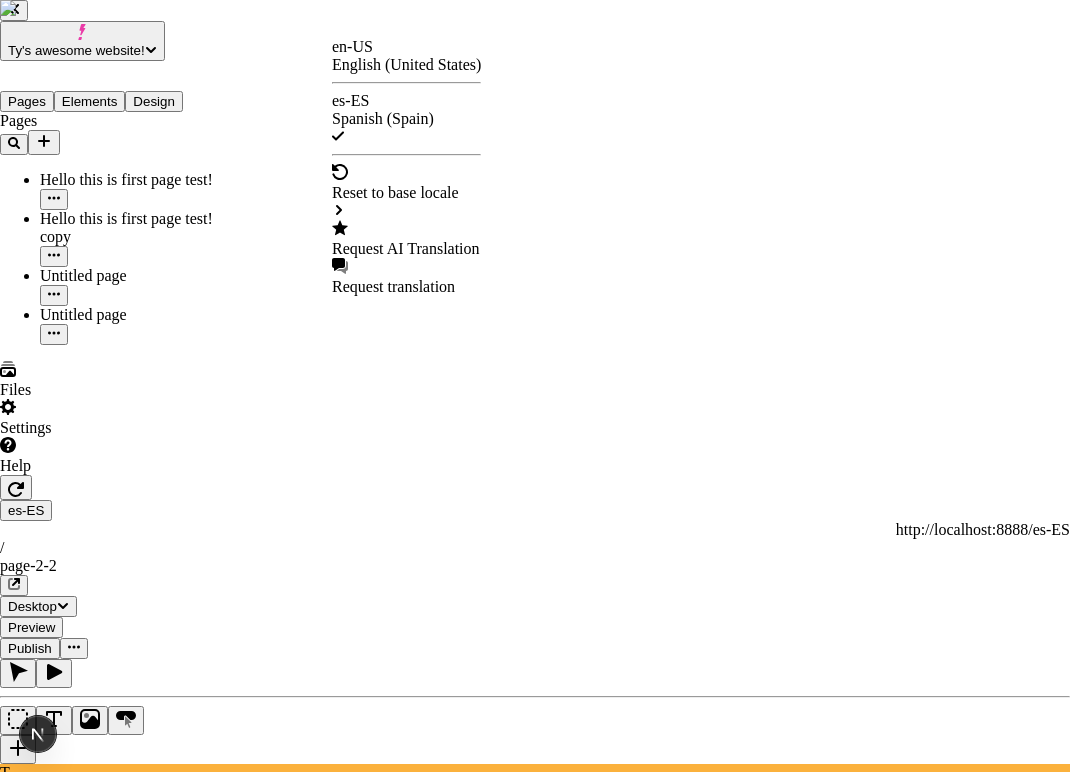 scroll, scrollTop: 0, scrollLeft: 0, axis: both 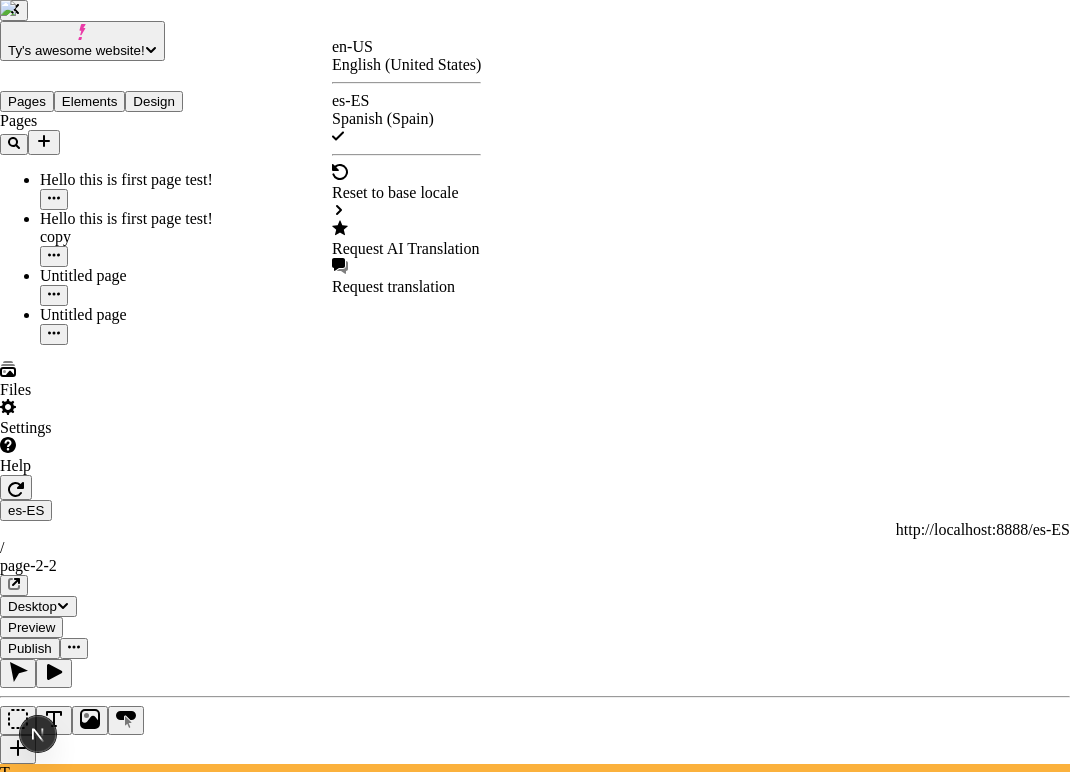click 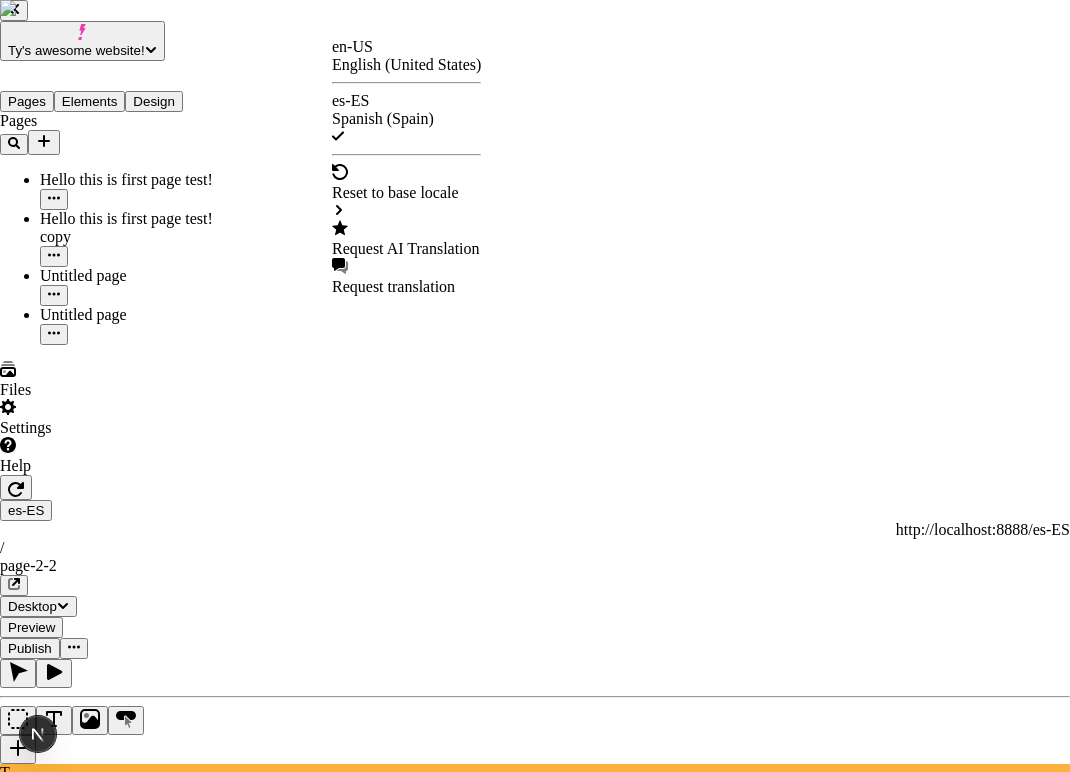 scroll, scrollTop: 0, scrollLeft: 0, axis: both 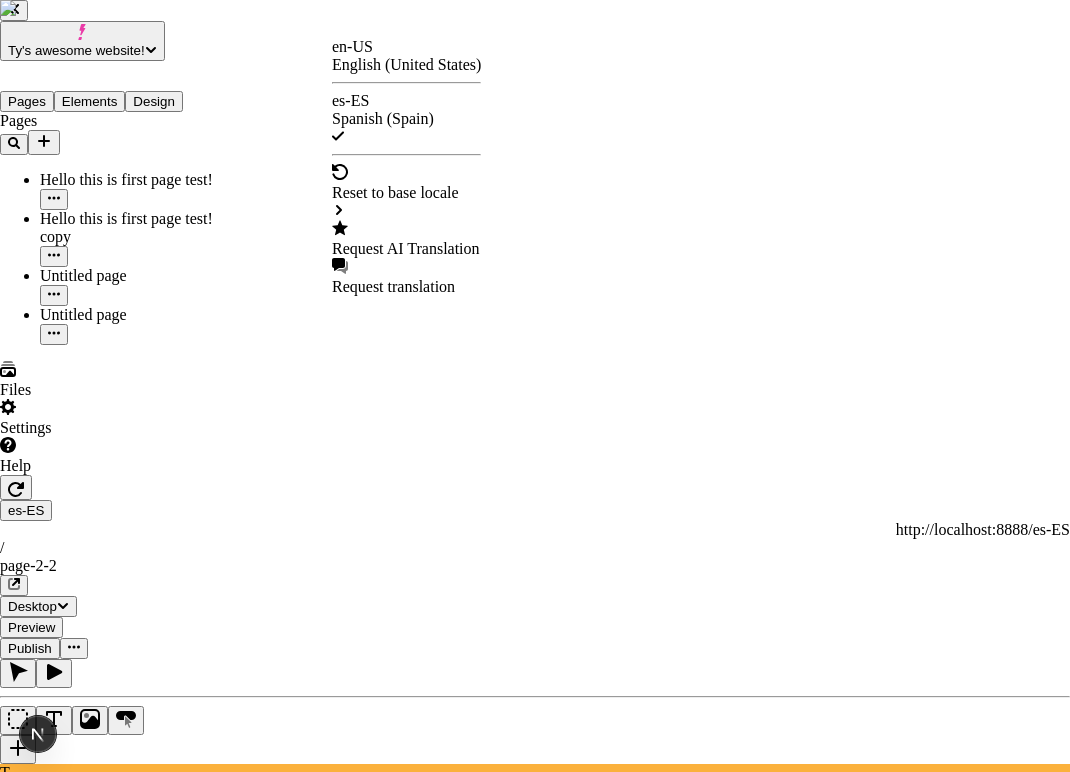 click 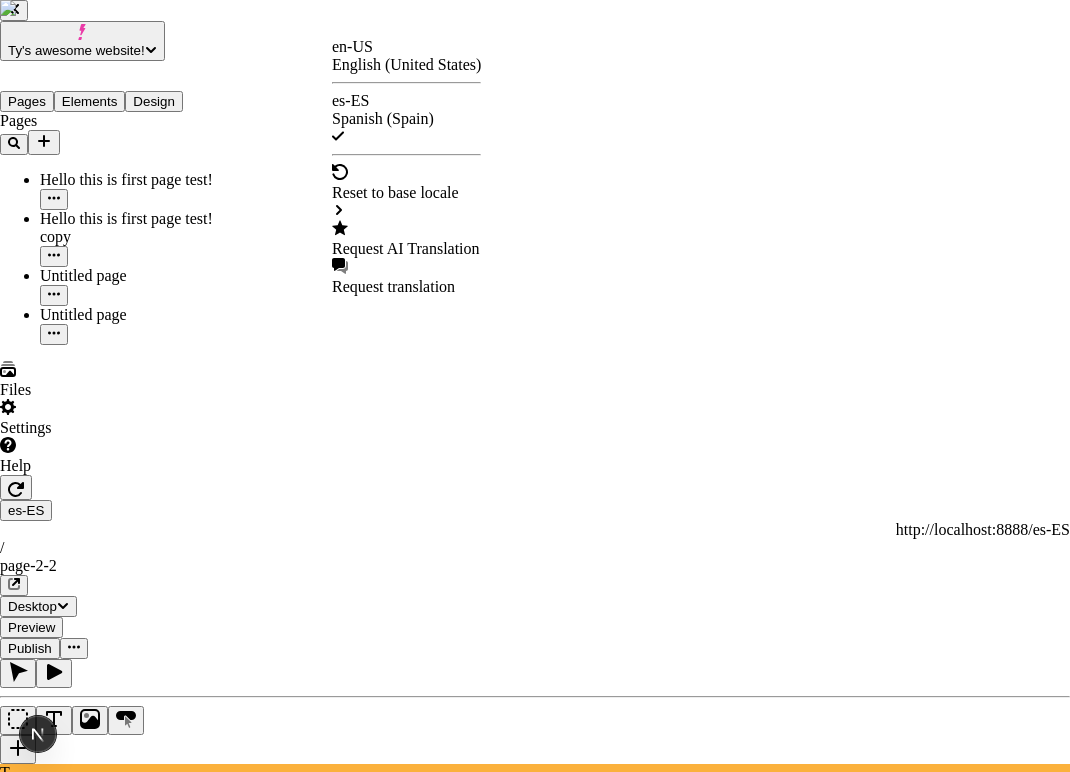 scroll, scrollTop: 0, scrollLeft: 0, axis: both 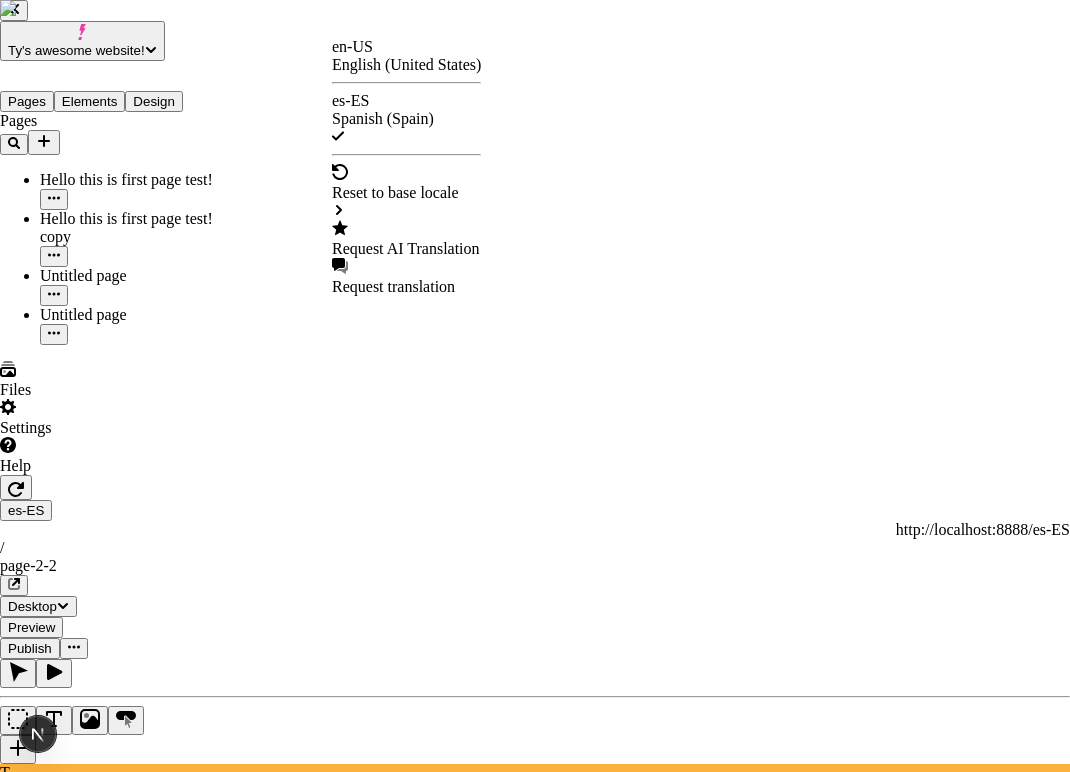 drag, startPoint x: 287, startPoint y: 669, endPoint x: 300, endPoint y: 668, distance: 13.038404 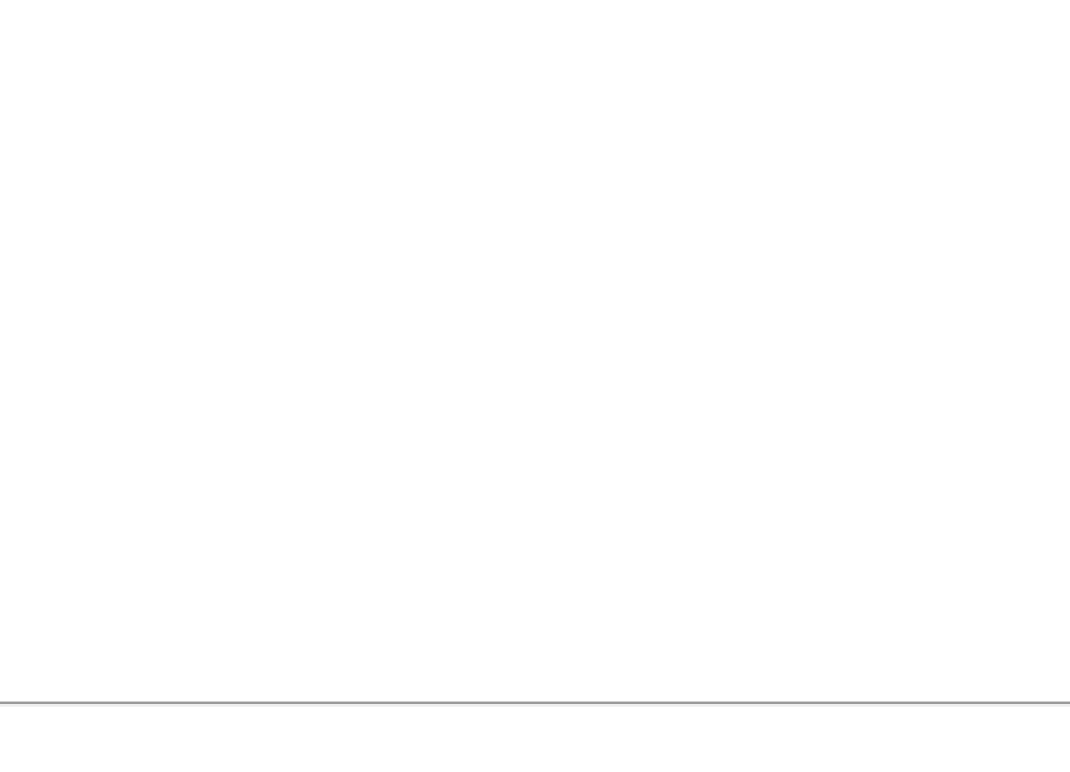 click on "Translate with AI This is a warning about using AI translation makeswift-header another test to see the indentation of the json! Hello world! This is so amazingly cool Makeswift is located in atlanta, a very hot city with peaches? Page im a big apple in the little mango Oh! Will this become Spanish? Hopefully. editable still! youtube! This is a small description inside a fictional product card that would translate if I were a real user! I am sorry AI, I believe in you and I hope you work for this demo! Translate me please! Cancel Translate" at bounding box center [535, 2940] 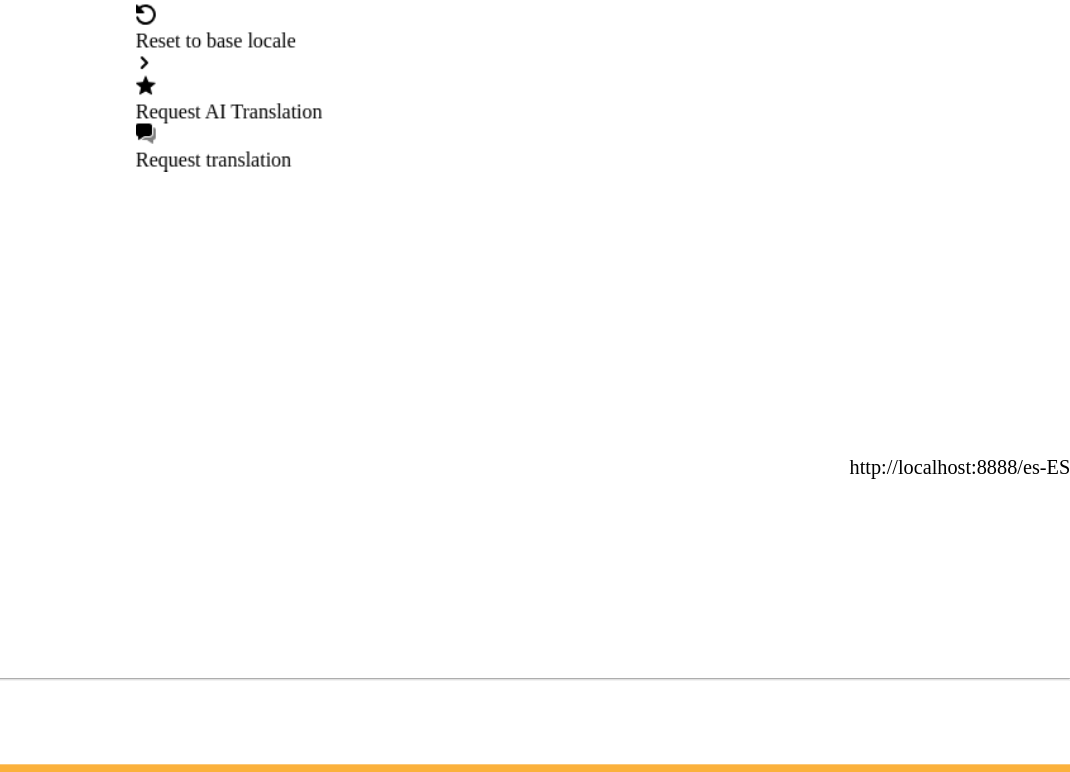 click 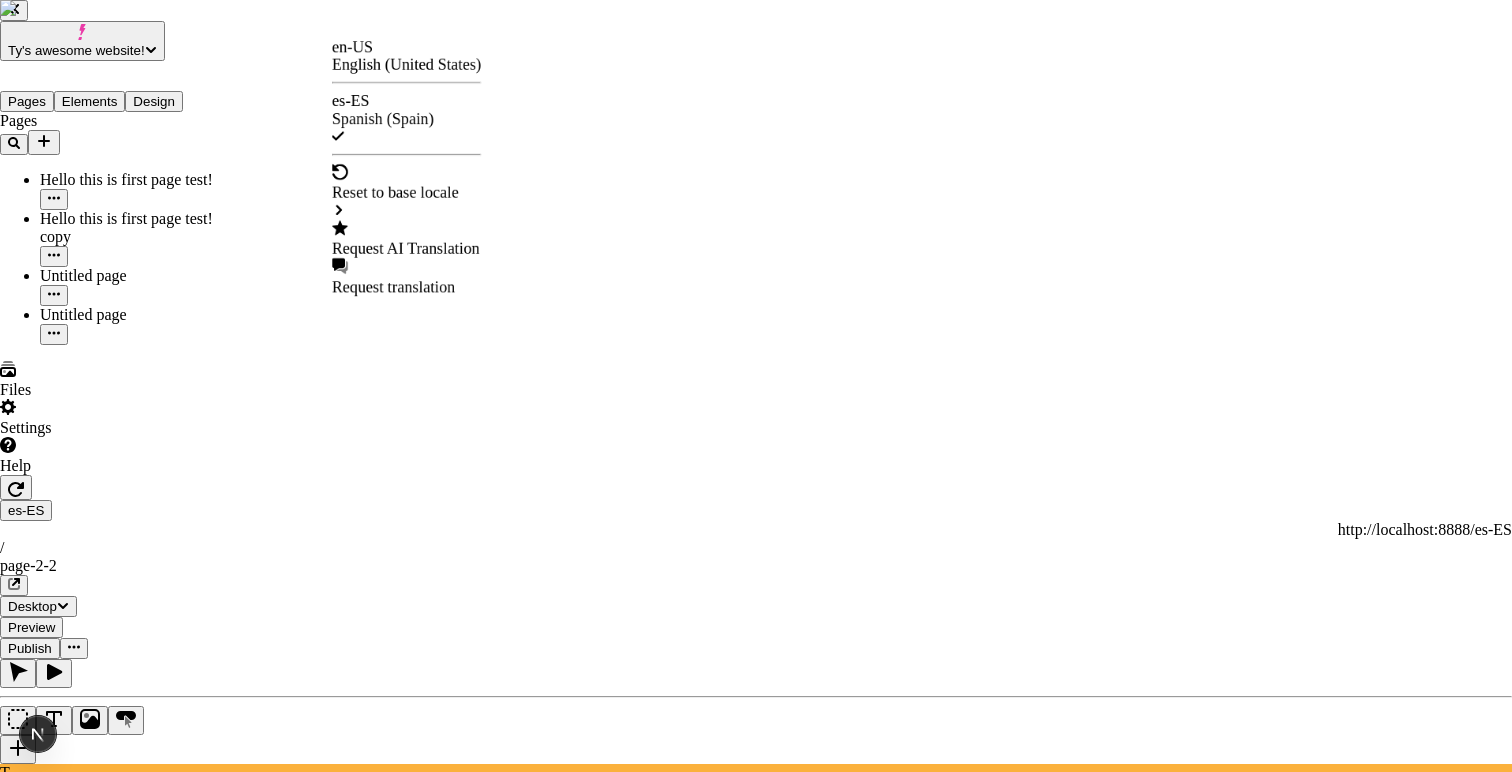click 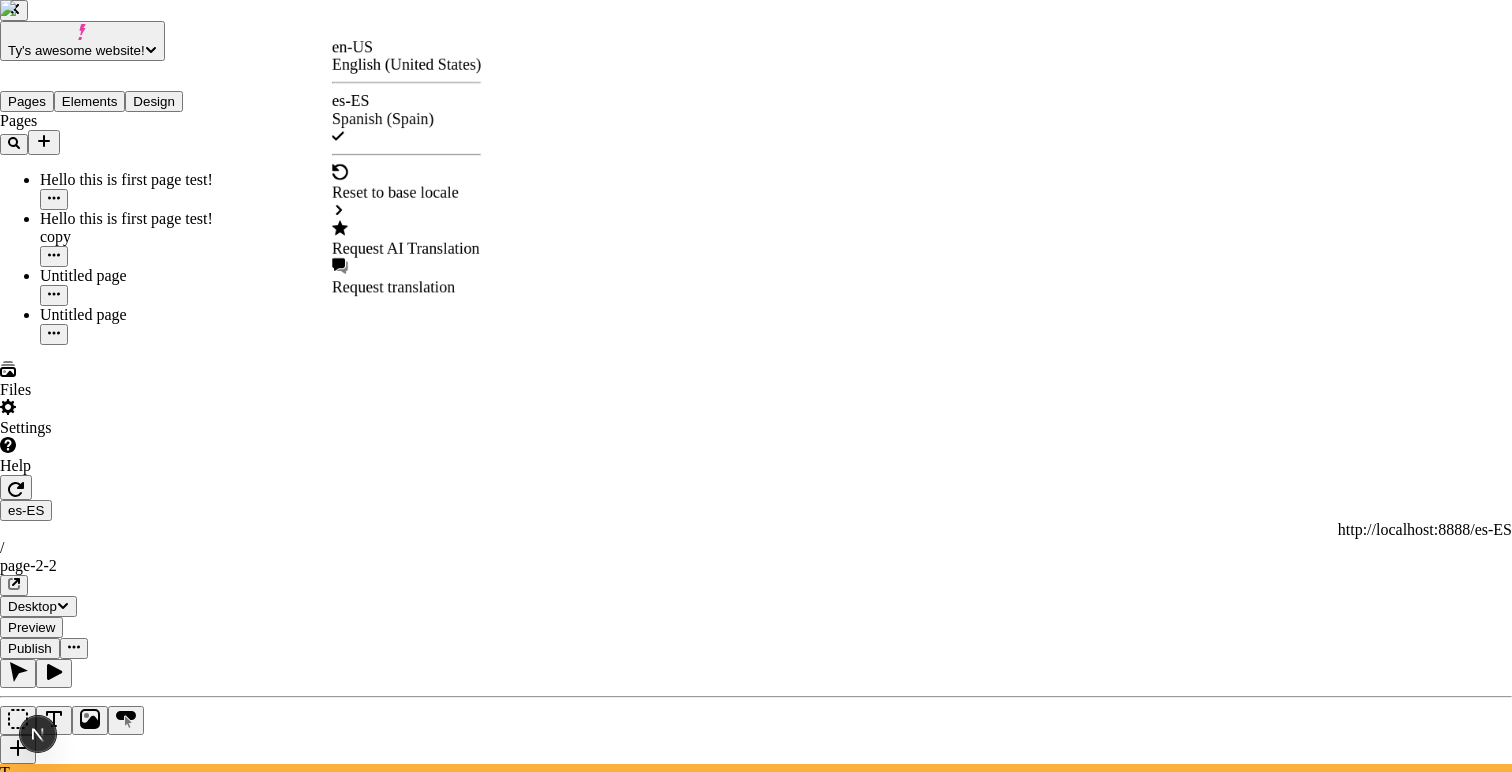 checkbox on "false" 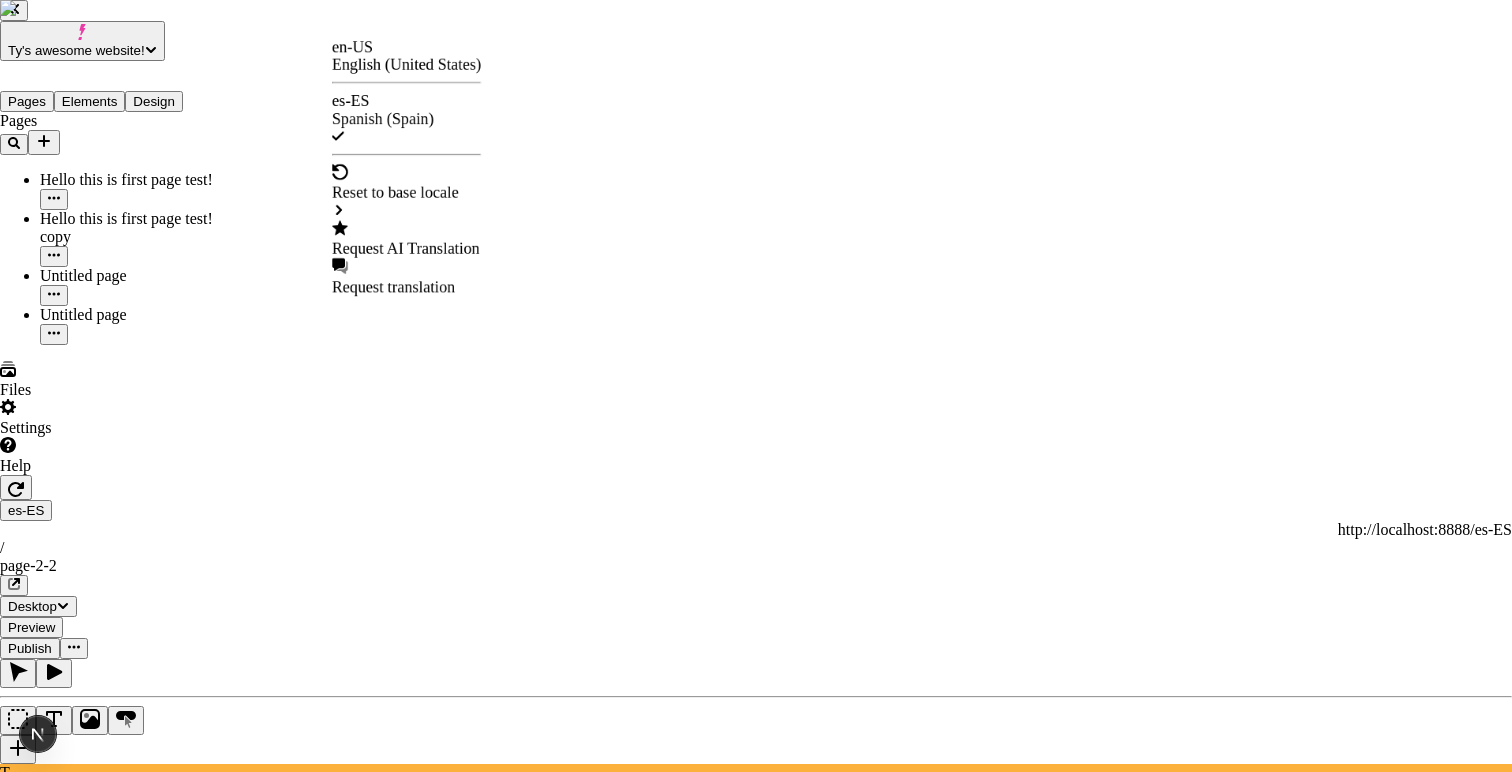 checkbox on "false" 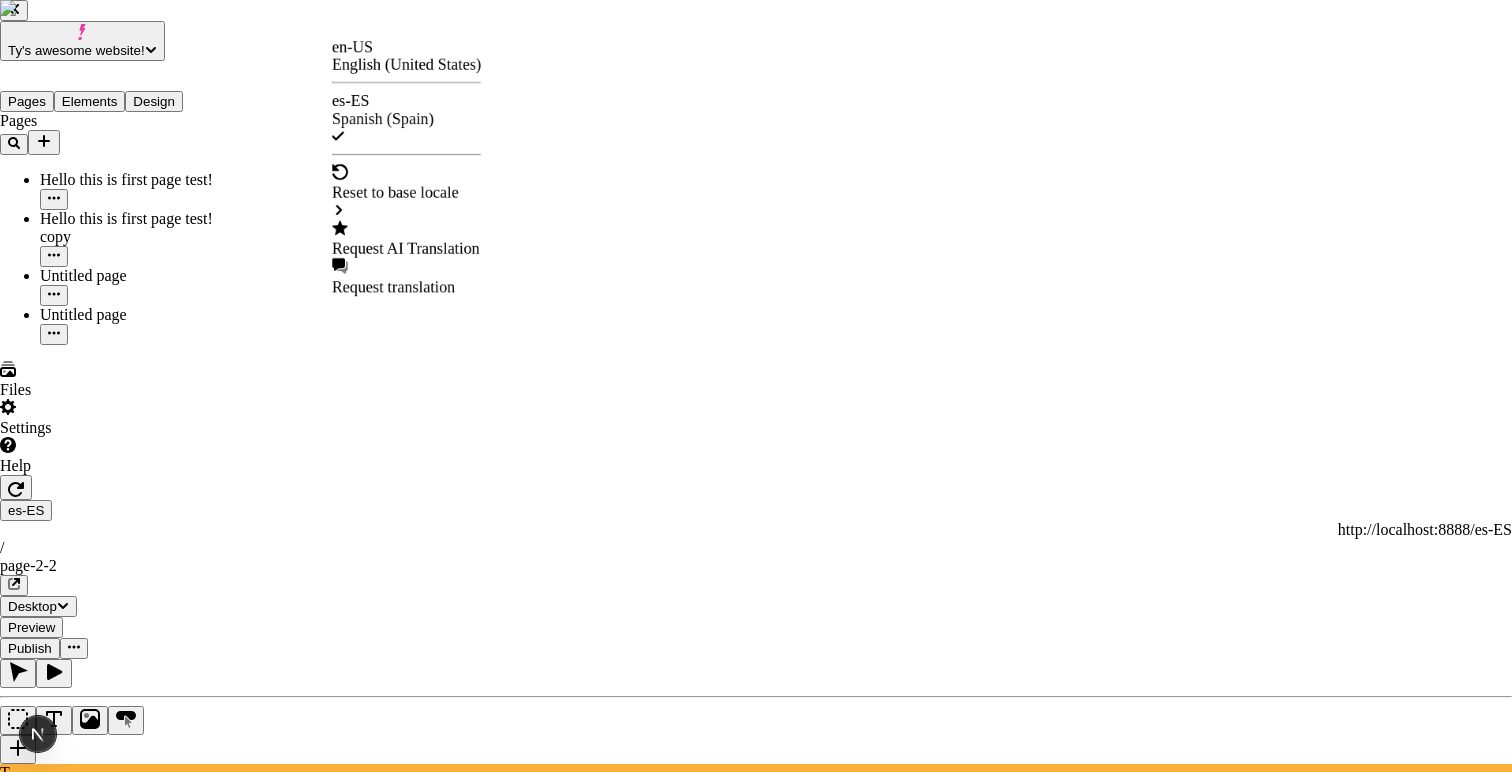 checkbox on "false" 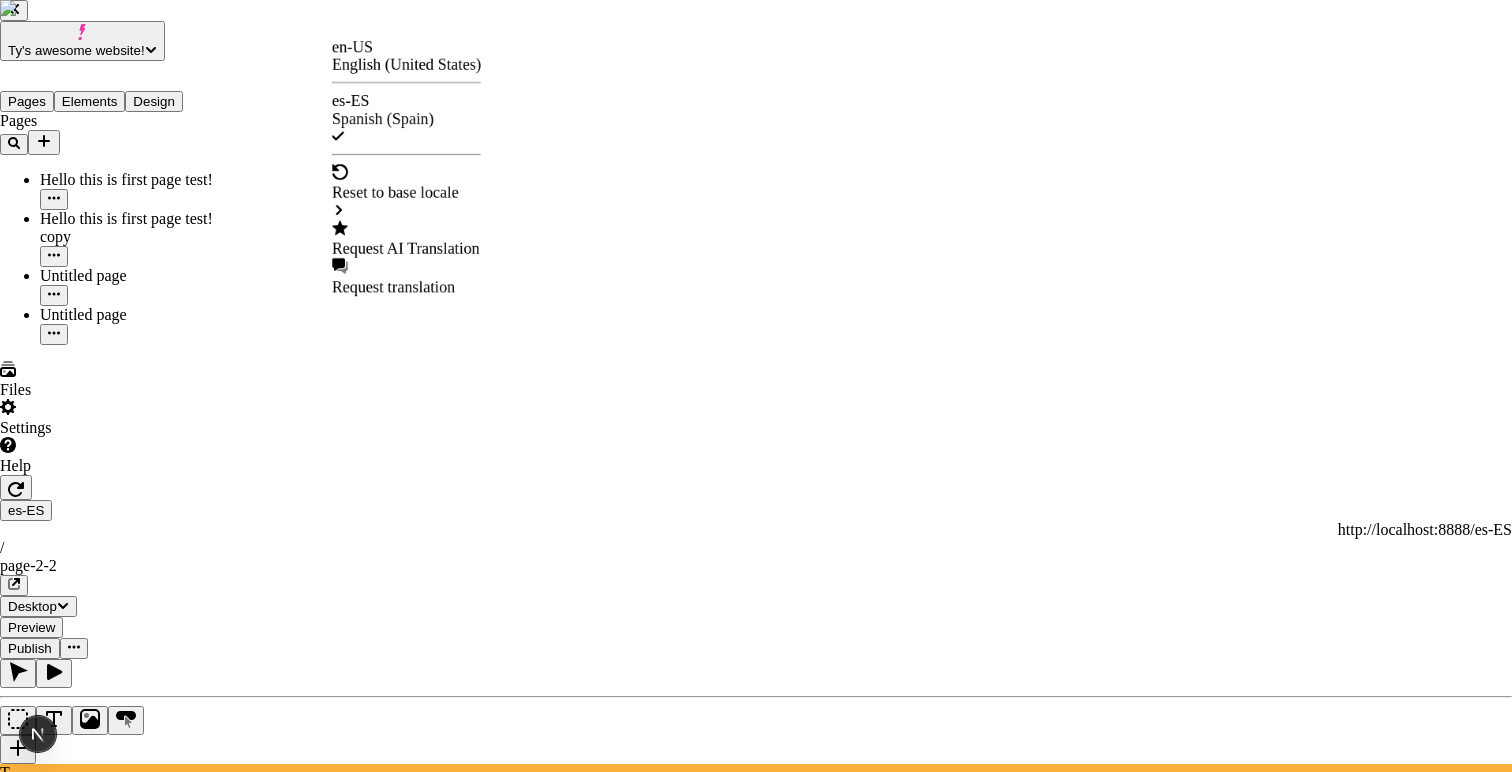 checkbox on "false" 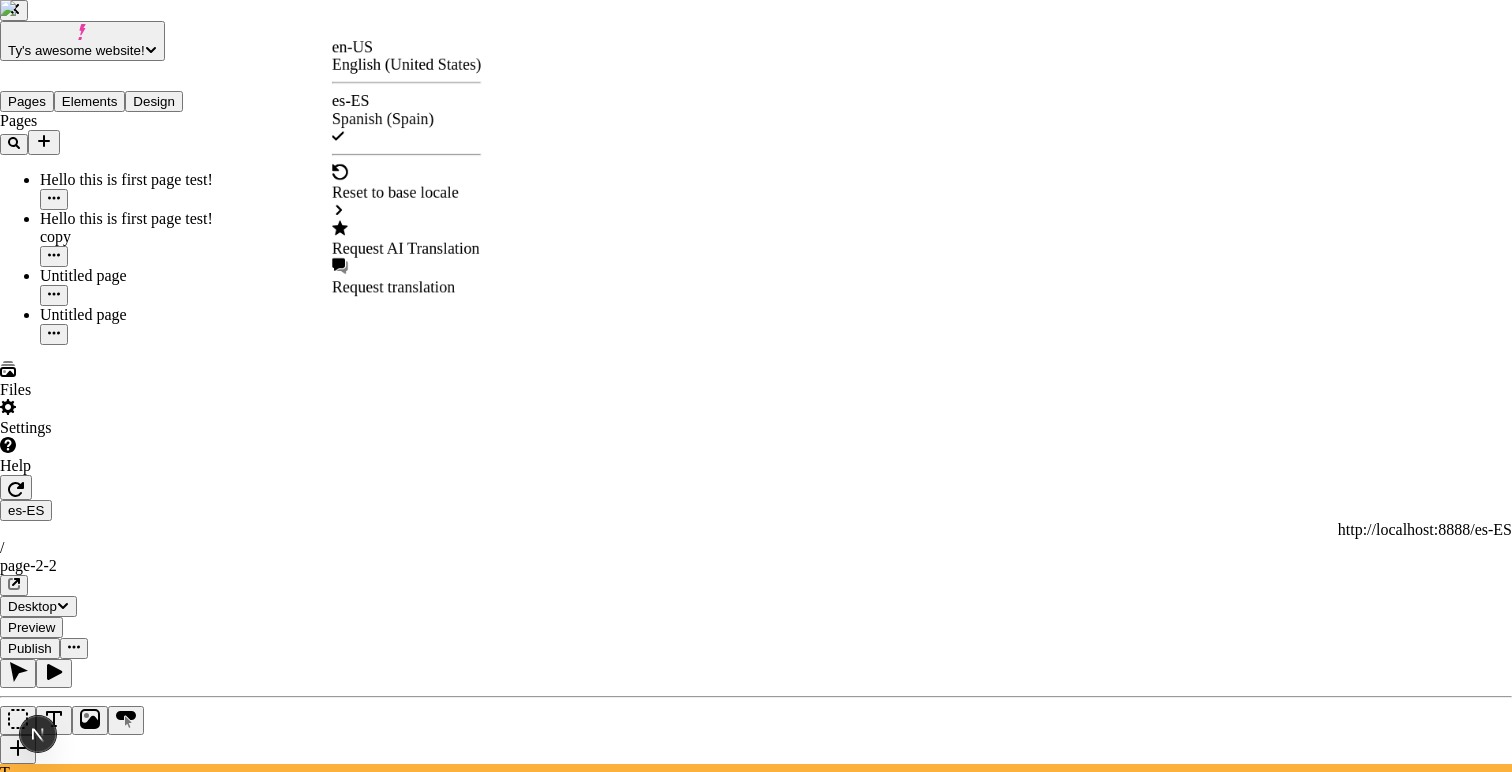 checkbox on "false" 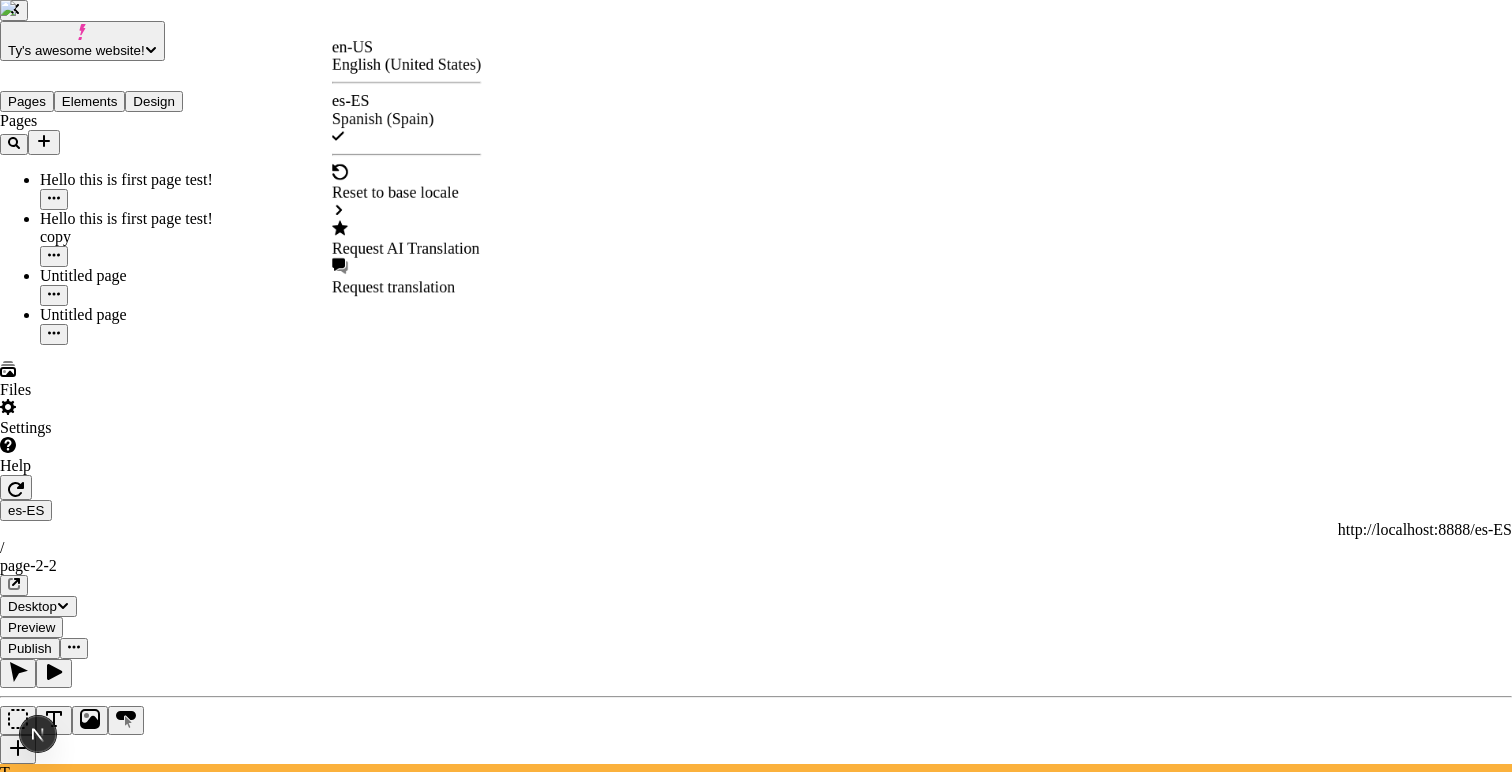 checkbox on "false" 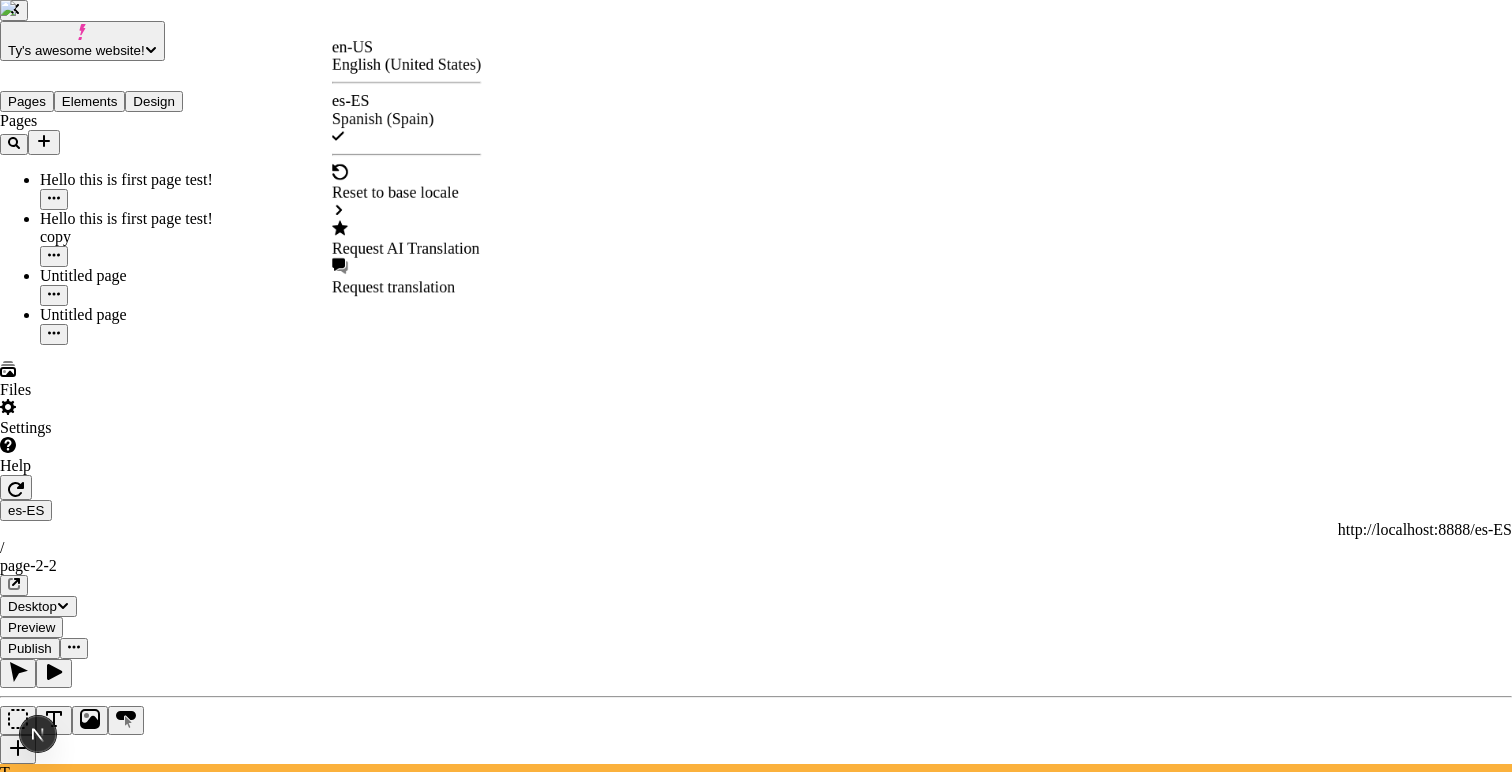 checkbox on "false" 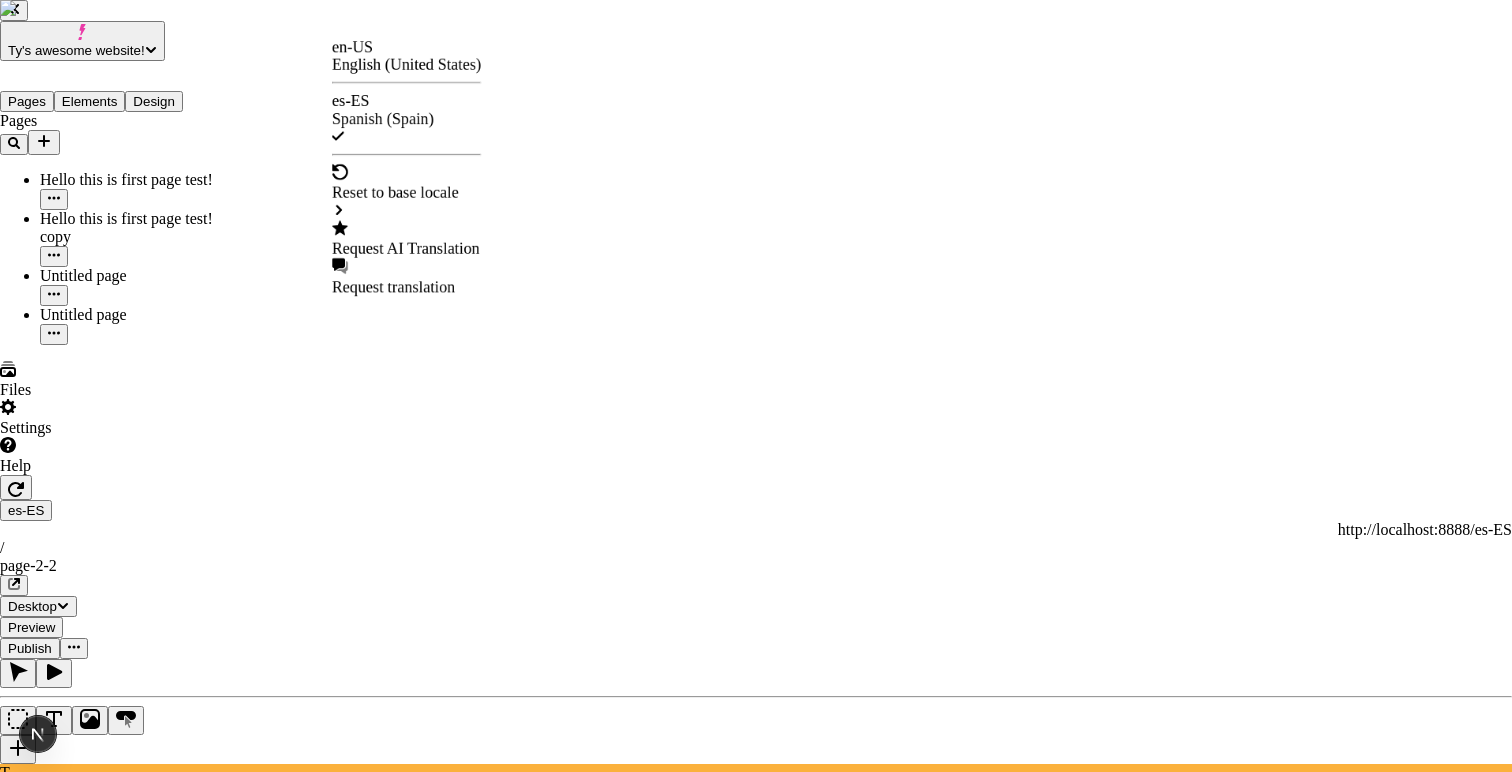 checkbox on "false" 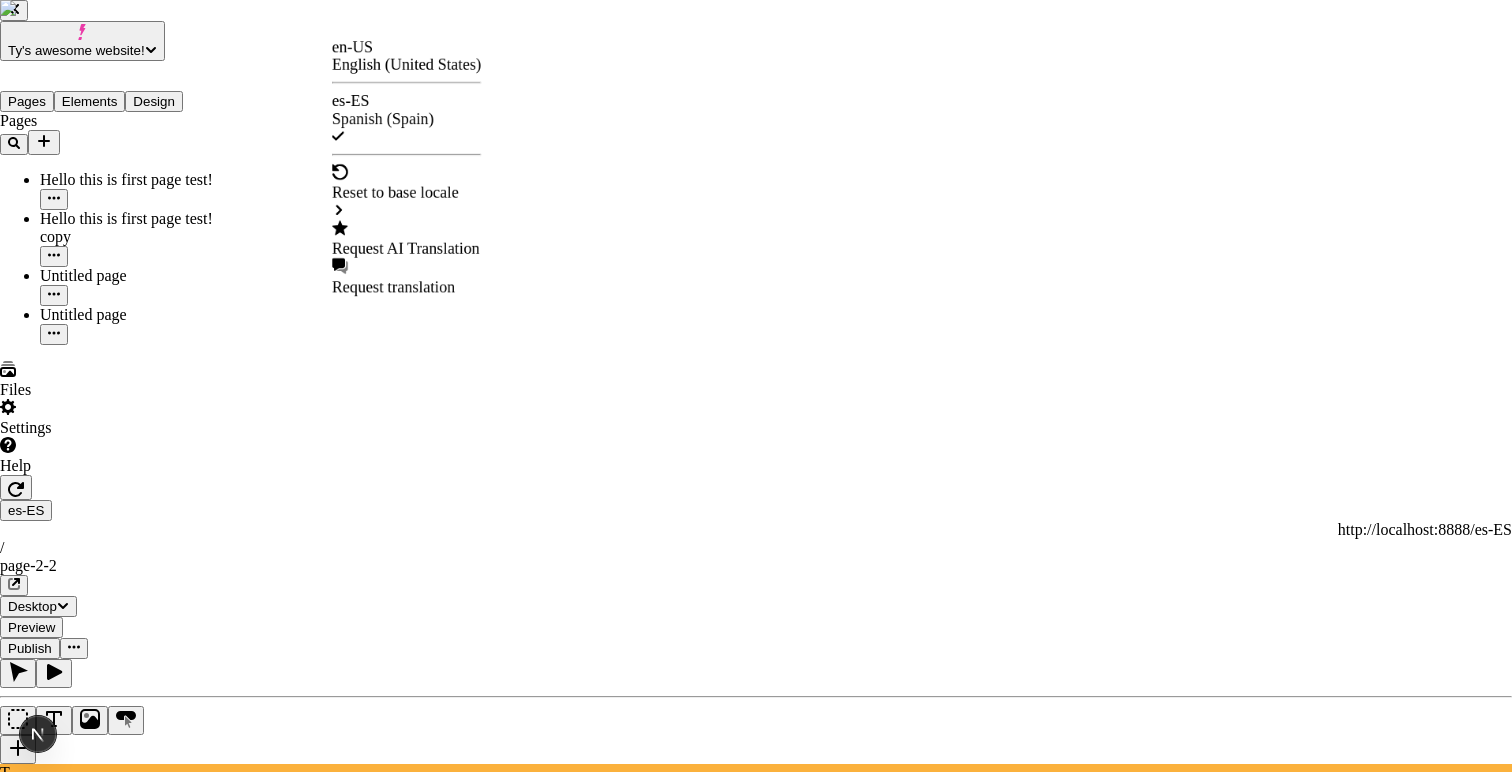 click on "Request AI Translation" at bounding box center [406, 249] 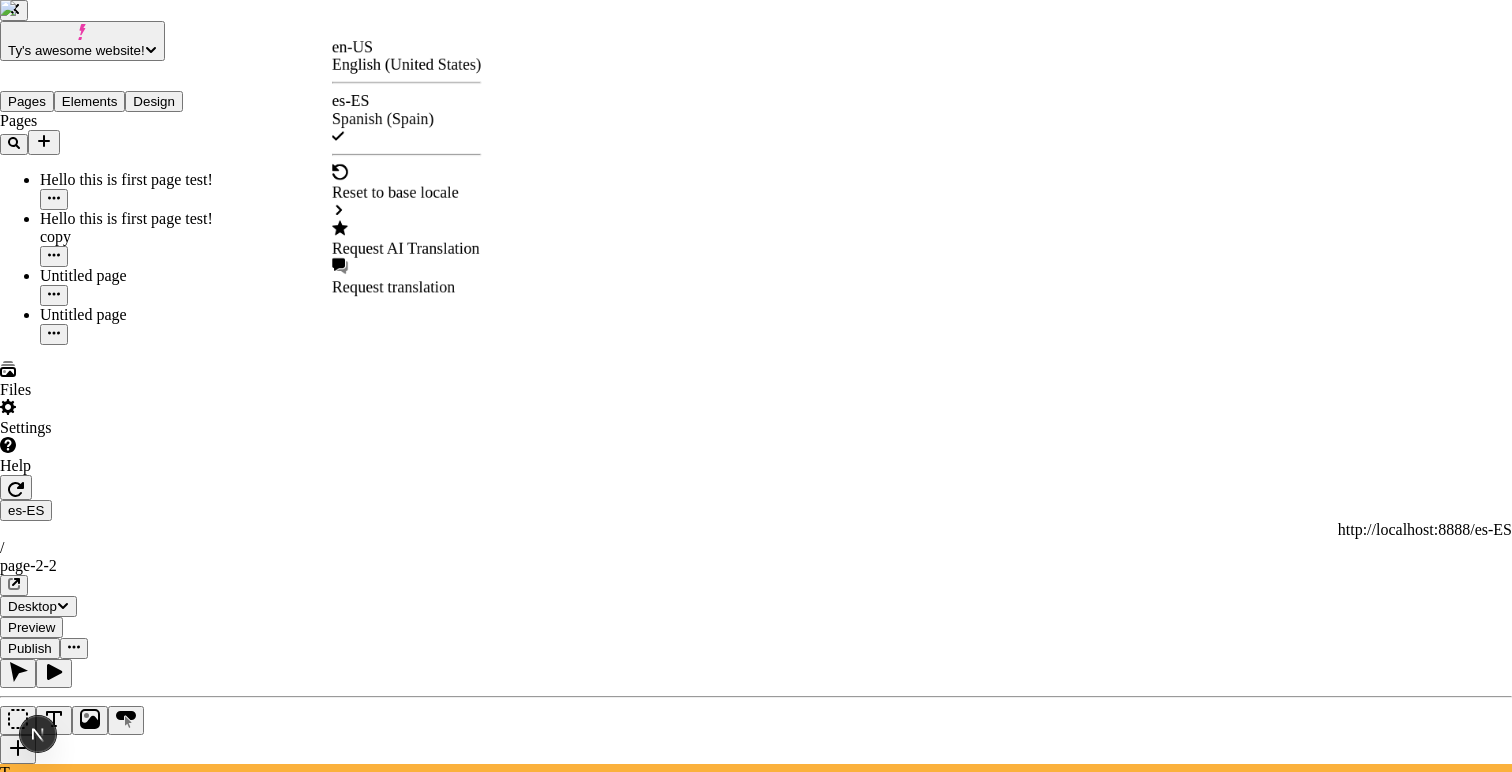 click 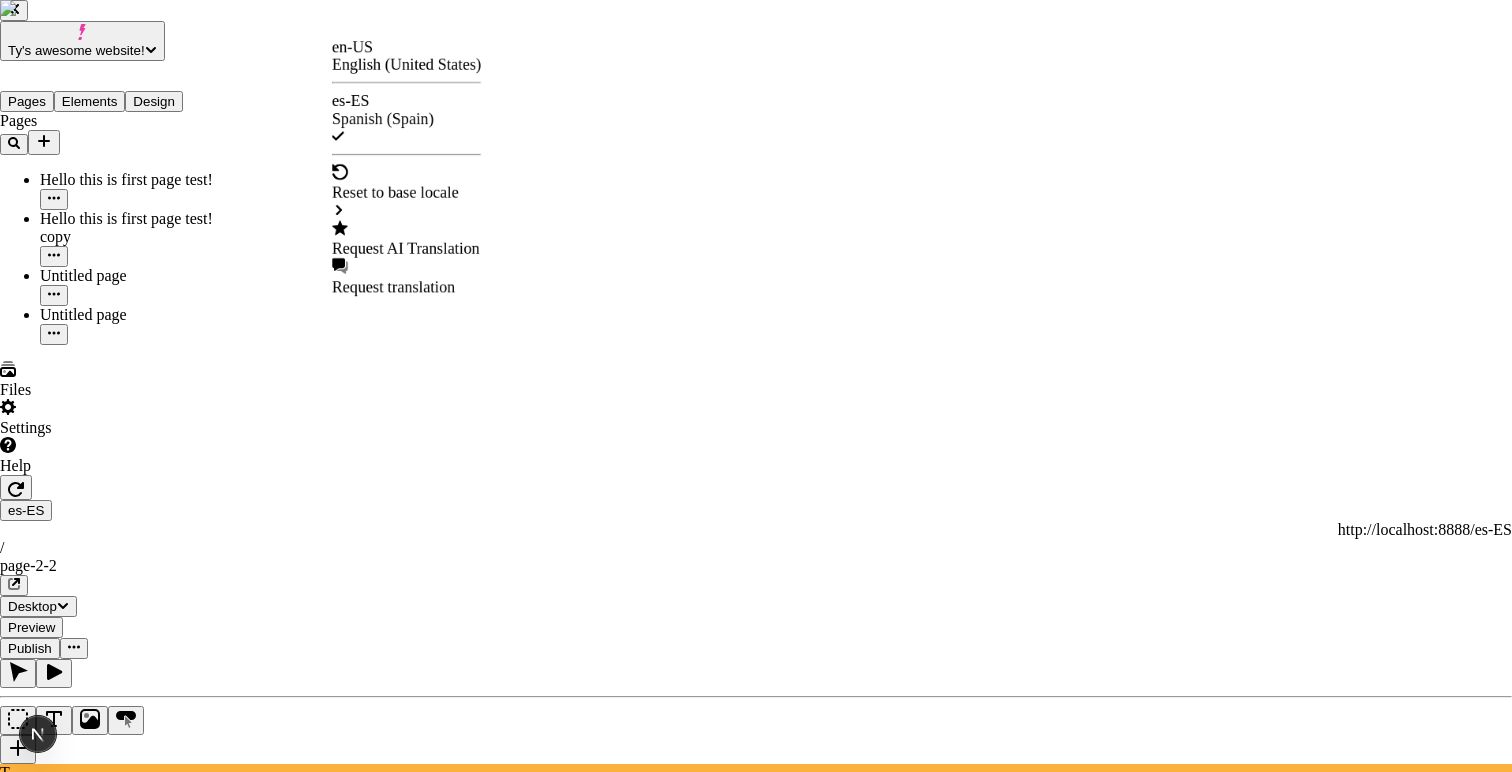click 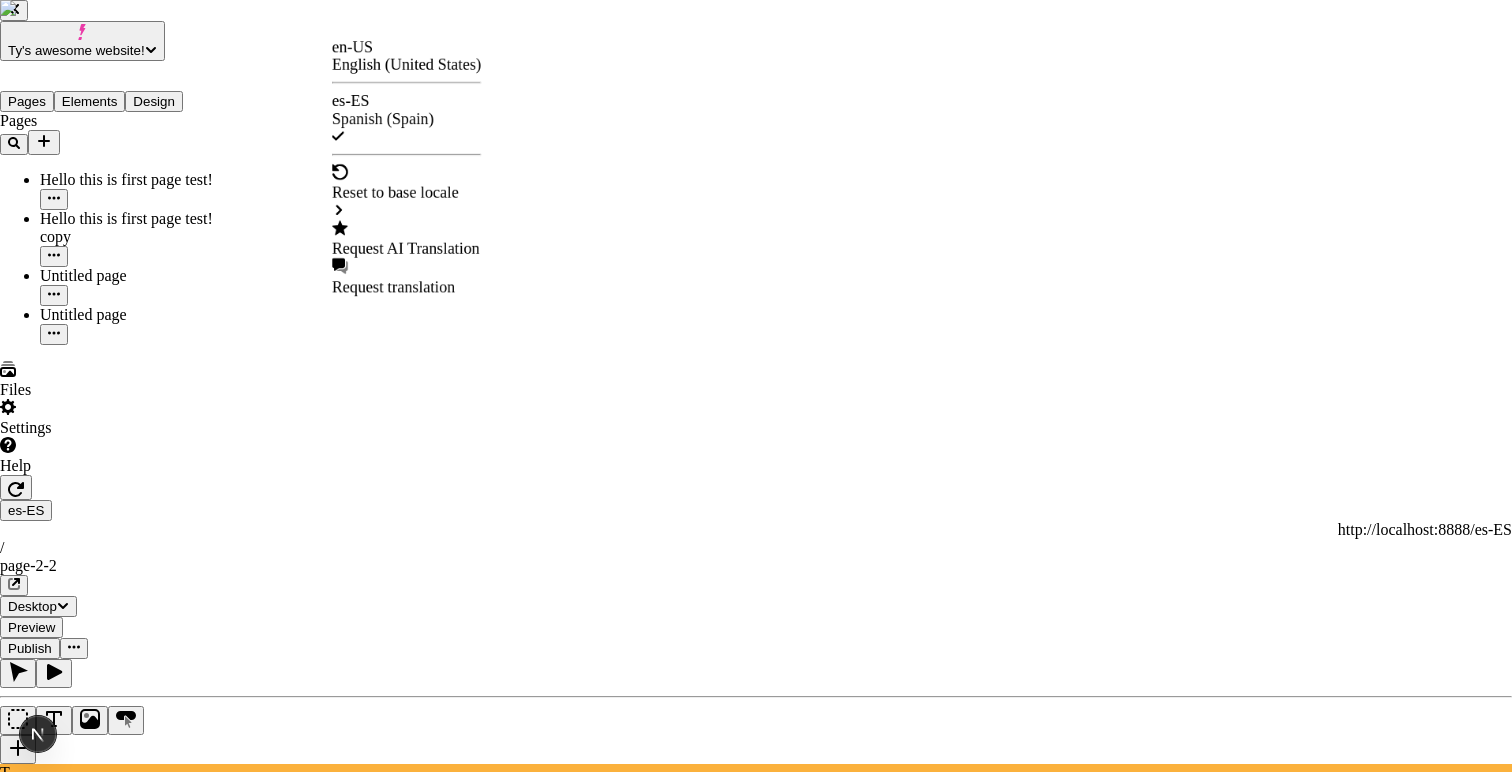 type 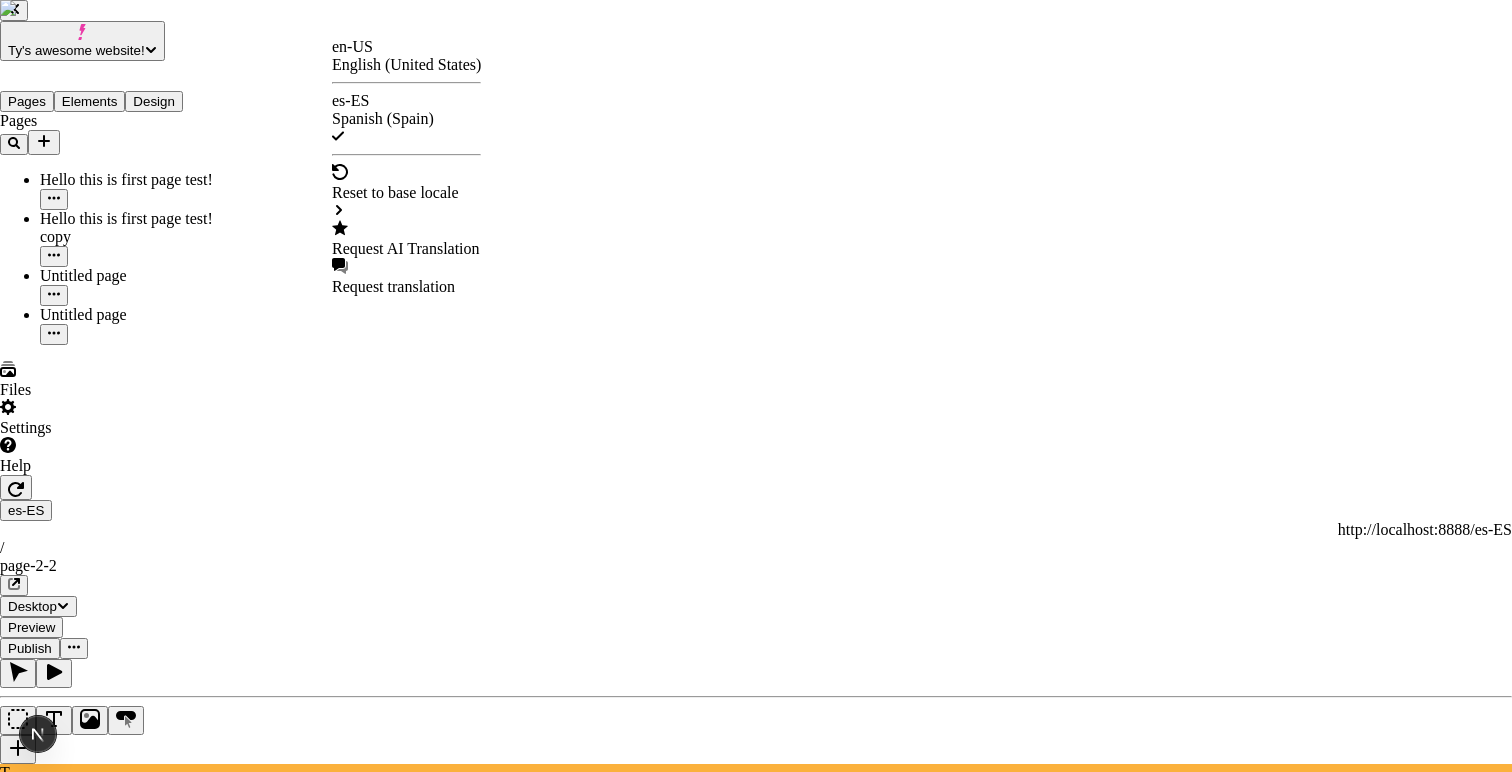click on "Translate with AI This is a warning about using AI translation makeswift-header another test to see the indentation of the json! Hello world! This is so amazingly cool Makeswift is located in atlanta, a very hot city with peaches? Page im a big apple in the little mango Oh! Will this become Spanish? Hopefully. editable still! youtube! This is a small description inside a fictional product card that would translate if I were a real user! I am sorry AI, I believe in you and I hope you work for this demo! Translate me please! Cancel Translate" at bounding box center (756, 2940) 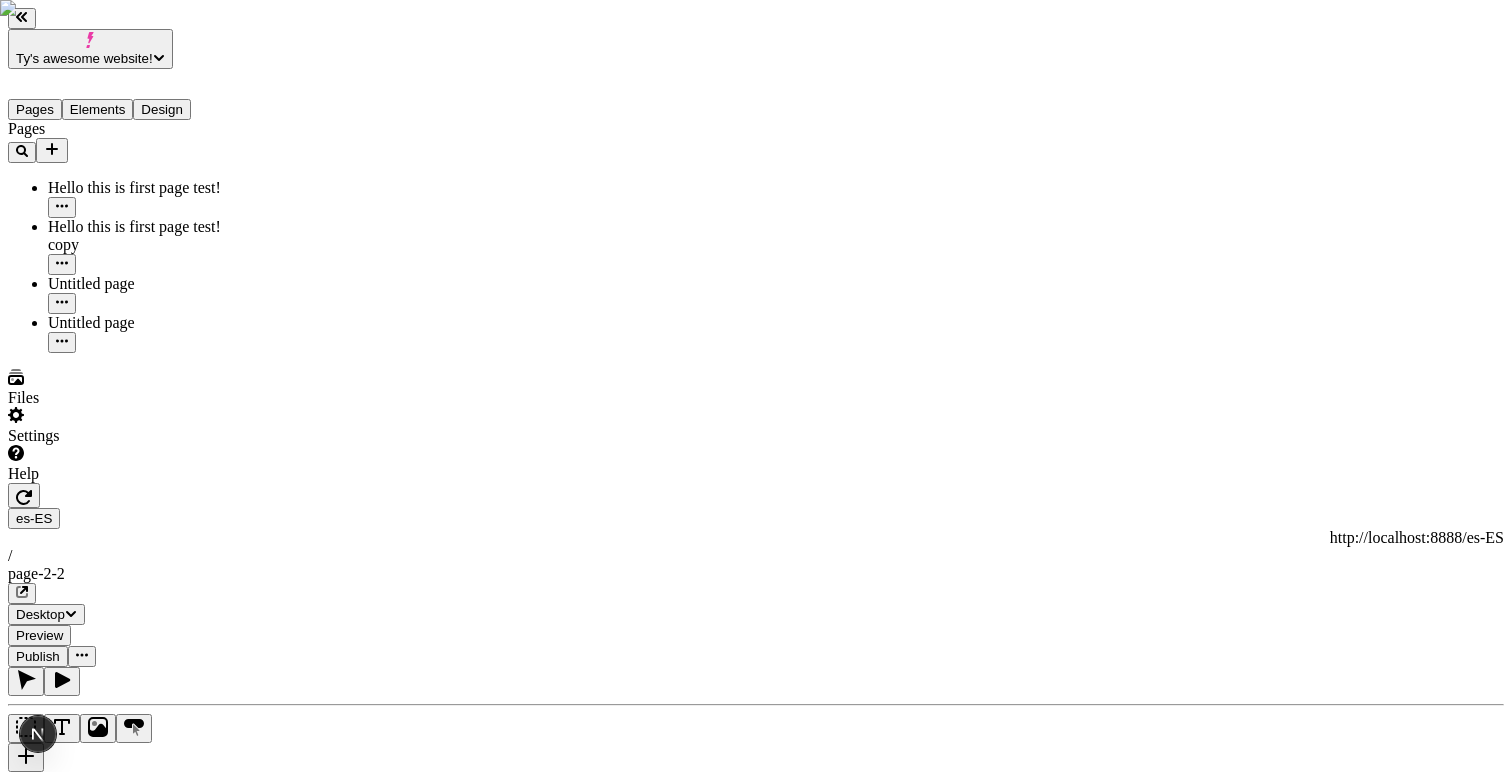 click 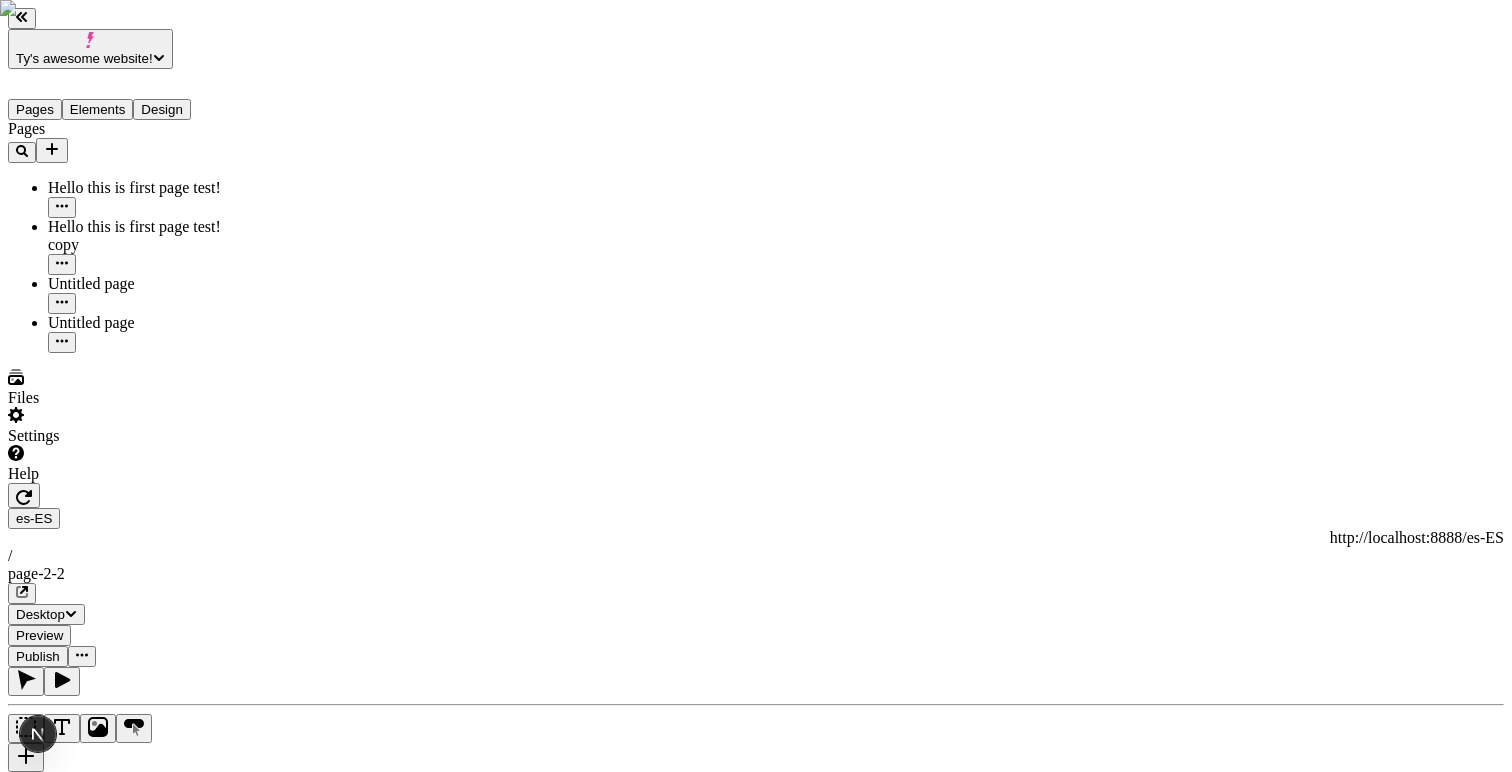 click 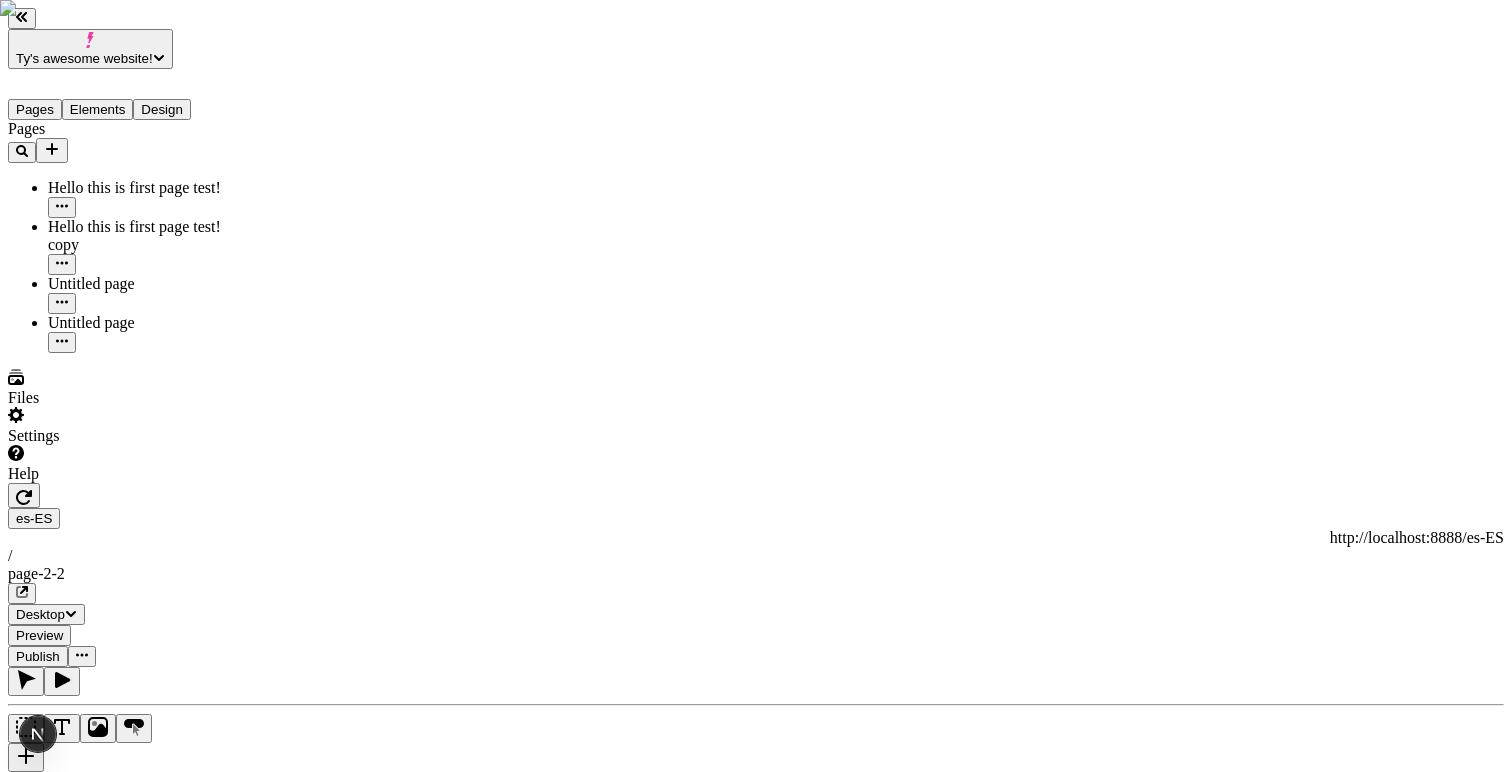 click 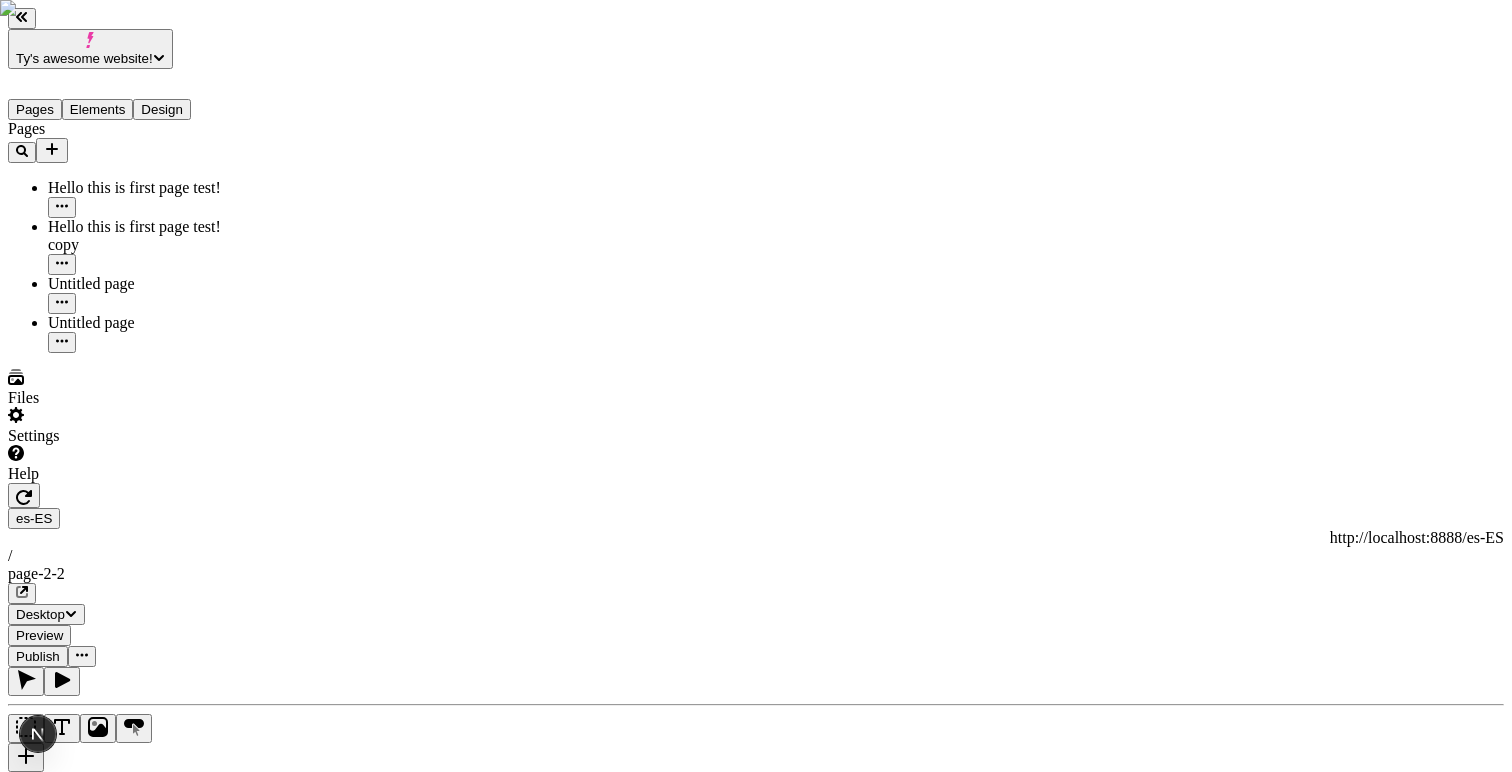 click 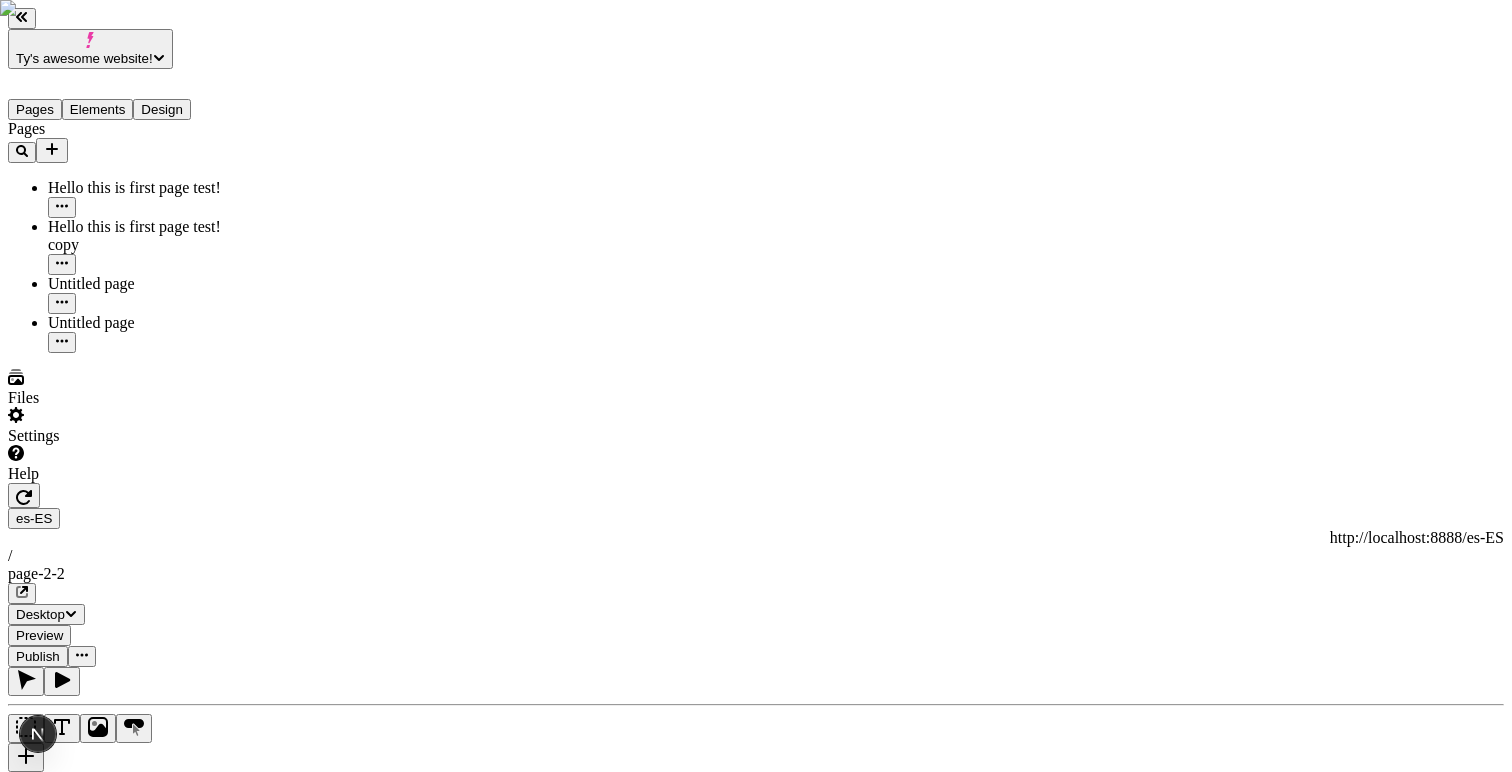 click on "Circle" at bounding box center (756, 2646) 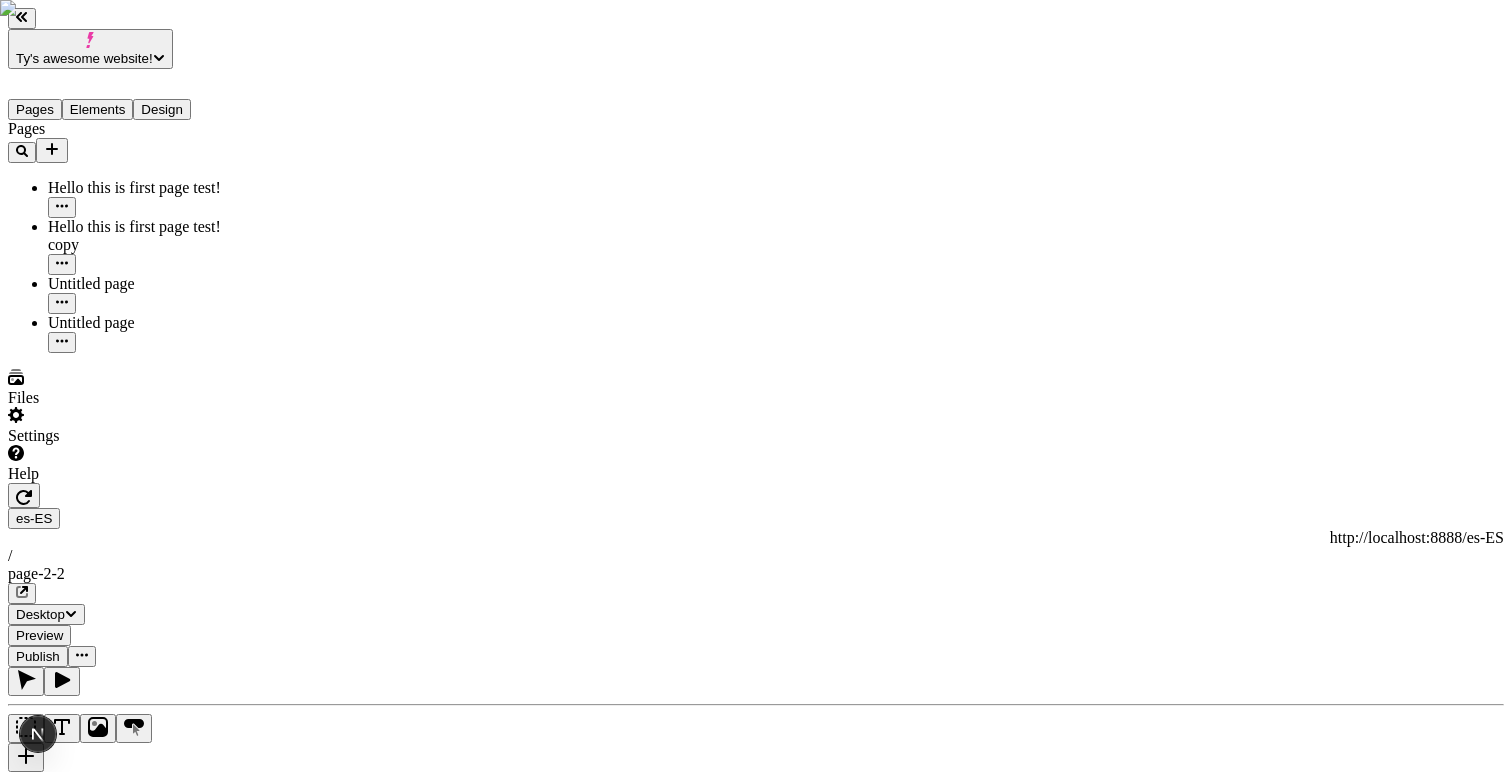 click on "Circle Page" at bounding box center [756, 2729] 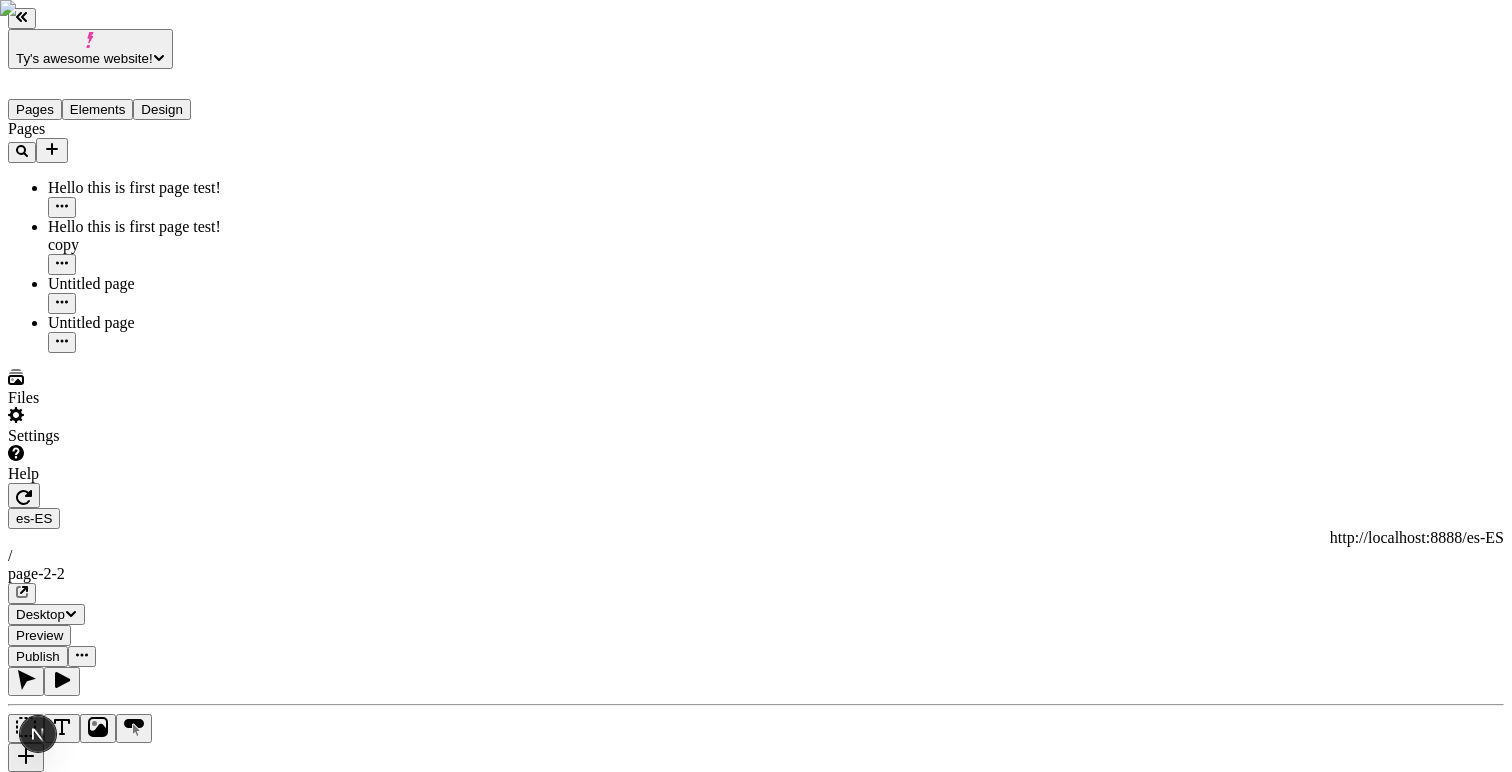 click on "Circle Page" at bounding box center [756, 2766] 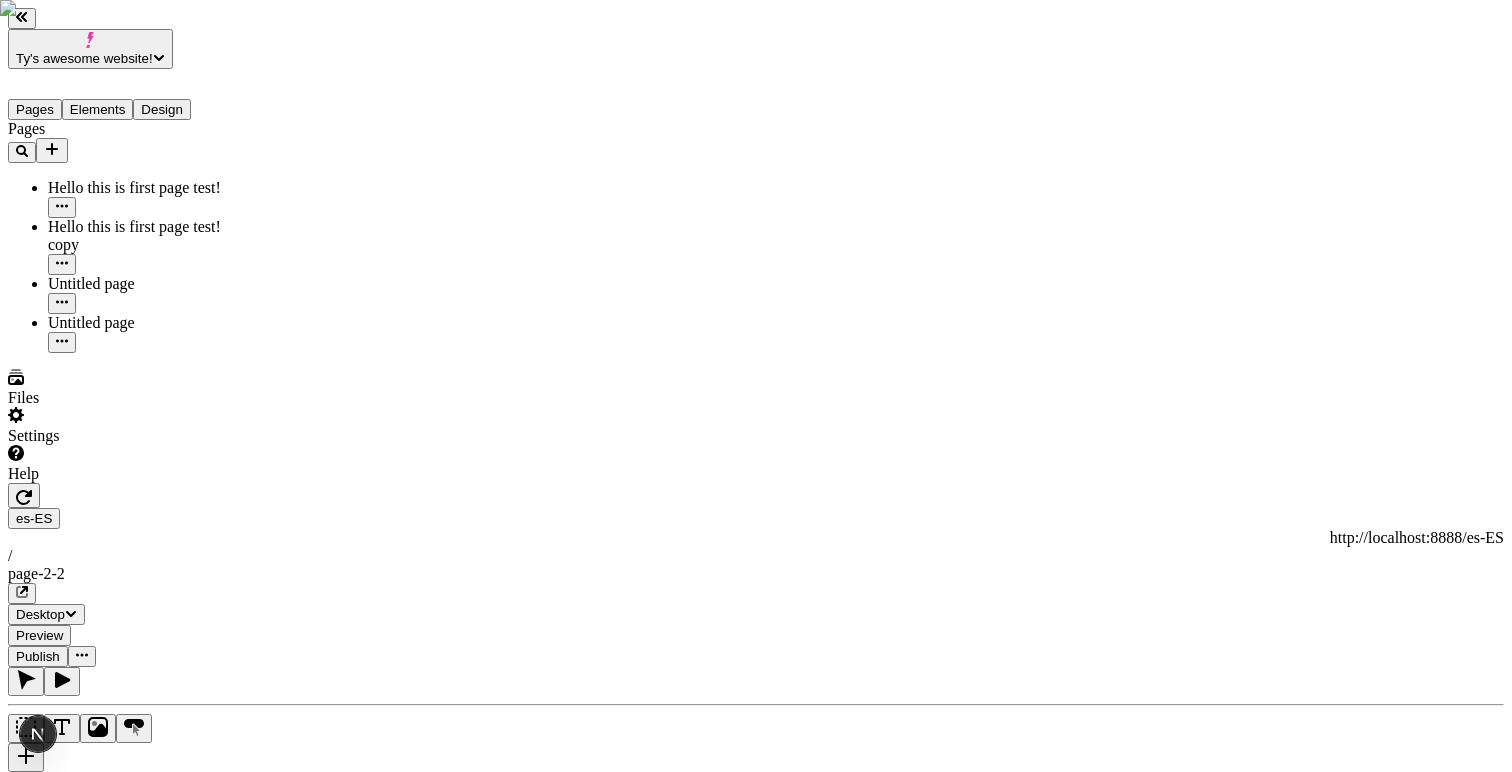 click on "Circle Page" at bounding box center (756, 2802) 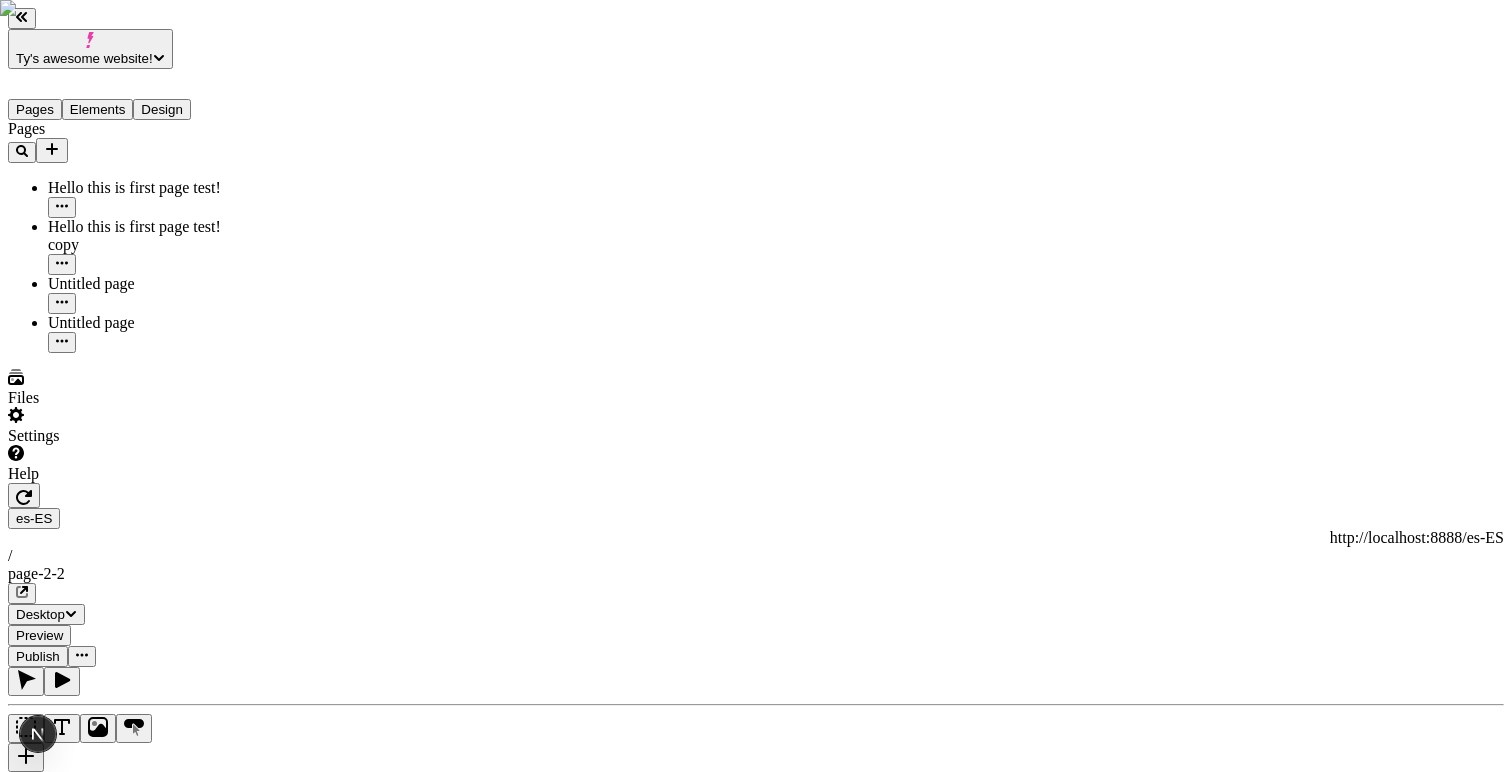 click on "Circle Page" at bounding box center [756, 2839] 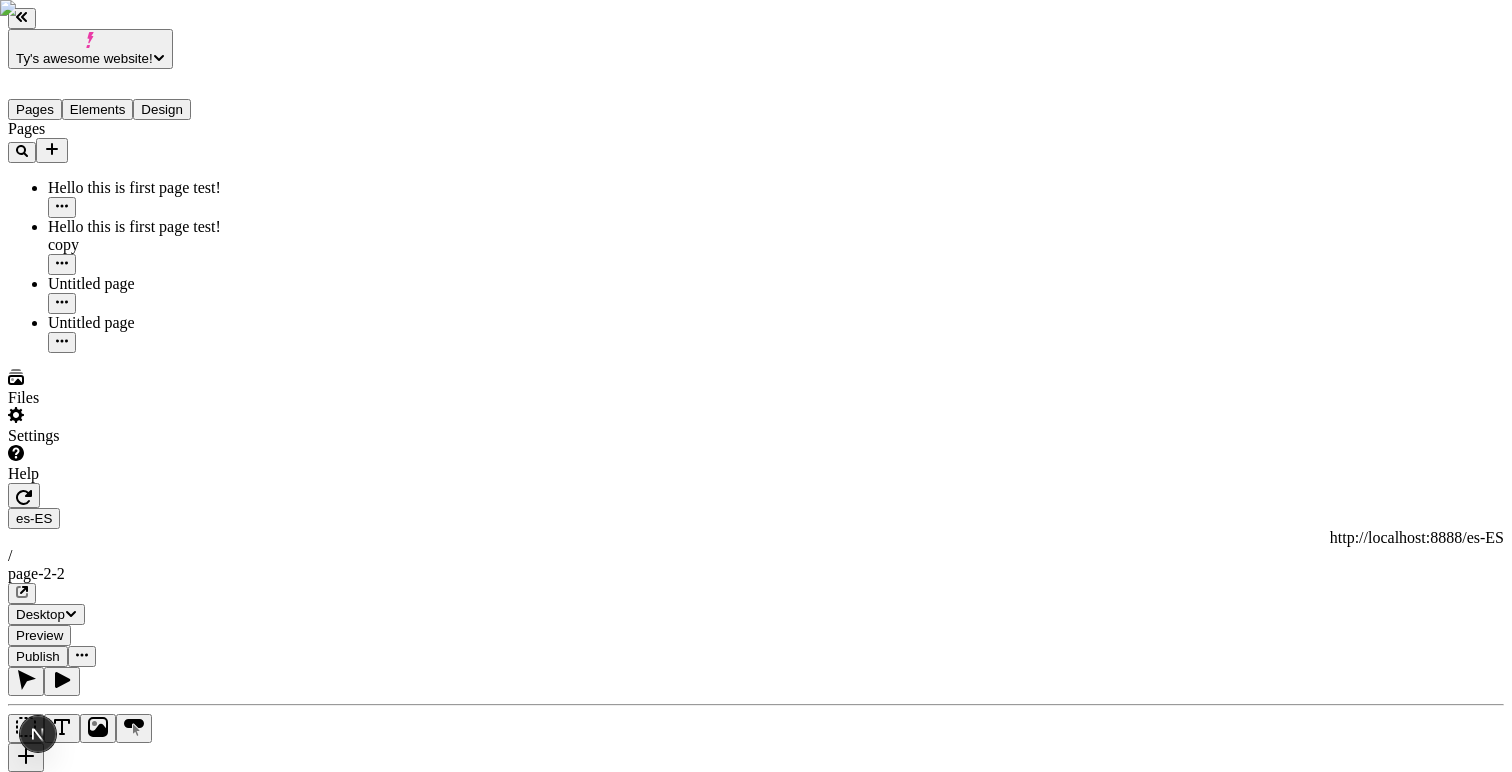 click on "Circle Page" at bounding box center (756, 2876) 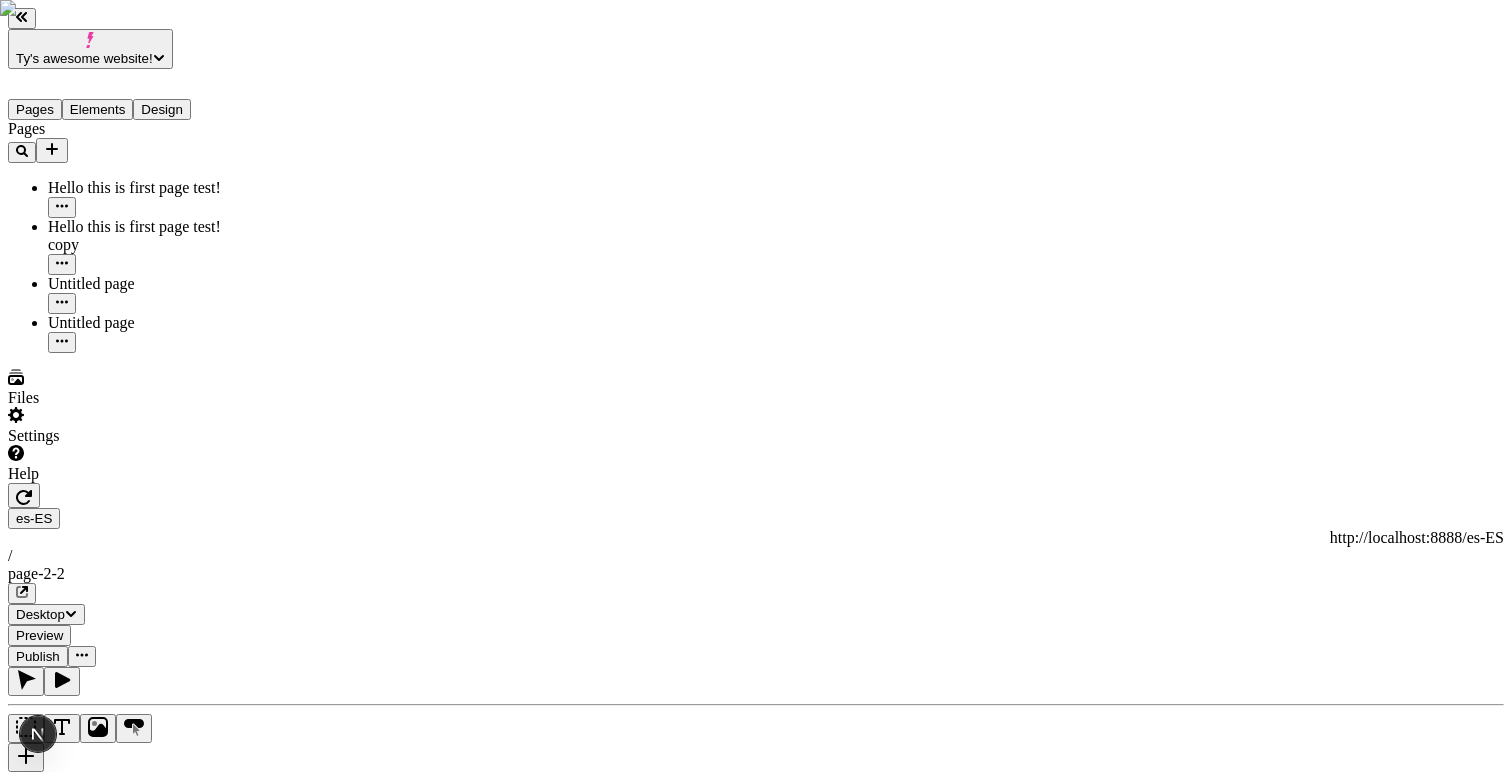 click on "Circle Page" at bounding box center [756, 2913] 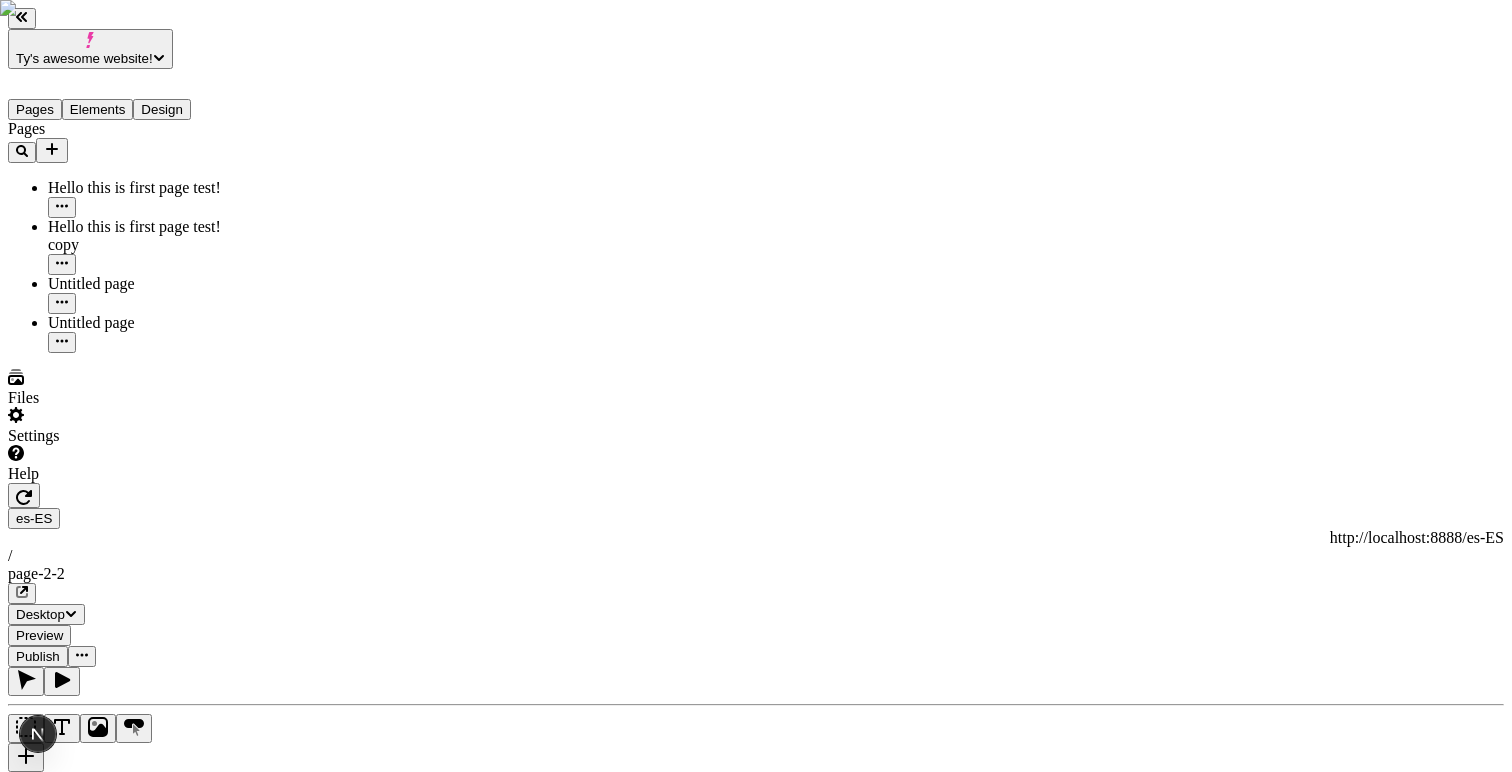 click on "Circle Page" at bounding box center (756, 2986) 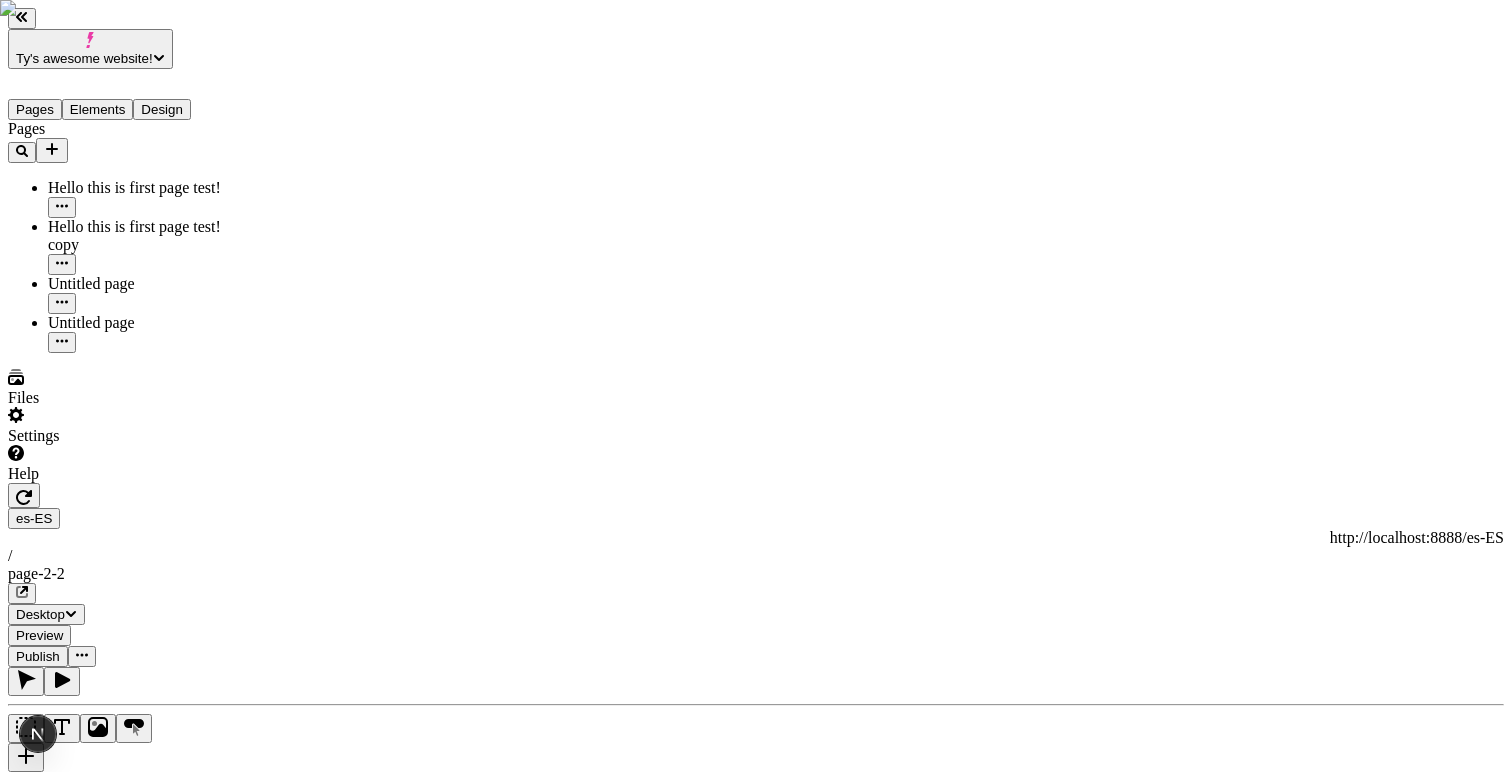 click on "Circle Page" at bounding box center [756, 3023] 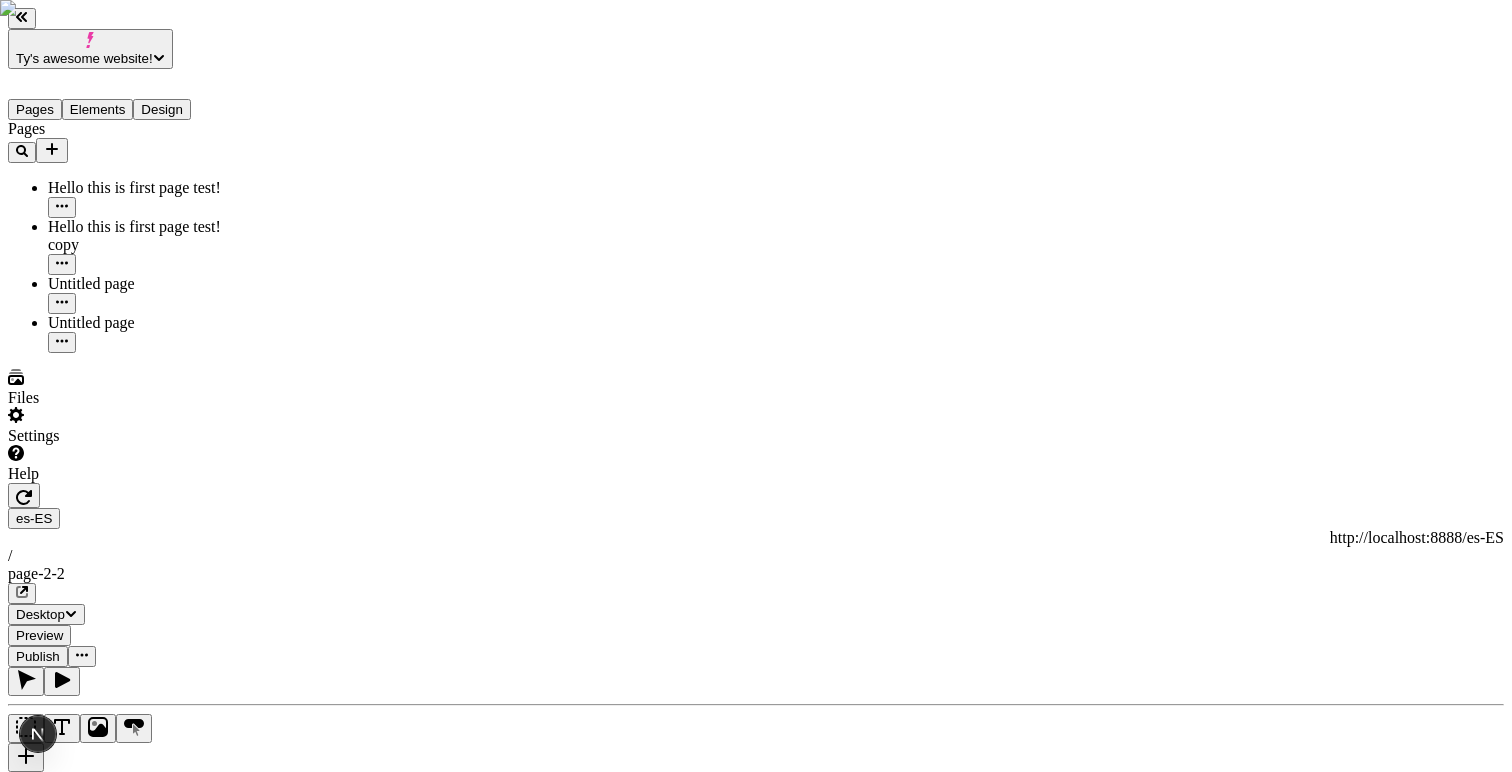 click on "Circle Page" at bounding box center (756, 3097) 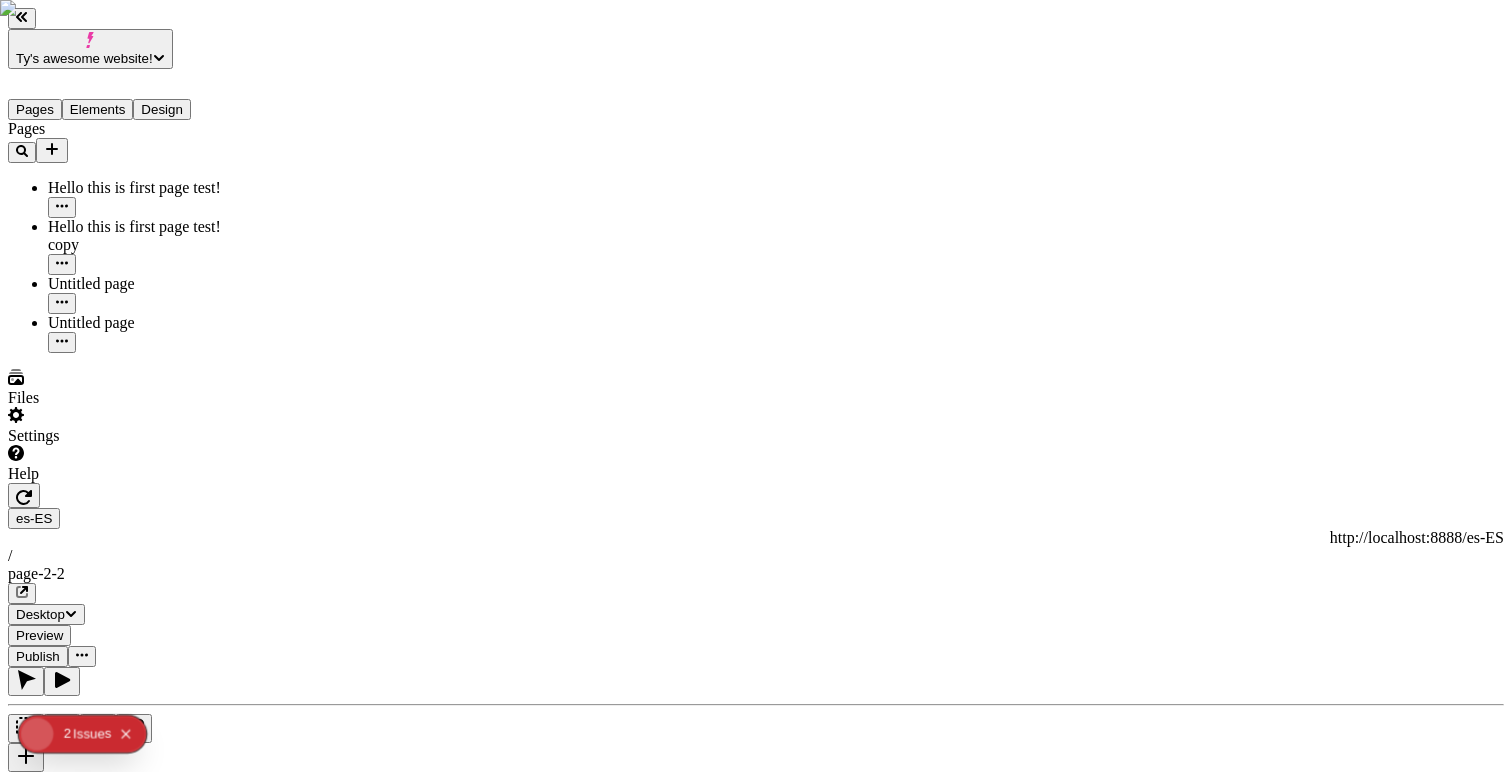 click on "Circle Page" at bounding box center (756, 3134) 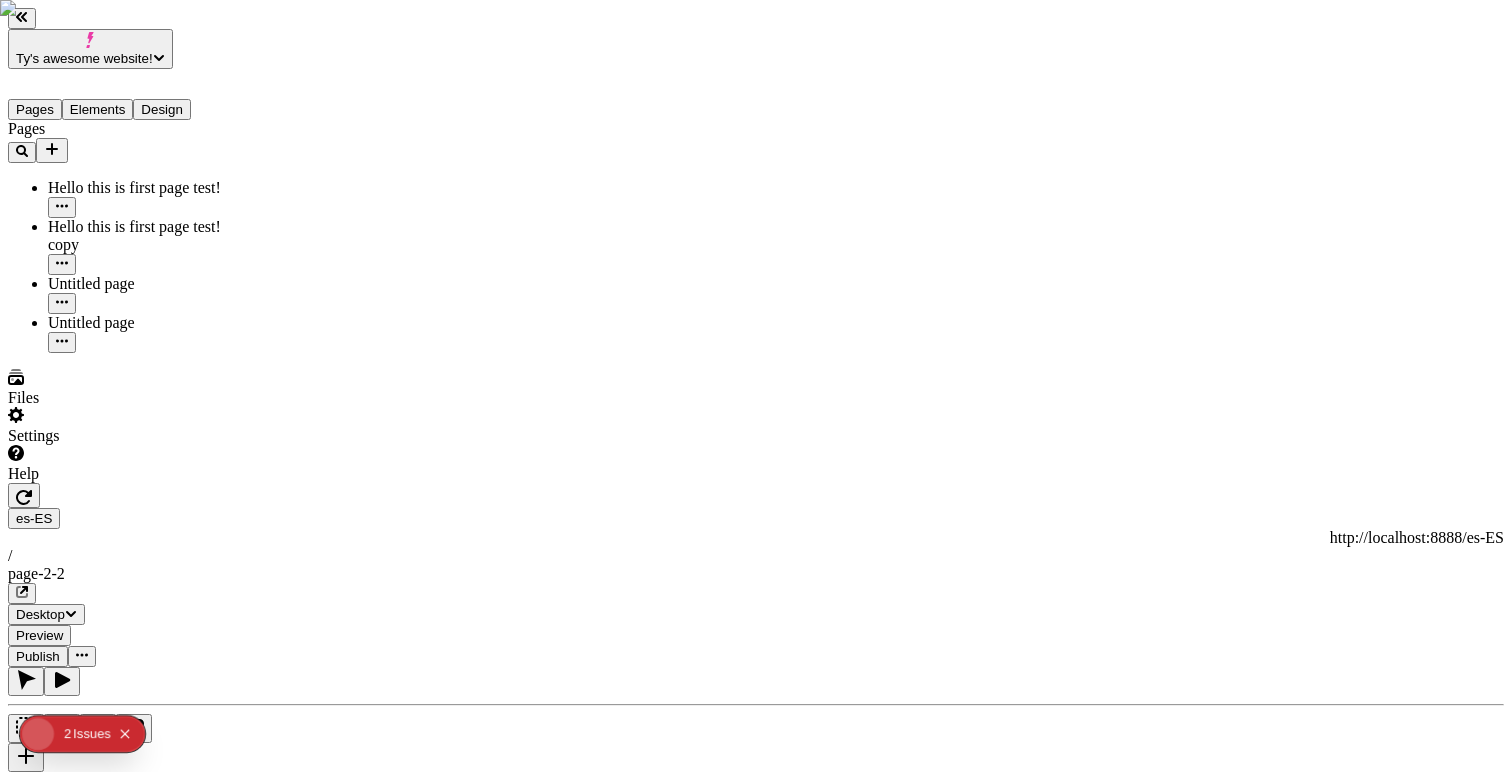 click on "Circle Page" at bounding box center (756, 3170) 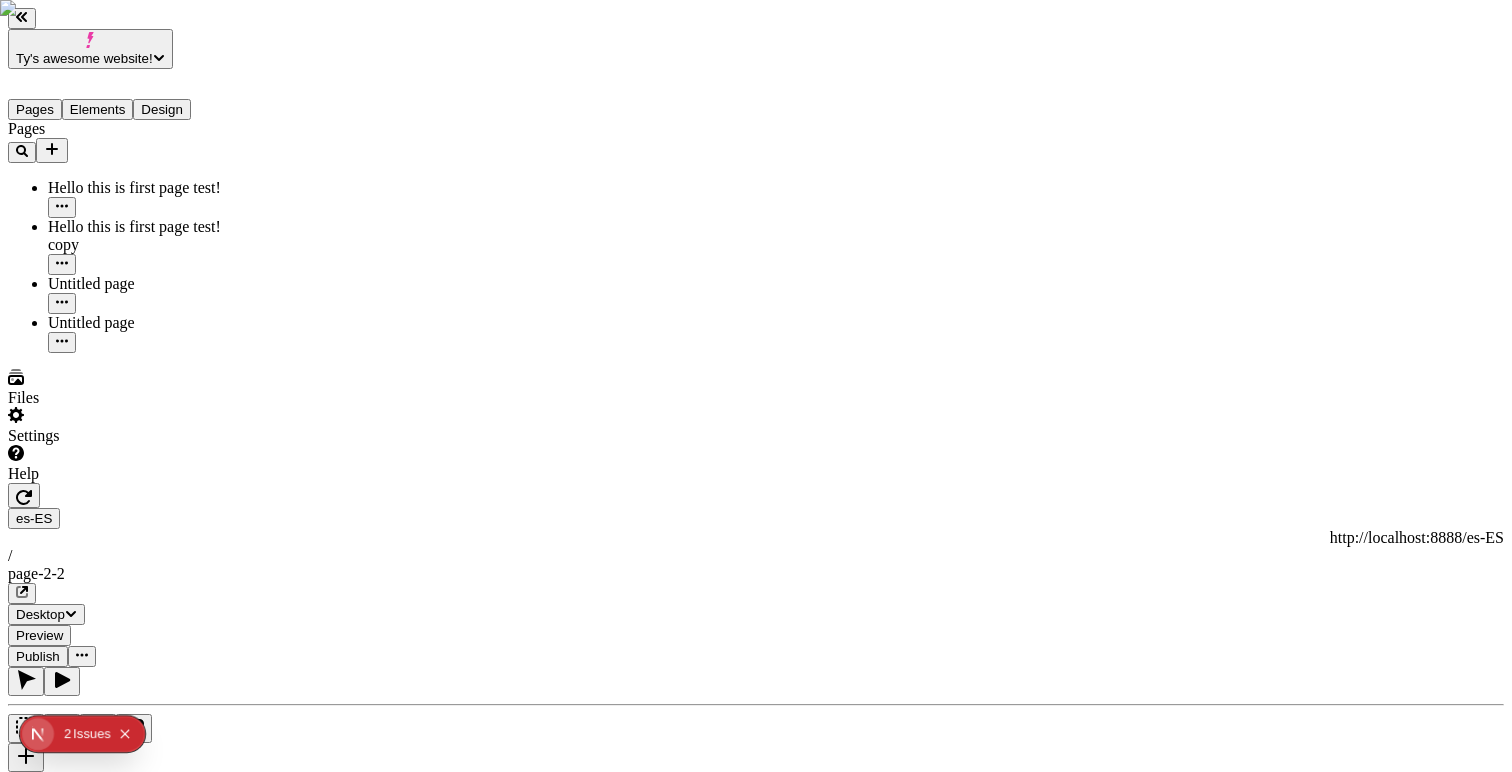 click on "Circle Page" at bounding box center [756, 3207] 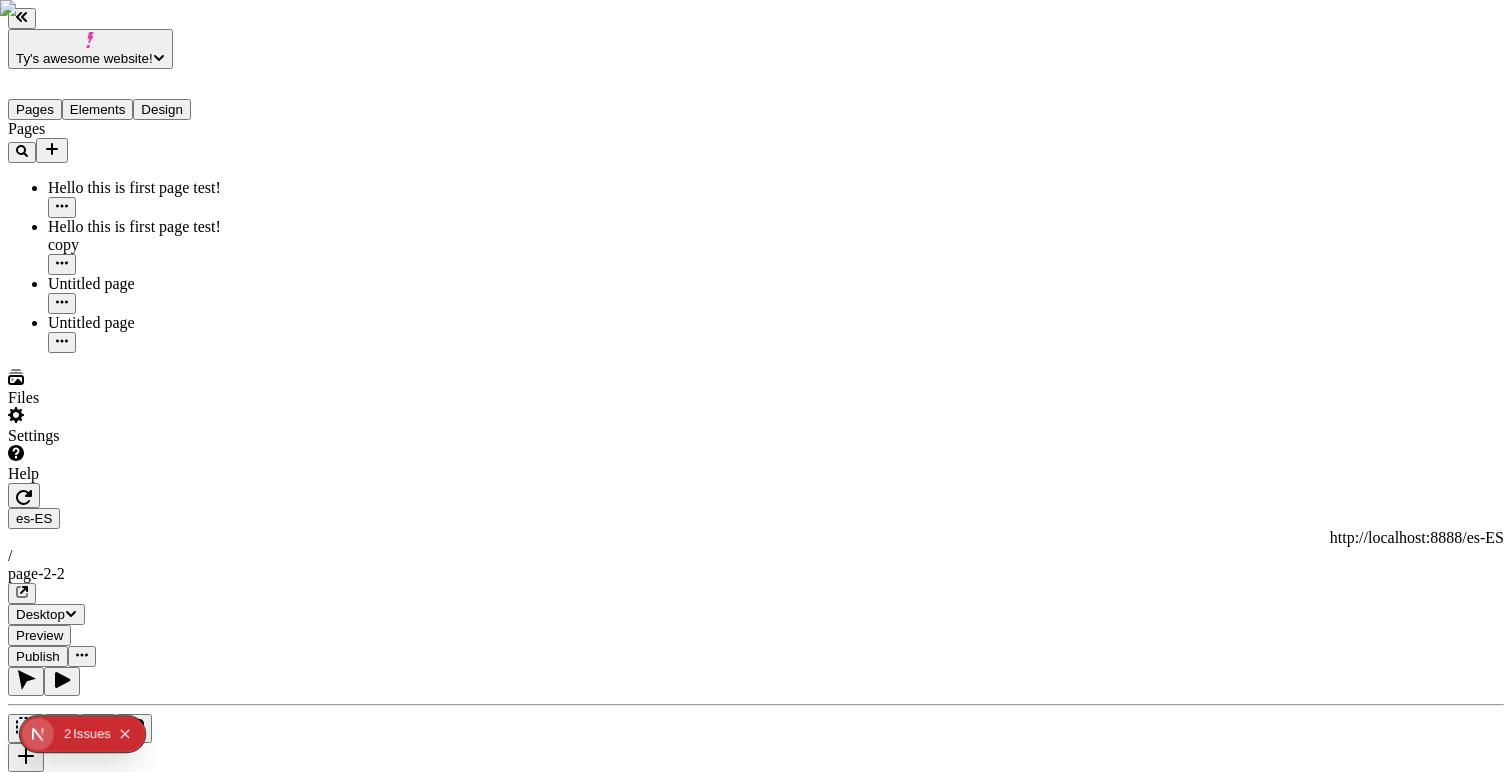 click on "Circle Page" at bounding box center (756, 3244) 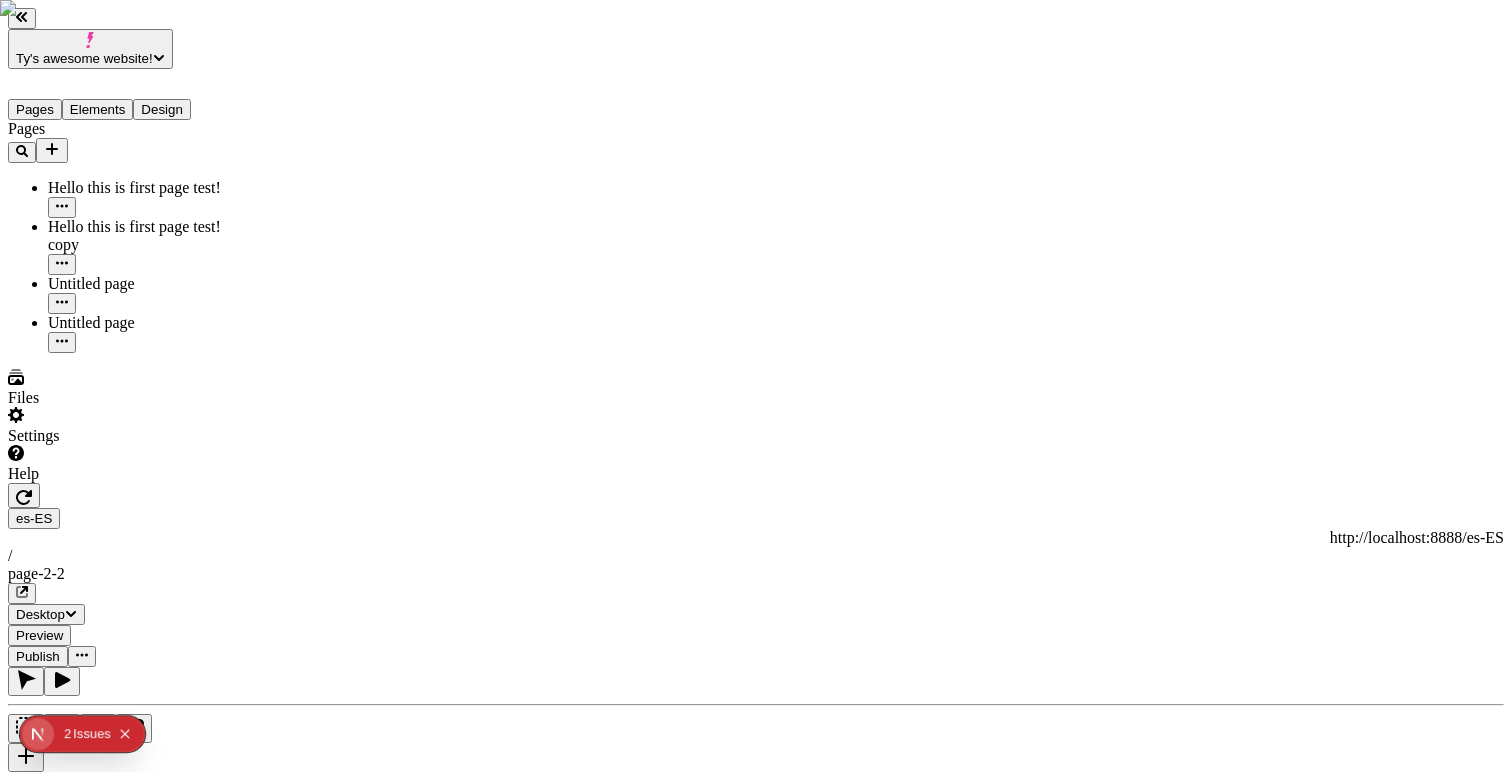click 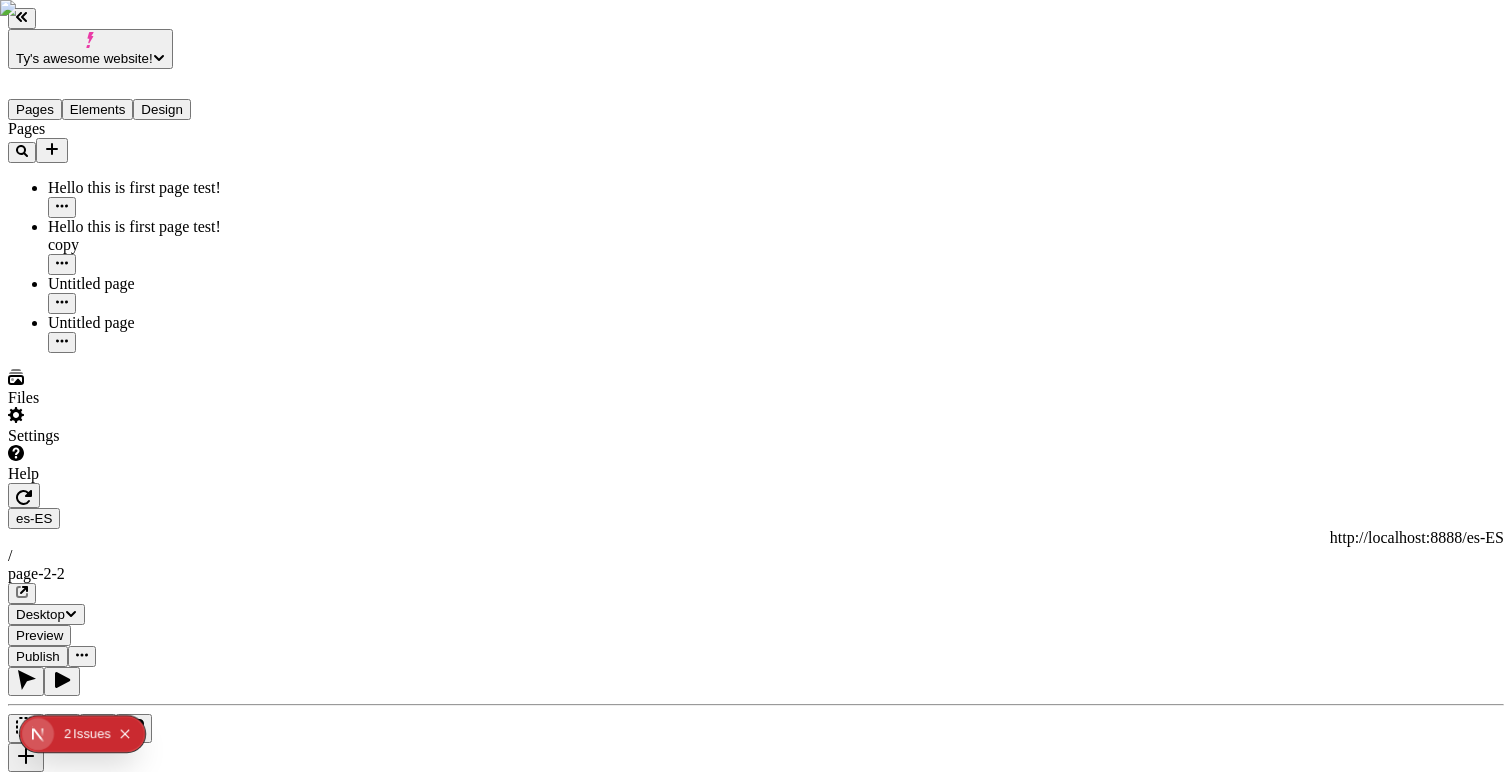 click 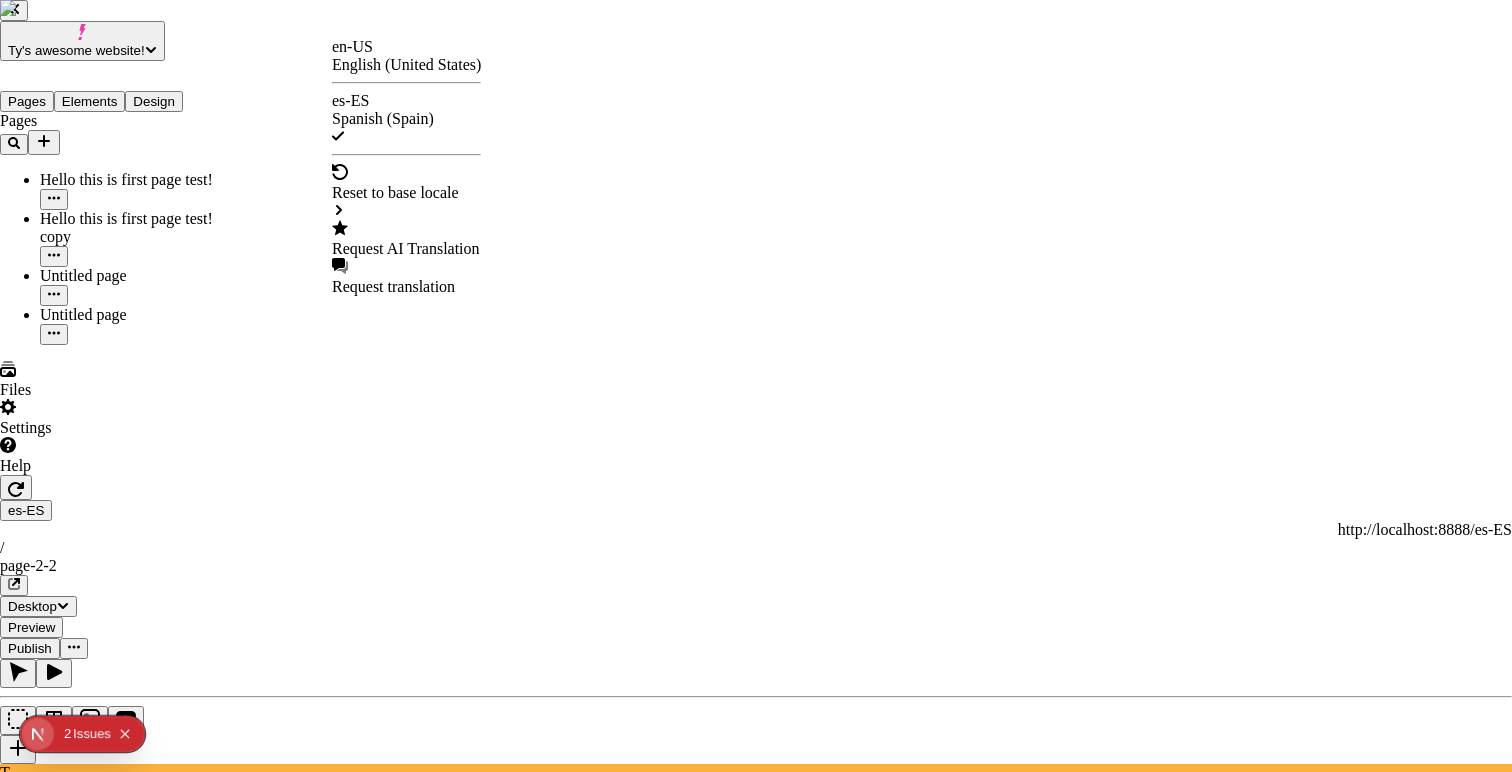 click on "Ty's awesome website! Pages Elements Design Pages Hello this is first page test! Hello this is first page test! copy Untitled page Untitled page Files Settings Help es-ES http://localhost:8888/es-ES / page-2-2 Desktop Preview Publish T Metadata Online Path /page-2-2 Title Description Social Image Choose an image Choose Exclude from search engines Canonical URL Sitemap priority 0.75 Sitemap frequency Hourly Snippets en-US English (United States) es-ES Spanish (Spain) Reset to base locale Request AI Translation Request translation" at bounding box center (756, 1631) 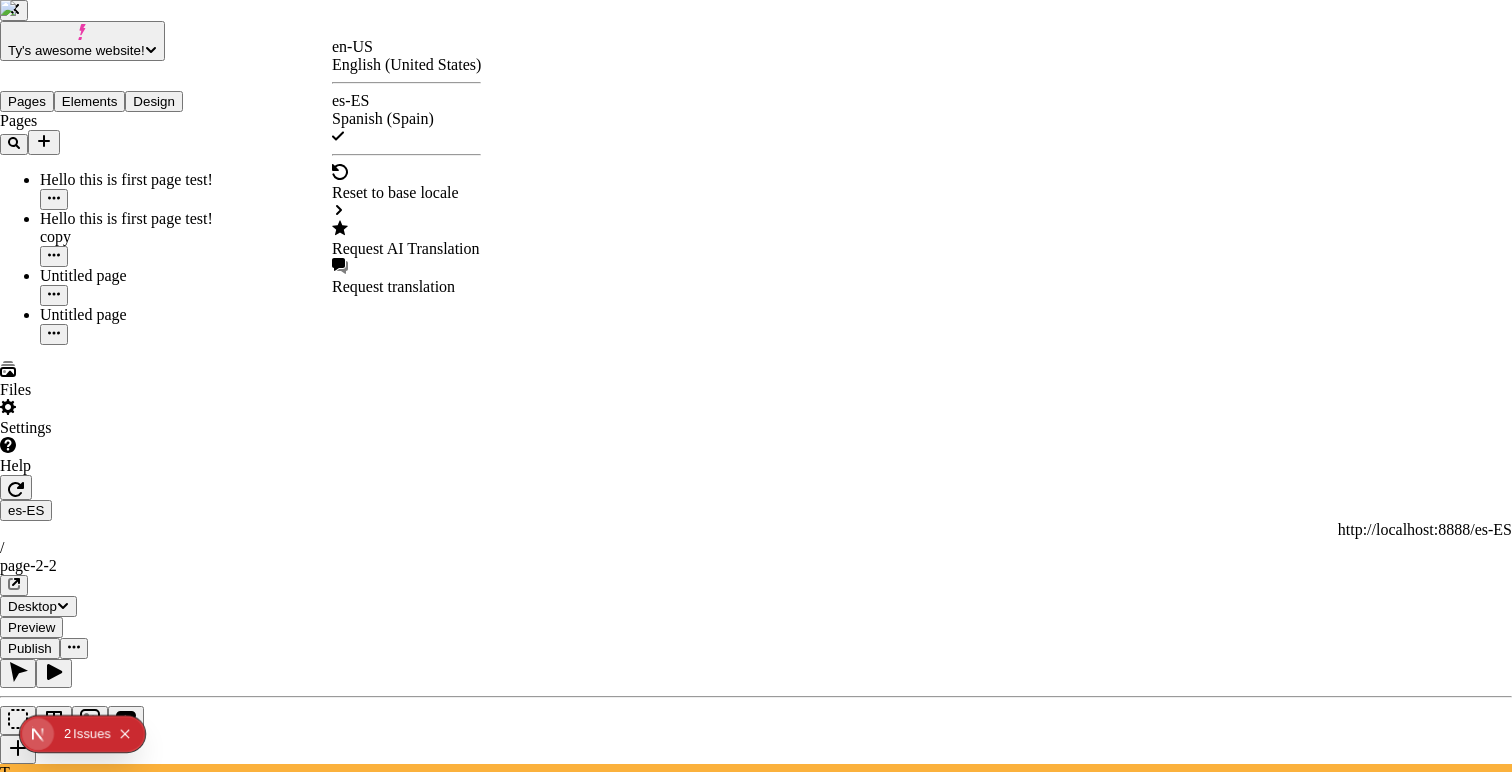 click on "Request AI Translation" at bounding box center [406, 249] 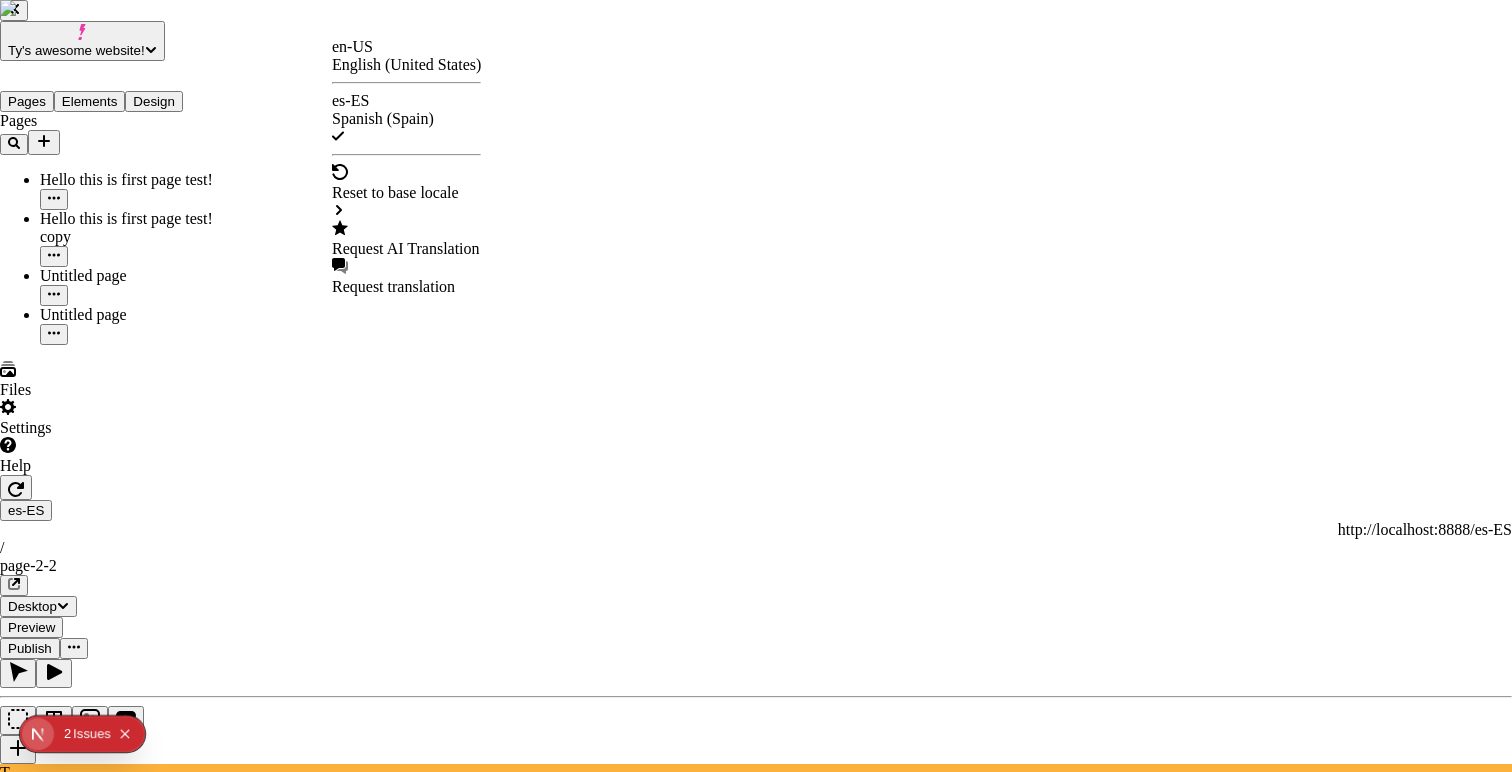 scroll, scrollTop: 0, scrollLeft: 0, axis: both 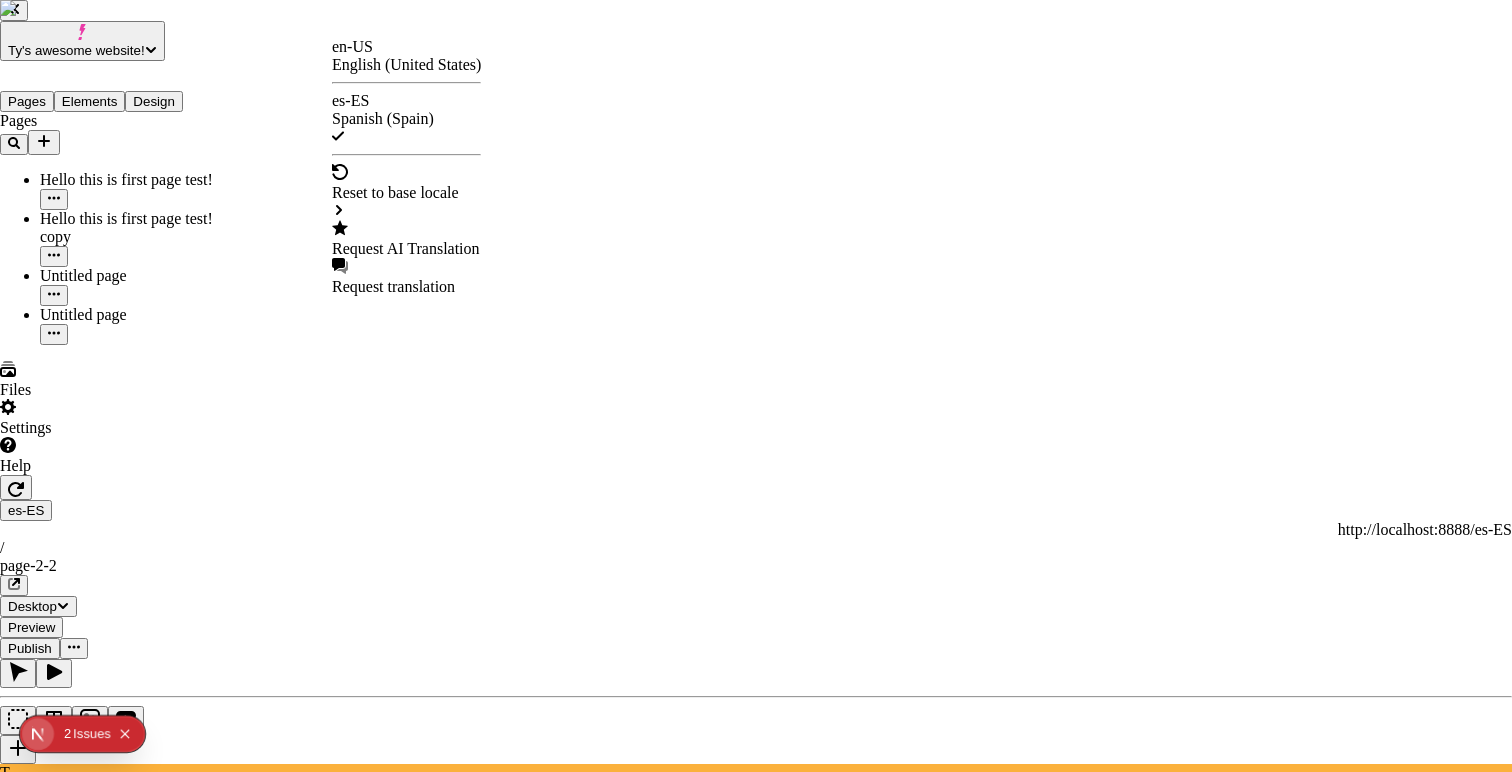 type 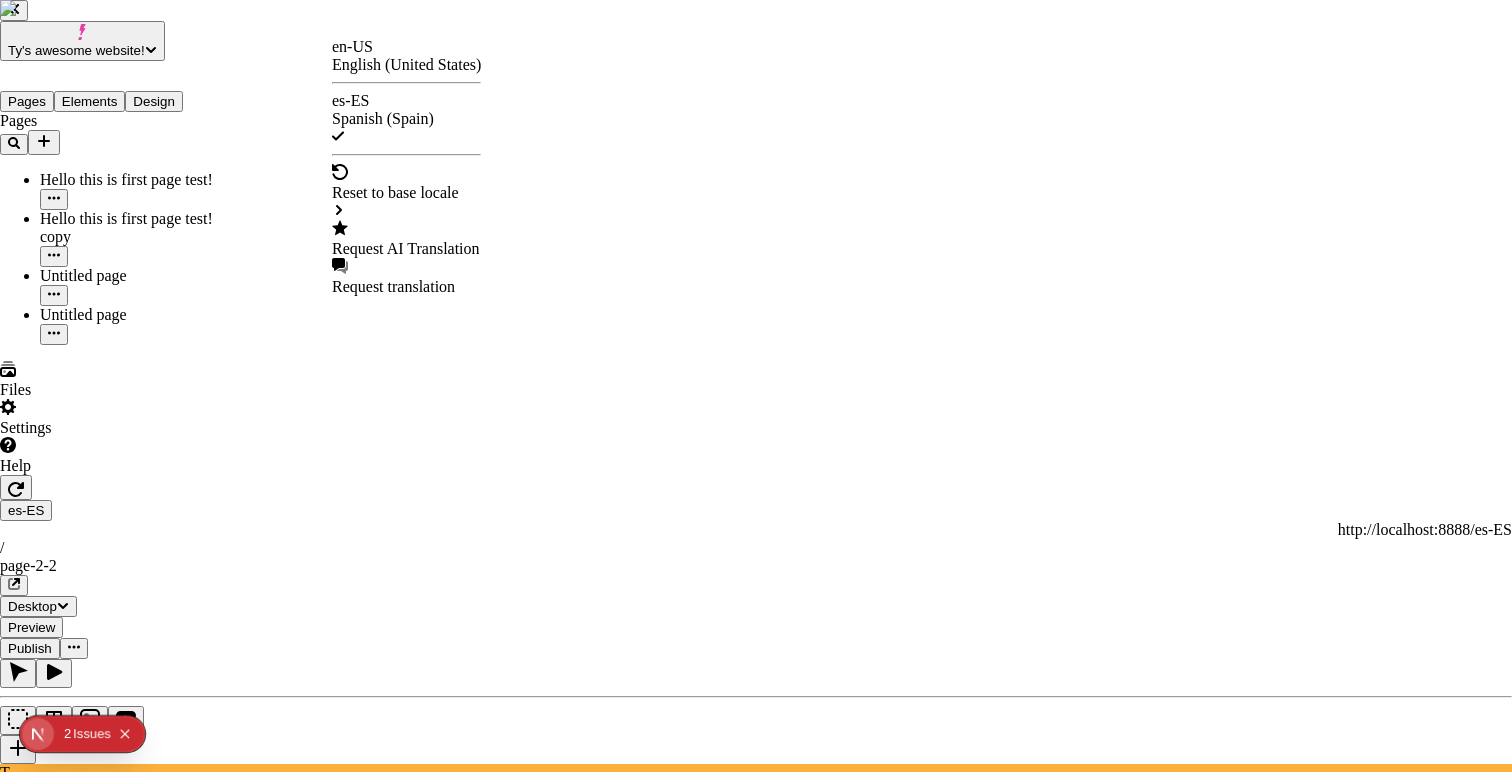 scroll, scrollTop: 0, scrollLeft: 0, axis: both 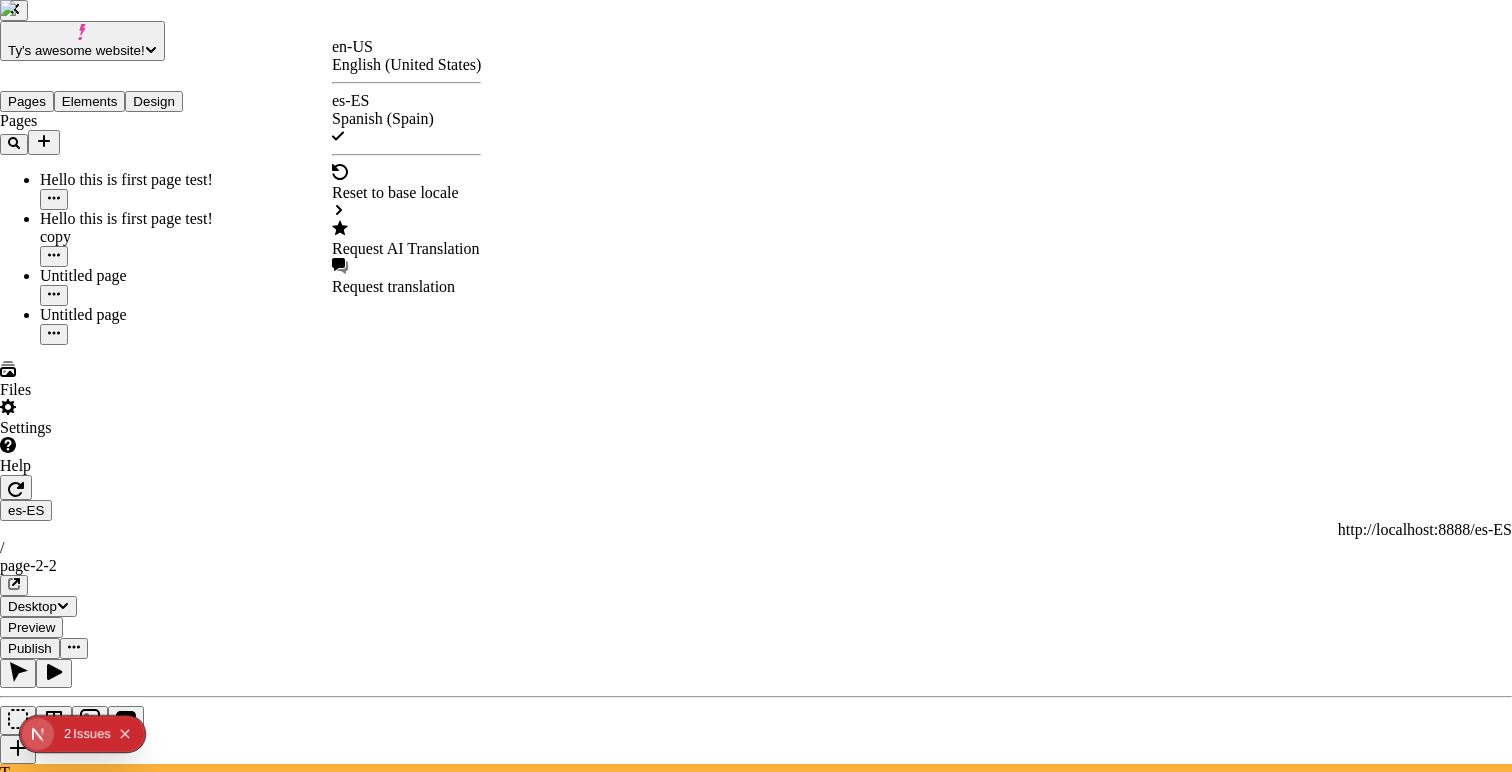 click 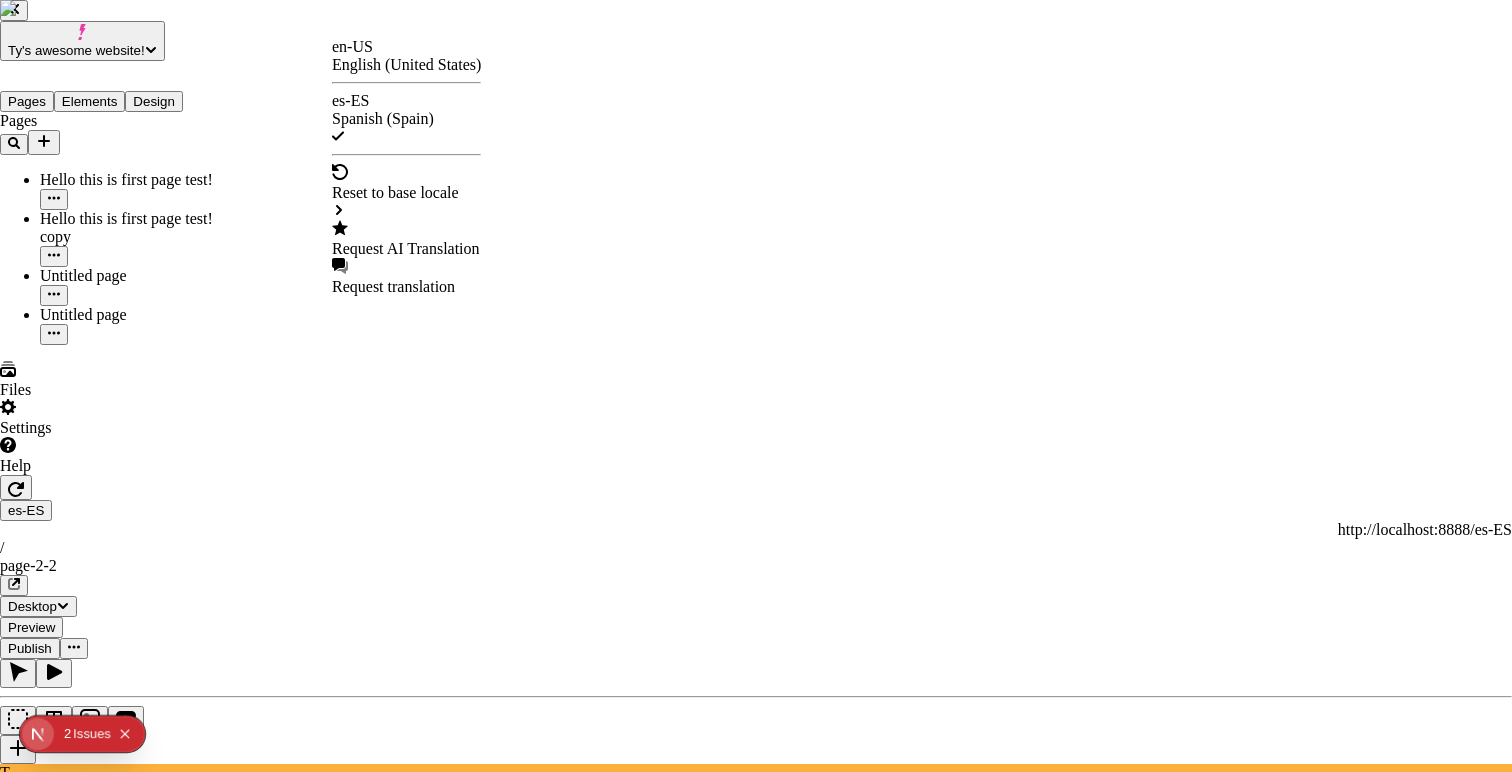 click 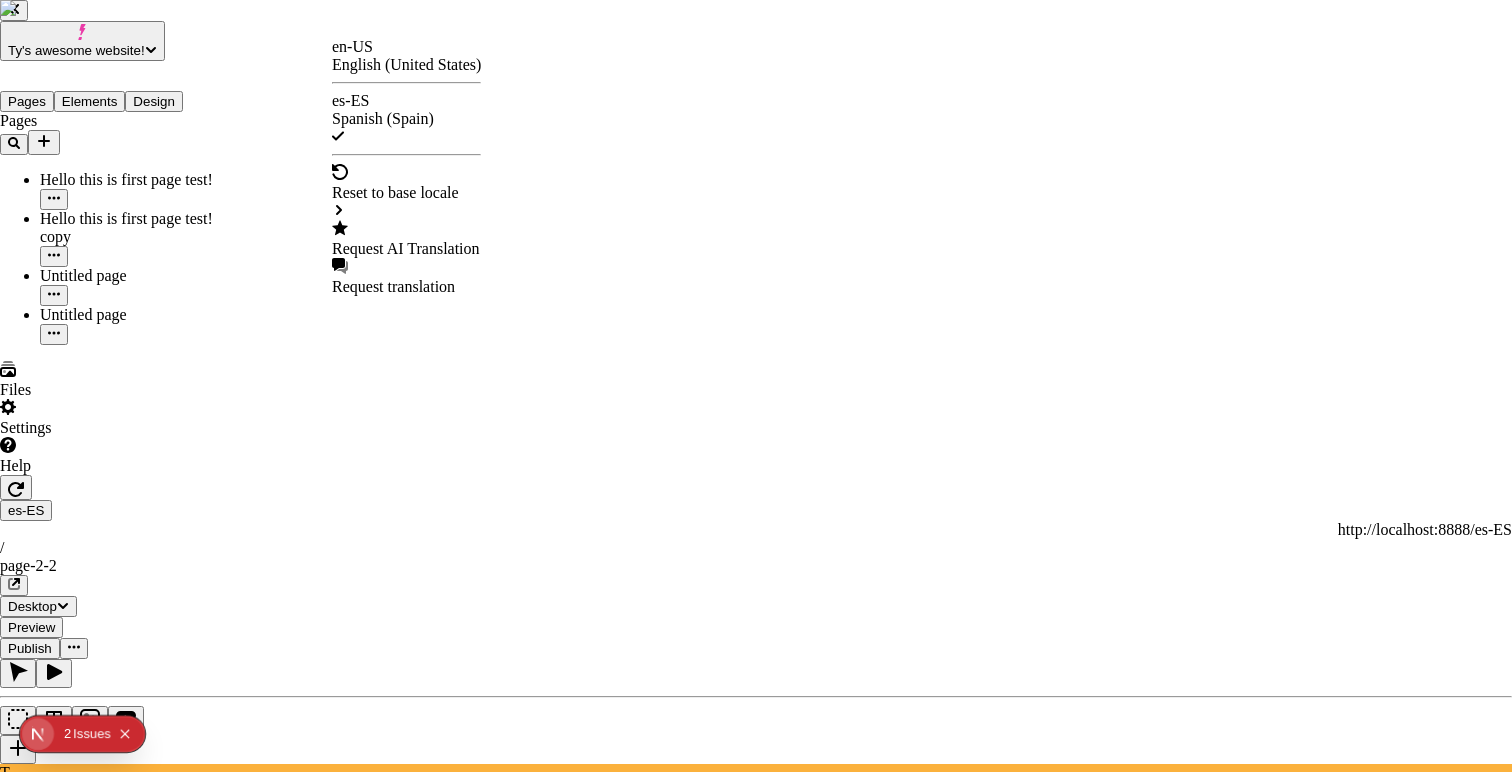 click 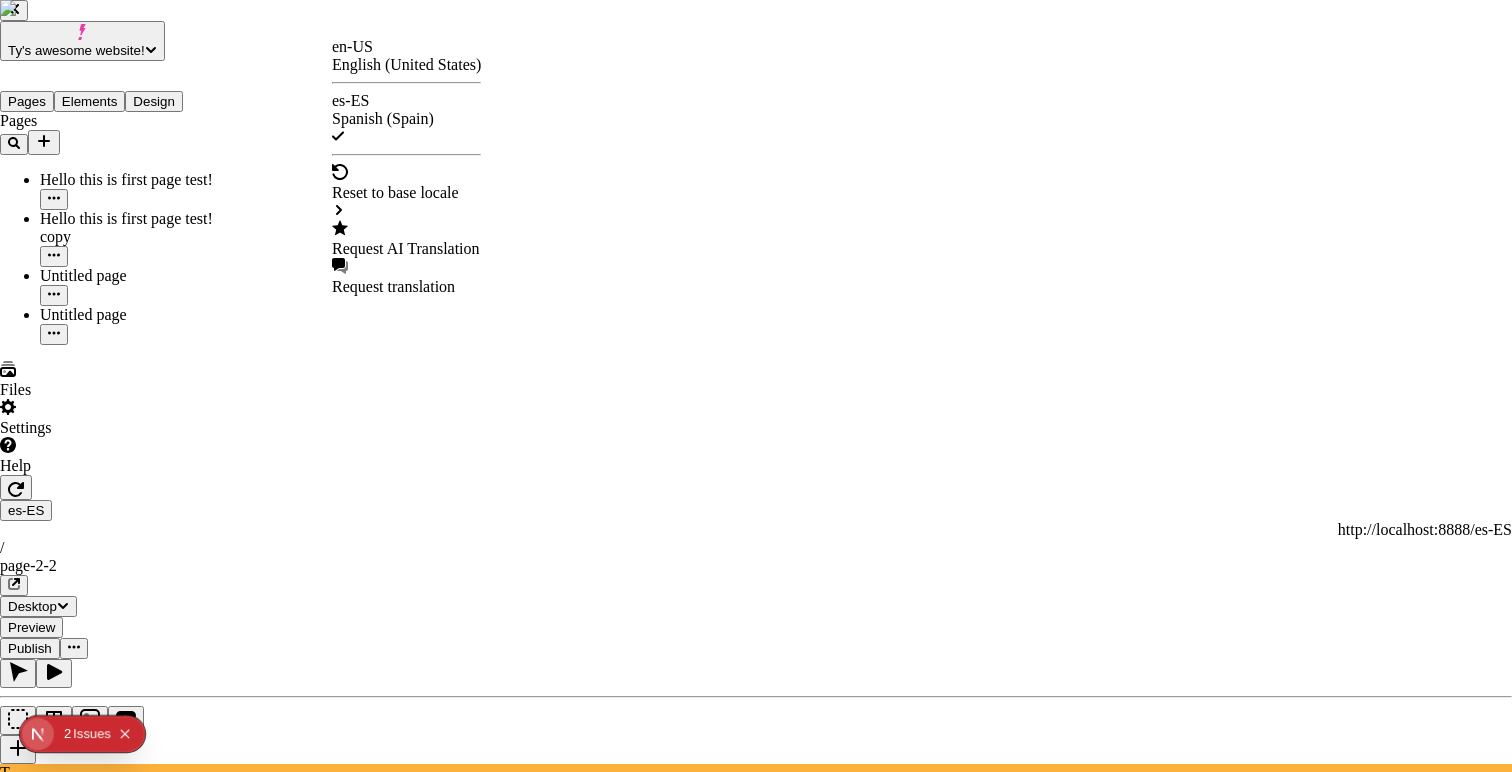click 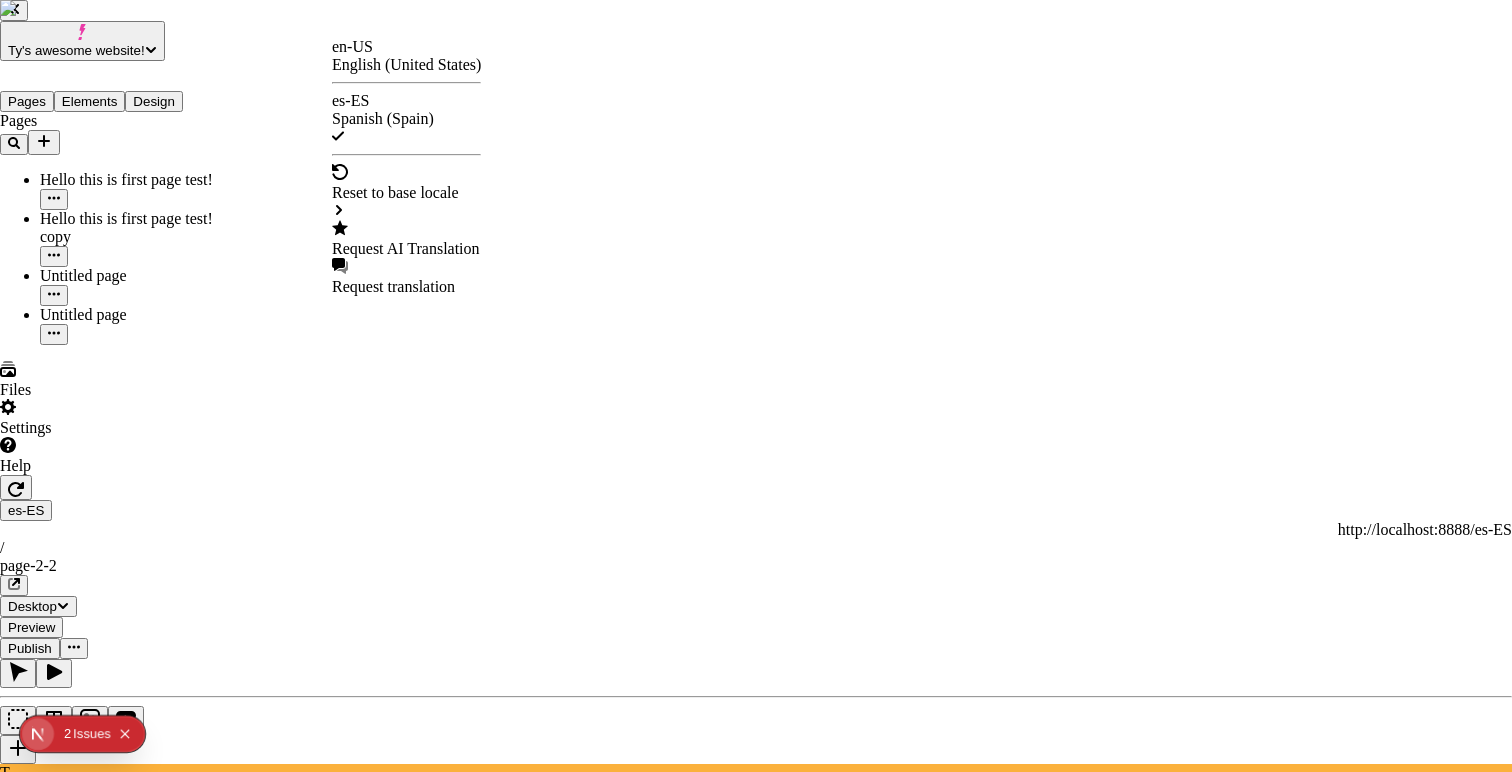 click 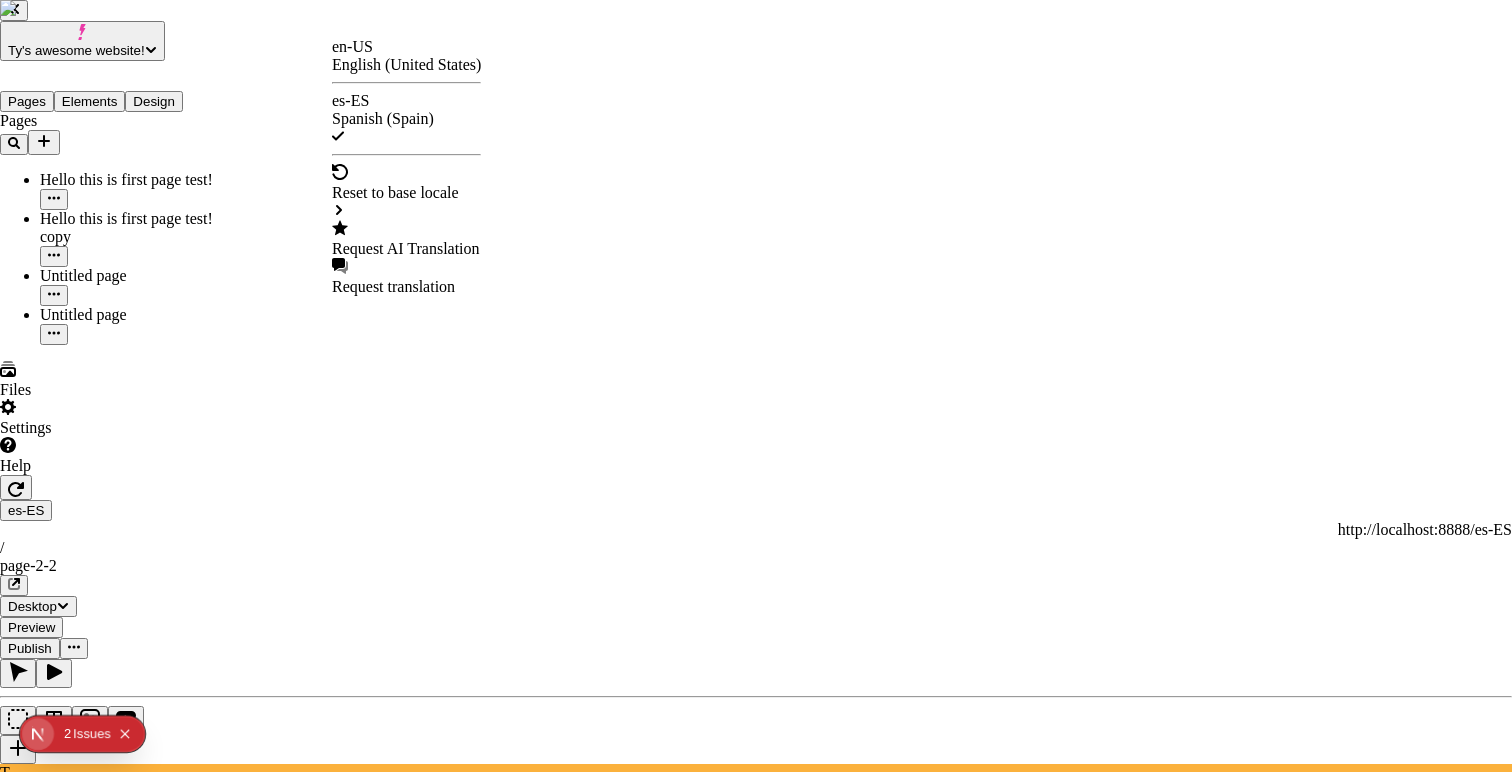 type 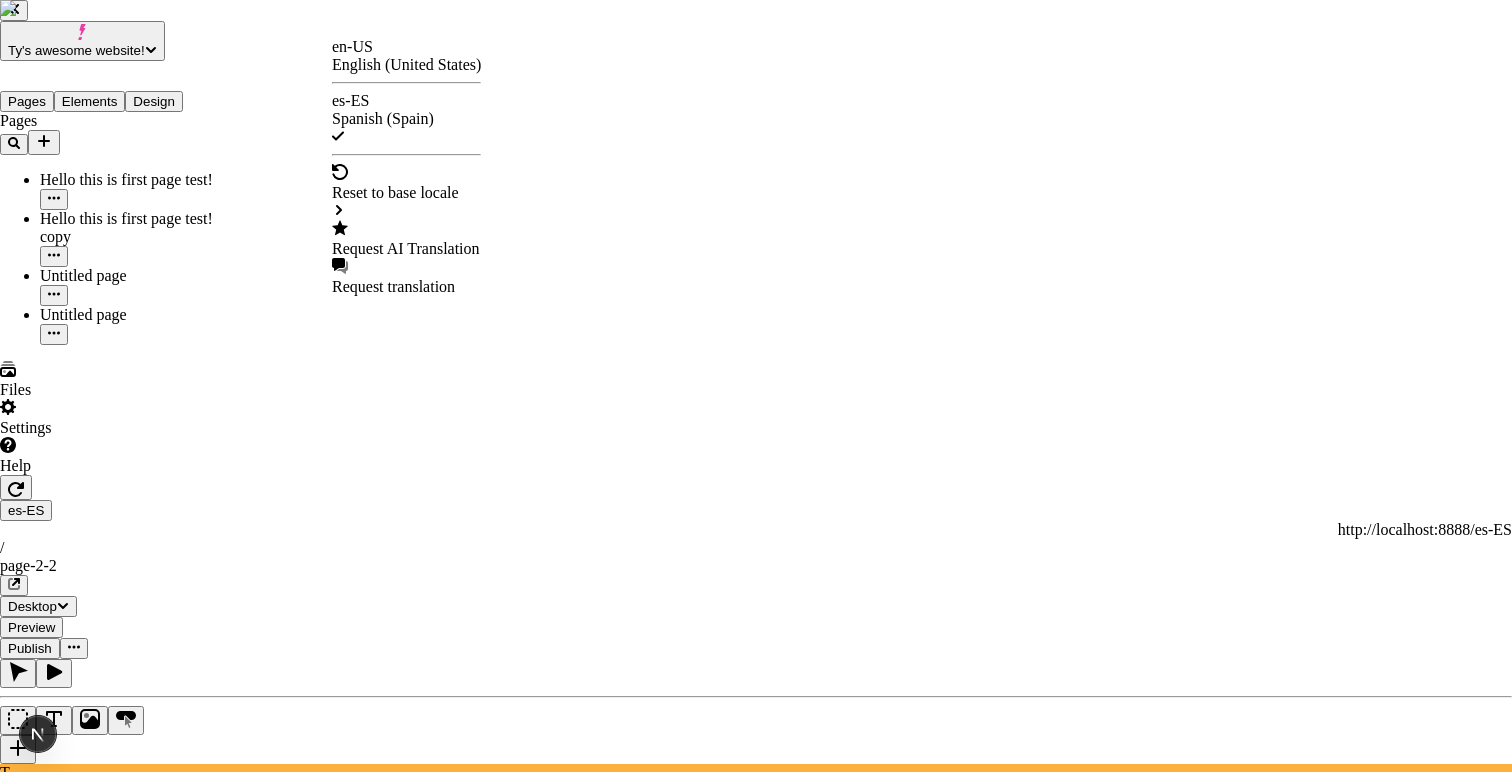 scroll, scrollTop: 0, scrollLeft: 0, axis: both 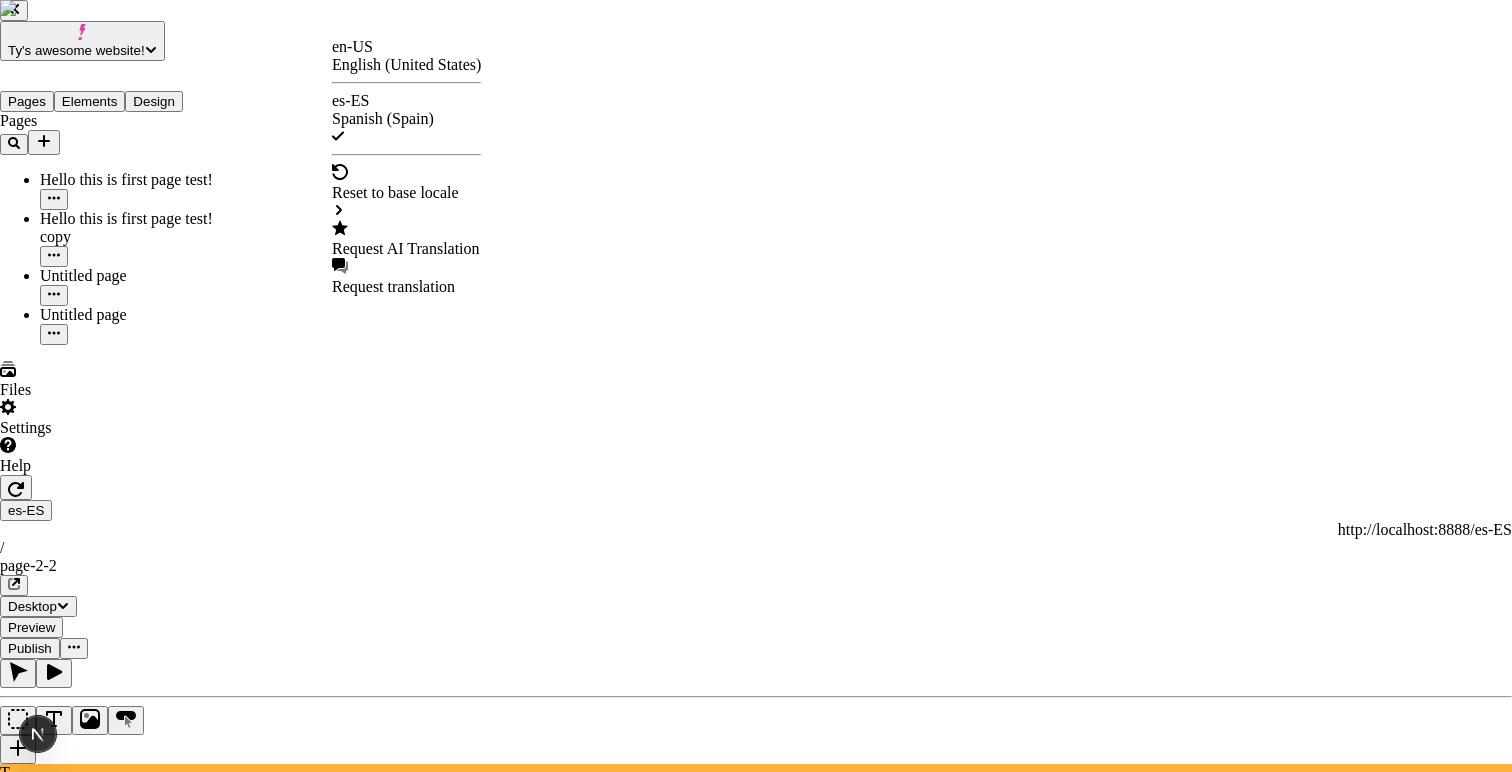 click on "makeswift-header" at bounding box center (81, 3365) 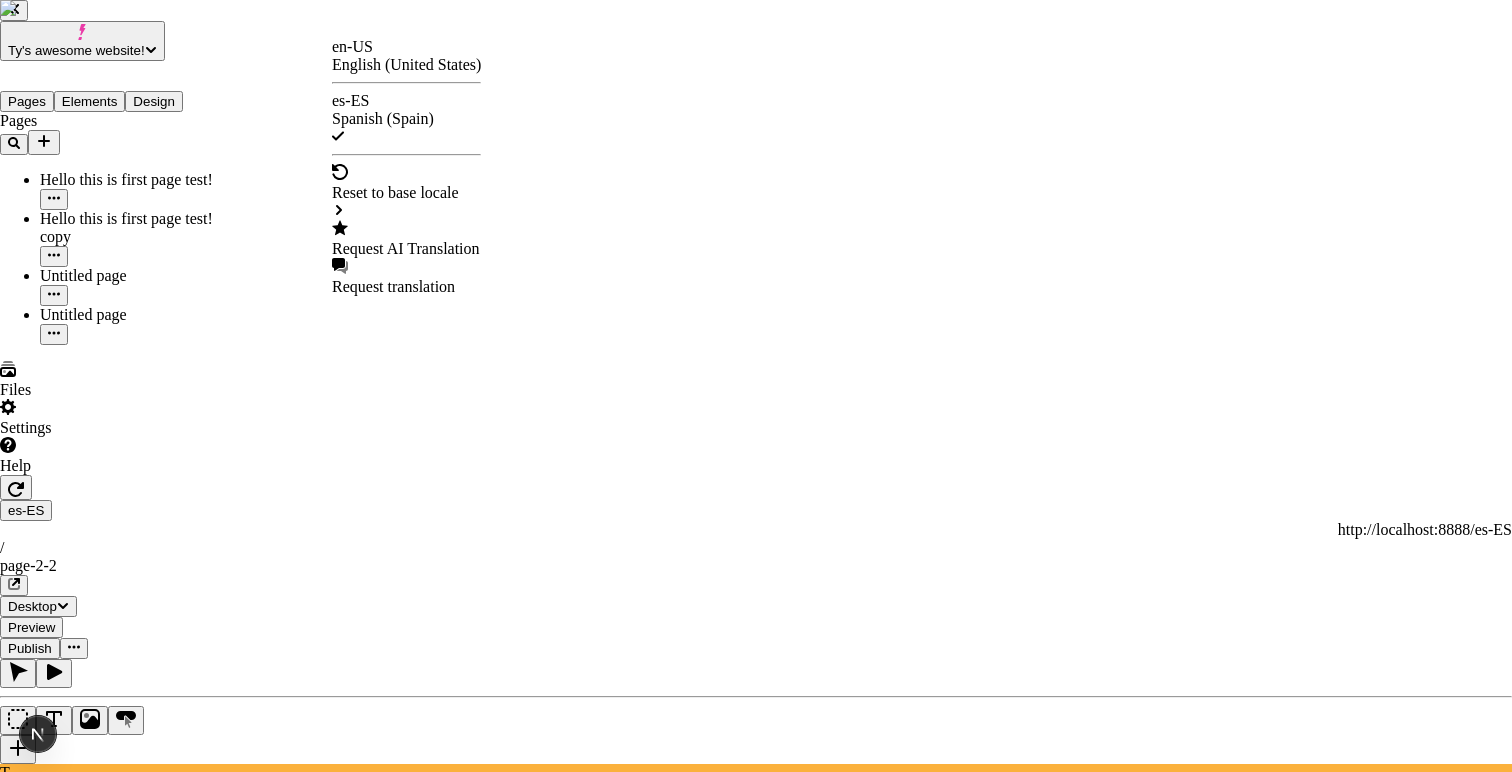 click on "Translate with AI This is a warning about using AI translation makeswift-header another test to see the indentation of the json! Hello world! This is so amazingly cool Makeswift is located in atlanta, a very hot city with peaches? Page Cancel Translate" at bounding box center (756, 3433) 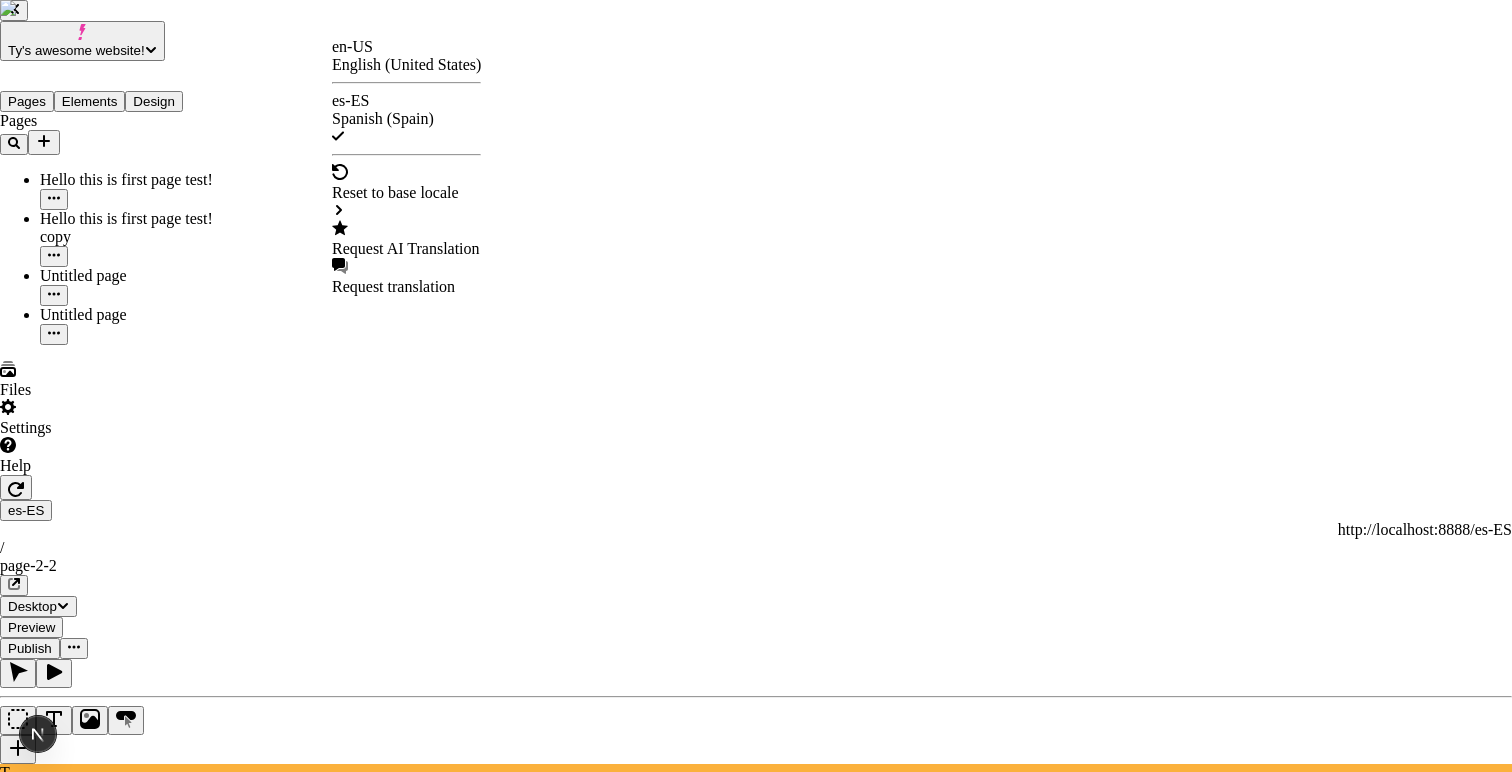 click on "Request AI Translation" at bounding box center [406, 249] 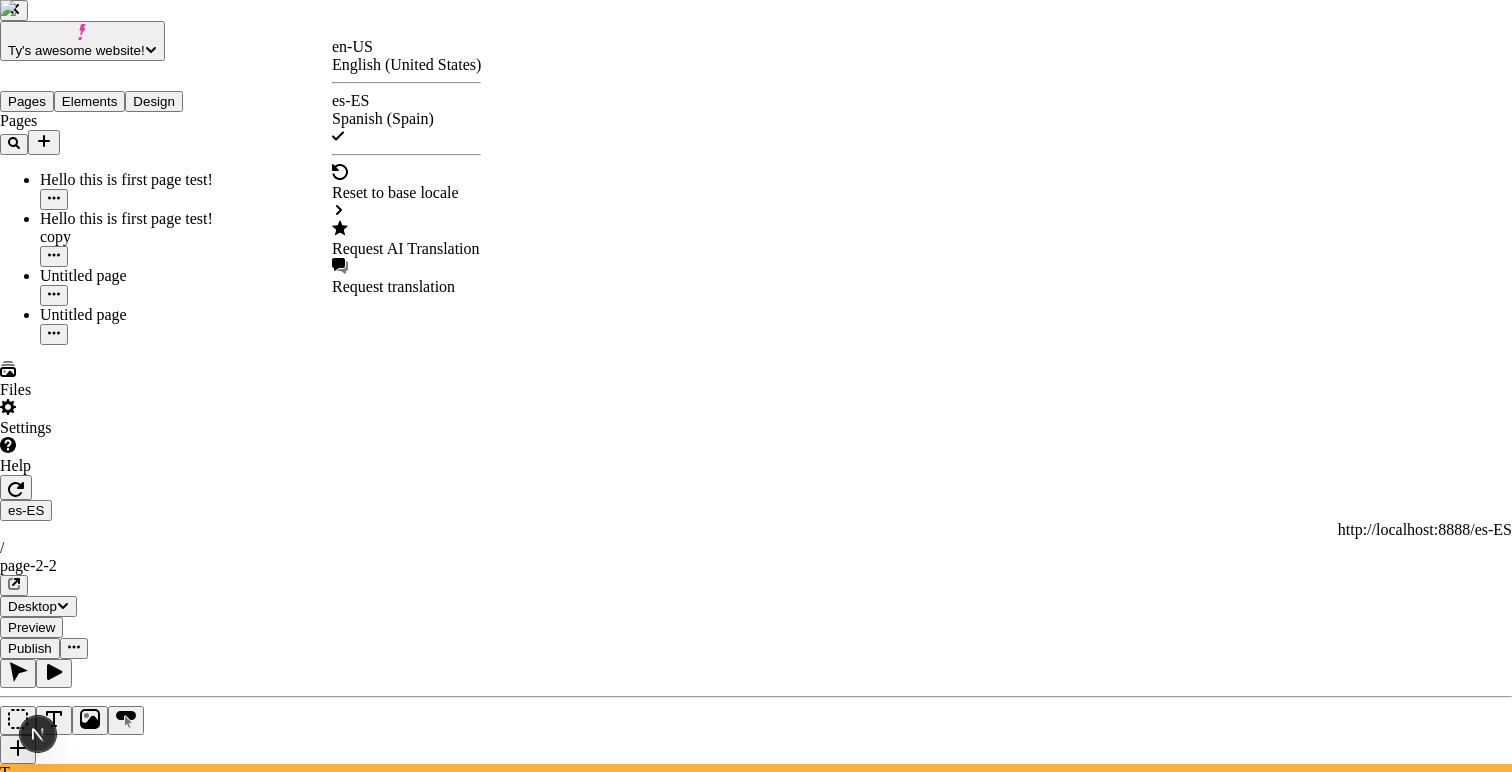 scroll, scrollTop: 536, scrollLeft: 0, axis: vertical 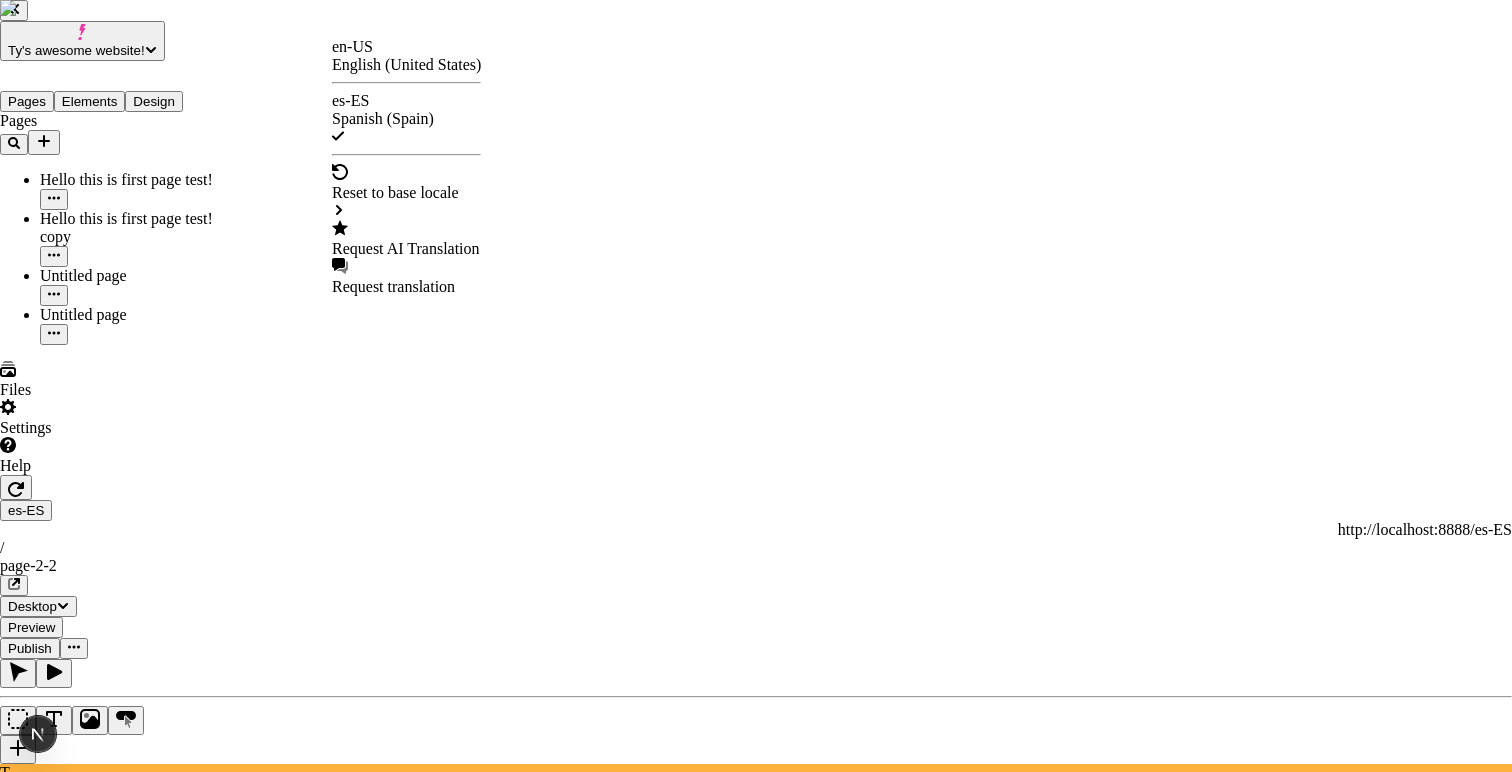 type 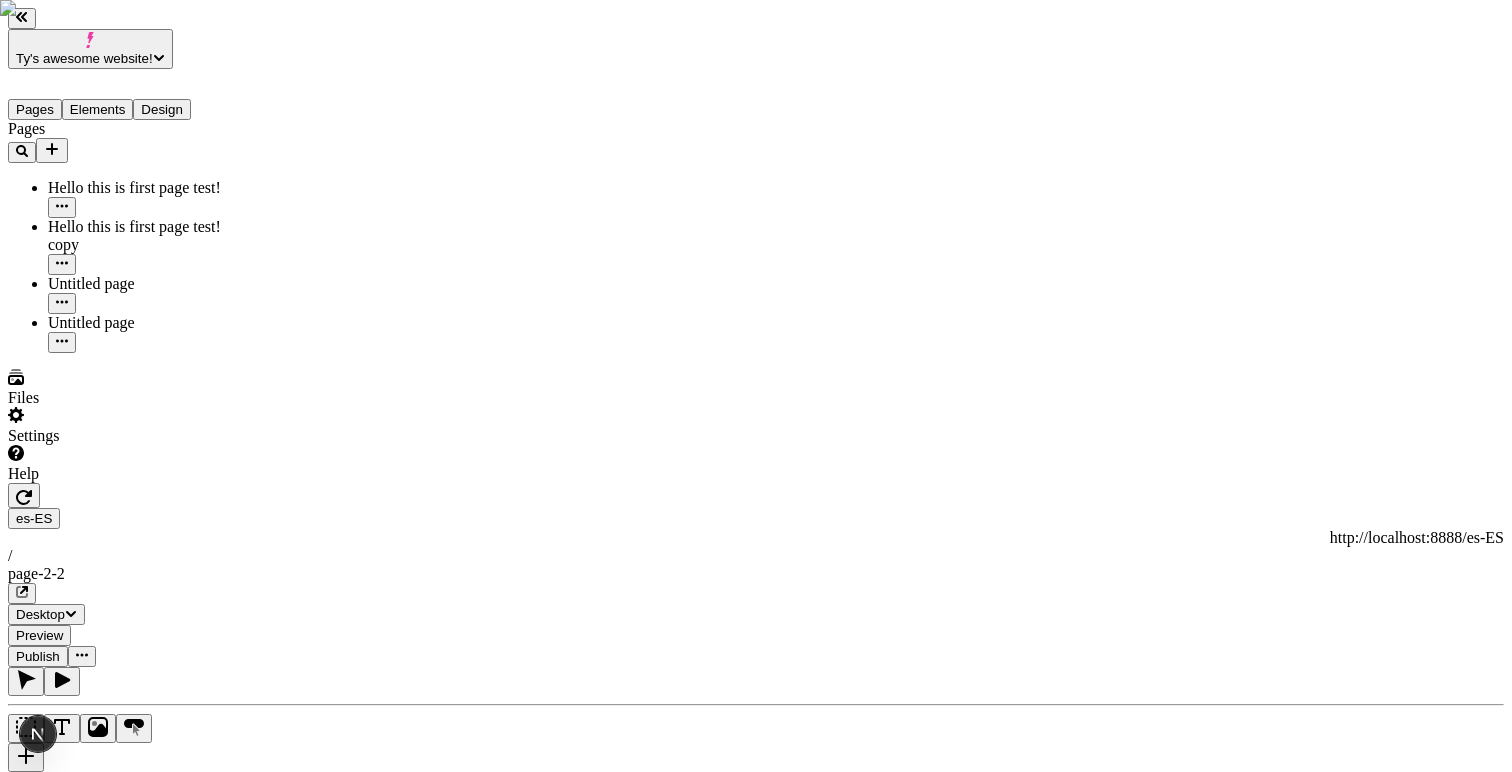 click 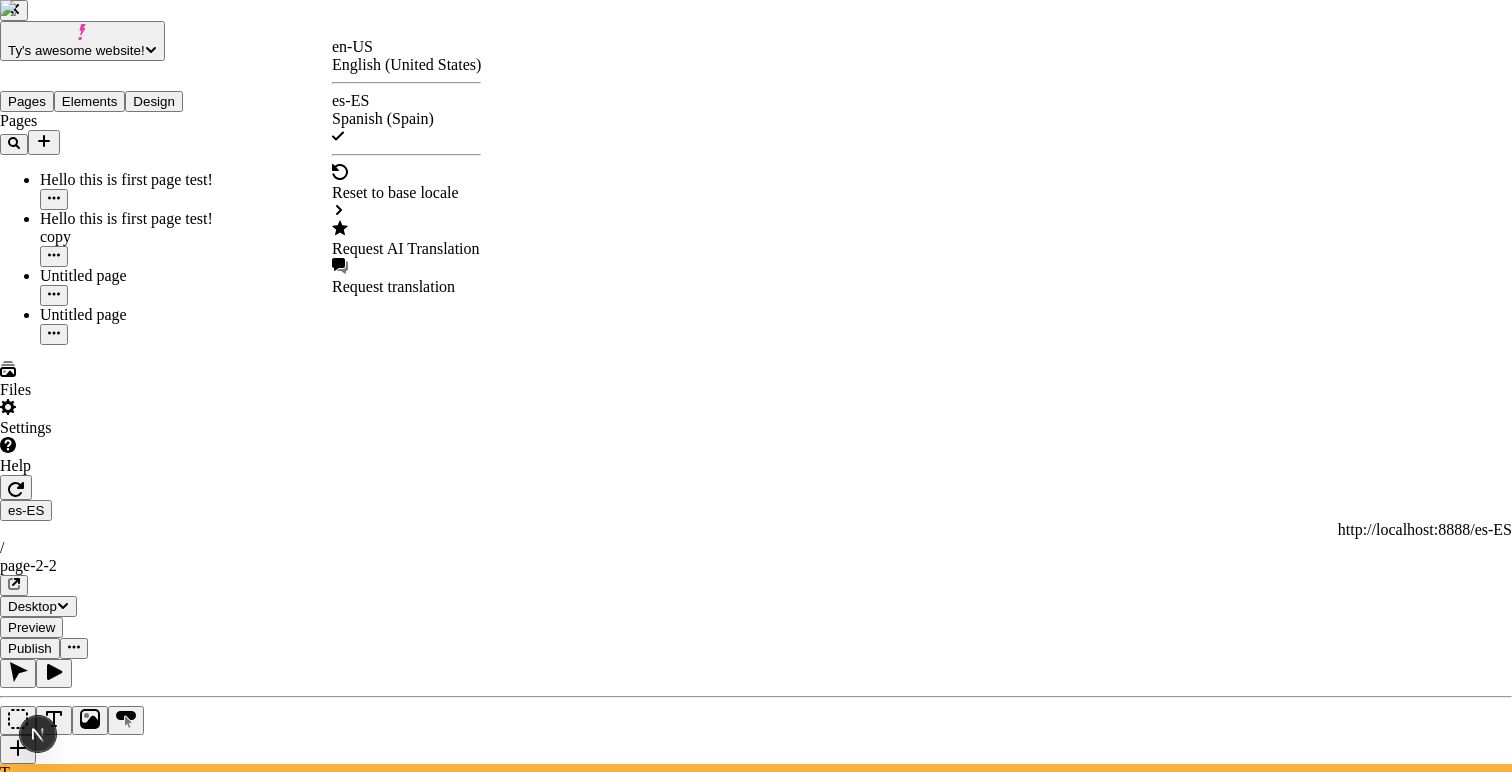 click on "Ty's awesome website! Pages Elements Design Pages Hello this is first page test! Hello this is first page test! copy Untitled page Untitled page Files Settings Help es-ES http://localhost:8888/es-ES / page-2-2 Desktop Preview Publish T Metadata Online Path /page-2-2 Title Description Social Image Choose an image Choose Exclude from search engines Canonical URL Sitemap priority 0.75 Sitemap frequency Hourly Snippets en-US English (United States) es-ES Spanish (Spain) Reset to base locale Request AI Translation Request translation" at bounding box center (756, 1631) 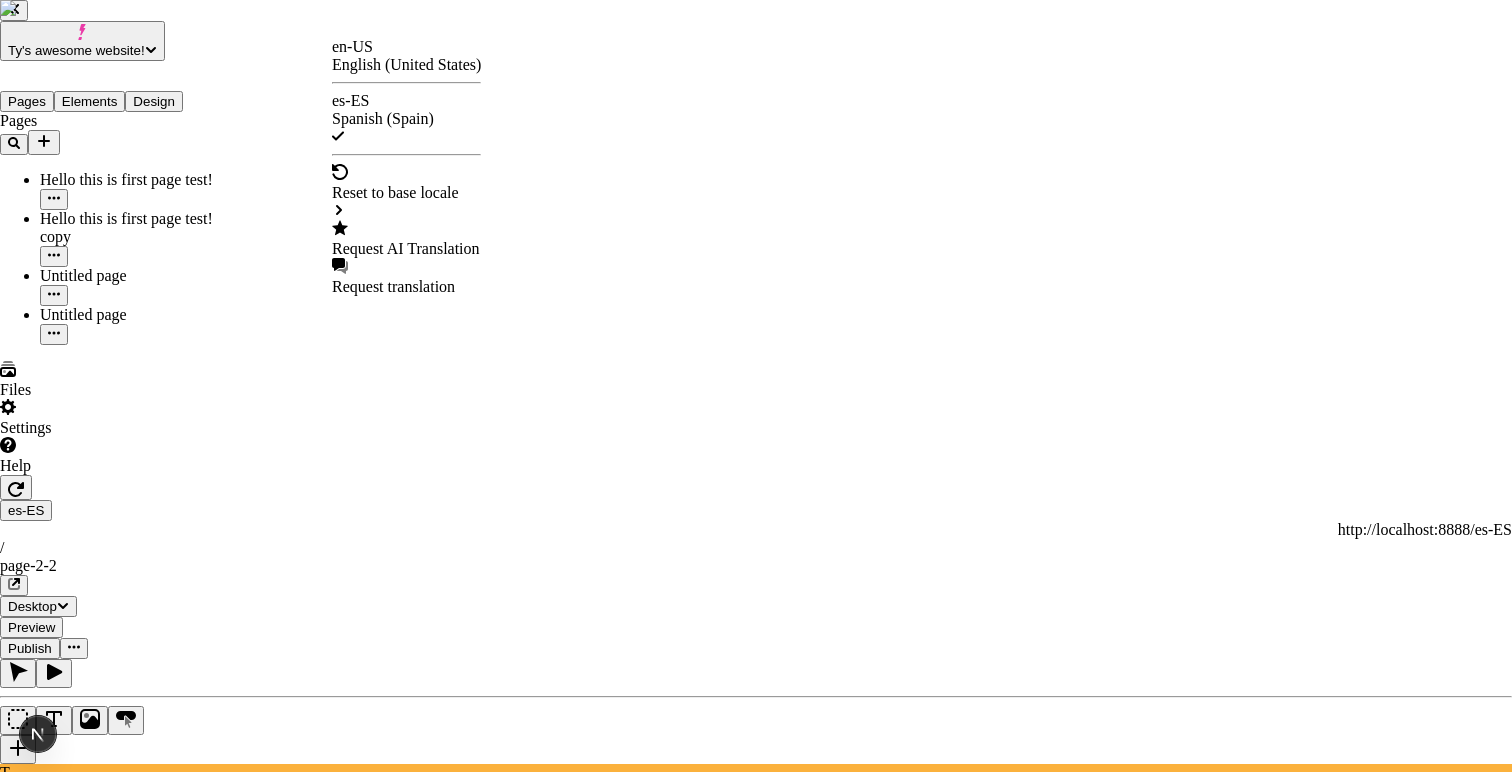 click on "Request AI Translation" at bounding box center [406, 249] 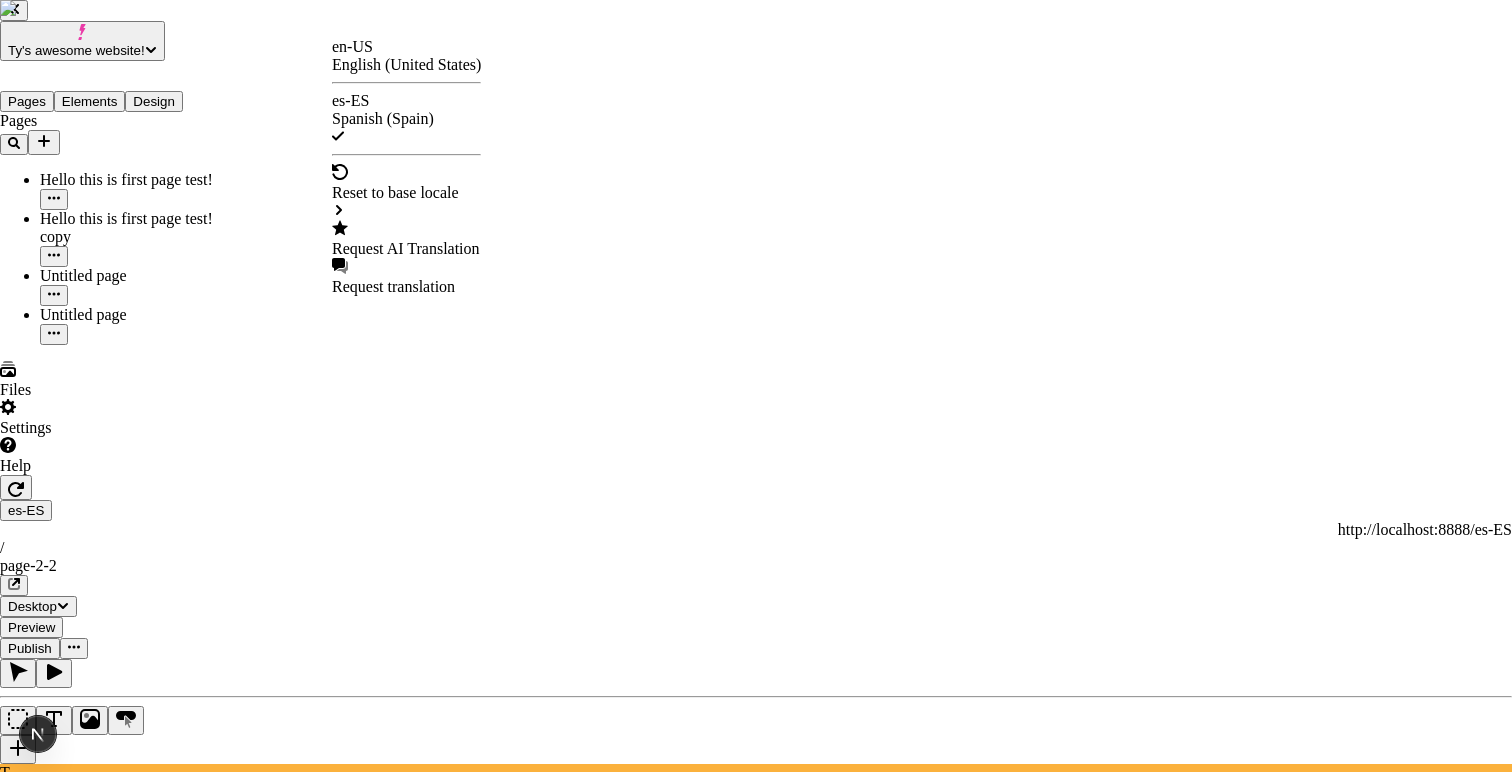 scroll, scrollTop: 536, scrollLeft: 0, axis: vertical 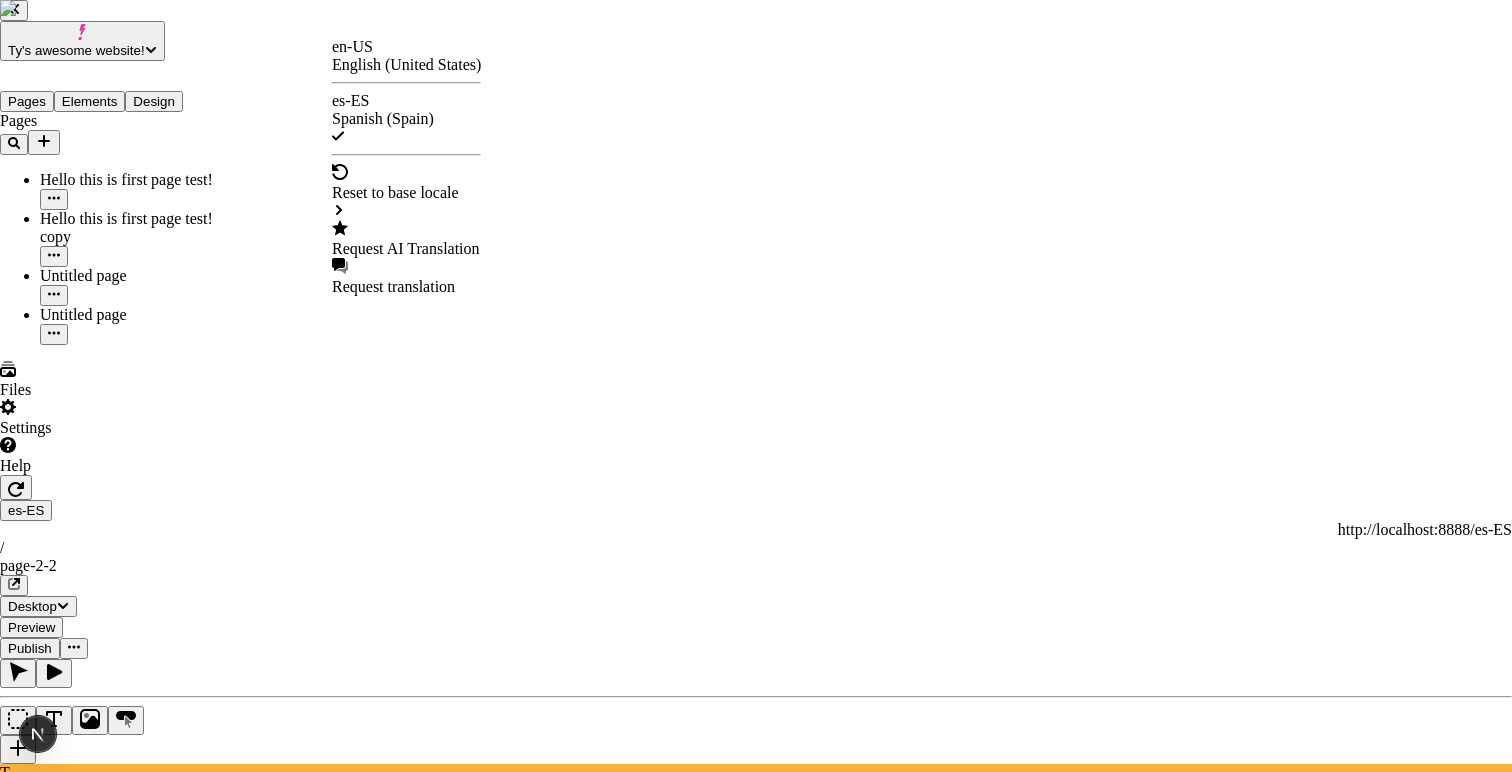 type 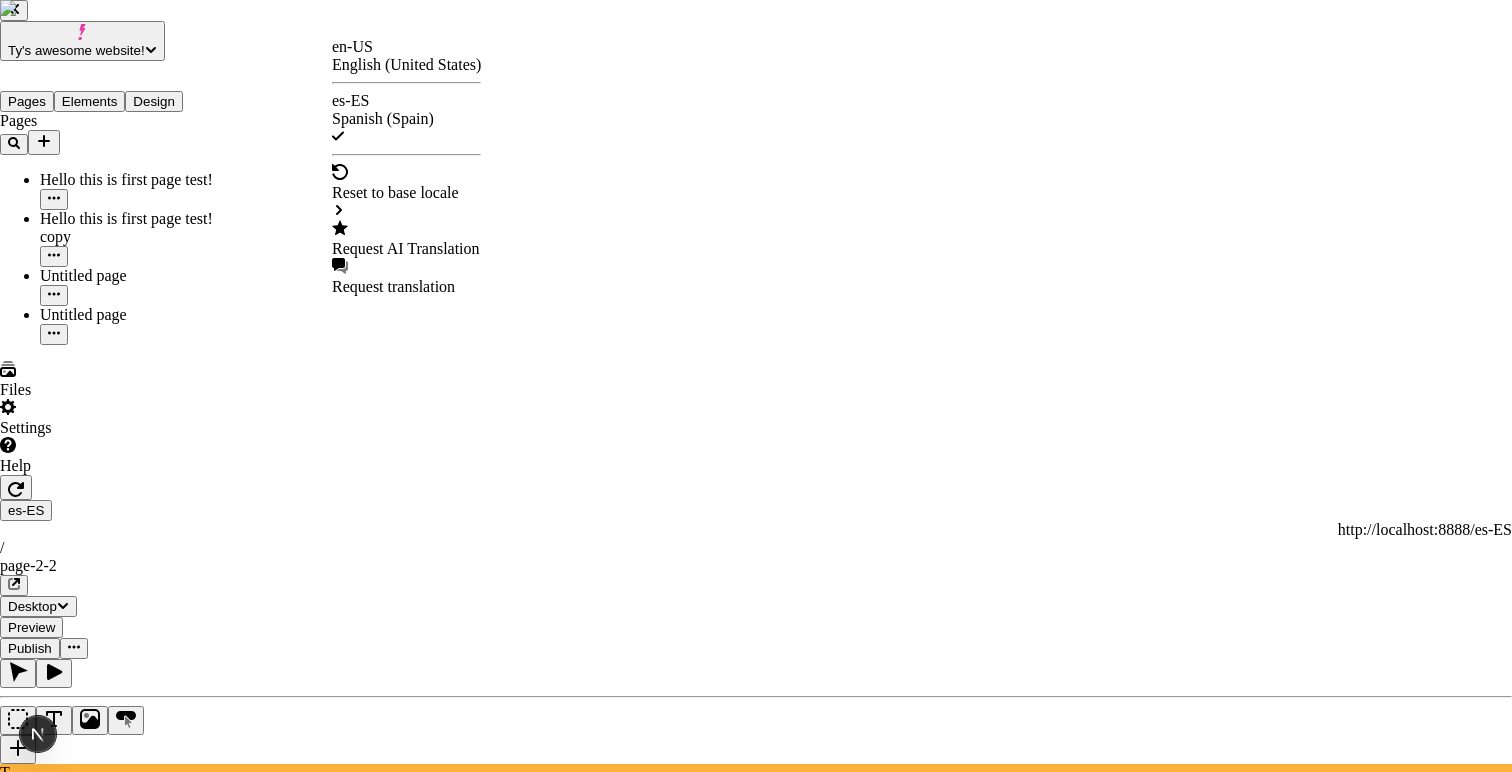 scroll, scrollTop: 376, scrollLeft: 0, axis: vertical 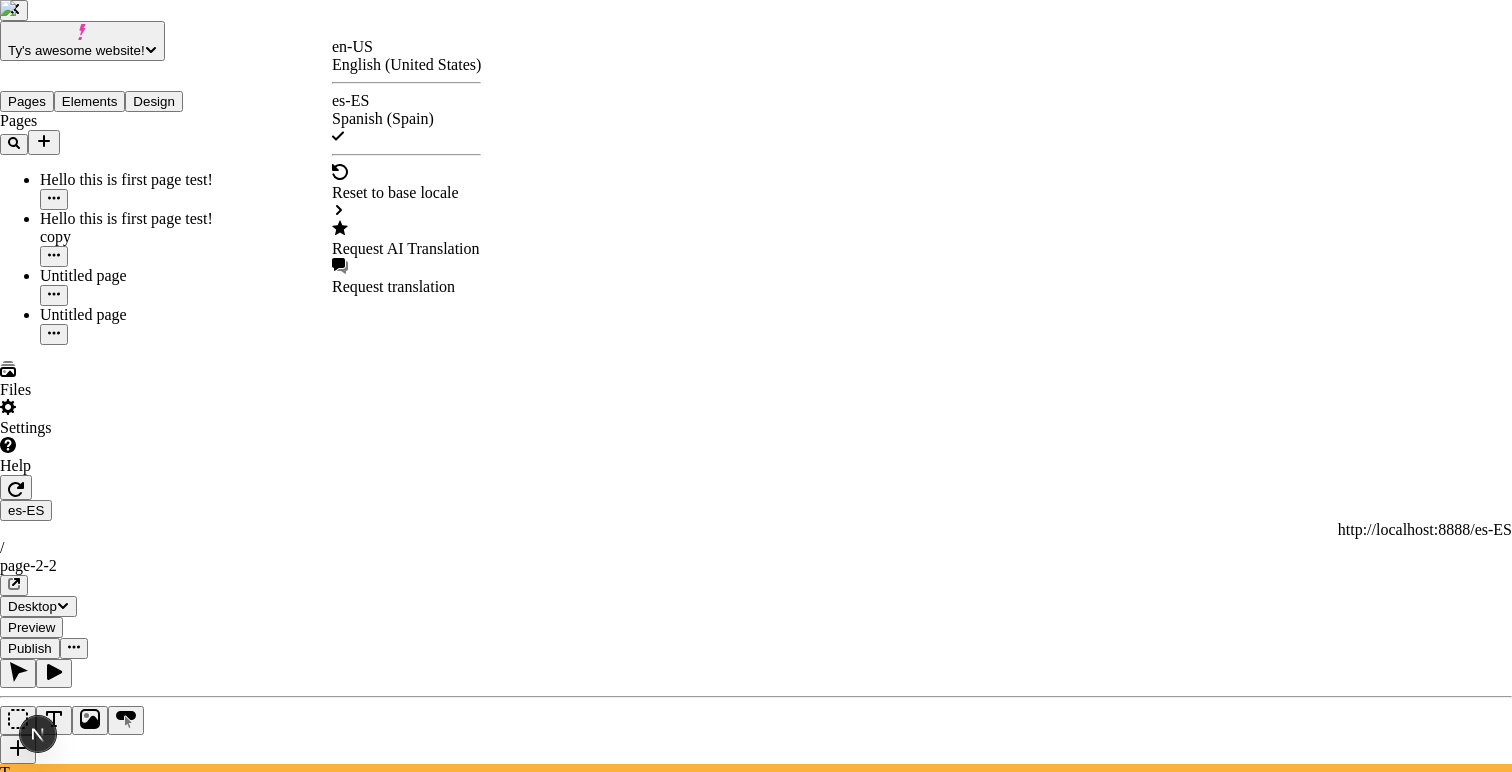 click 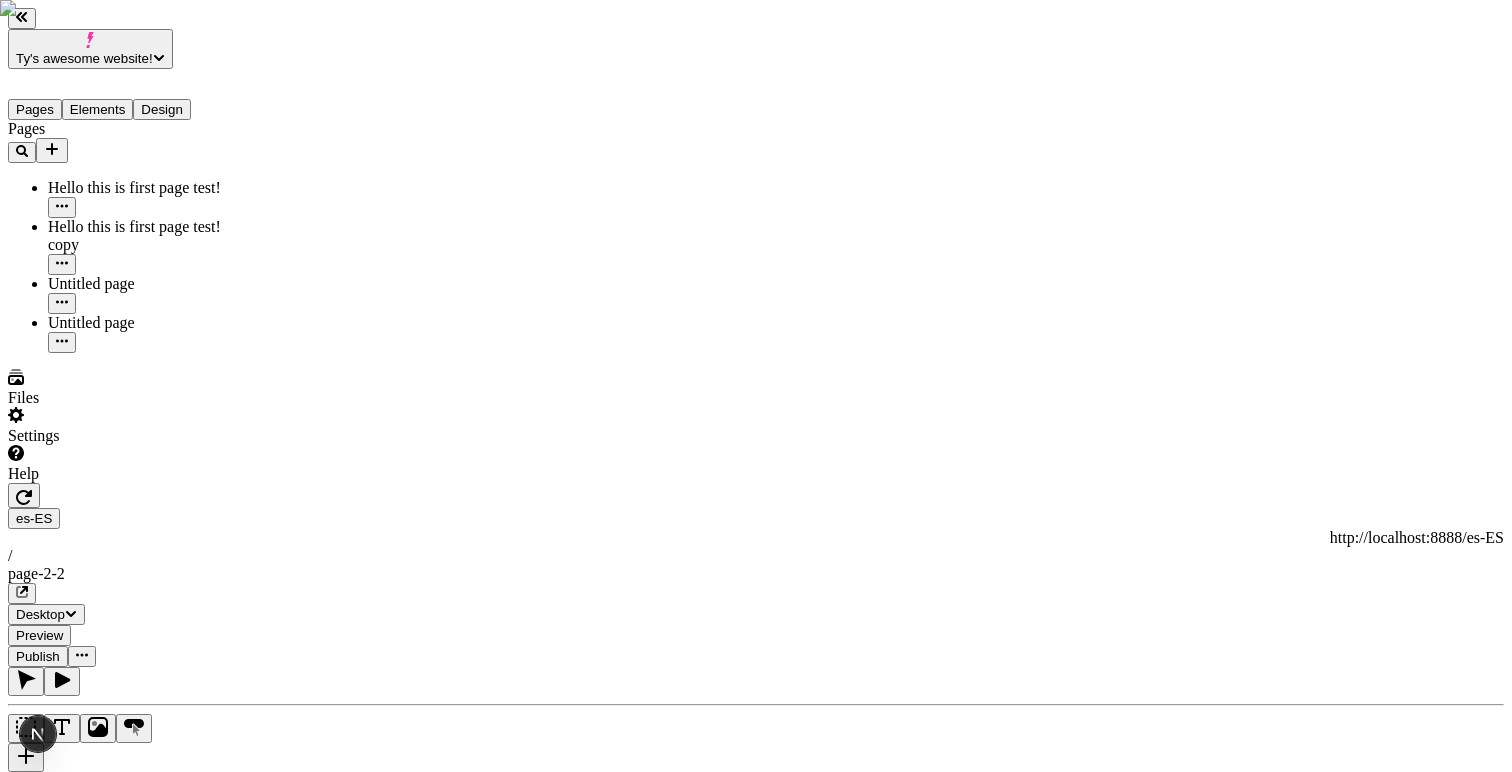 click on "Desktop" at bounding box center [40, 614] 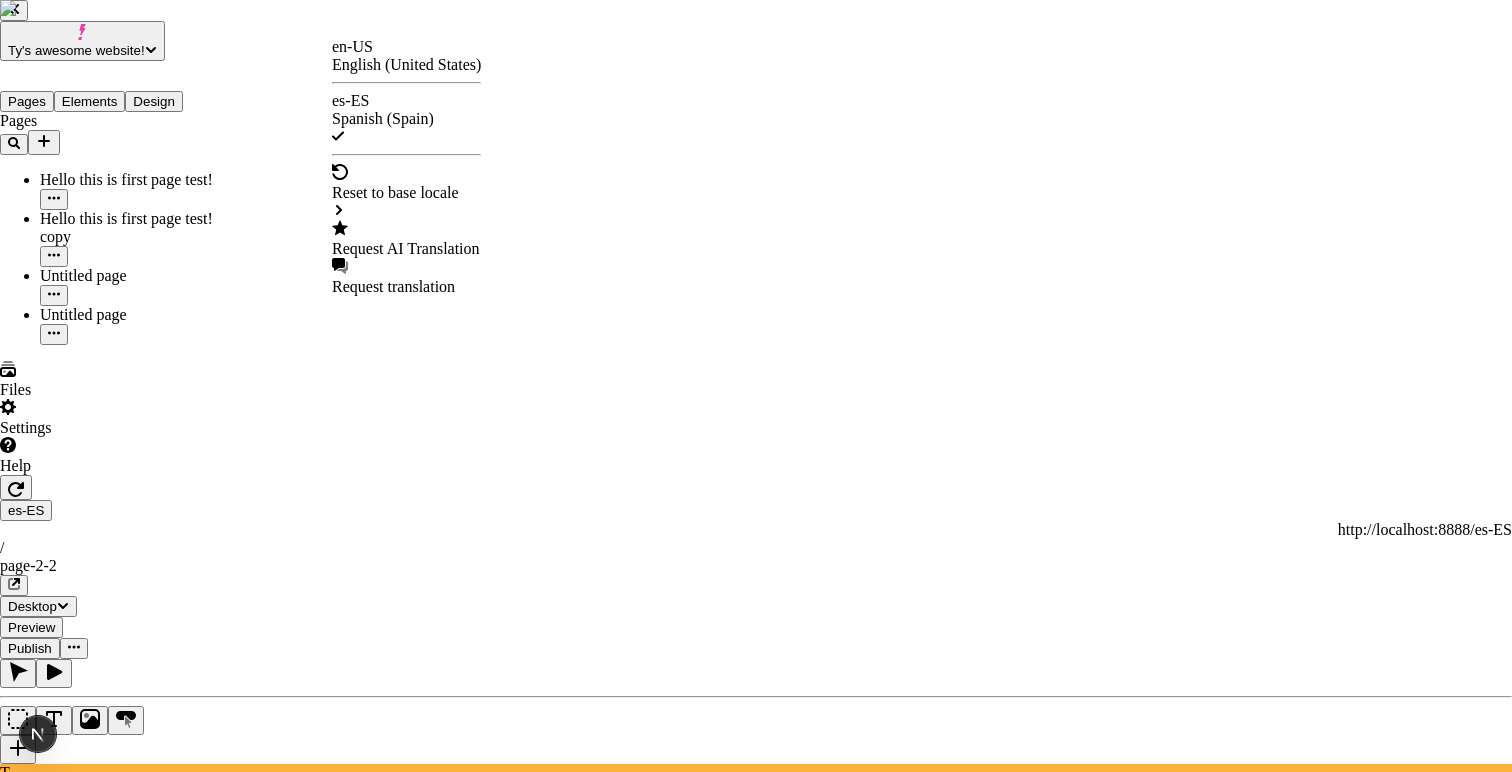 click on "Request AI Translation" at bounding box center [406, 249] 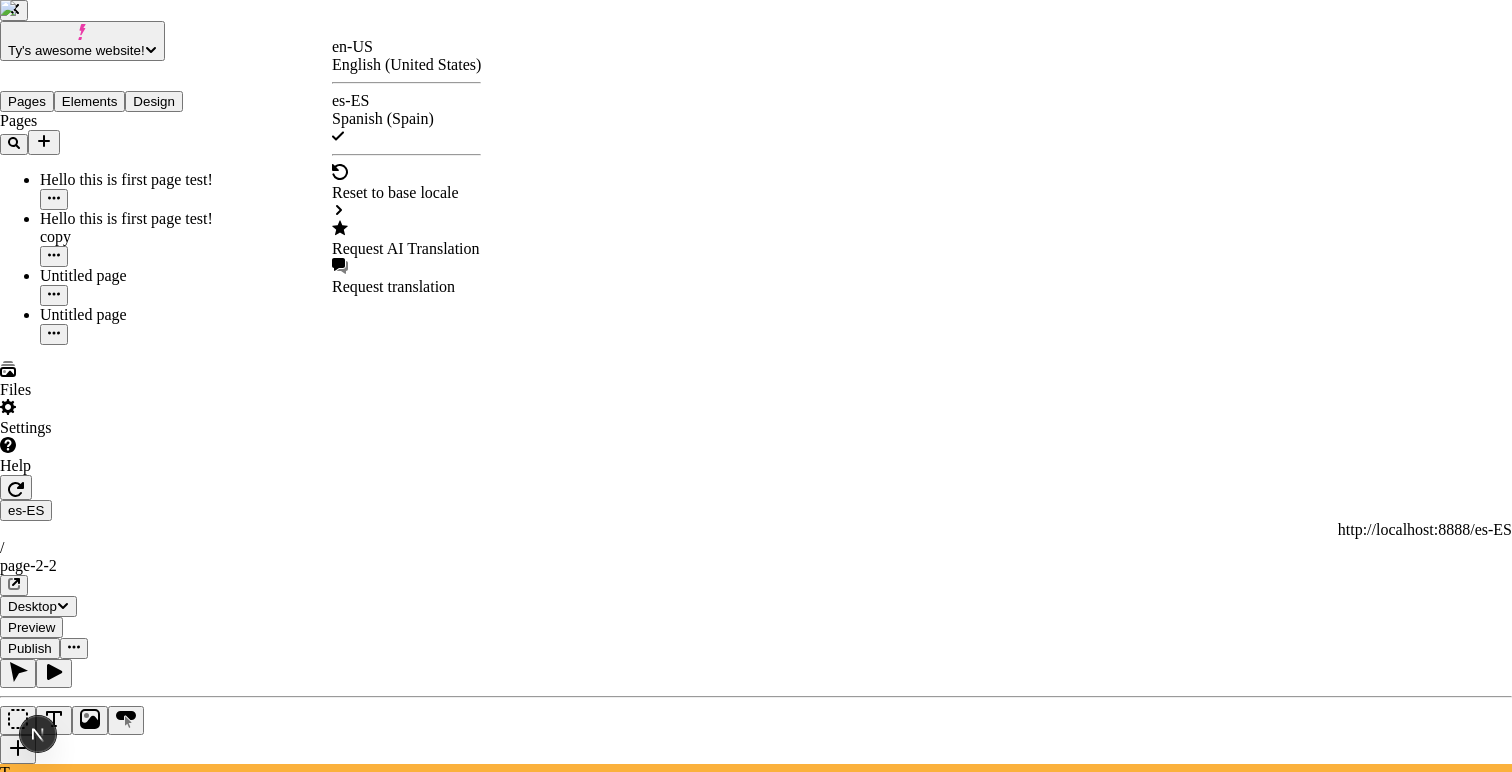 click on "Translate with AI" at bounding box center [756, 3352] 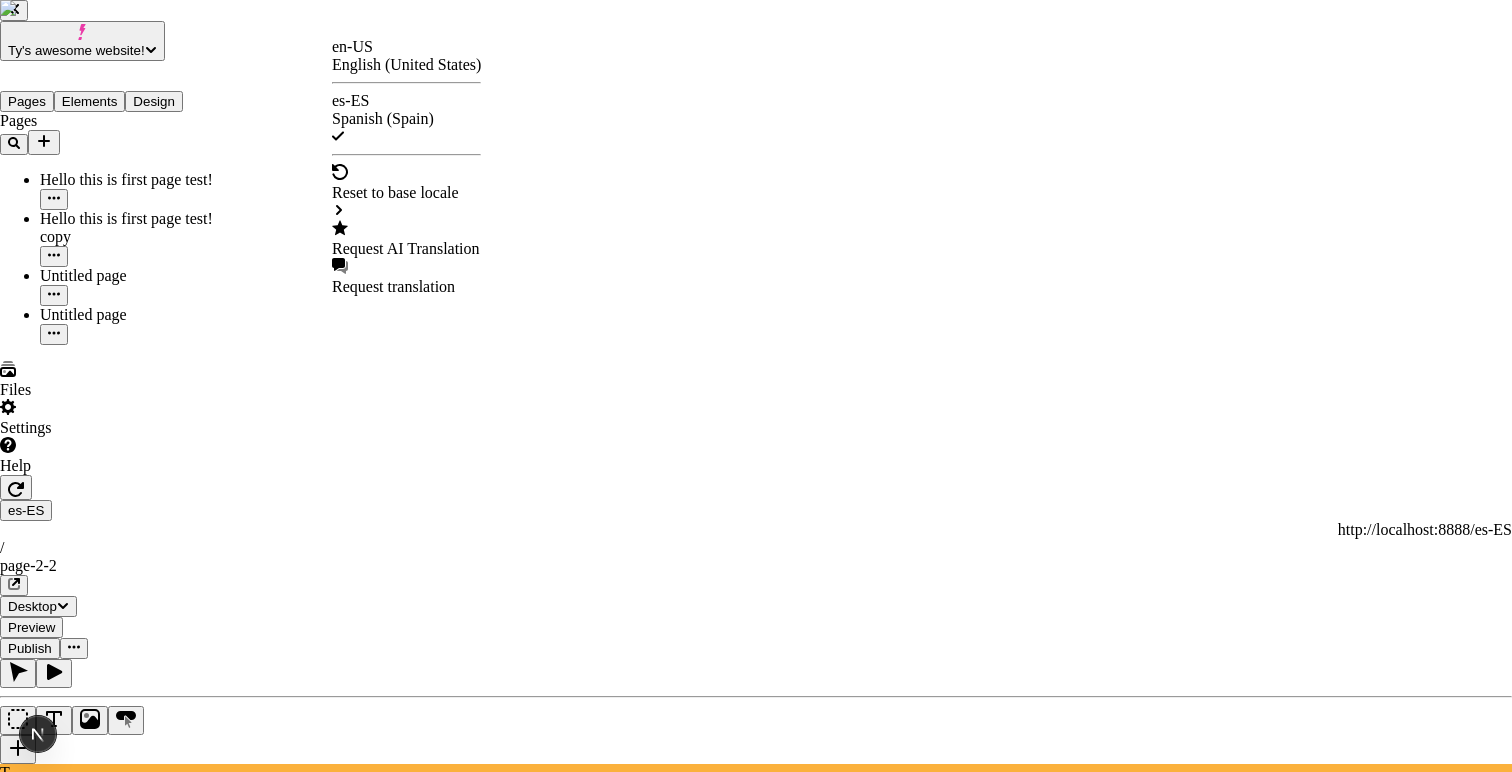 scroll, scrollTop: 156, scrollLeft: 0, axis: vertical 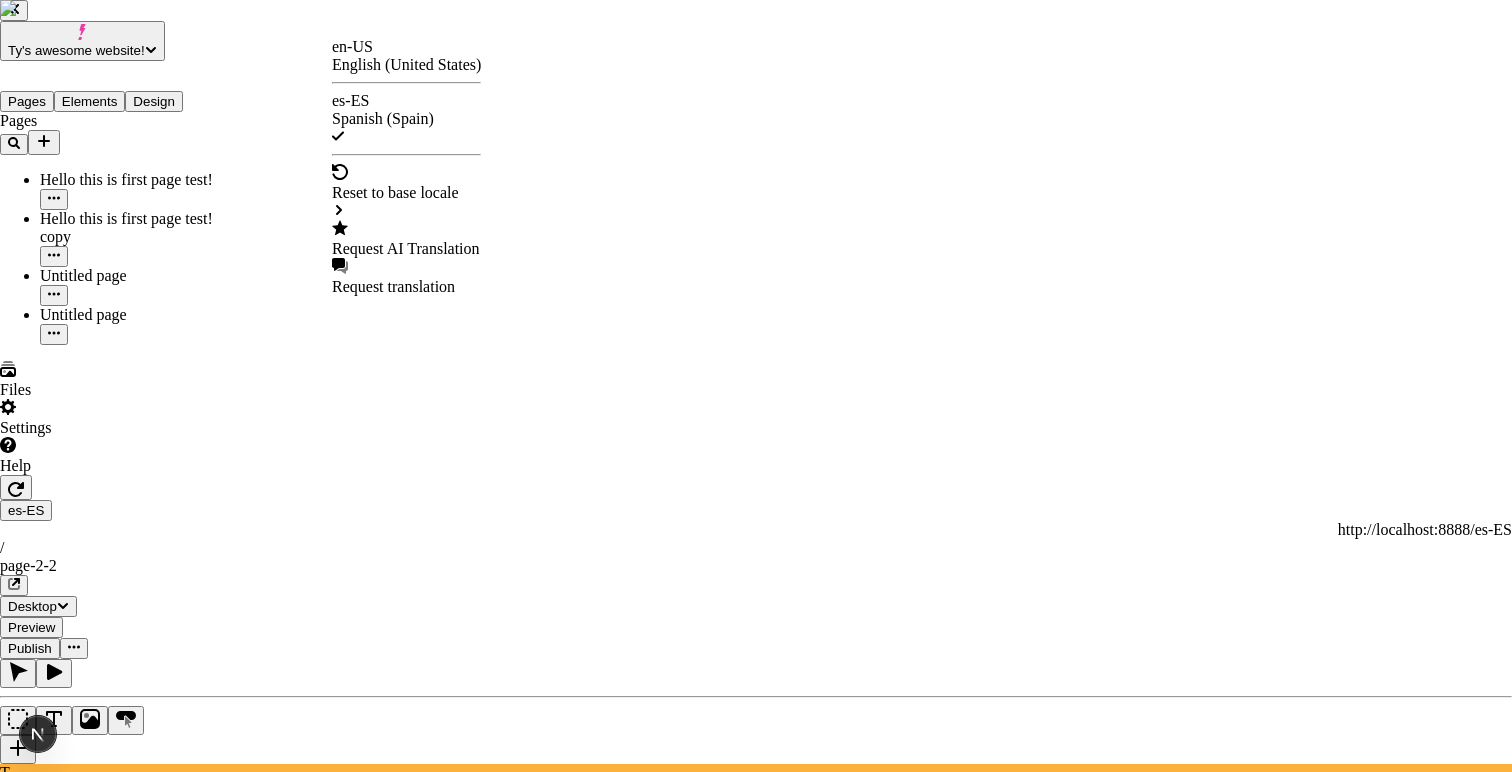 click at bounding box center (12, 3615) 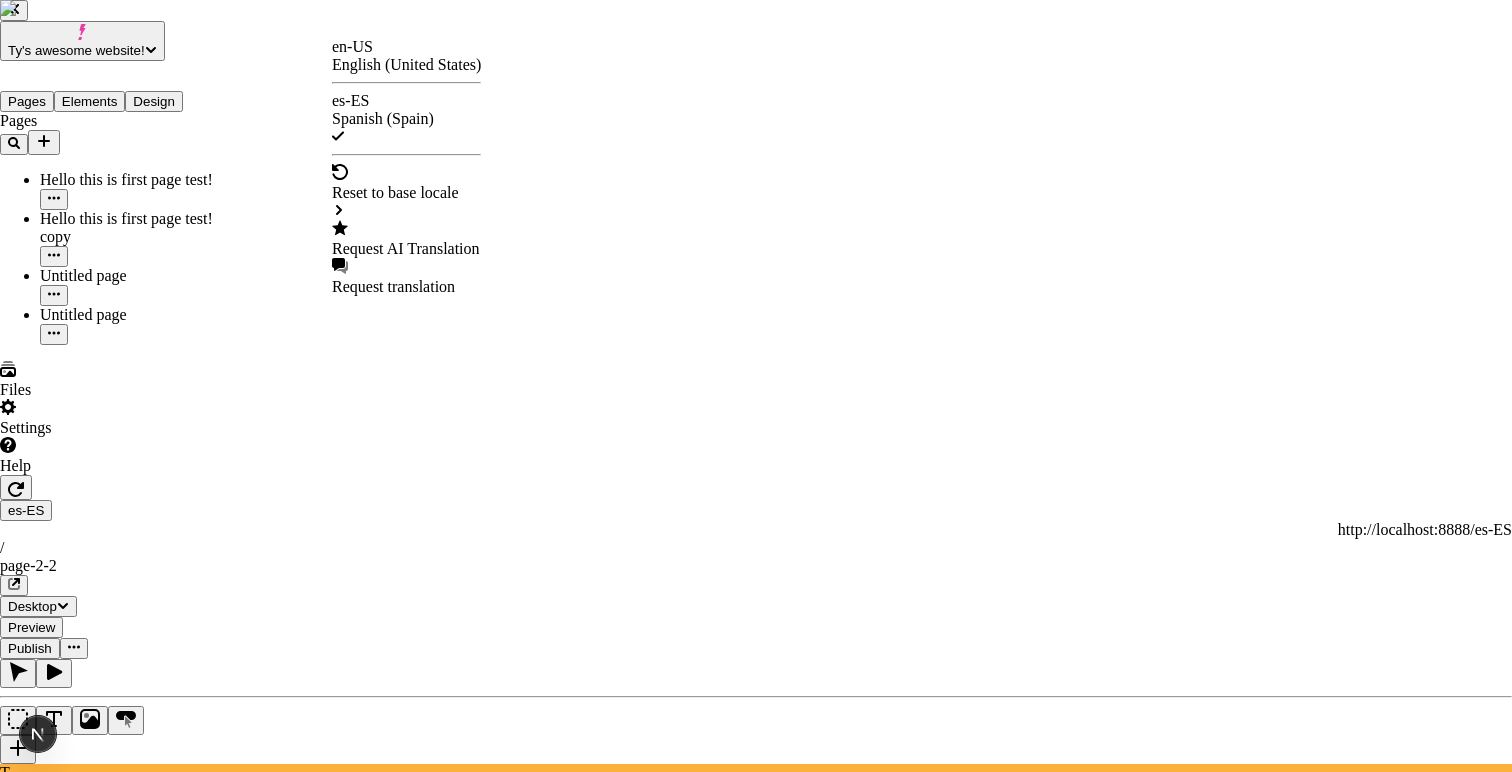 scroll, scrollTop: 0, scrollLeft: 0, axis: both 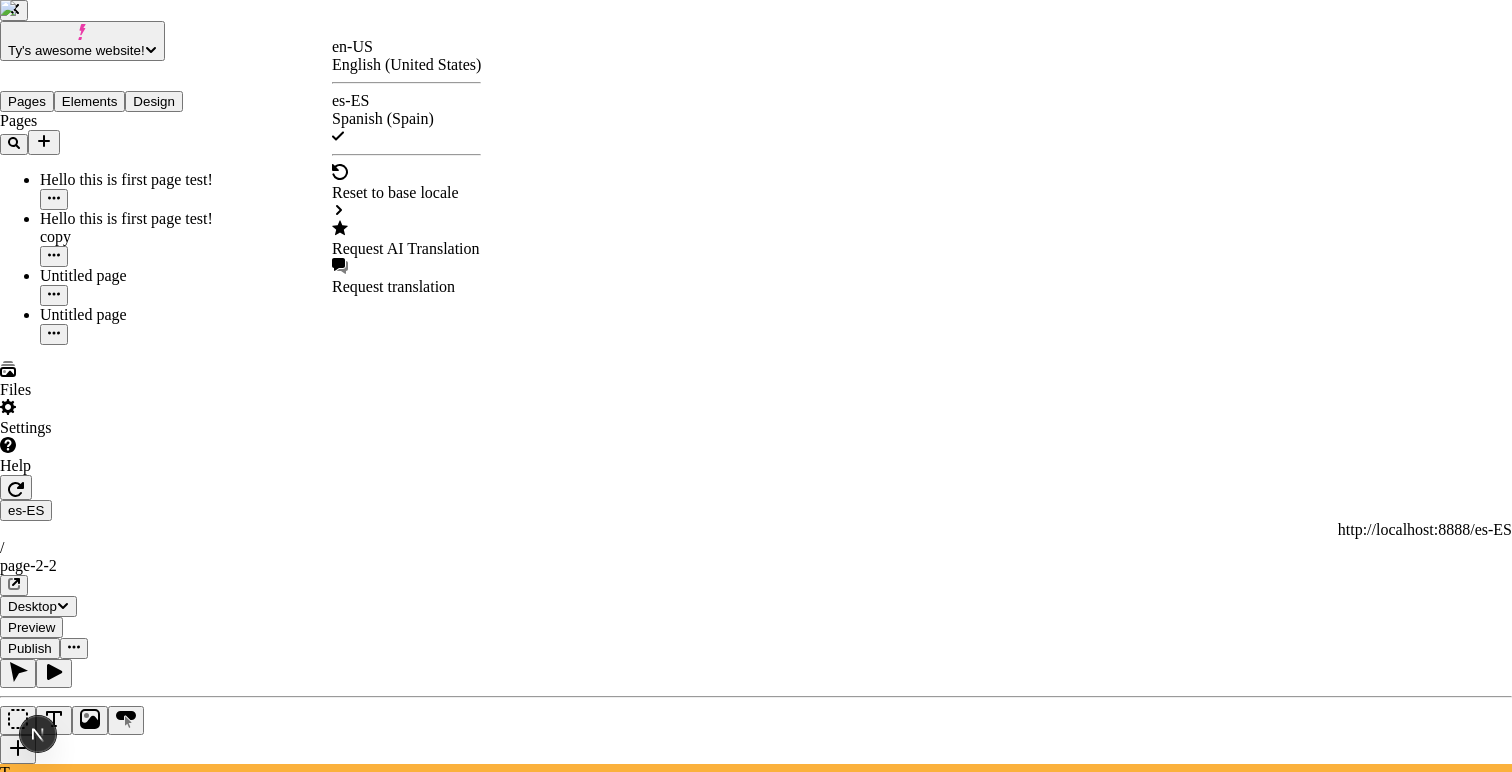 click 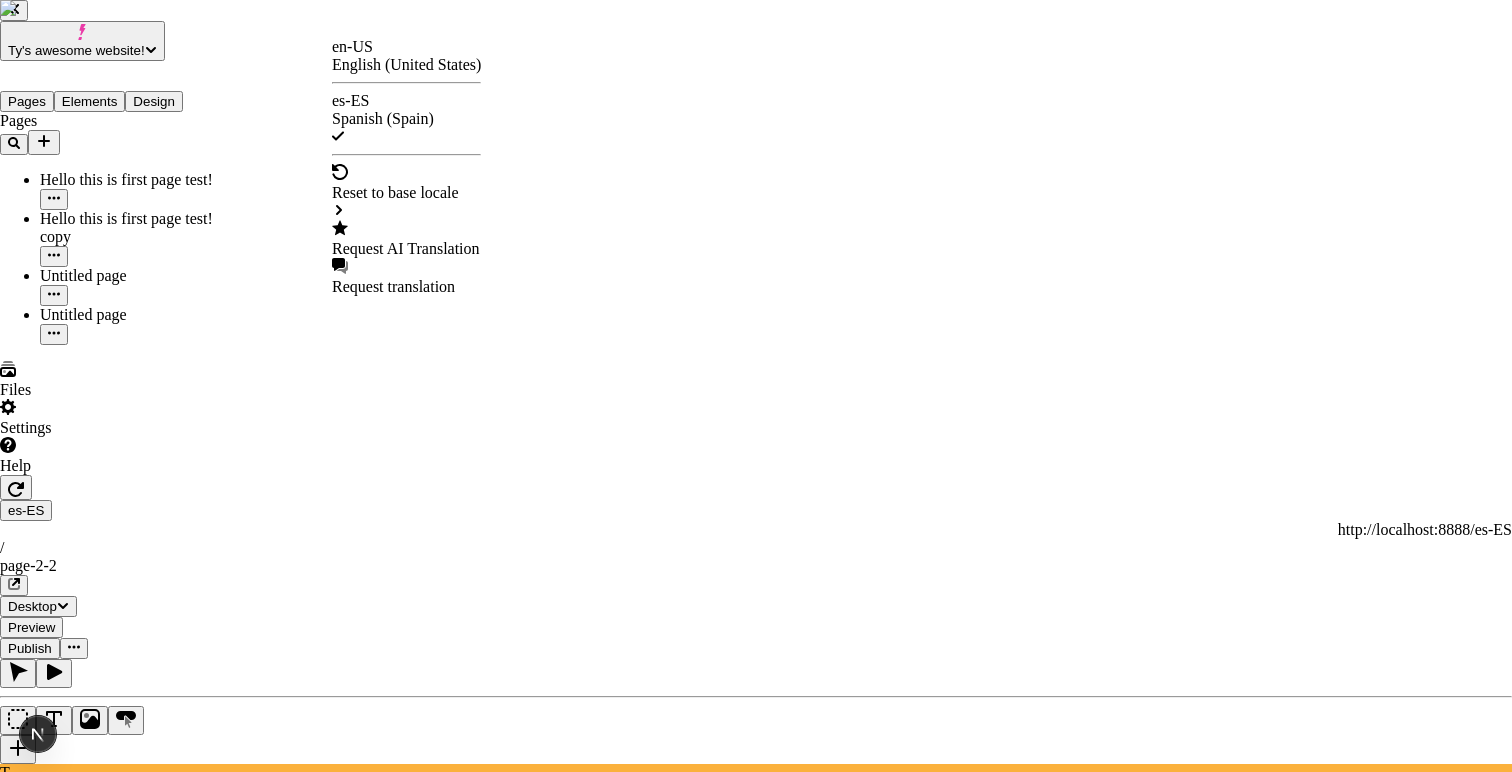 scroll, scrollTop: 0, scrollLeft: 0, axis: both 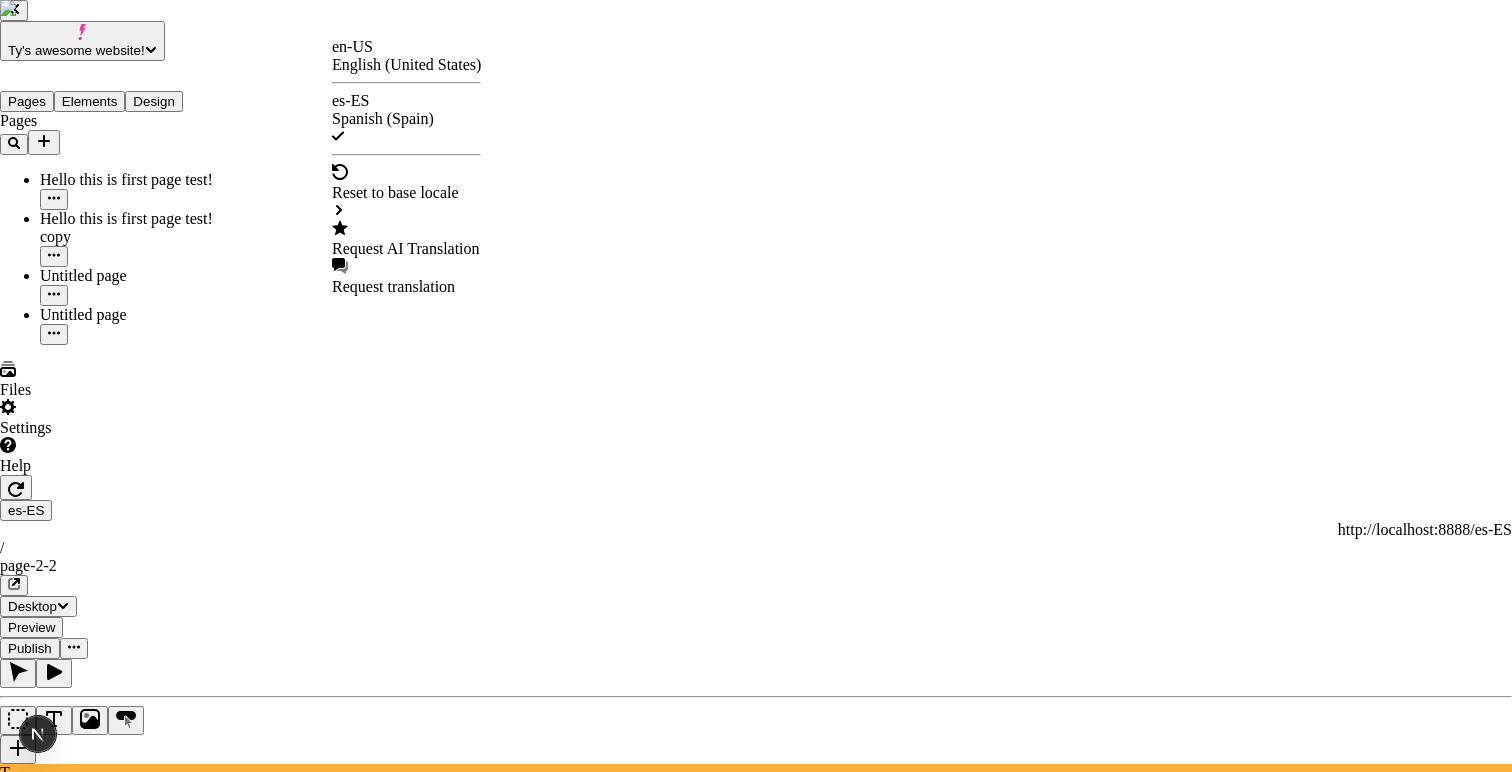 click at bounding box center [12, 3463] 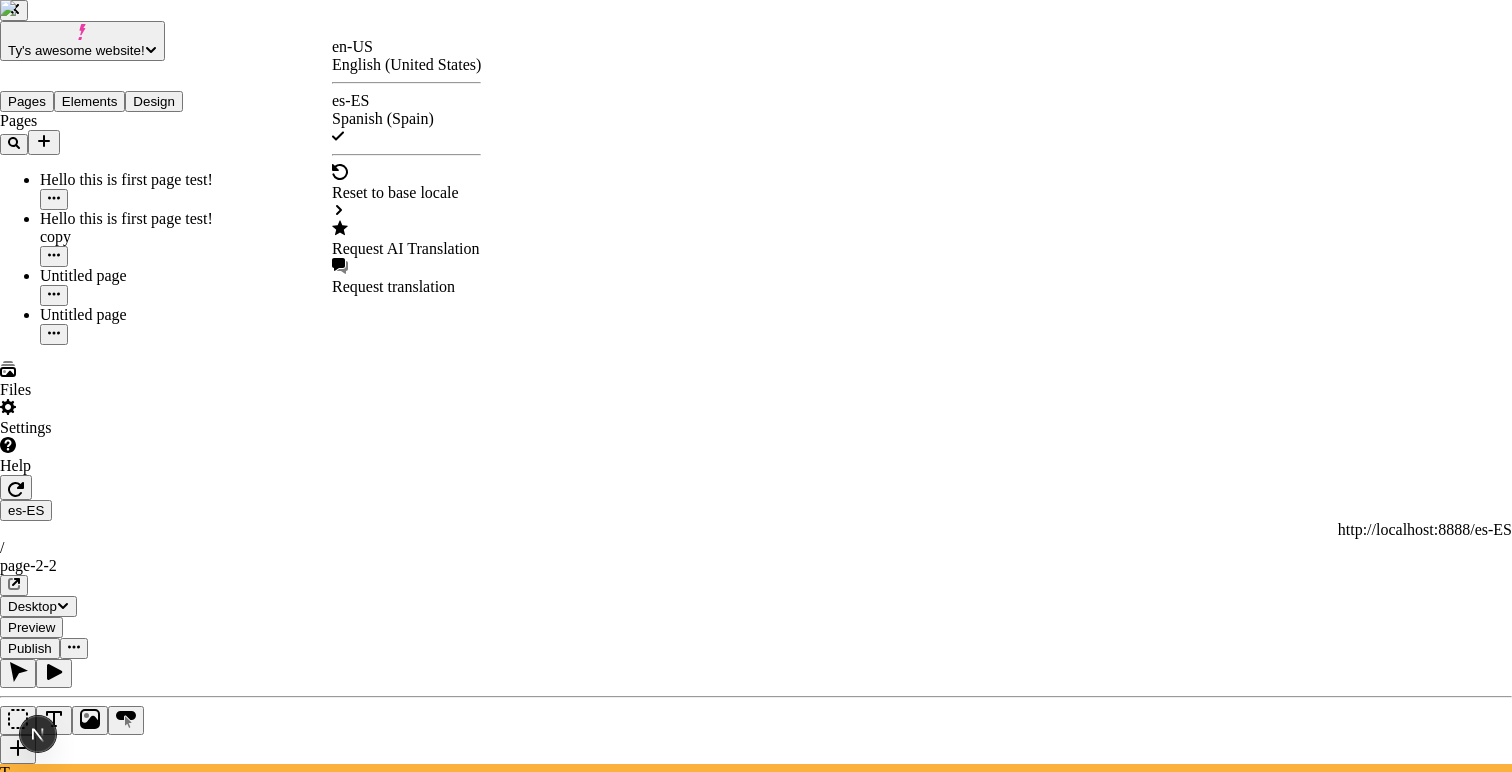 click 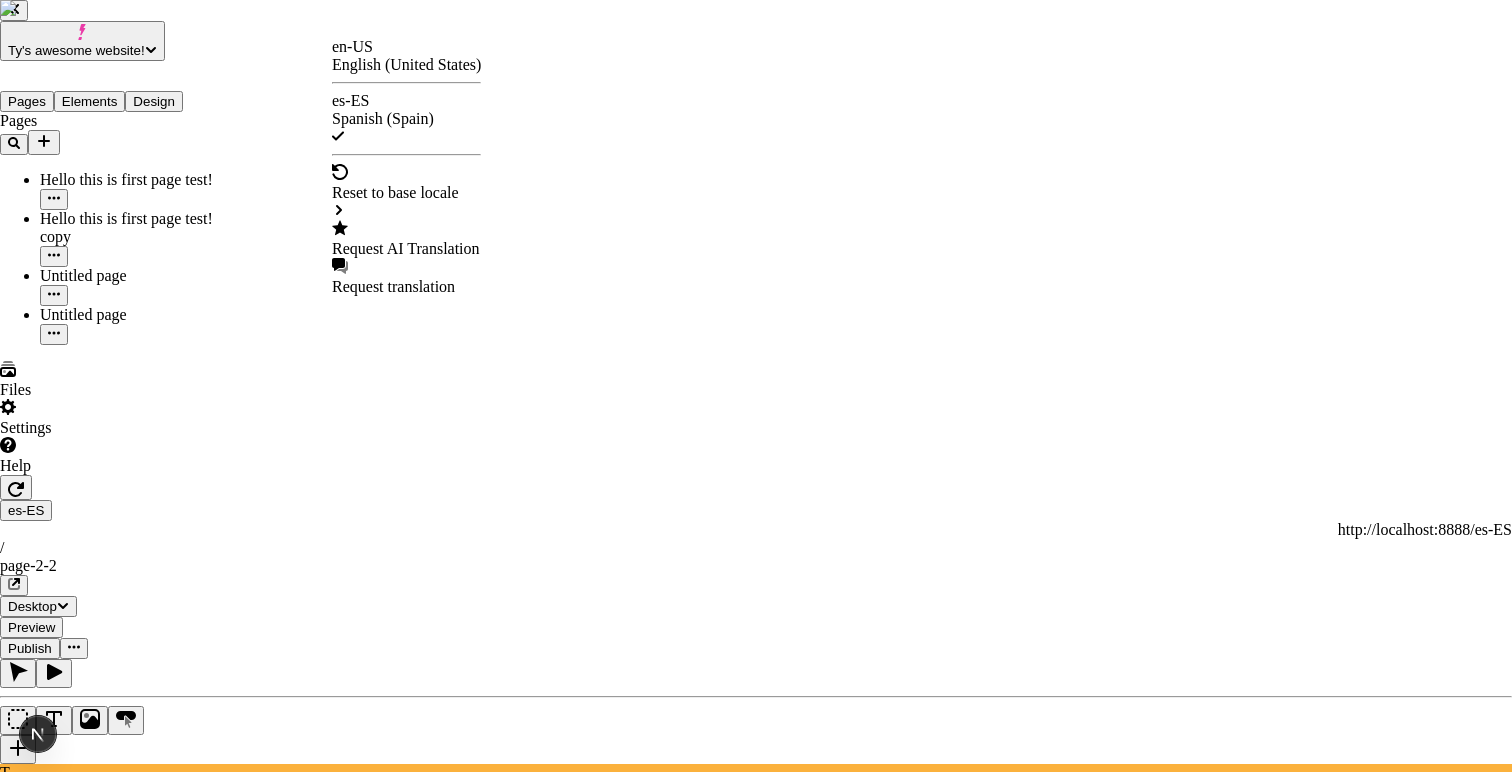 click 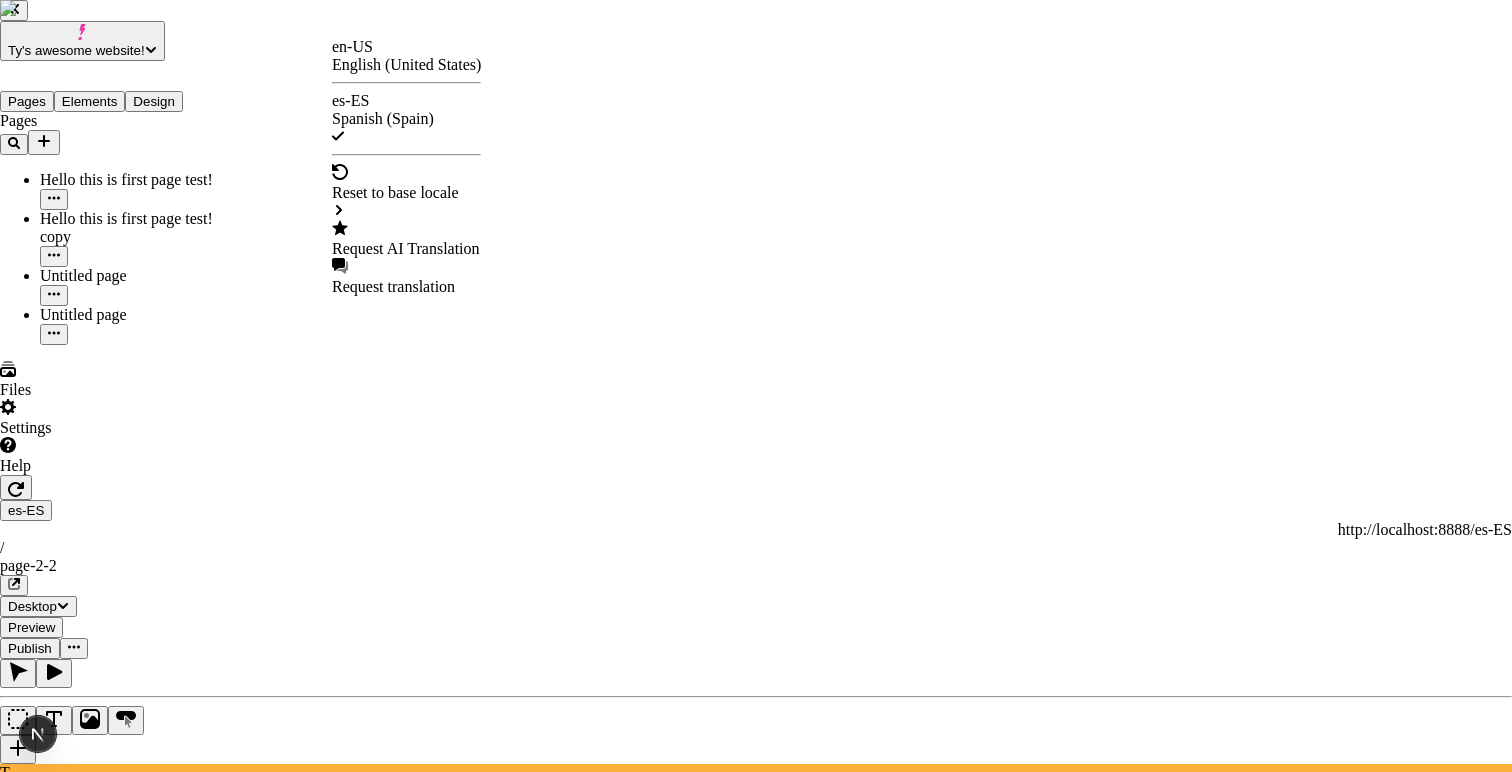 click at bounding box center (12, 3422) 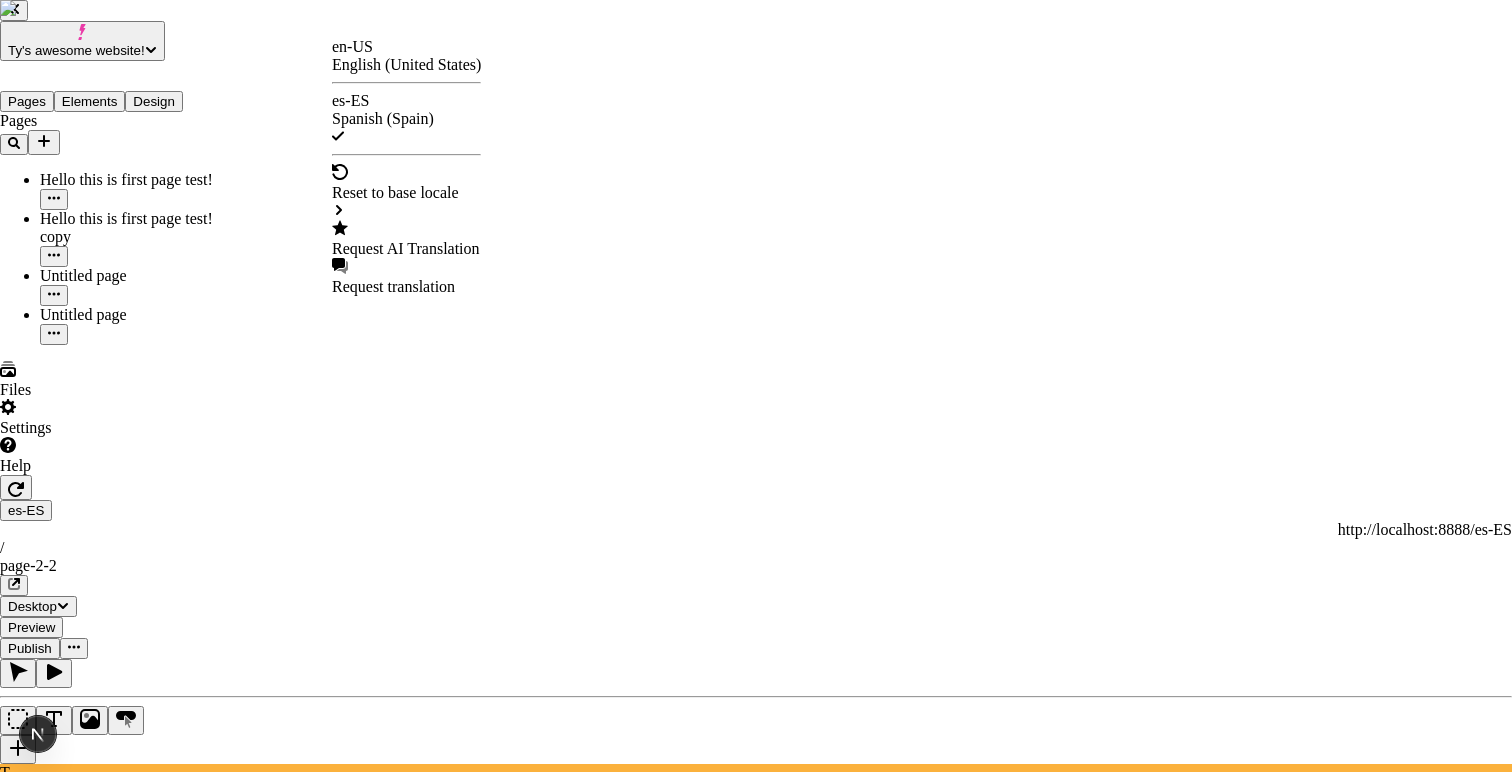 click on "makeswift-header" at bounding box center (756, 3412) 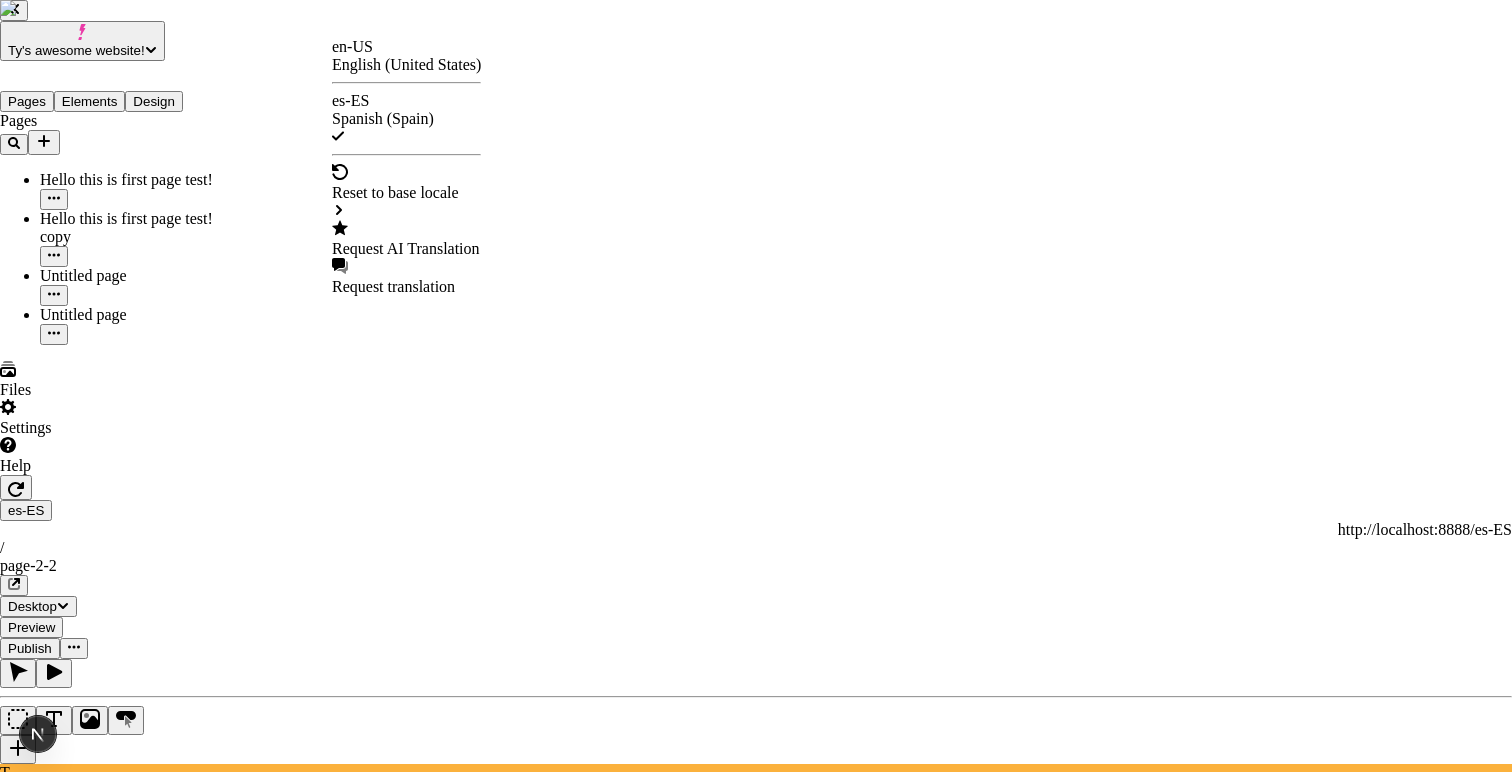 click 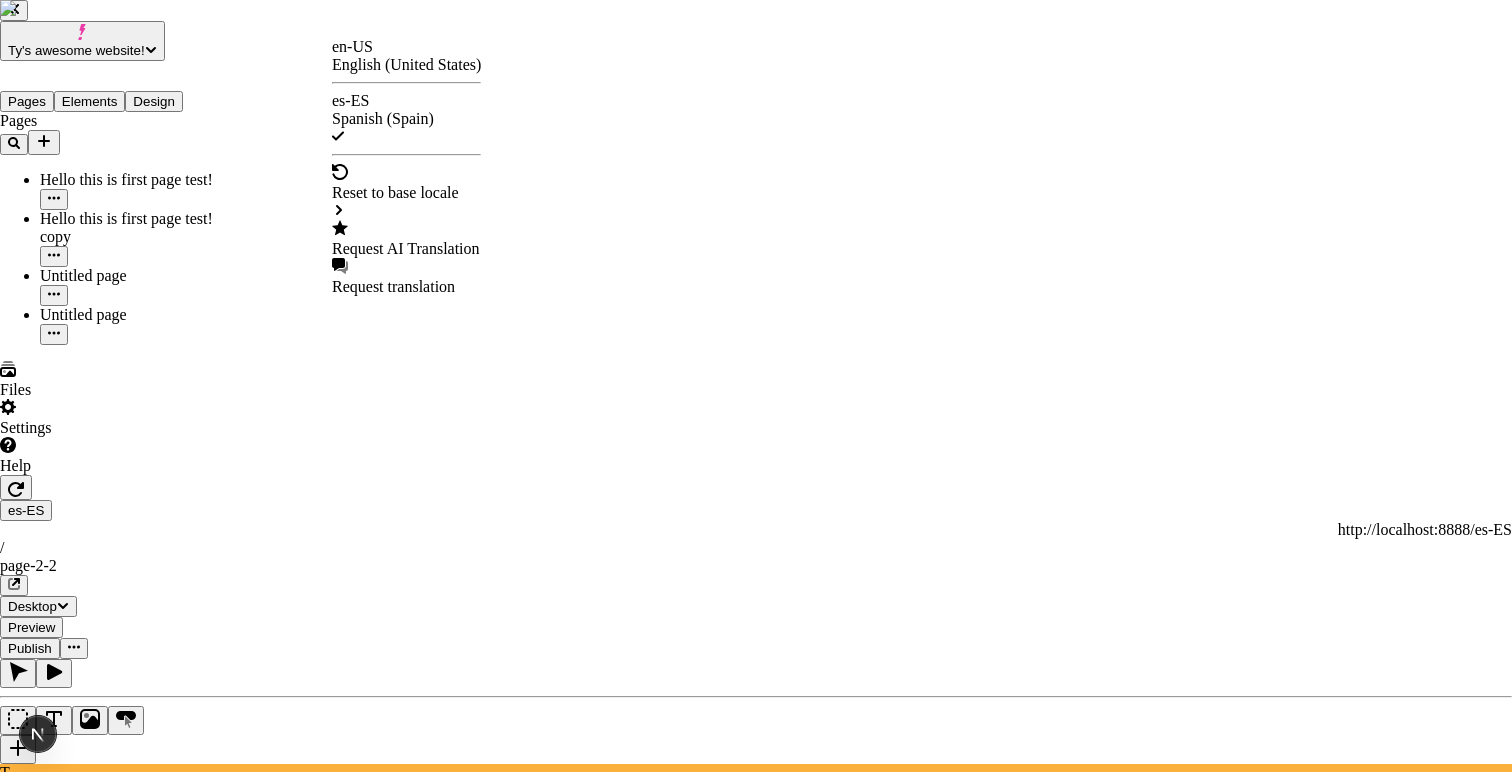 click on "This is a warning about using AI translation" at bounding box center (756, 3383) 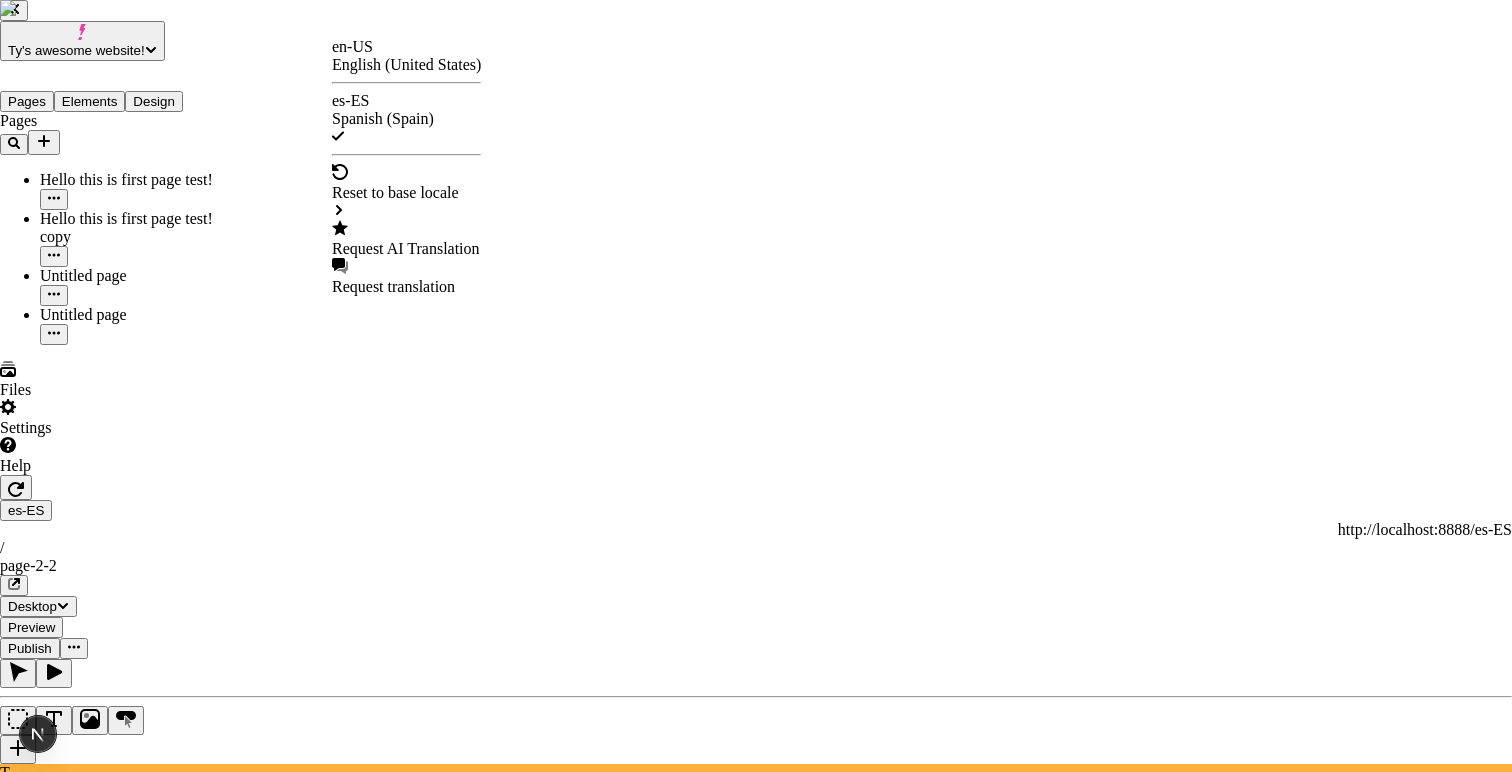 click on "This is a warning about using AI translation" at bounding box center [756, 3383] 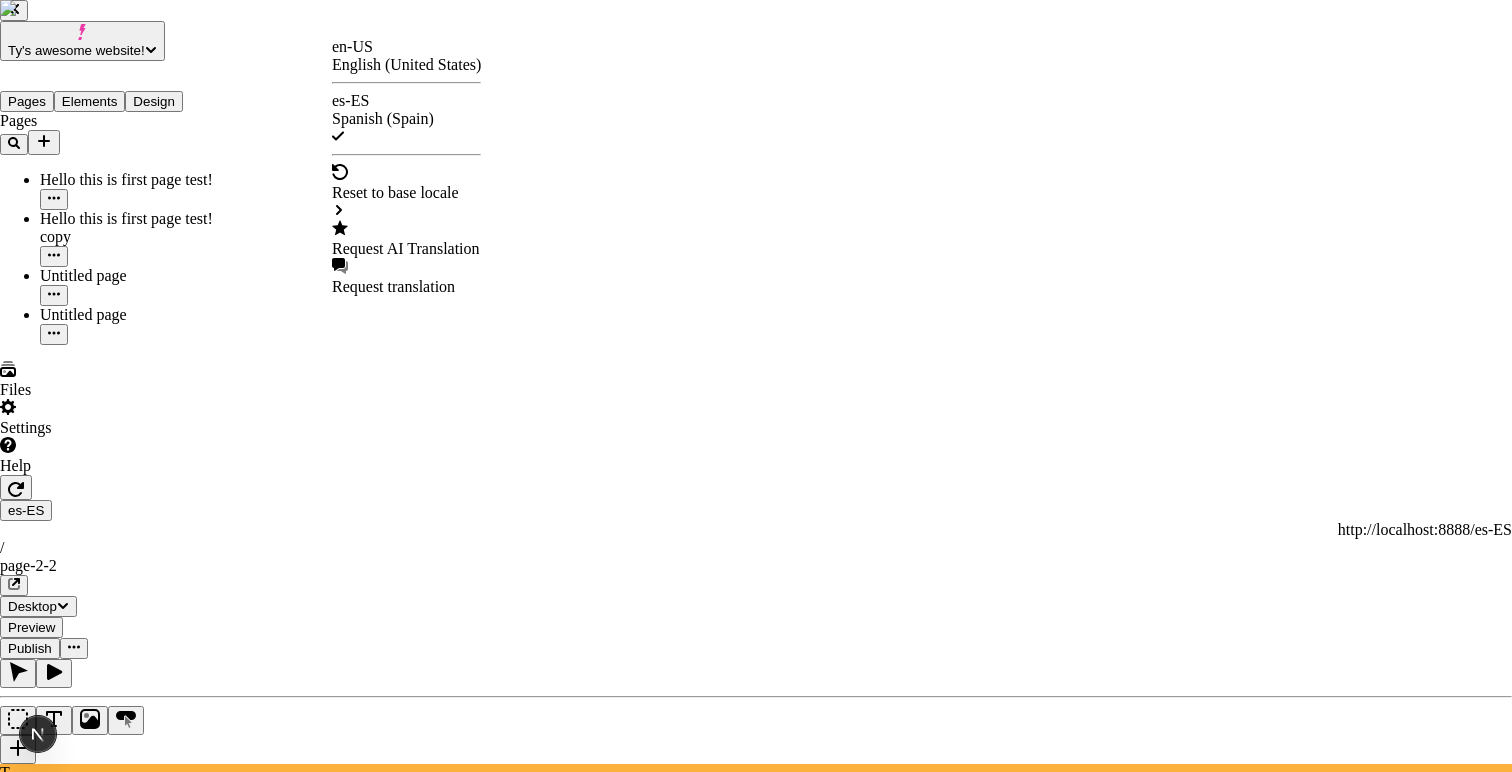 click on "This is a warning about using AI translation" at bounding box center [756, 3383] 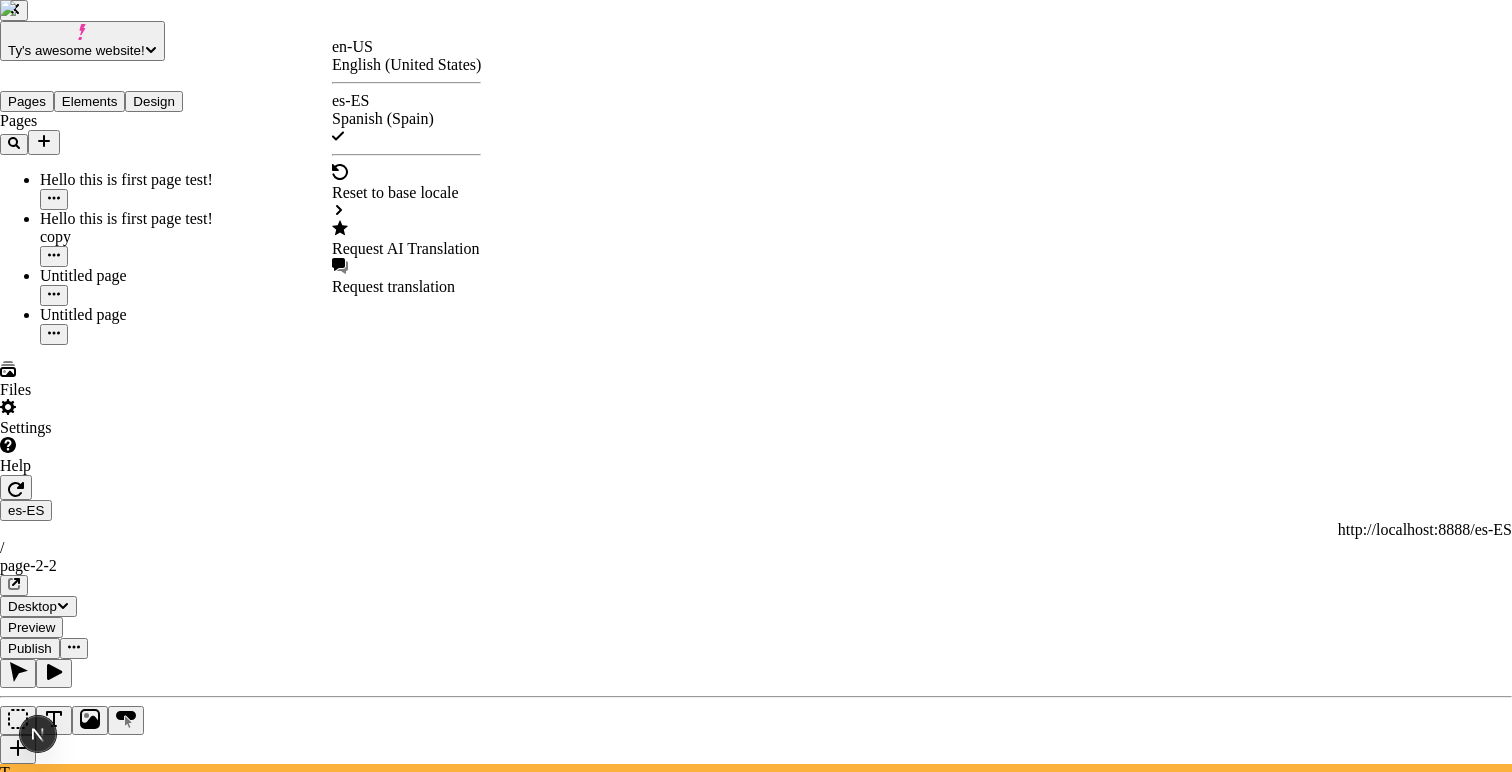 click on "makeswift-header" at bounding box center (756, 3412) 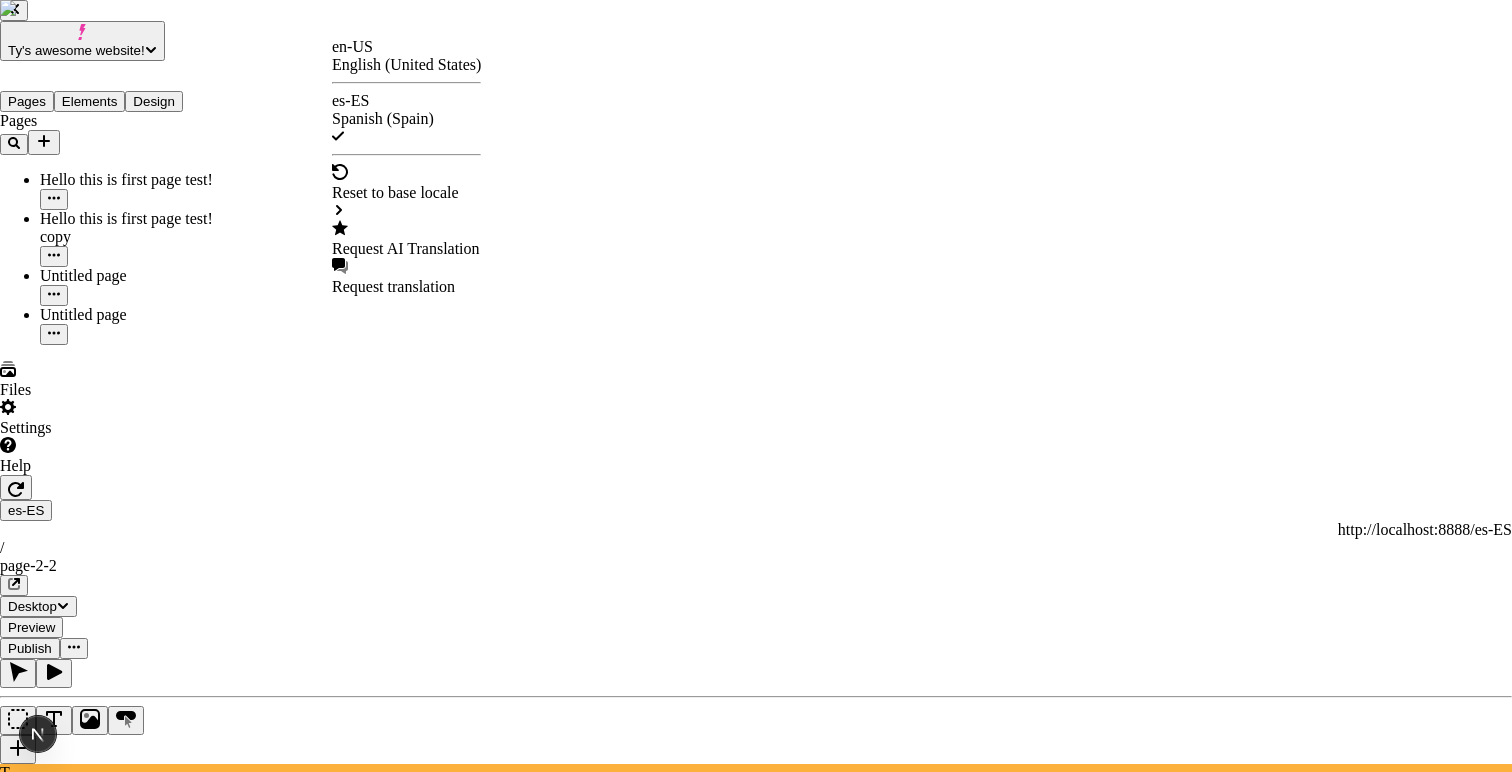 click 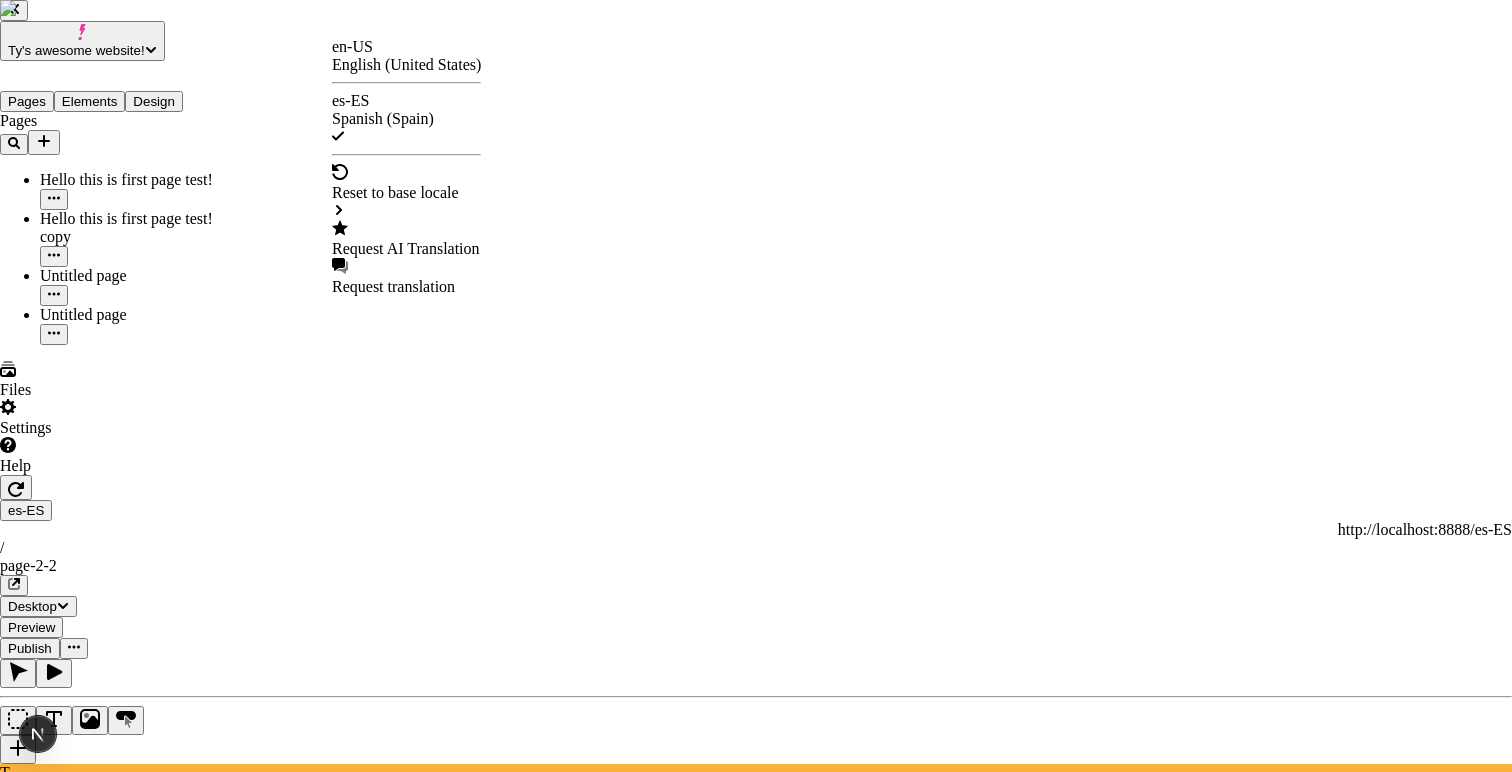 click 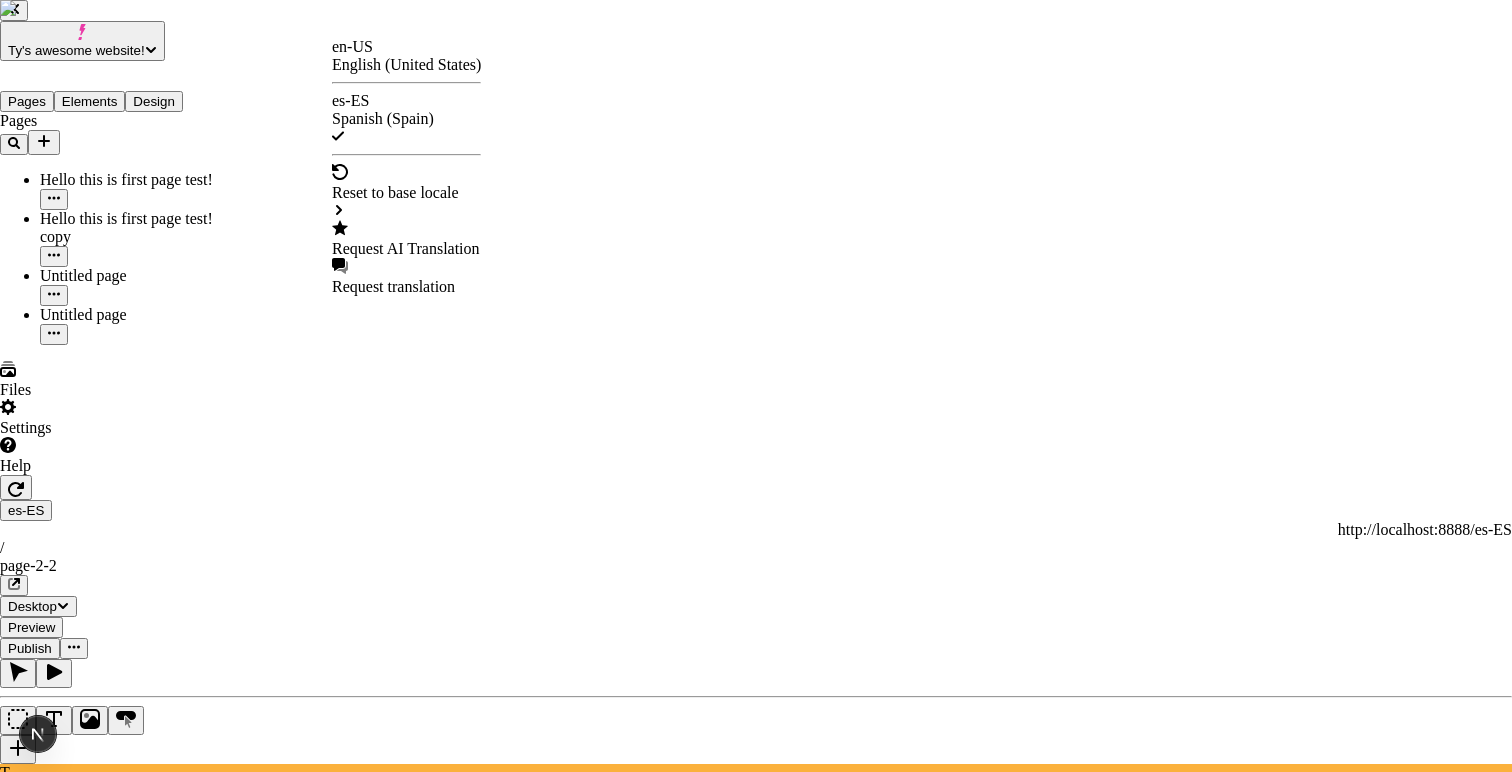 click 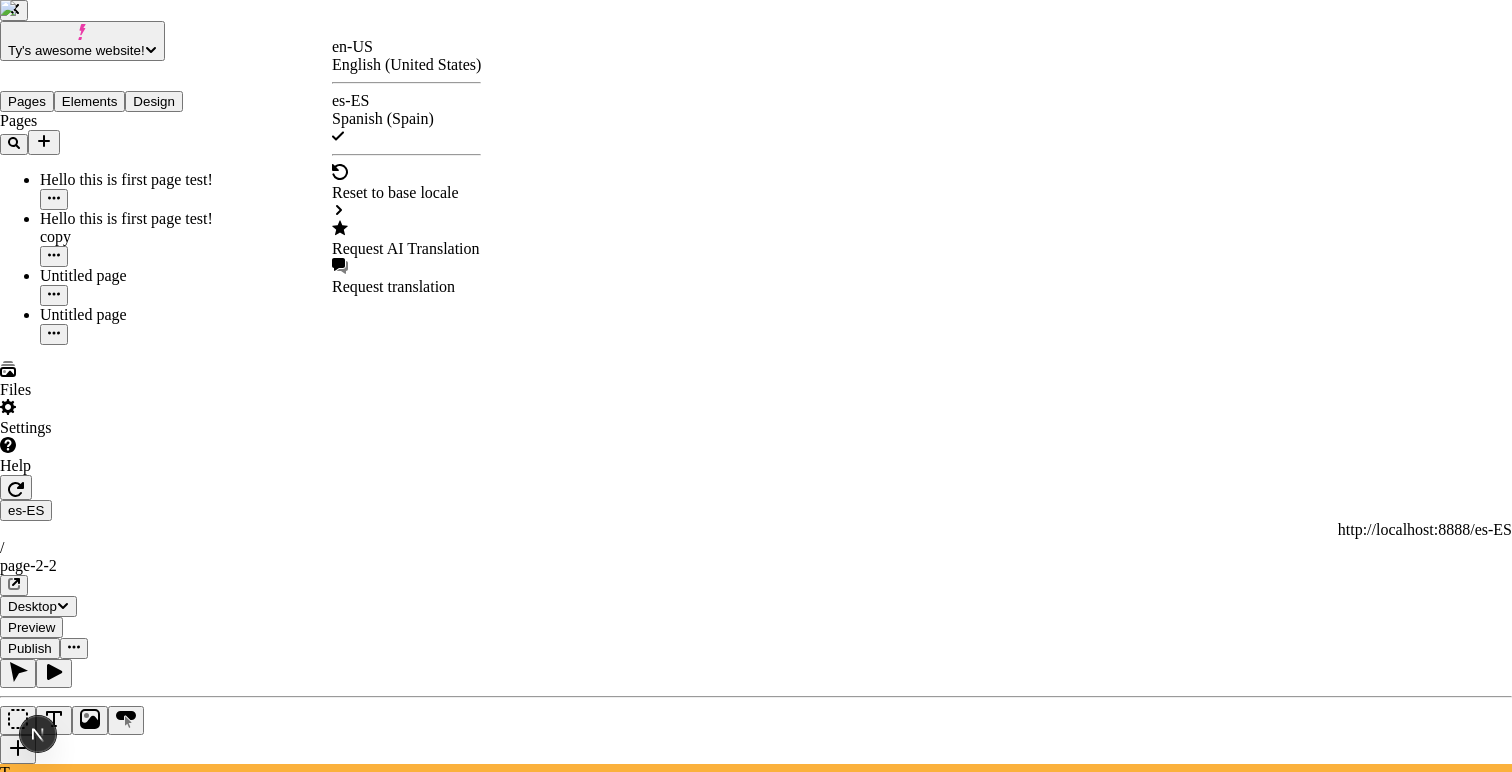 click 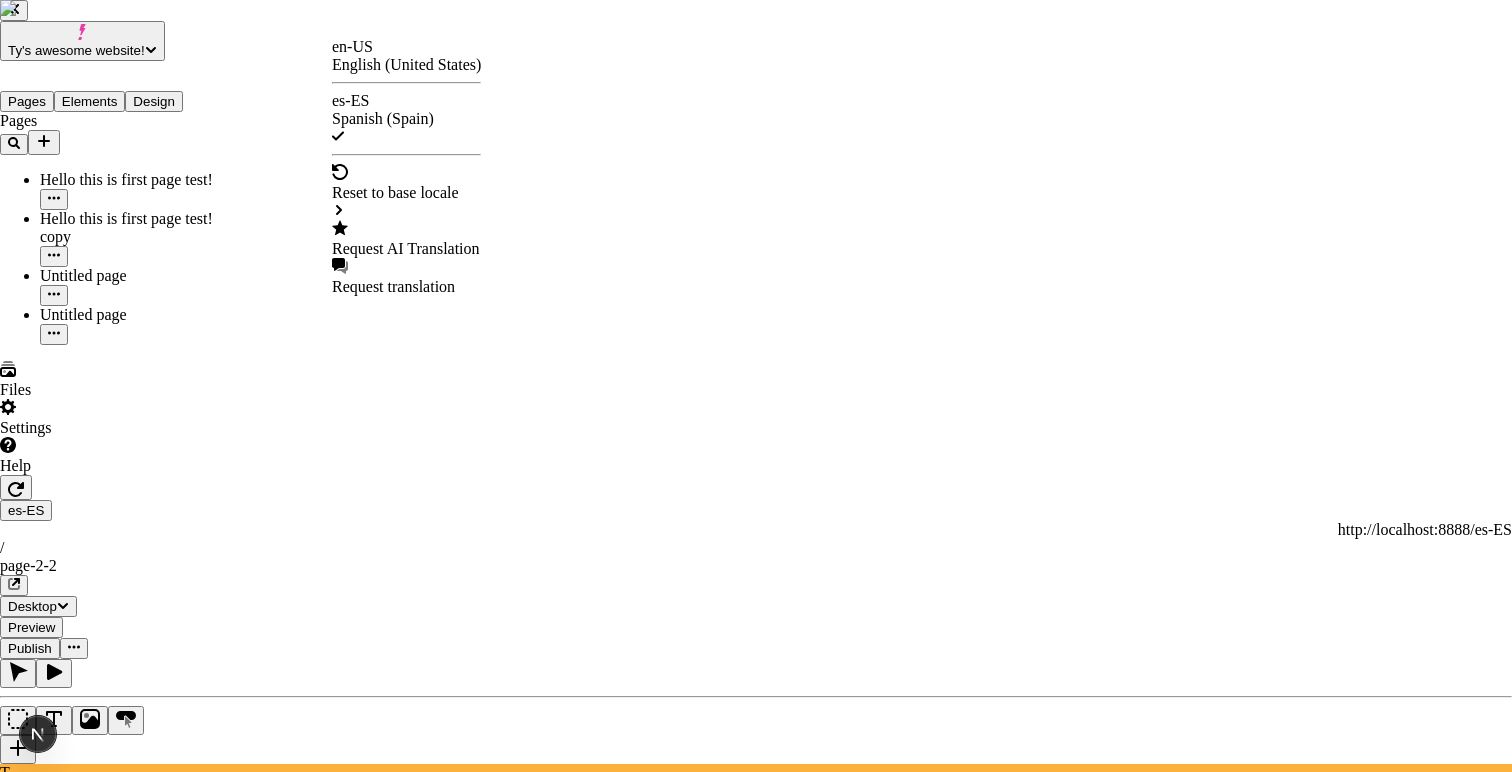 click at bounding box center [756, 3712] 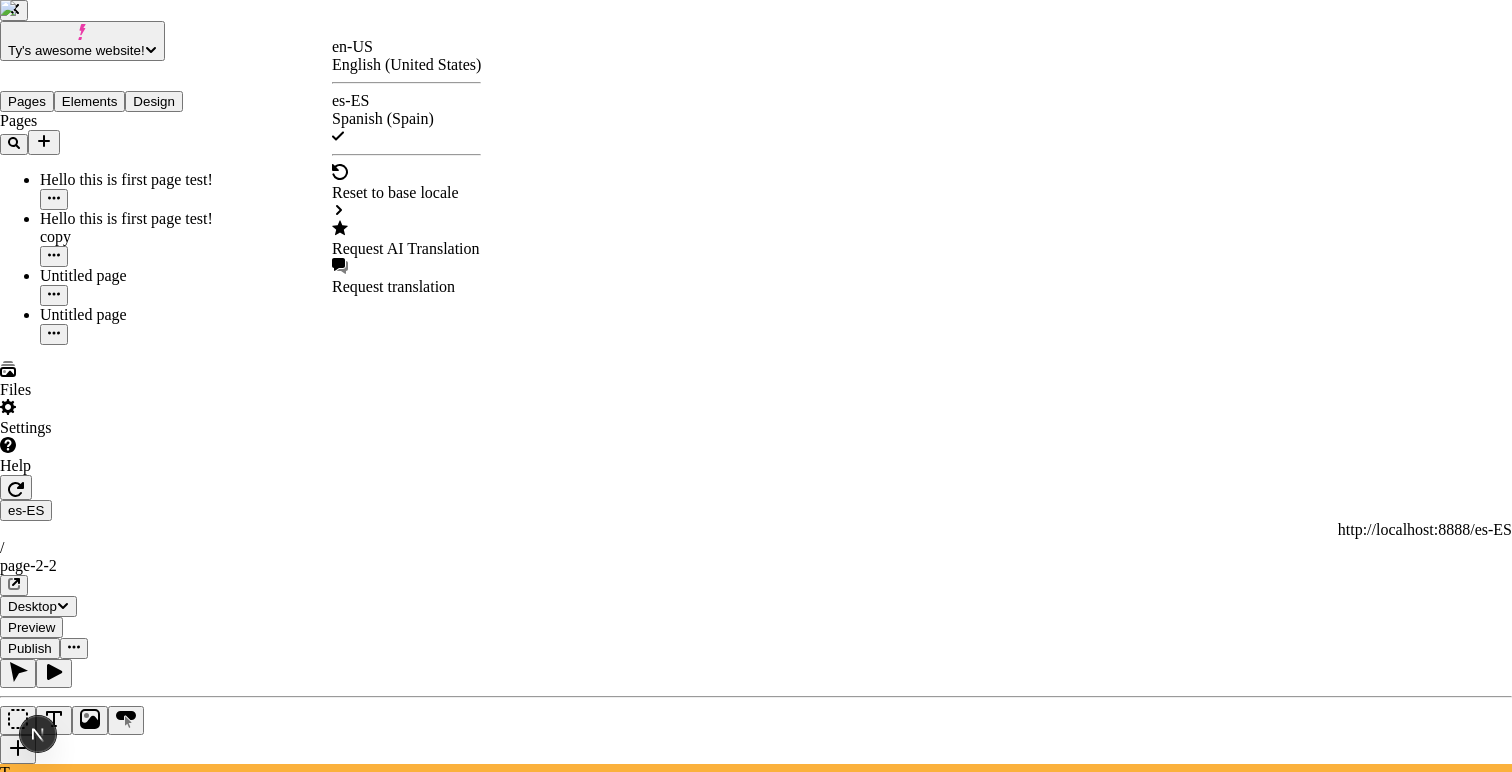 click at bounding box center [756, 3788] 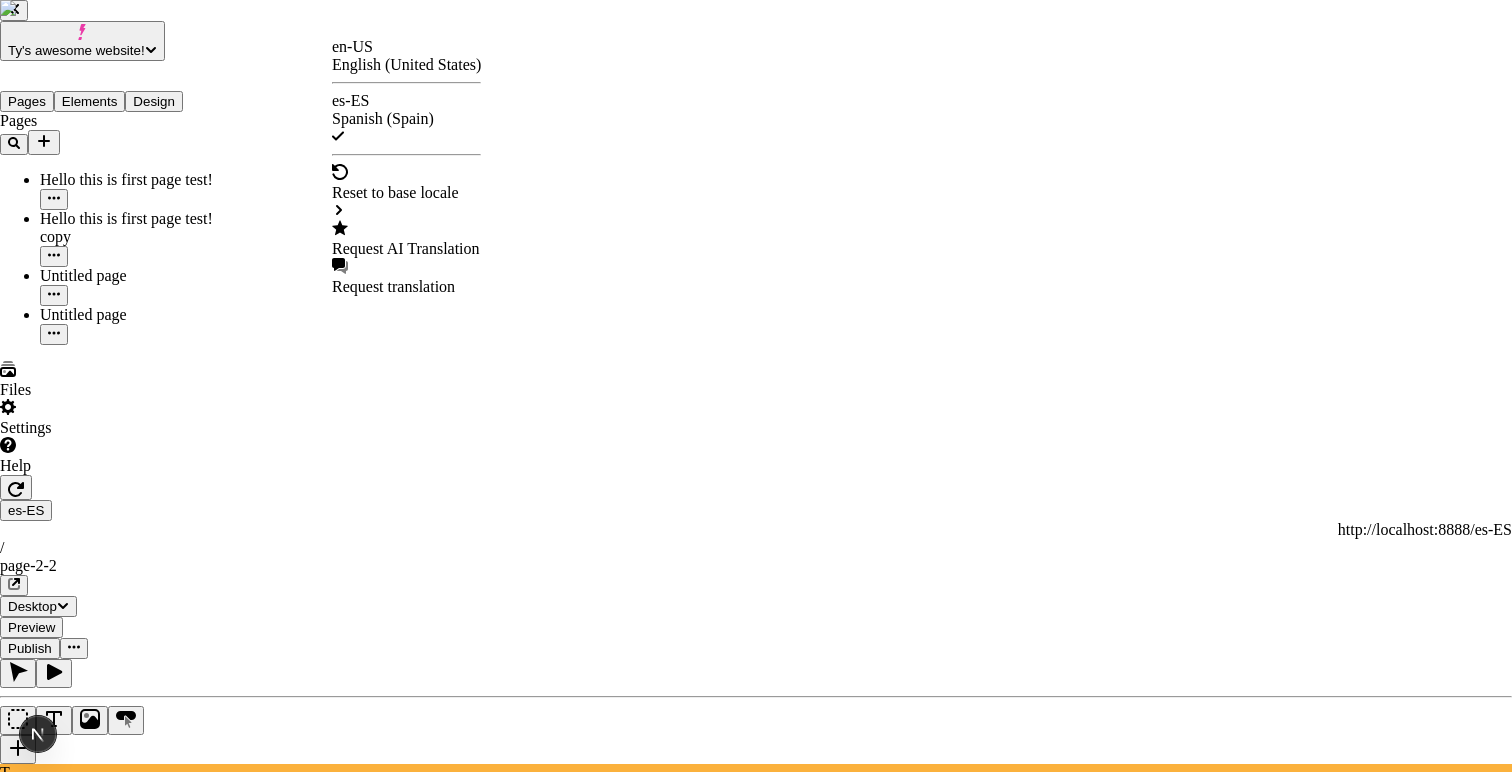 click at bounding box center [756, 3826] 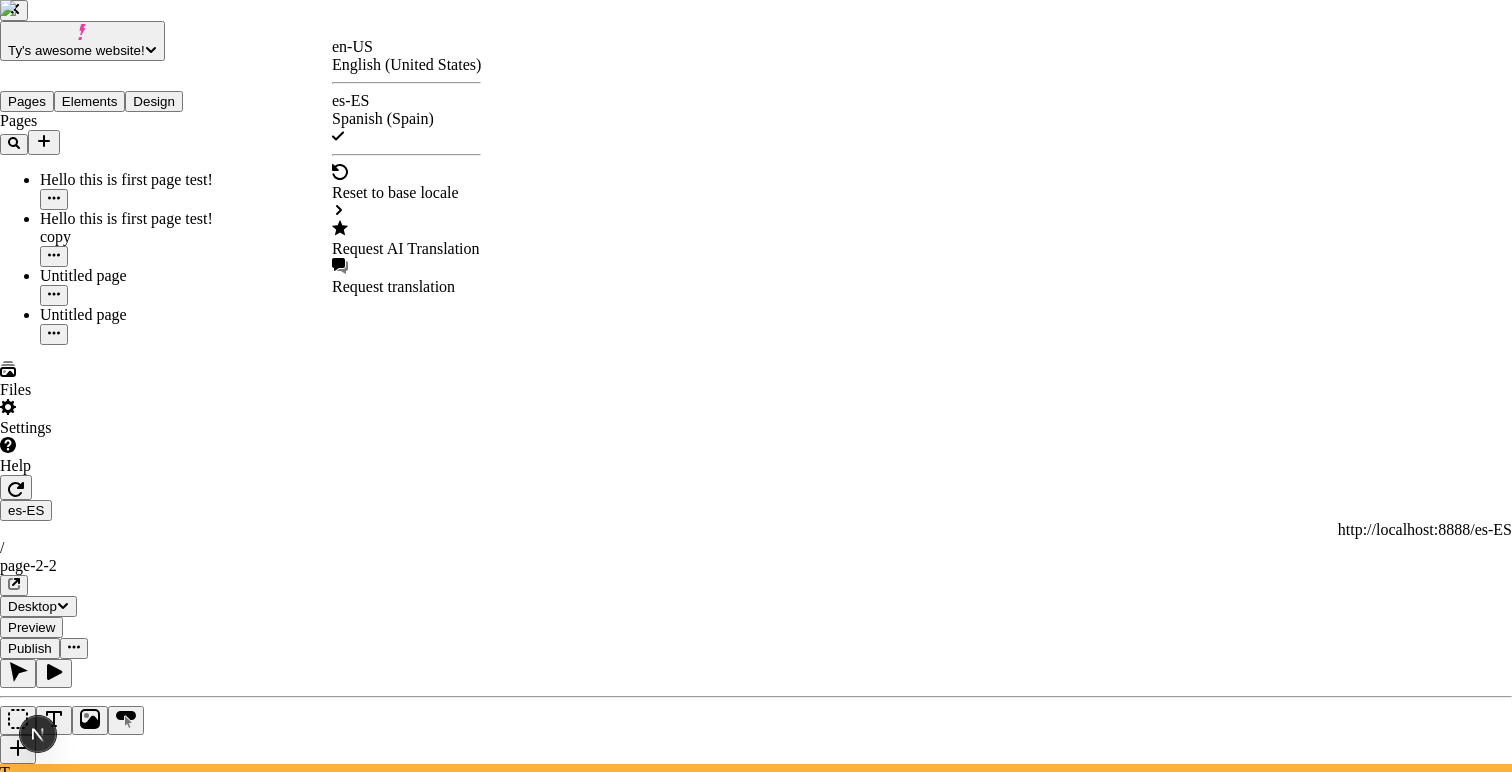 checkbox on "true" 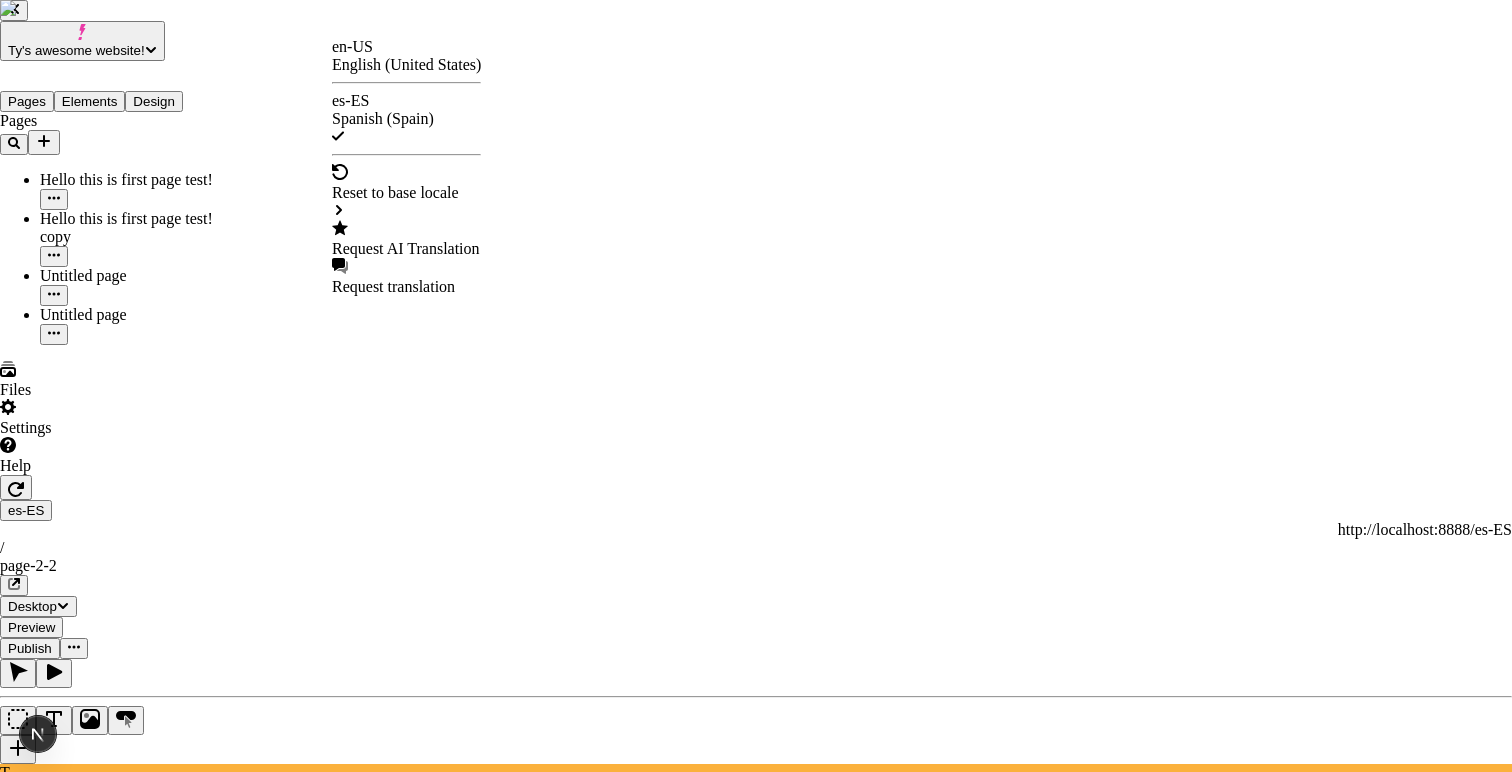 checkbox on "true" 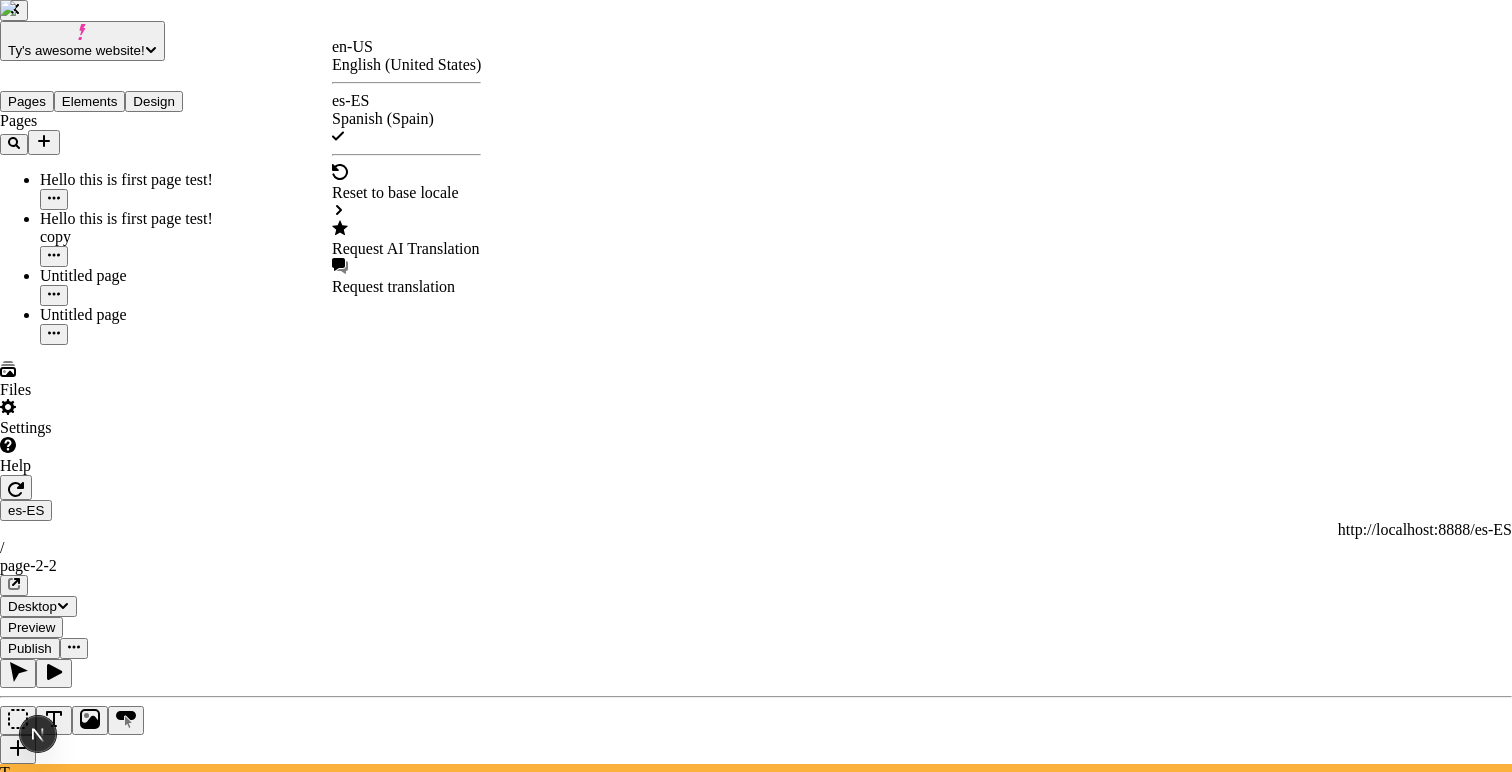click at bounding box center [756, 3712] 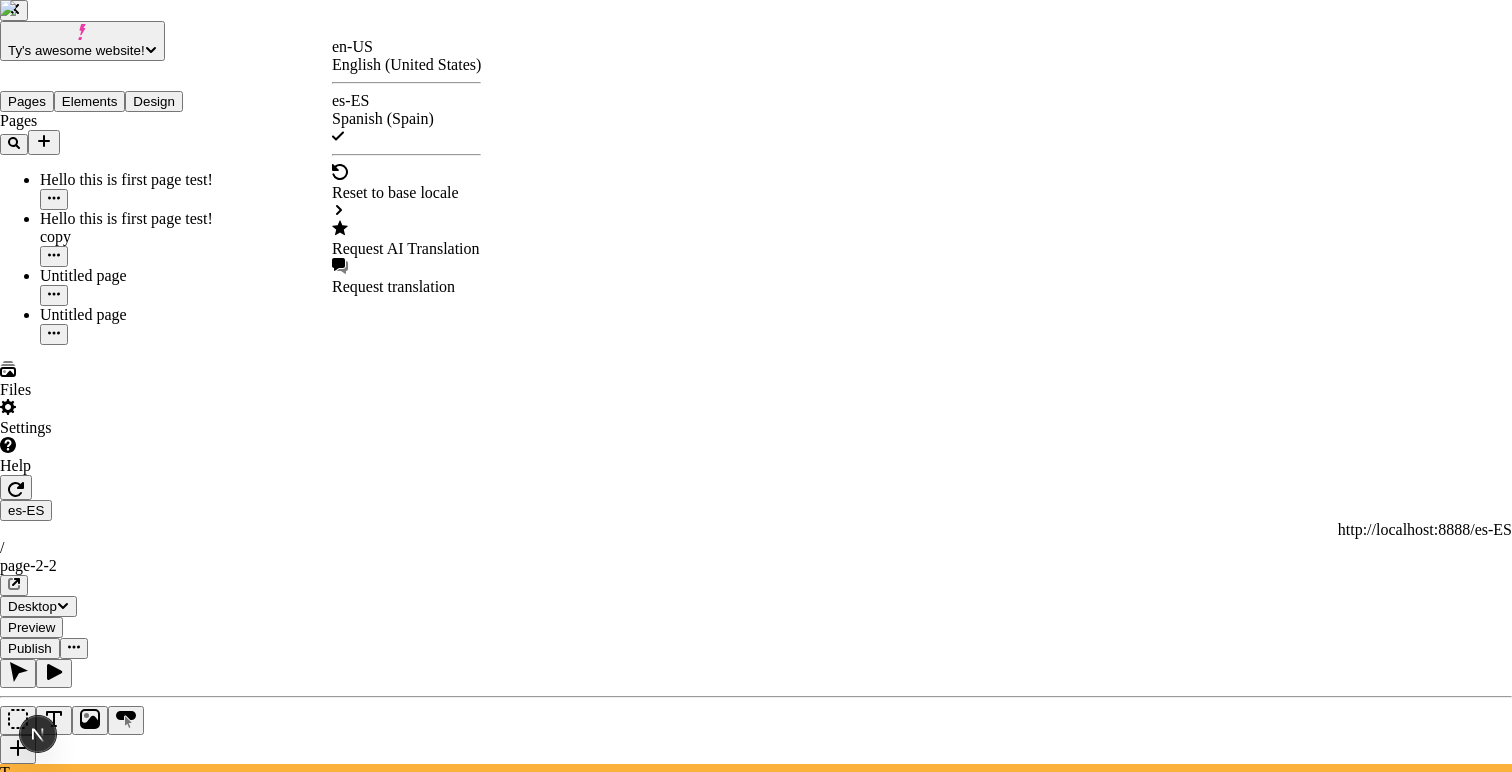 checkbox on "true" 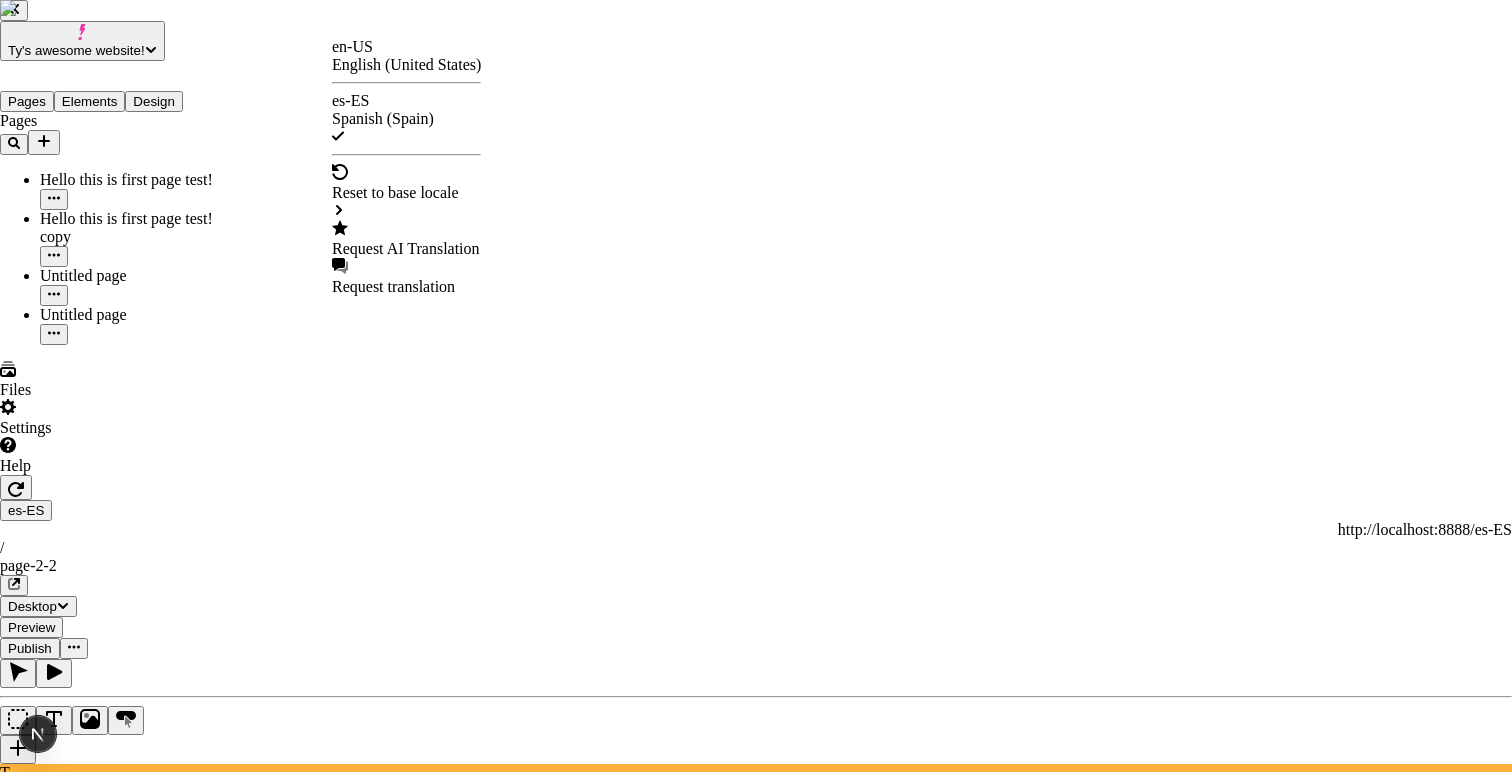 checkbox on "false" 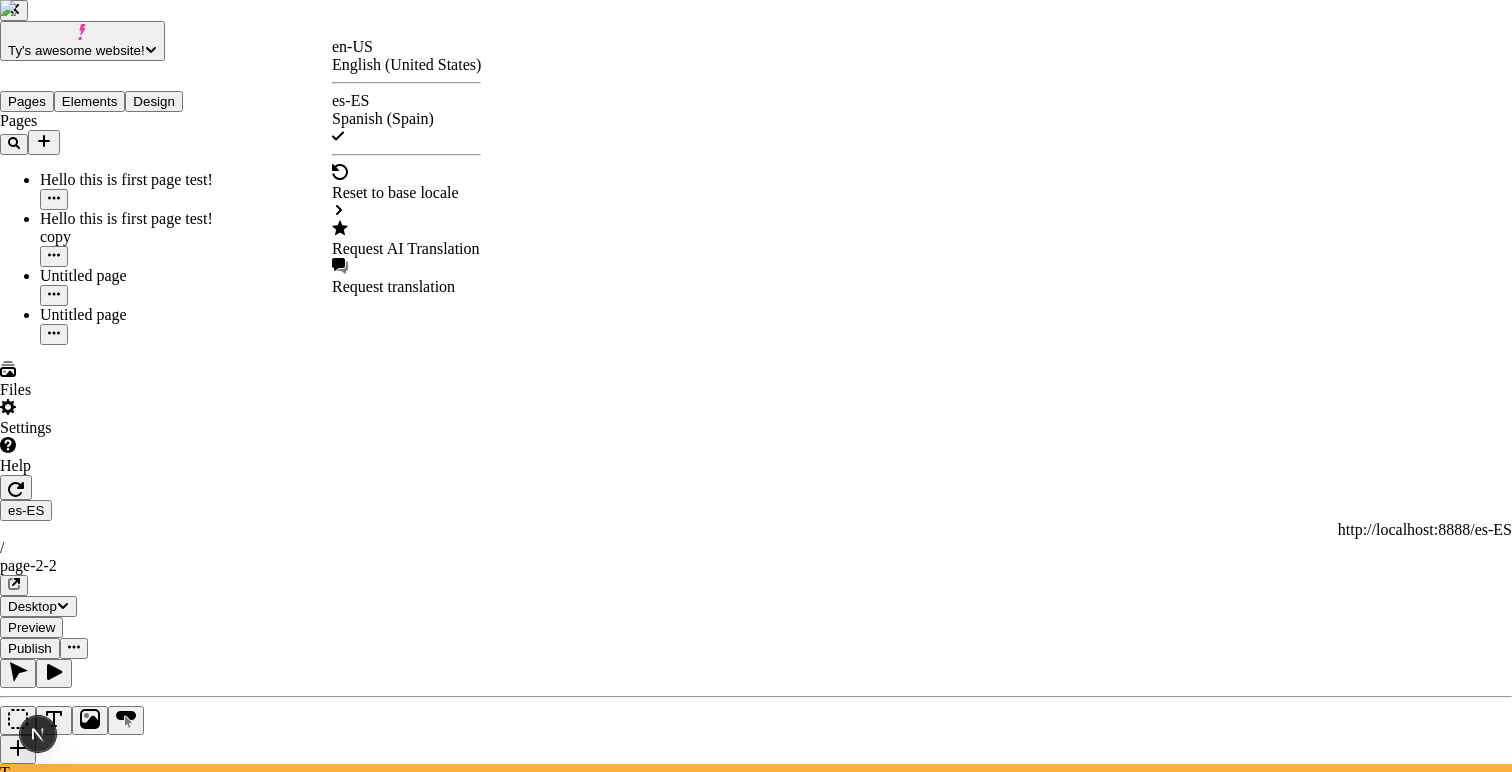 checkbox on "false" 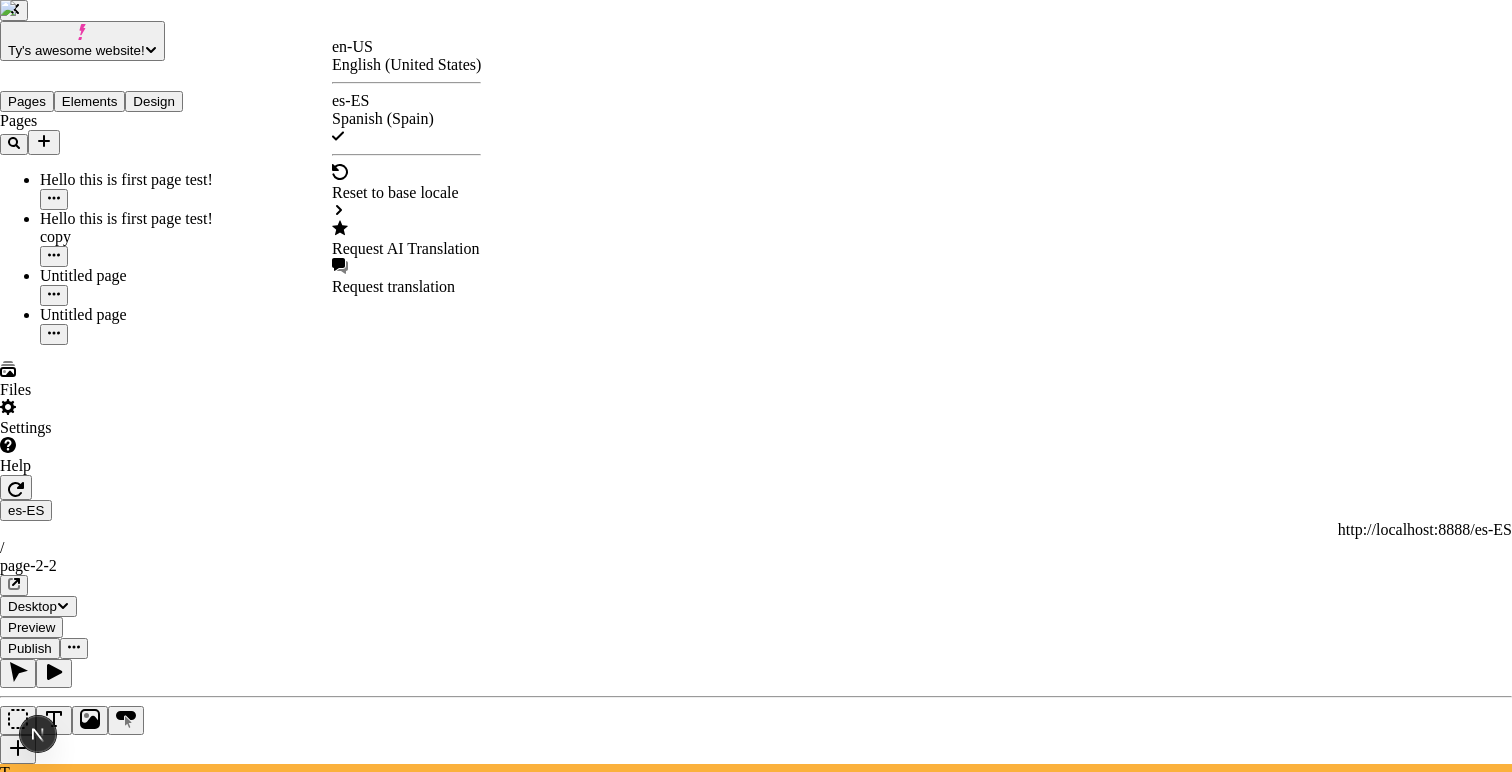 checkbox on "false" 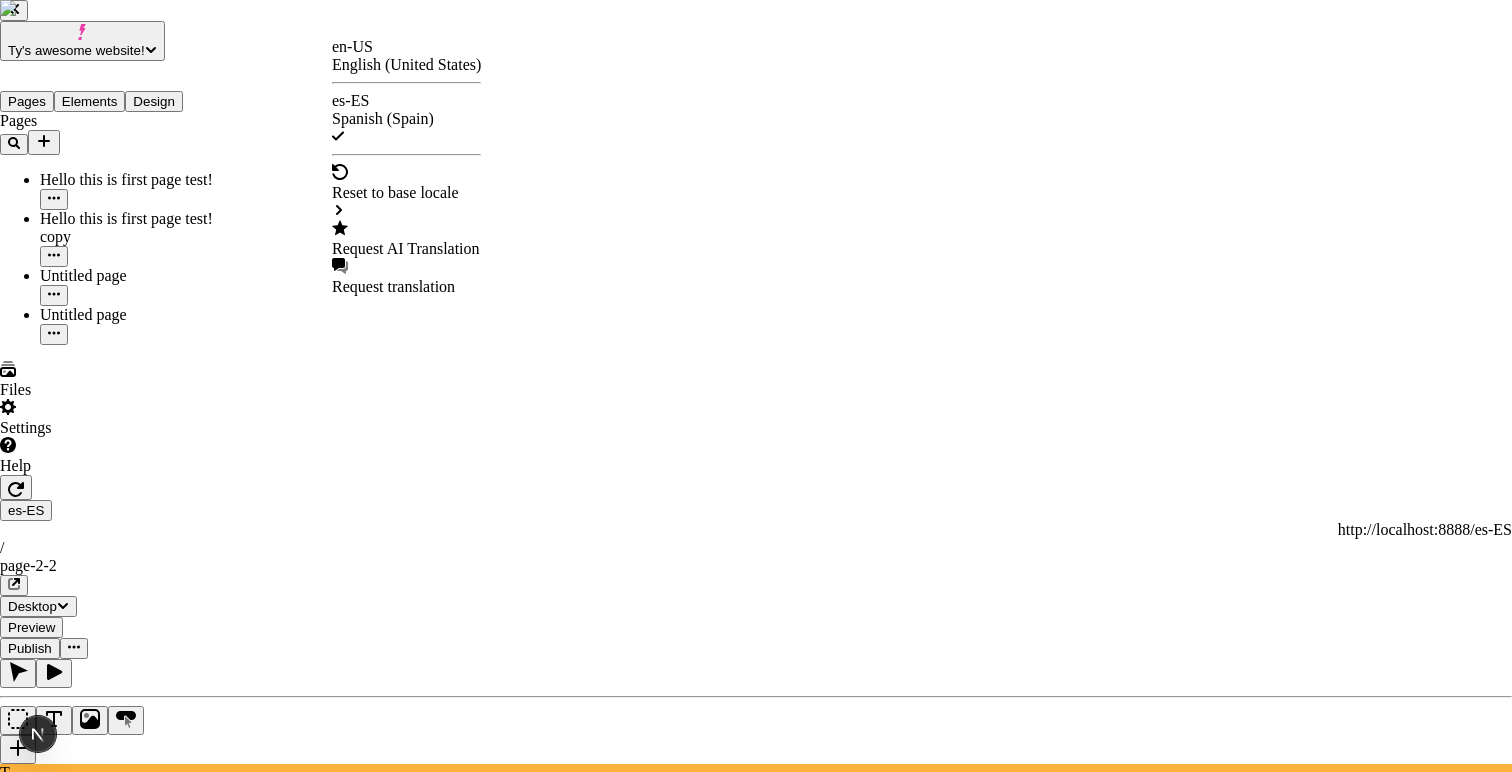 click on "Request AI Translation" at bounding box center (406, 249) 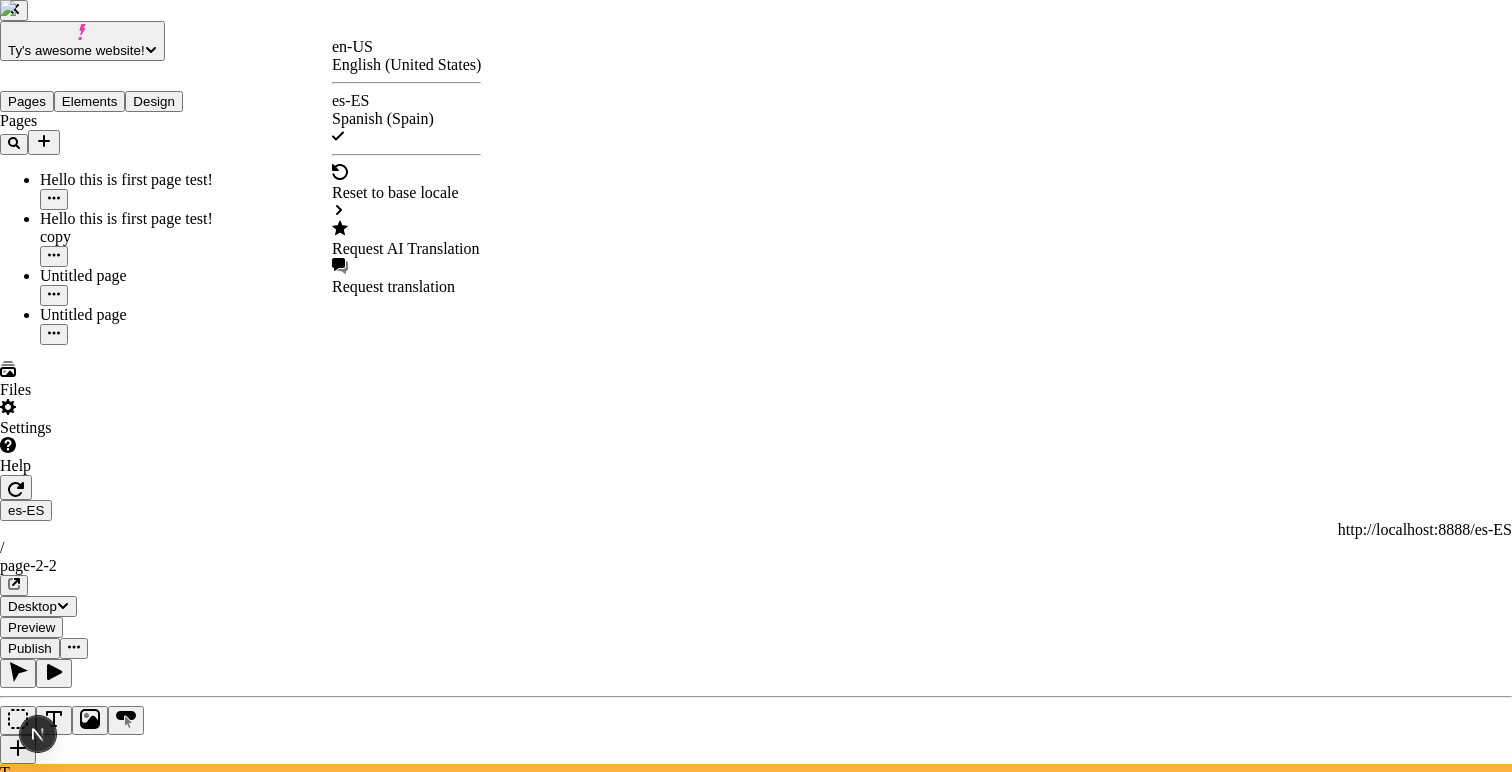 scroll, scrollTop: 416, scrollLeft: 0, axis: vertical 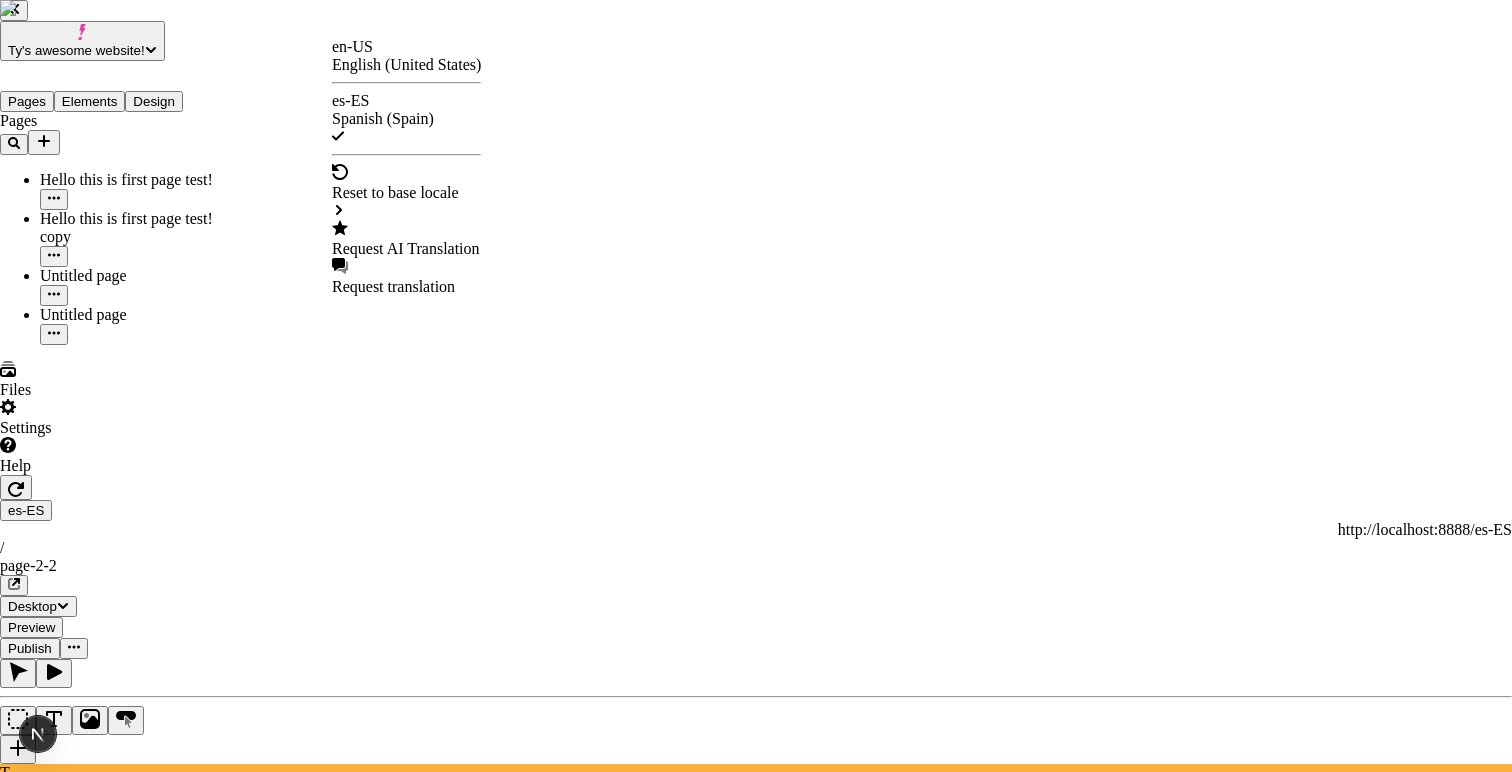 click at bounding box center [756, 4112] 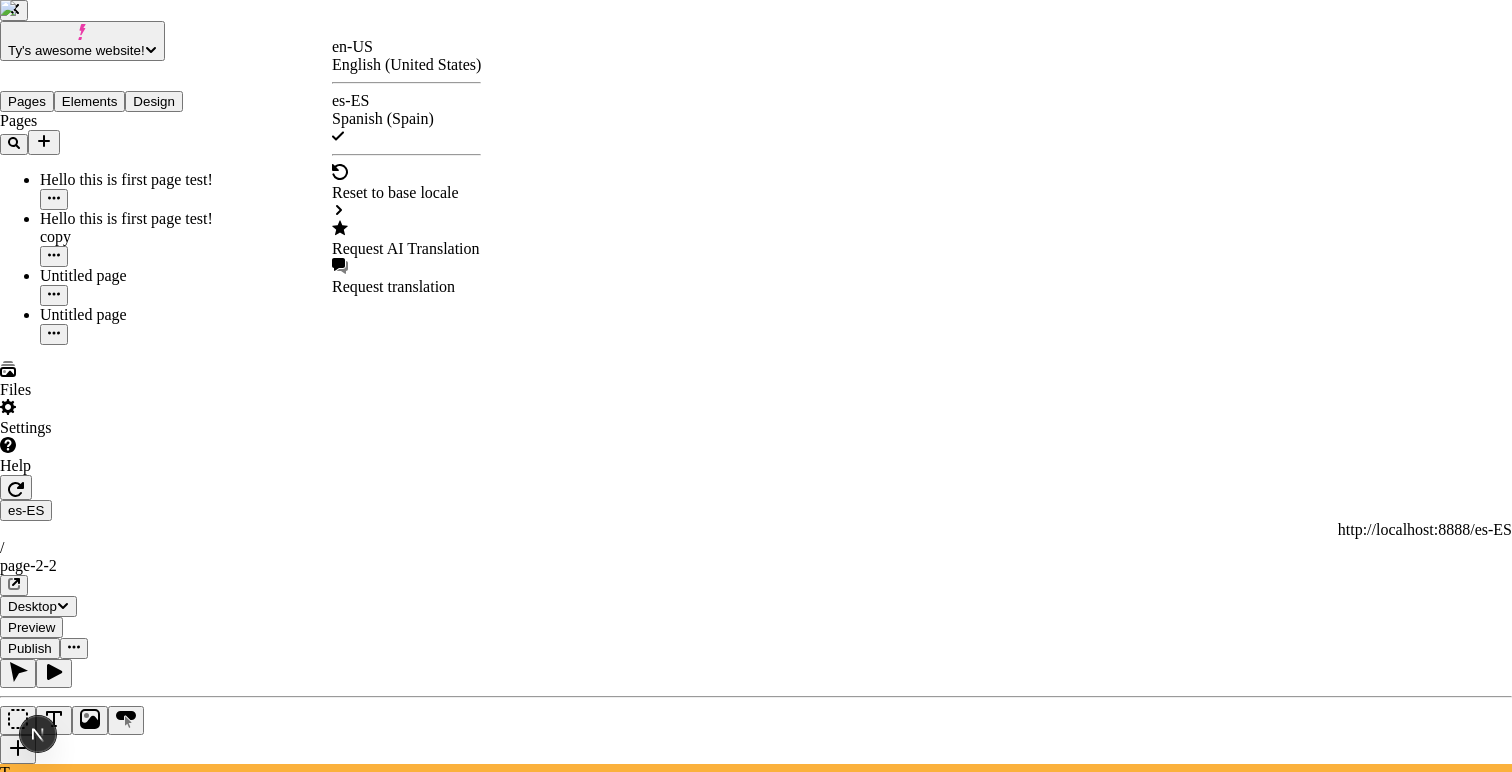 checkbox on "true" 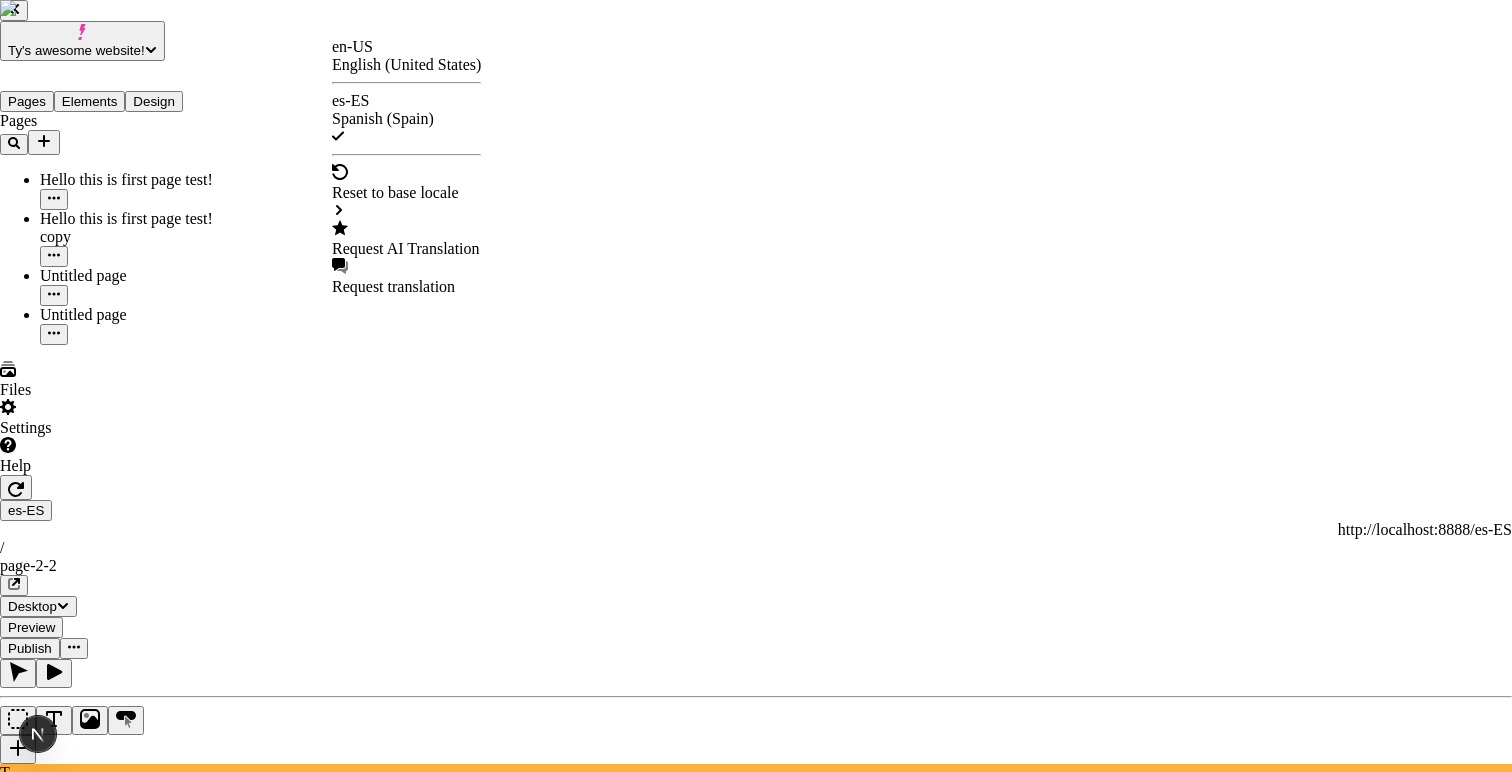 click at bounding box center [756, 4264] 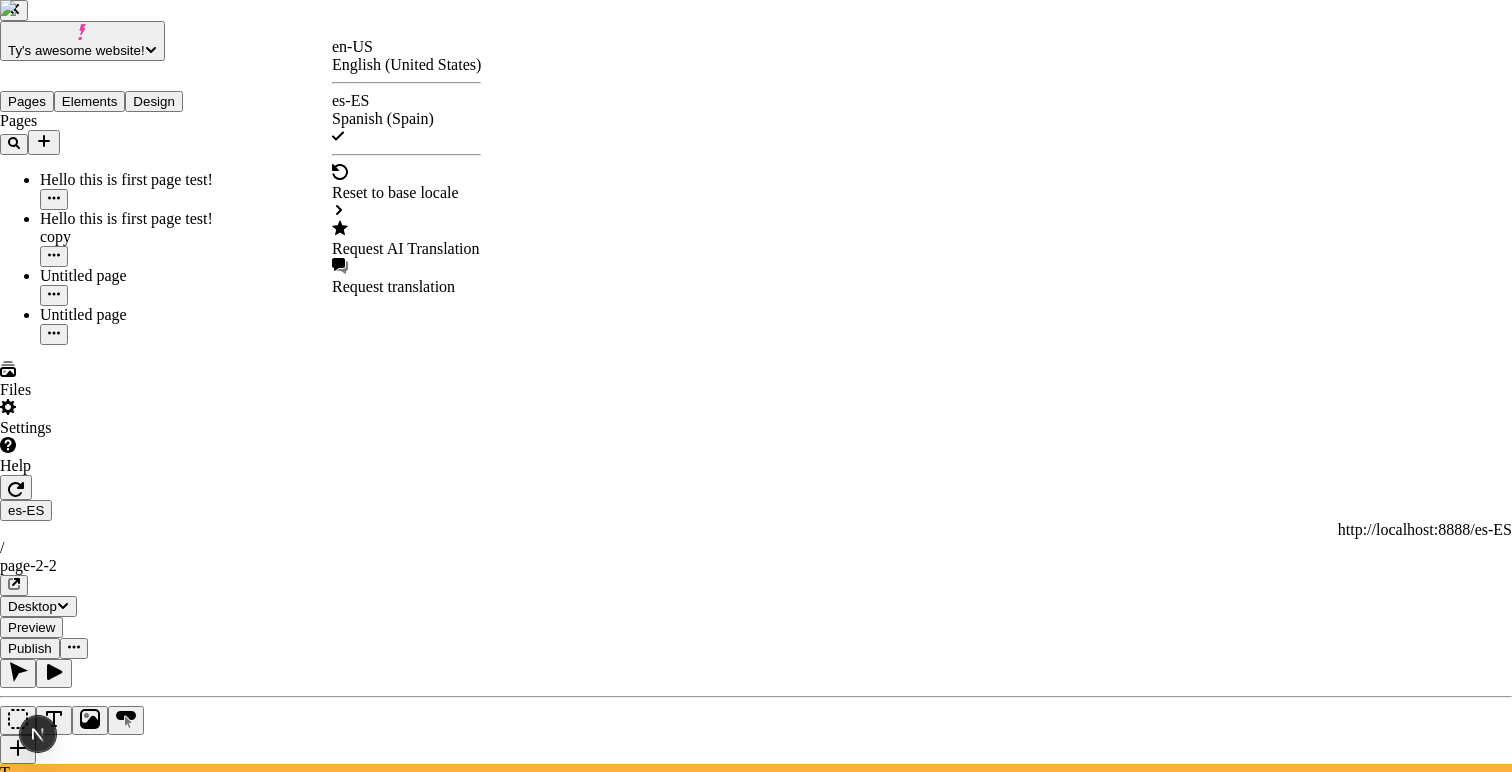 checkbox on "true" 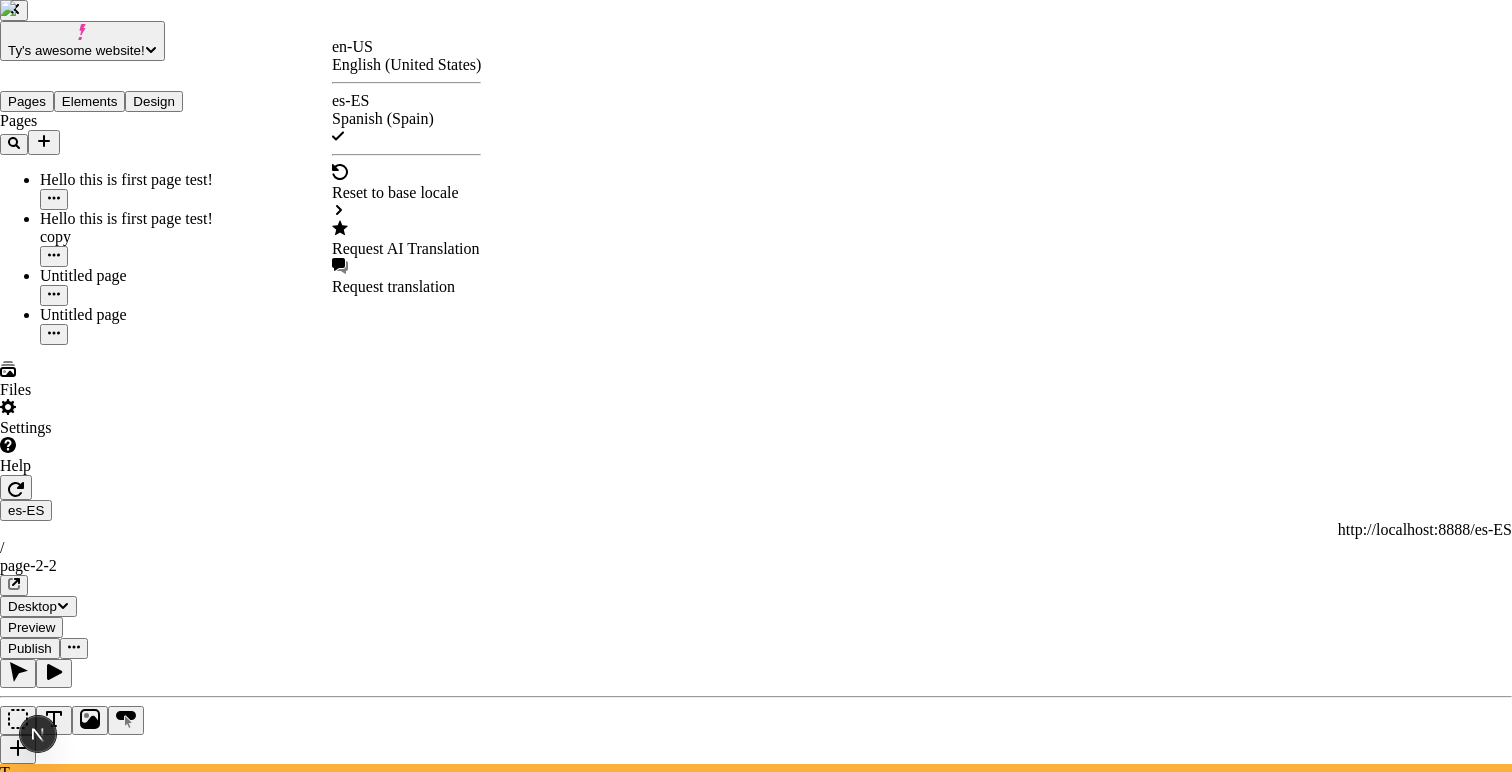 click at bounding box center [756, 4454] 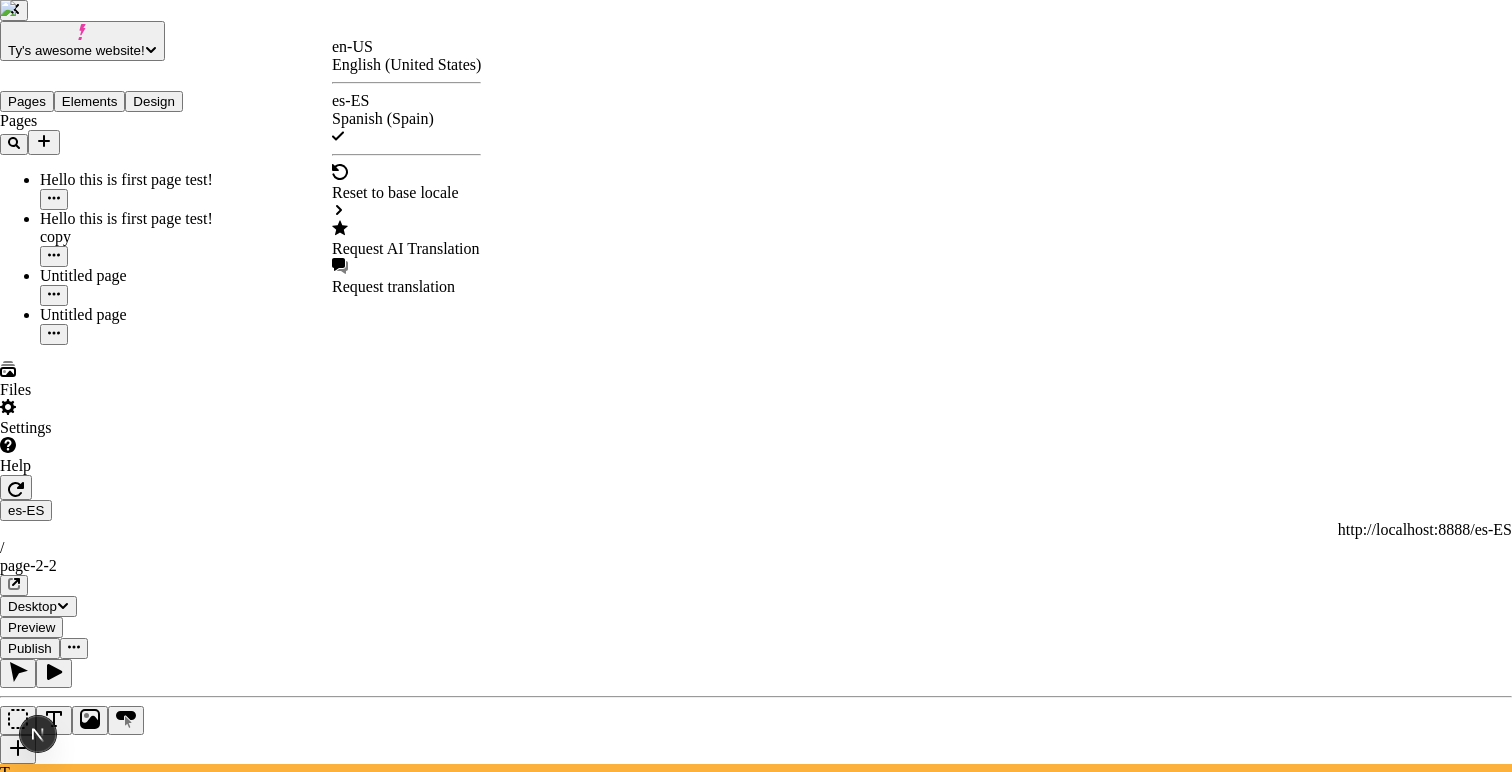 checkbox on "true" 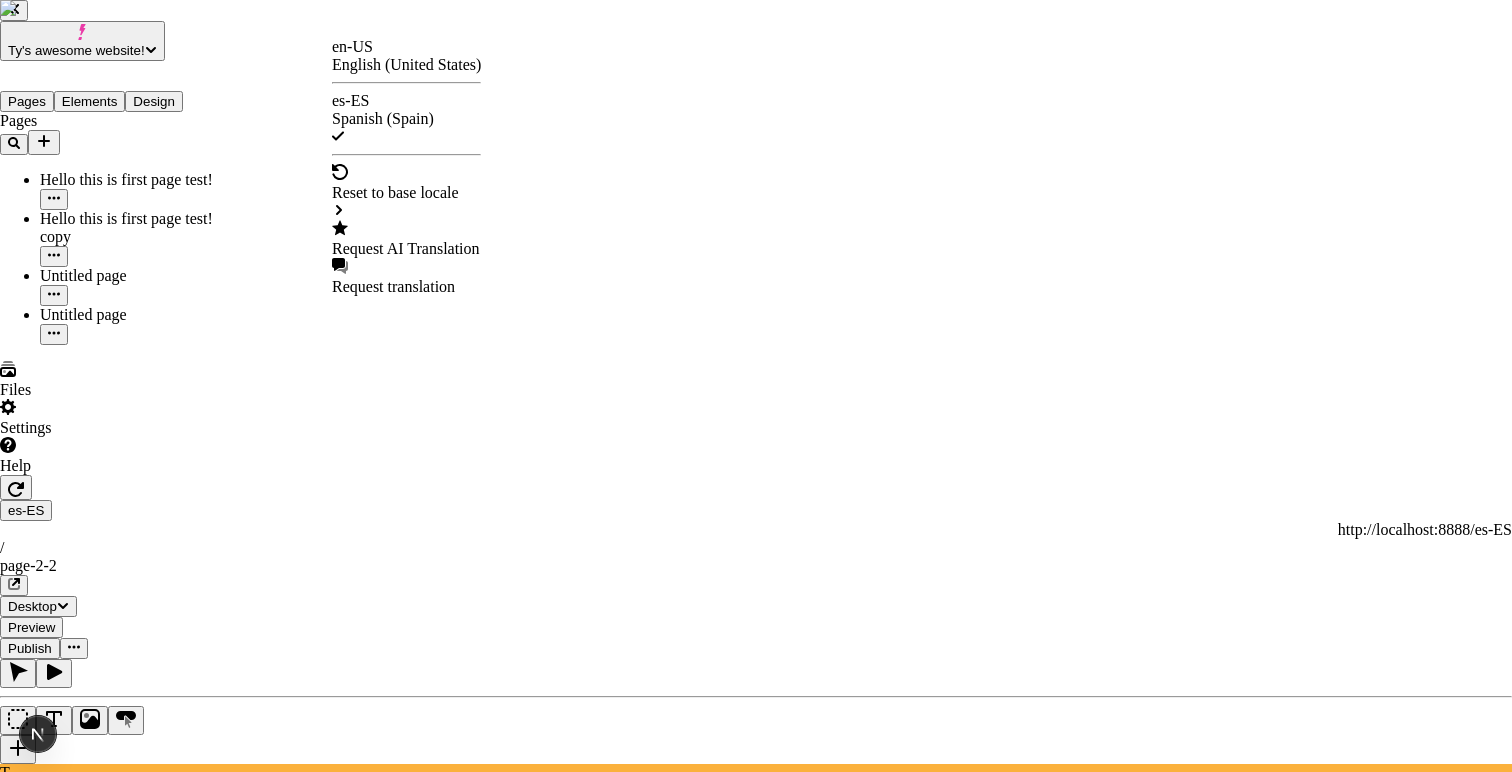 click on "Translate" at bounding box center (93, 4492) 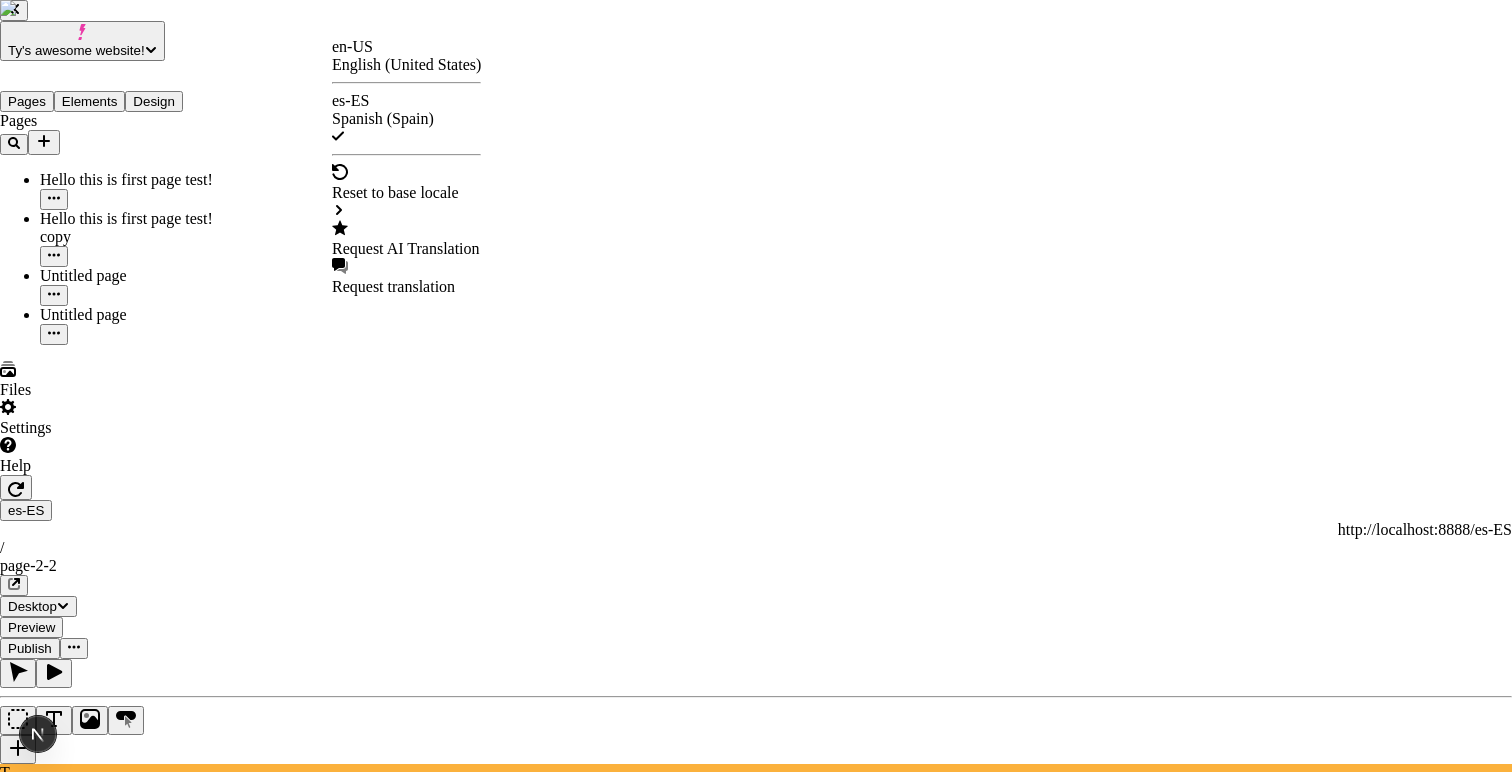 checkbox on "false" 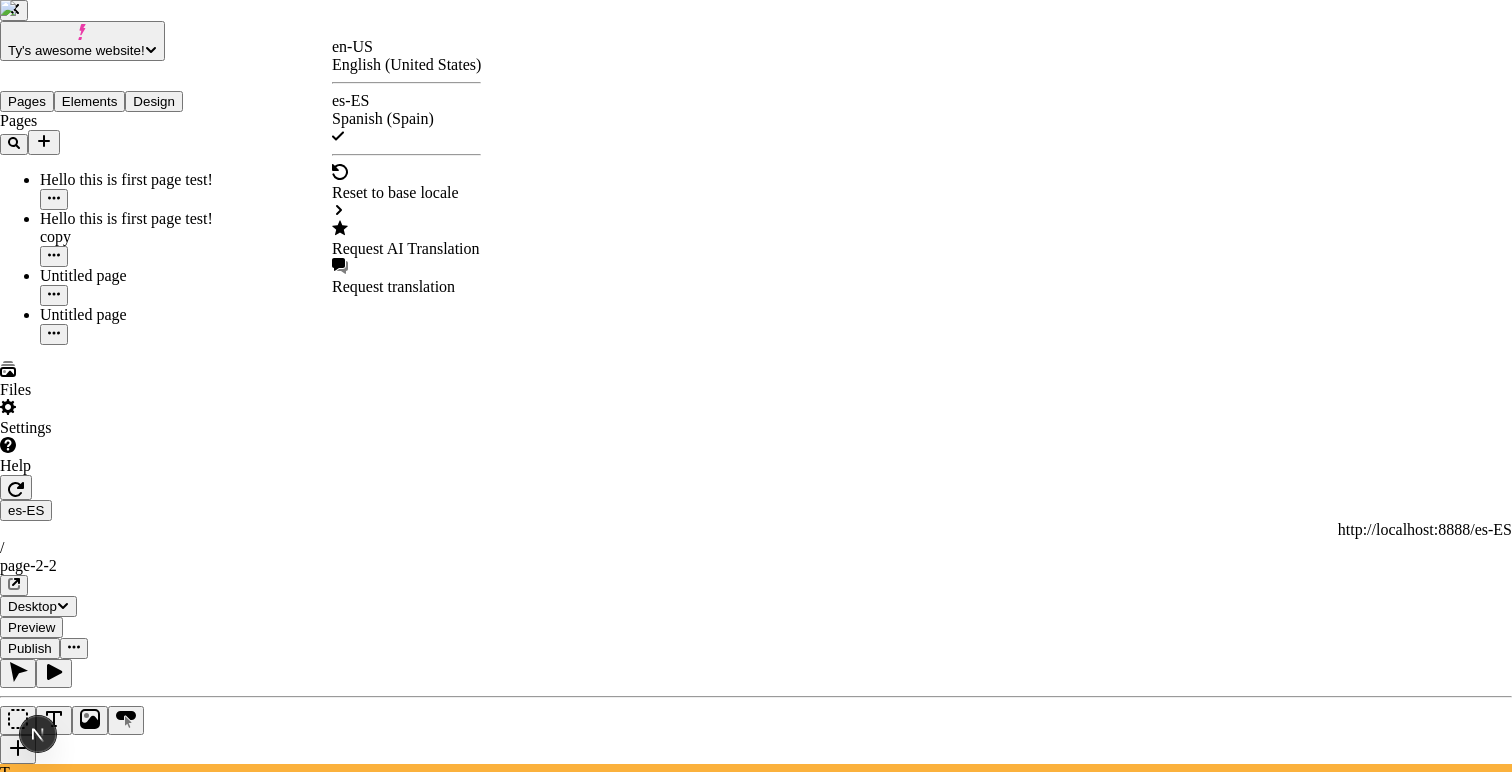 checkbox on "false" 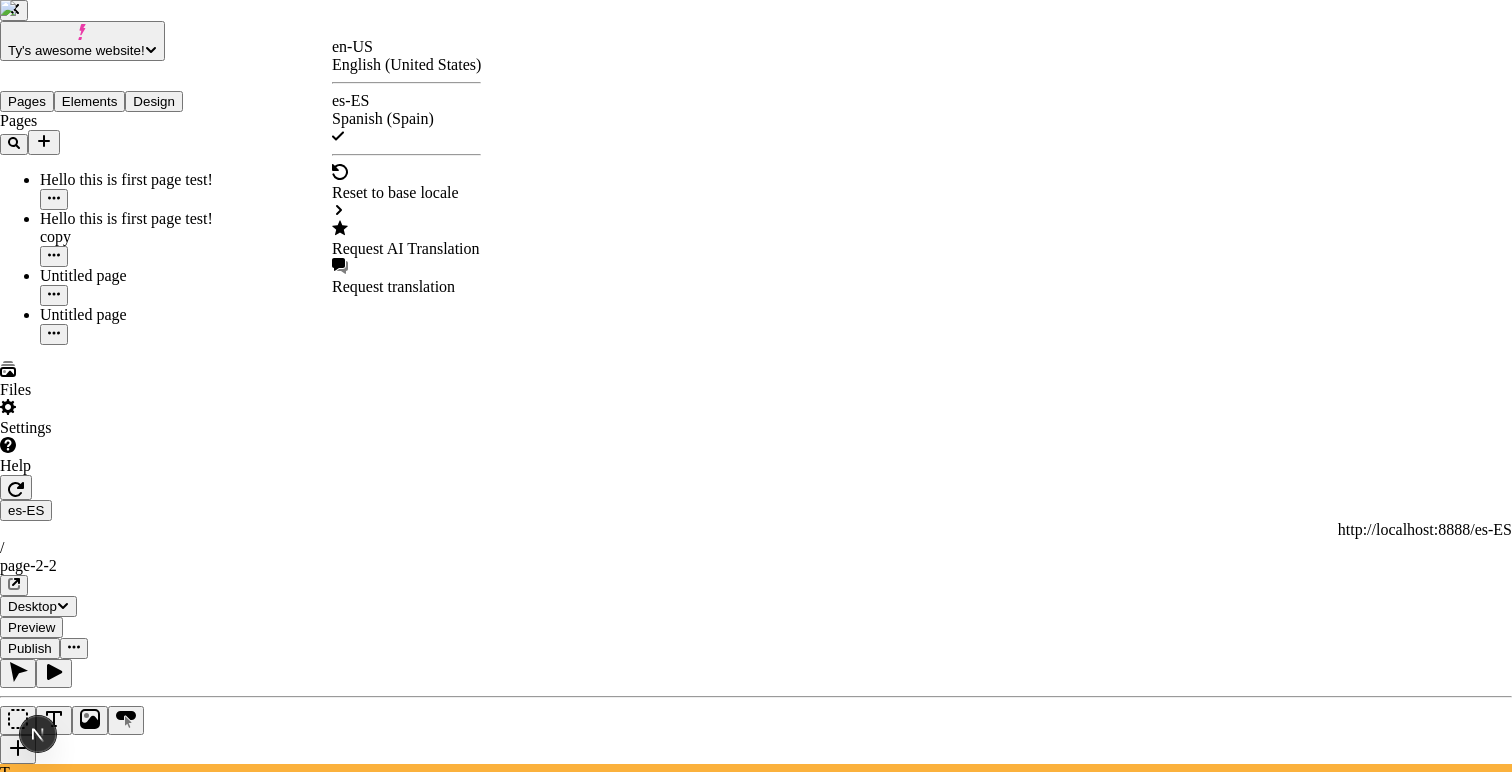 checkbox on "false" 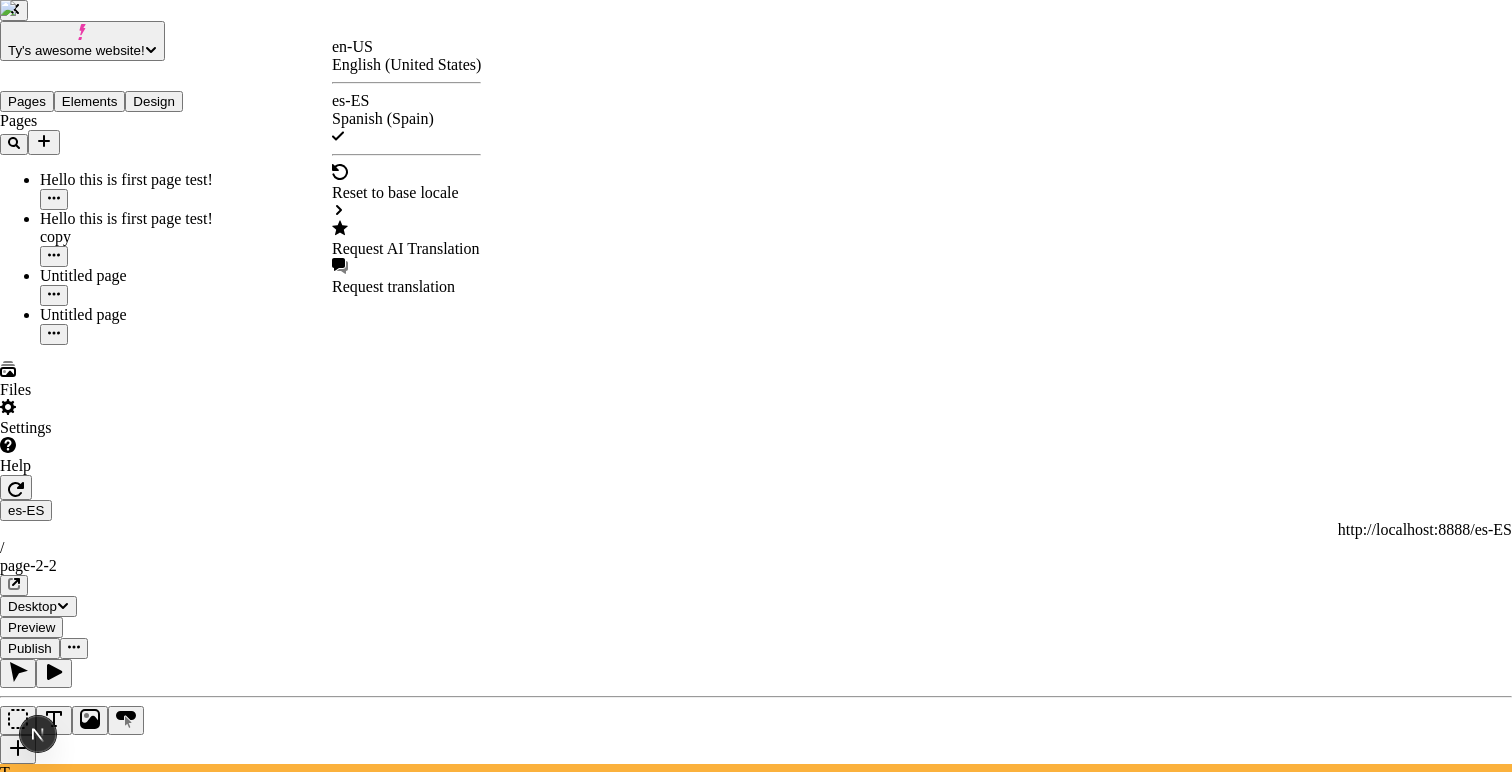 checkbox on "false" 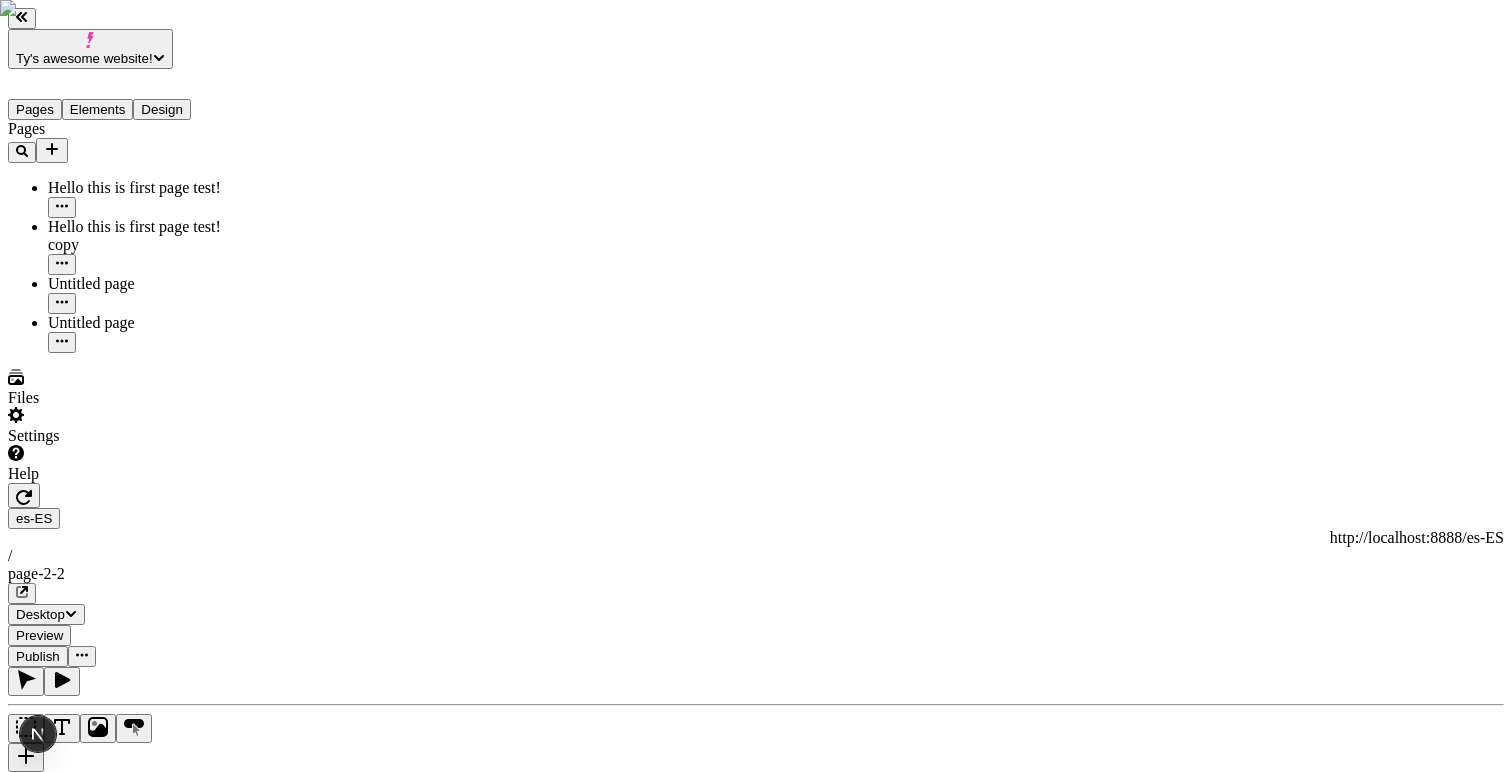 click 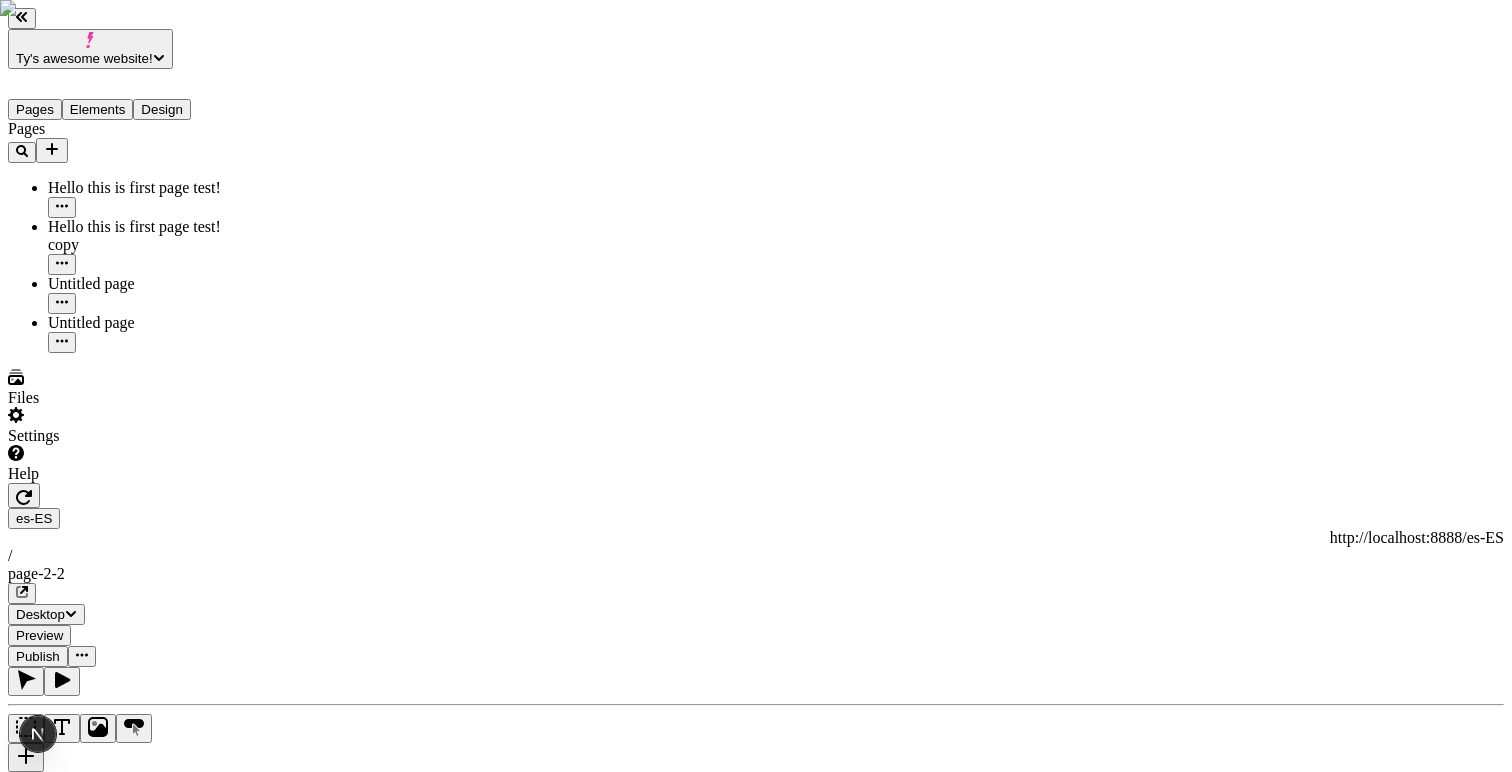 click on "Ty's awesome website! Pages Elements Design Pages Hello this is first page test! Hello this is first page test! copy Untitled page Untitled page Files Settings Help es-ES http://localhost:8888/es-ES / page-2-2 Desktop Preview Publish T Metadata Online Path /page-2-2 Title Description Social Image Choose an image Choose Exclude from search engines Canonical URL Sitemap priority 0.75 Sitemap frequency Hourly Snippets" at bounding box center (756, 1635) 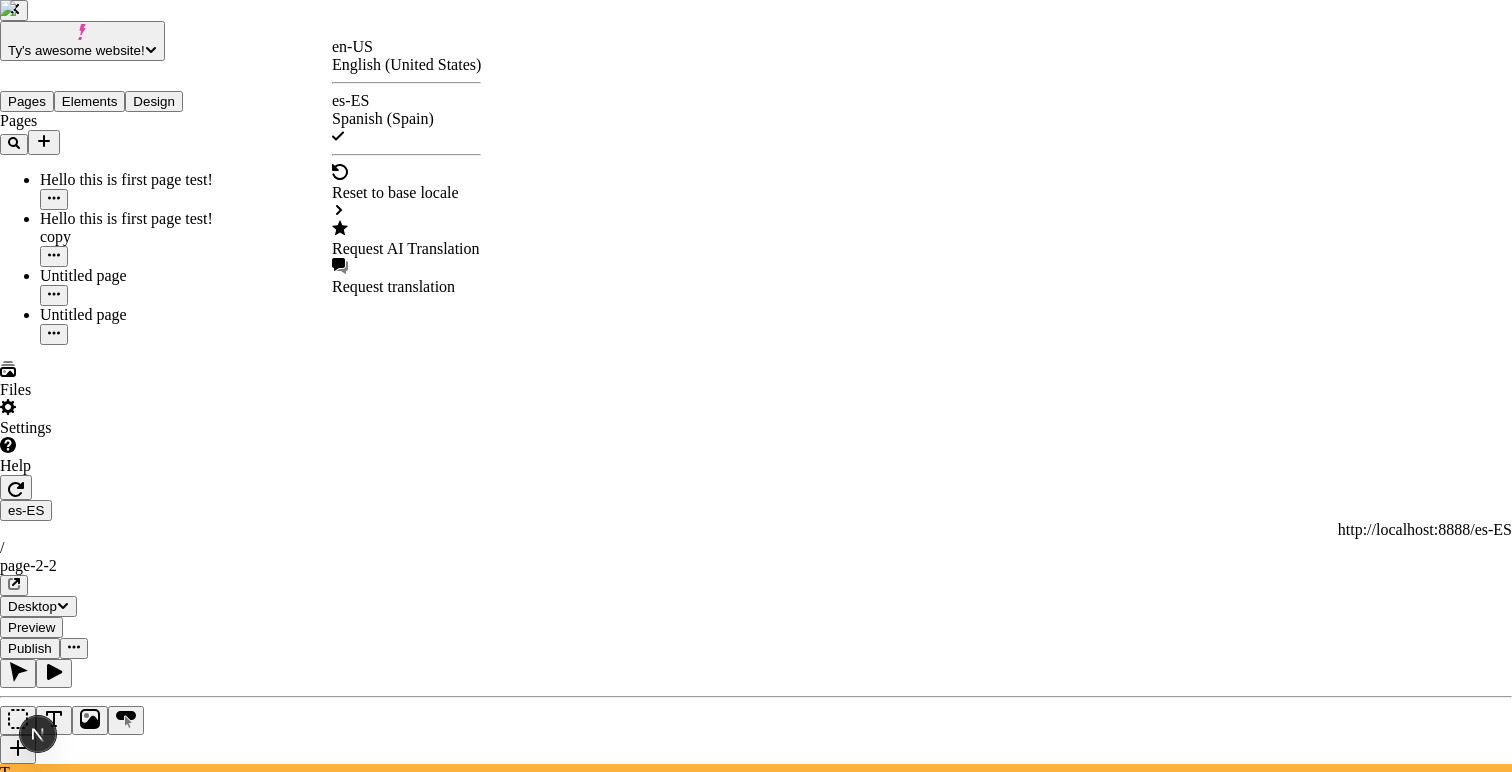 click on "Request AI Translation" at bounding box center (406, 249) 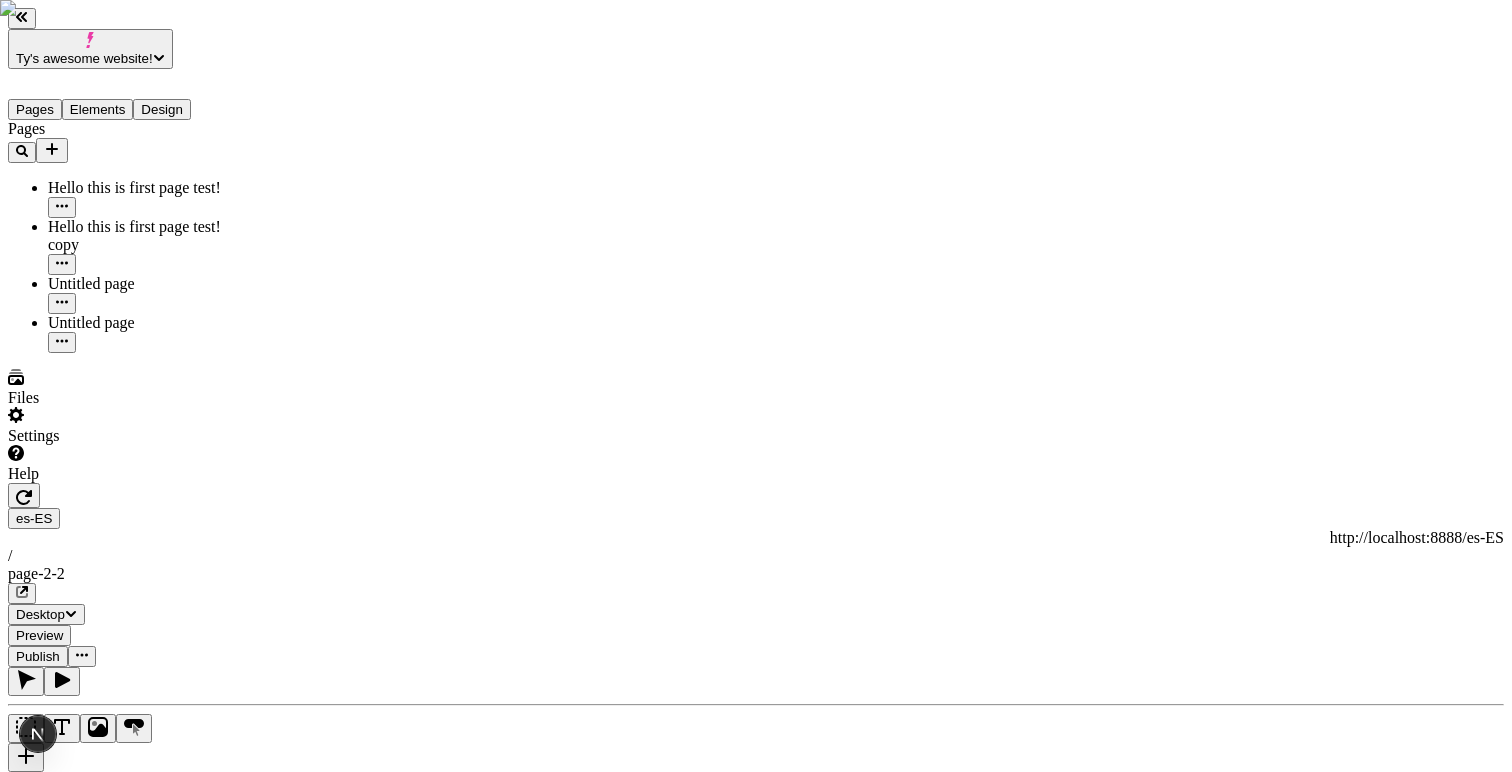 click at bounding box center (24, 495) 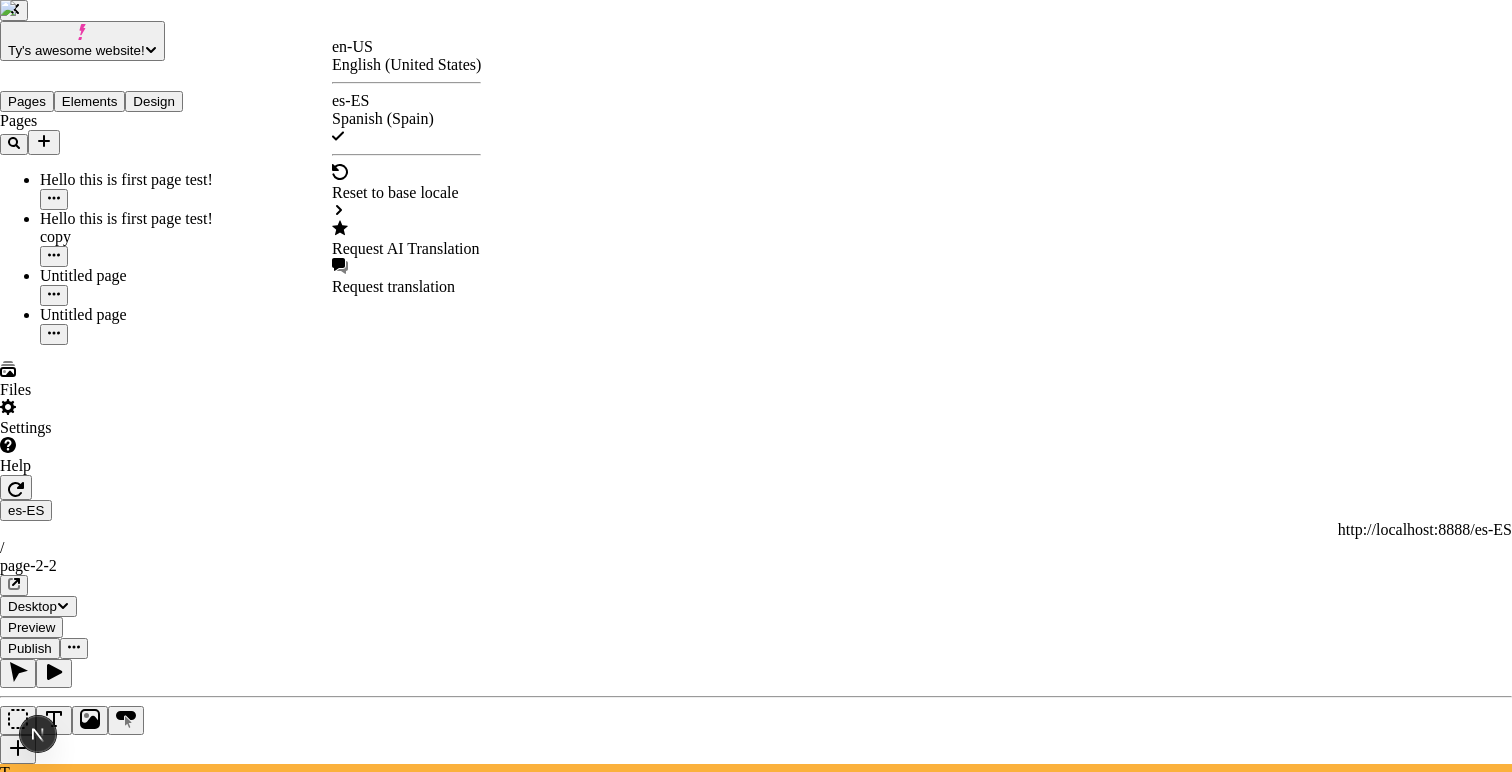 click on "Request AI Translation" at bounding box center [406, 249] 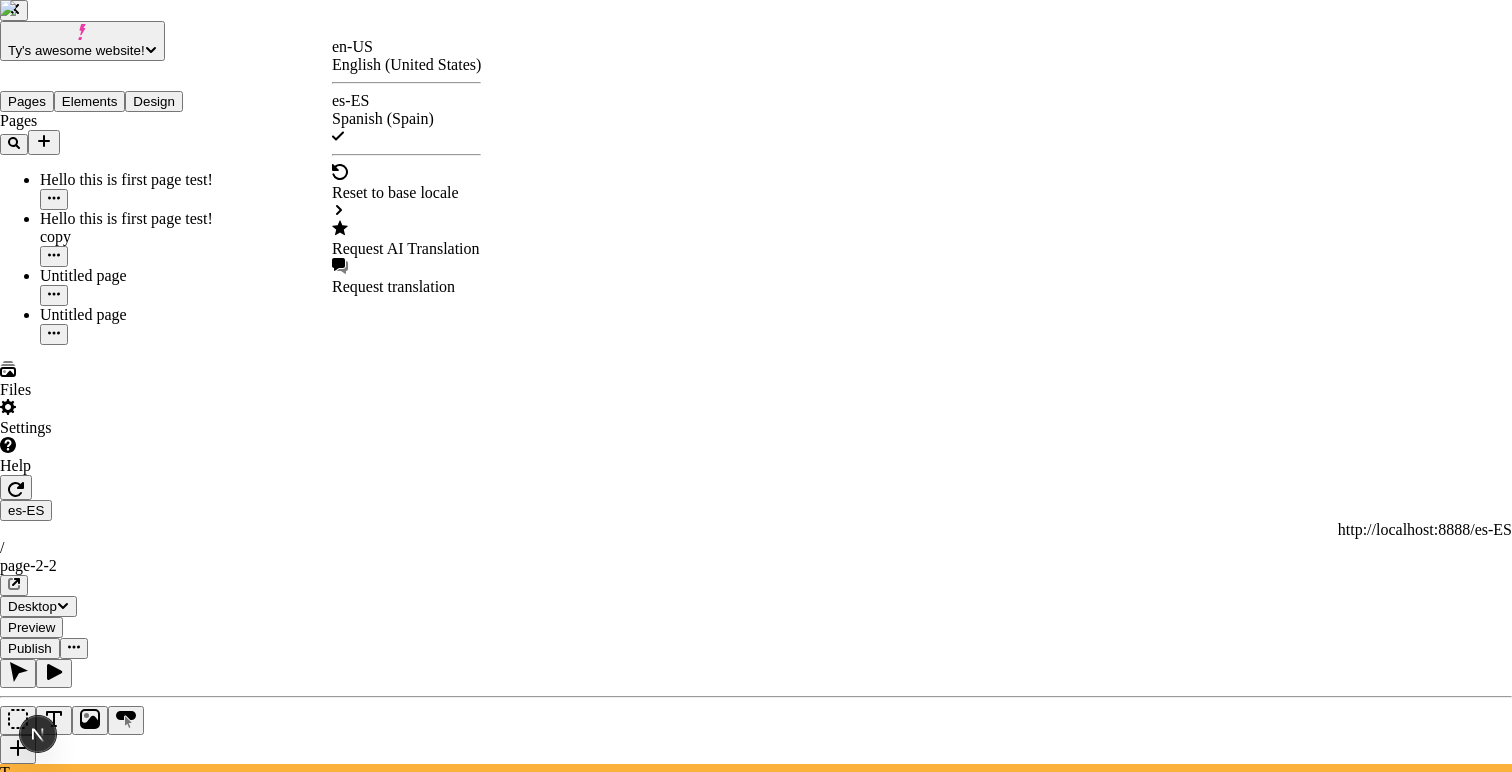 checkbox on "true" 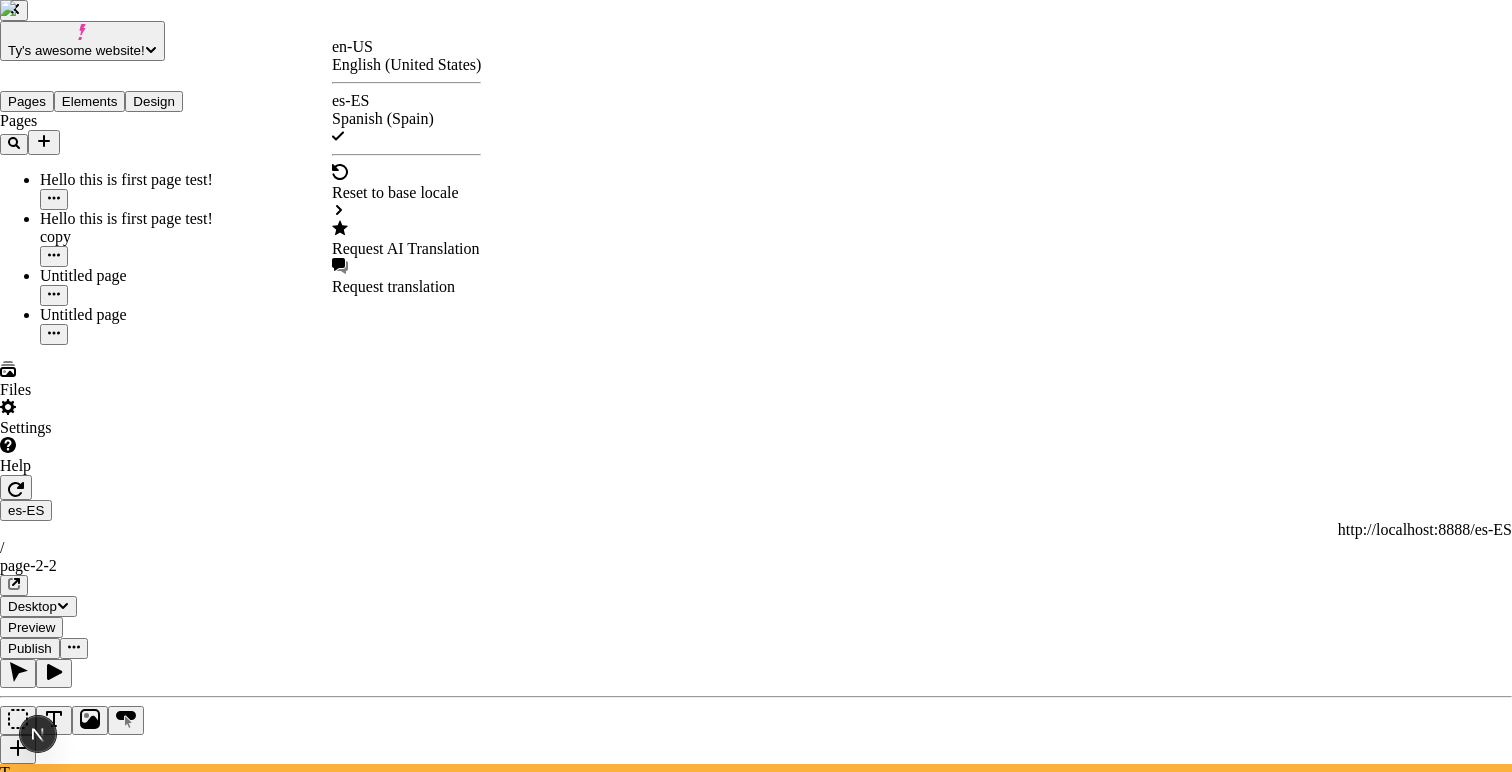 checkbox on "true" 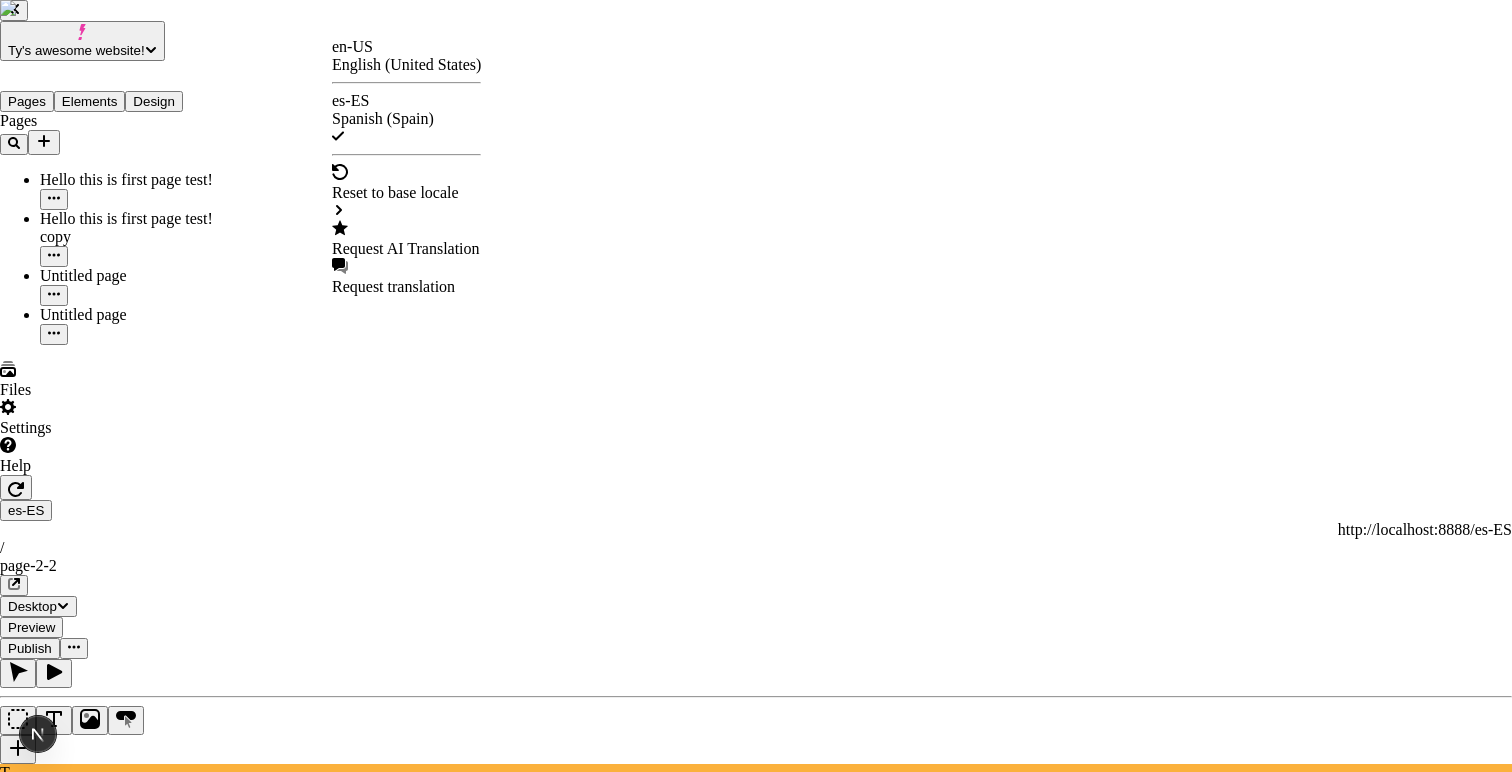 checkbox on "true" 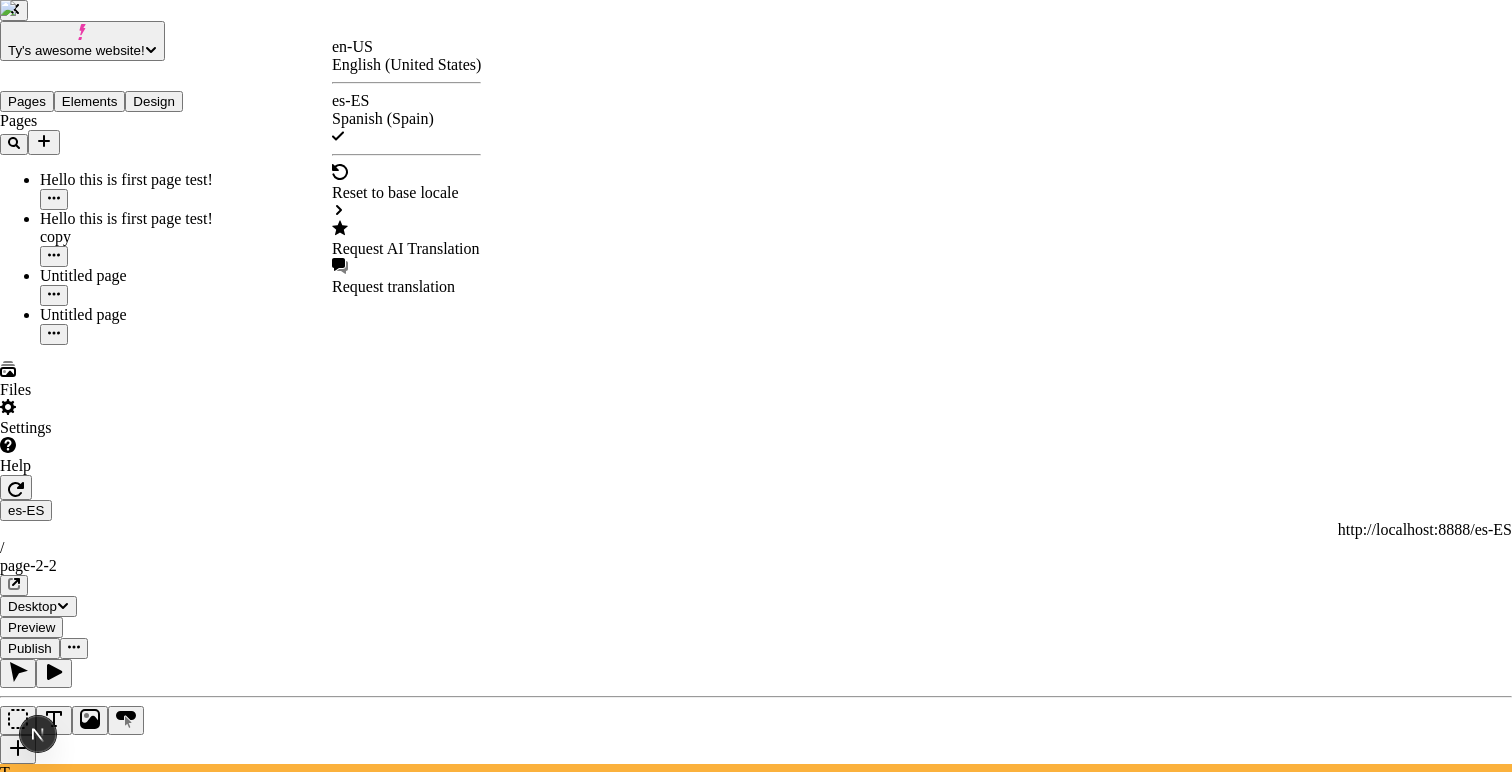 checkbox on "false" 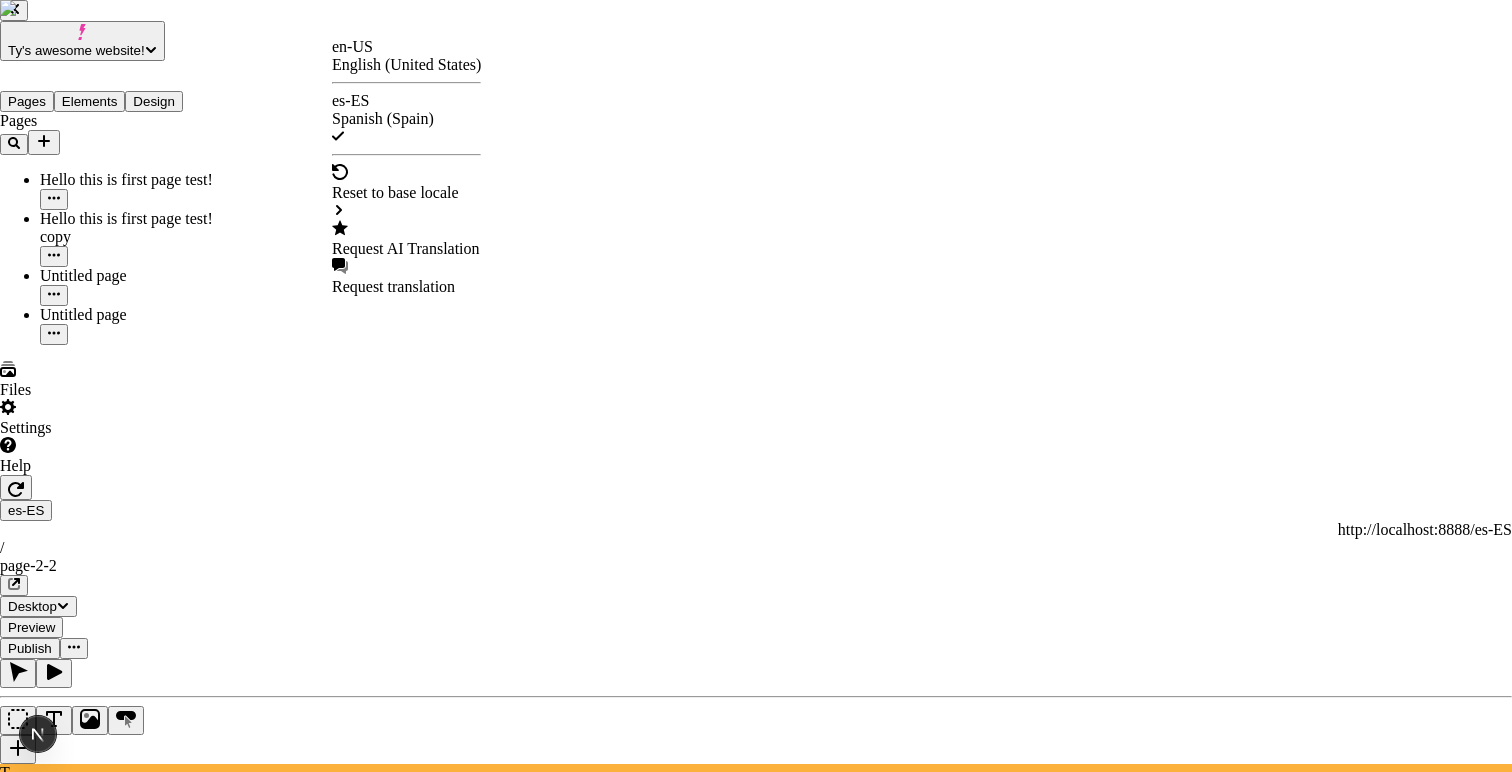 checkbox on "false" 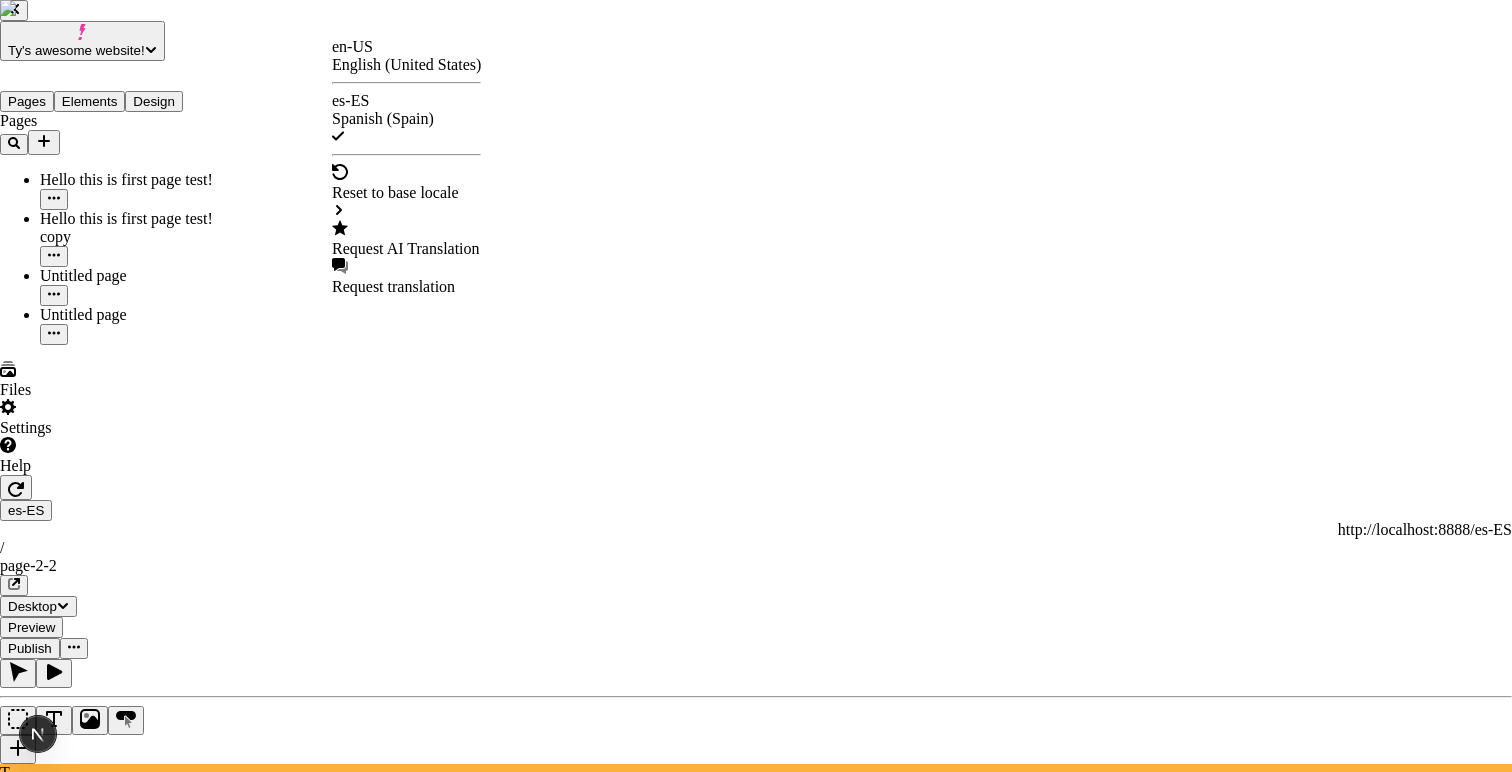 checkbox on "false" 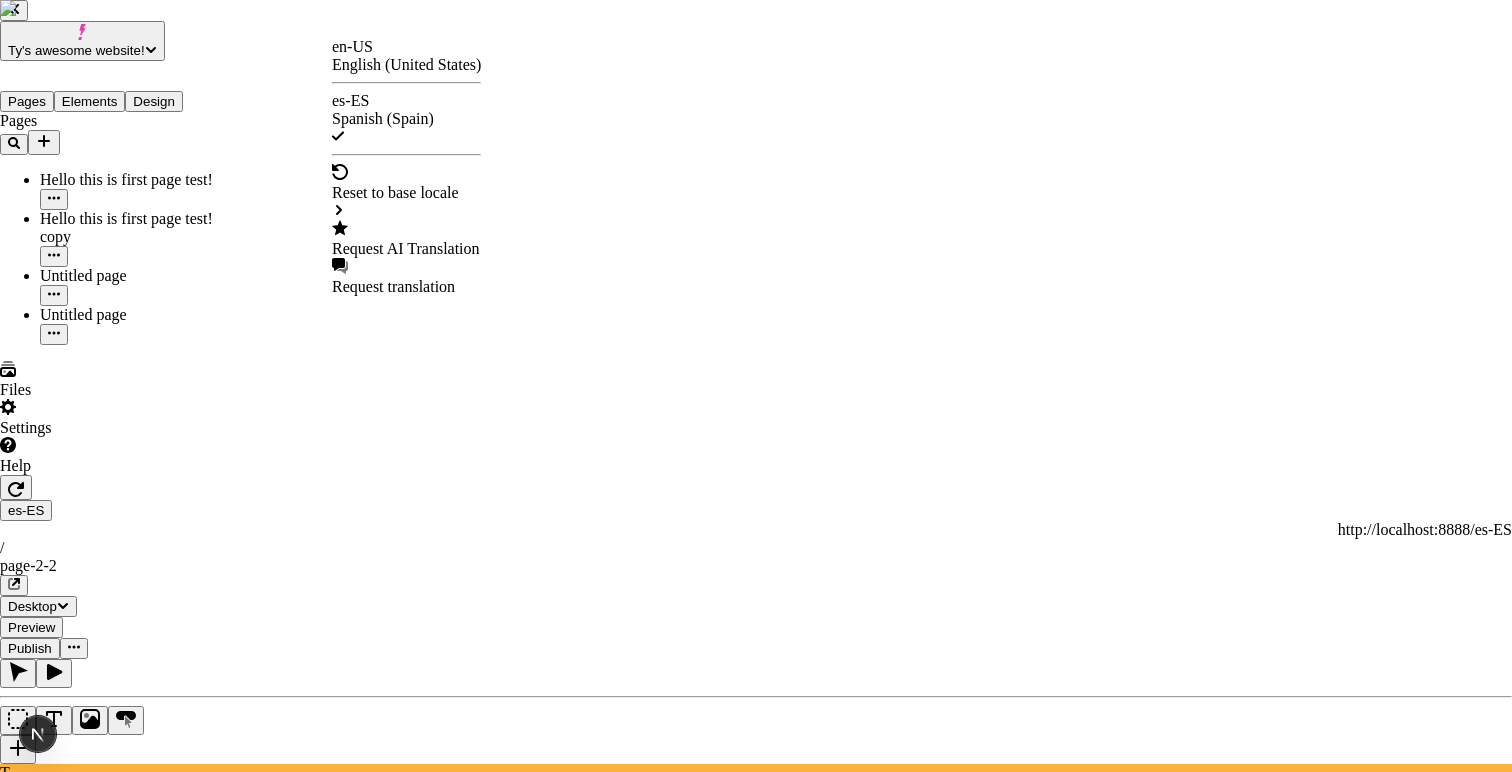 checkbox on "true" 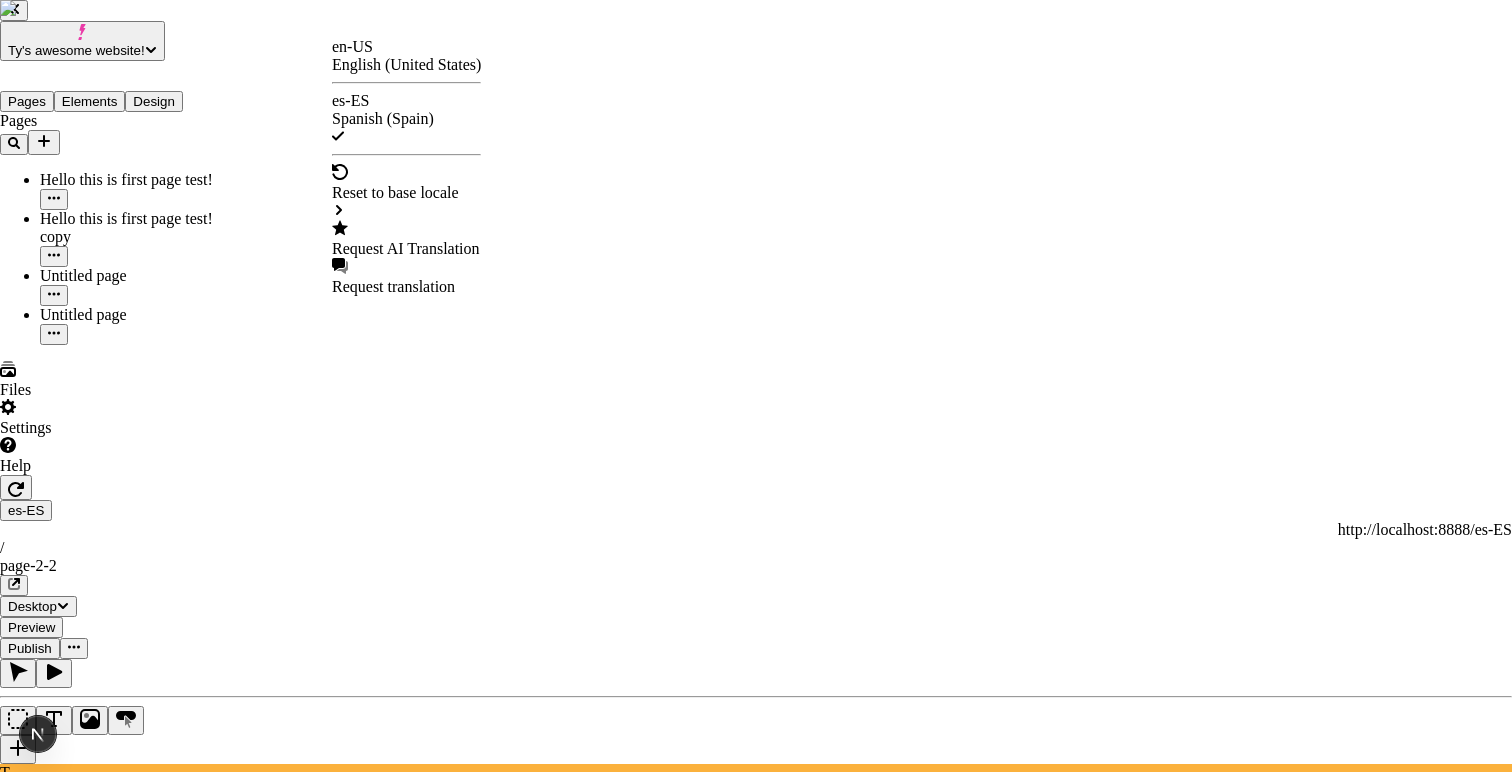 checkbox on "true" 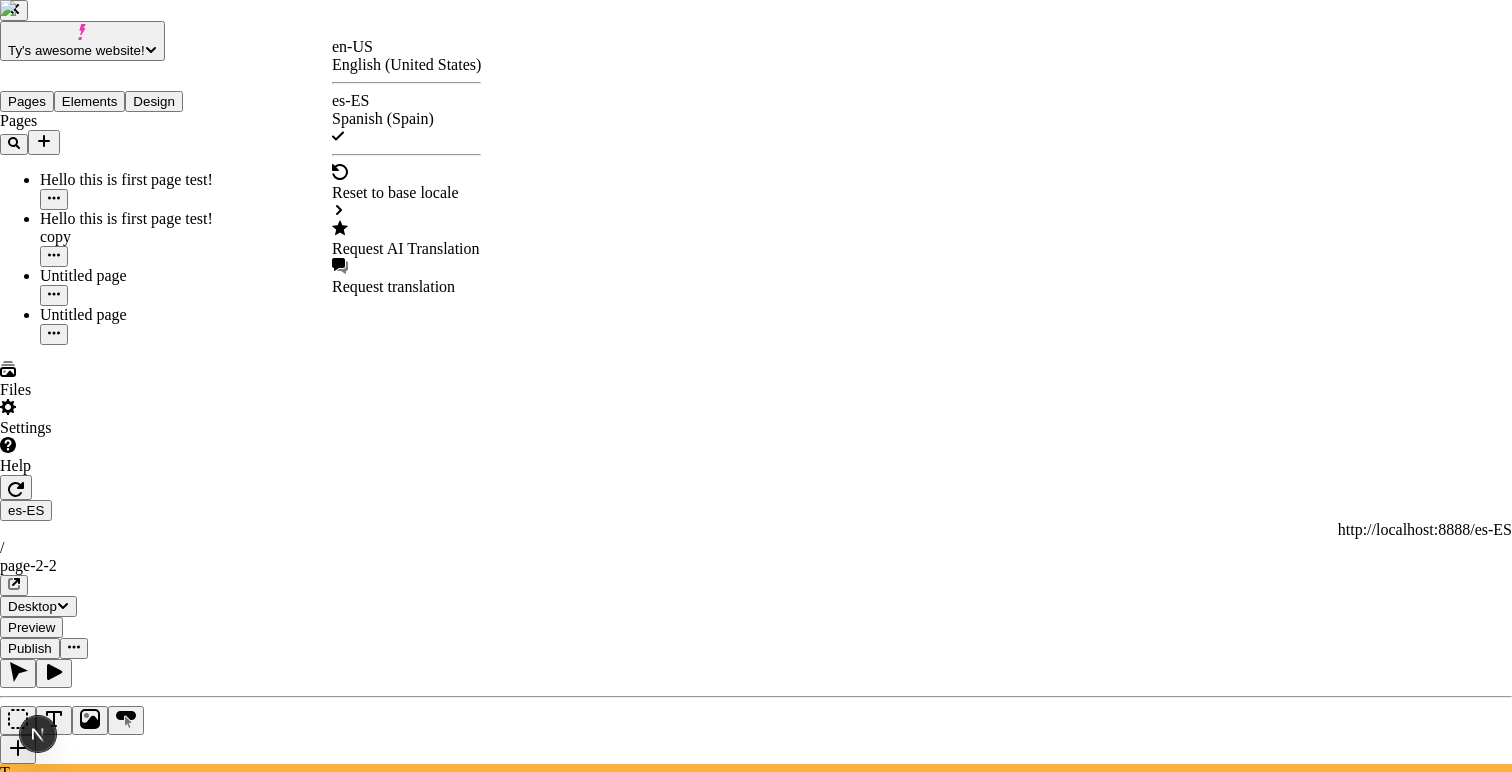 checkbox on "true" 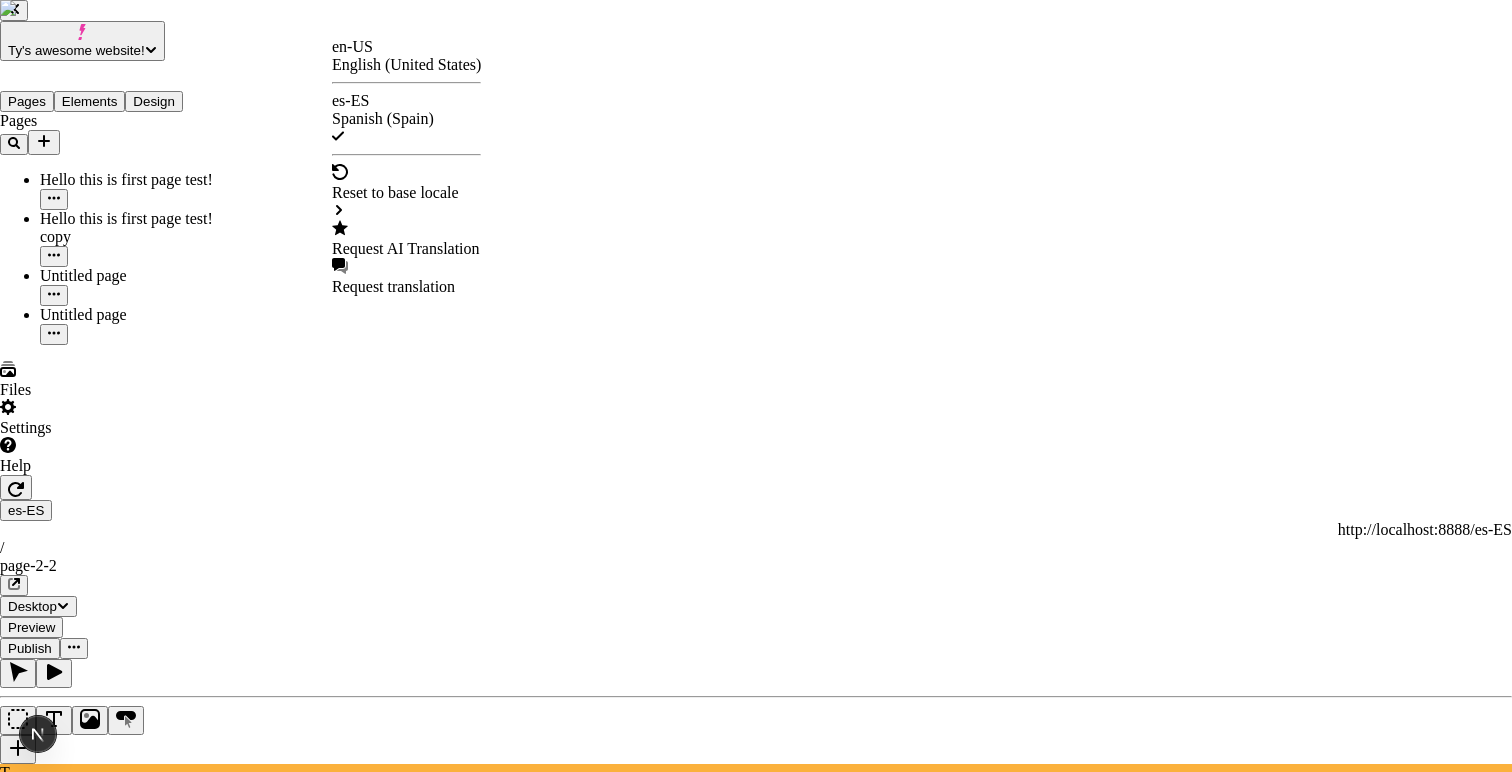 checkbox on "true" 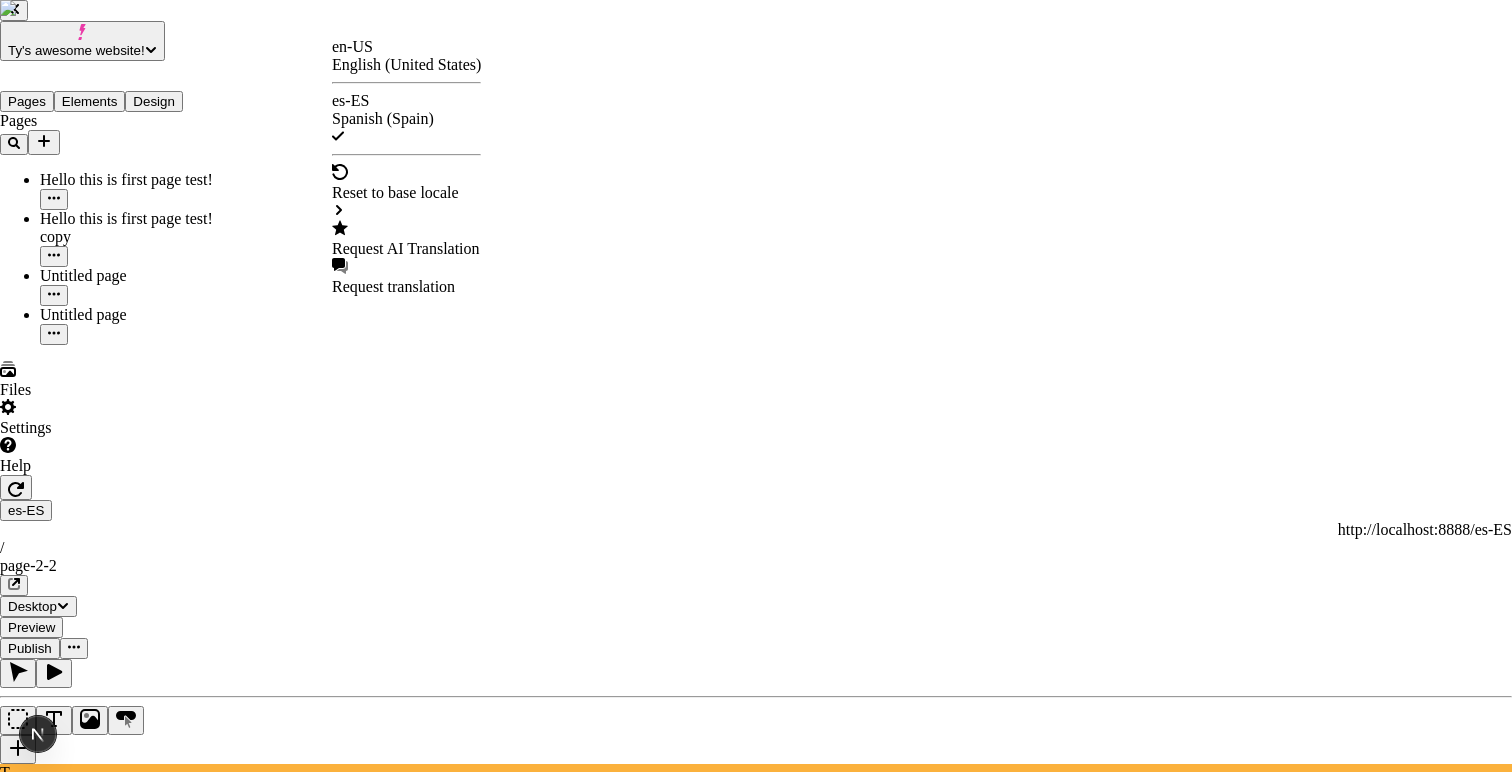 checkbox on "true" 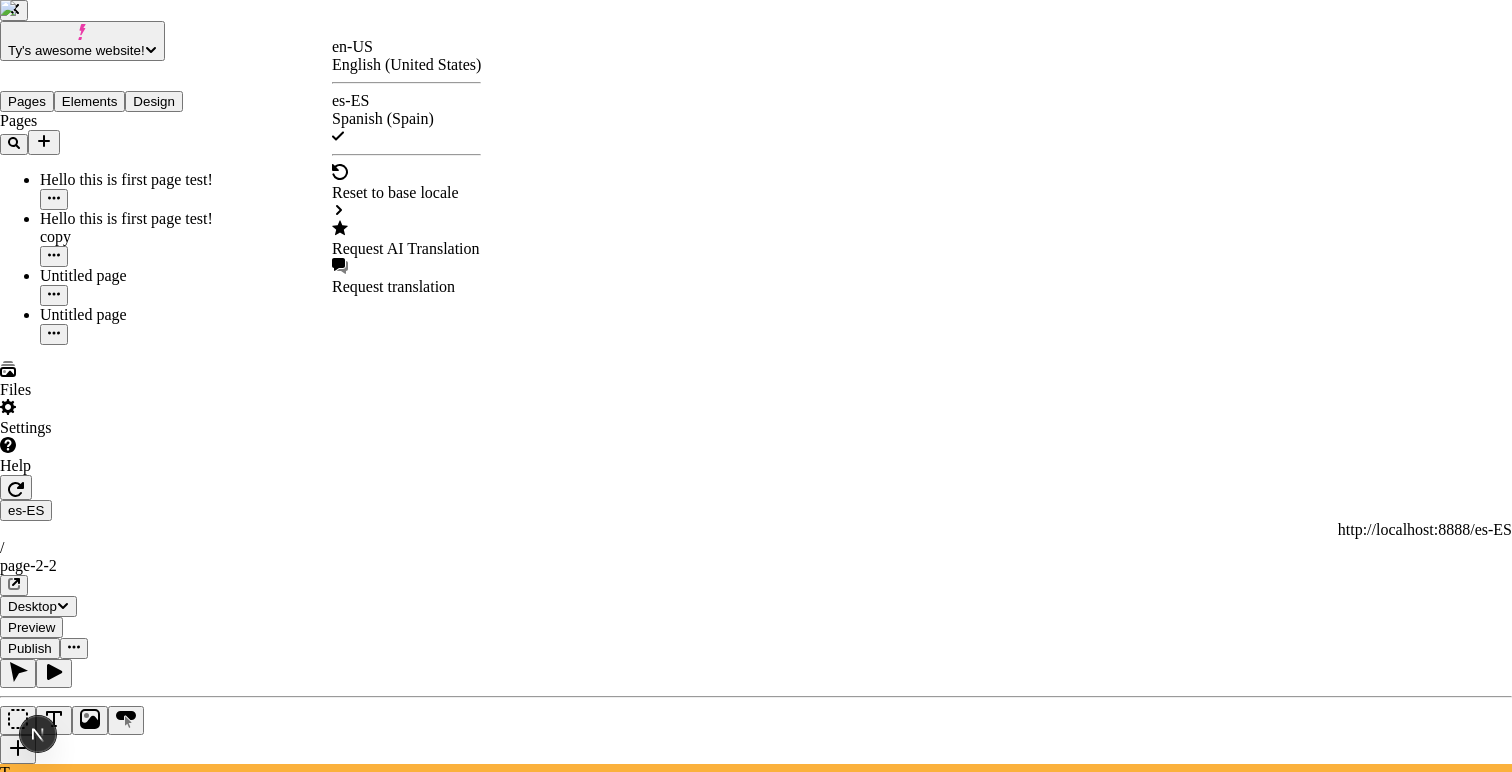 checkbox on "true" 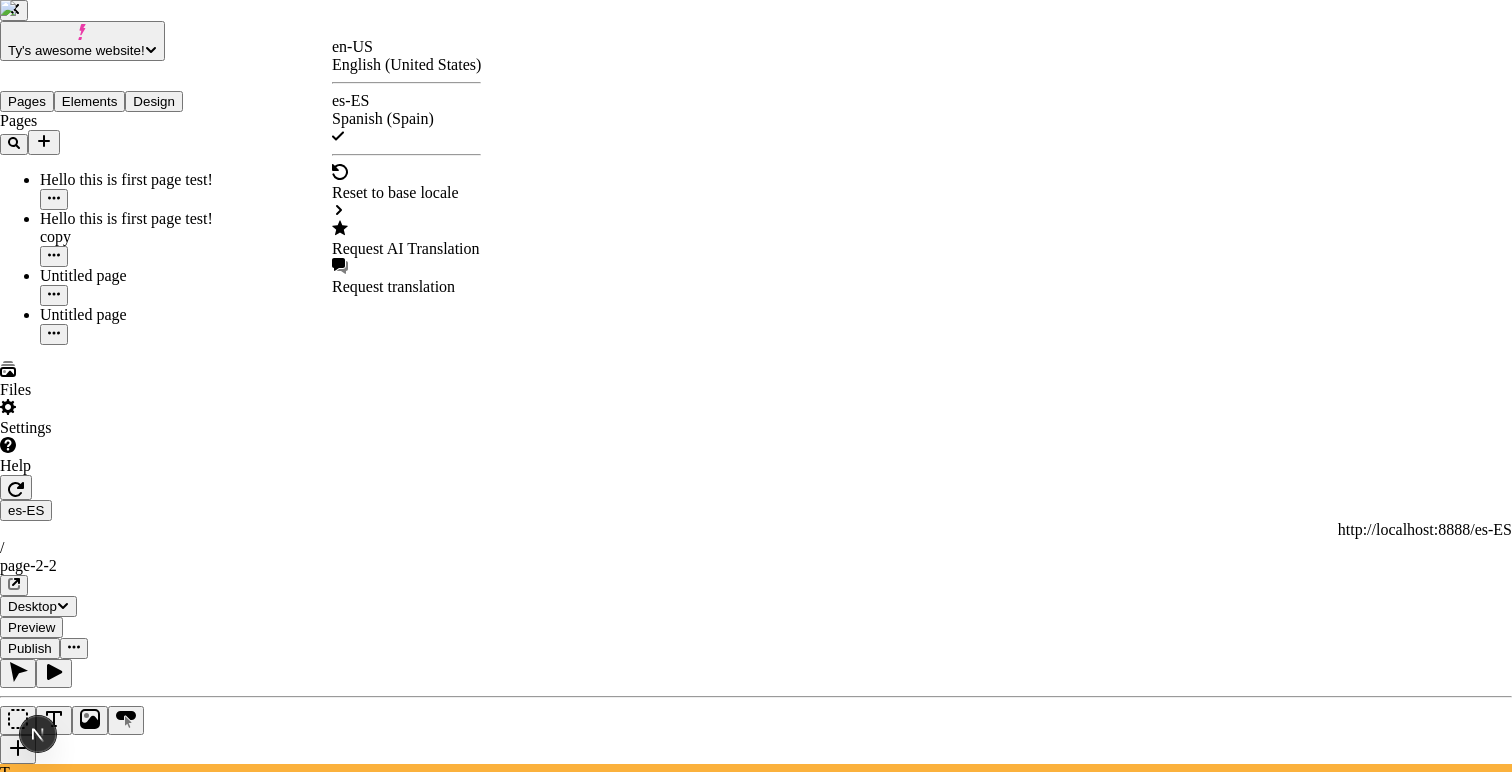 checkbox on "true" 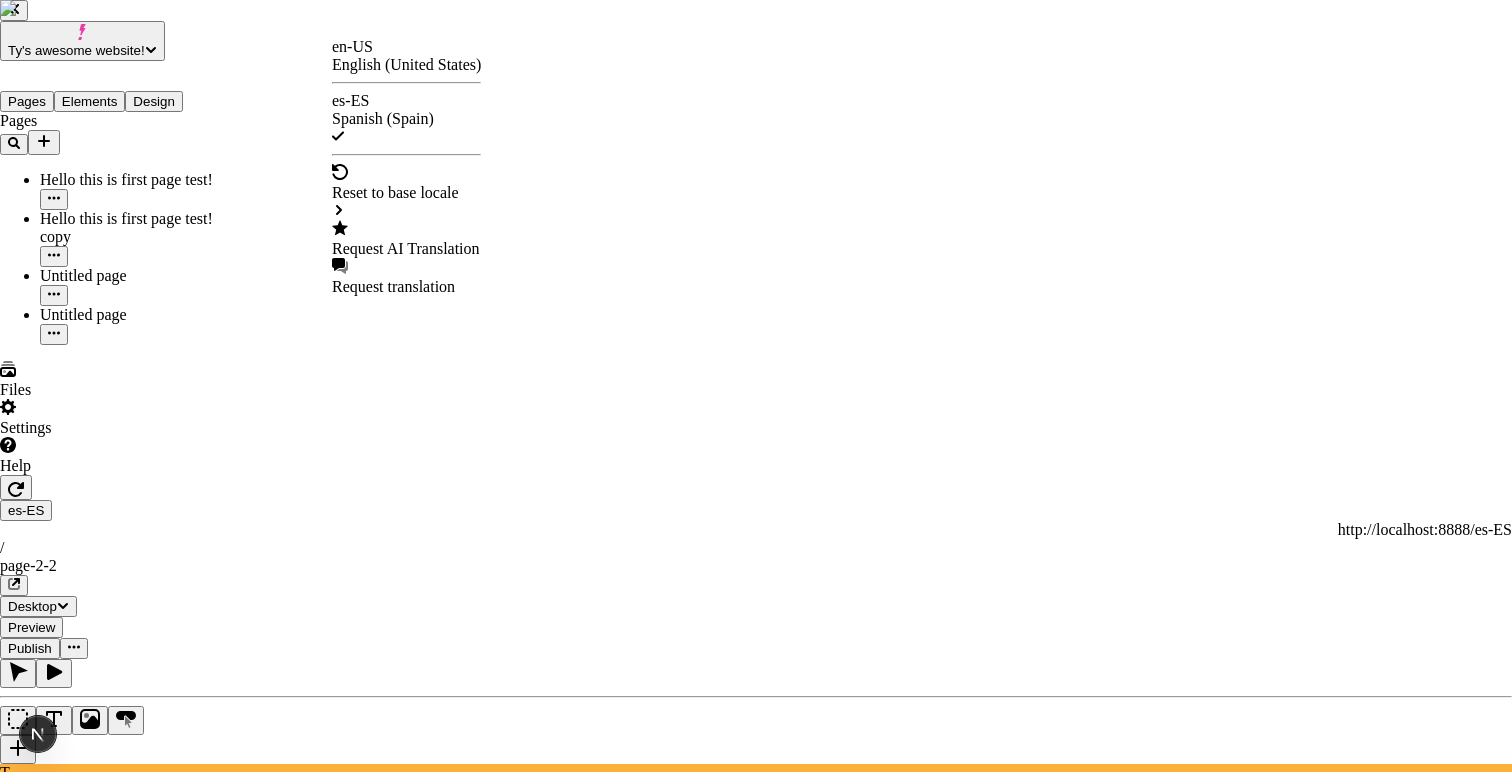 checkbox on "true" 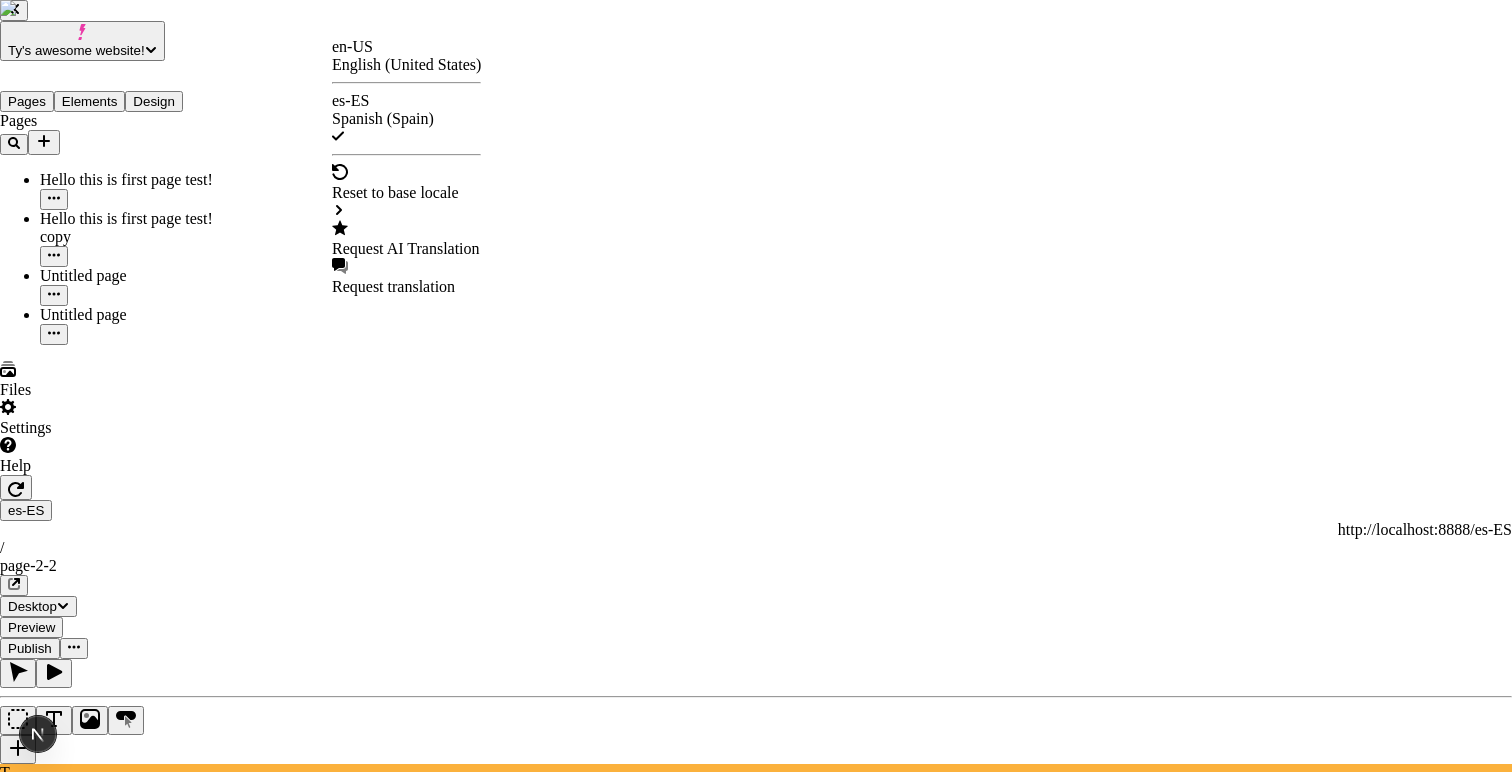 checkbox on "true" 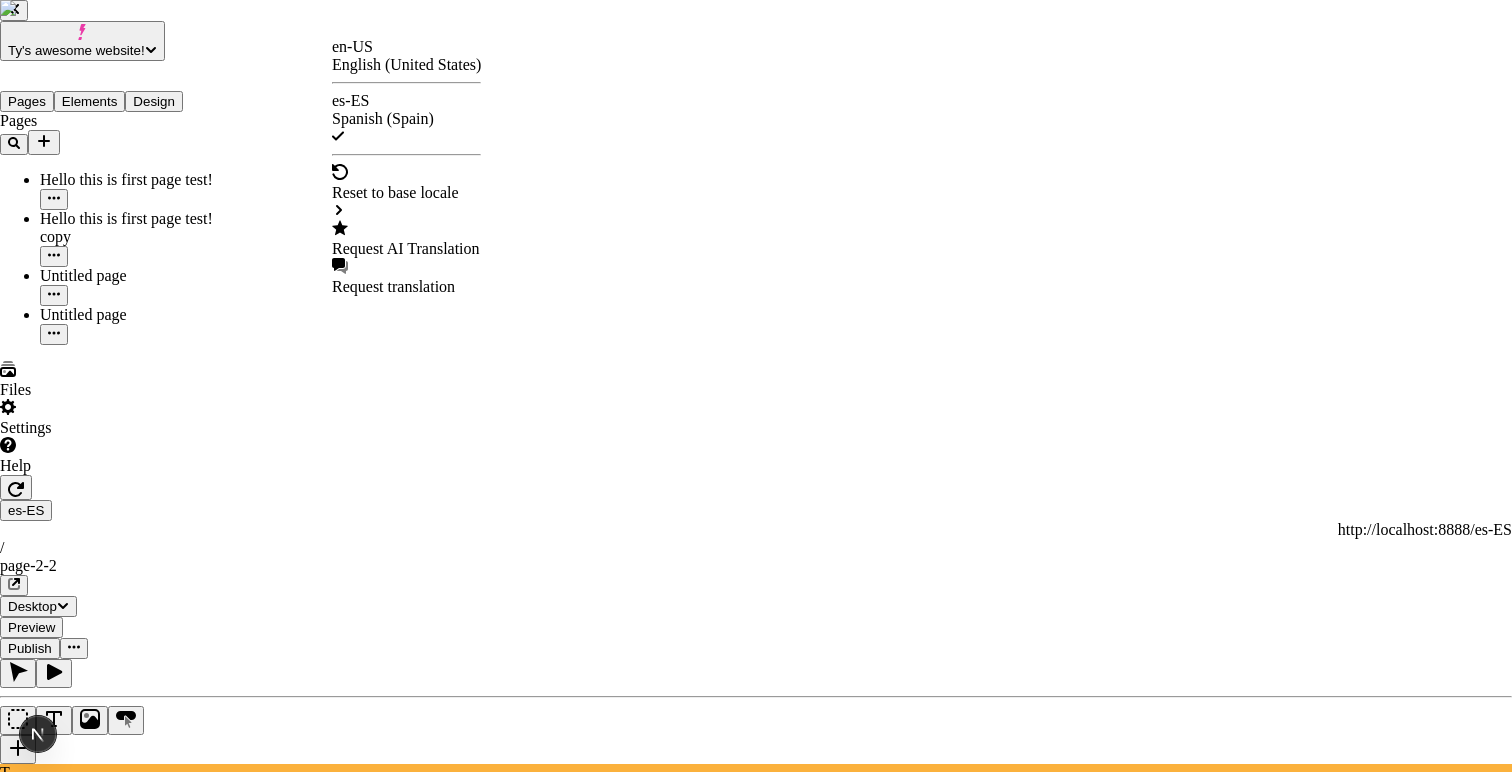 checkbox on "true" 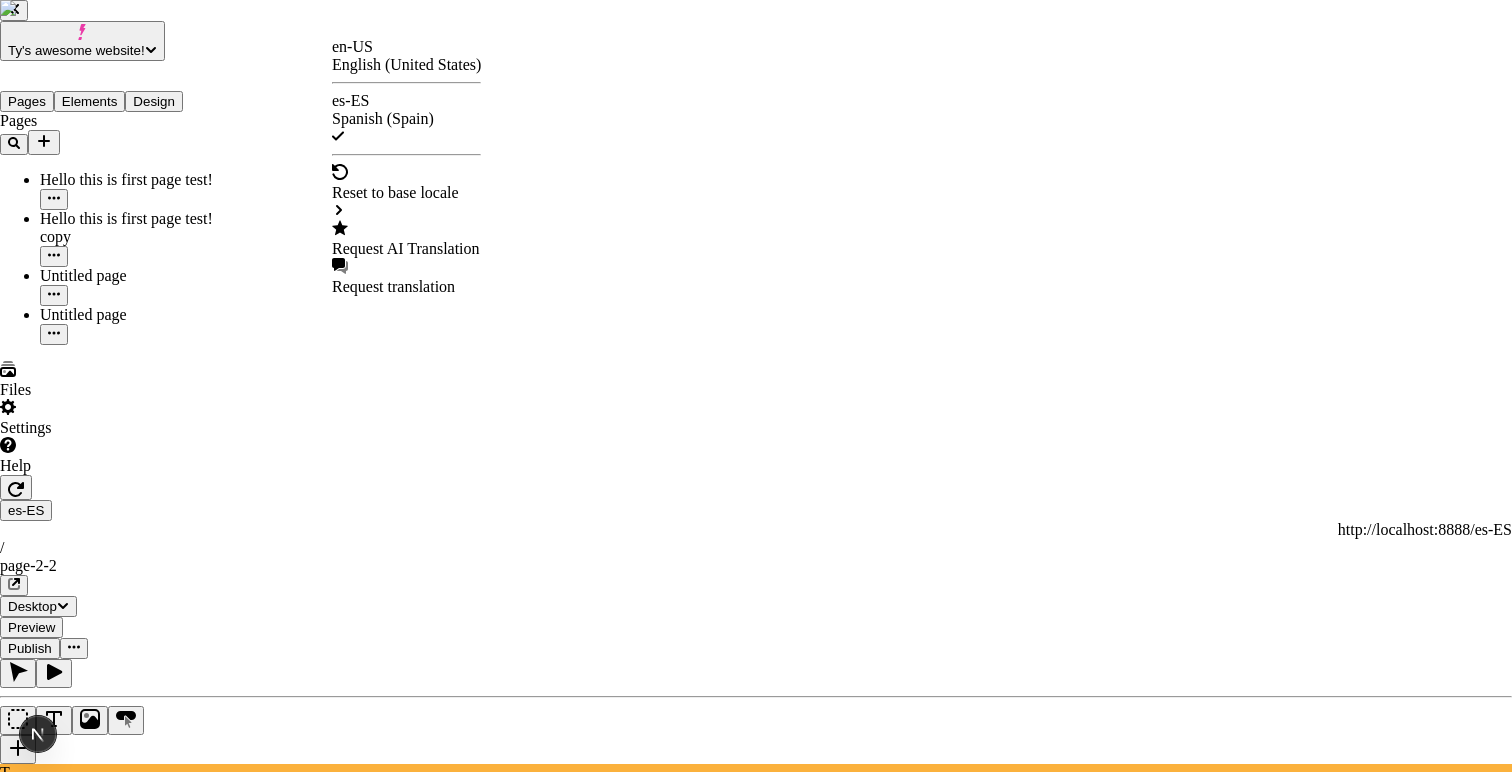 checkbox on "true" 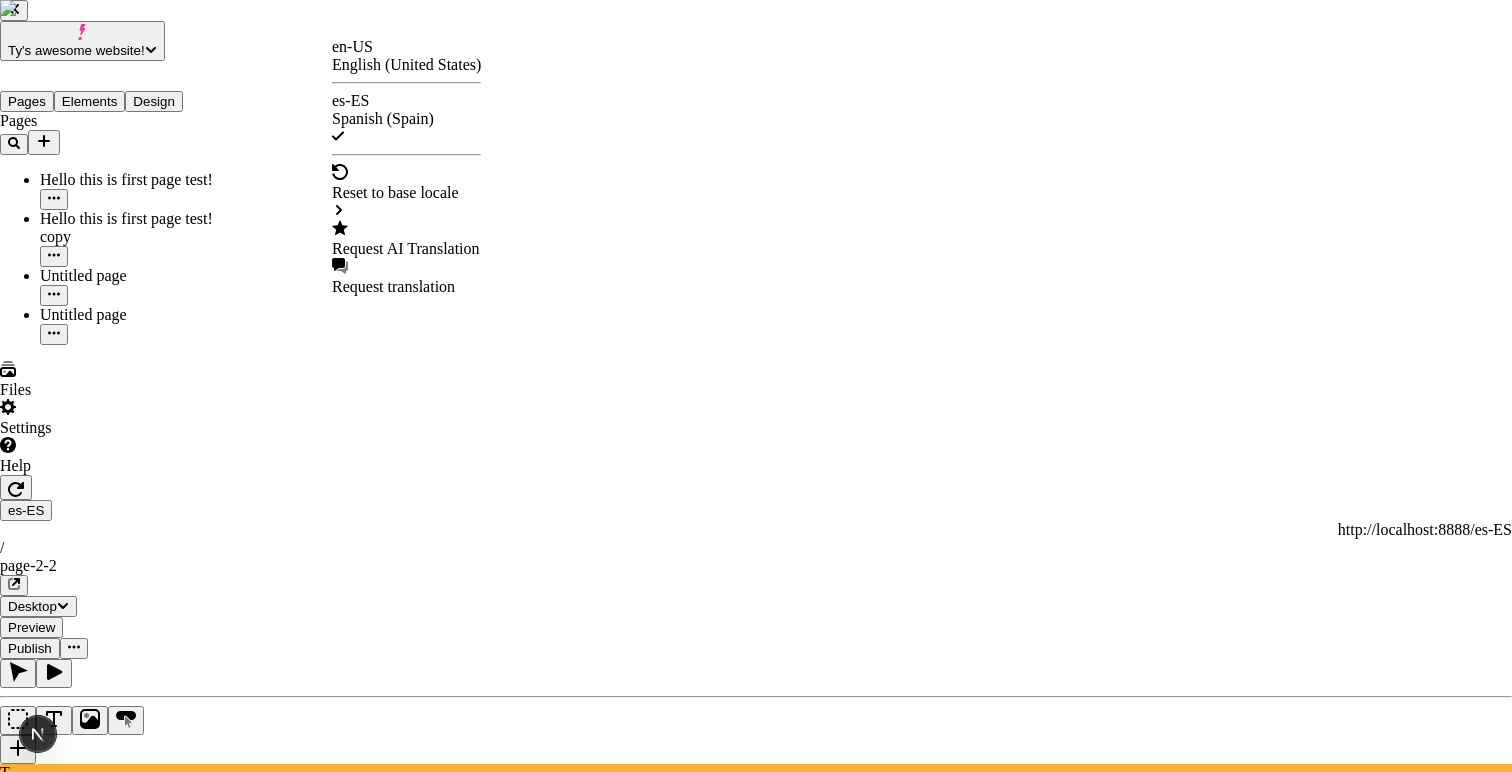 checkbox on "true" 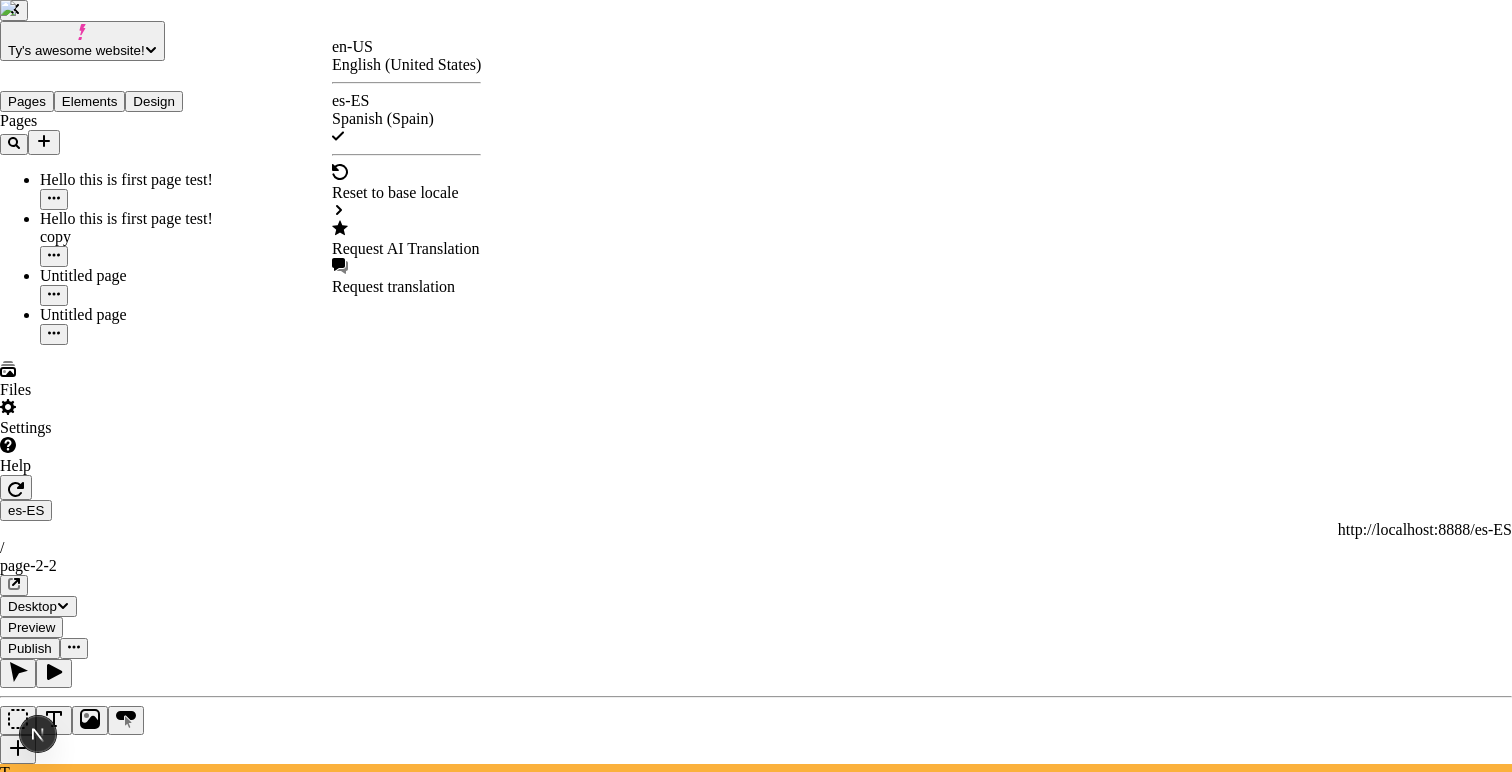 checkbox on "true" 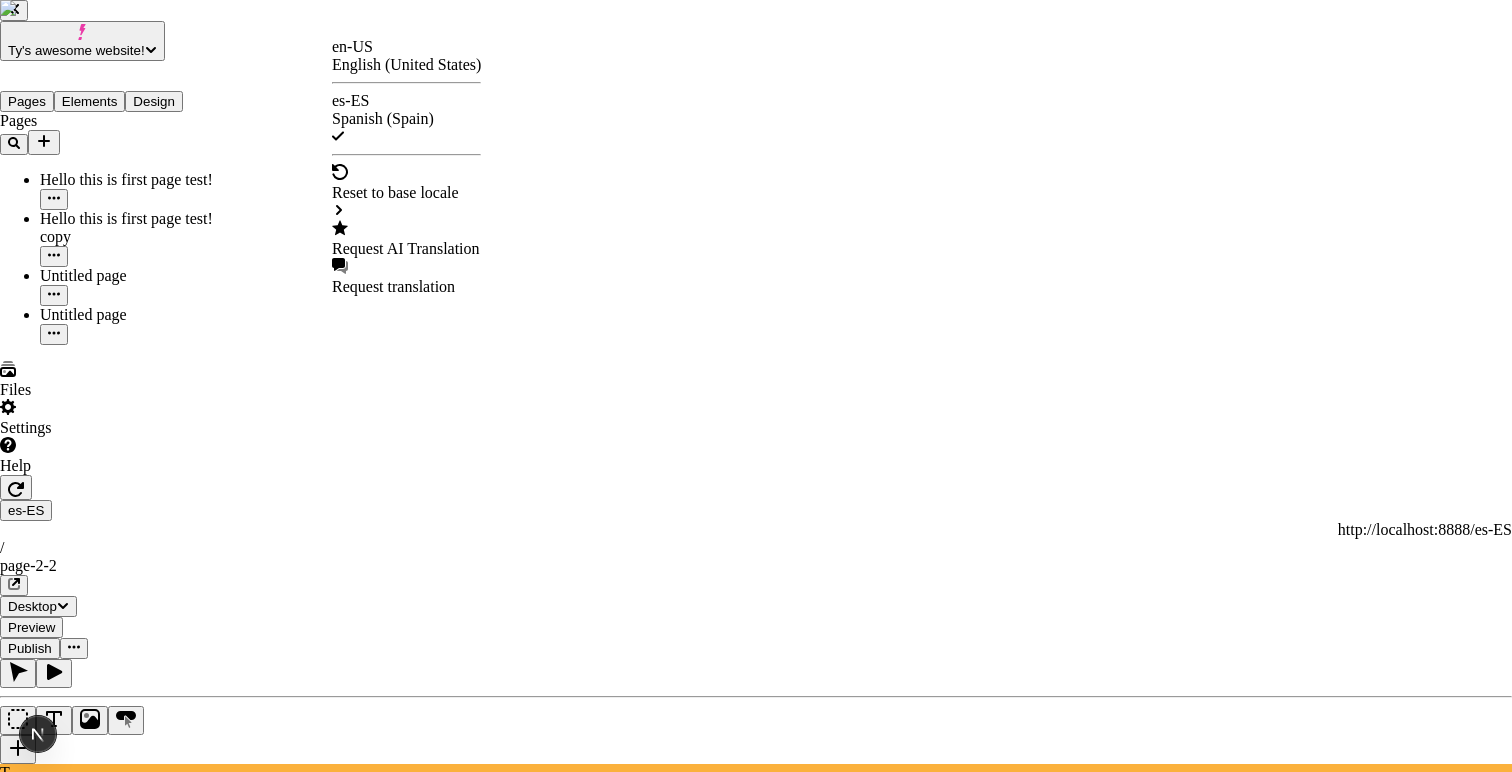 checkbox on "true" 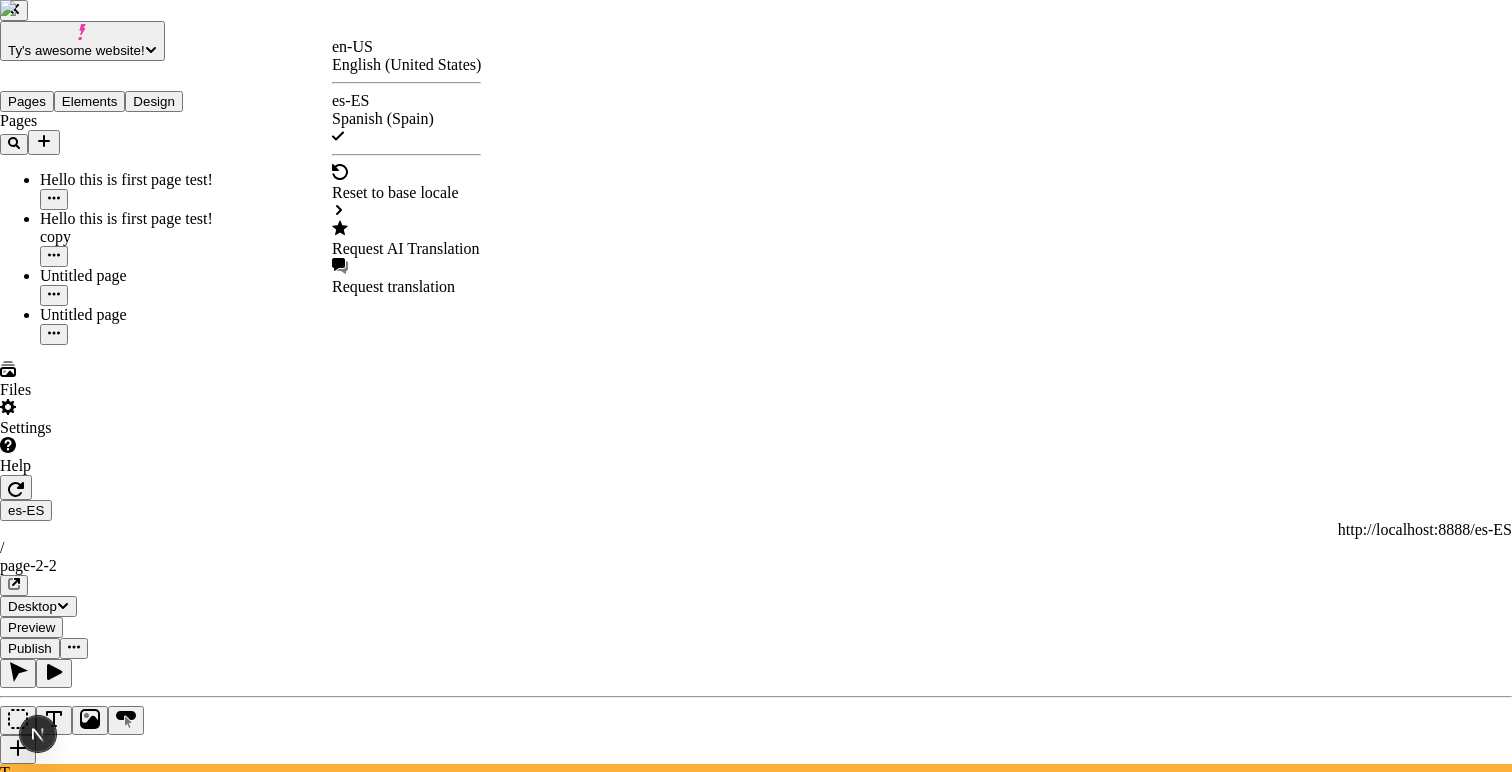 checkbox on "true" 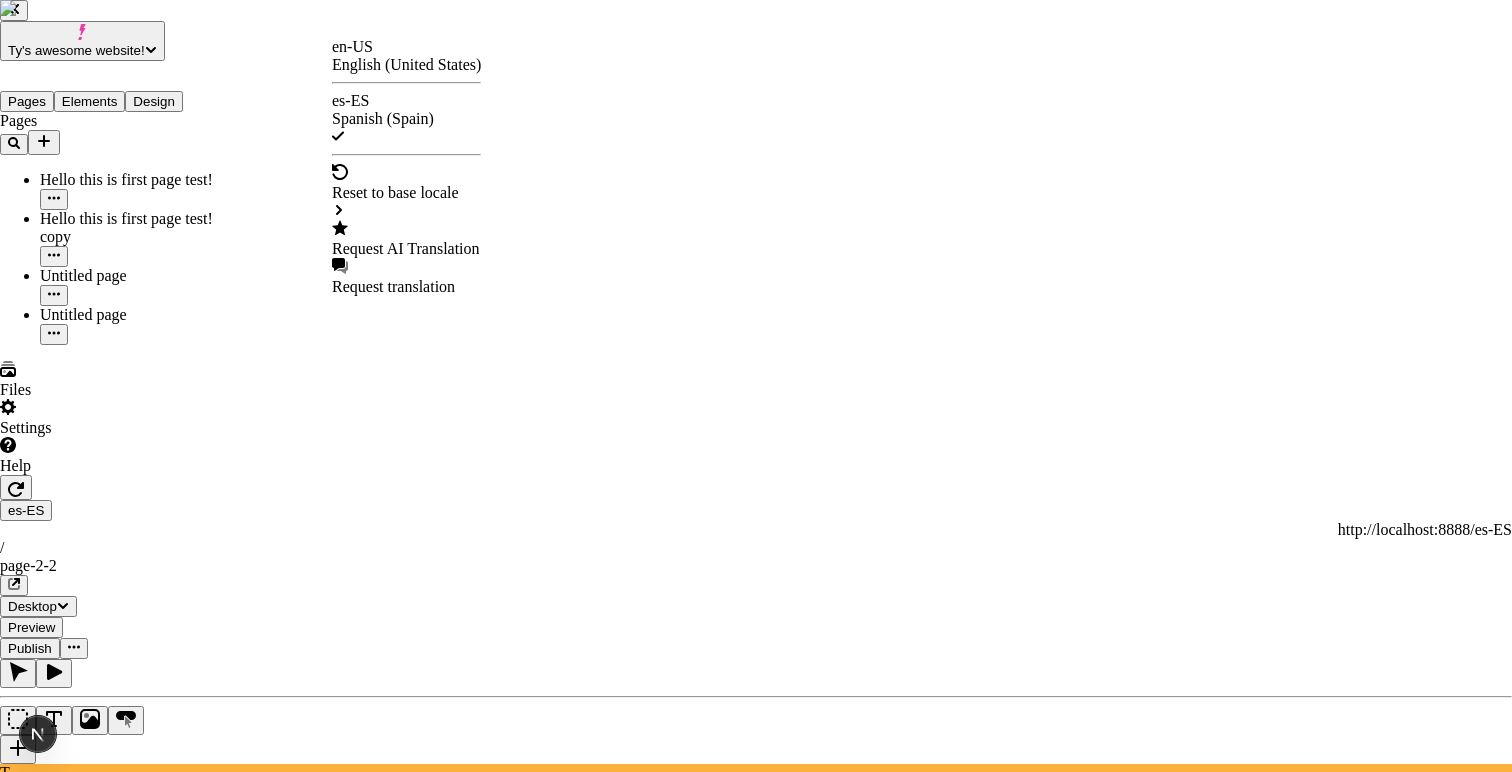 checkbox on "true" 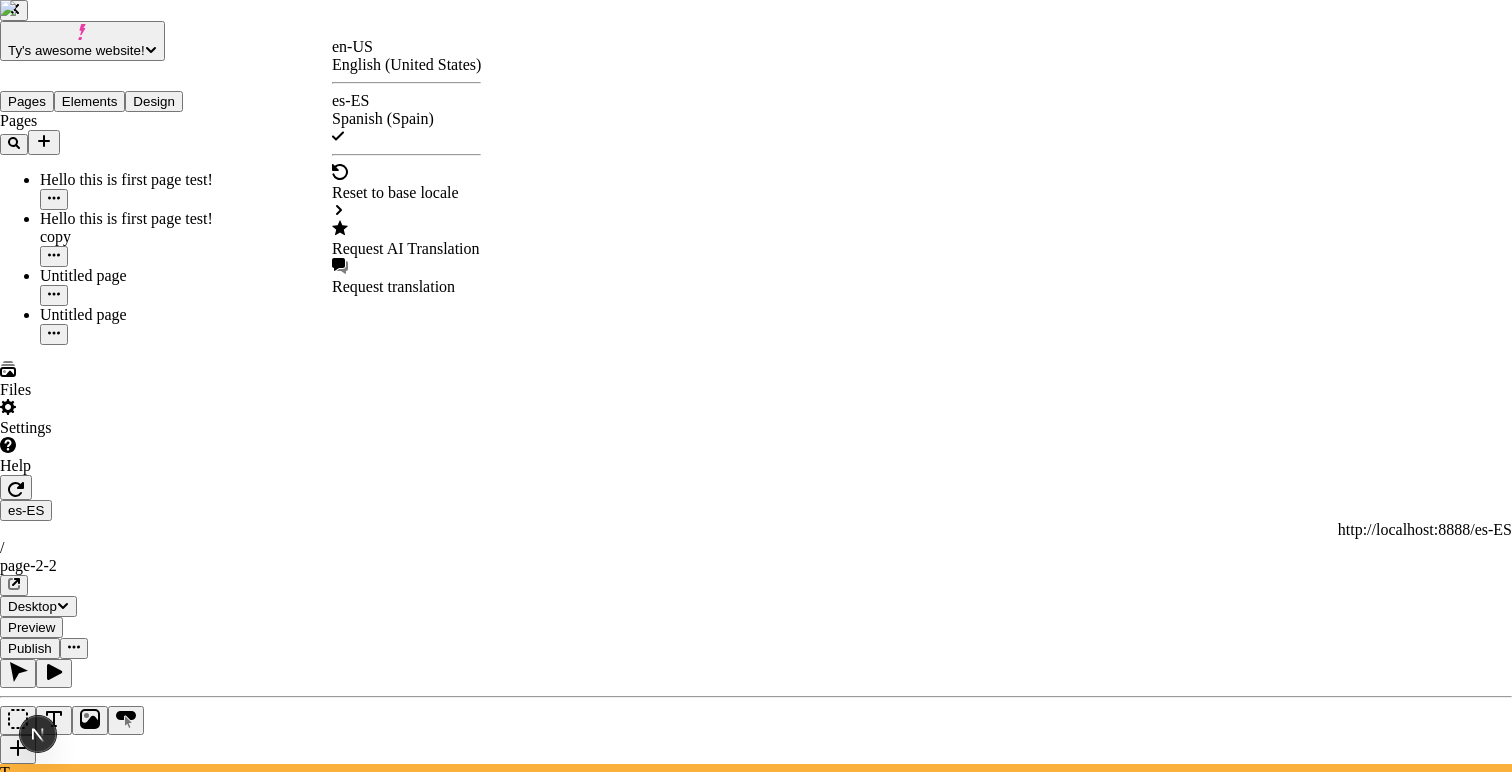 checkbox on "true" 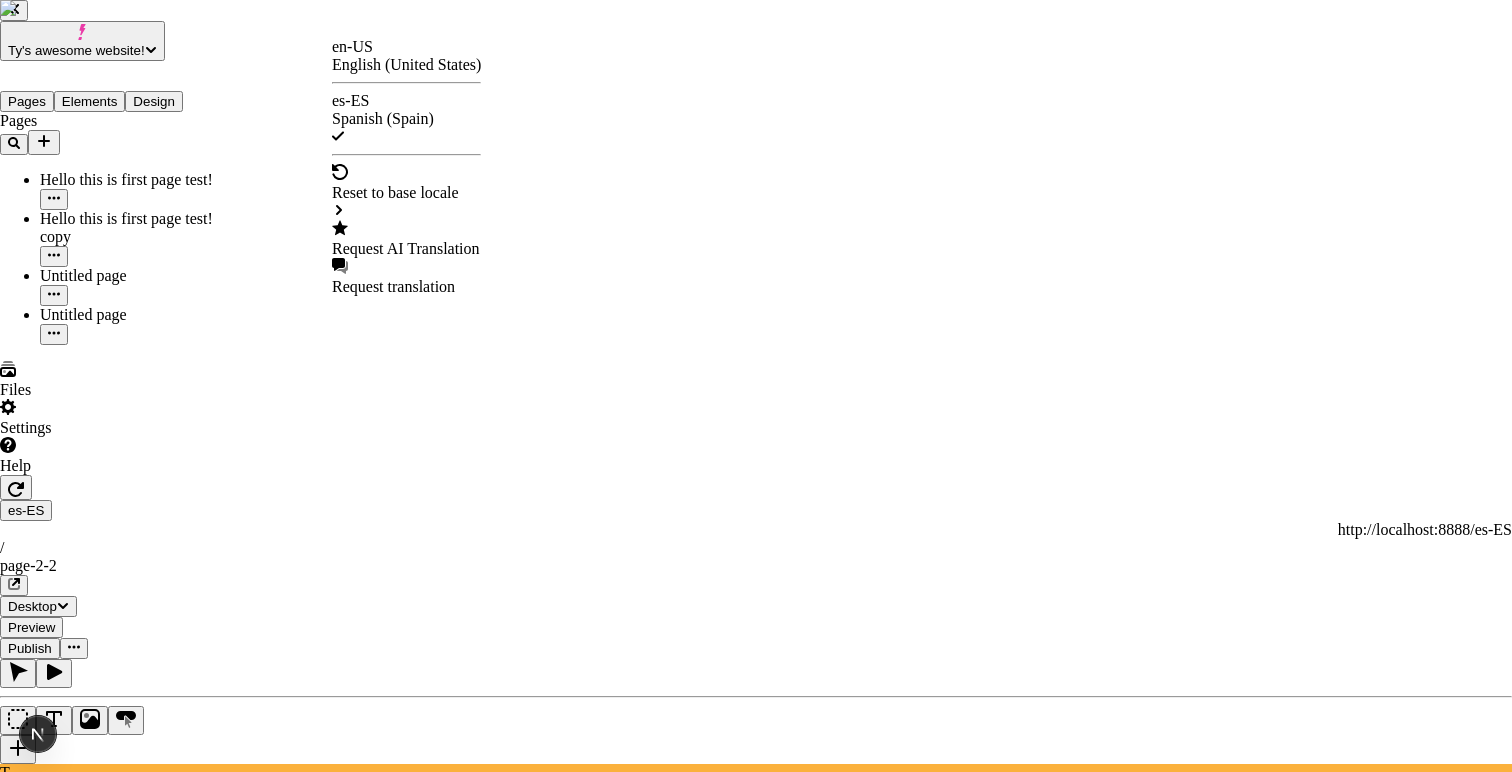 checkbox on "true" 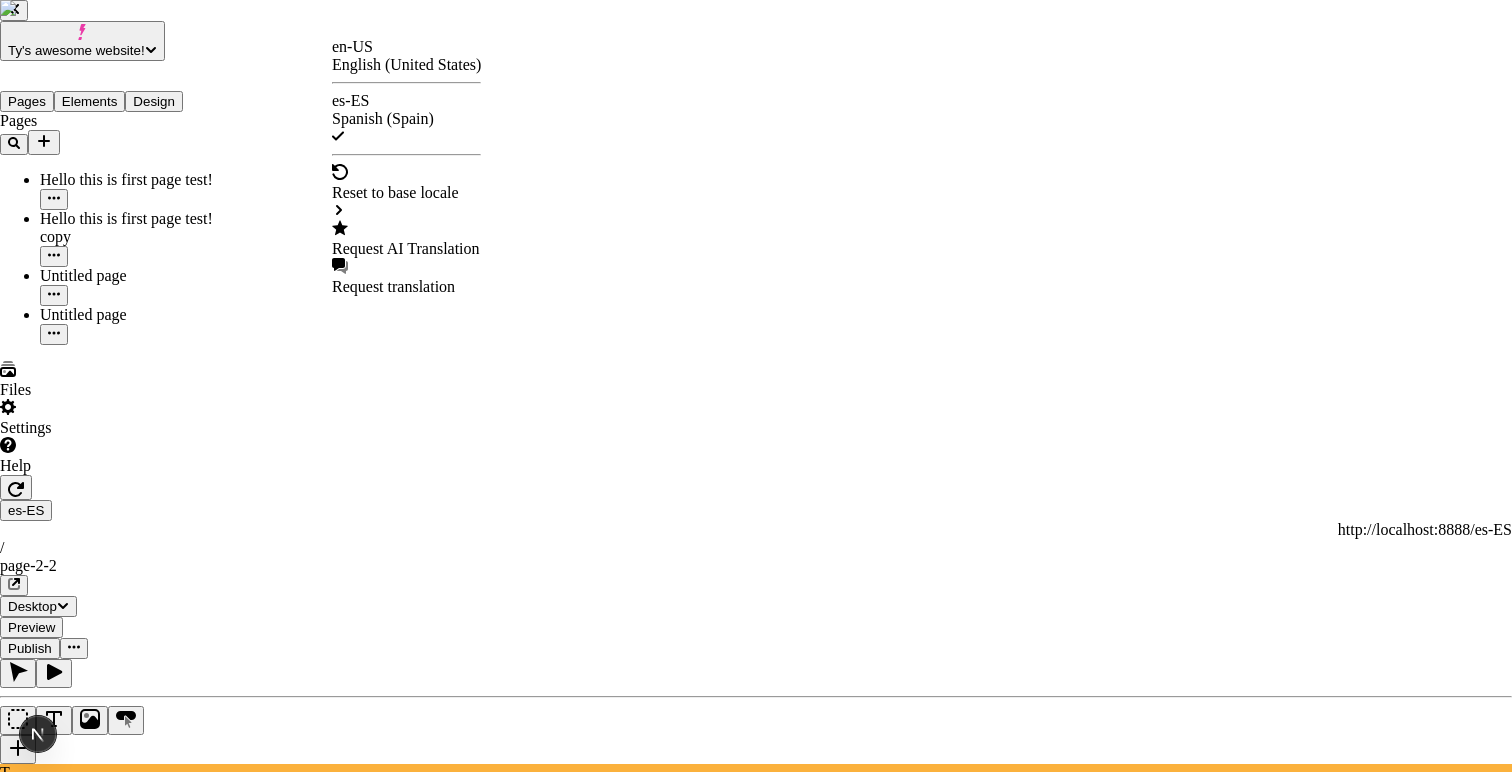 click at bounding box center (756, 3539) 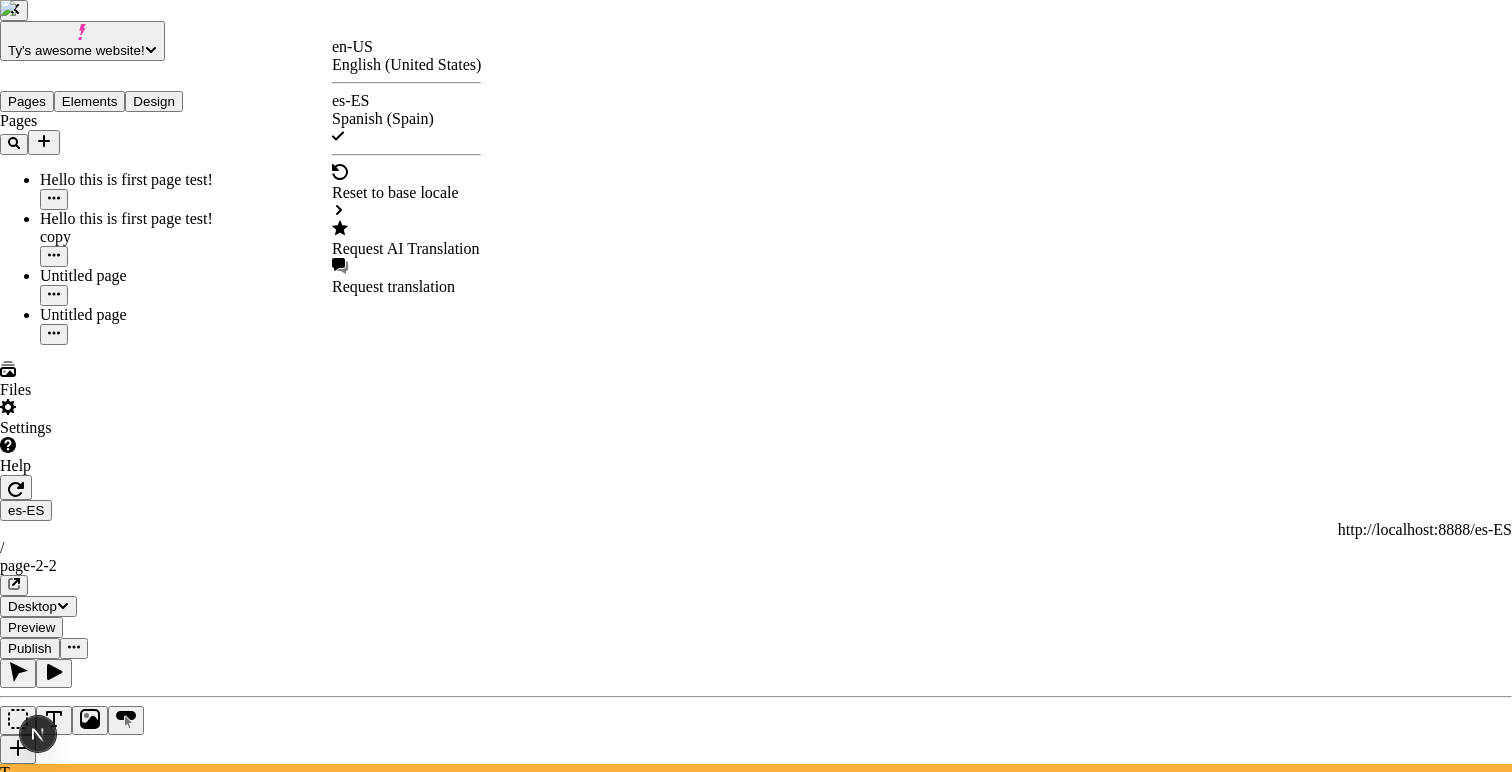 checkbox on "false" 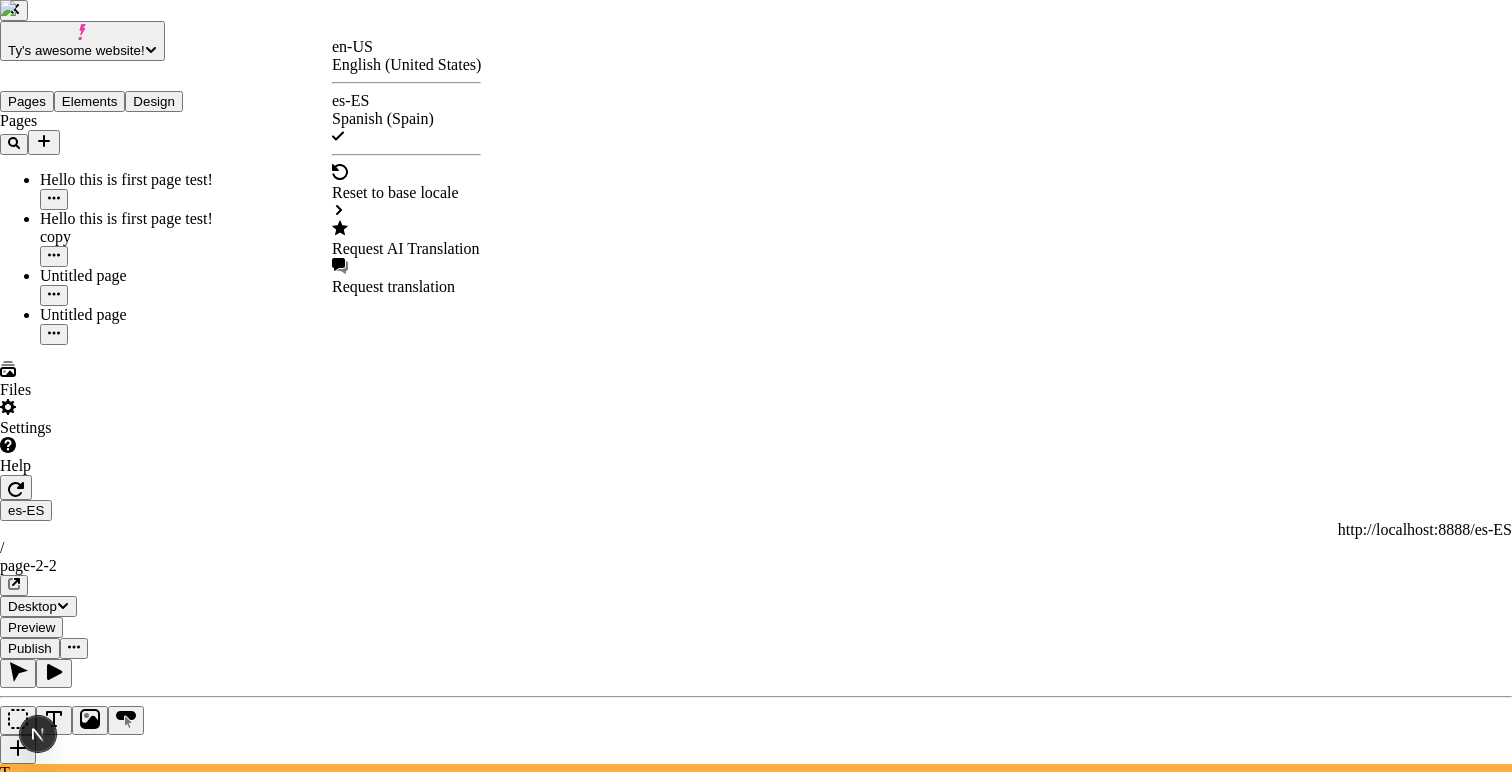 checkbox on "false" 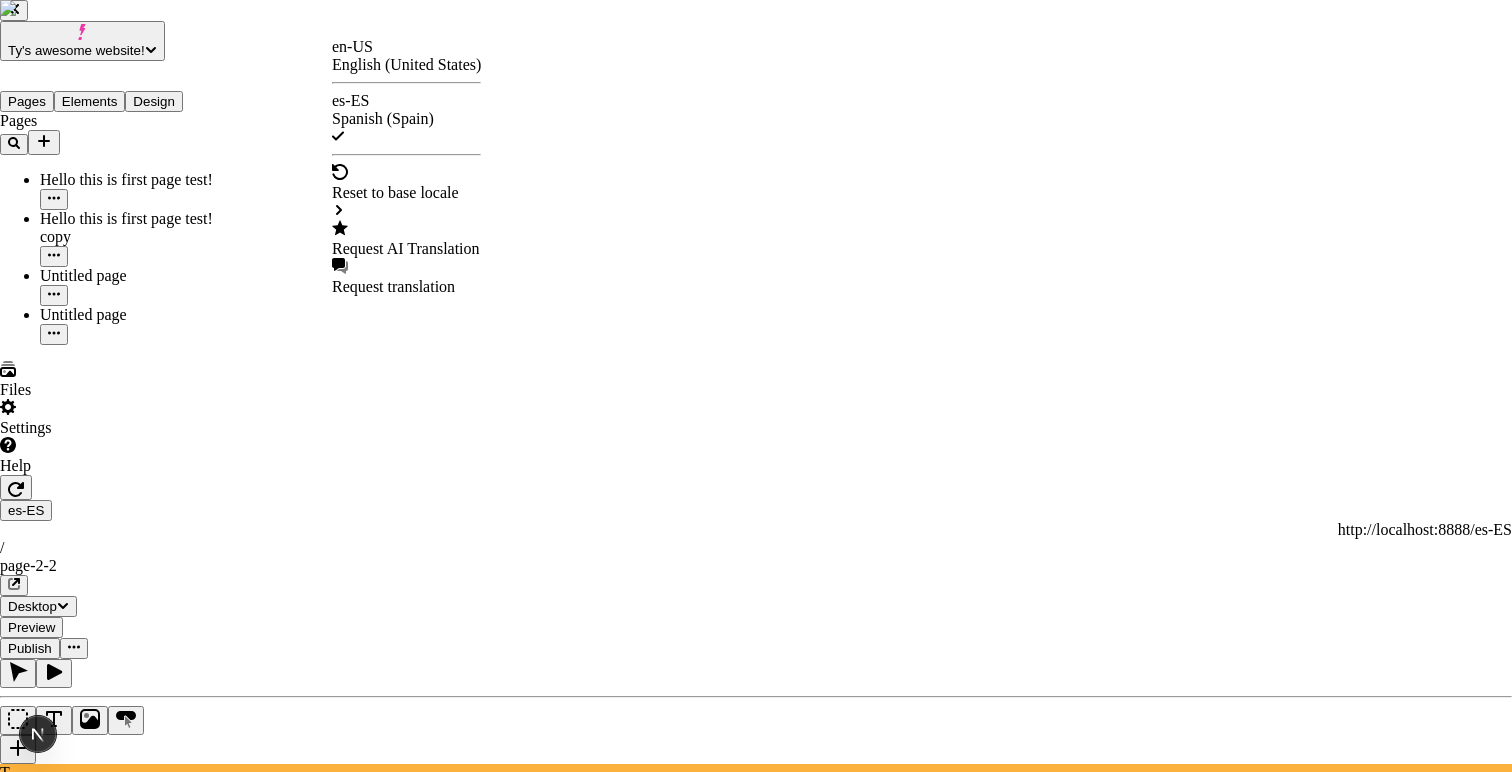 checkbox on "false" 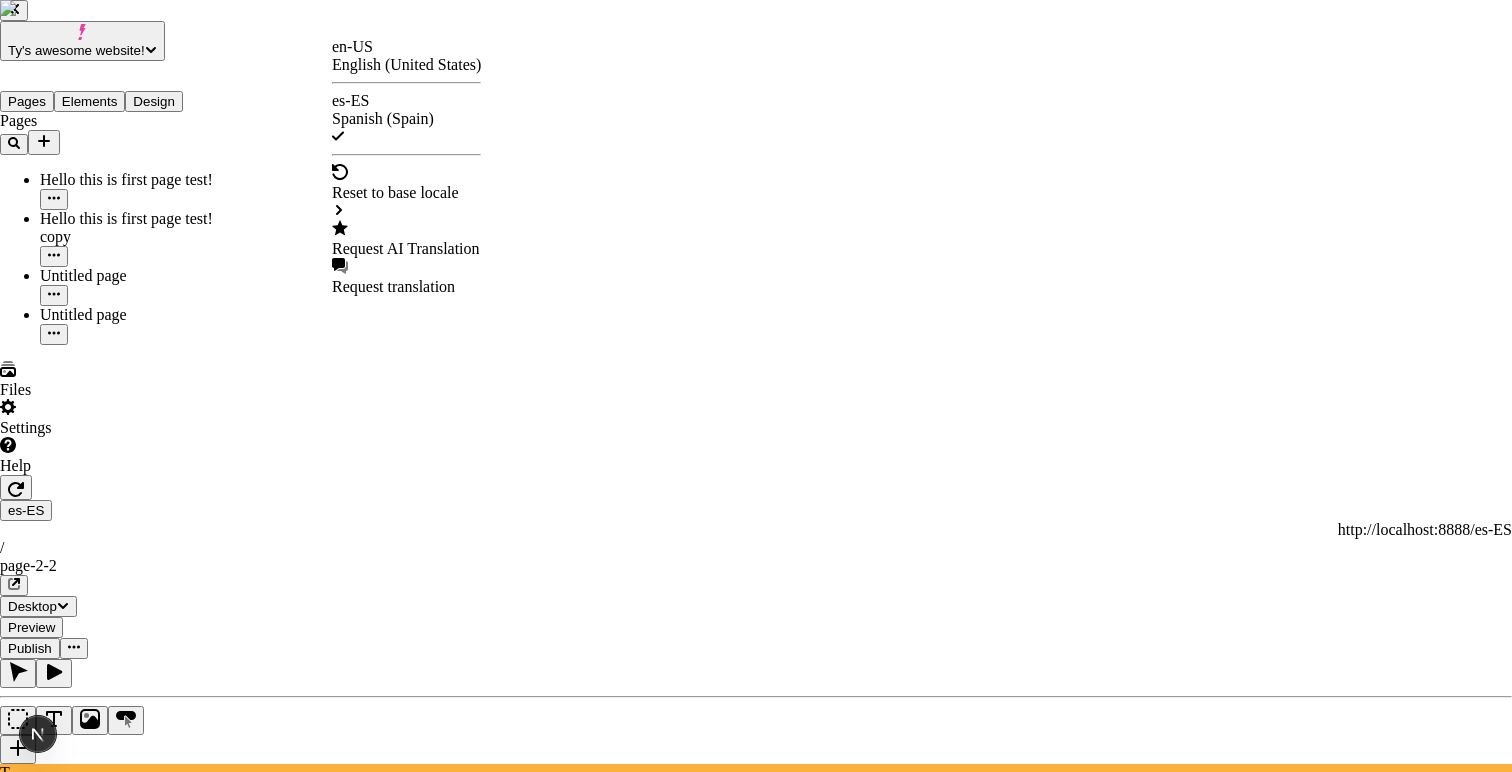 checkbox on "false" 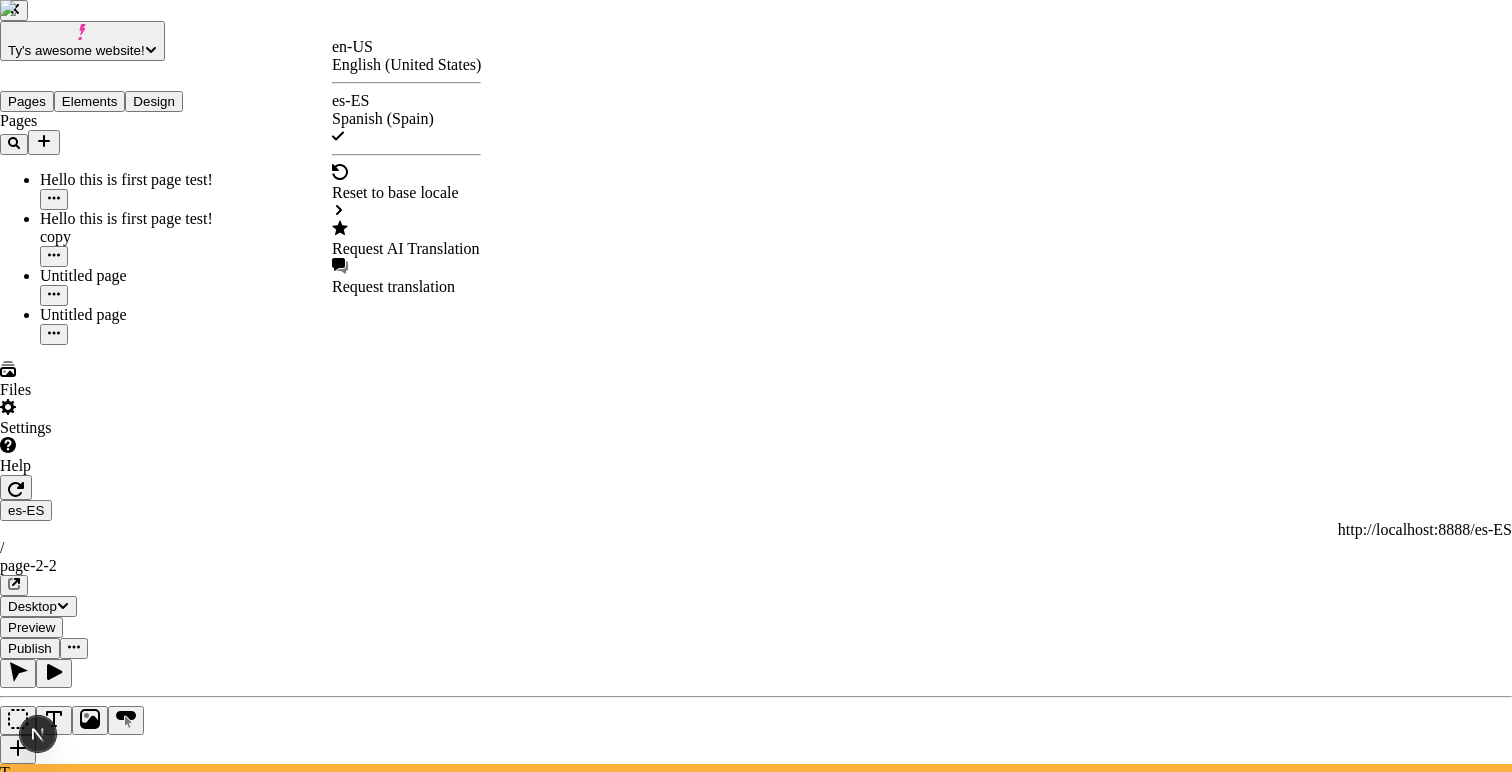 checkbox on "false" 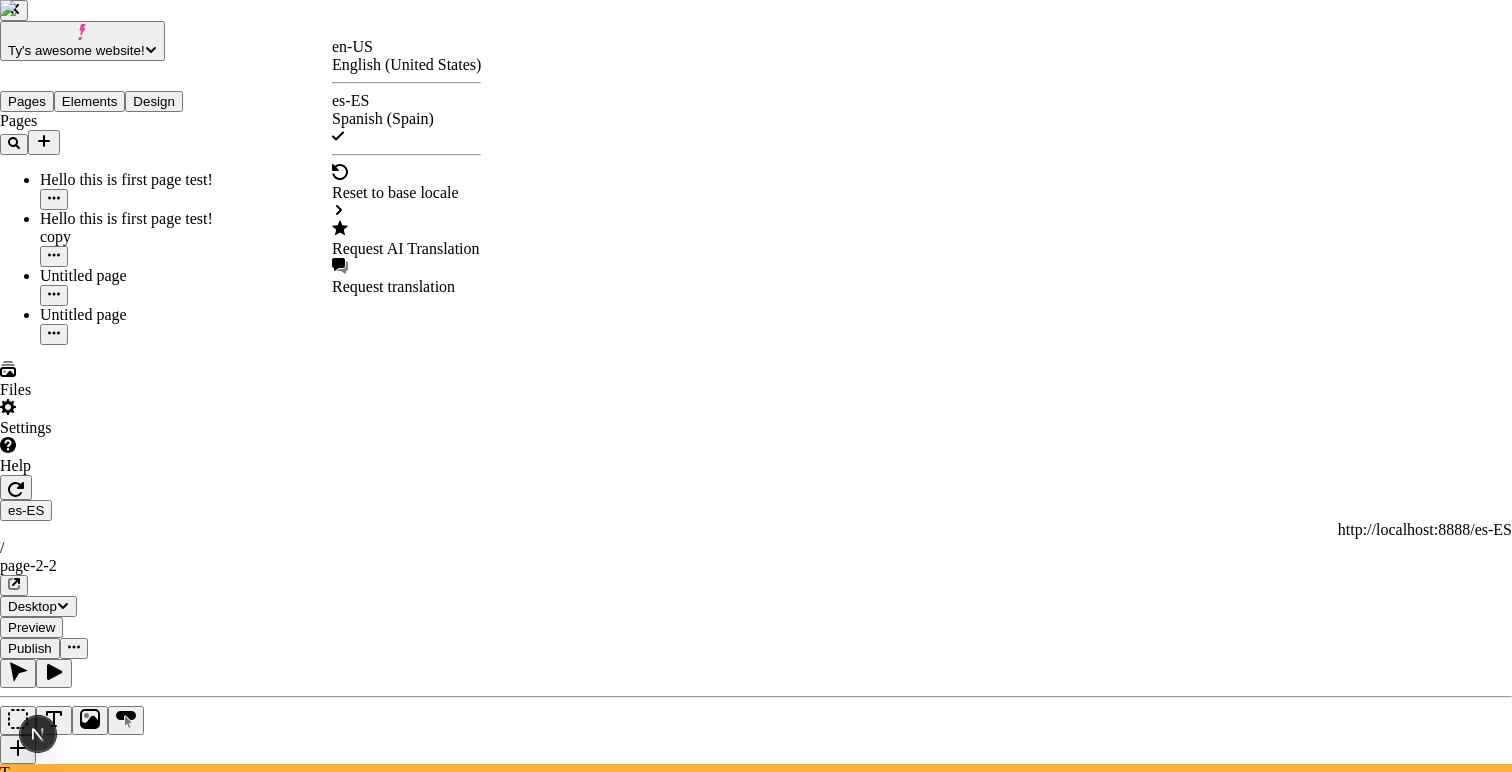 checkbox on "false" 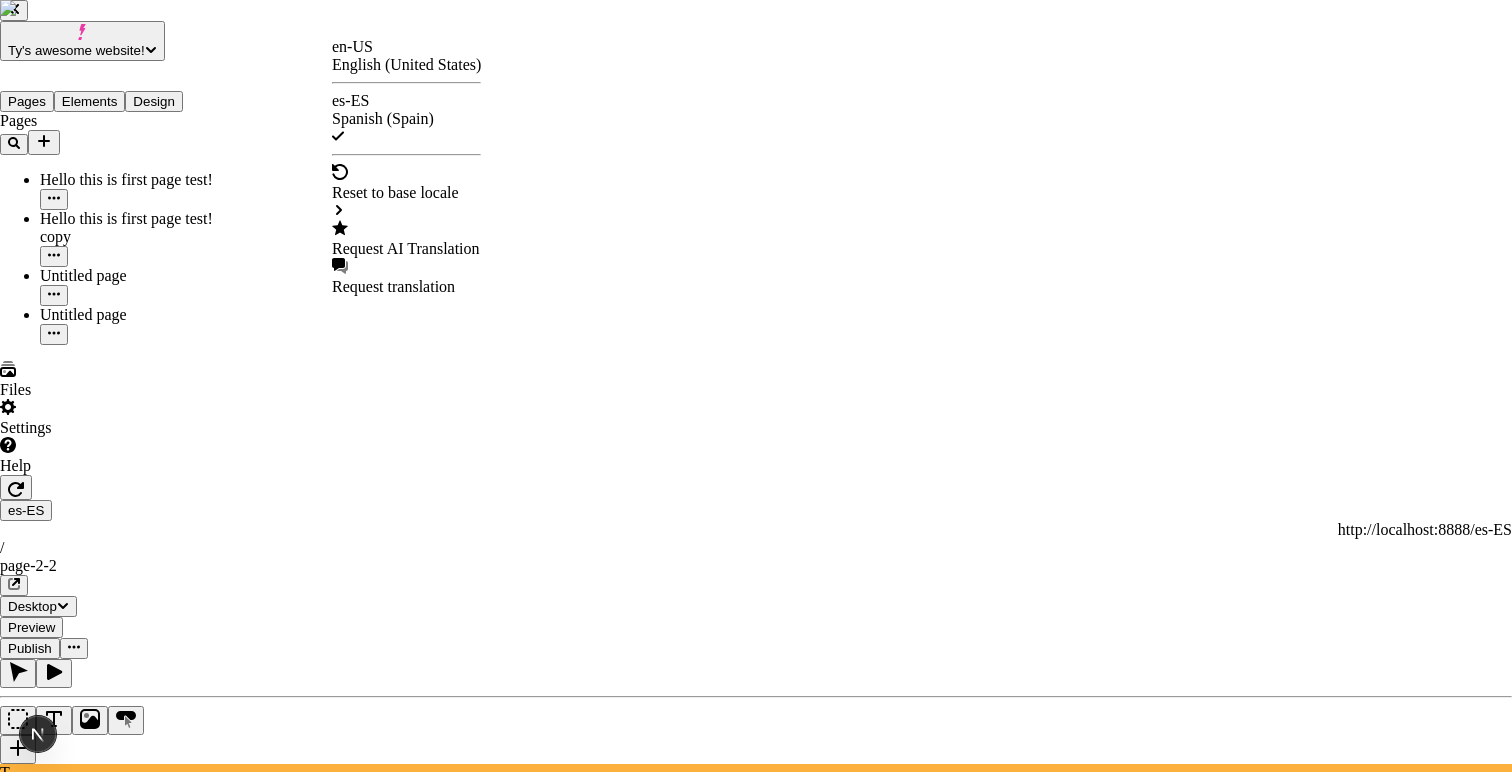 checkbox on "false" 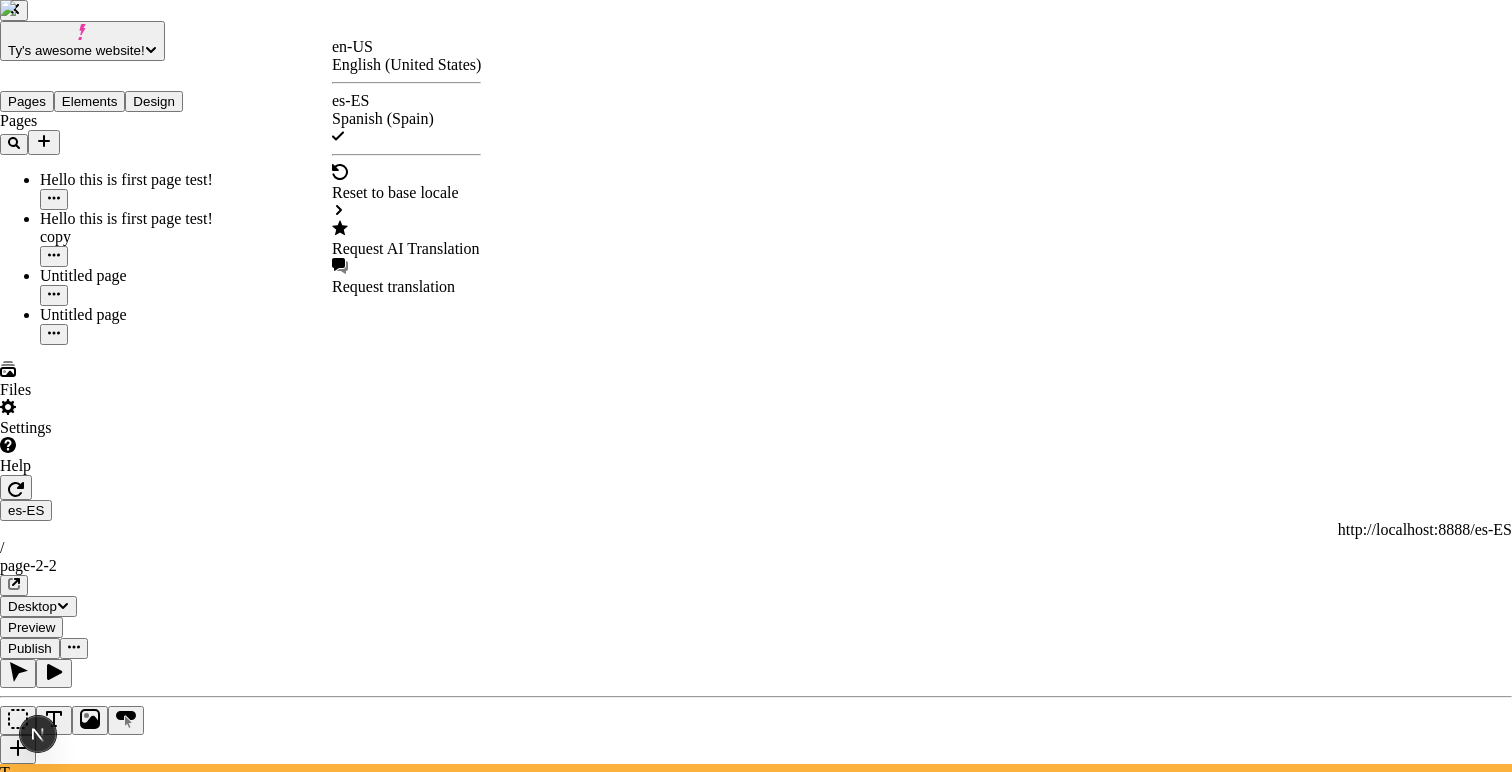 checkbox on "false" 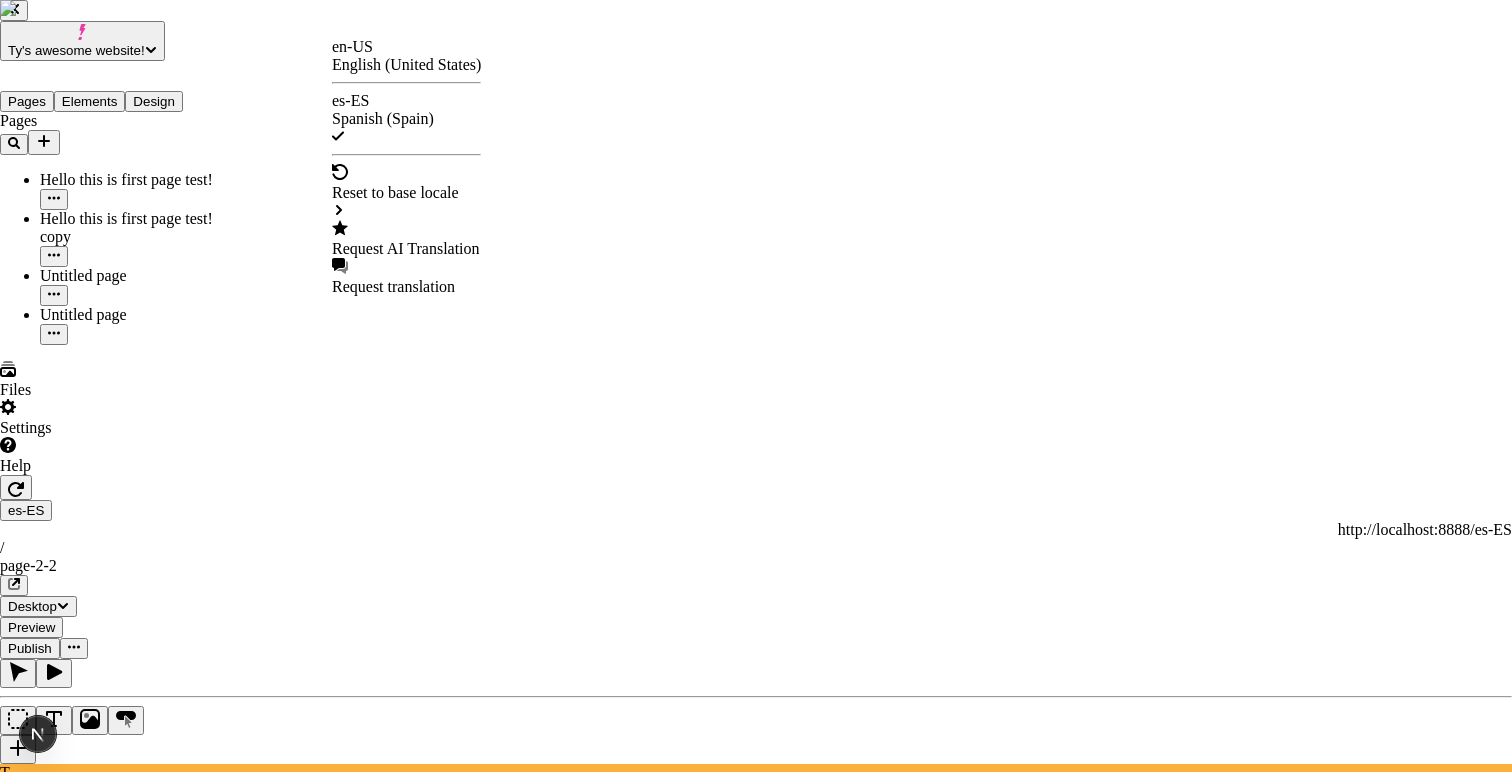 checkbox on "false" 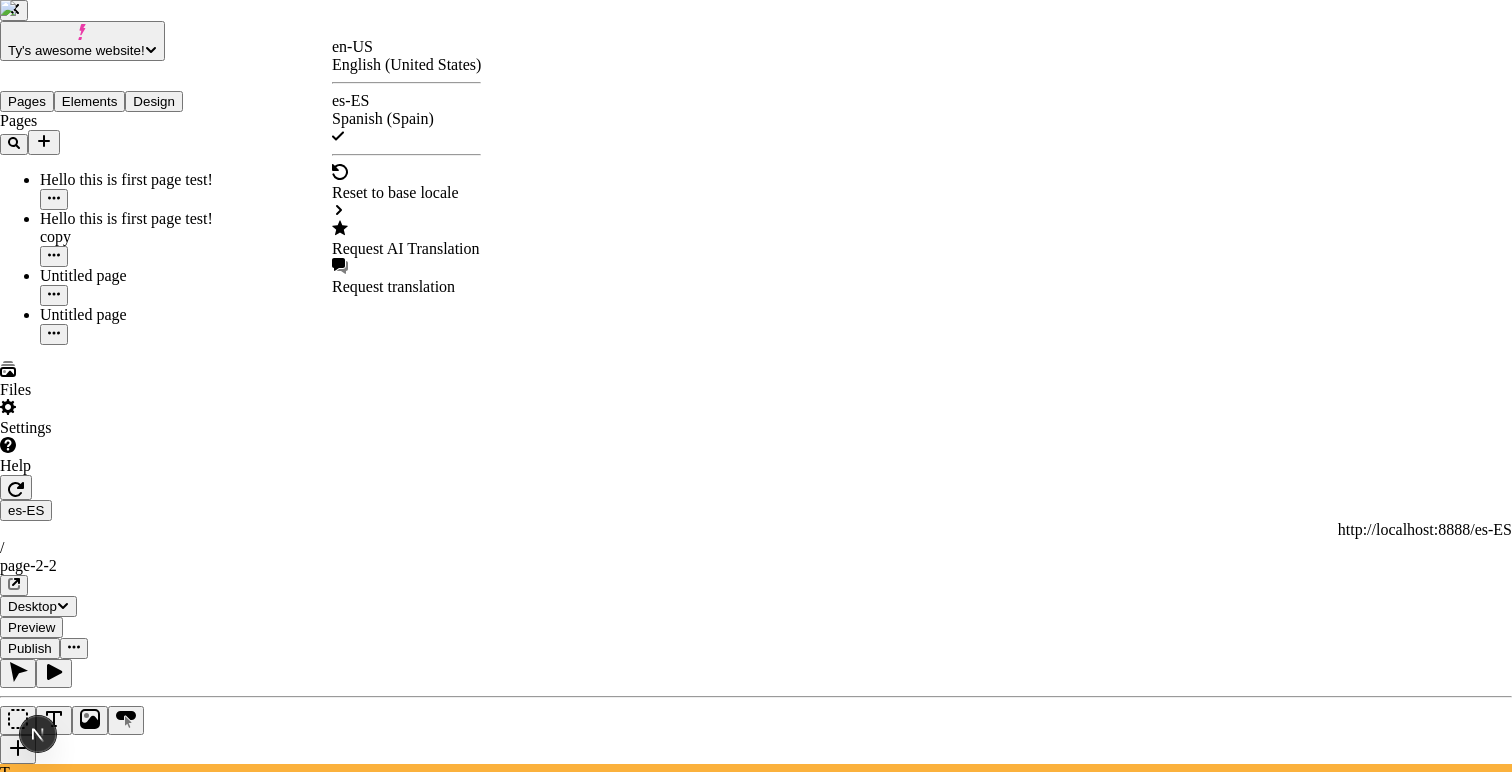 checkbox on "false" 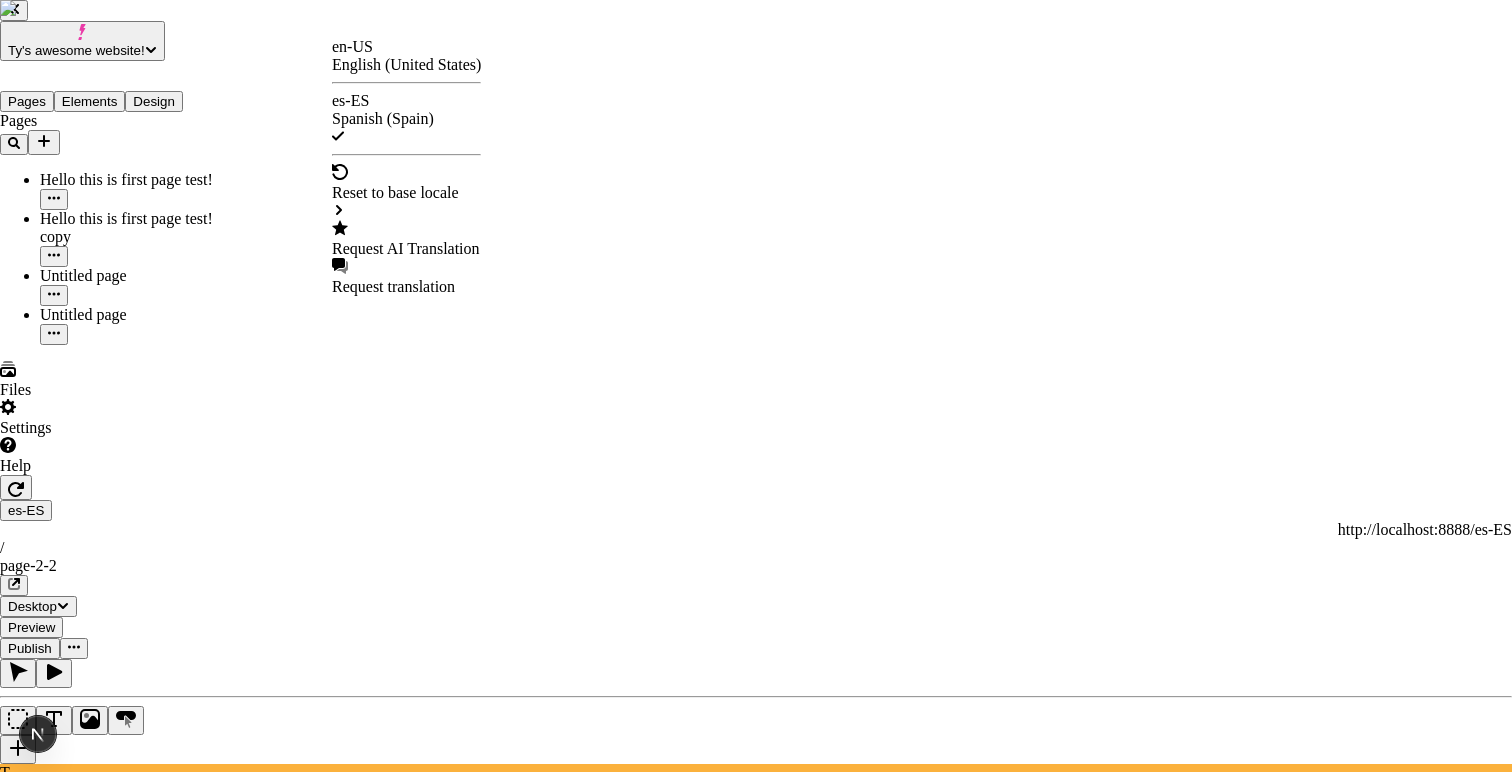 checkbox on "false" 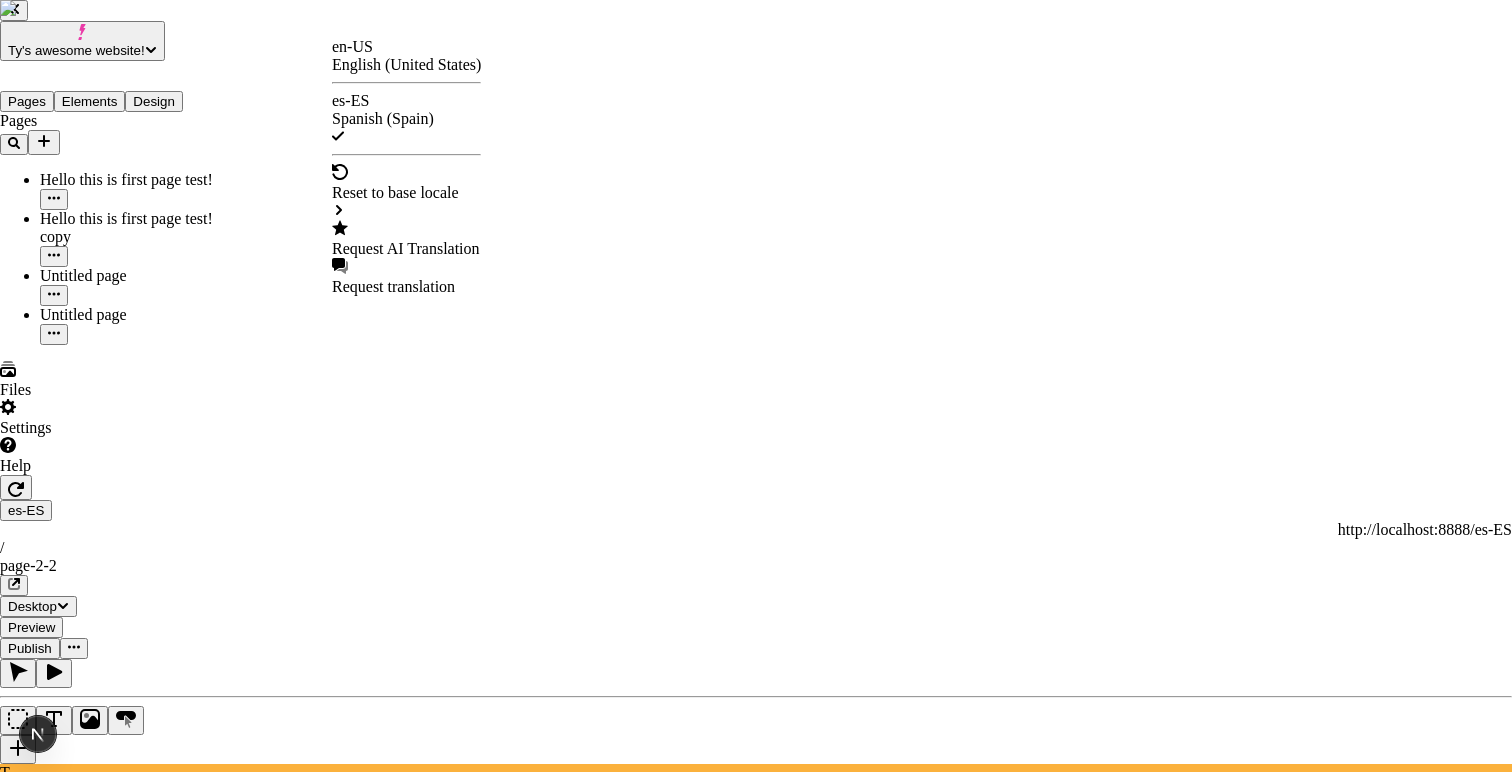 checkbox on "false" 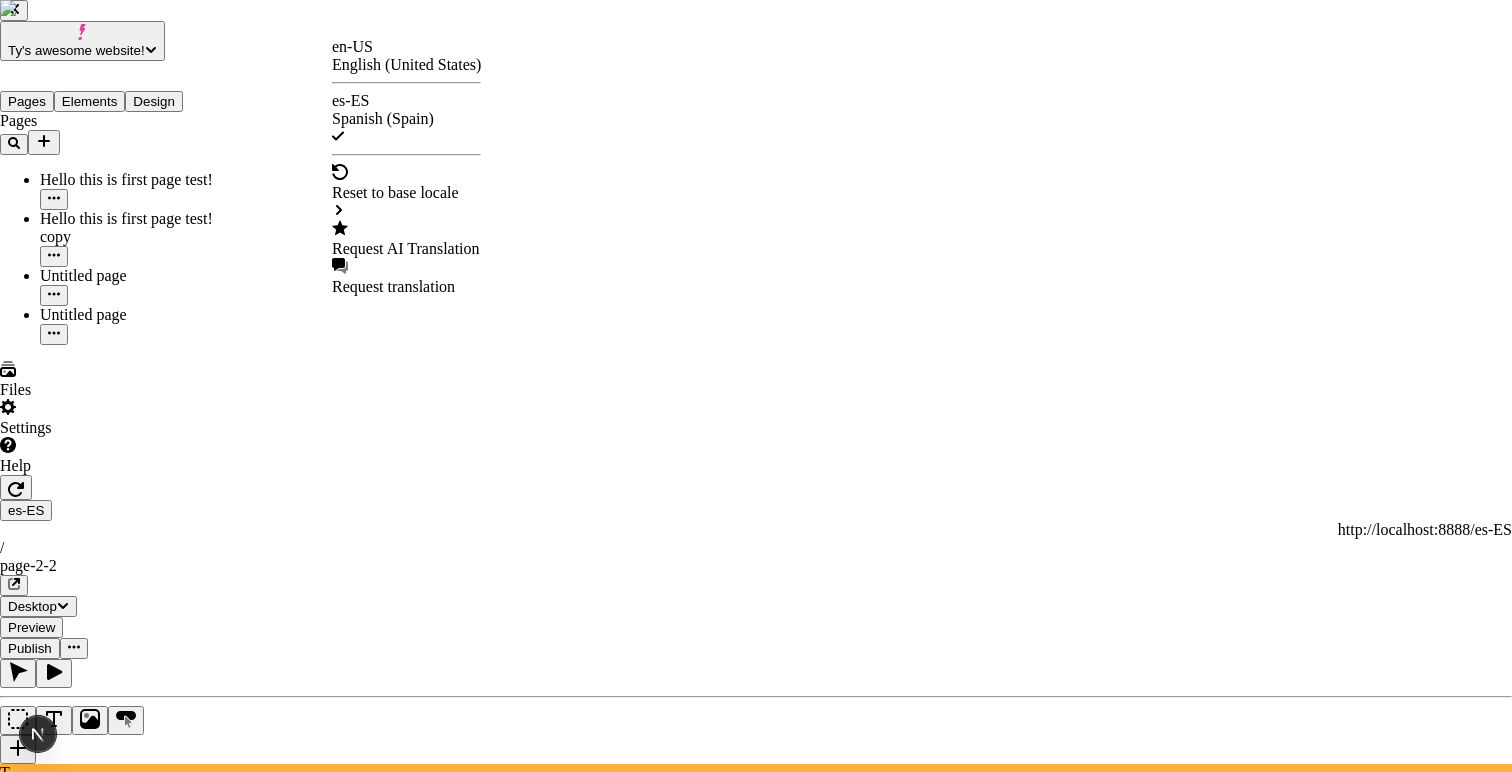 checkbox on "false" 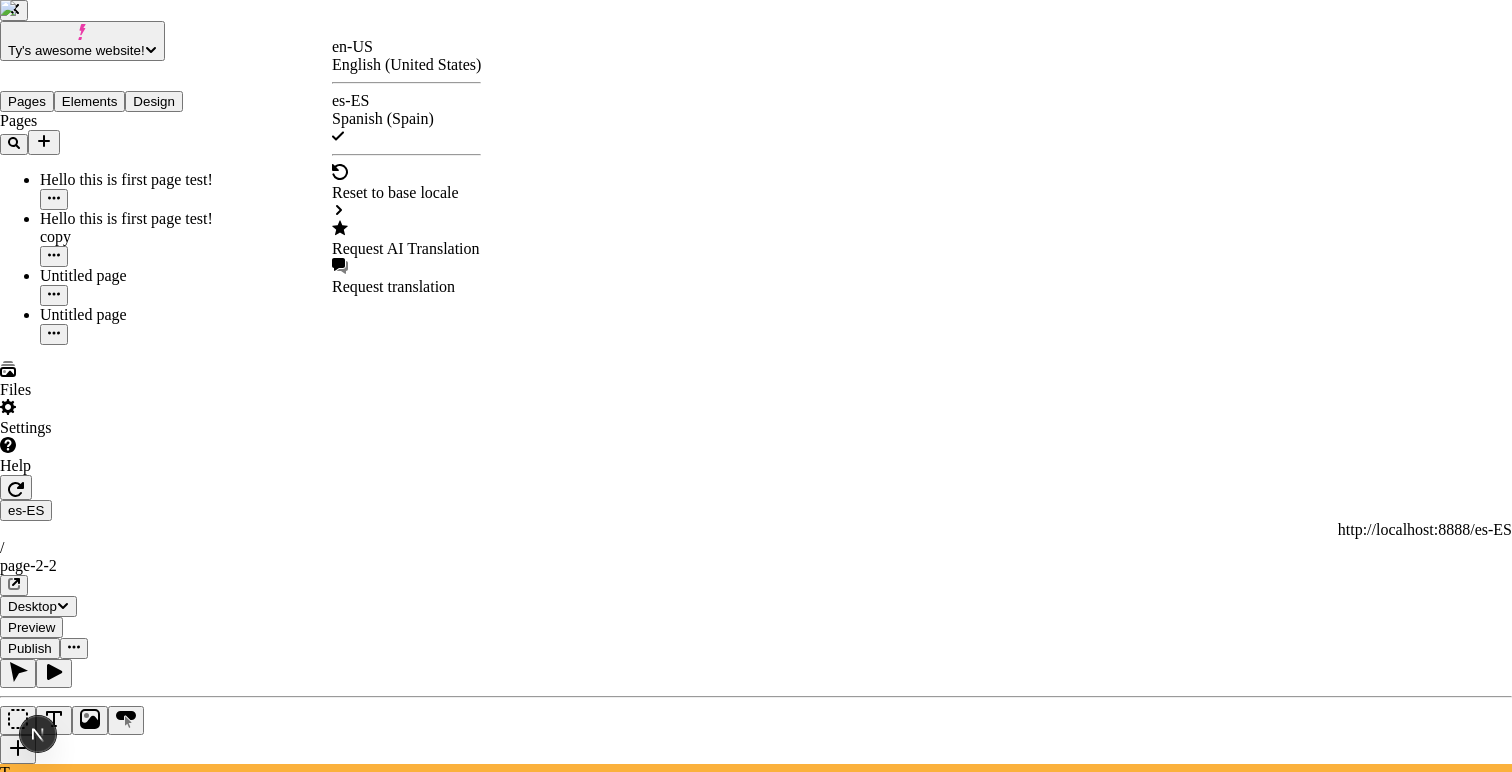 click at bounding box center (756, 3346) 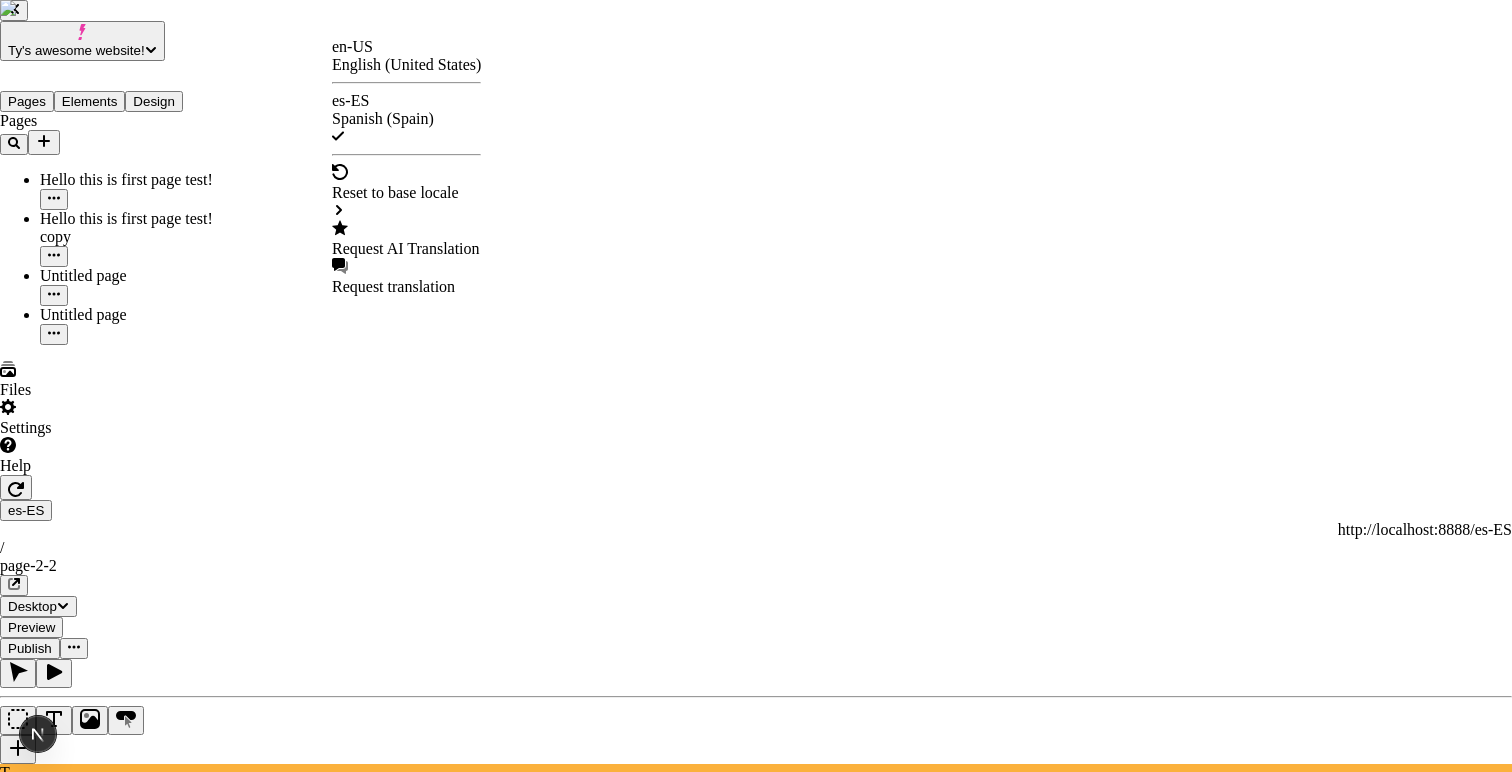 checkbox on "true" 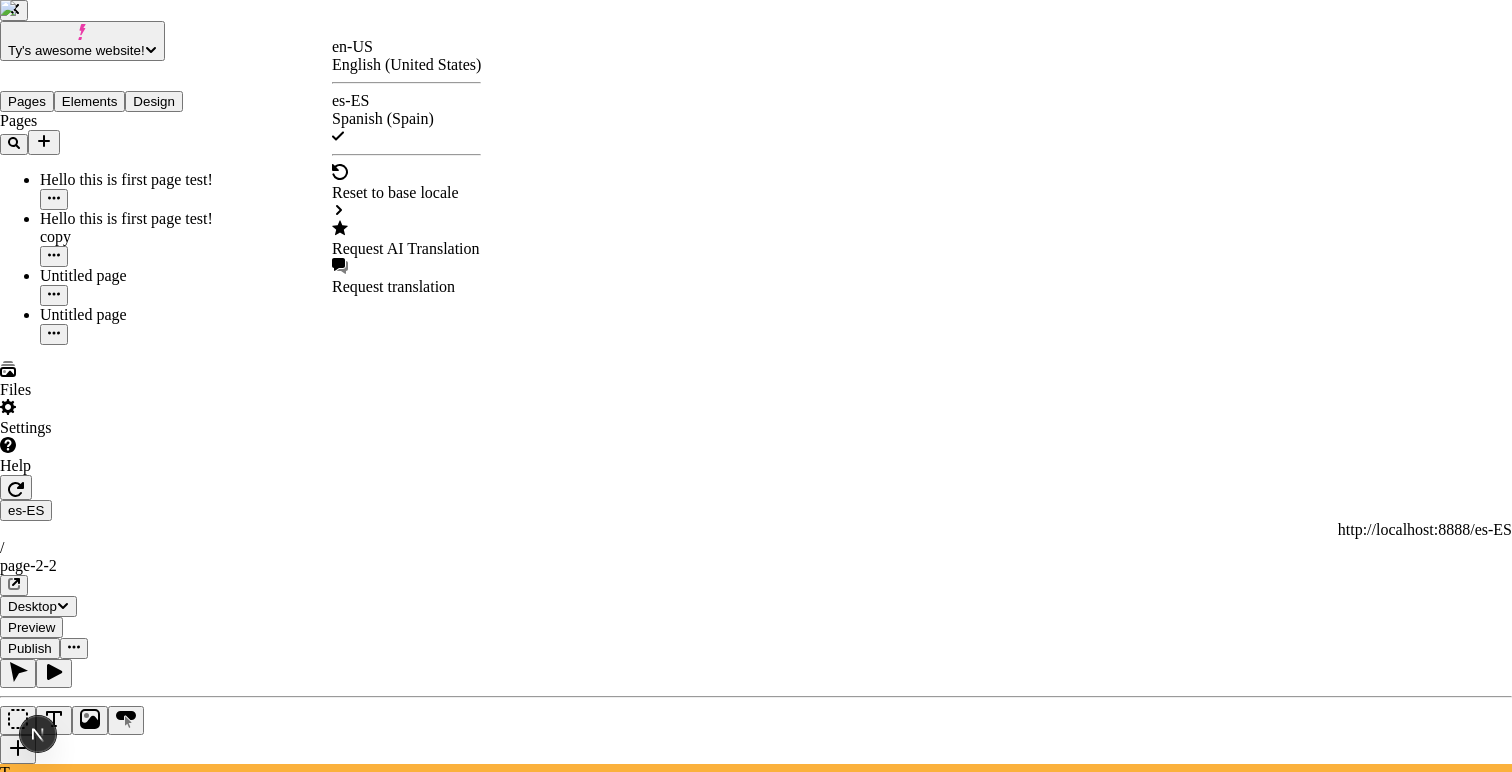 checkbox on "true" 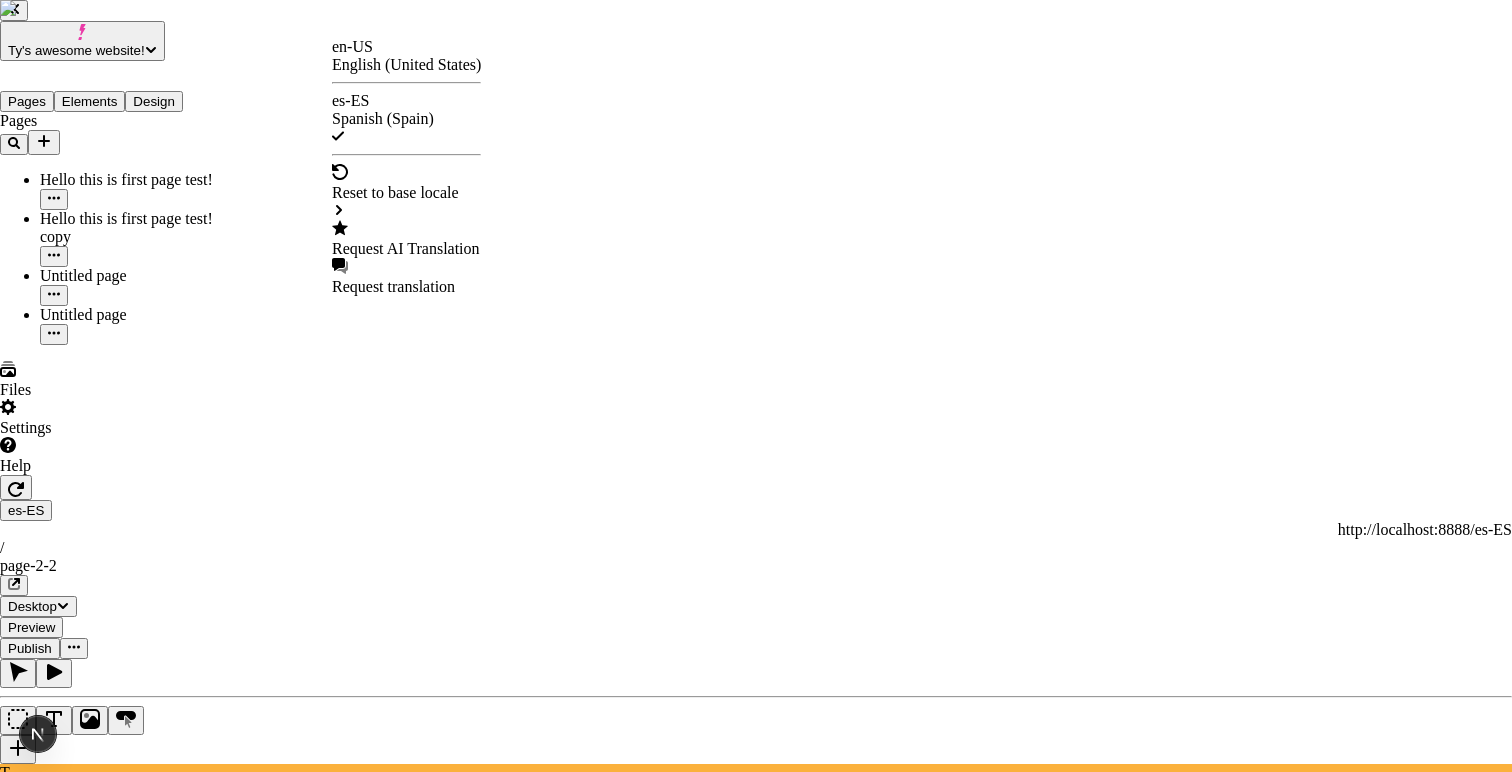checkbox on "false" 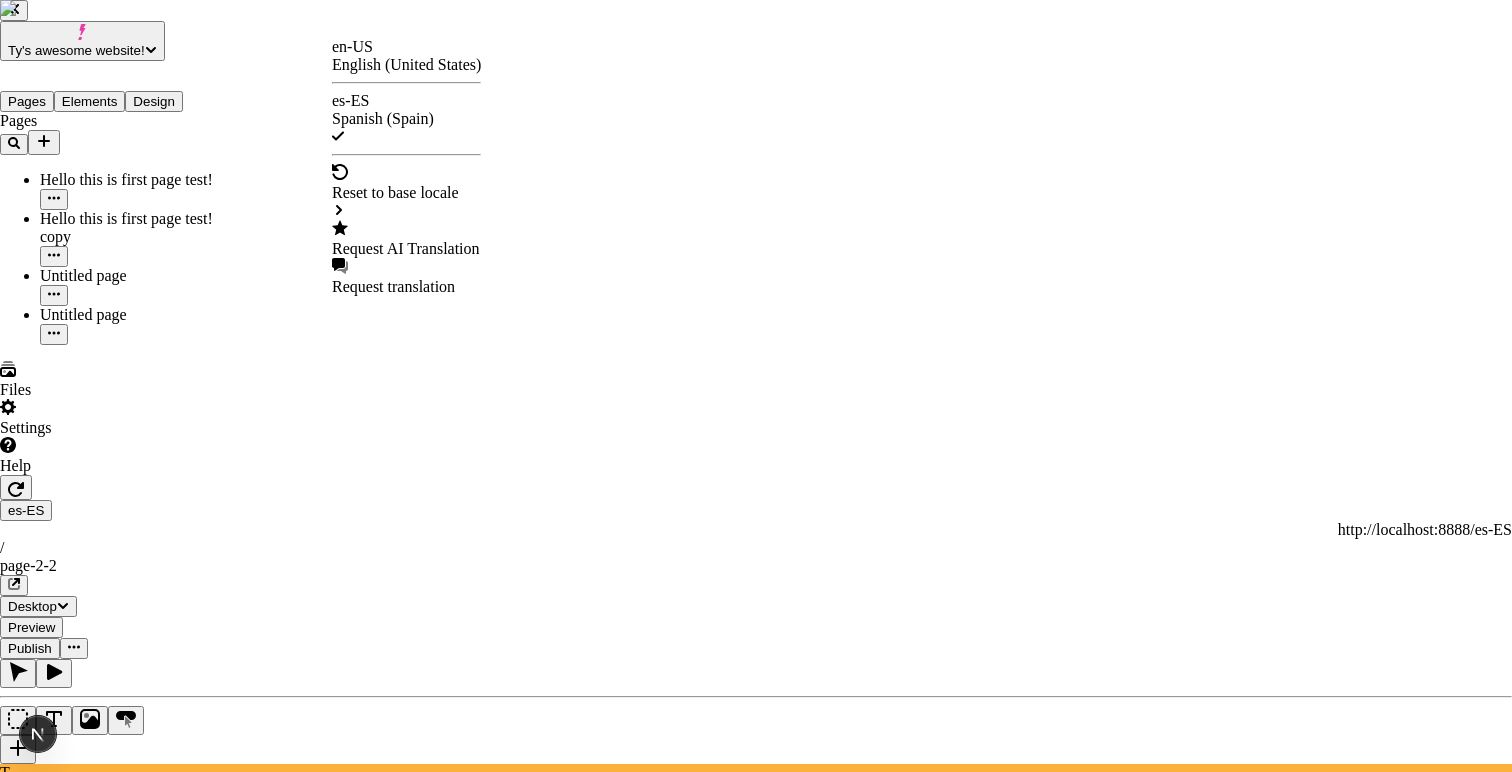 checkbox on "false" 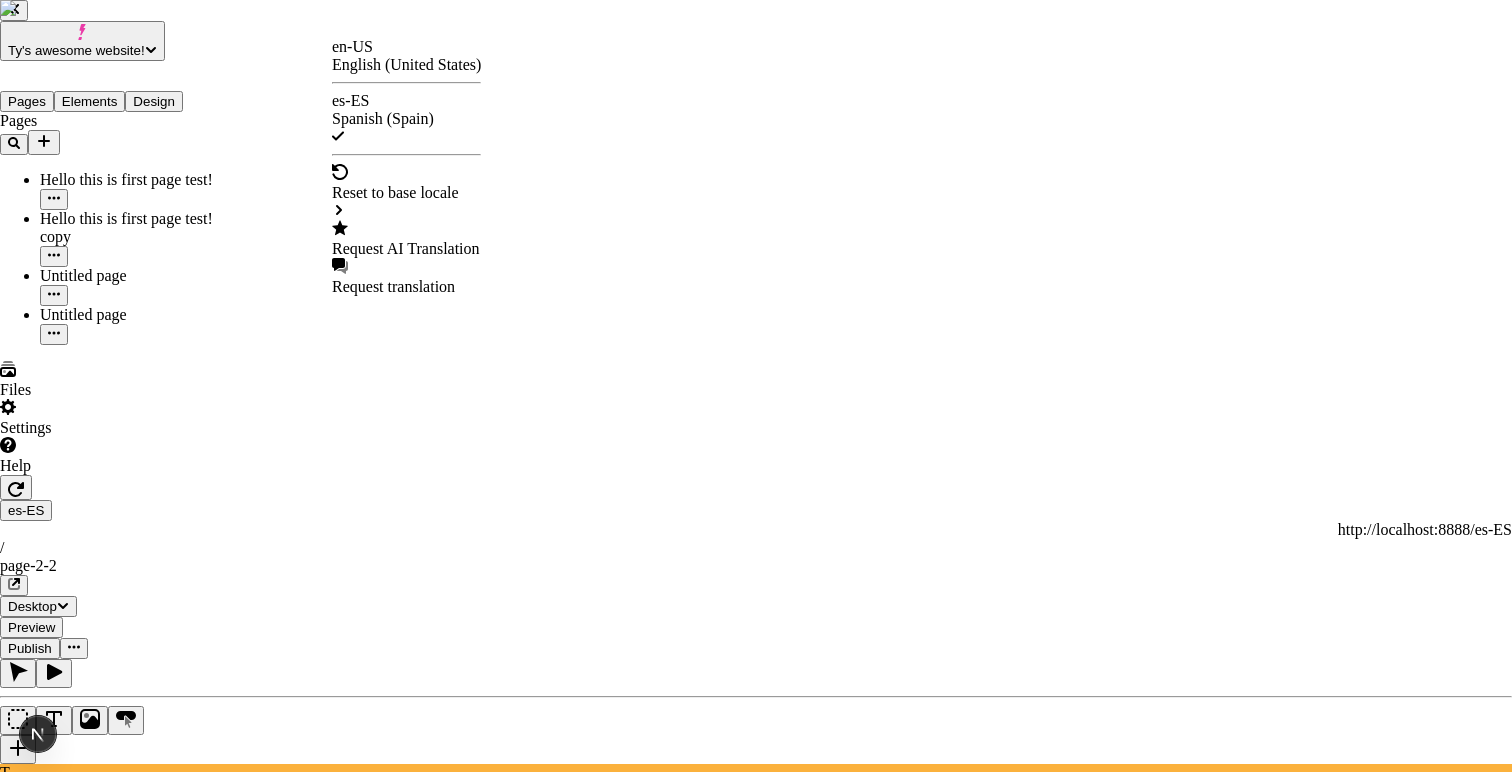 checkbox on "false" 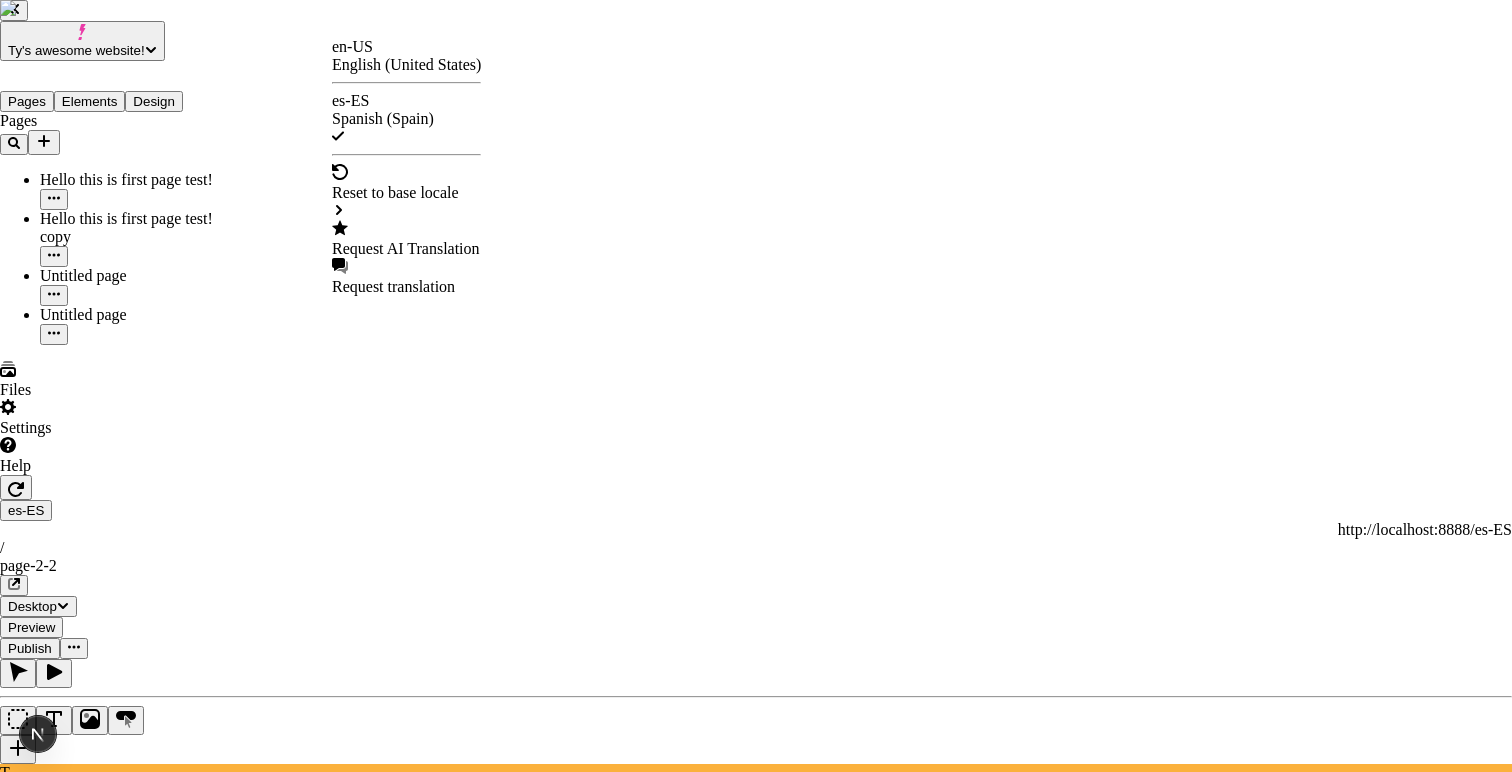 click on "Cancel" at bounding box center [29, 4492] 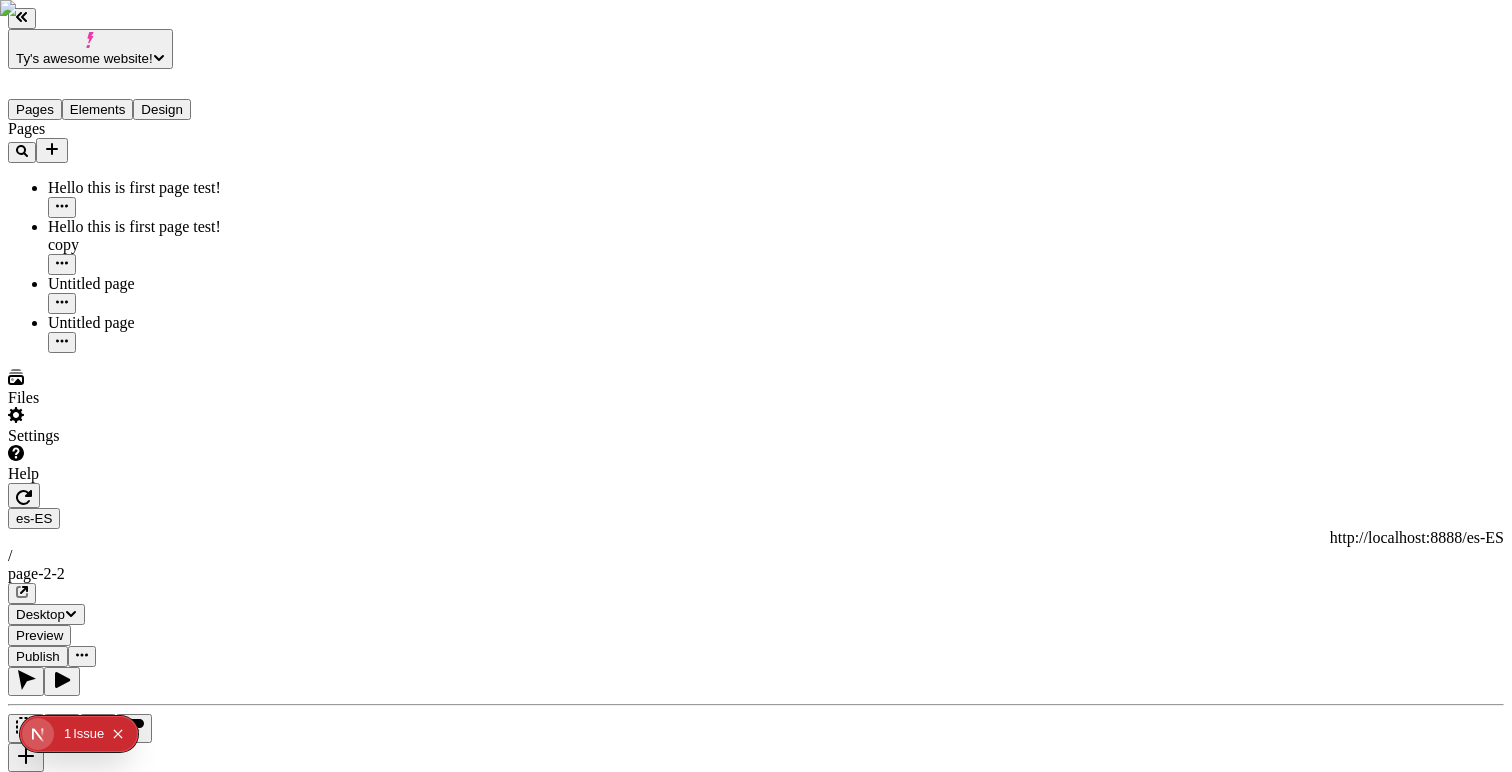 click on "Ty's awesome website! Pages Elements Design Pages Hello this is first page test! Hello this is first page test! copy Untitled page Untitled page Files Settings Help es-ES http://localhost:8888/es-ES / page-2-2 Desktop Preview Publish T Box Backgrounds Width 100 Height Align items Margin 0 0 Padding 10 10 10 10 Border 0 Corners 0 Shadows Row gap 0 Column gap 0 Animate box in None Animate items in None Visibility
To pick up a draggable item, press the space bar.
While dragging, use the arrow keys to move the item.
Press space again to drop the item in its new position, or press escape to cancel.
To pick up a draggable item, press the space bar.
While dragging, use the arrow keys to move the item.
Press space again to drop the item in its new position, or press escape to cancel." at bounding box center (756, 1842) 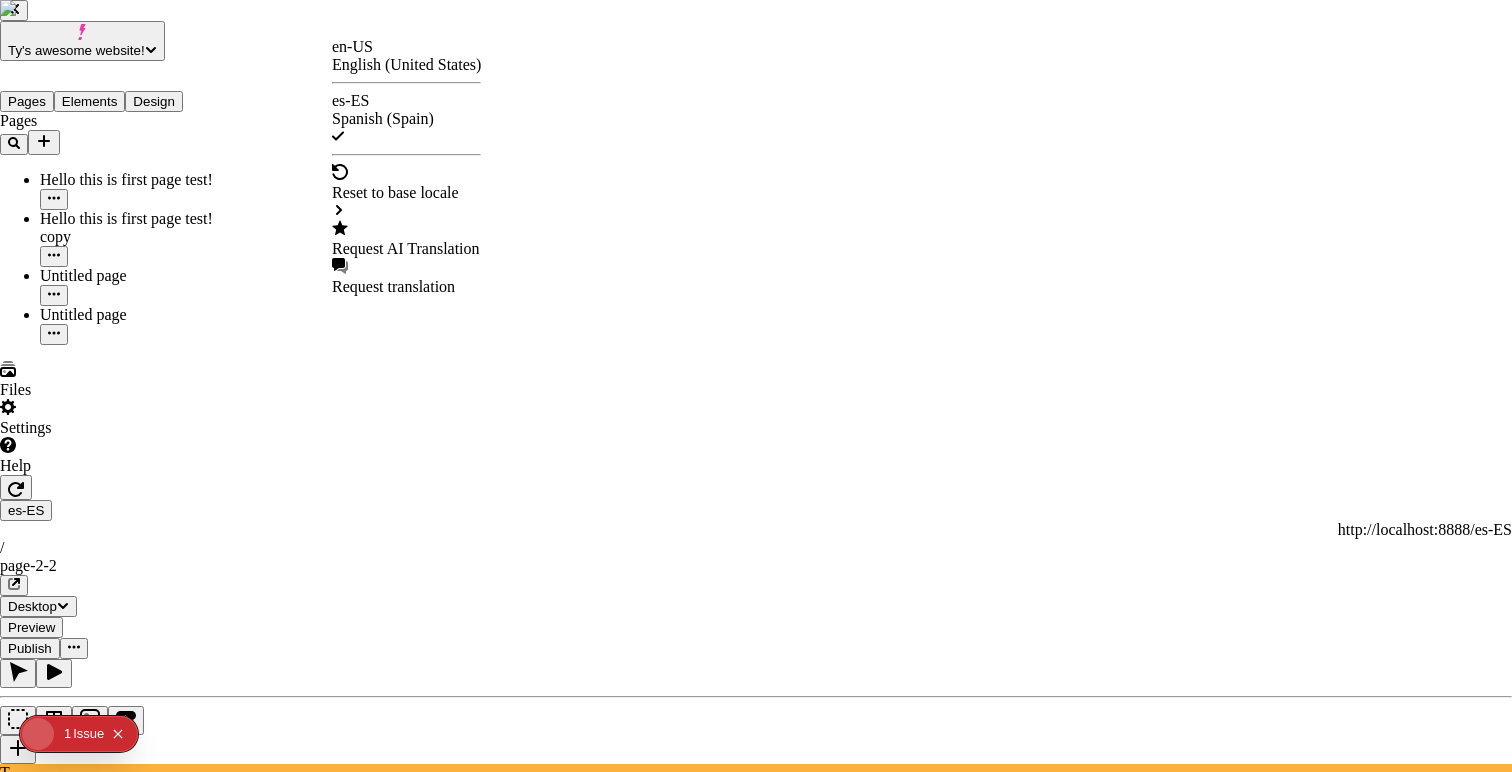 click on "Request AI Translation" at bounding box center [406, 249] 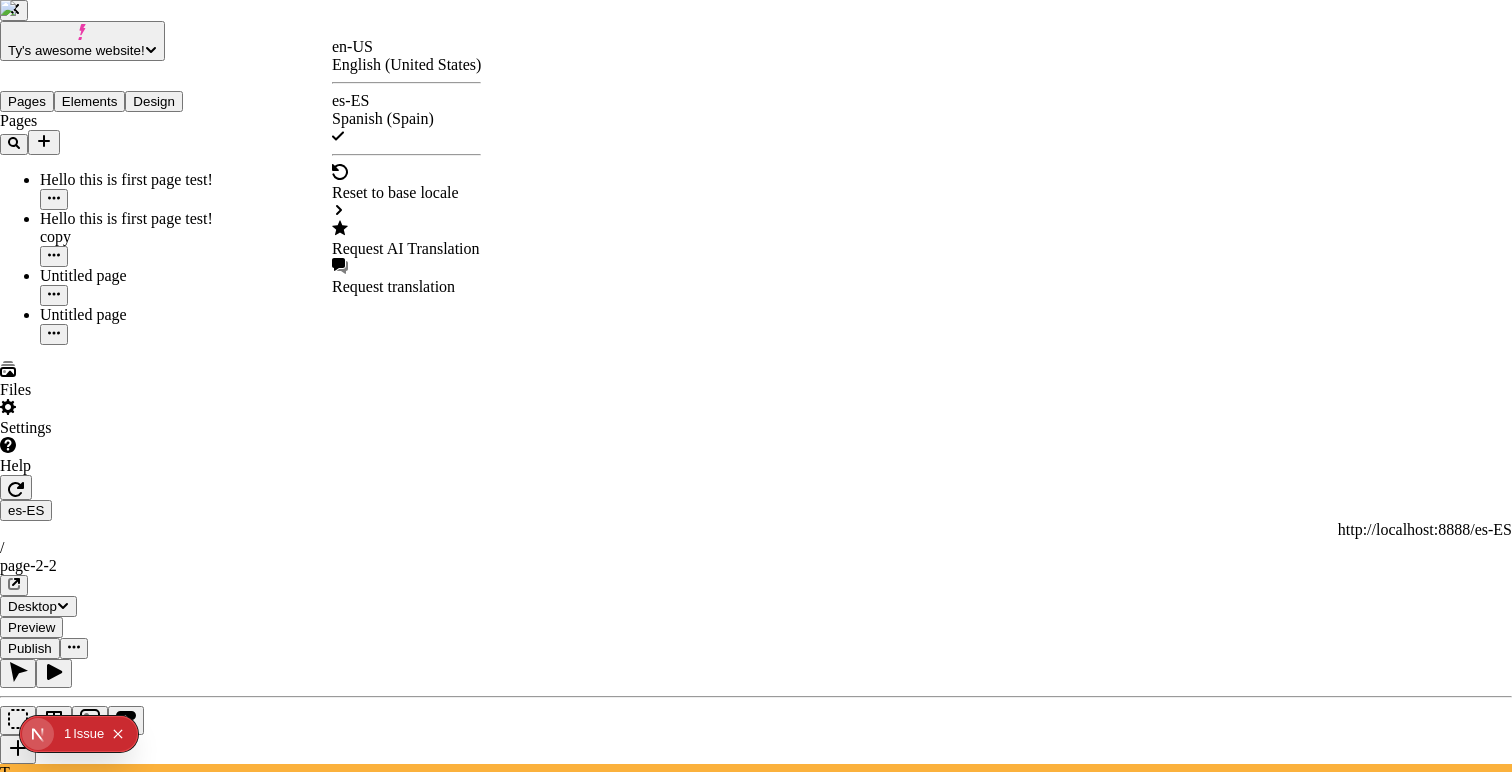 click 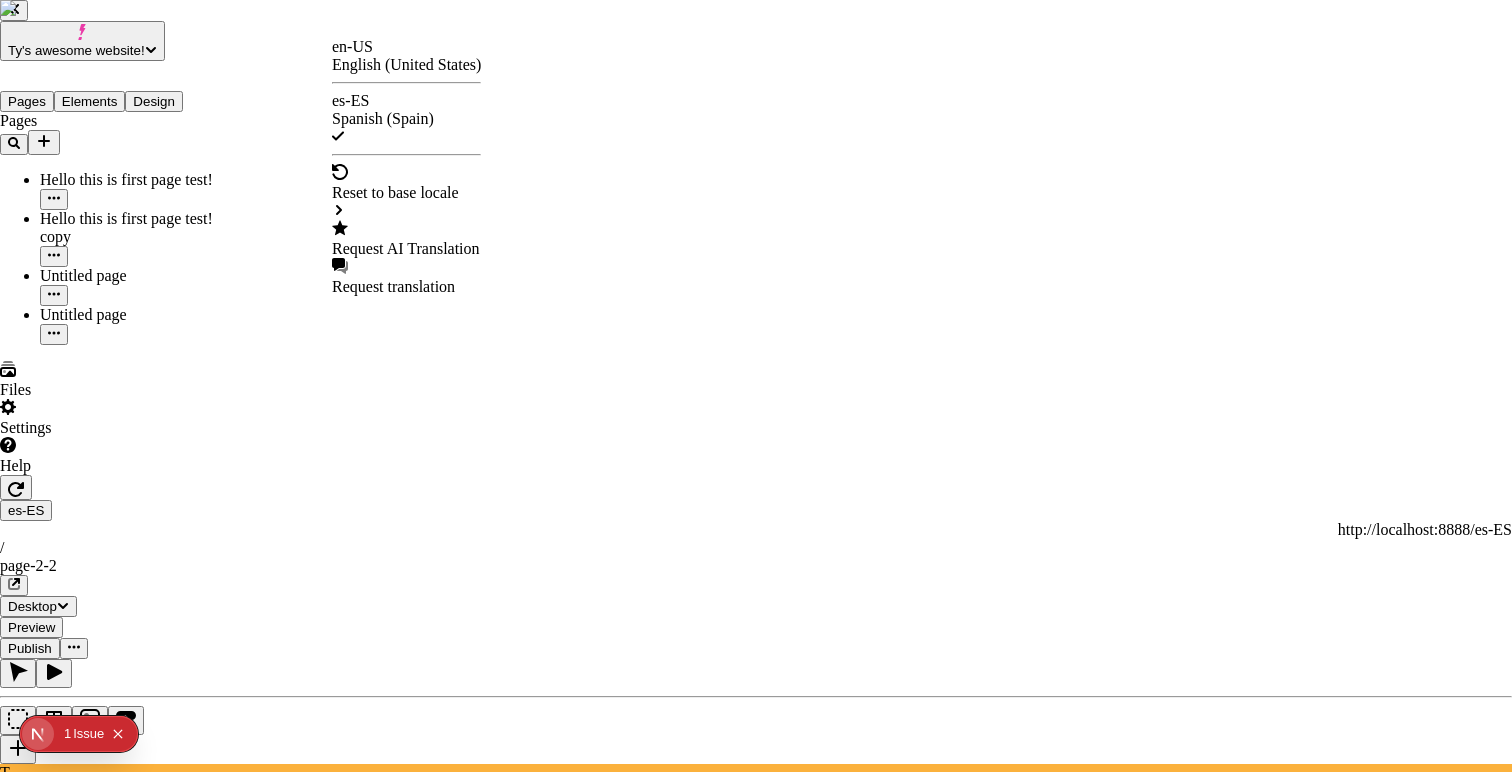 click 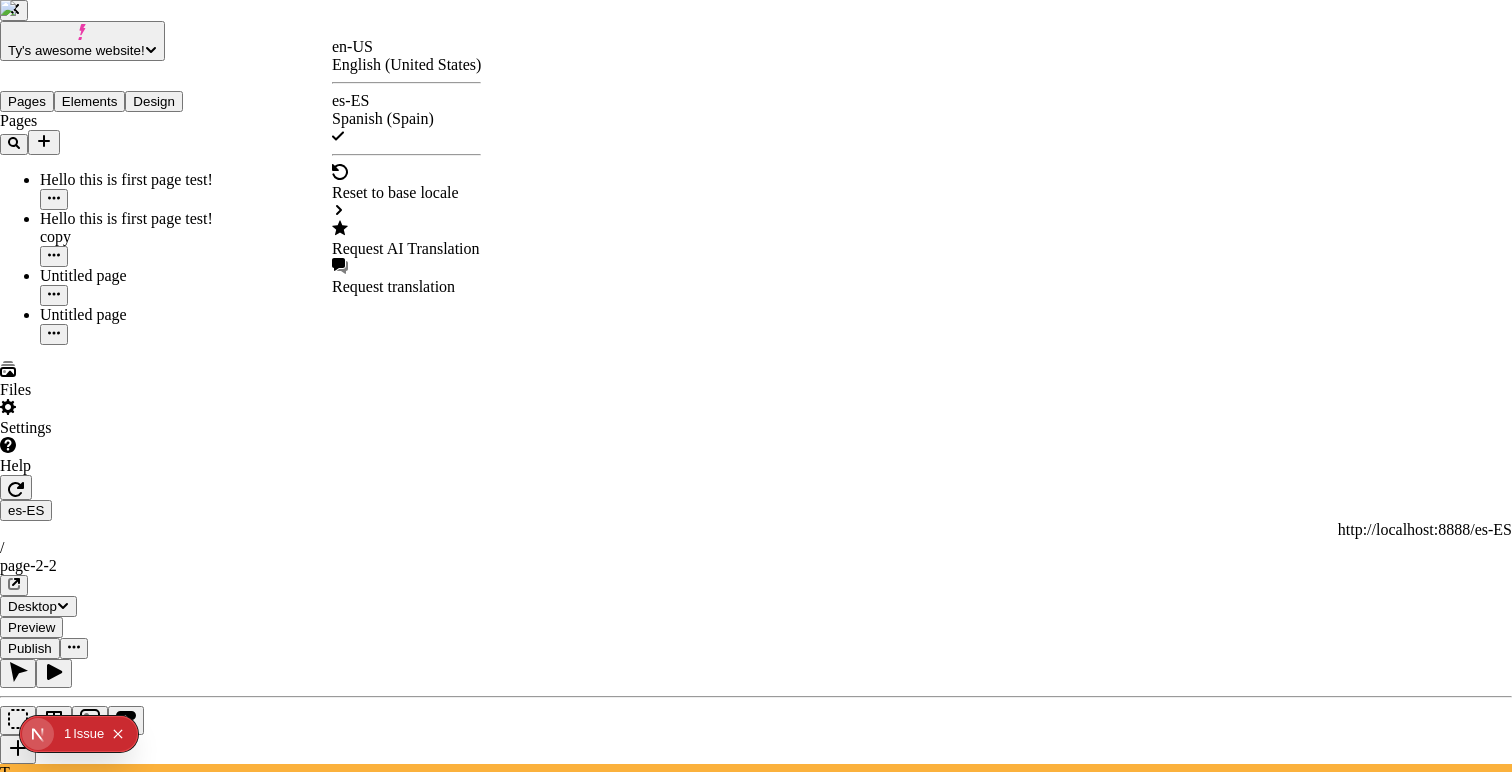 scroll, scrollTop: 0, scrollLeft: 0, axis: both 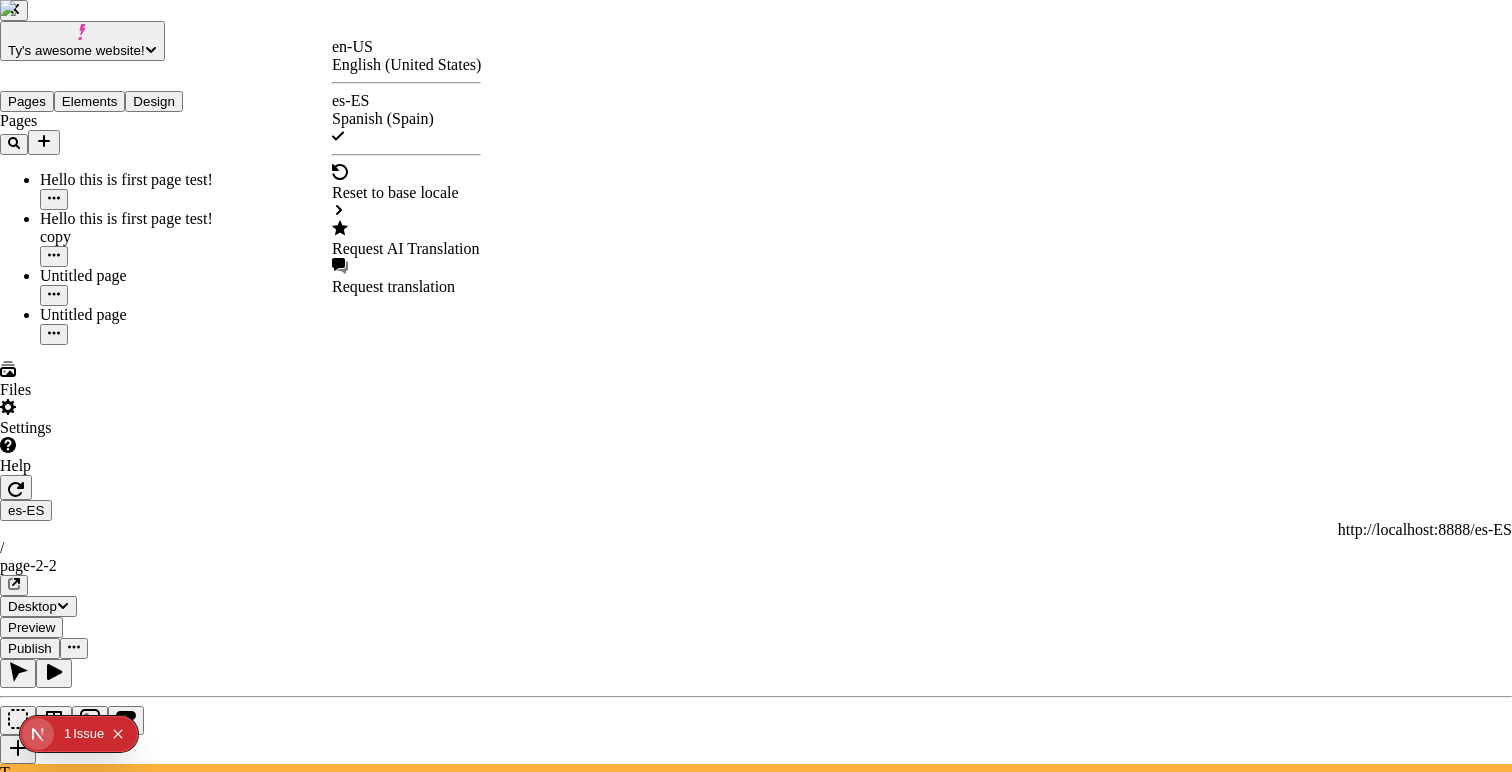checkbox on "true" 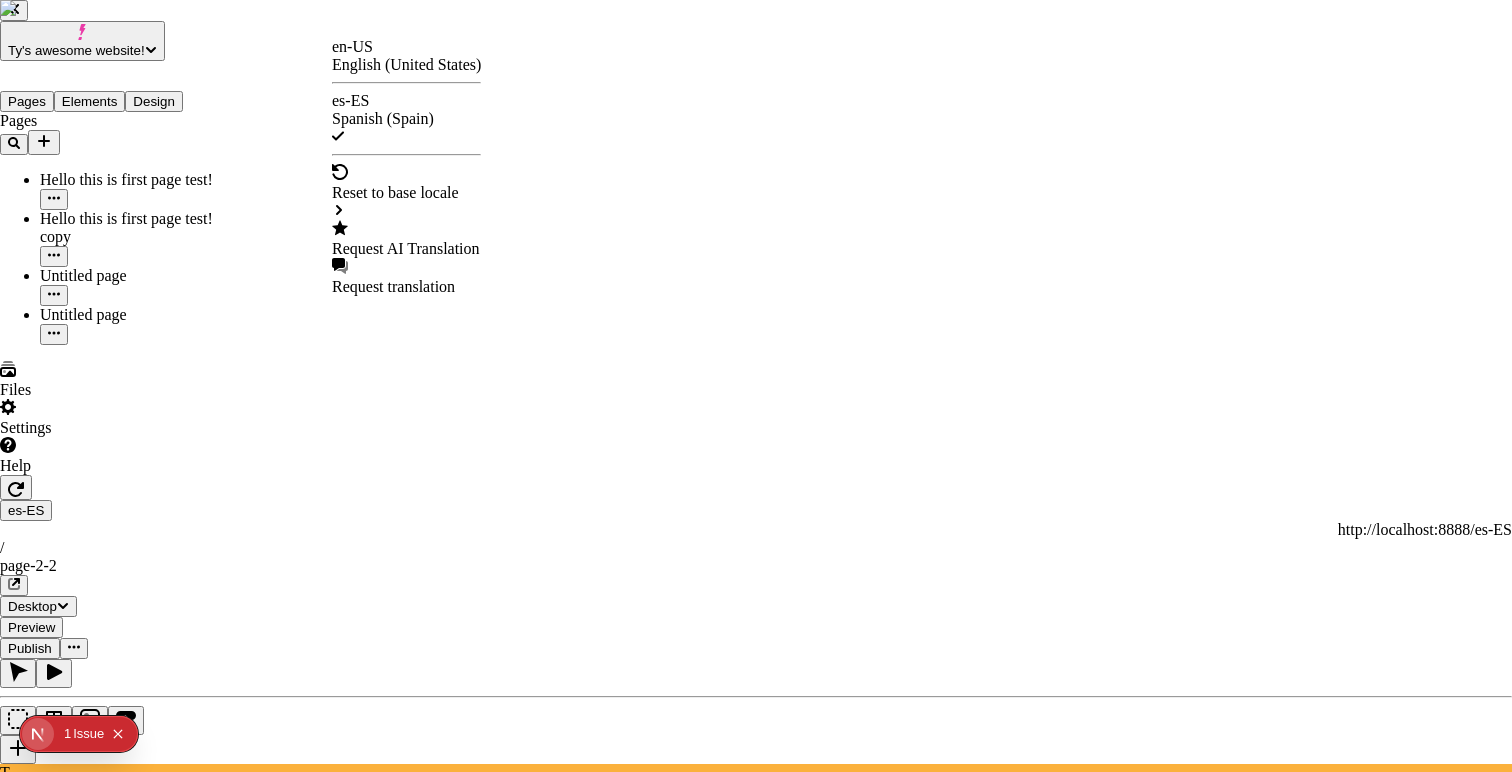 checkbox on "true" 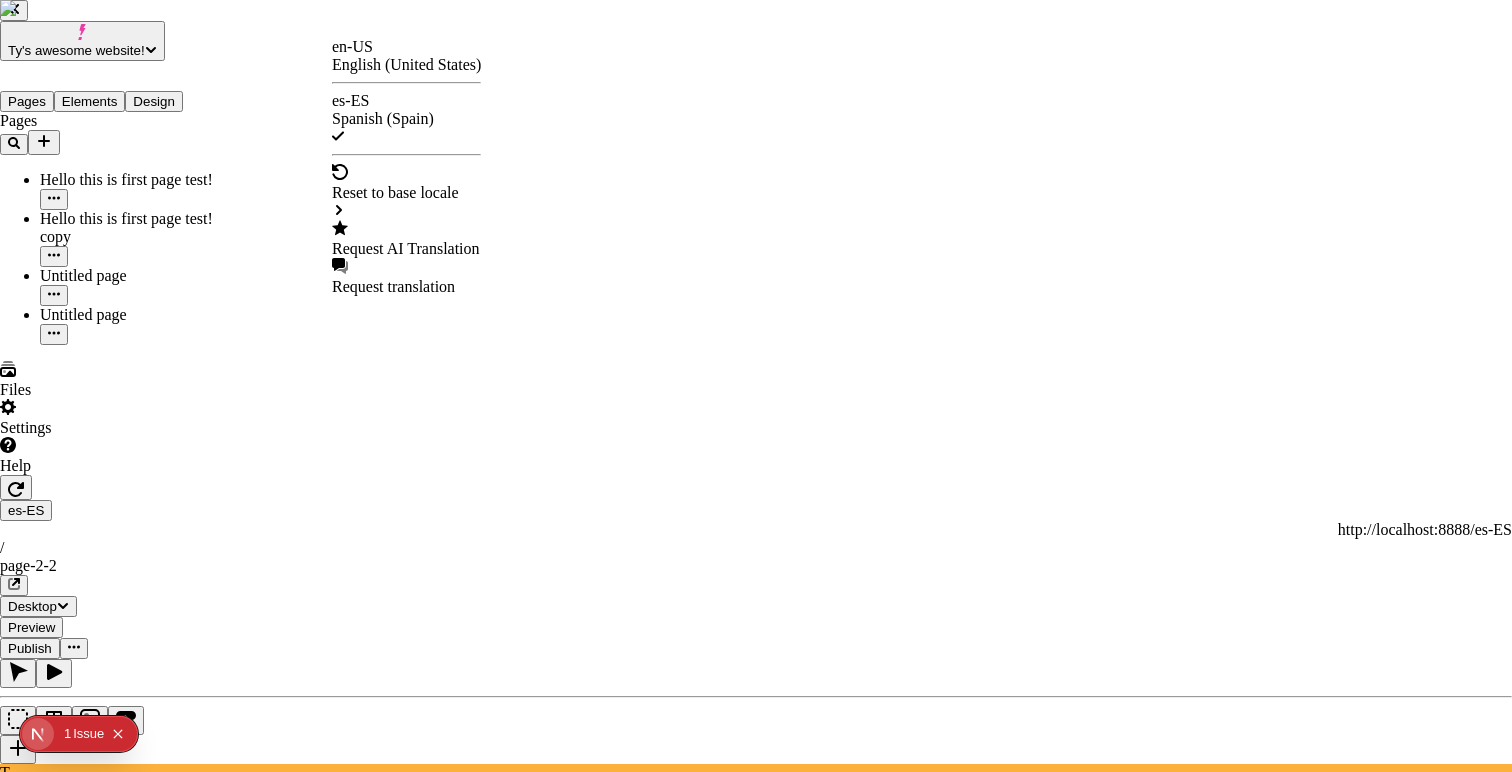checkbox on "true" 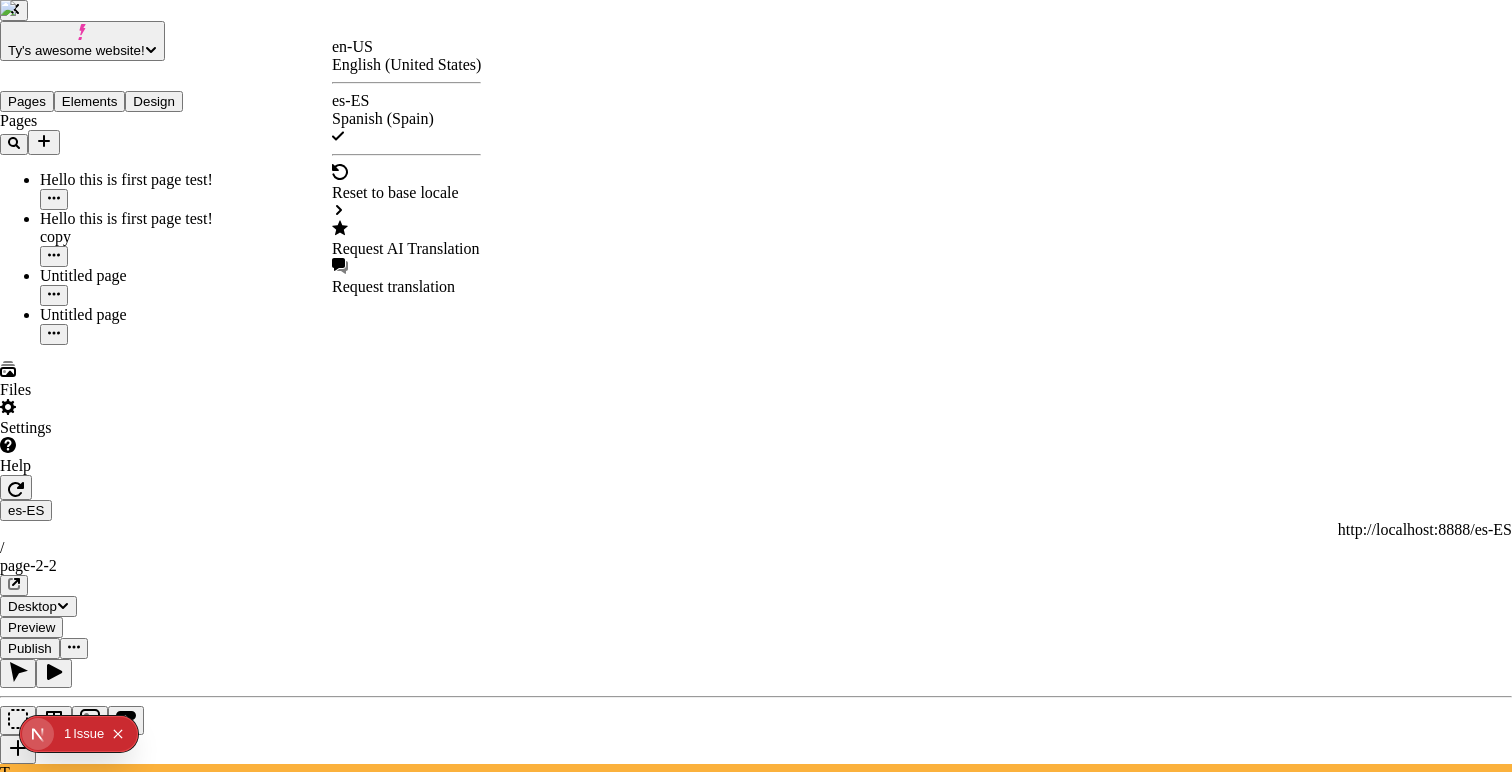 checkbox on "true" 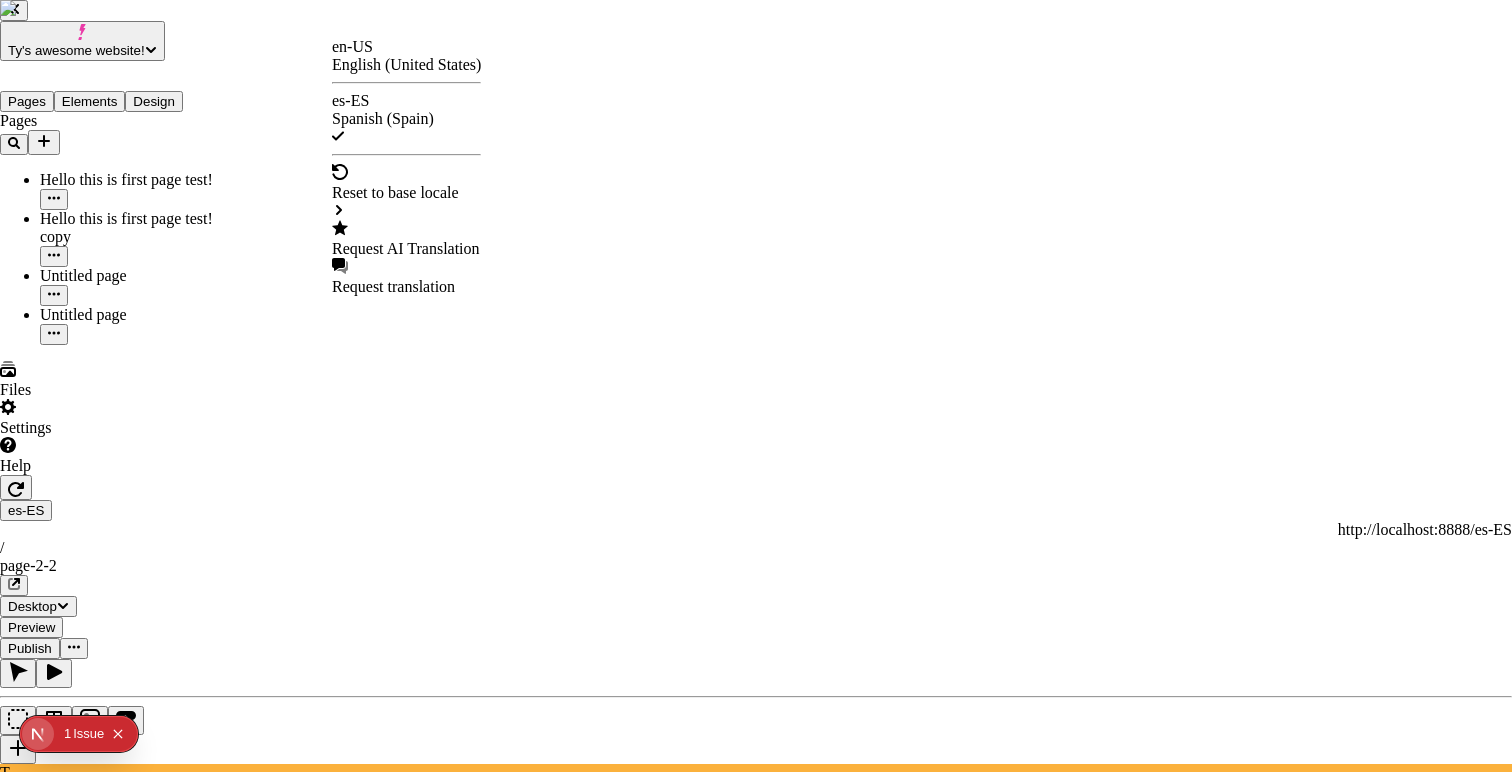 checkbox on "true" 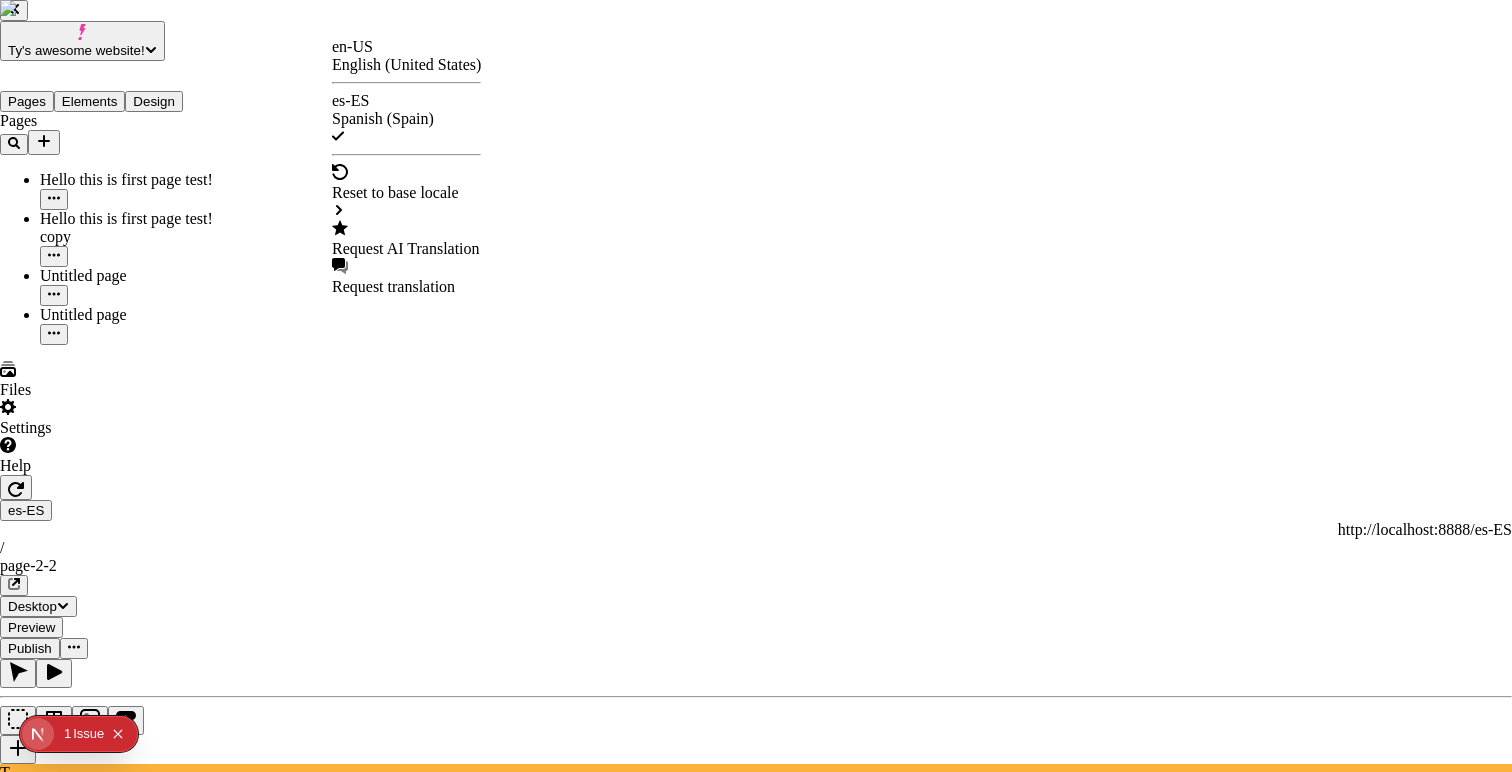 checkbox on "true" 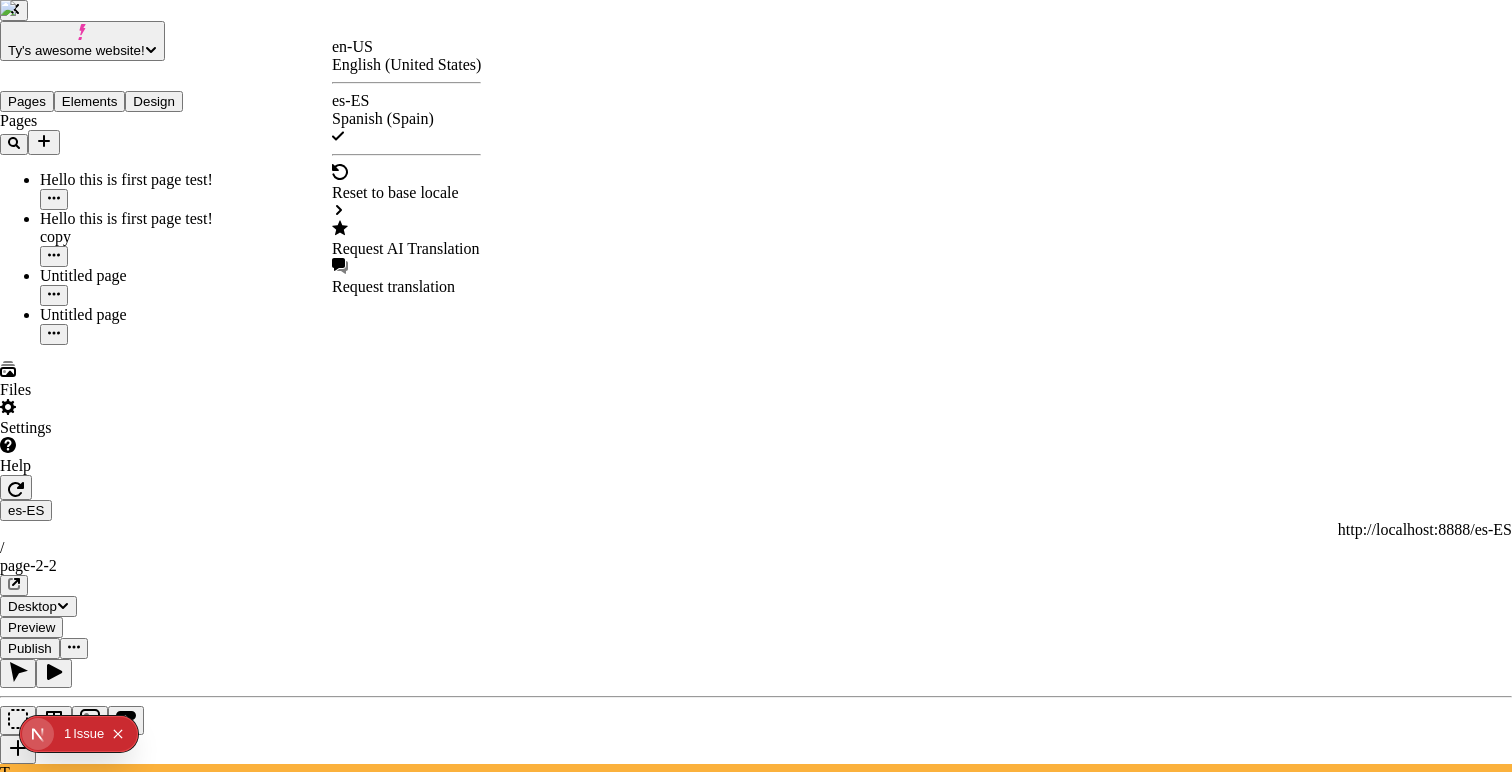 click 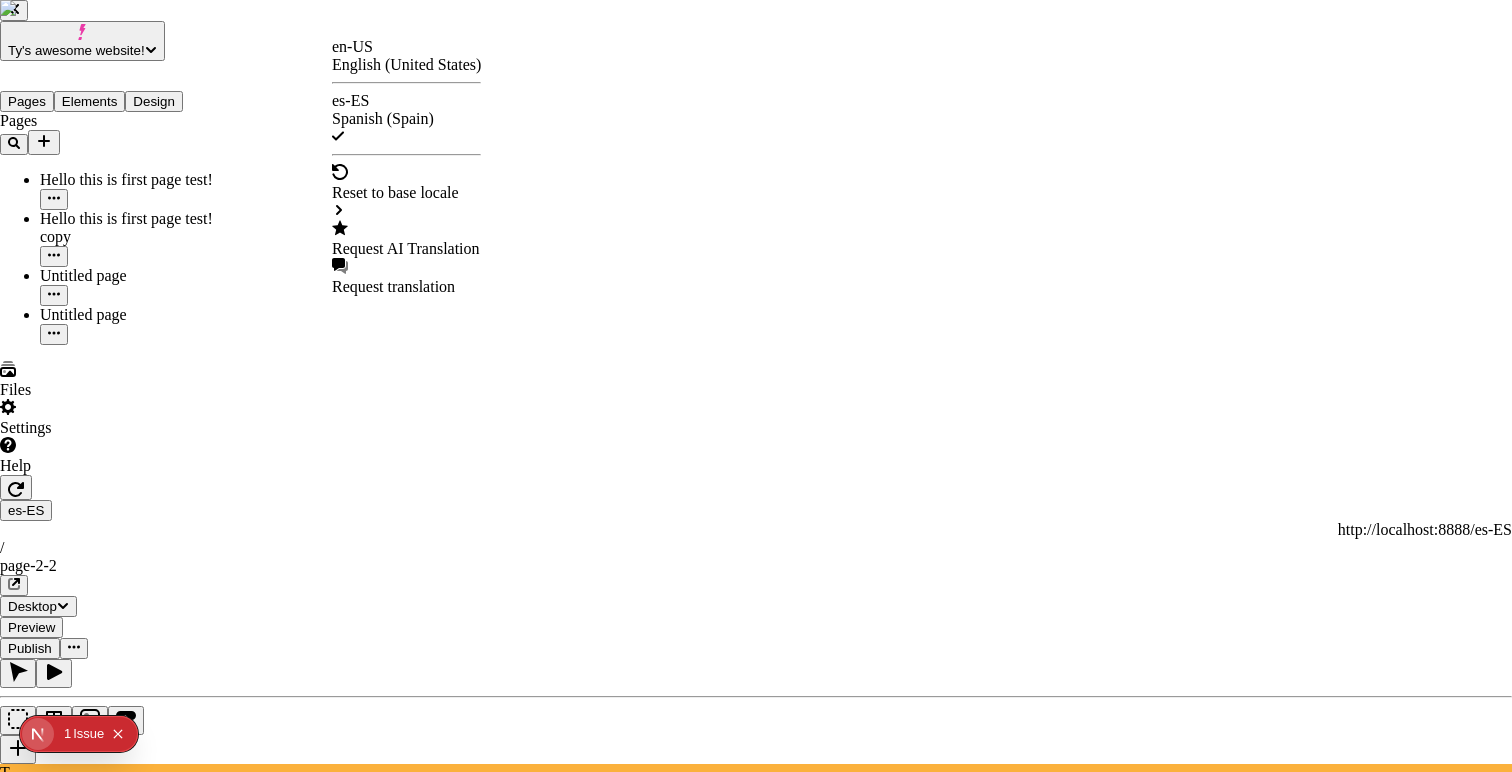 click at bounding box center [756, 3914] 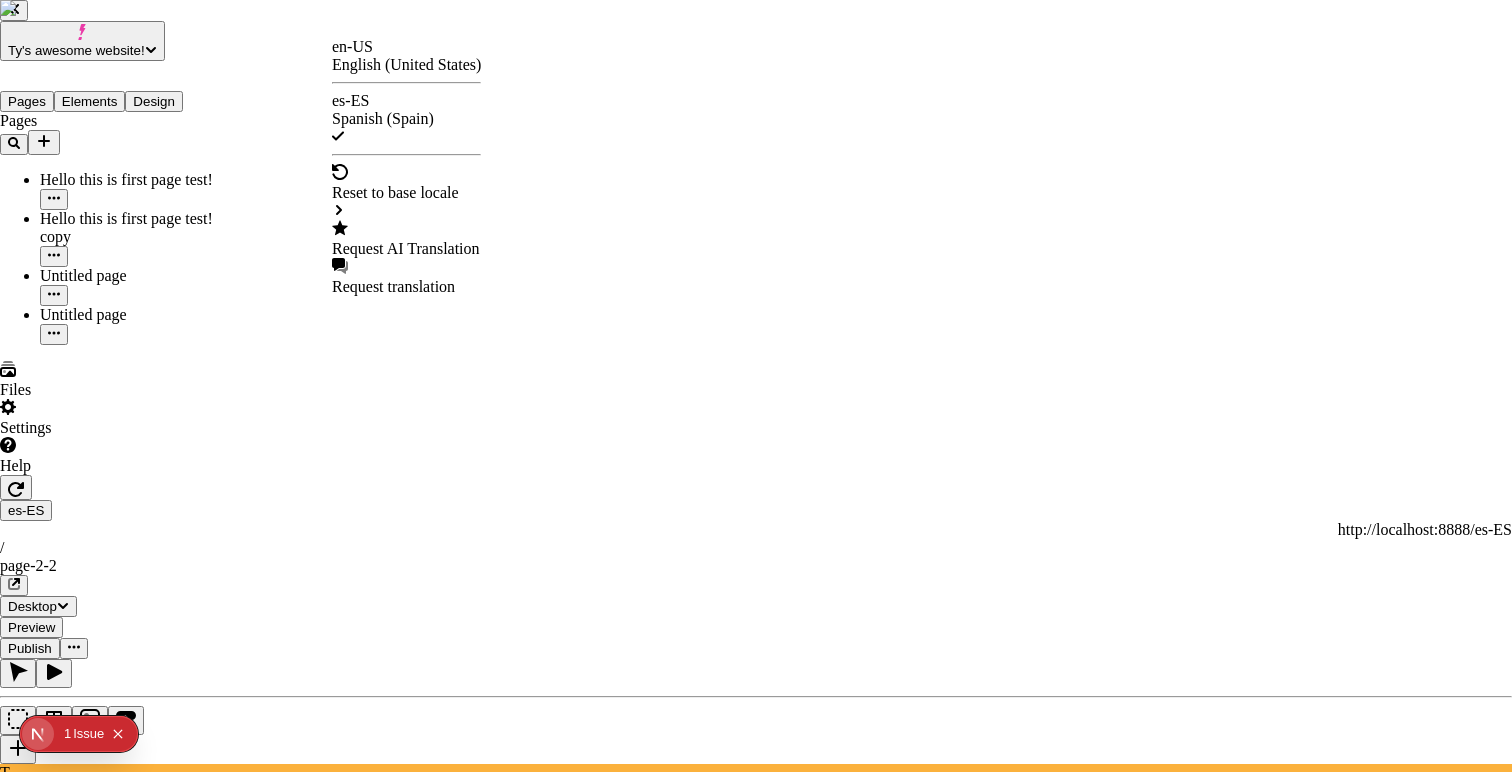 click at bounding box center (756, 3952) 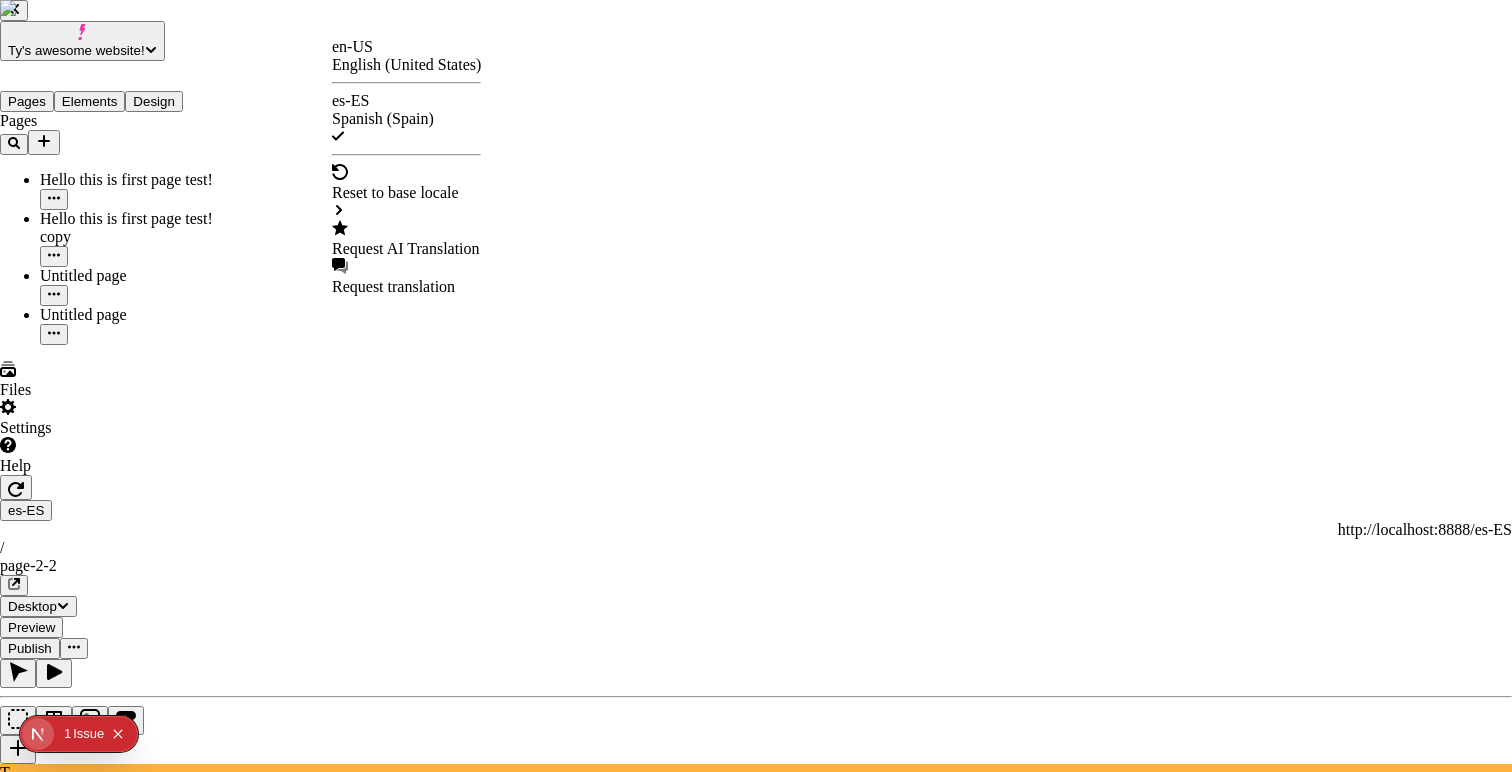 click at bounding box center (756, 3952) 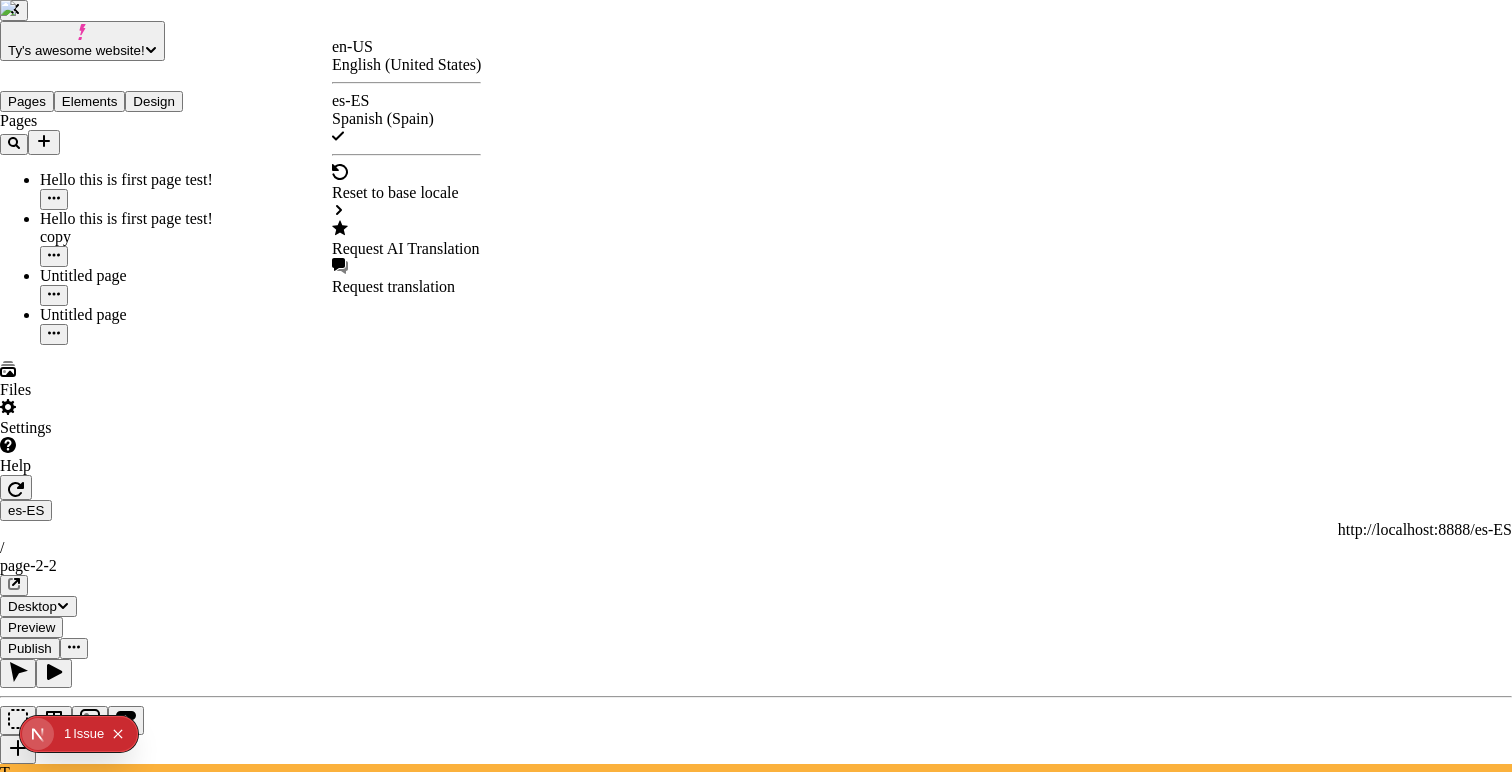 click at bounding box center [756, 4031] 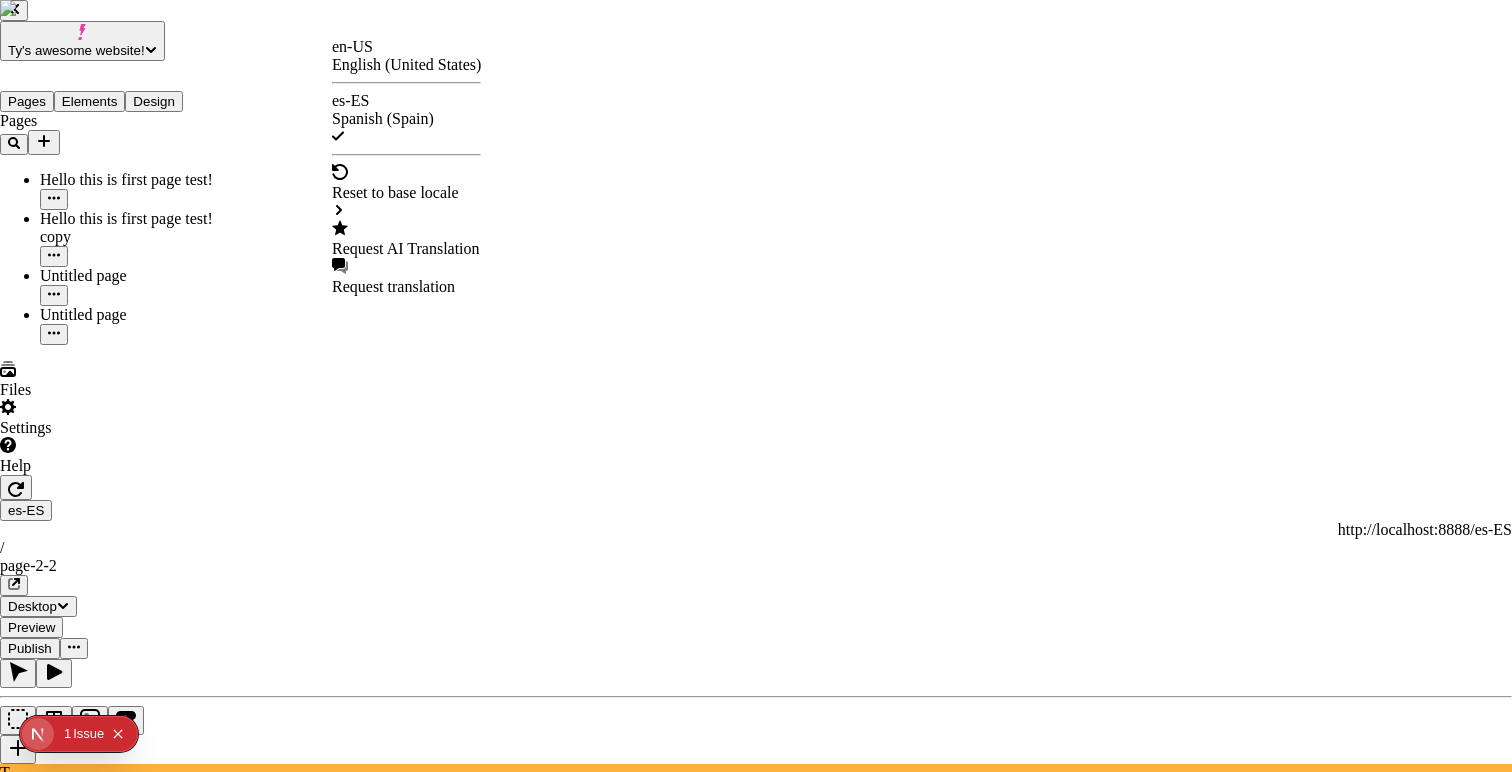 click 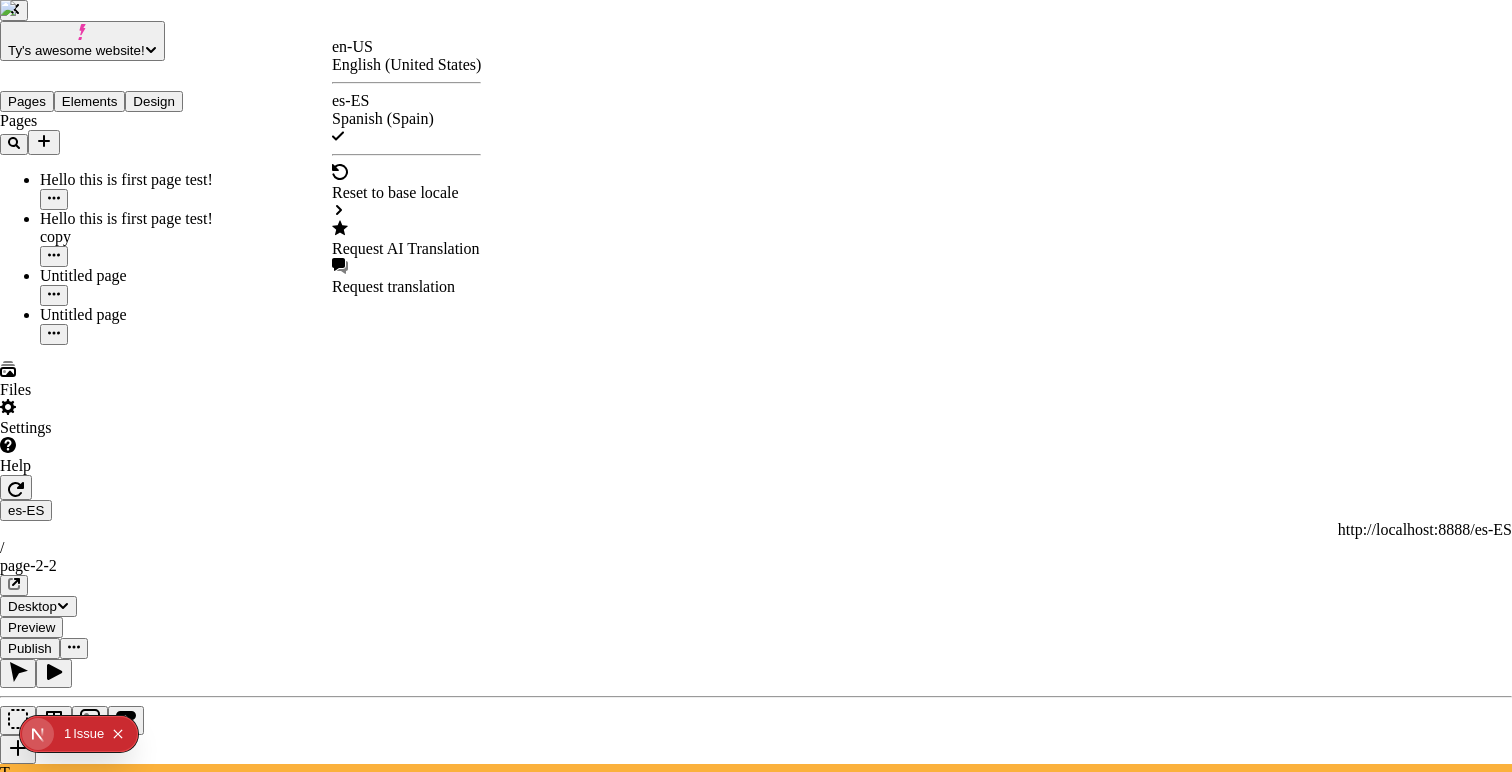 click on "Request AI Translation" at bounding box center (406, 239) 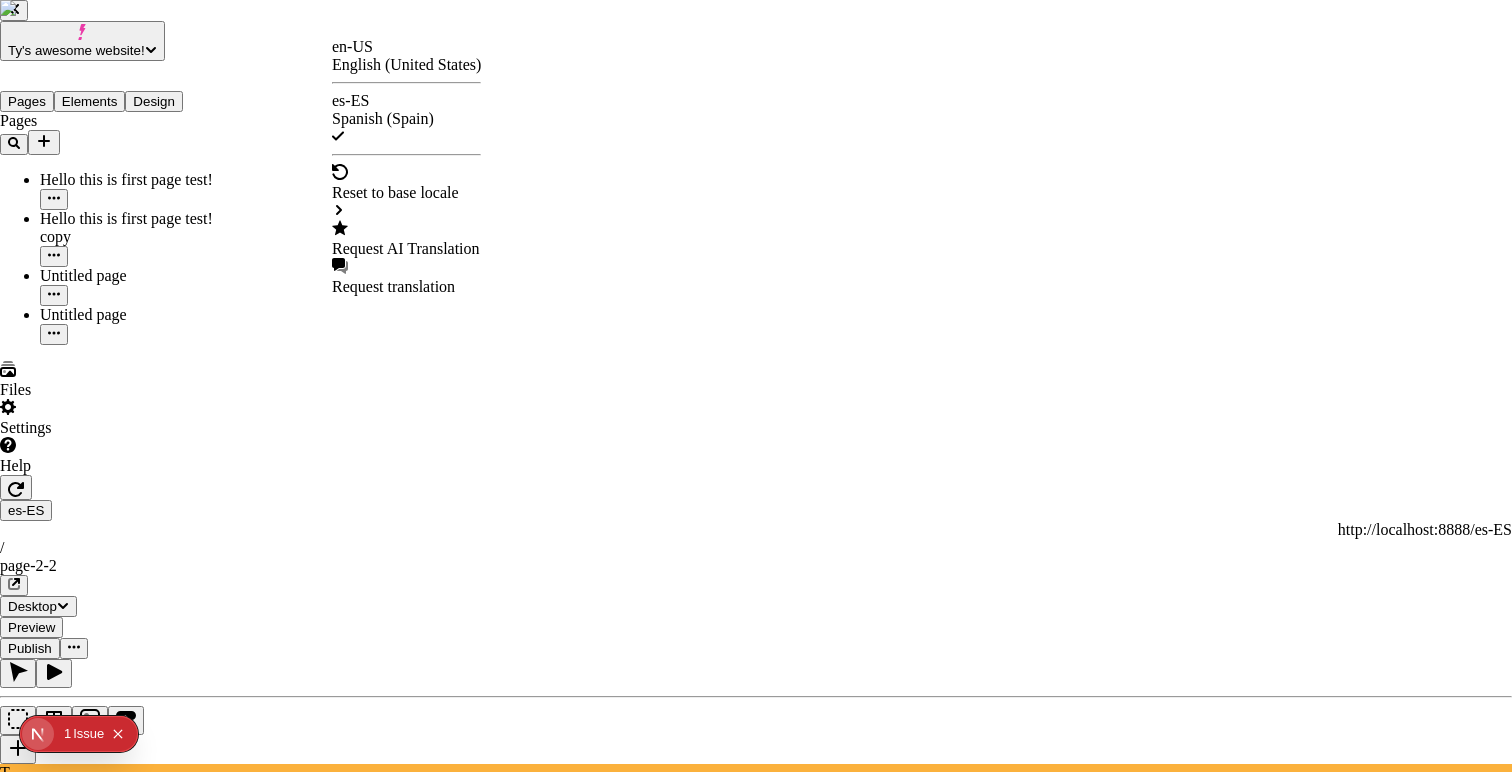 click on "makeswift-header" at bounding box center (81, 3778) 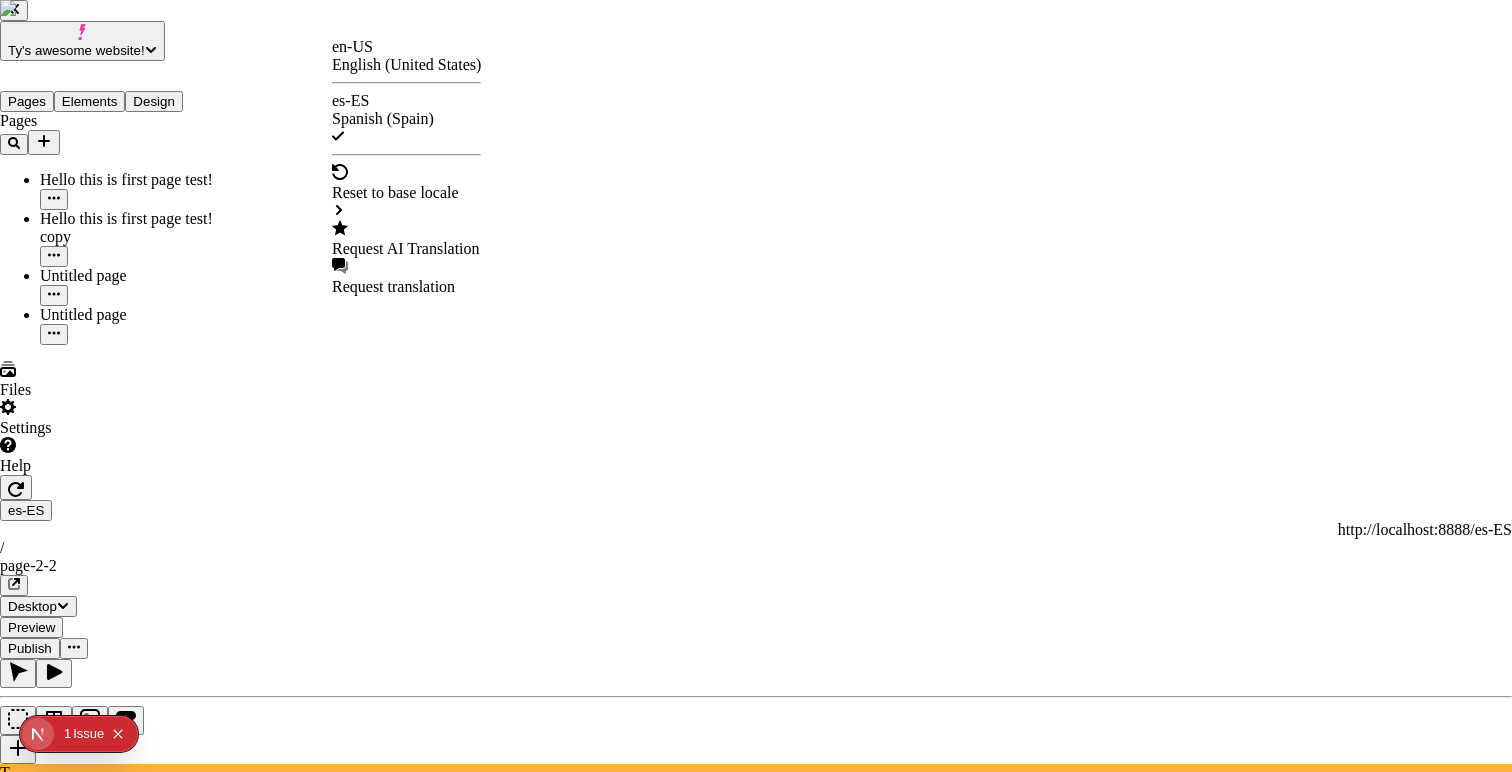 click 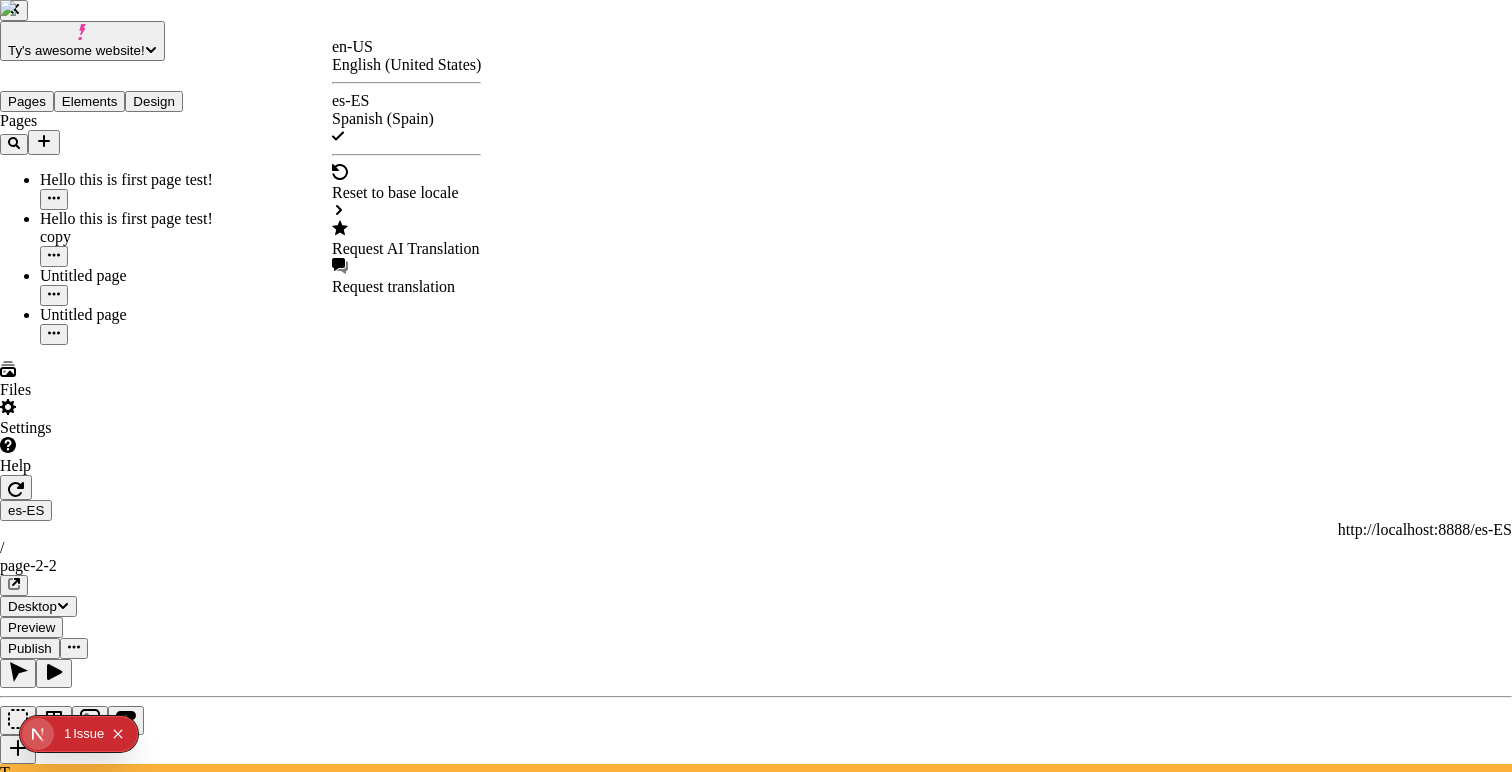 click 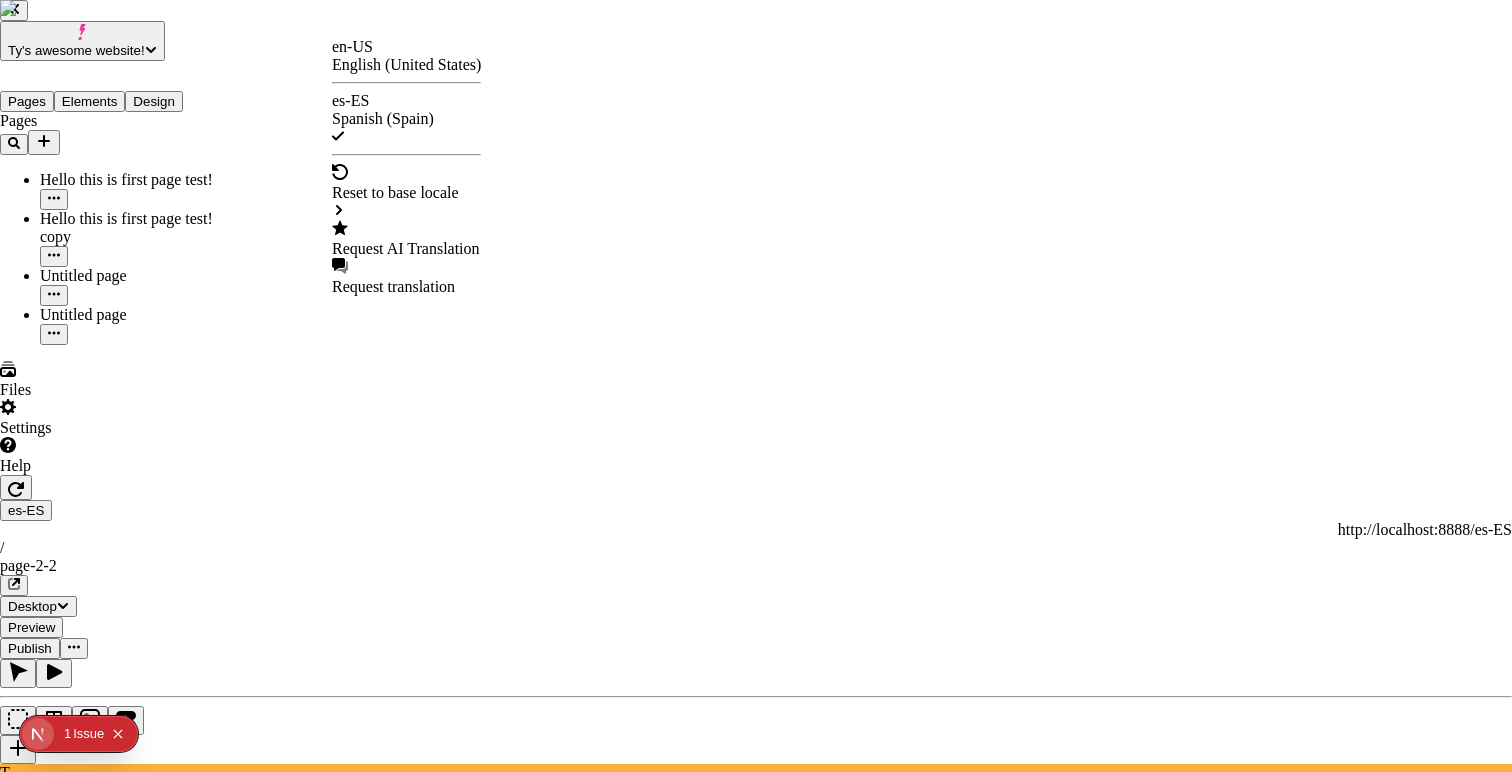 click at bounding box center [756, 3759] 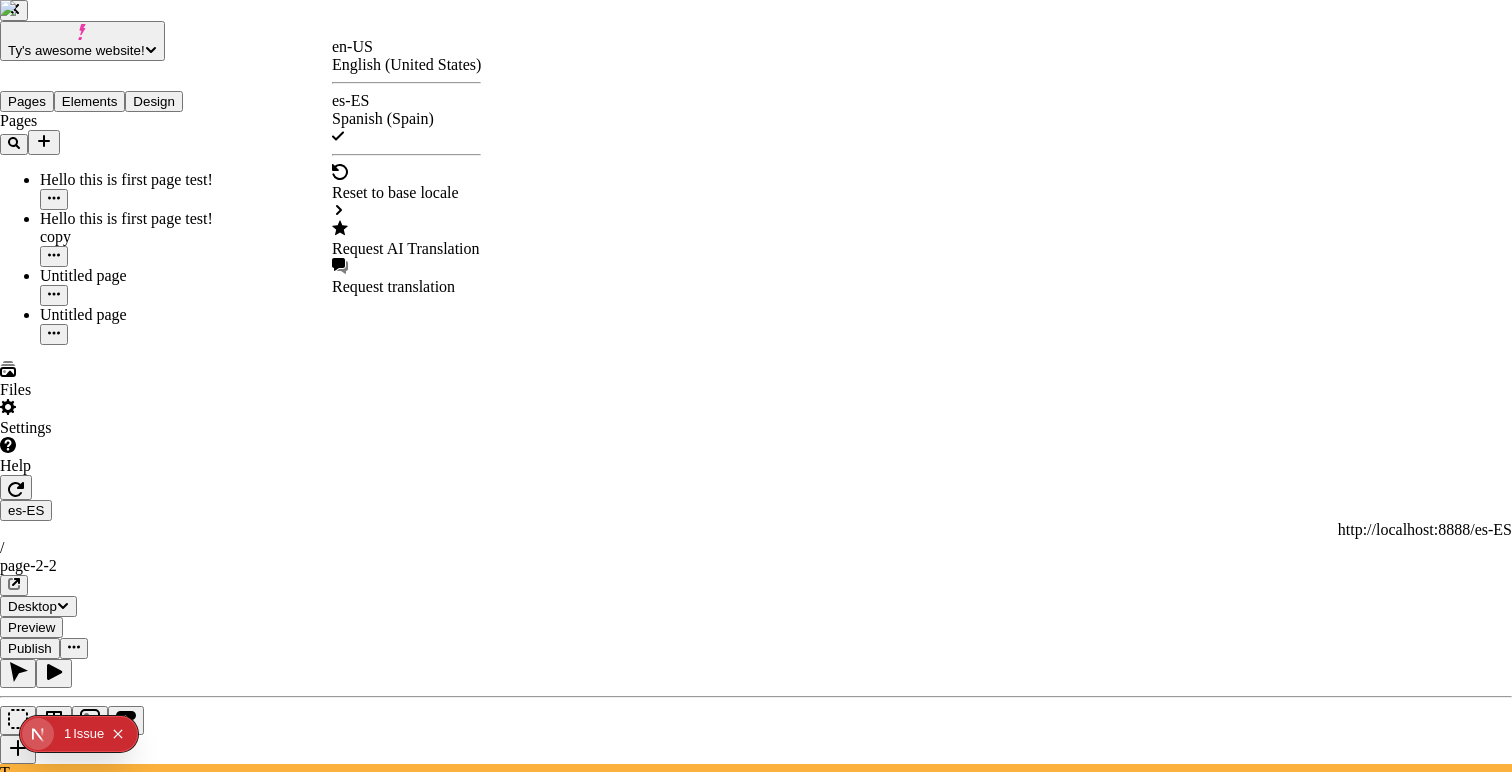 click 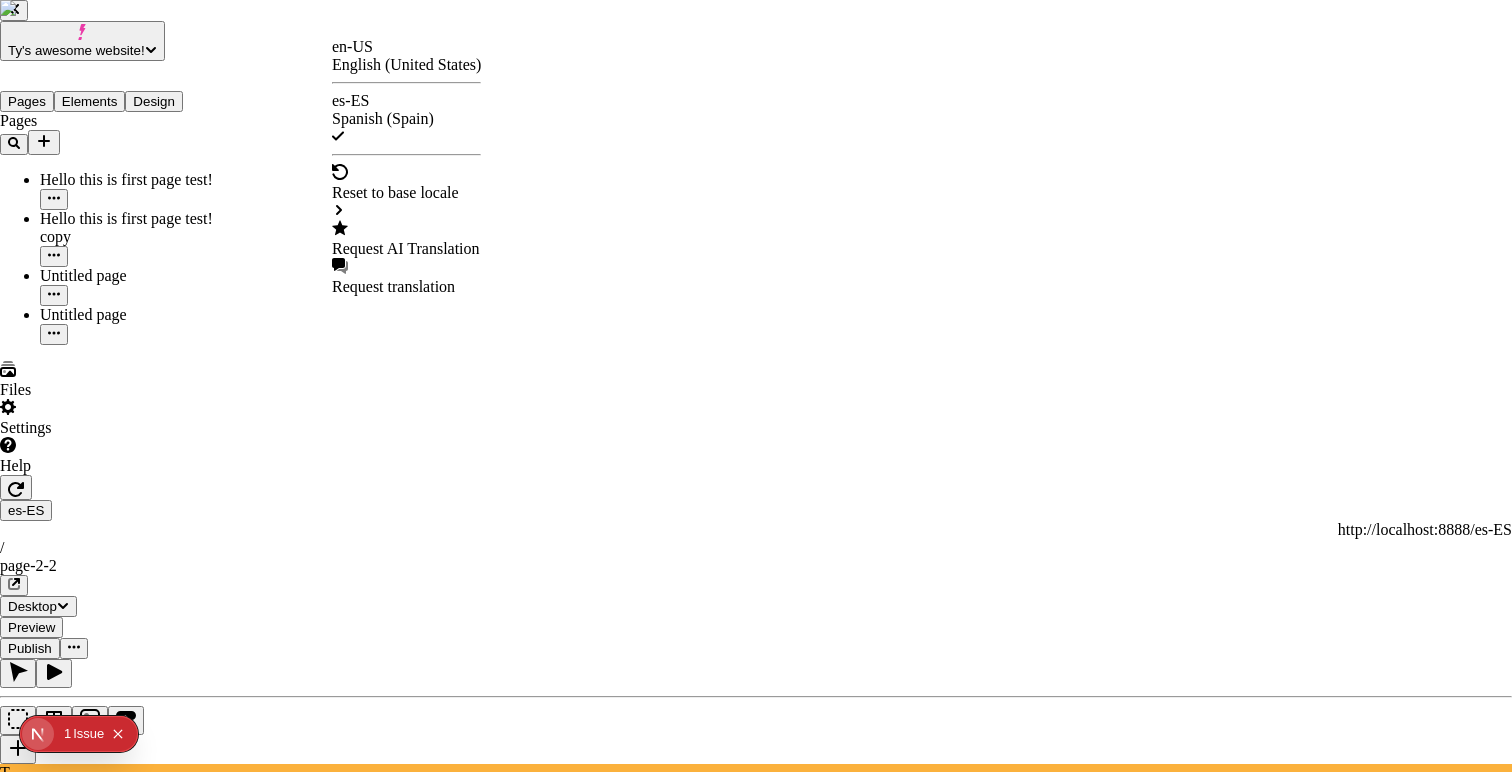 click at bounding box center [756, 3952] 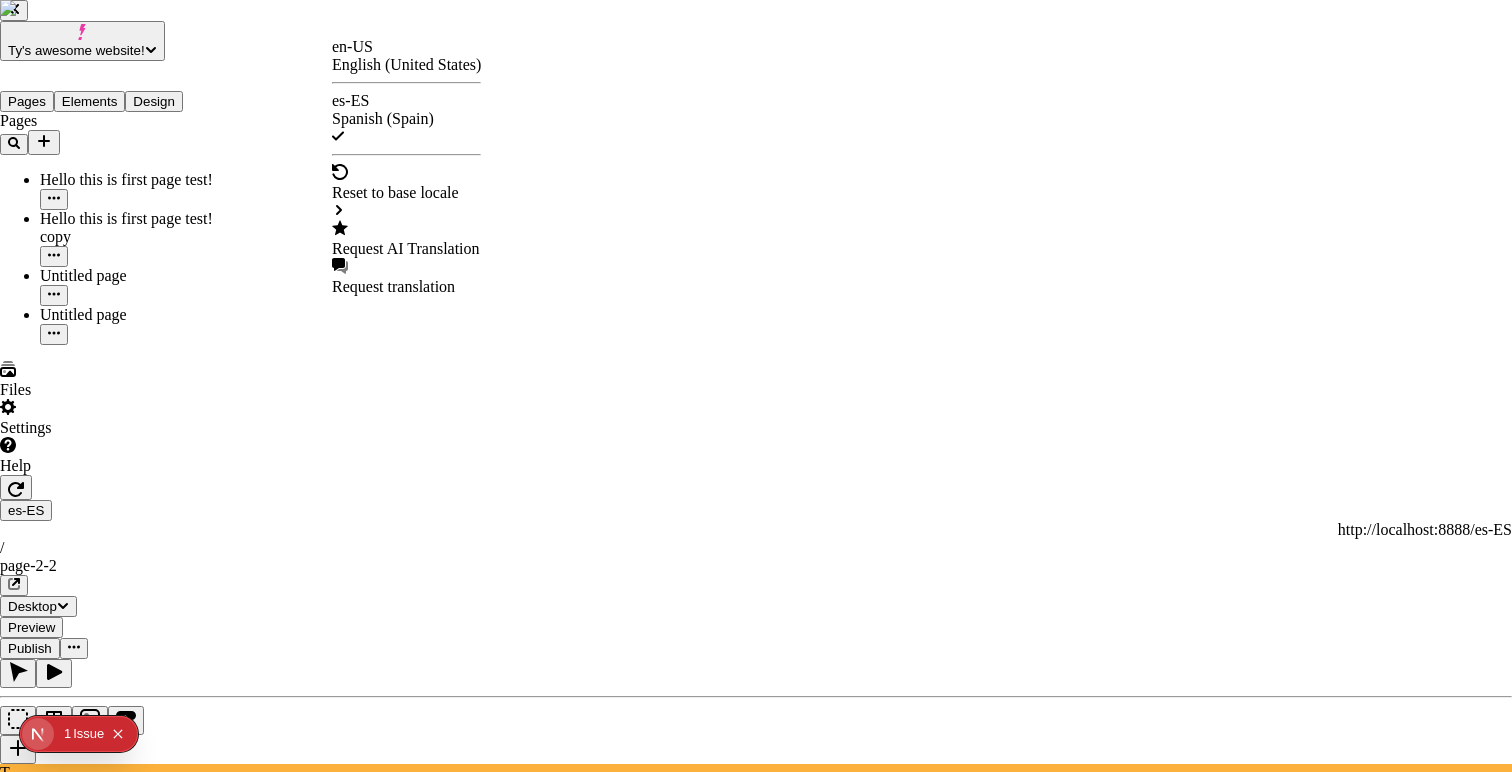 click 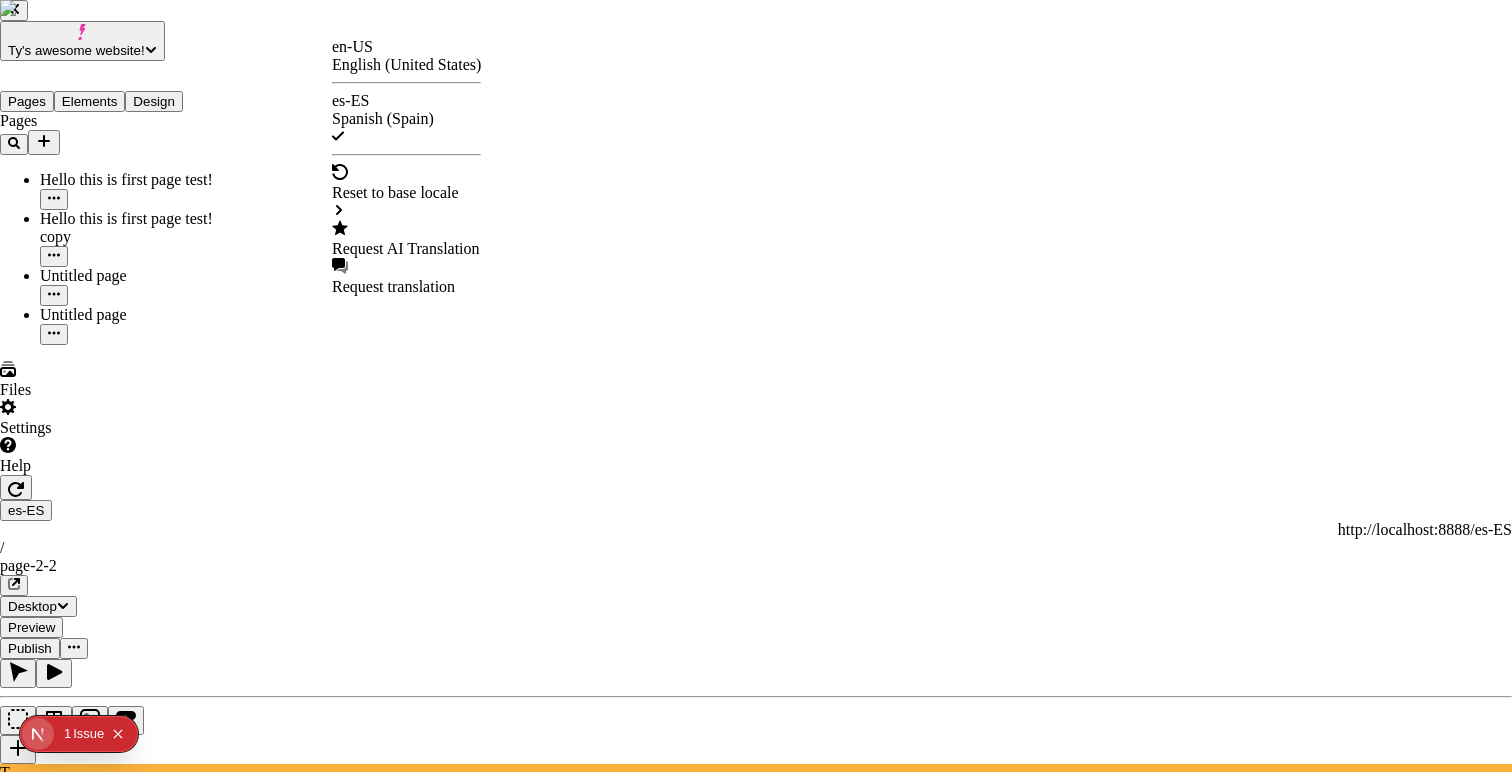 scroll, scrollTop: 0, scrollLeft: 0, axis: both 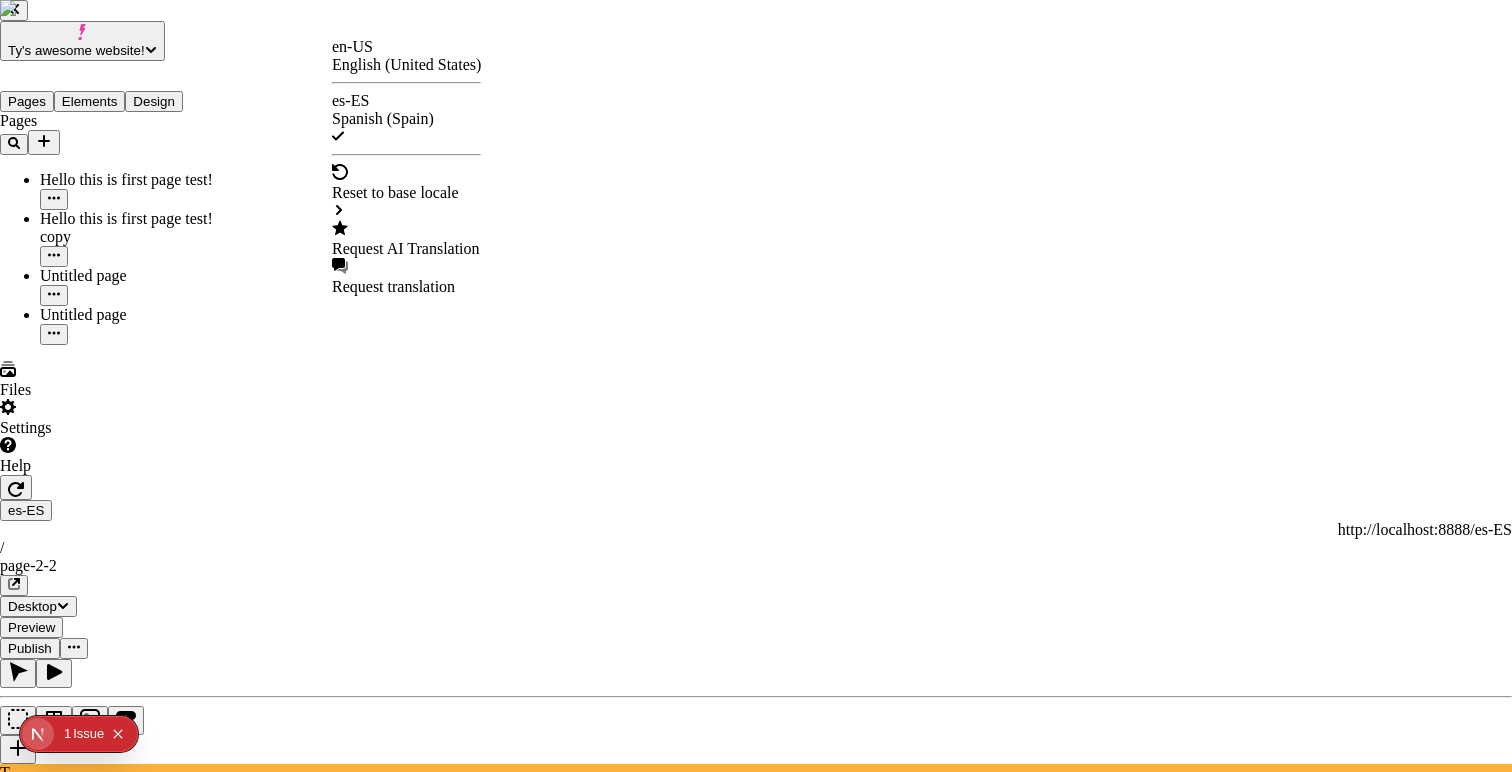 click at bounding box center (756, 3759) 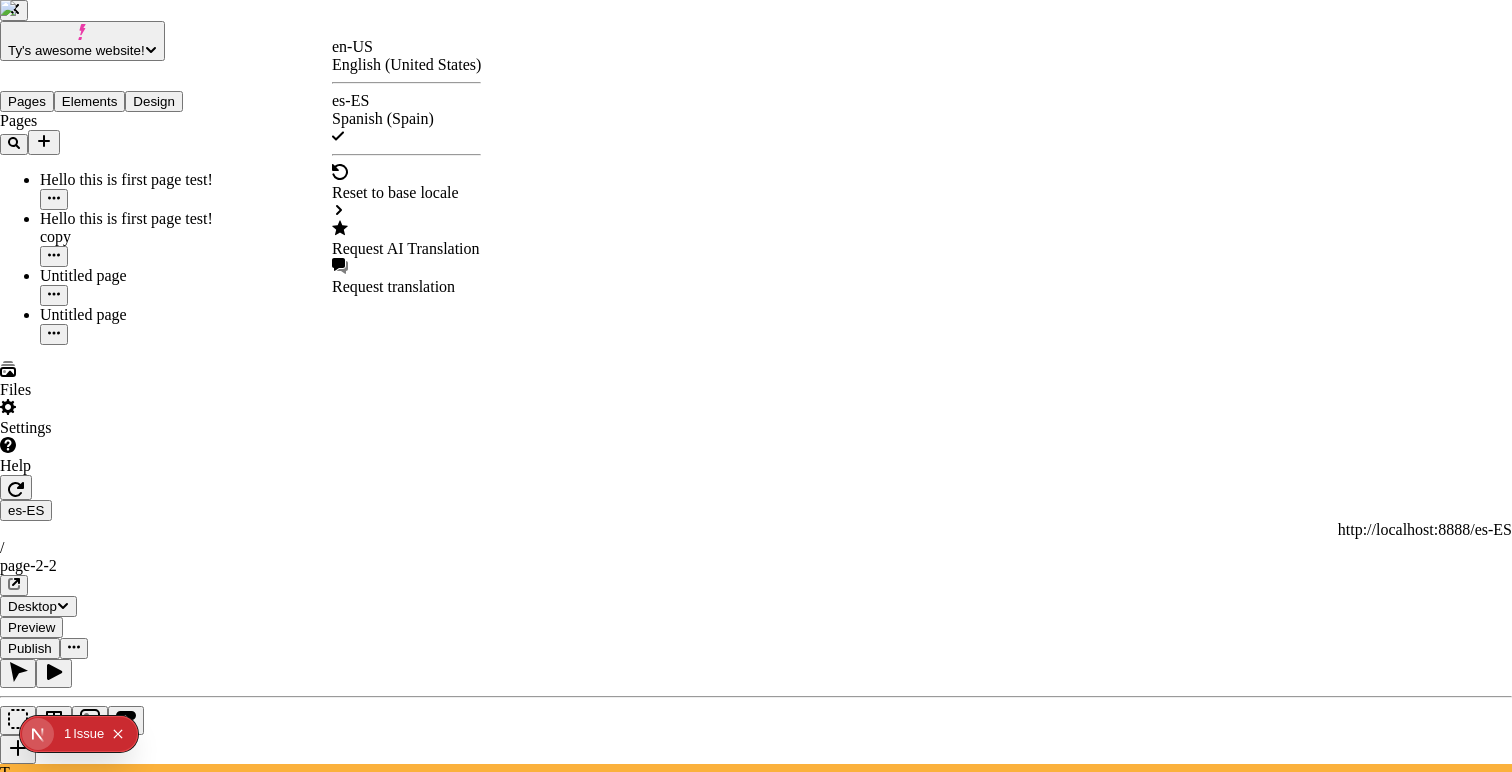 click 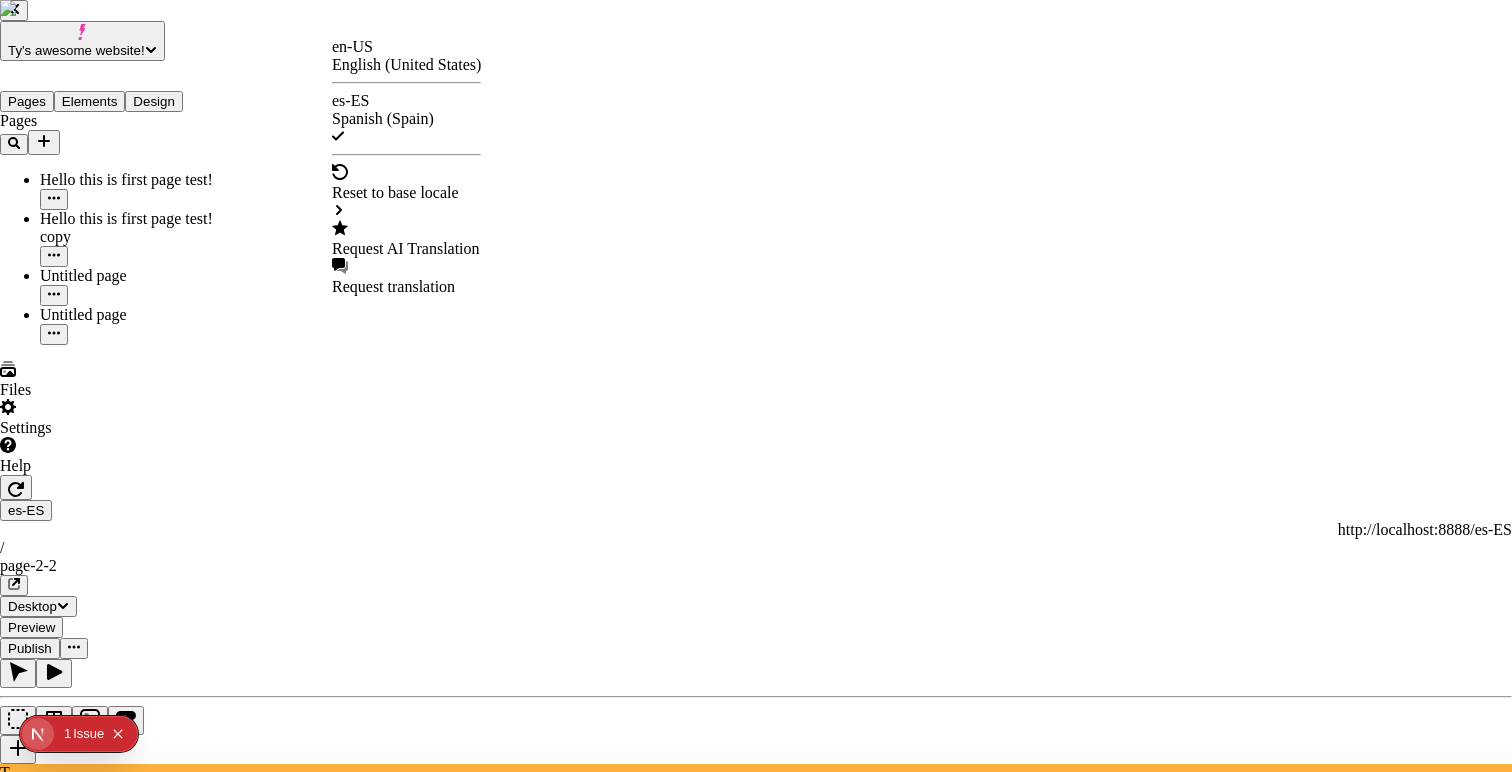 scroll, scrollTop: 0, scrollLeft: 0, axis: both 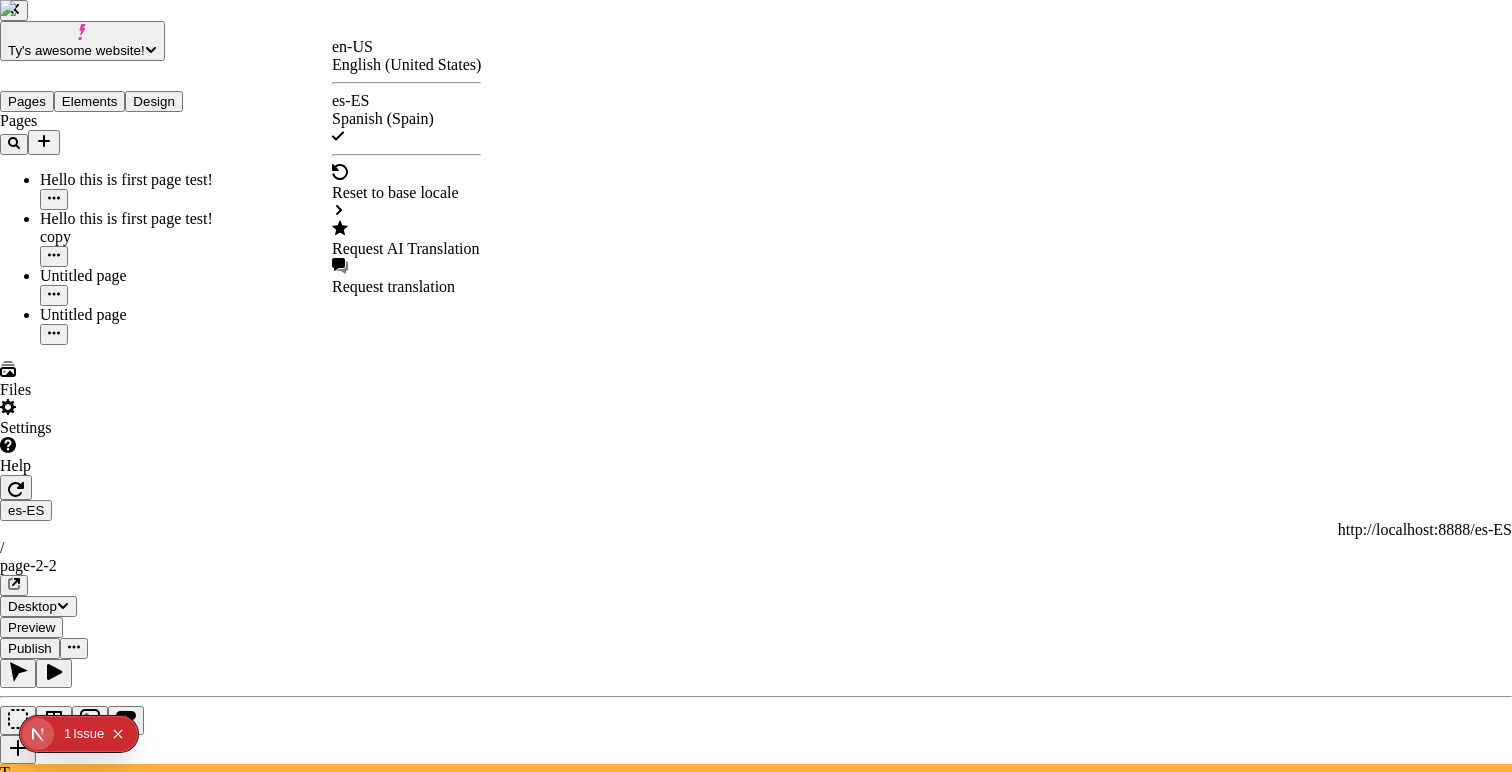 click at bounding box center (756, 3759) 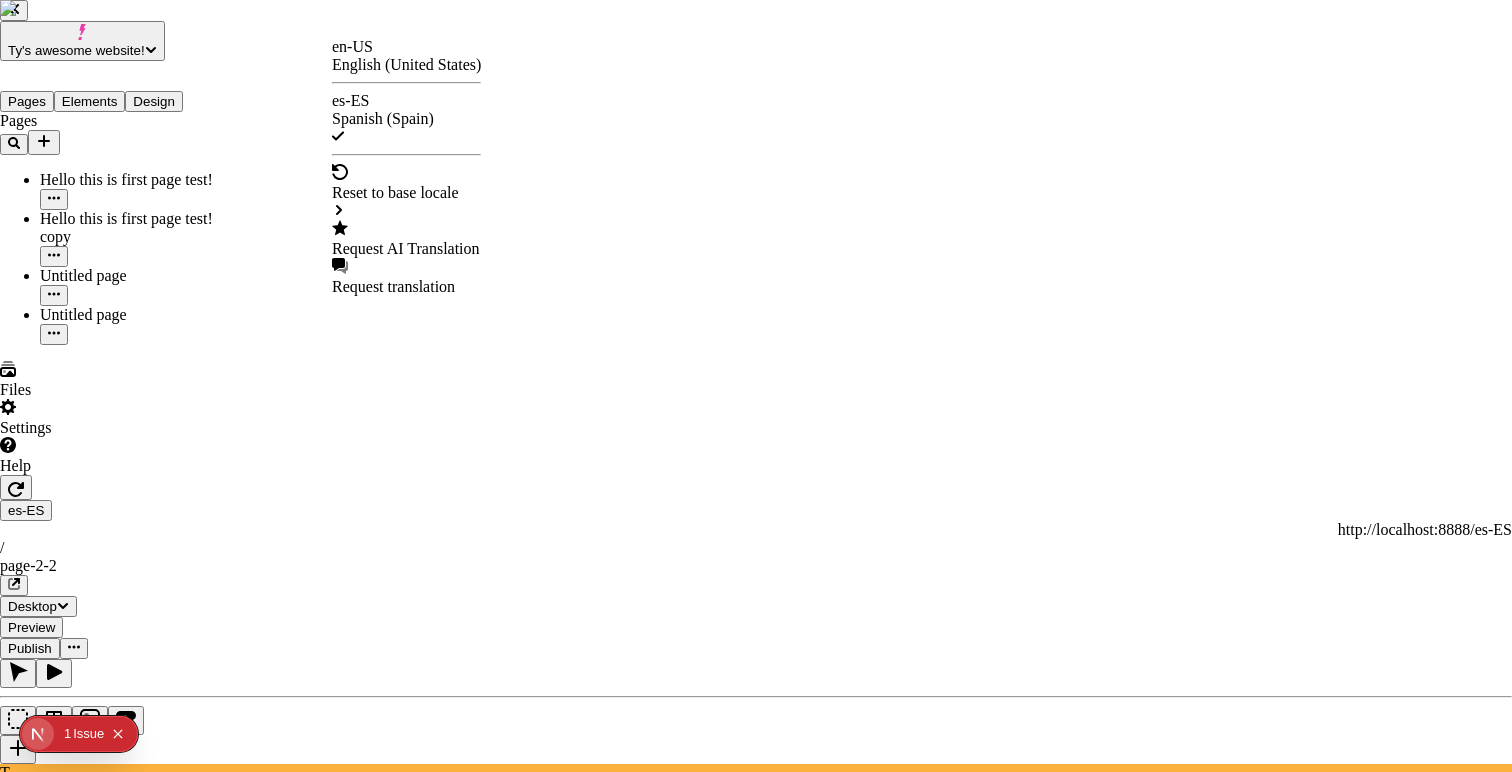 click on "another test to see the indentation of the json!" at bounding box center [145, 3818] 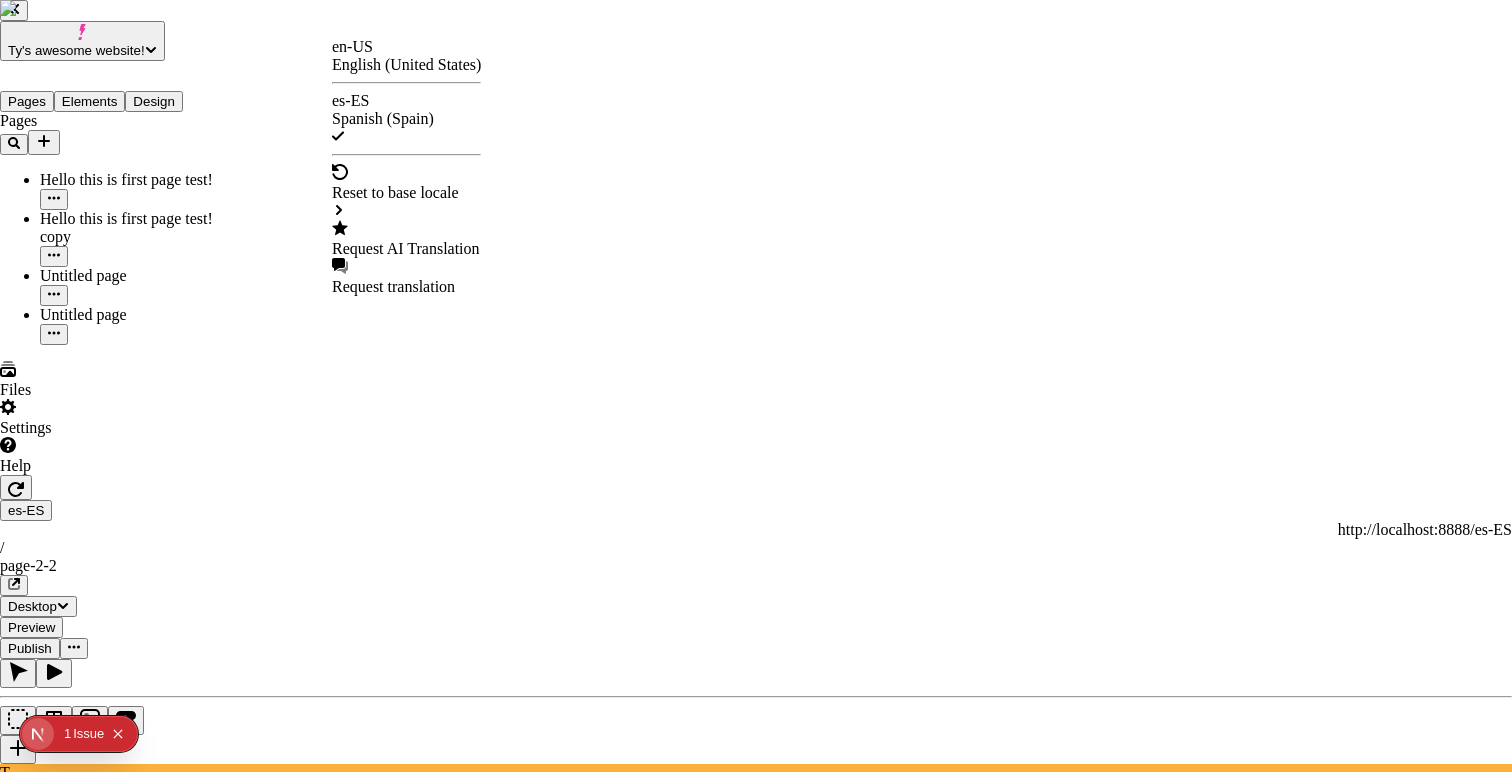 click on "another test to see the indentation of the json!" at bounding box center [145, 3818] 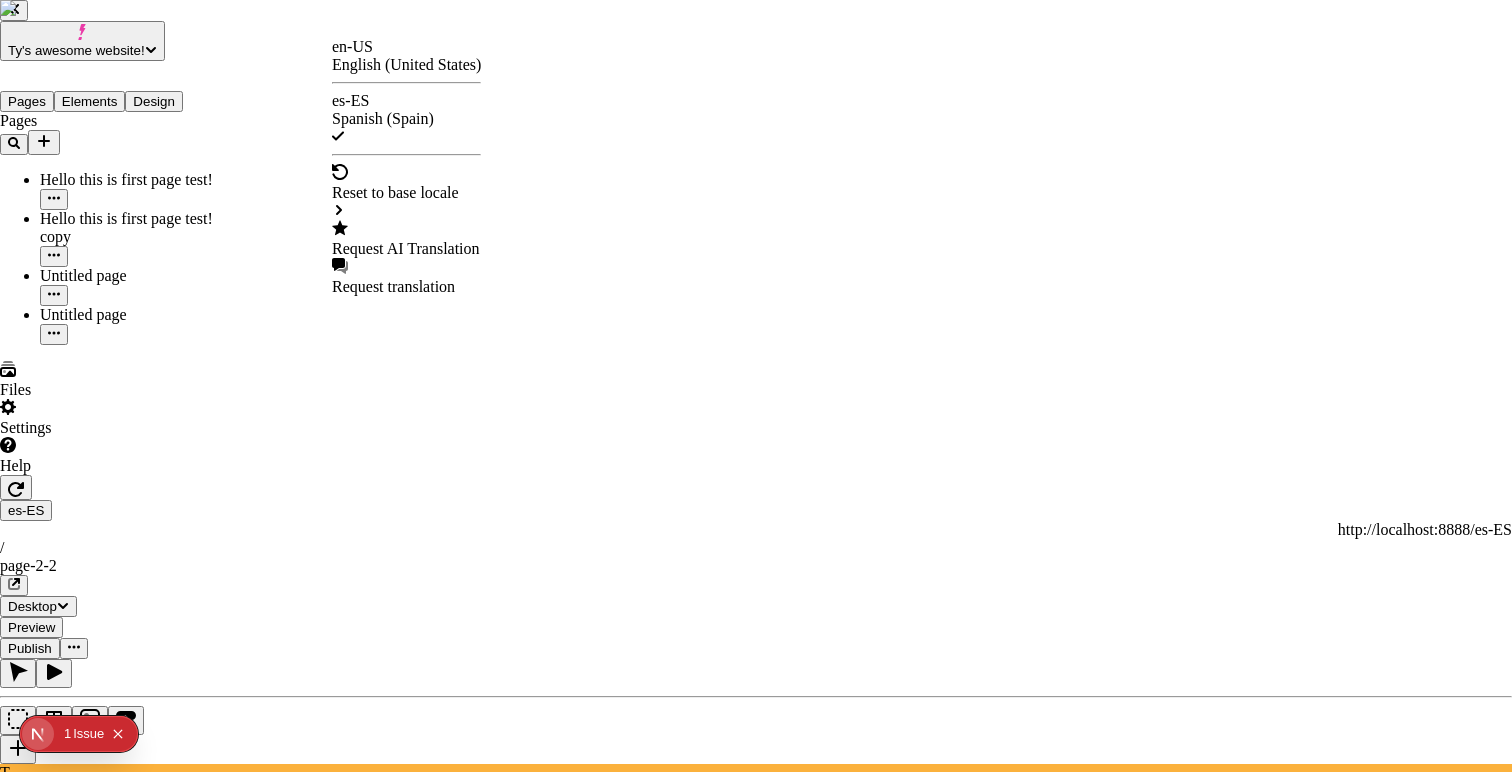 click 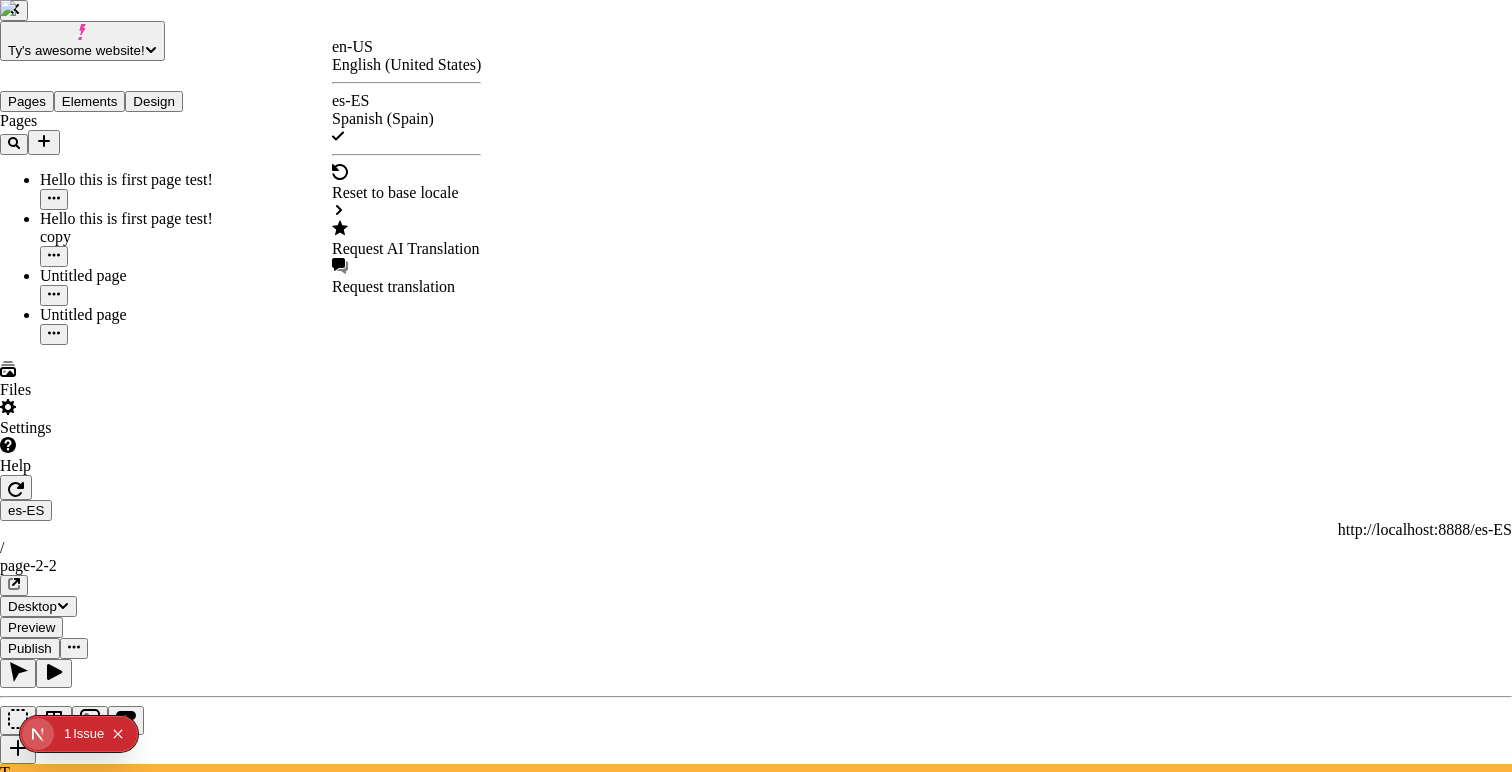 click on "makeswift-header" at bounding box center (81, 3778) 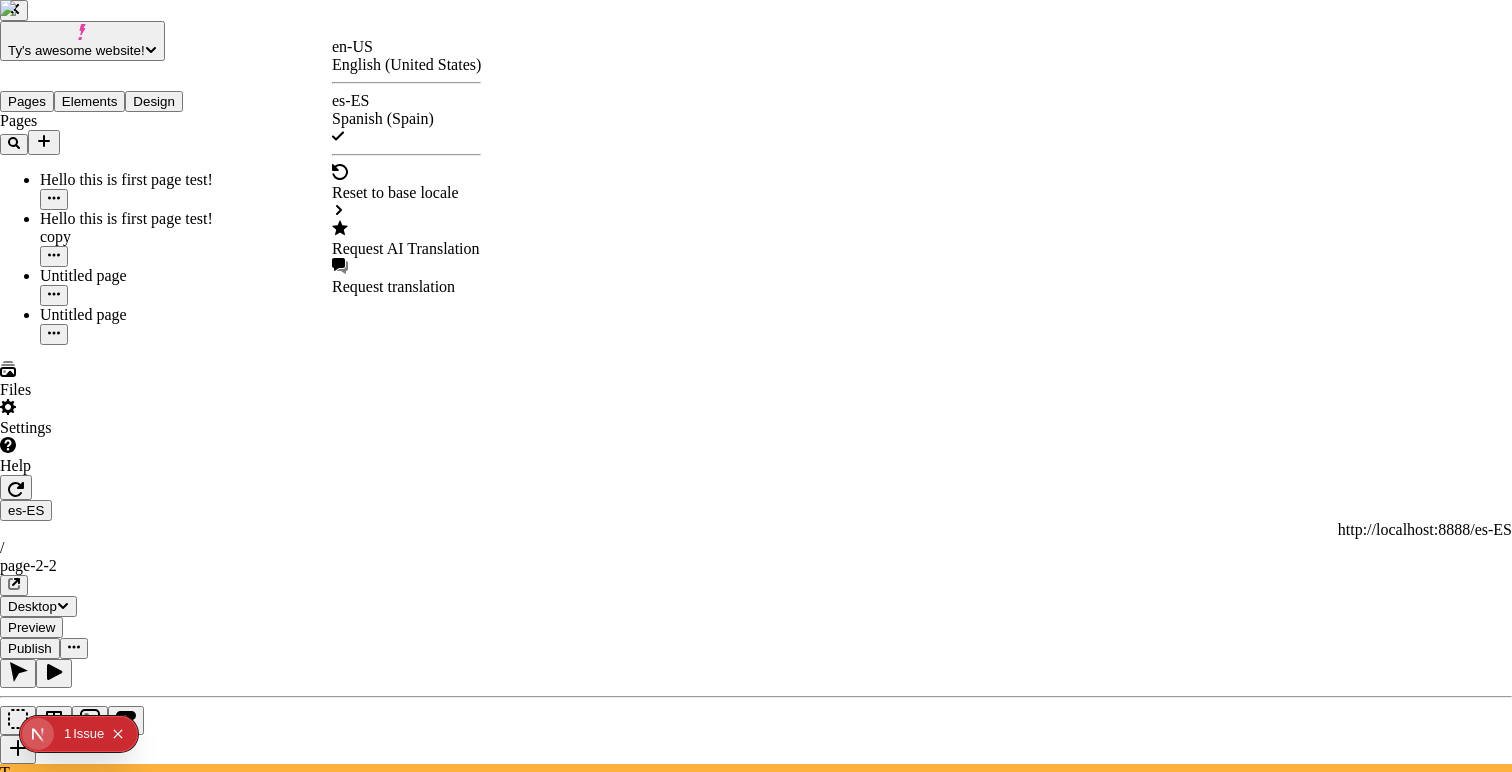 click on "makeswift-header" at bounding box center [81, 3778] 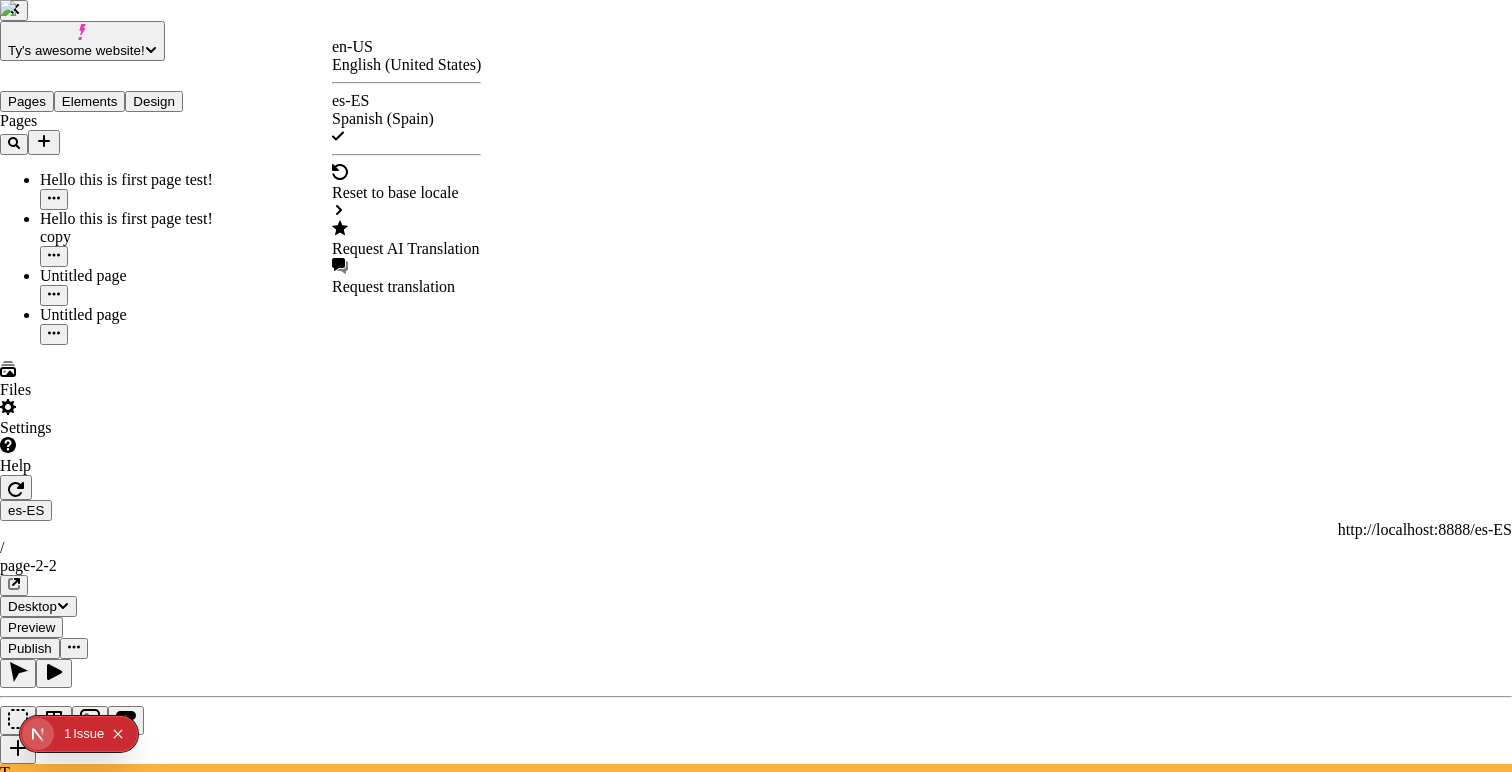 click on "im a big apple in the little mango" at bounding box center (106, 4011) 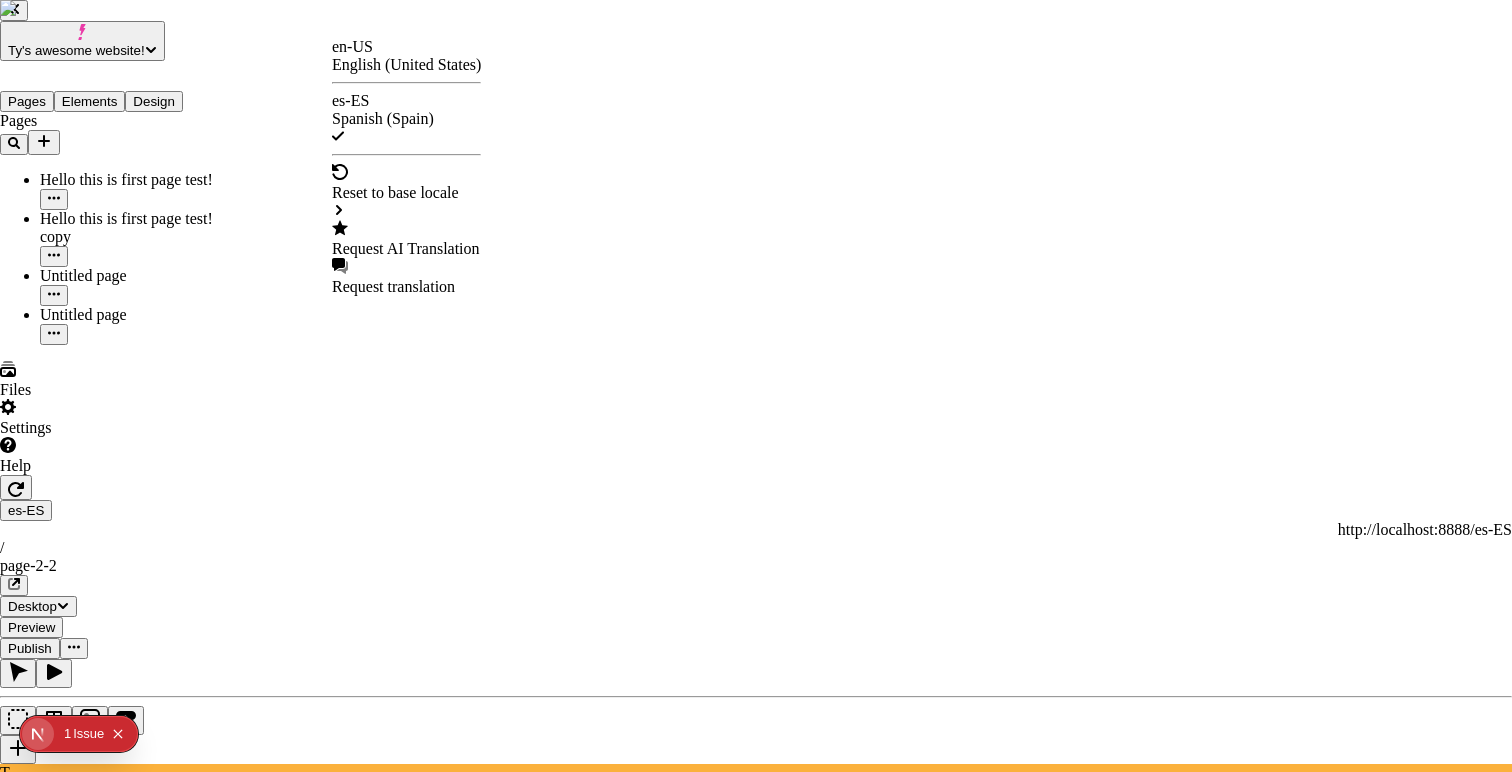 click on "Oh! Will this become Spanish? Hopefully." at bounding box center (135, 4049) 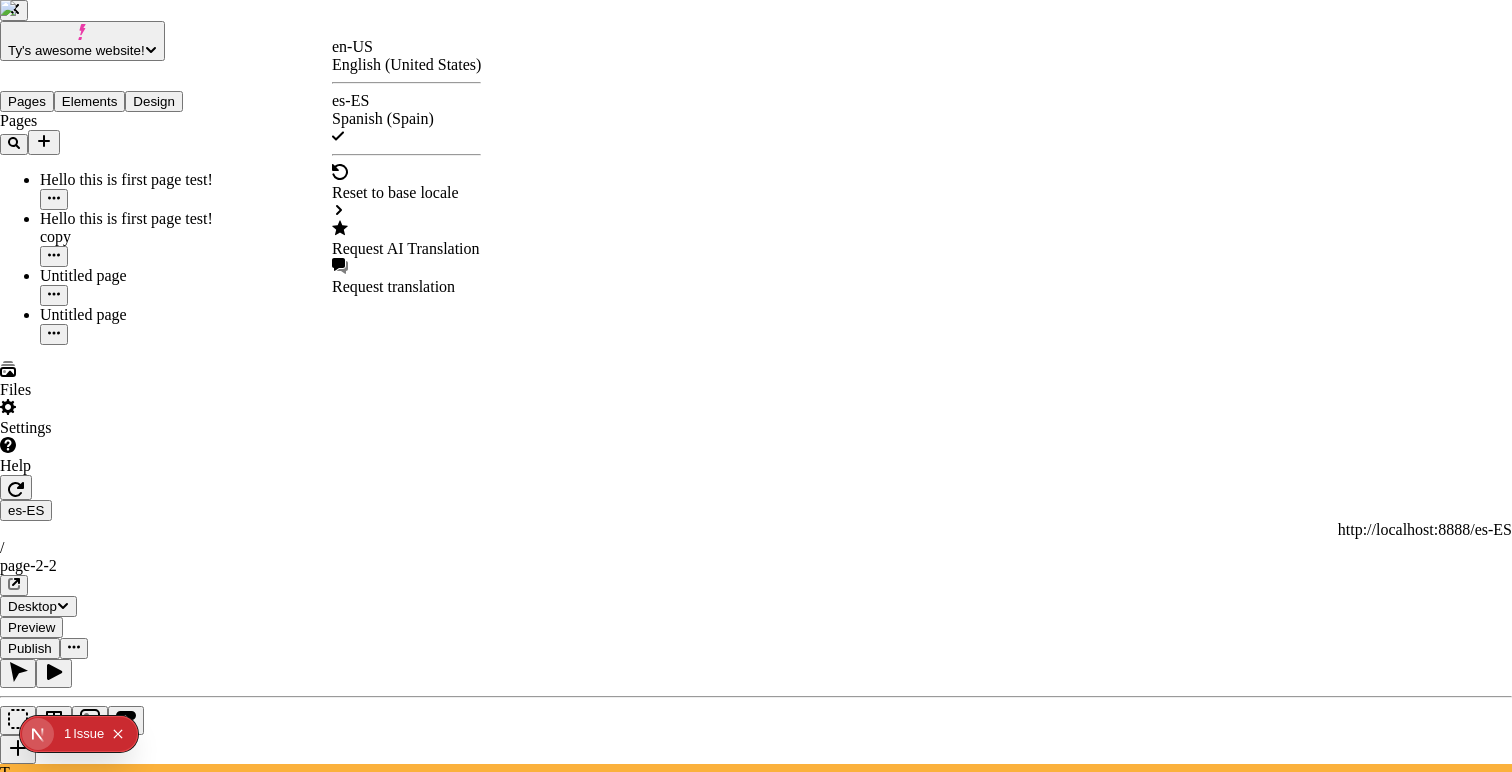 click on "editable still!" at bounding box center [42, 4087] 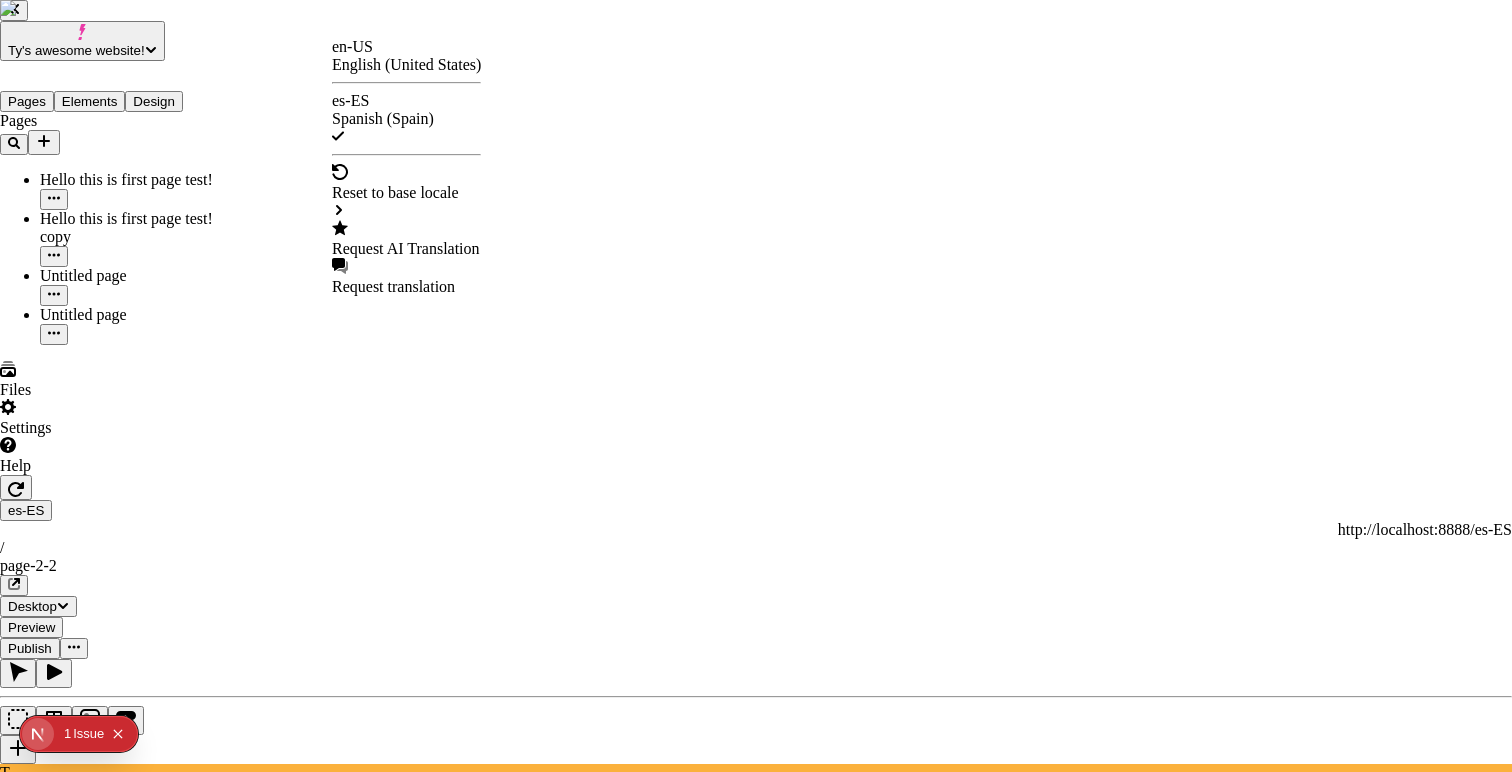 click on "youtube!" at bounding box center (28, 4125) 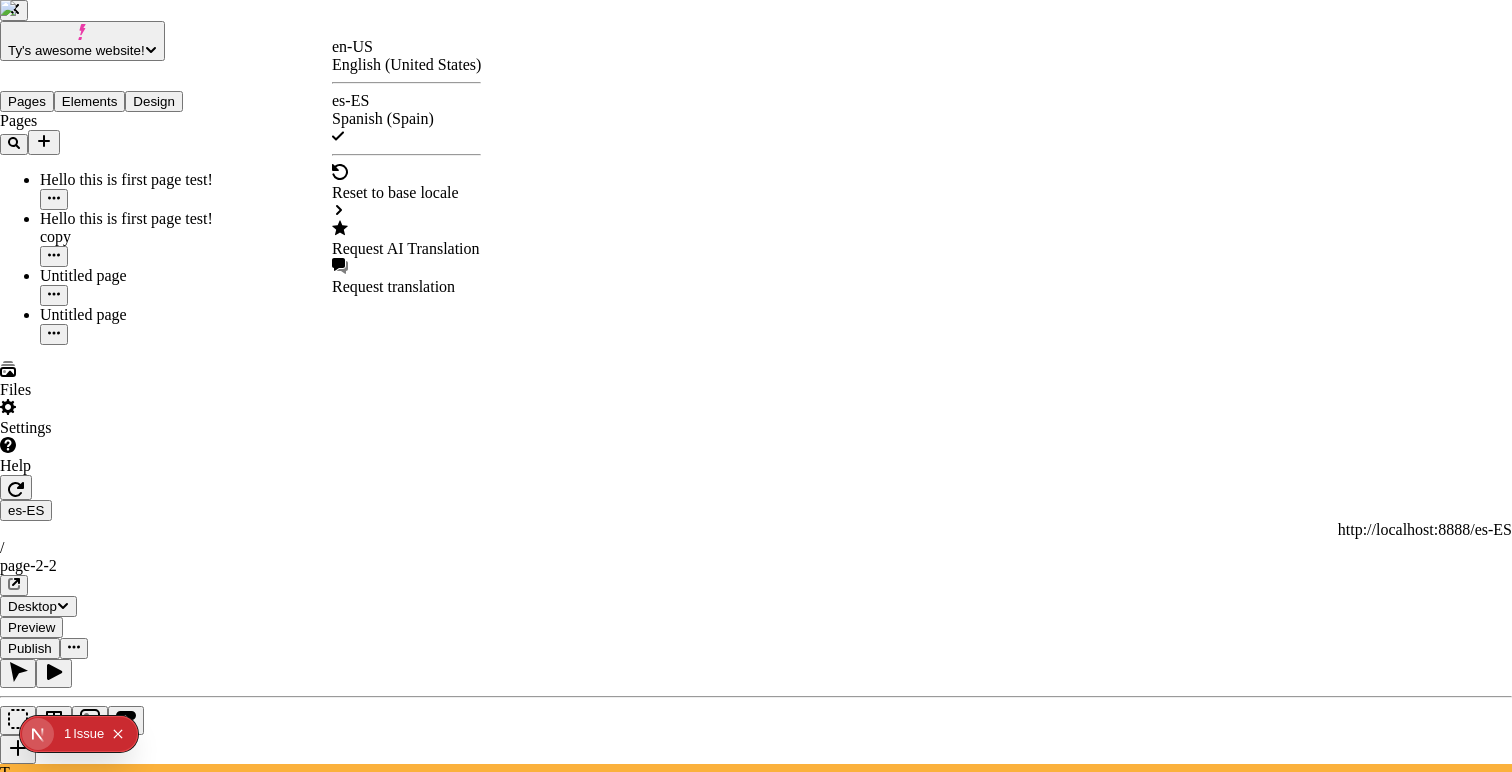 click 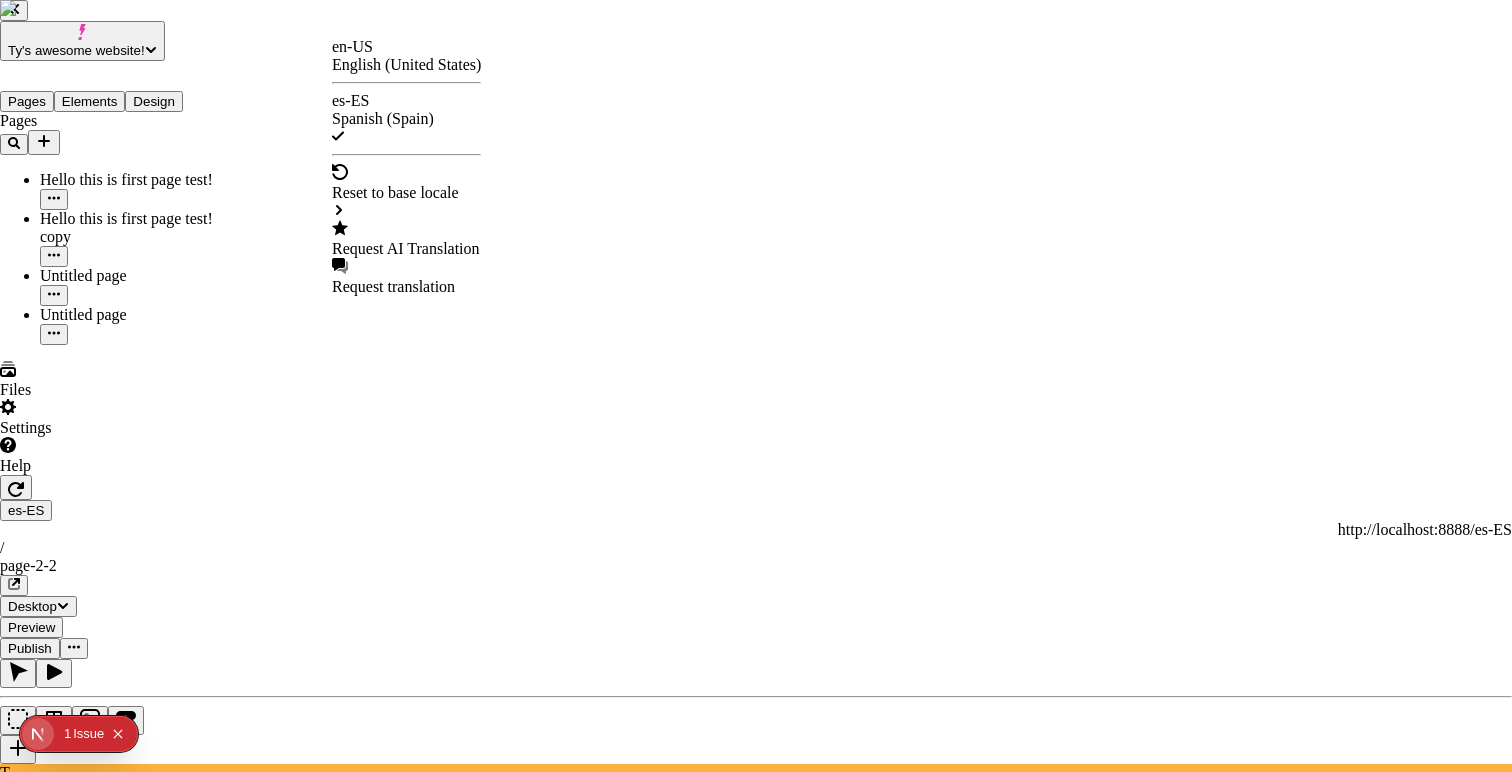 click 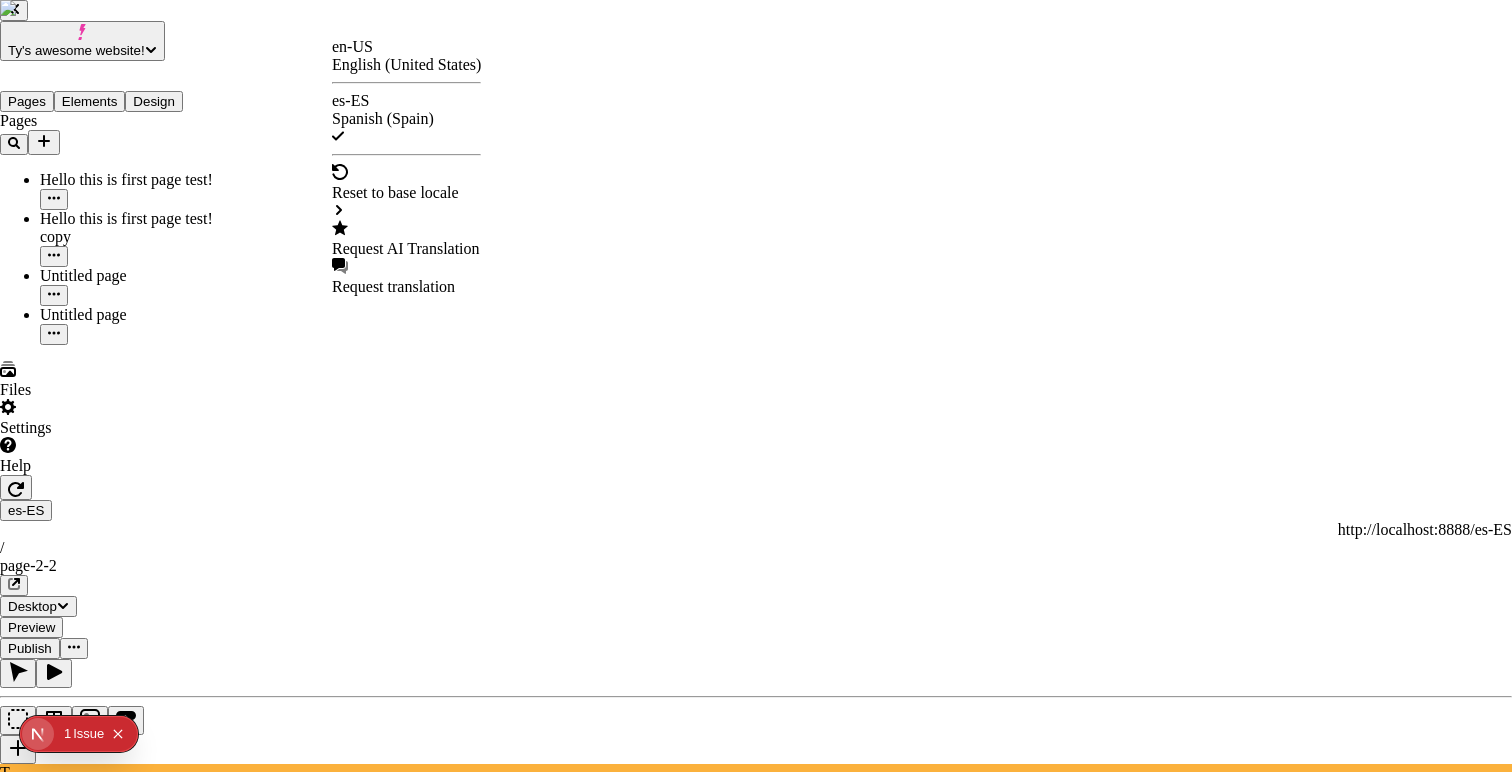 click 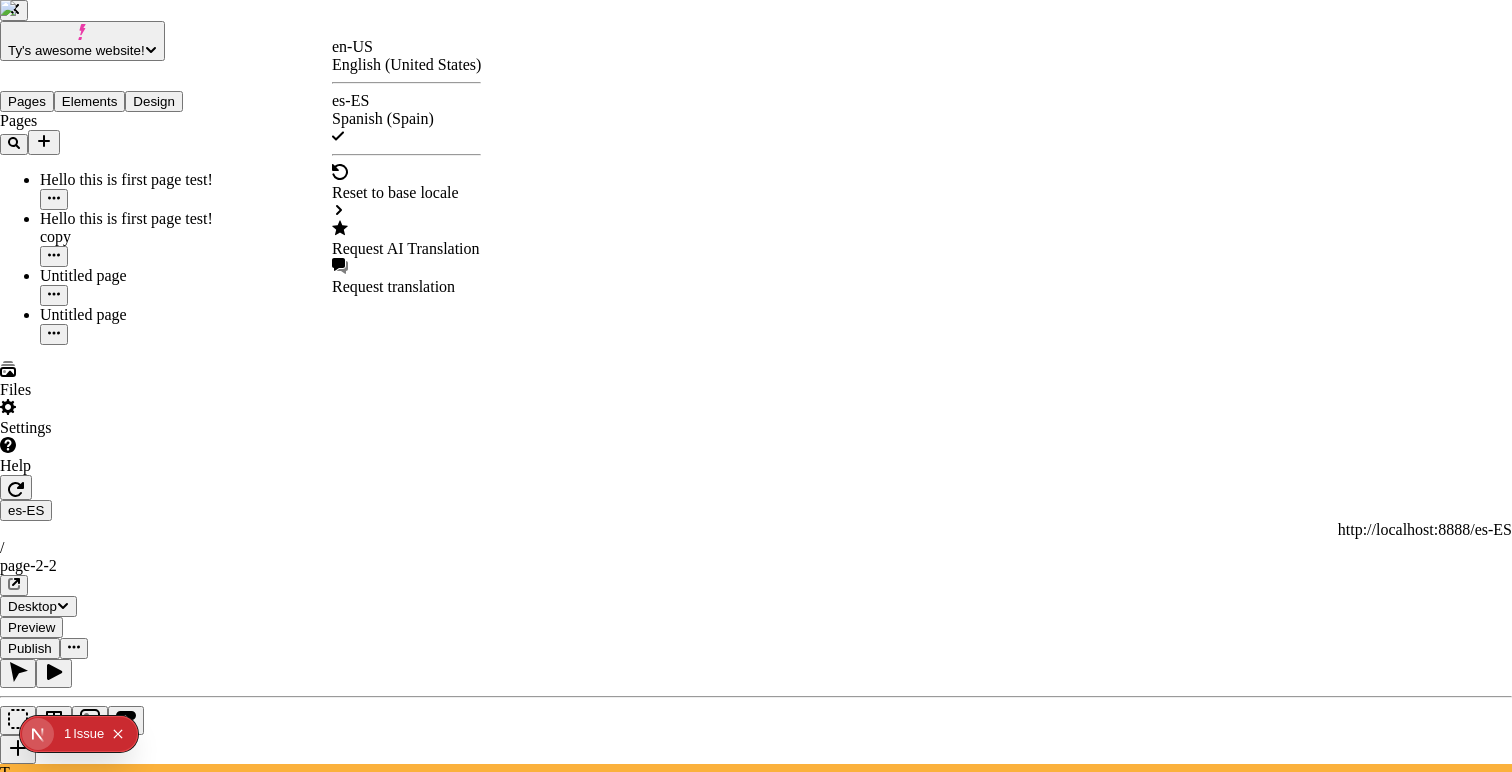 click at bounding box center [756, 3759] 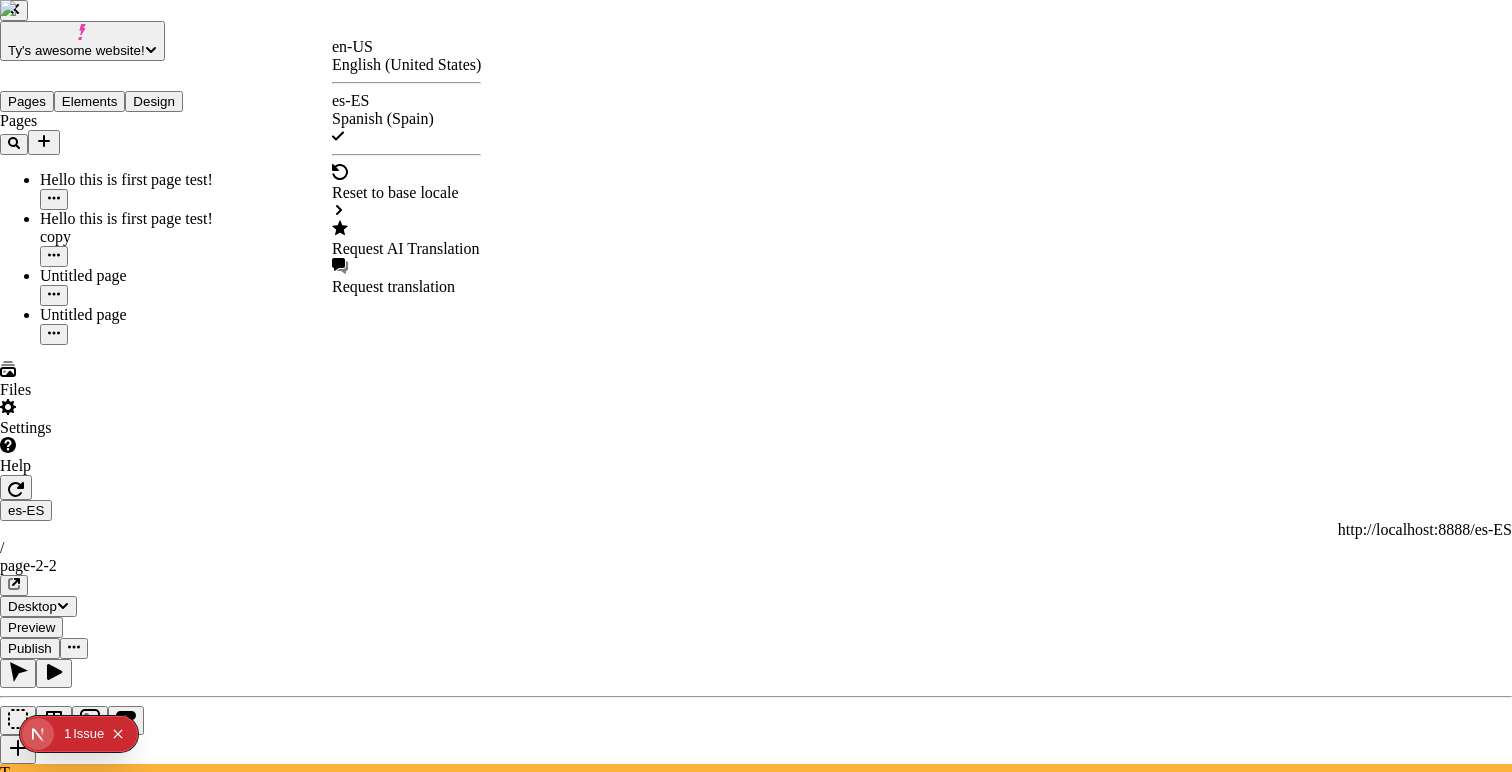 click 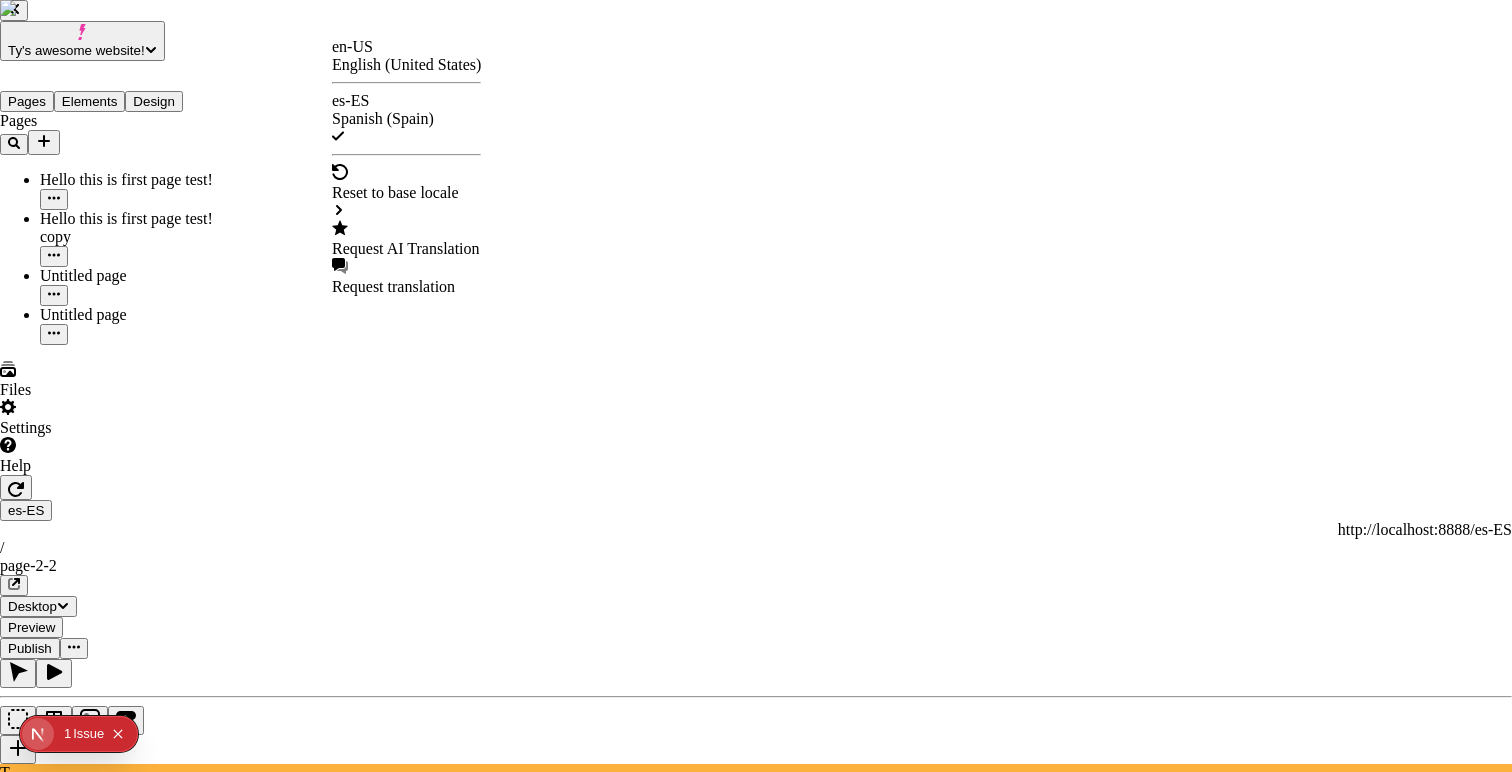 click on "Request AI Translation" at bounding box center (406, 249) 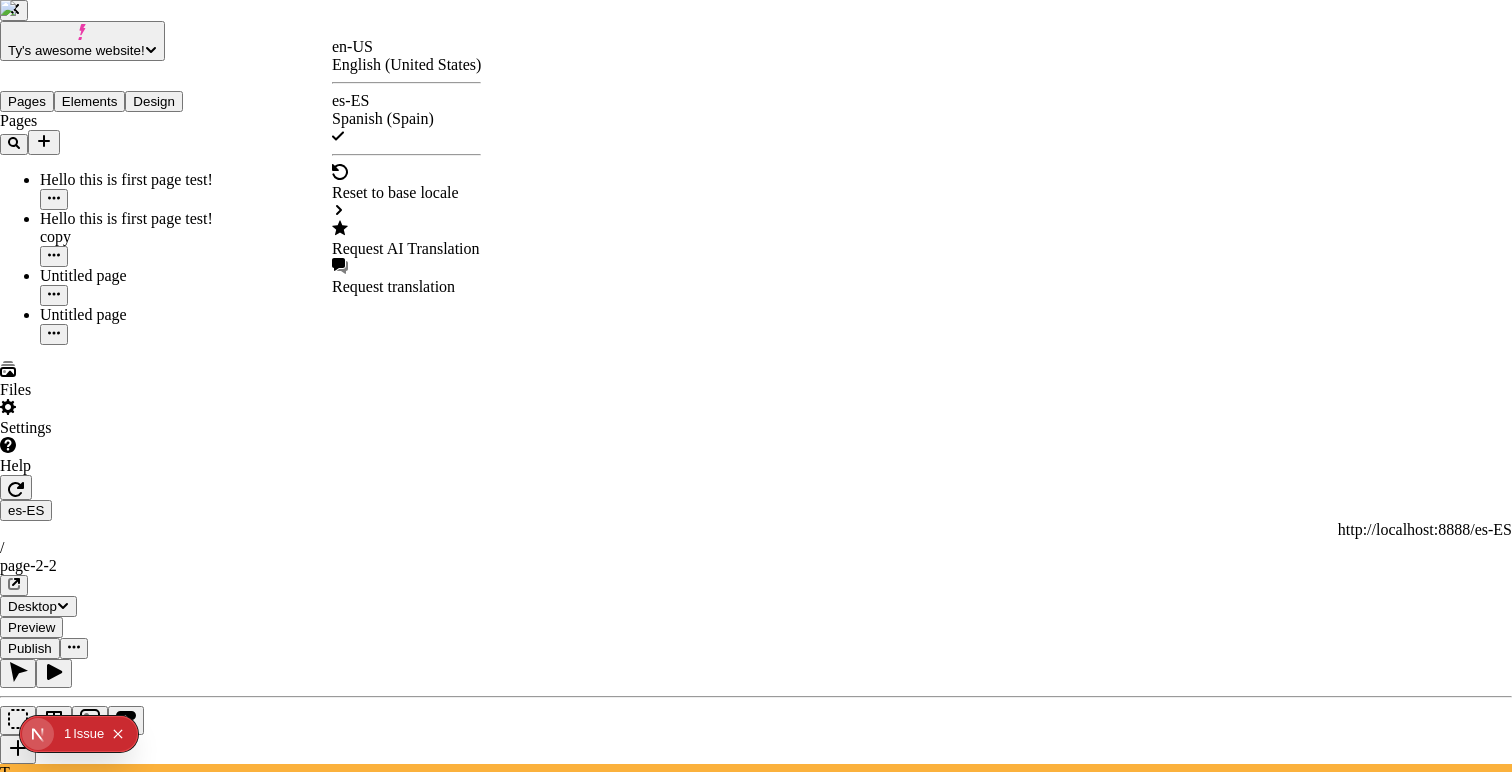 scroll, scrollTop: 0, scrollLeft: 0, axis: both 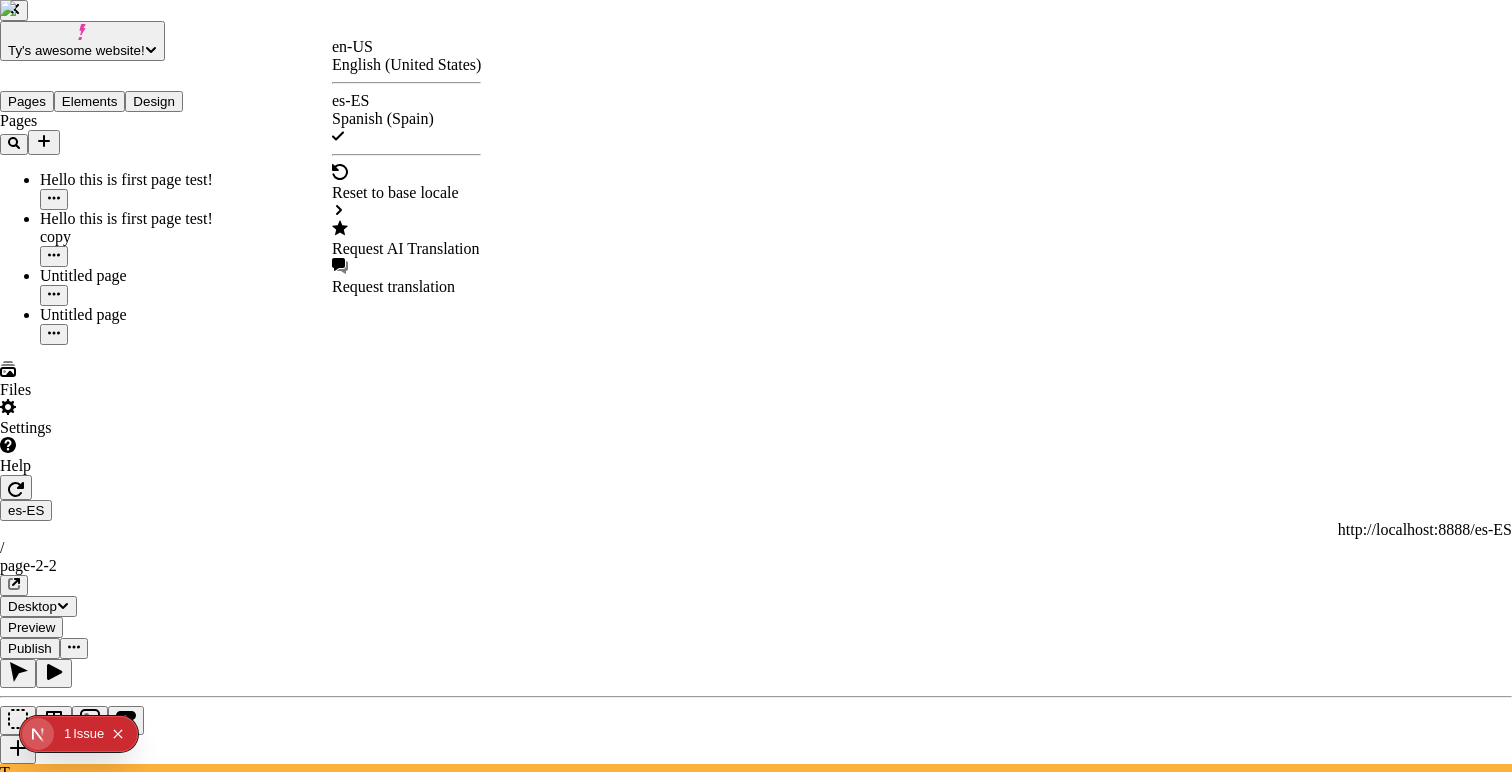 click at bounding box center (756, 3838) 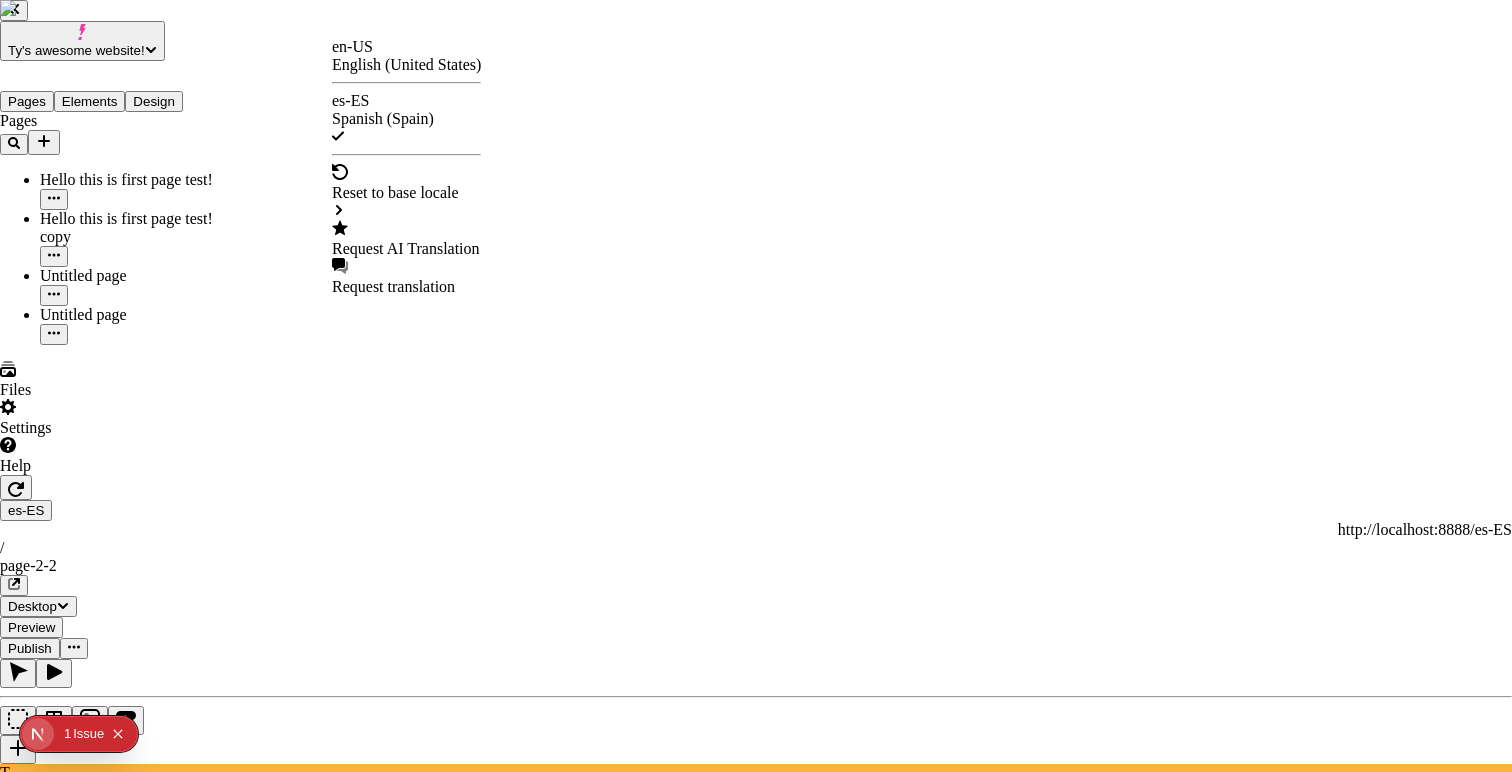 click at bounding box center [756, 3993] 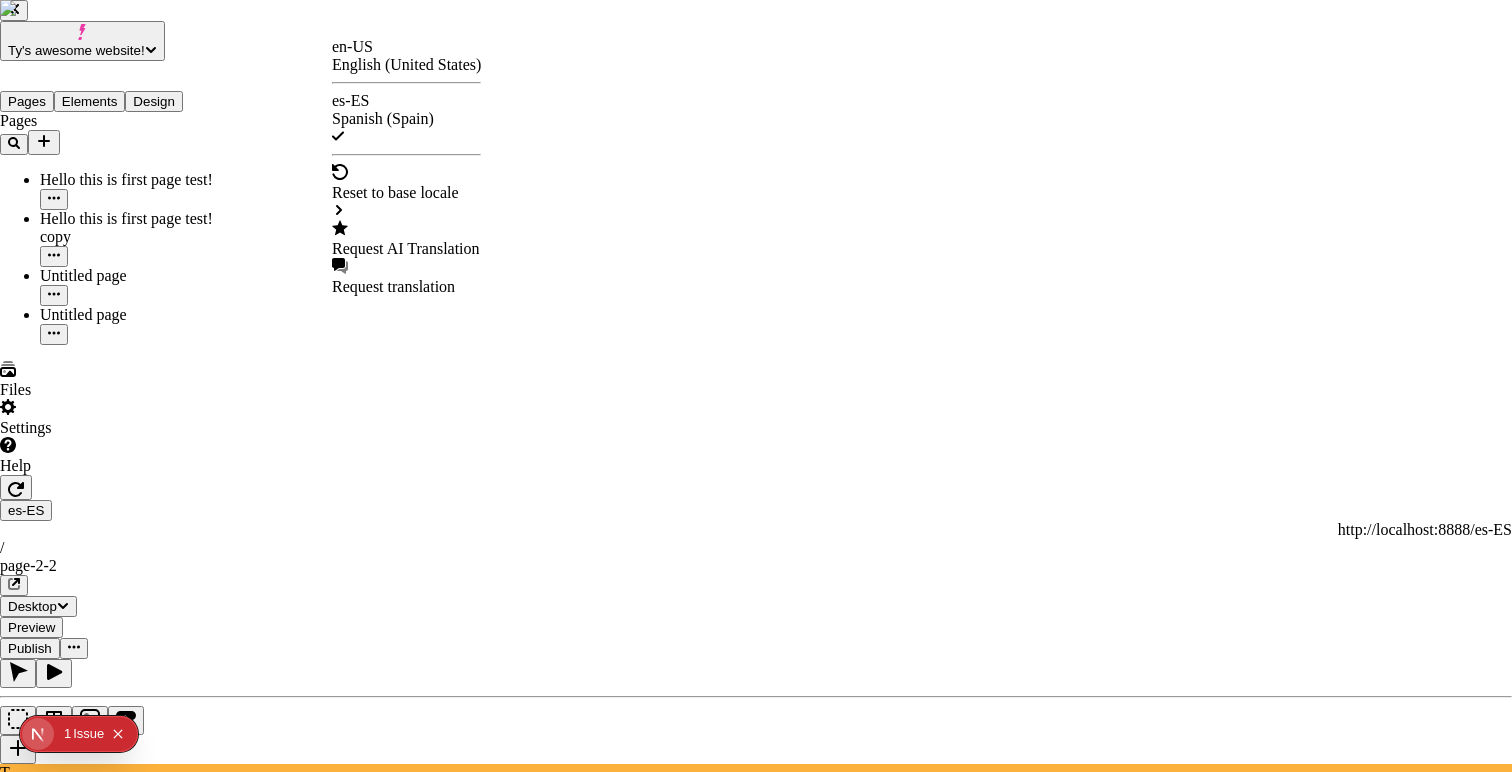 click at bounding box center [756, 4031] 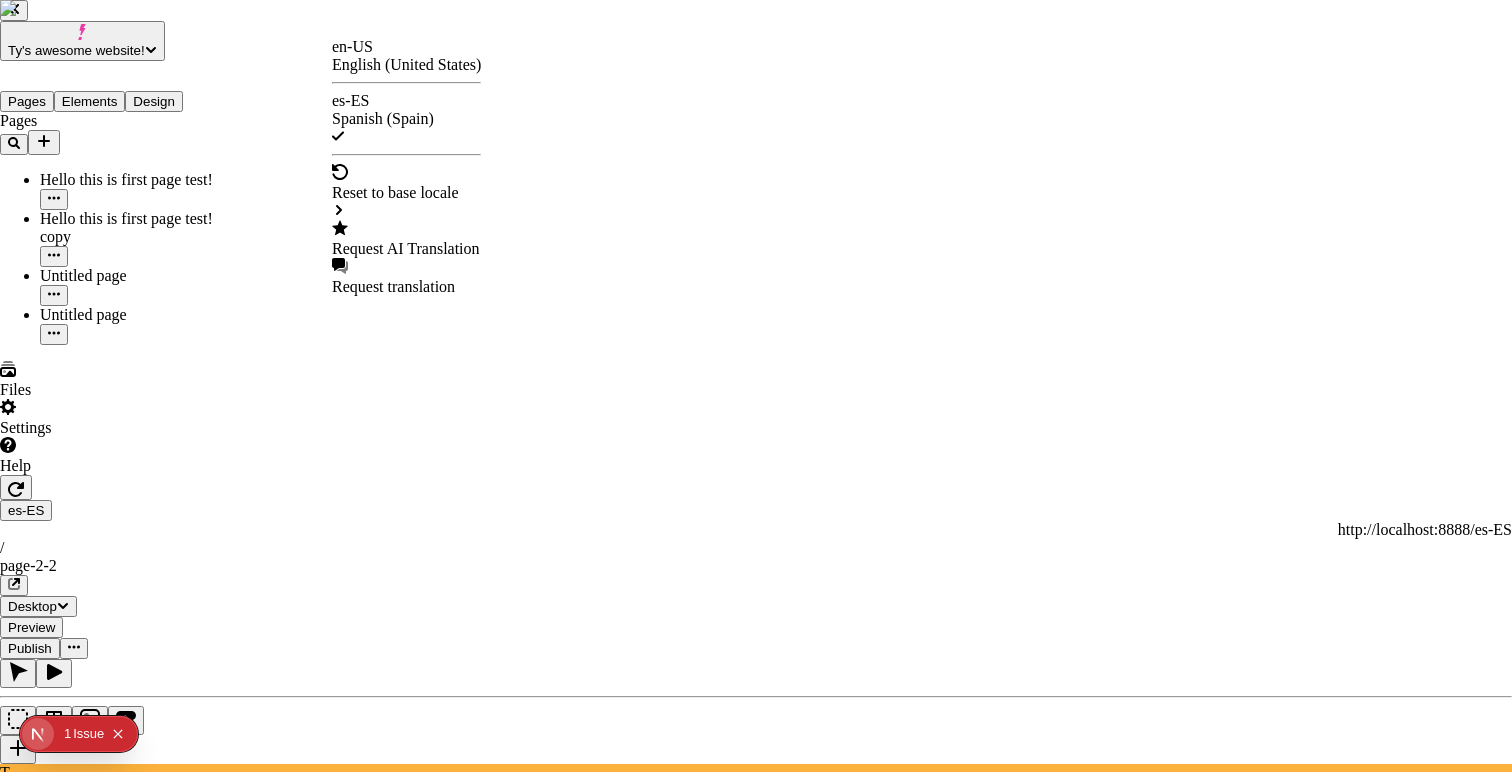 click at bounding box center [756, 4107] 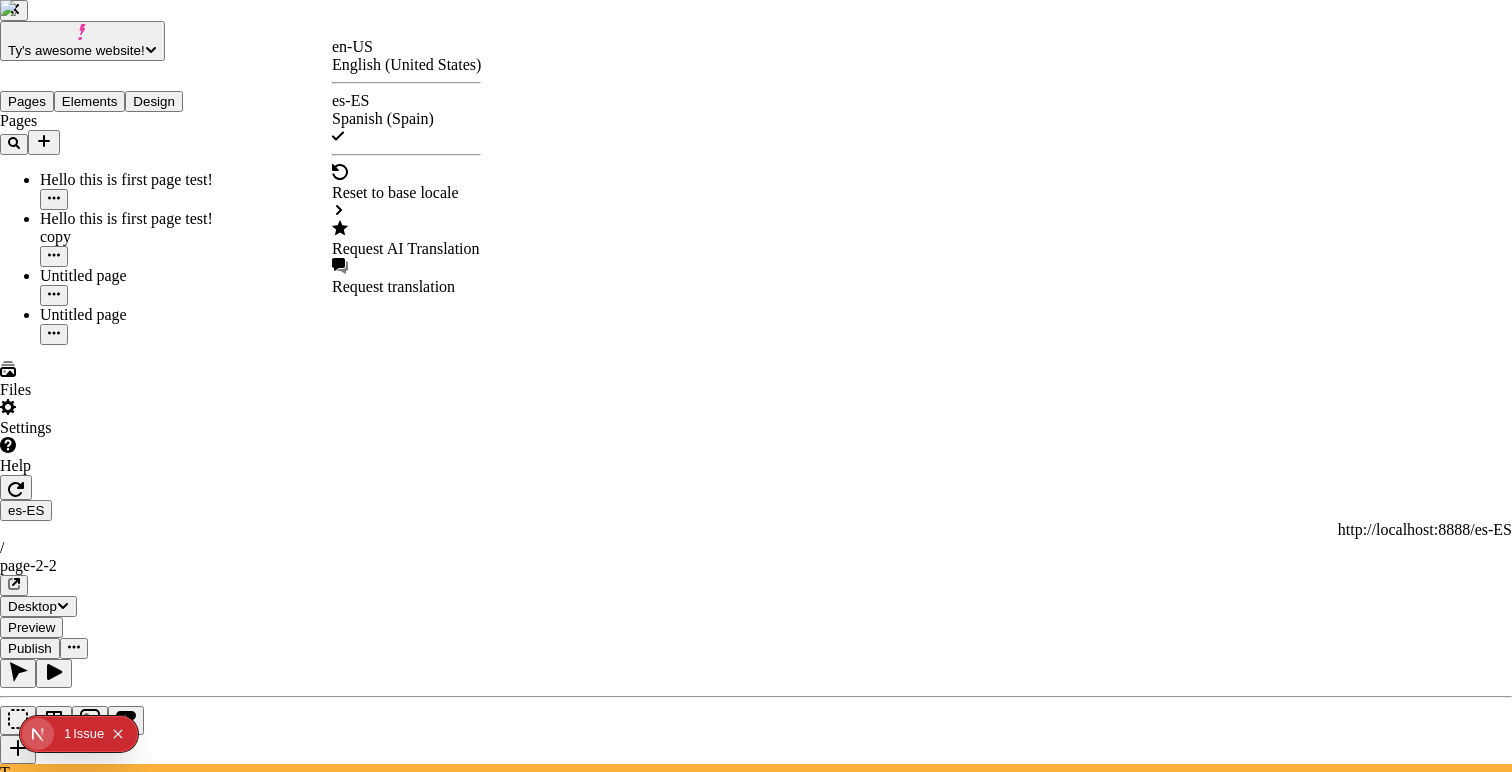 click at bounding box center (756, 4145) 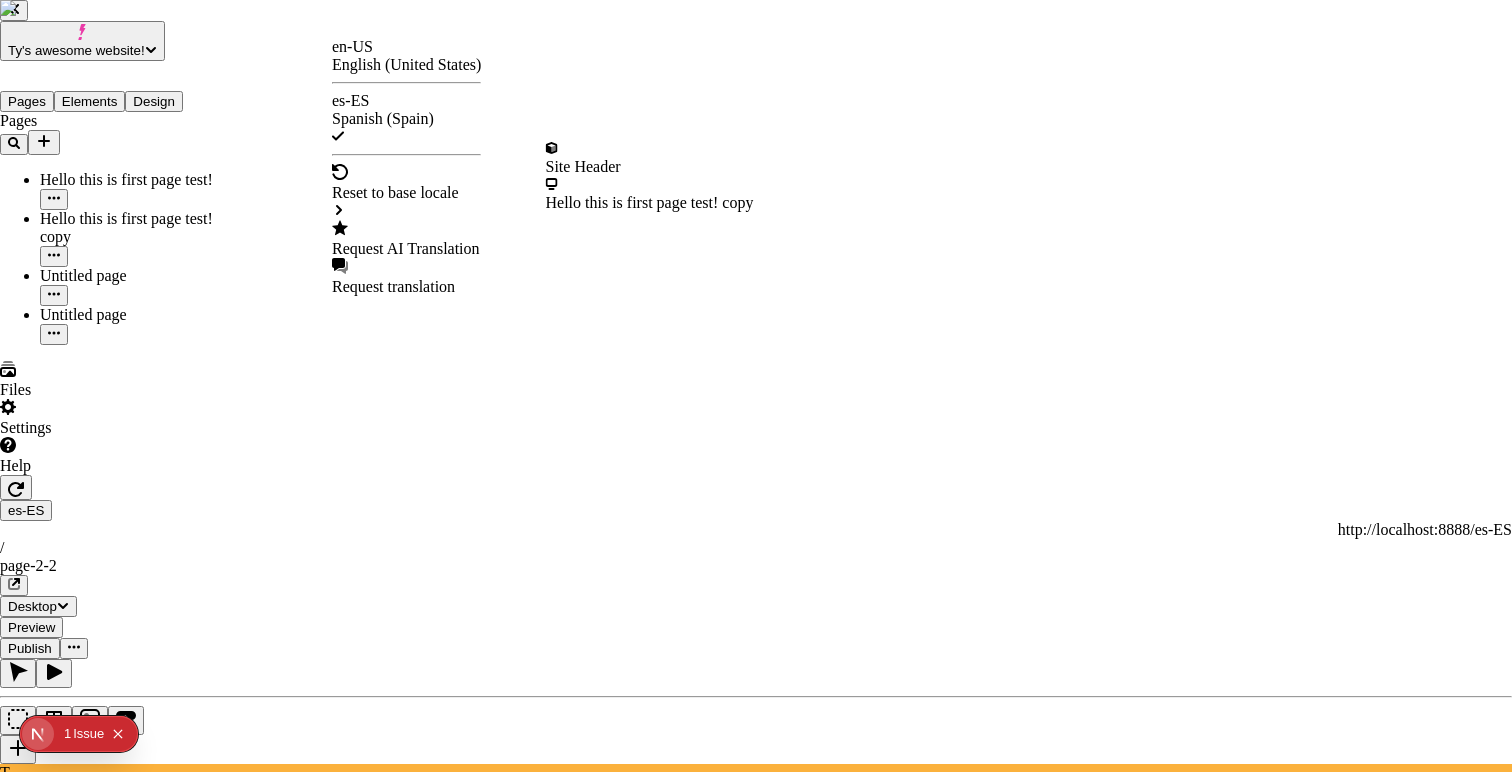 click on "Request AI Translation" at bounding box center [406, 239] 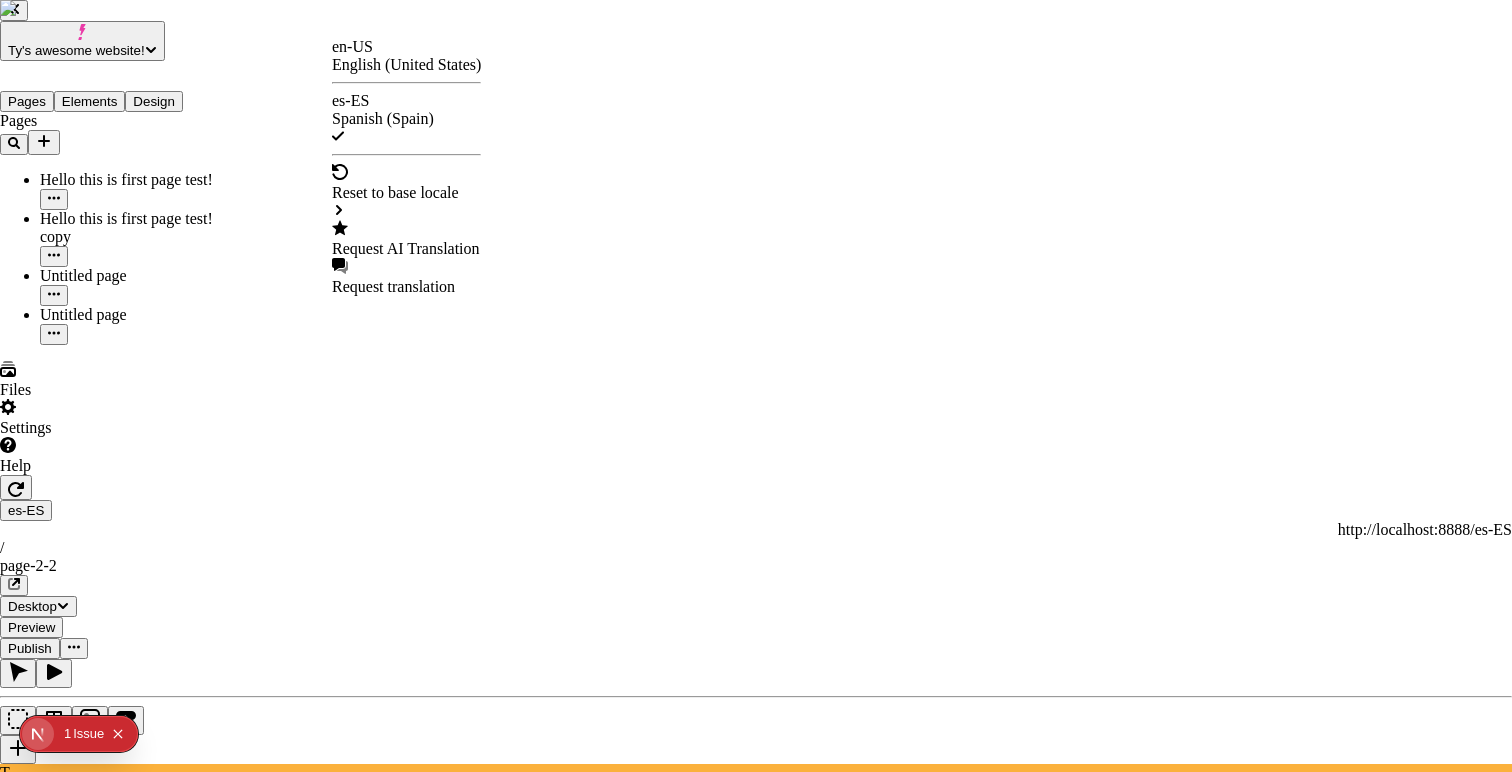 click at bounding box center (756, 3383) 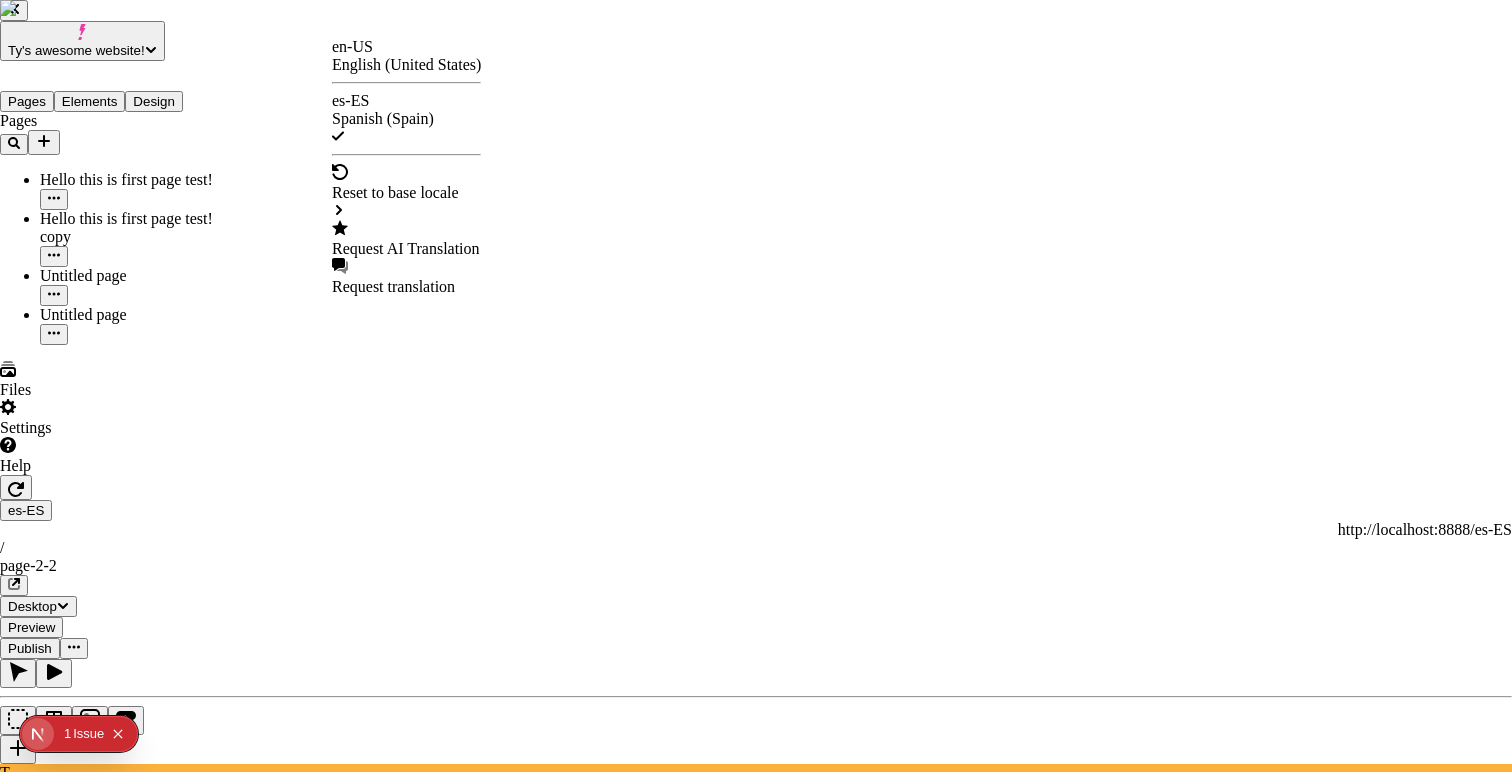 click on "Translate with AI This is a warning about using AI translation makeswift-header another test to see the indentation of the json! ¡Hola mundo! This is so amazingly cool Makeswift is located in atlanta, a very hot city with peaches? Page Soy una gran manzana en el pequeño mango ¡Oh! ¿Esto se convertirá en español? Ojalá. editable still! ¡youtube! Esta es una pequeña descripción dentro de una tarjeta de producto ficticia que se traduciría si yo fuera un usuario real! I am sorry AI, I believe in you and I hope you work for this demo! im a big apple in the little mango im a big apple in the little mango im a big apple in the little mango im a big apple in the little mango im a big apple in the little mango im a big apple in the little mango im a big apple in the little mango im a big apple in the little mango im a big apple in the little mango im a big apple in the little mango im a big apple in the little mango im a big apple in the little mango im a big apple in the little mango Translate me please!" at bounding box center (756, 3926) 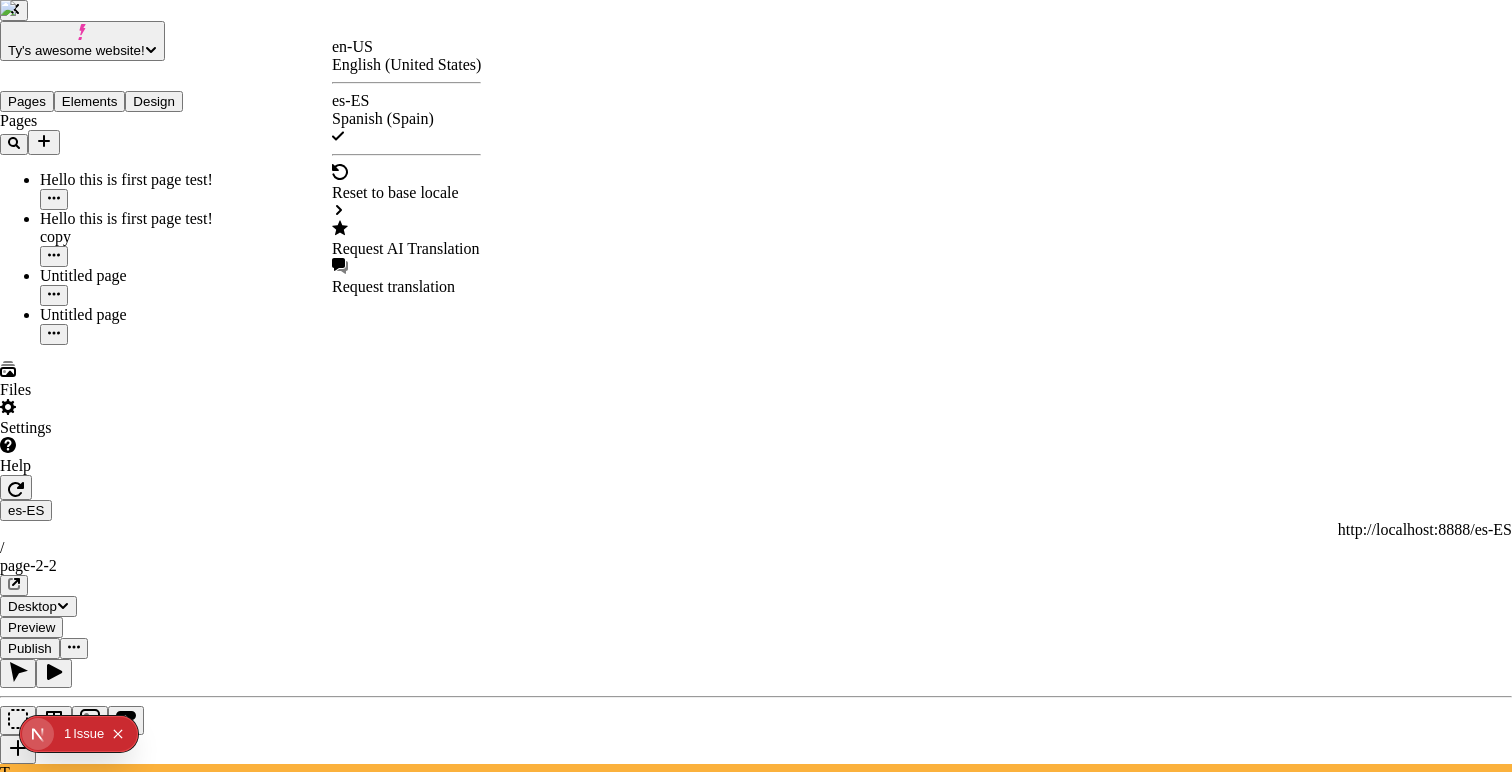 click on "Translate with AI This is a warning about using AI translation makeswift-header another test to see the indentation of the json! ¡Hola mundo! This is so amazingly cool Makeswift is located in atlanta, a very hot city with peaches? Page Soy una gran manzana en el pequeño mango ¡Oh! ¿Esto se convertirá en español? Ojalá. editable still! ¡youtube! Esta es una pequeña descripción dentro de una tarjeta de producto ficticia que se traduciría si yo fuera un usuario real! I am sorry AI, I believe in you and I hope you work for this demo! im a big apple in the little mango im a big apple in the little mango im a big apple in the little mango im a big apple in the little mango im a big apple in the little mango im a big apple in the little mango im a big apple in the little mango im a big apple in the little mango im a big apple in the little mango im a big apple in the little mango im a big apple in the little mango im a big apple in the little mango im a big apple in the little mango Translate me please!" at bounding box center [756, 3926] 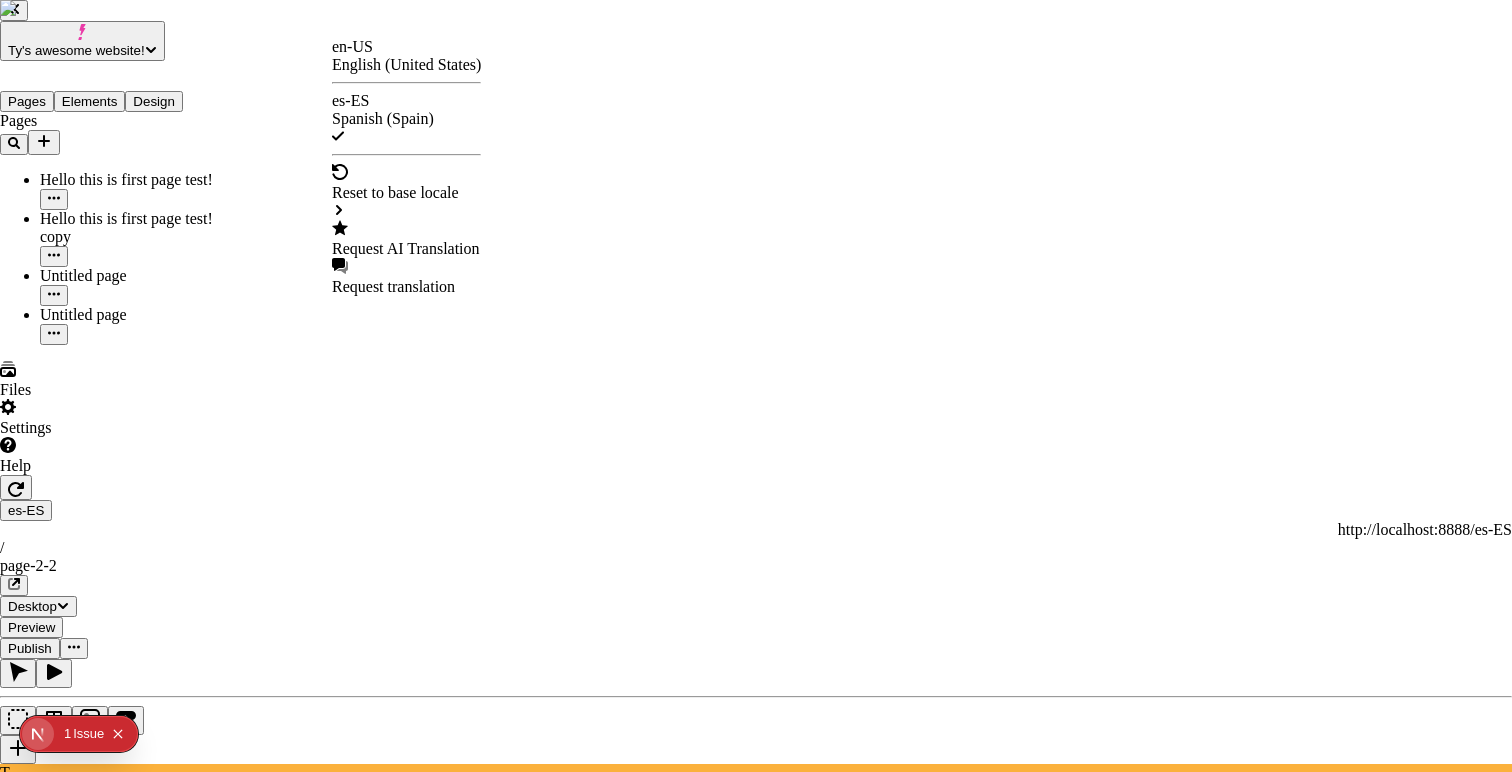 click at bounding box center (16, 3342) 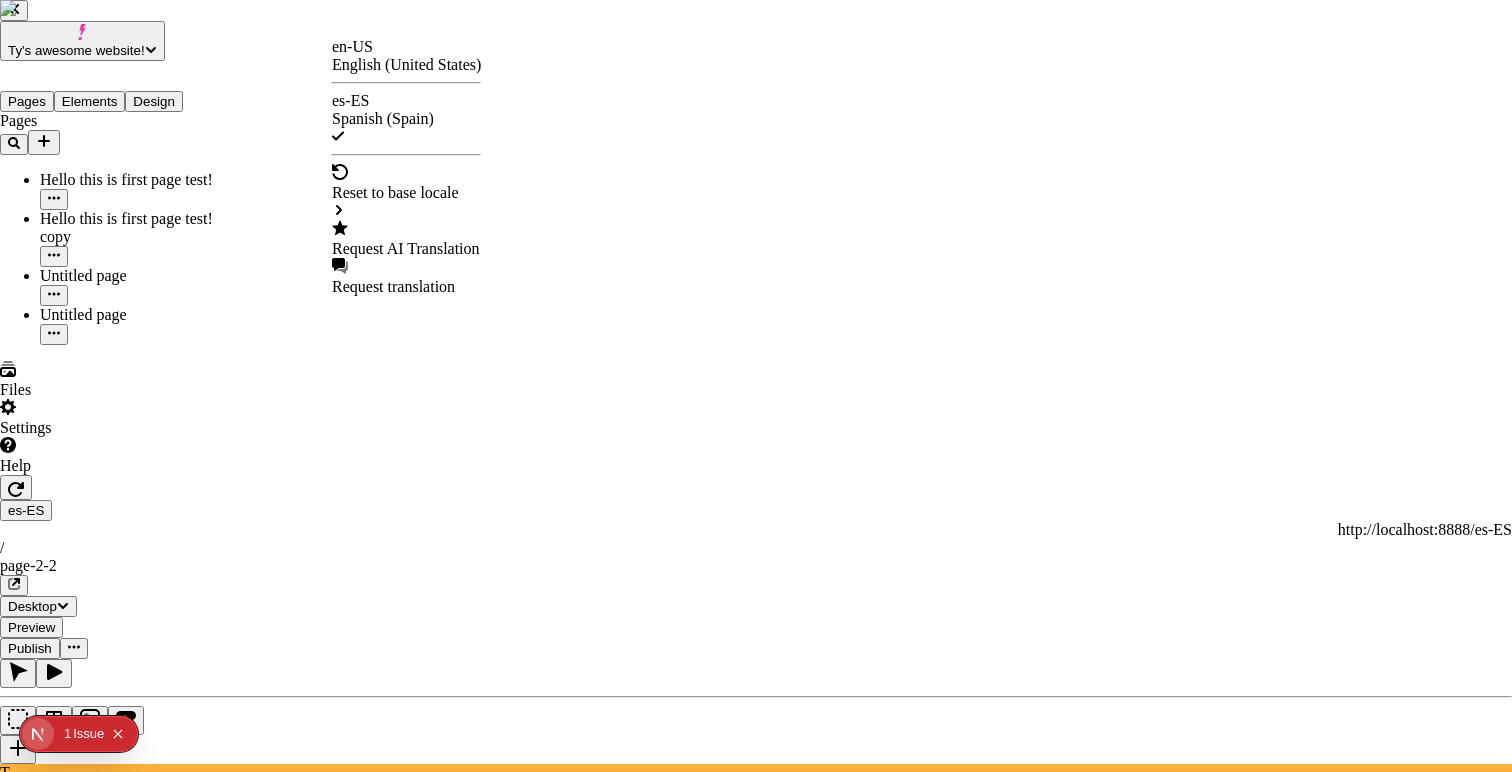 click on "Request AI Translation" at bounding box center [406, 249] 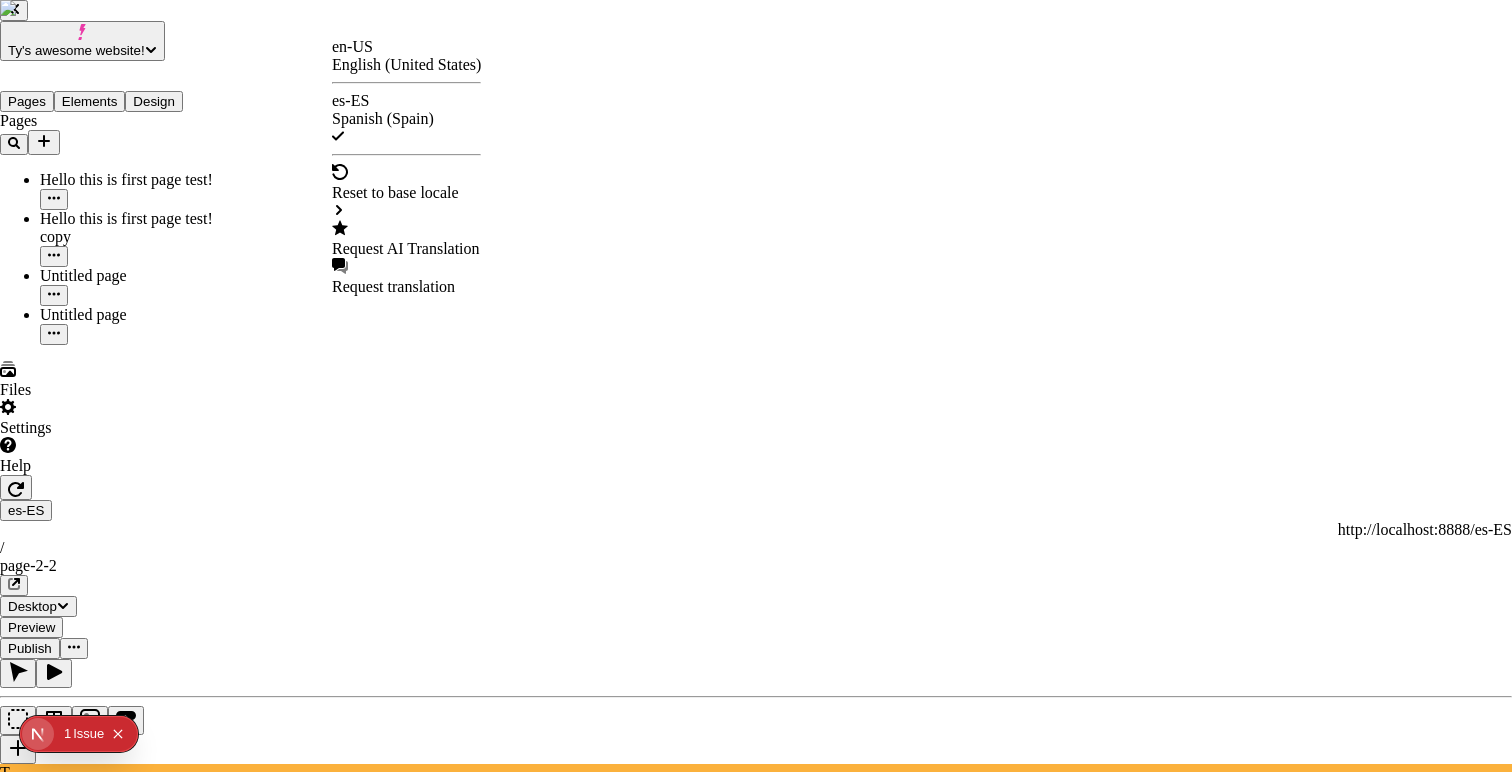 click at bounding box center [12, 3403] 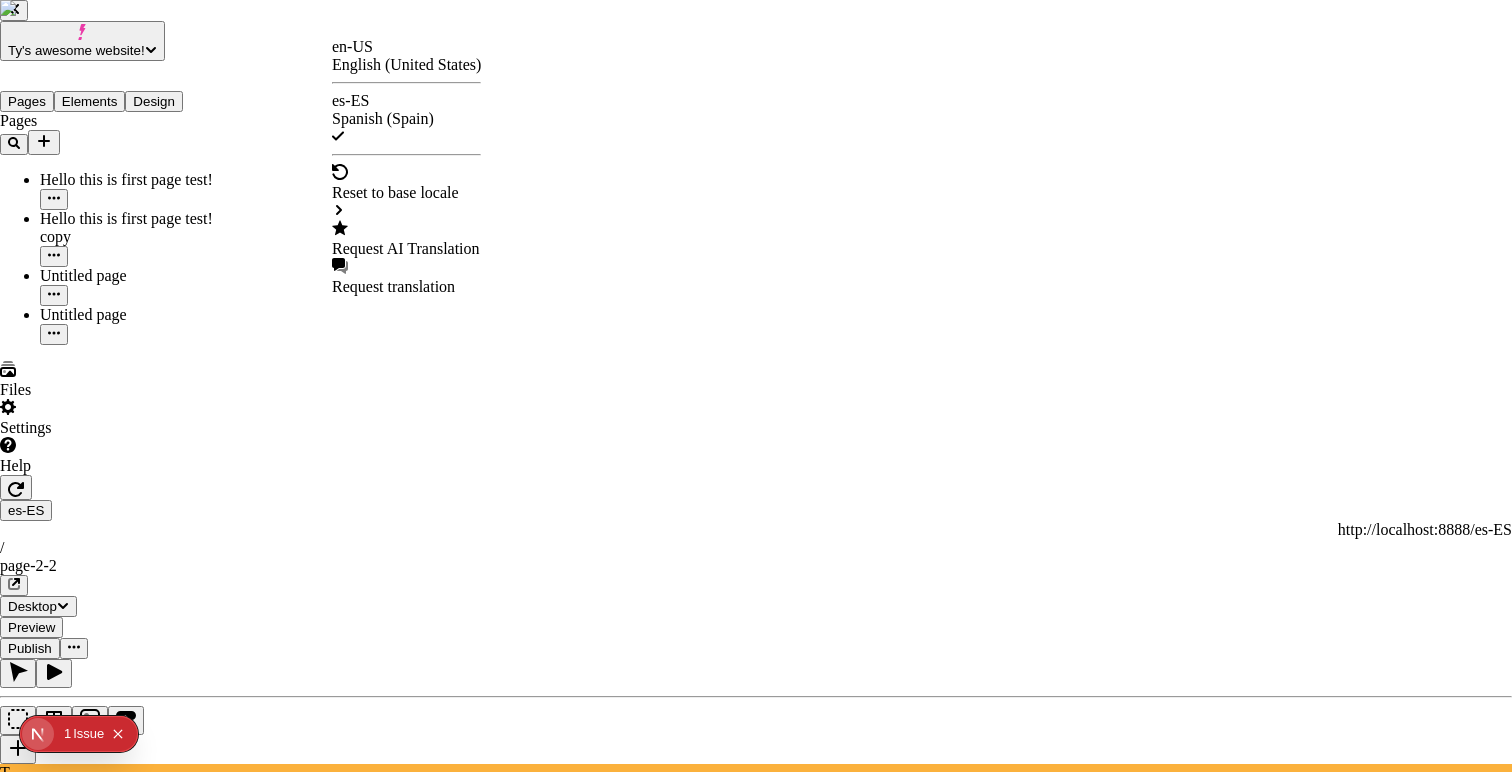 scroll, scrollTop: 0, scrollLeft: 0, axis: both 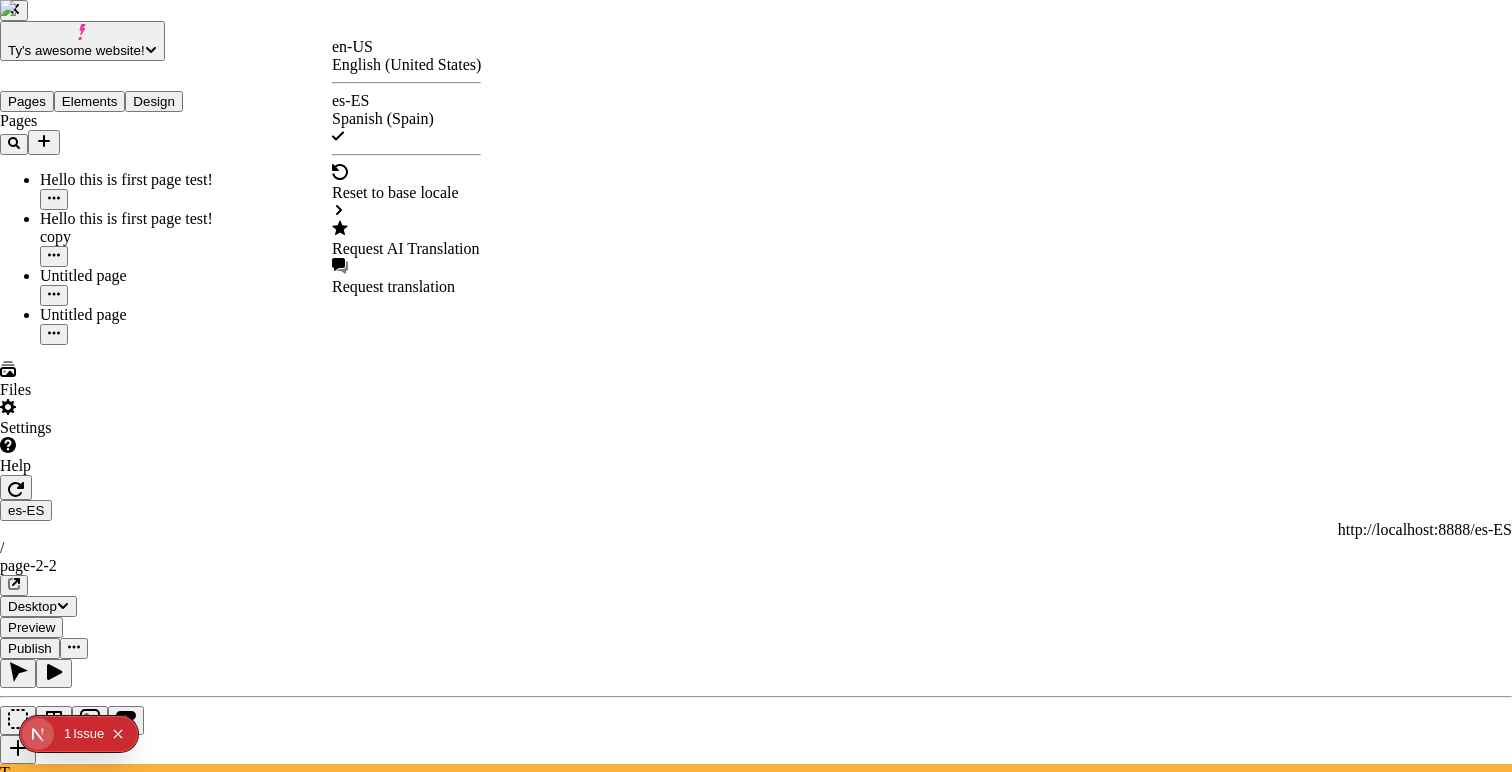 click on "This is so amazingly cool" at bounding box center [82, 3518] 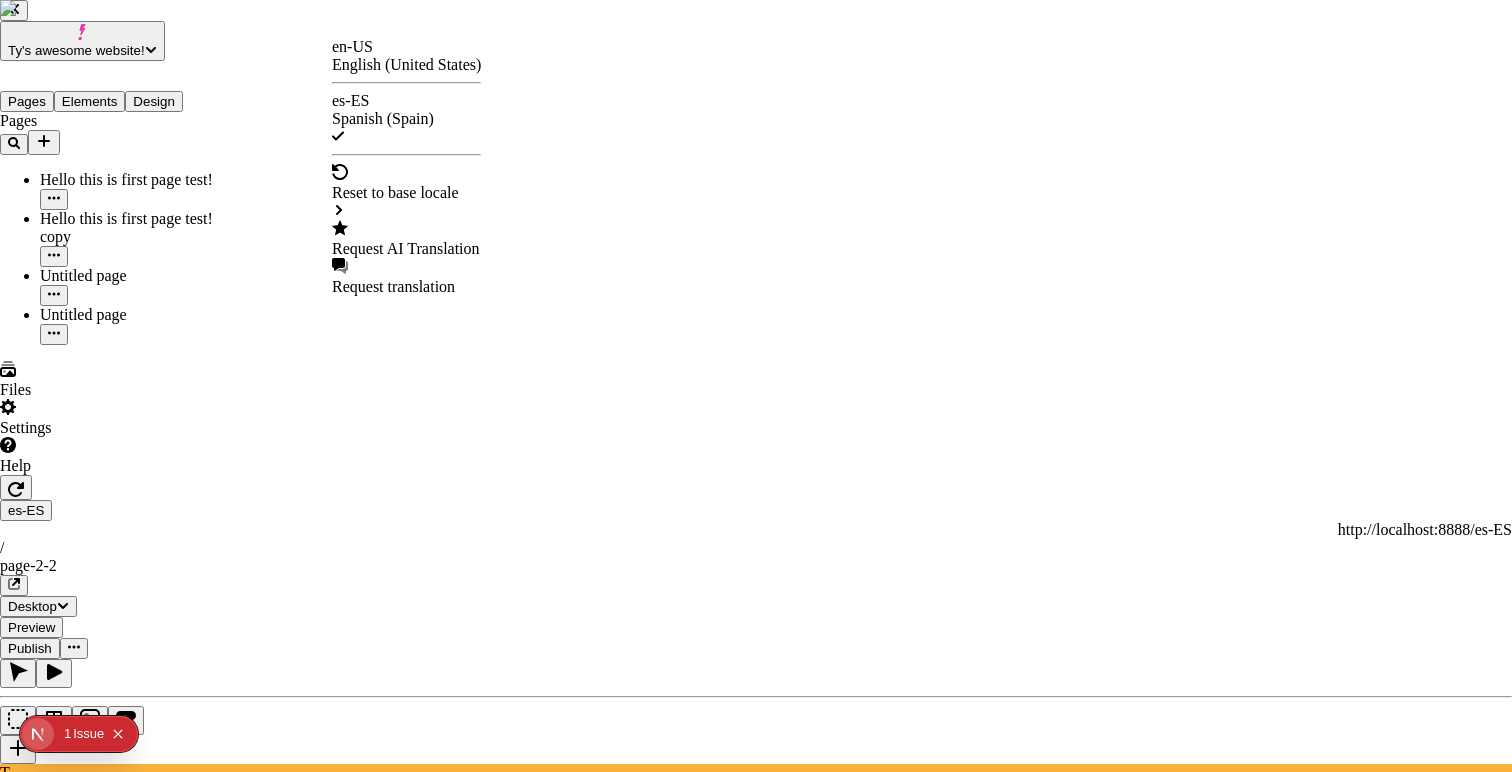 click on "This is so amazingly cool" at bounding box center [82, 3518] 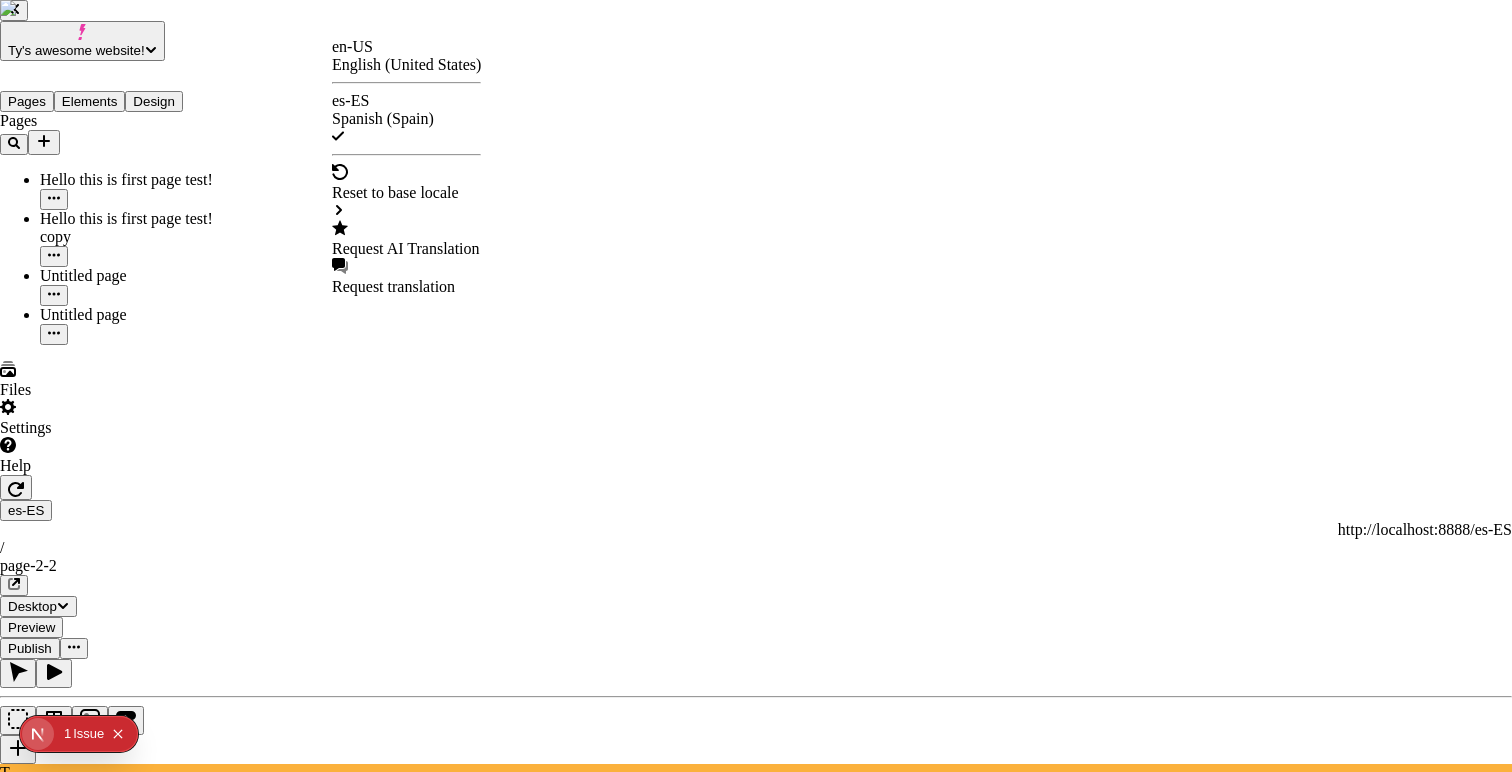 click on "This is so amazingly cool" at bounding box center [82, 3518] 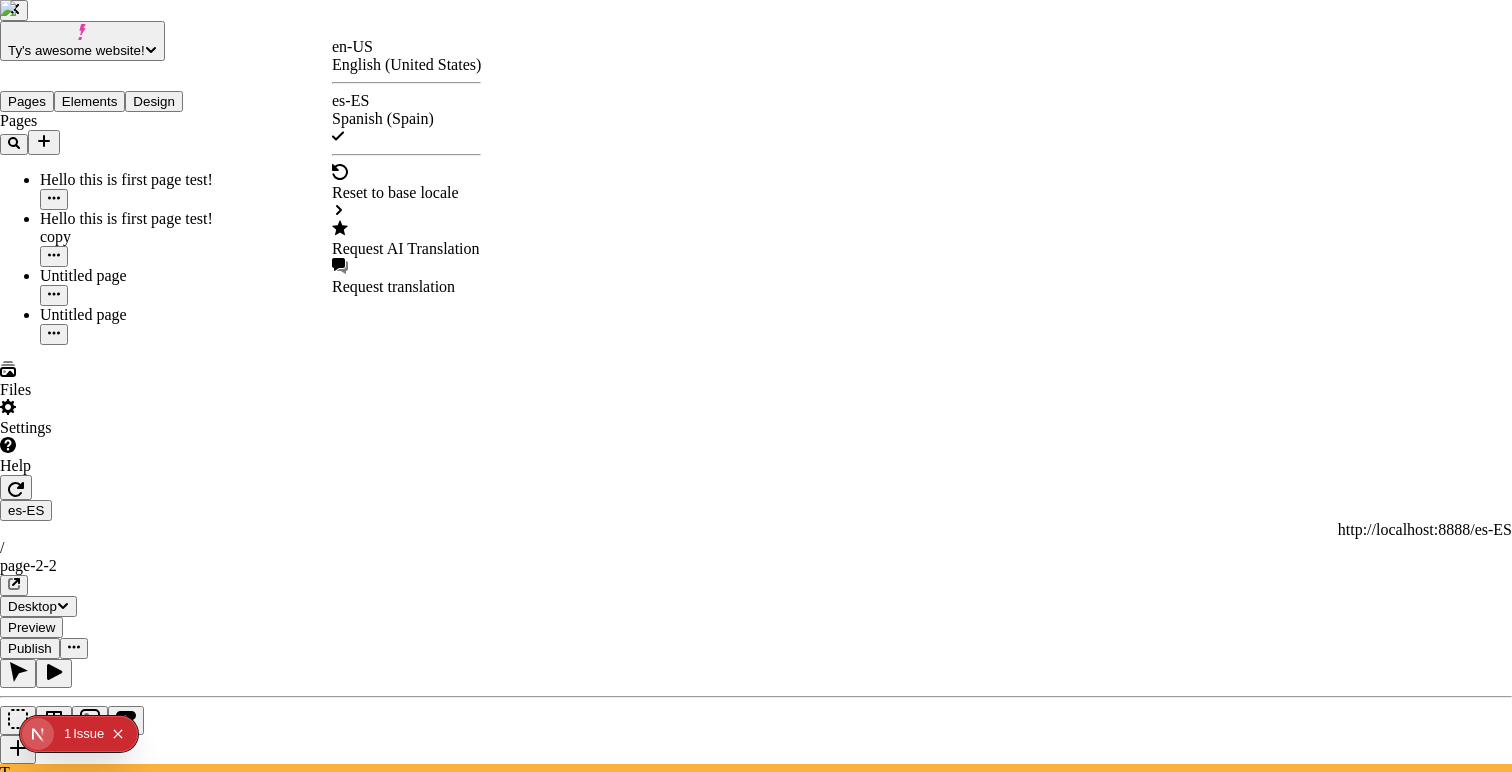 click 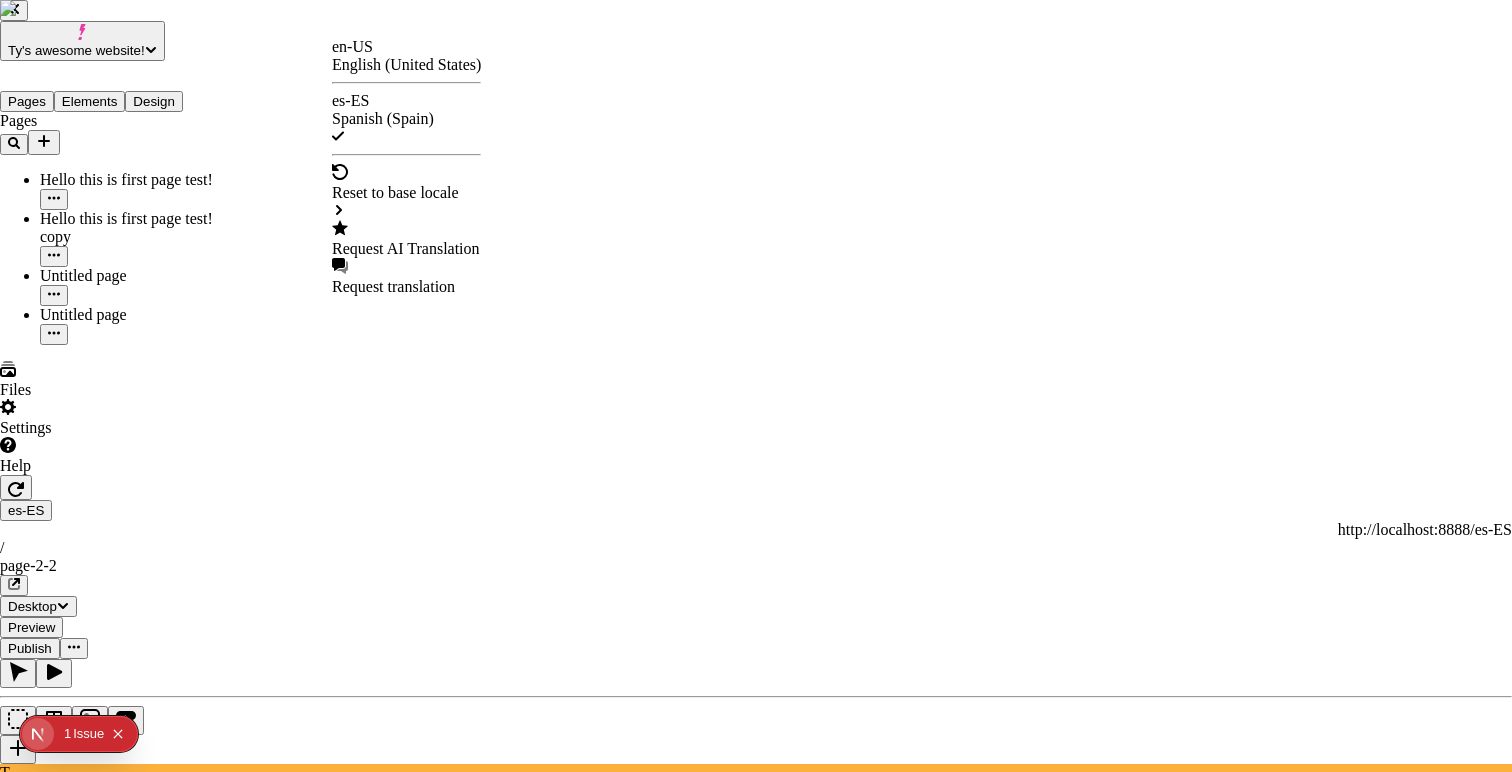 click 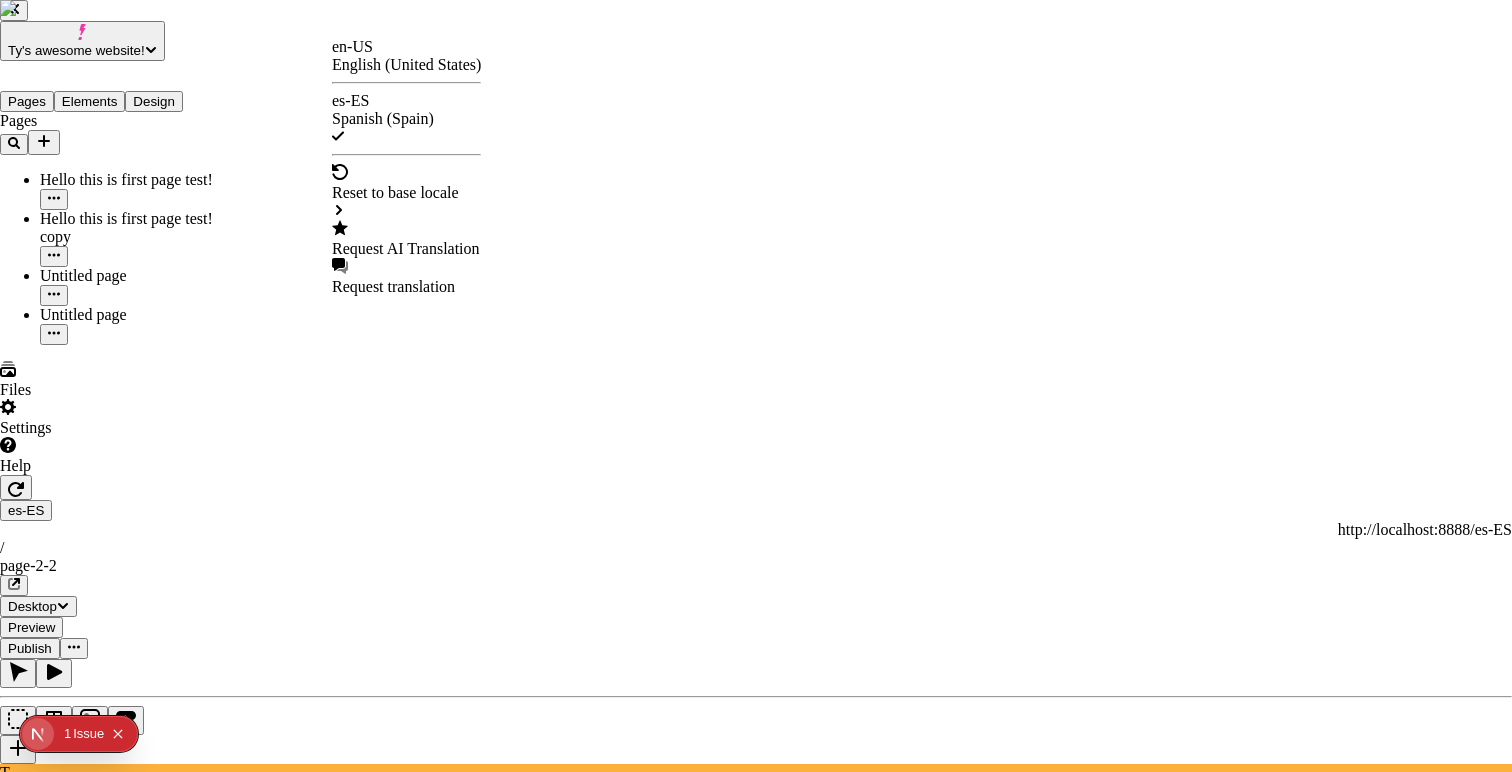 click 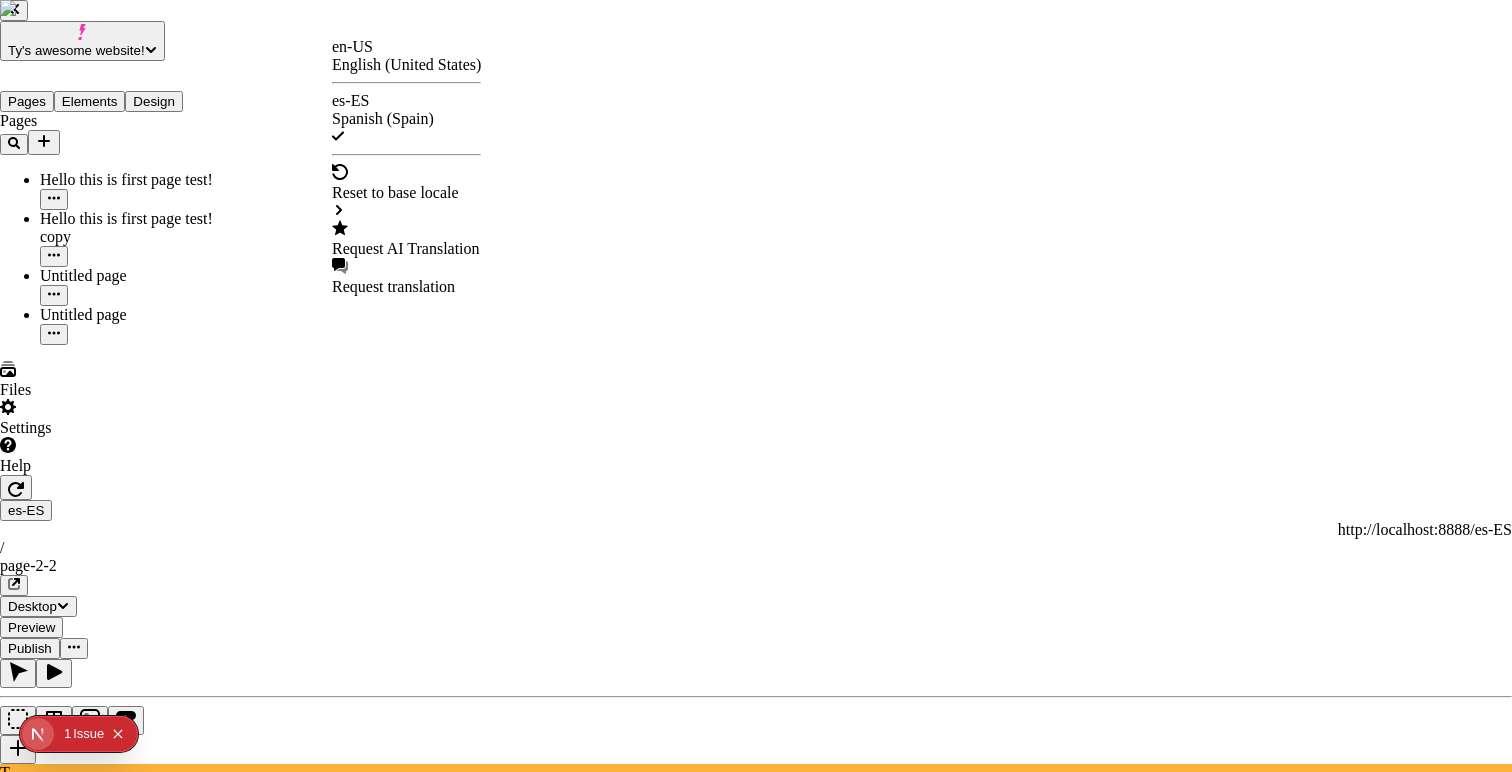 click at bounding box center (12, 3596) 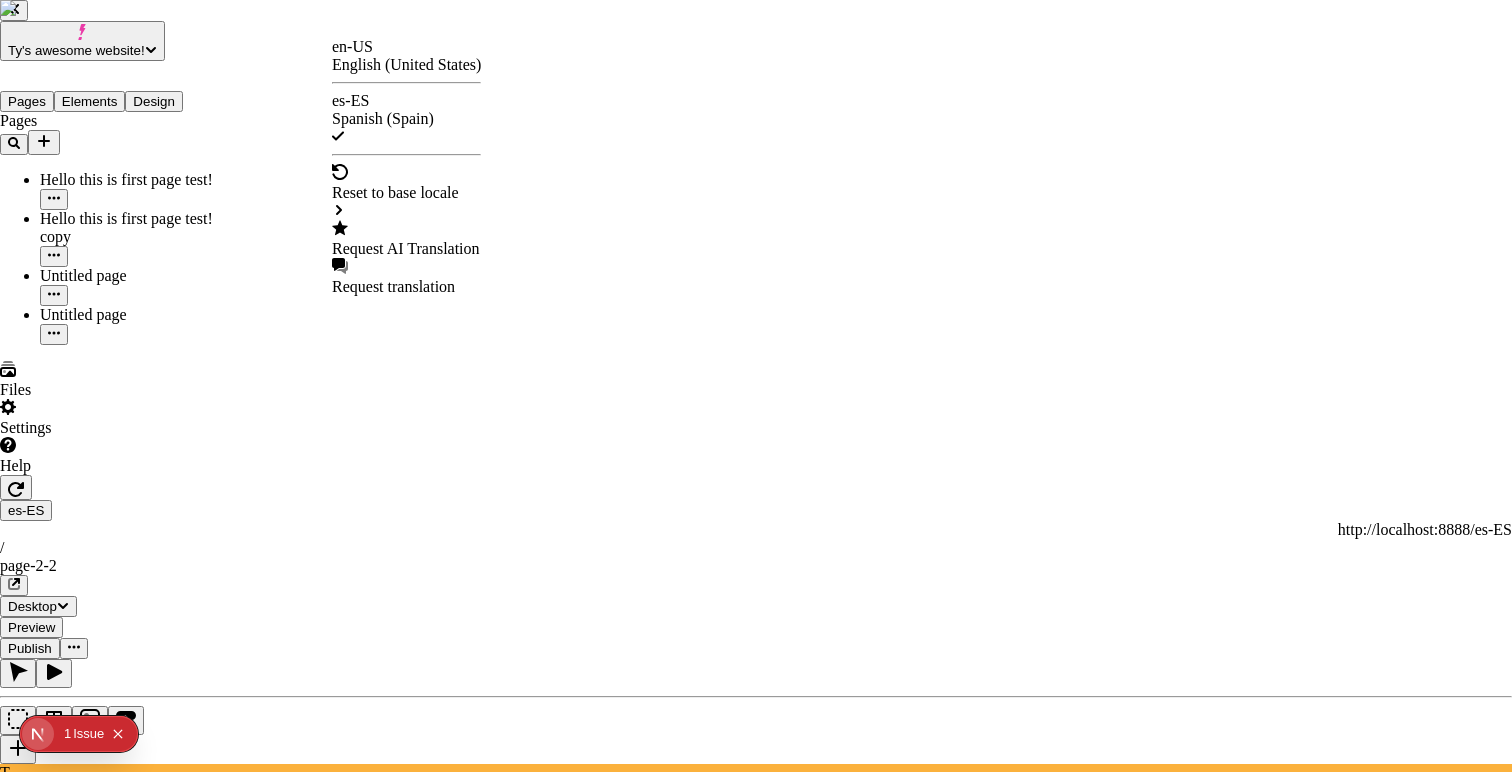 click at bounding box center (14, 3596) 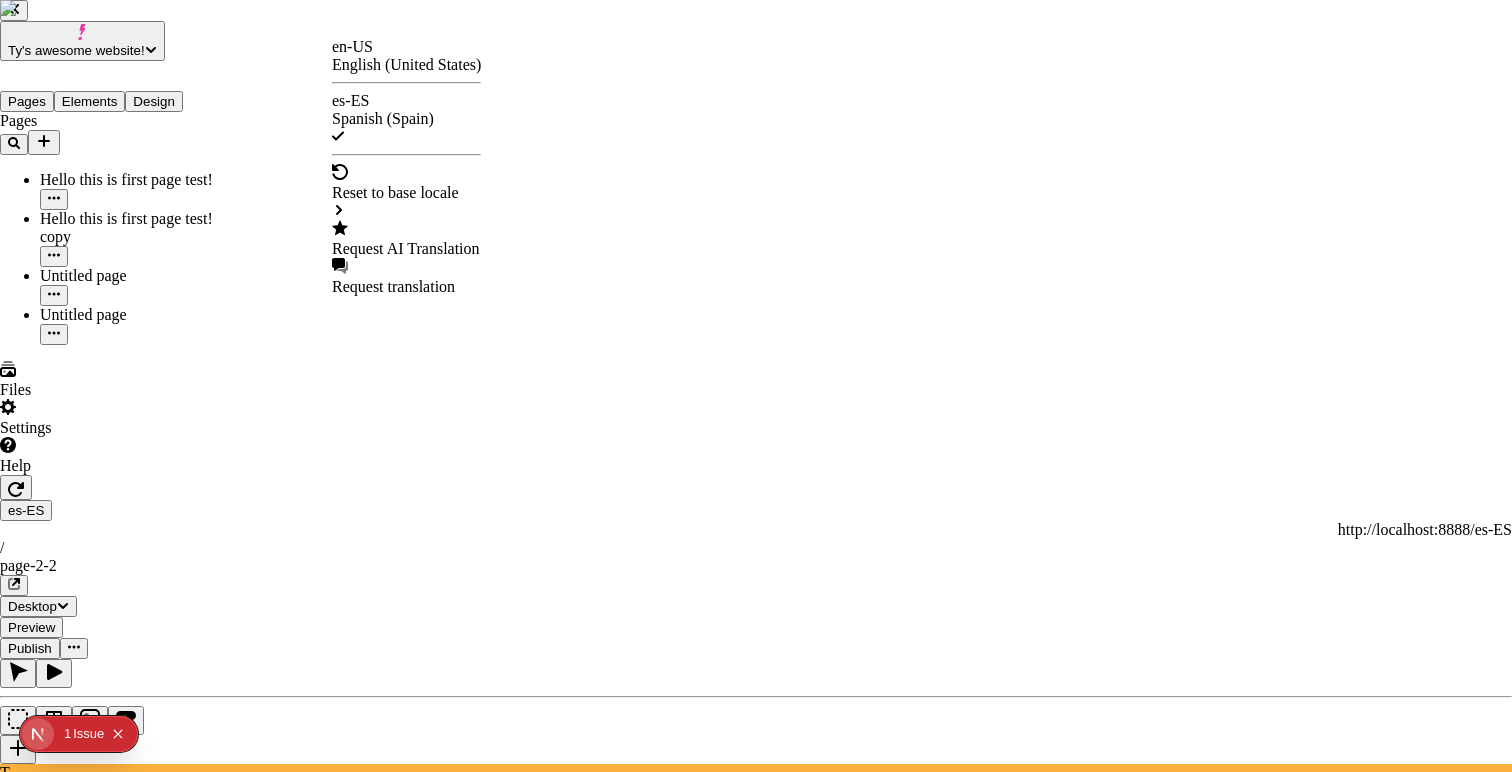 click at bounding box center [12, 3596] 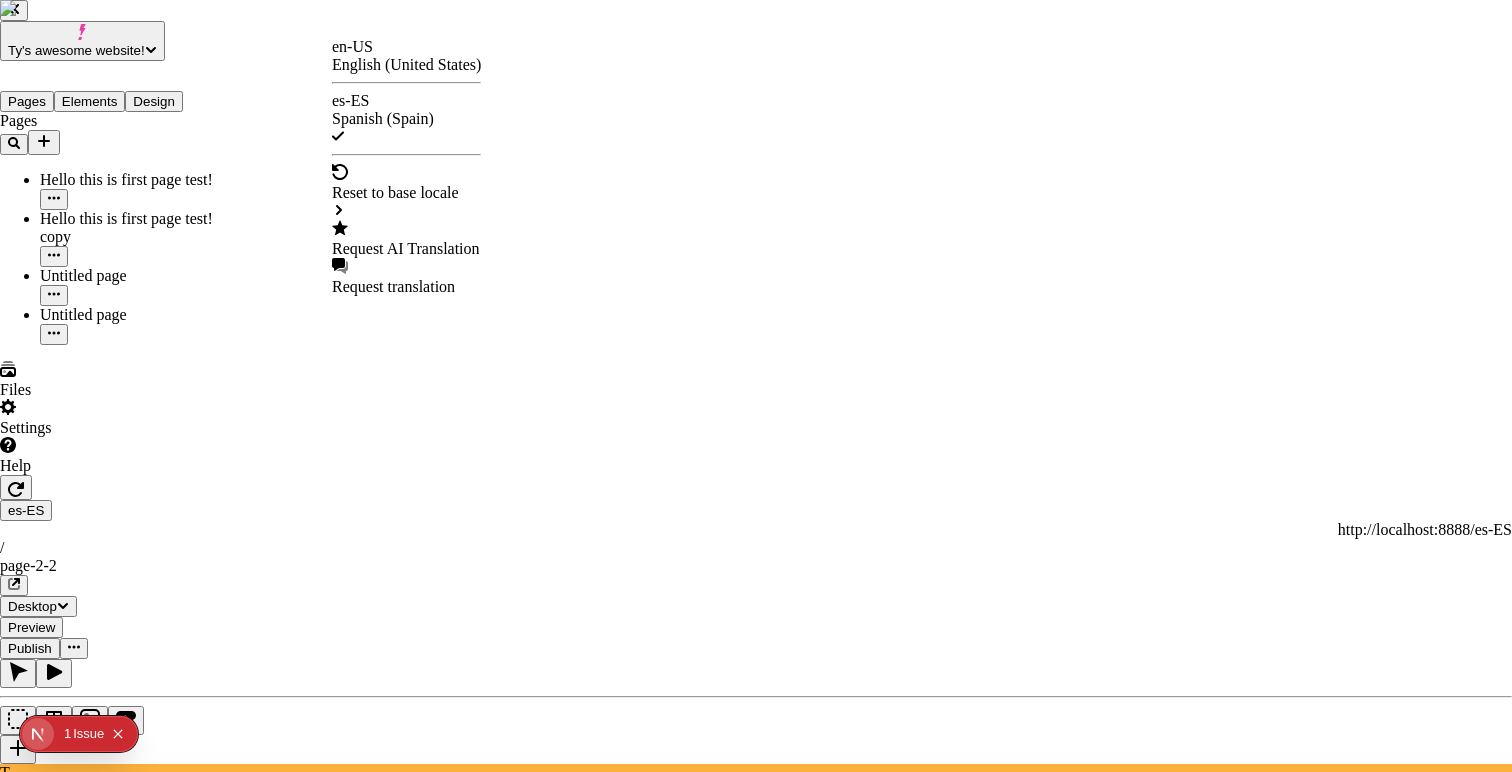 click at bounding box center (12, 3403) 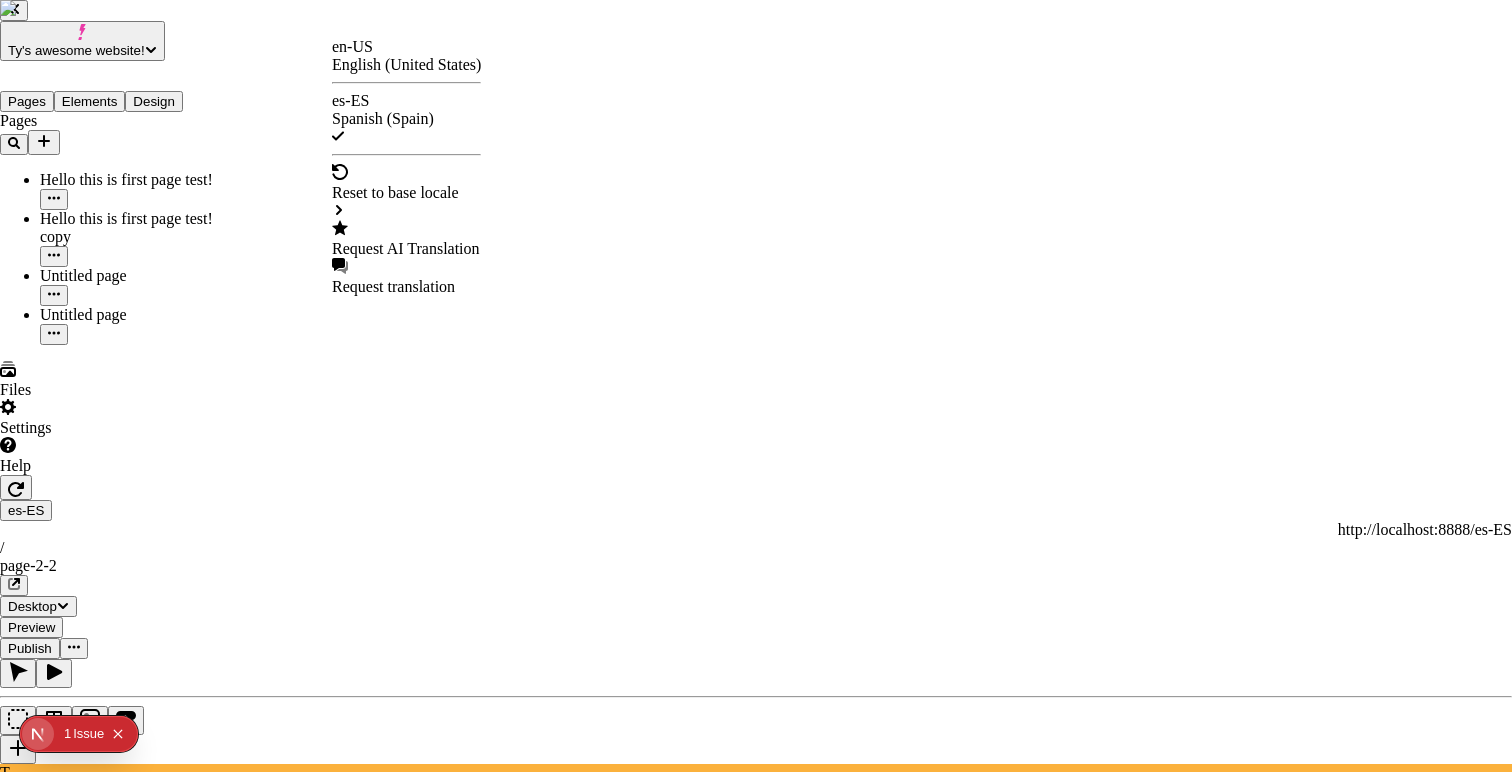 click at bounding box center (14, 3403) 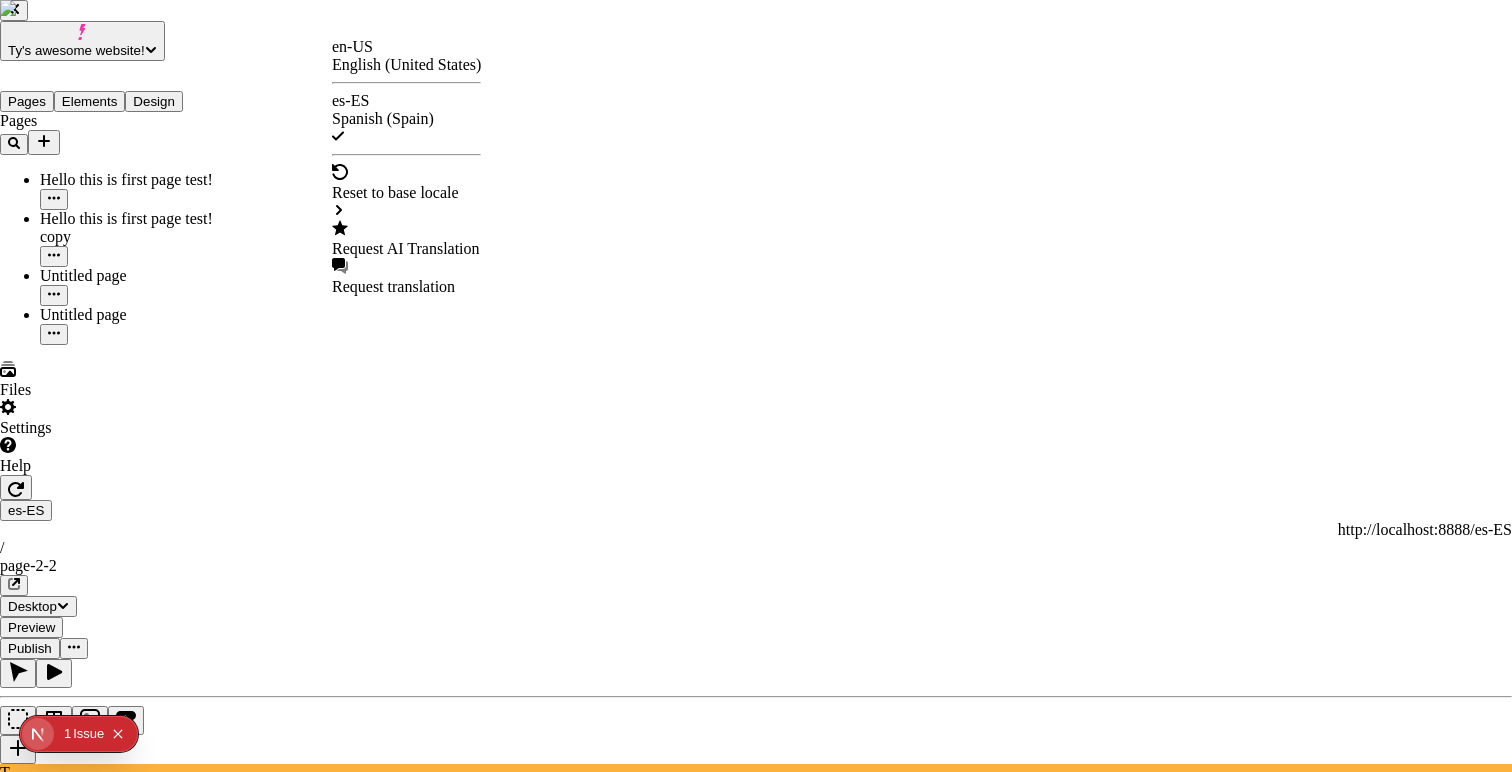 click at bounding box center [12, 3403] 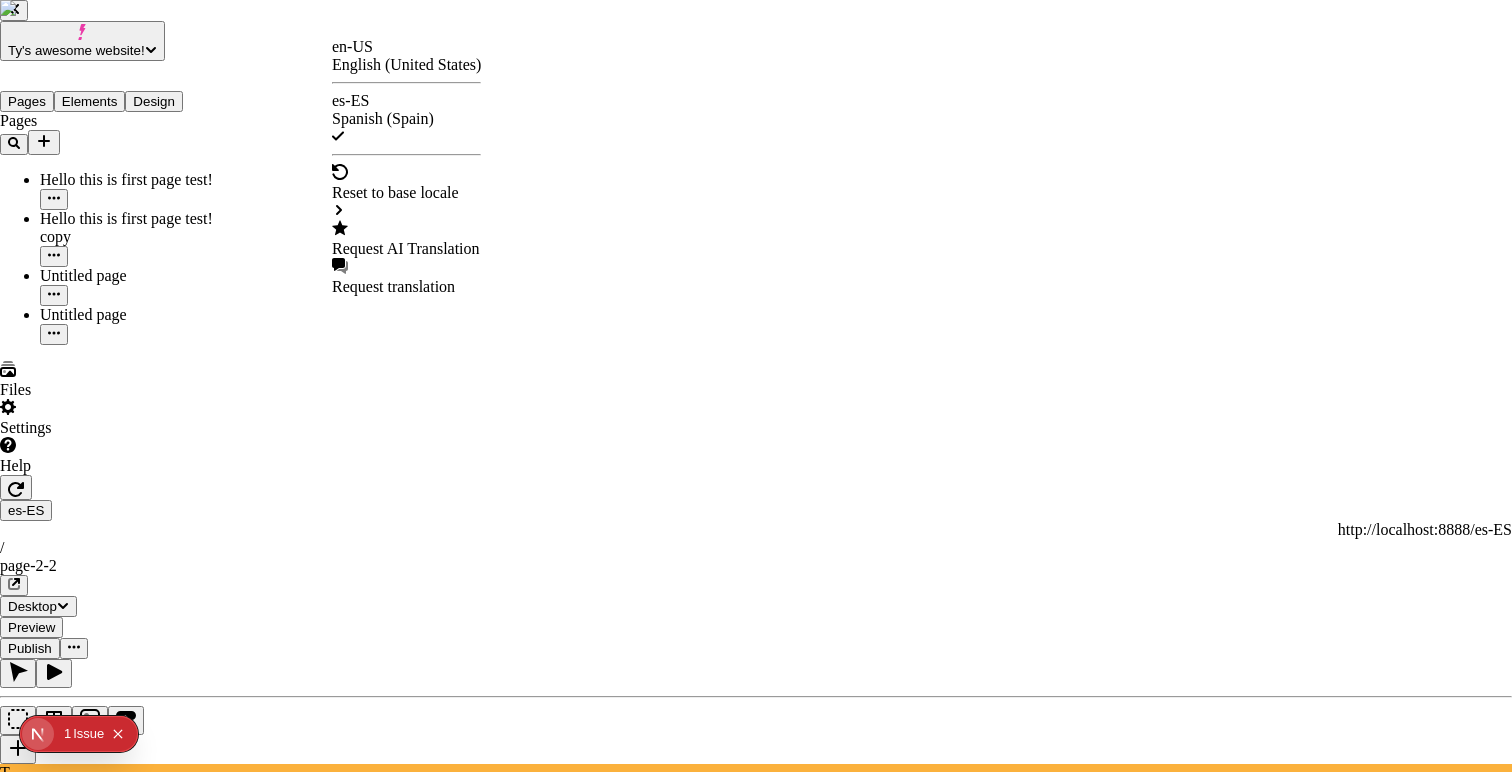 click at bounding box center (12, 3403) 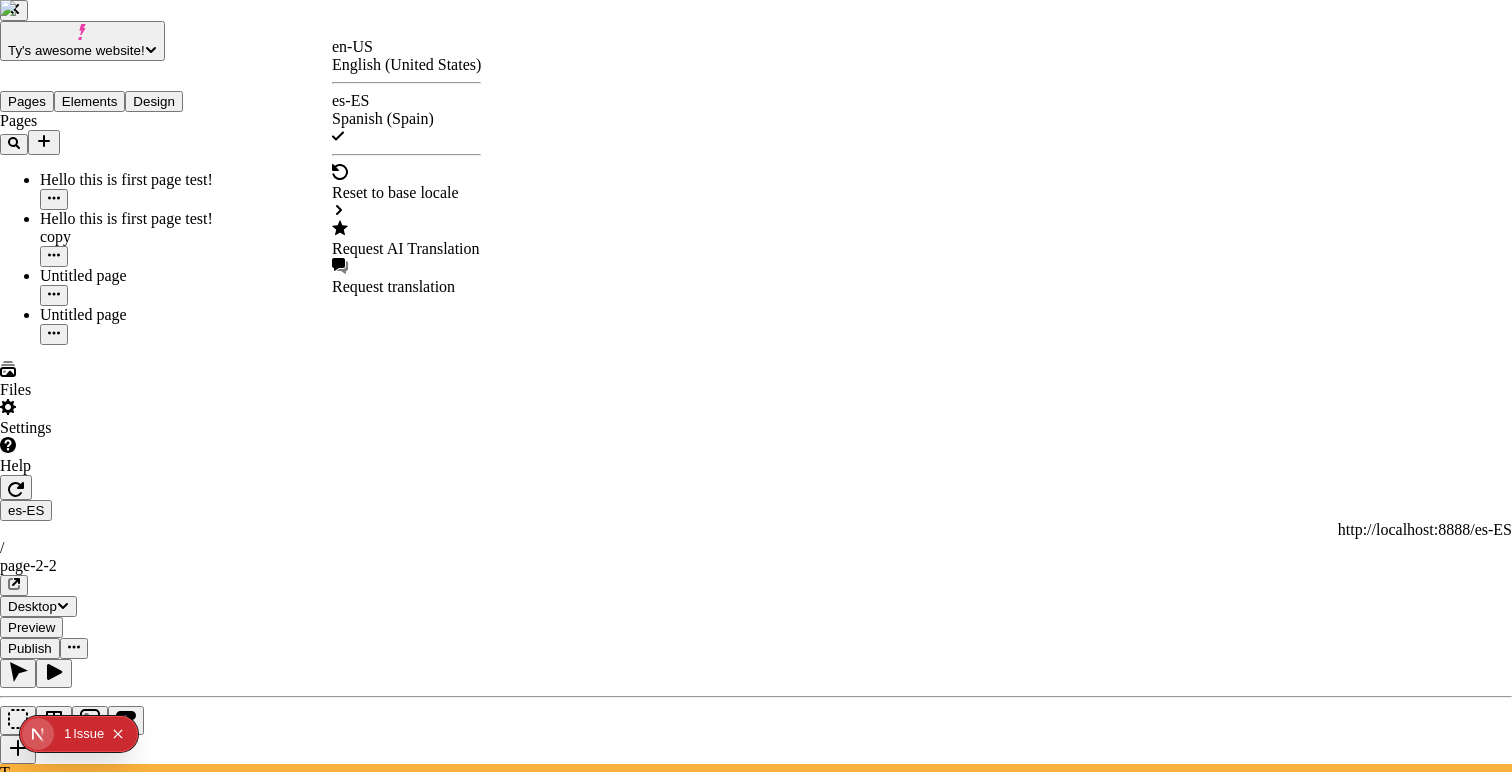 click at bounding box center [14, 3403] 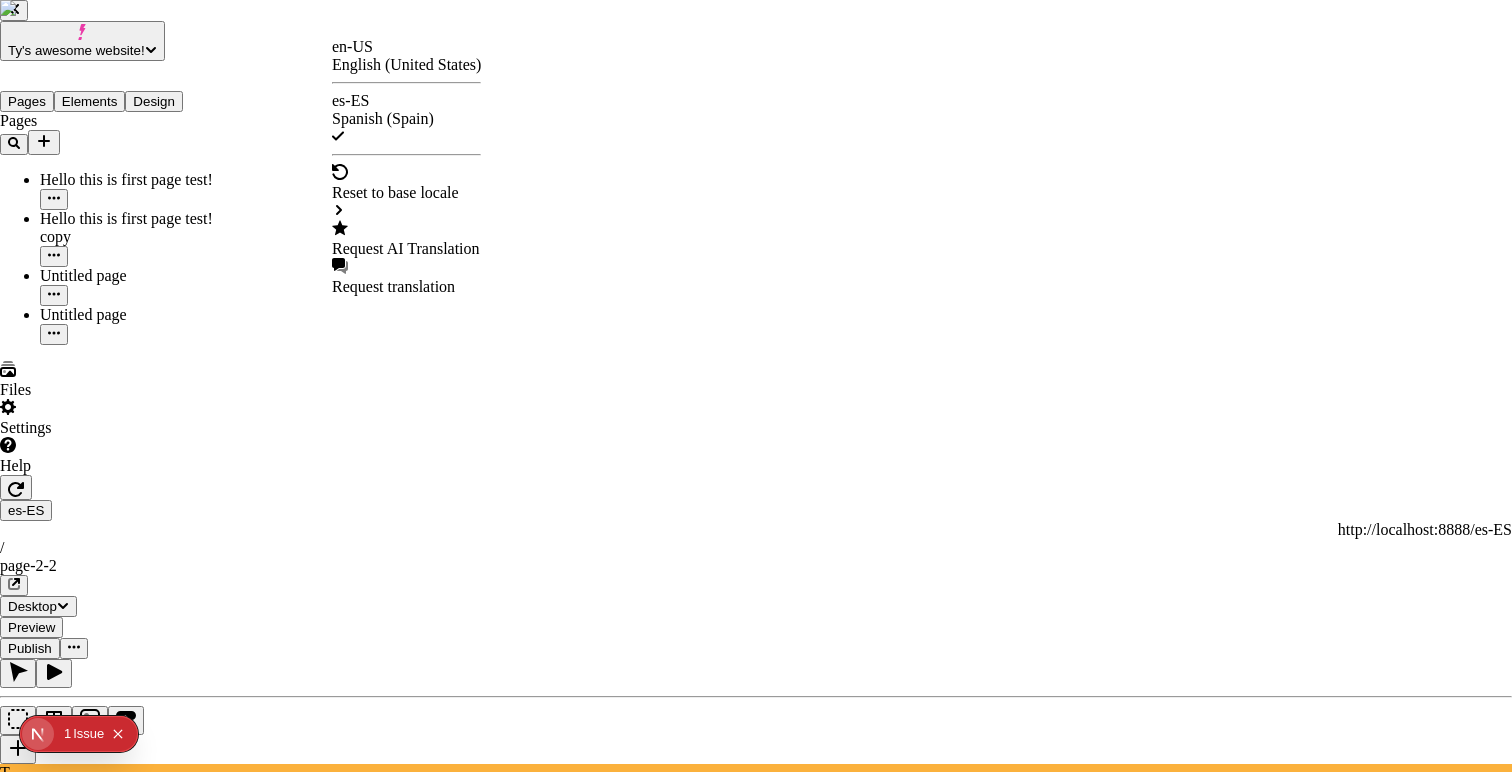 click at bounding box center (12, 3403) 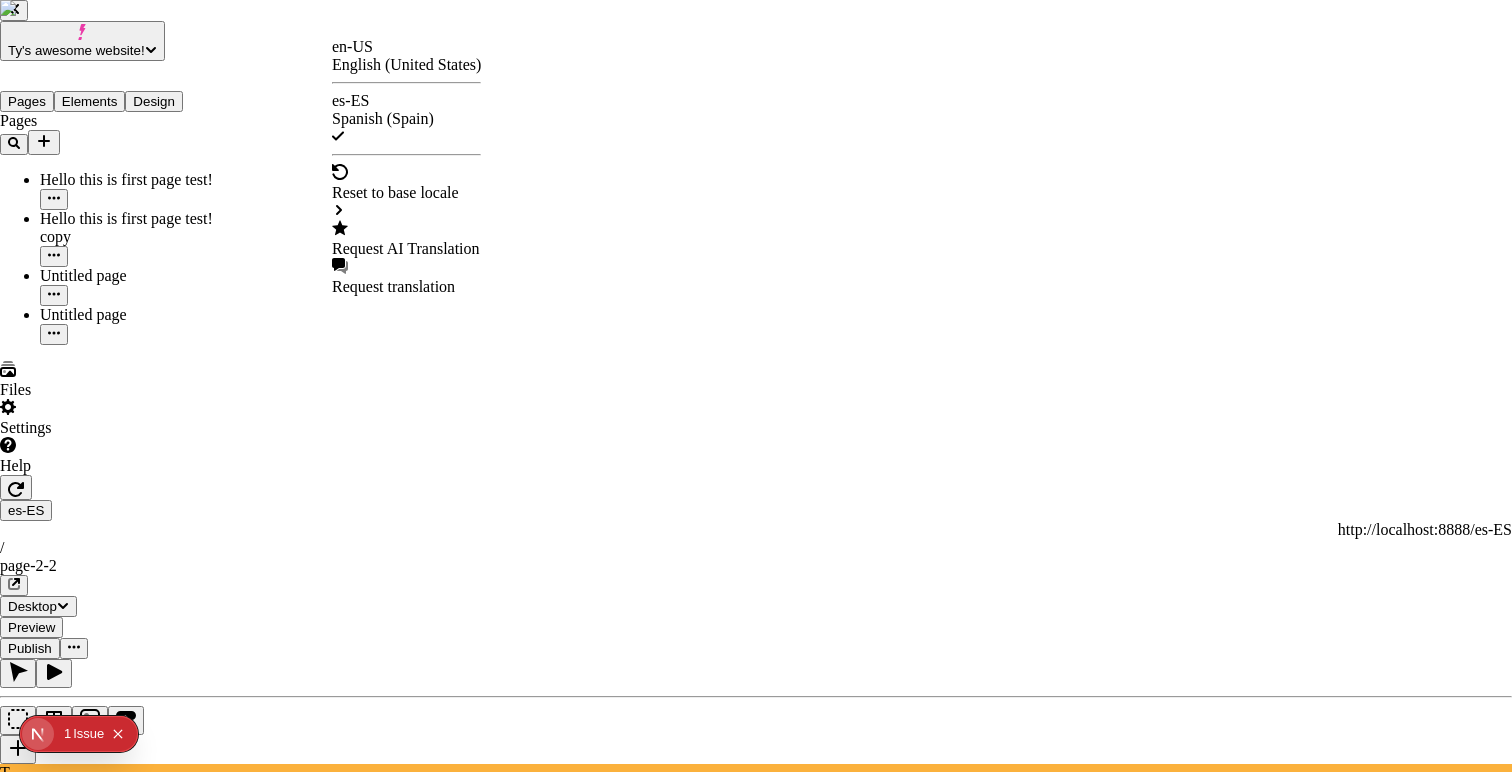 click at bounding box center (12, 3403) 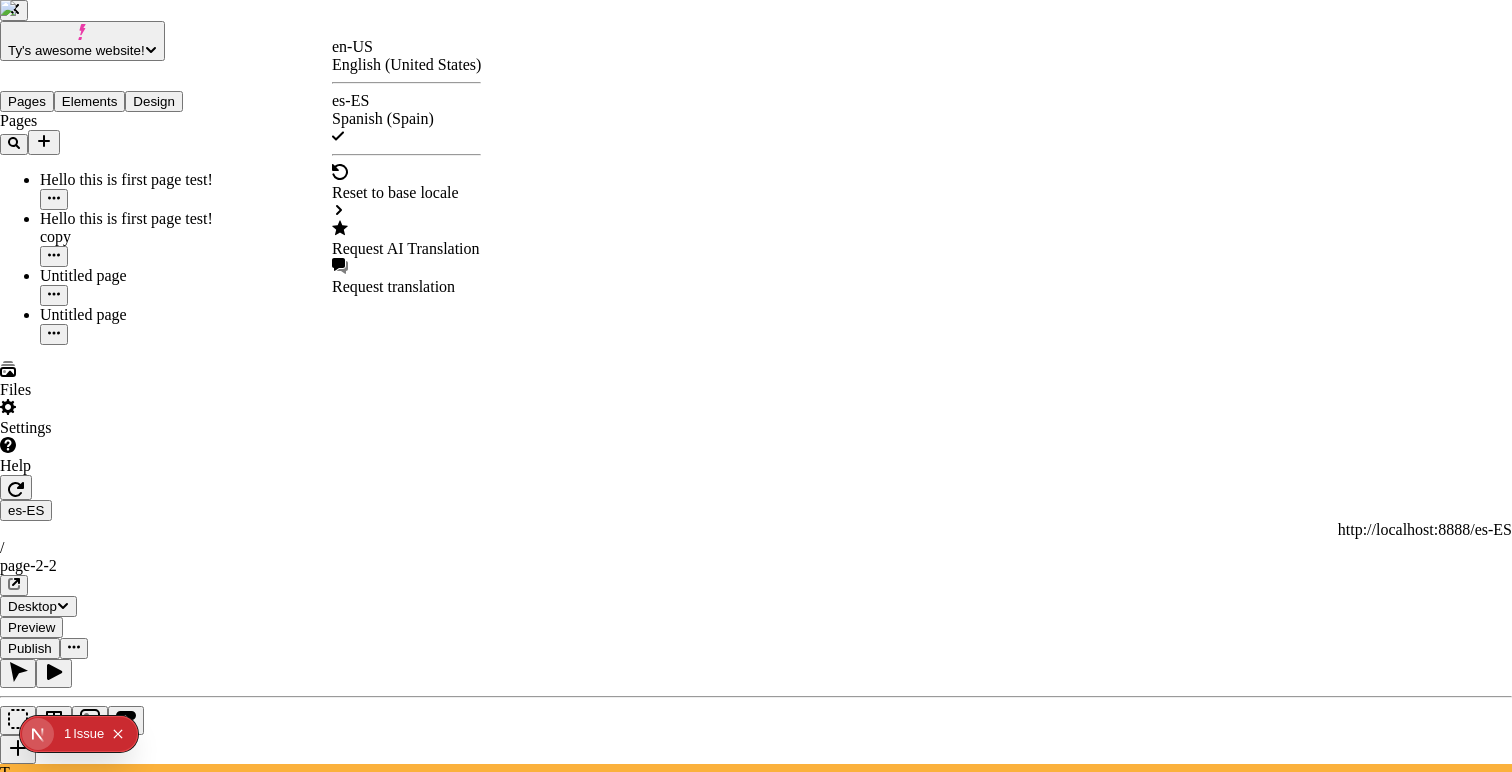 click at bounding box center (14, 3403) 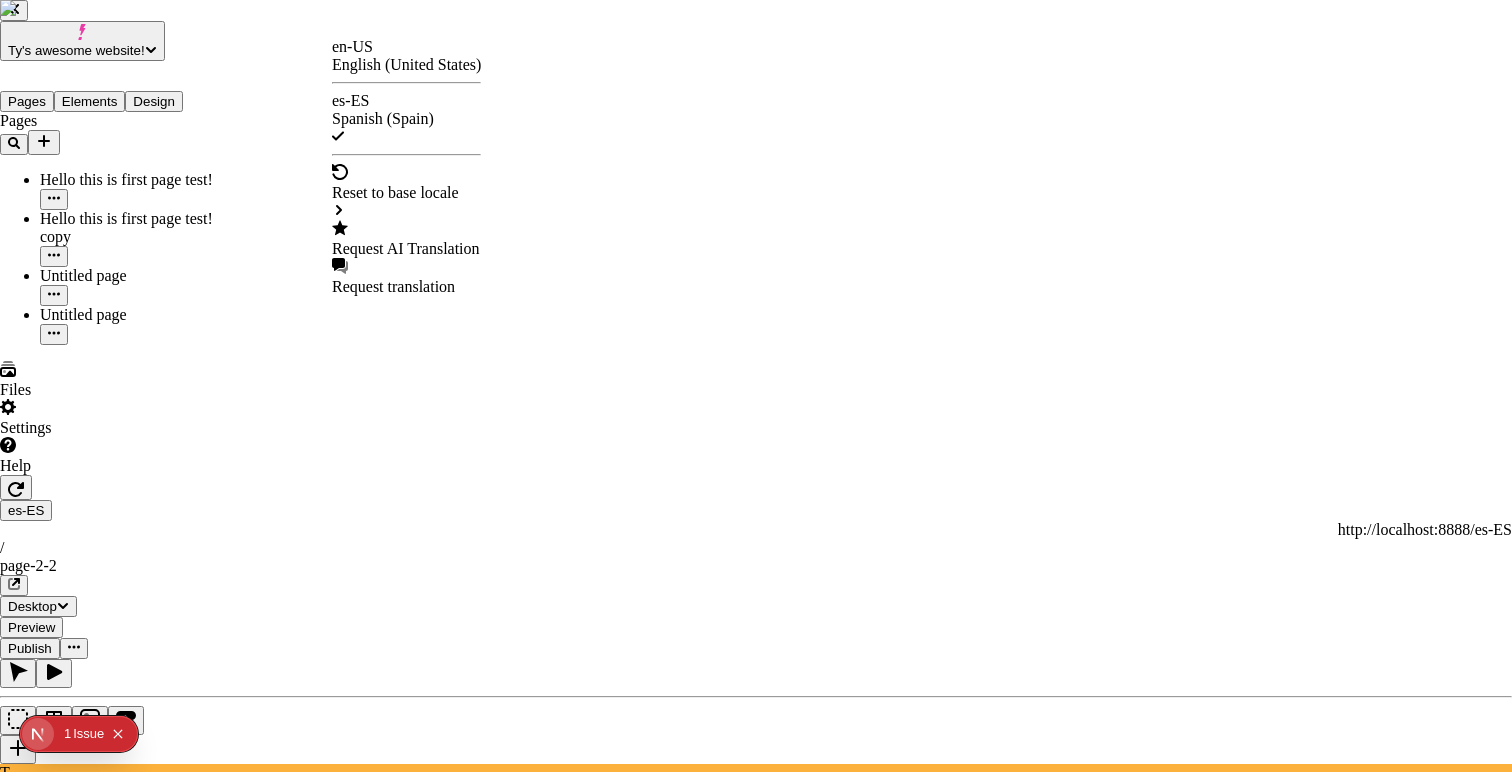 click at bounding box center (14, 3403) 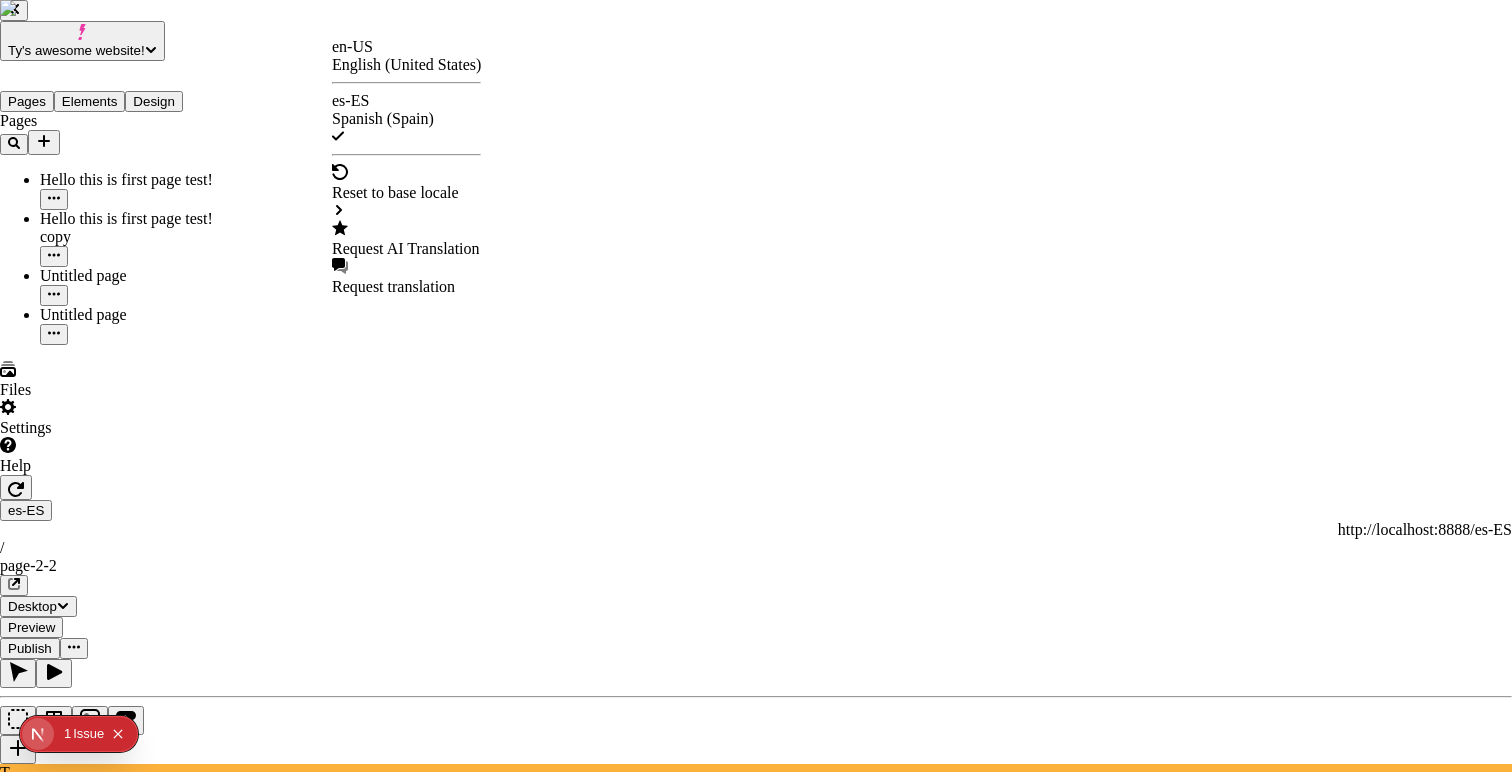 click at bounding box center [14, 3403] 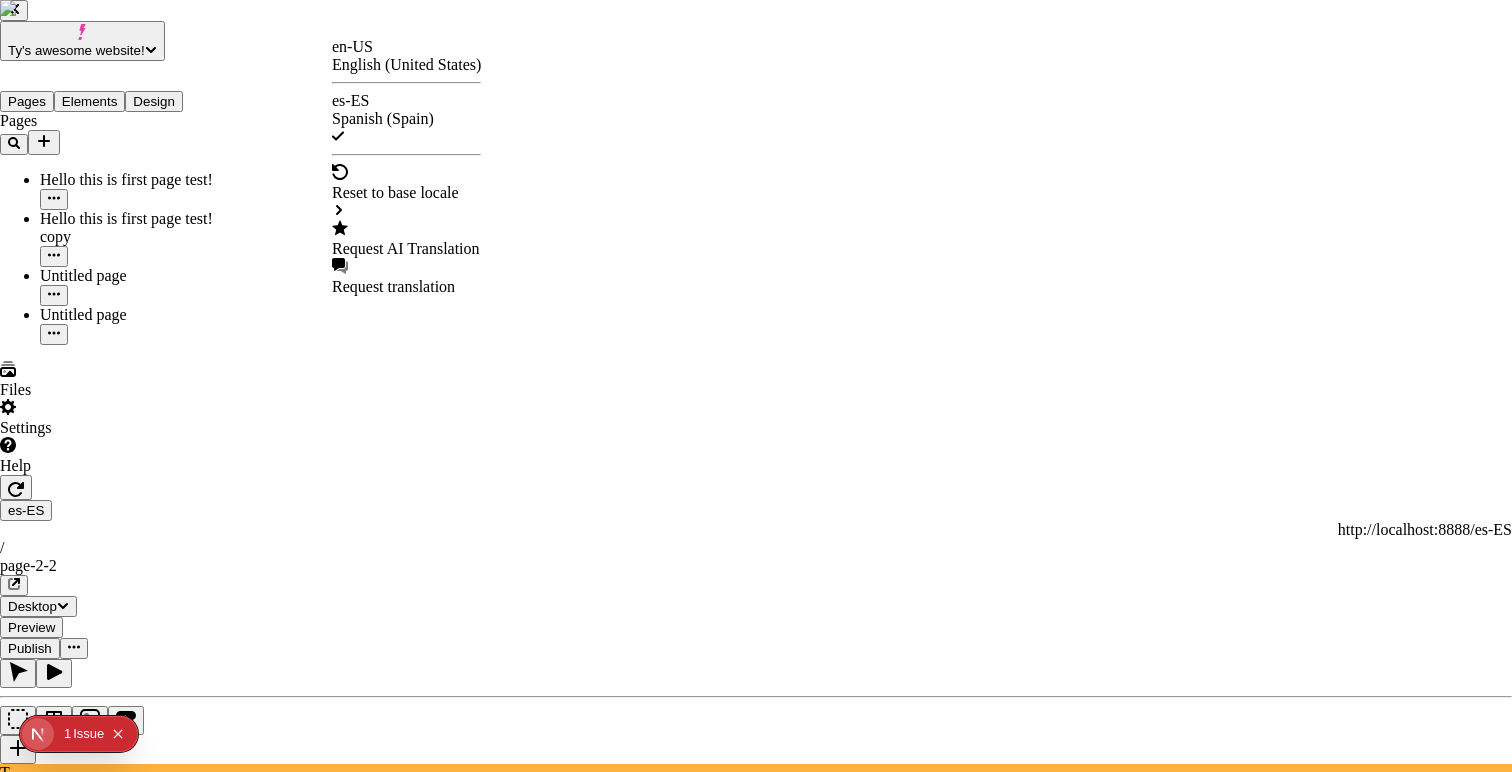 click on "Esta es una pequeña descripción dentro de una tarjeta de producto ficticia que se traduciría si yo fuera un usuario real!" at bounding box center (378, 3635) 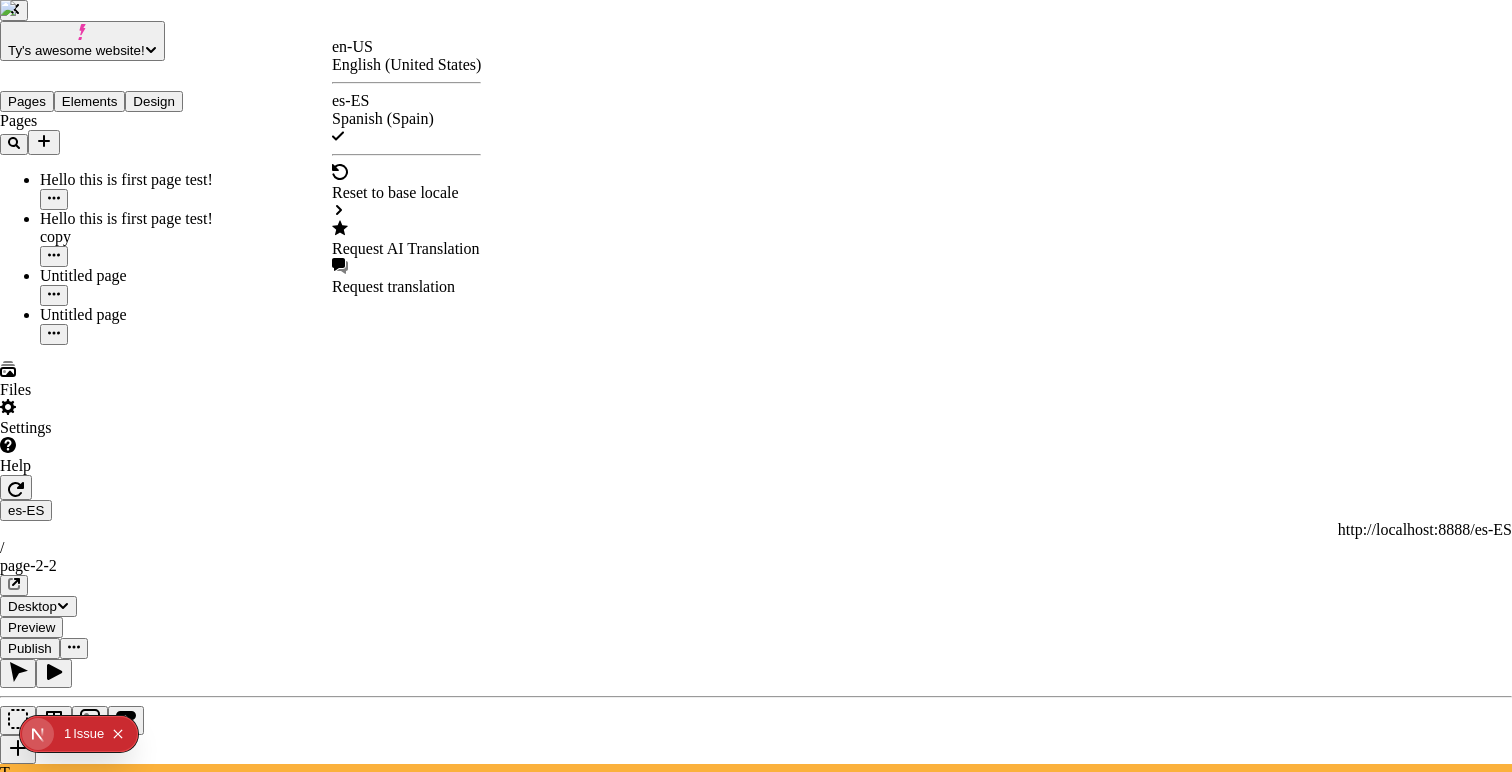 drag, startPoint x: 575, startPoint y: 382, endPoint x: 691, endPoint y: 433, distance: 126.71622 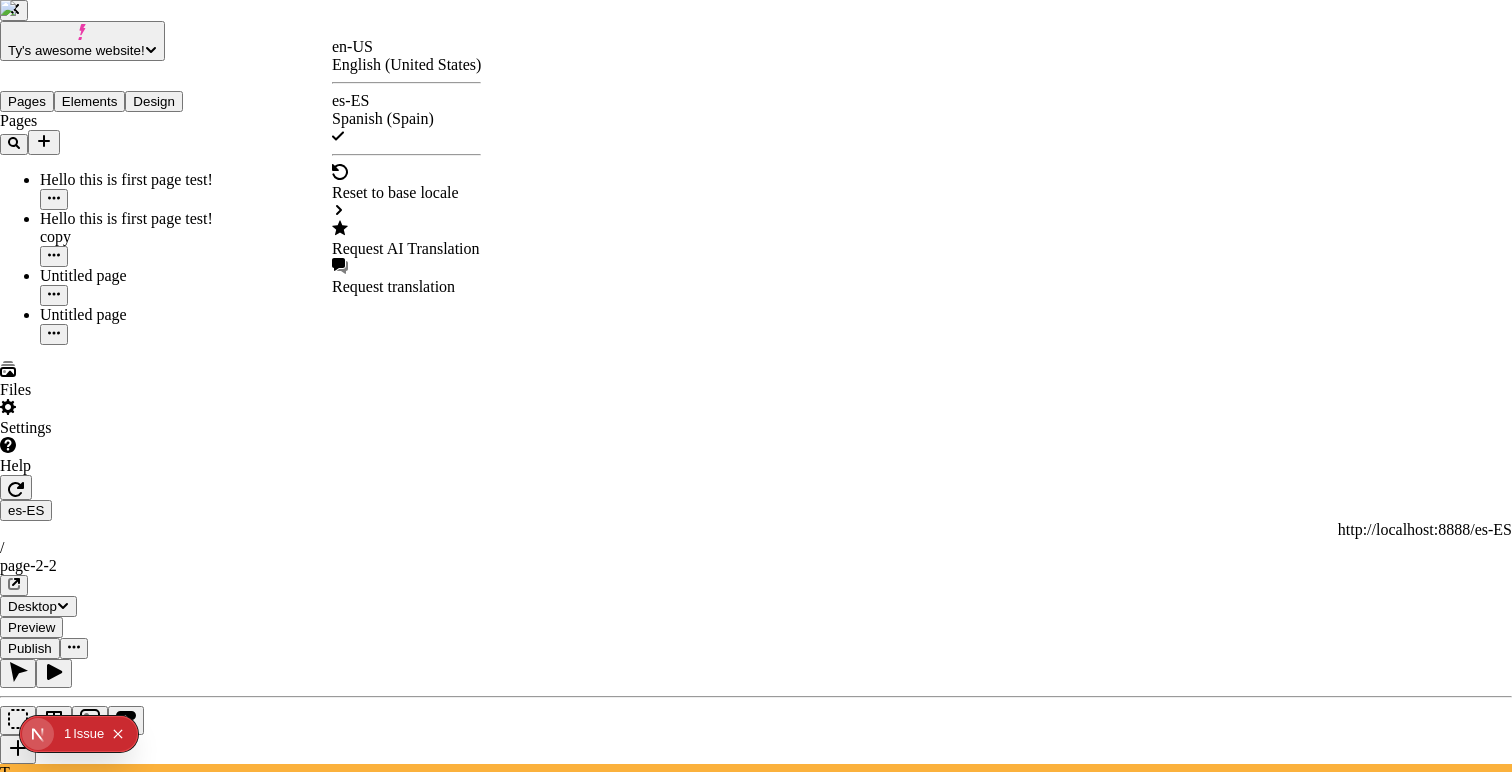 click on "Soy una gran manzana en el pequeño mango ¡Oh! ¿Esto se convertirá en español? Ojalá. editable still! ¡youtube! Esta es una pequeña descripción dentro de una tarjeta de producto ficticia que se traduciría si yo fuera un usuario real! I am sorry AI, I believe in you and I hope you work for this demo! im a big apple in the little mango im a big apple in the little mango im a big apple in the little mango im a big apple in the little mango im a big apple in the little mango im a big apple in the little mango im a big apple in the little mango im a big apple in the little mango im a big apple in the little mango im a big apple in the little mango im a big apple in the little mango im a big apple in the little mango im a big apple in the little mango im a big apple in the little mango im a big apple in the little mango im a big apple in the little mango im a big apple in the little mango Translate me please!" at bounding box center [756, 3911] 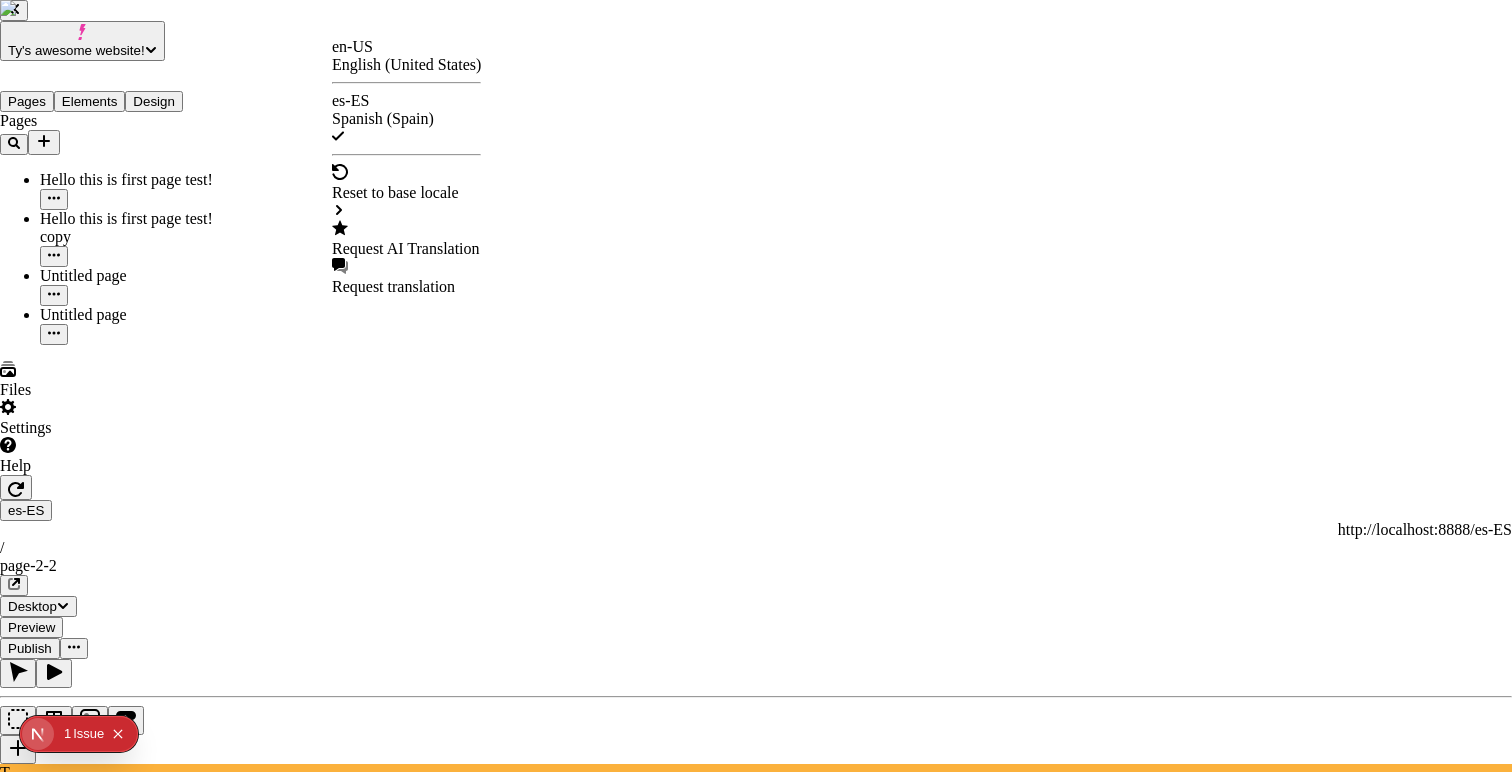 click on "Esta es una pequeña descripción dentro de una tarjeta de producto ficticia que se traduciría si yo fuera un usuario real!" at bounding box center (378, 3635) 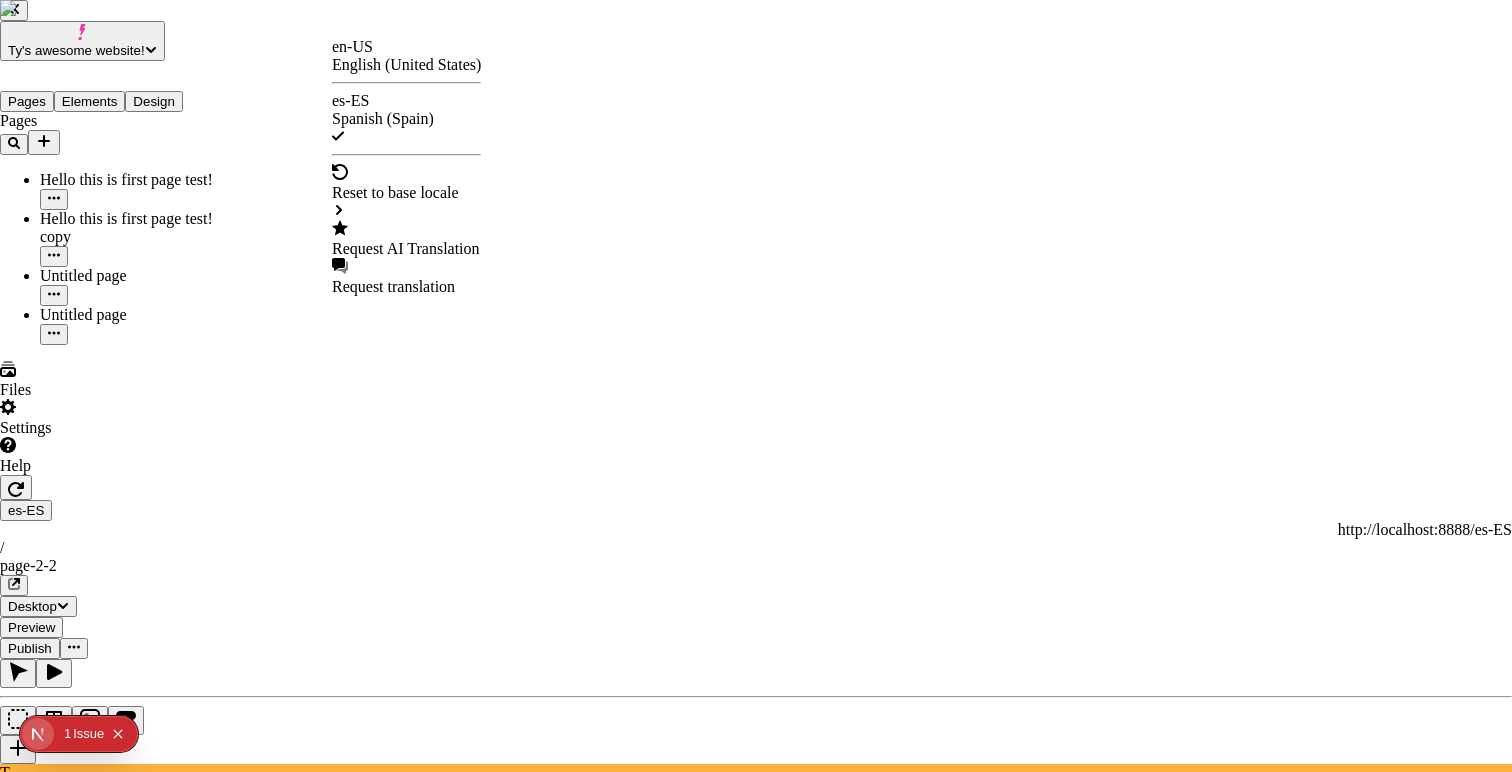 scroll, scrollTop: 0, scrollLeft: 0, axis: both 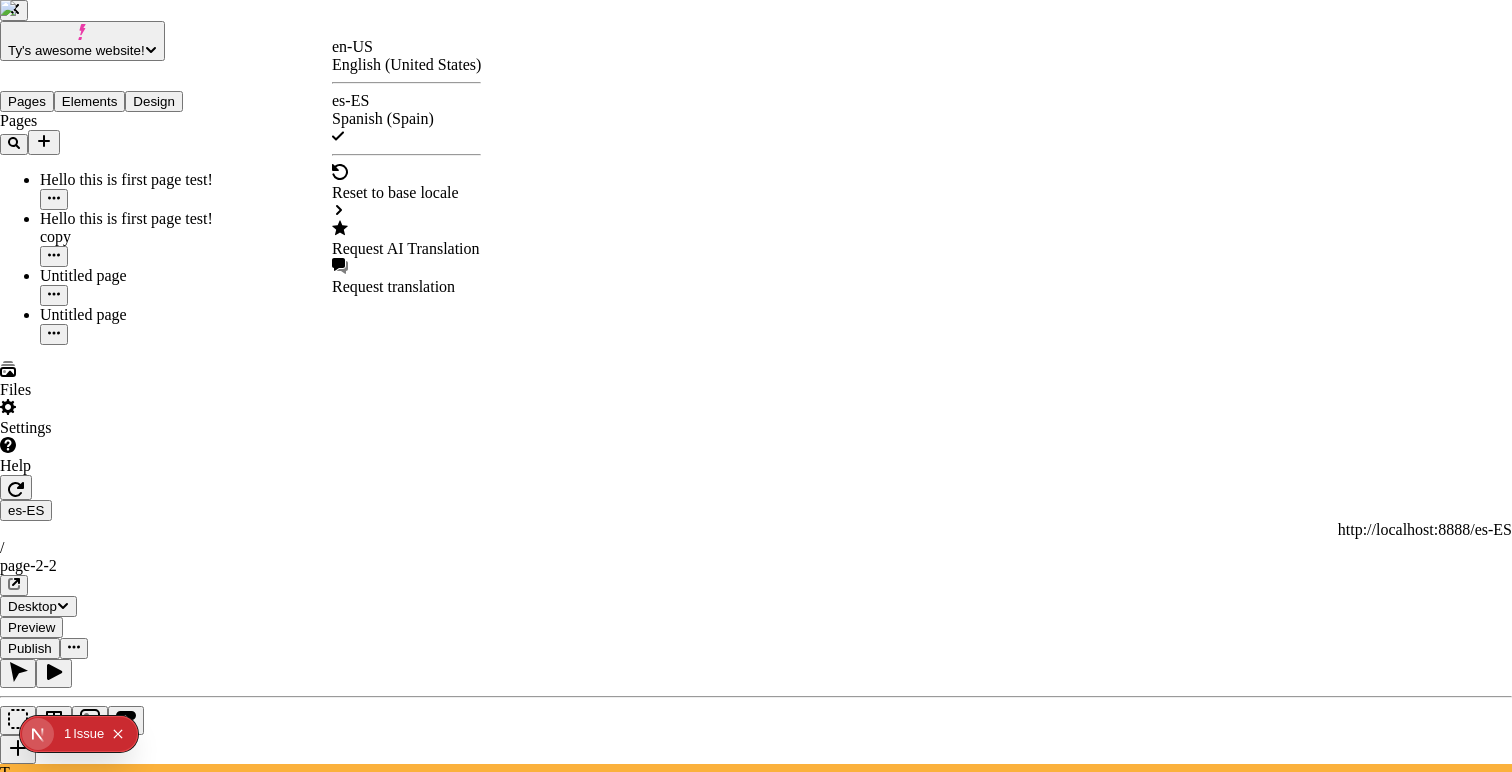 click at bounding box center [756, 3383] 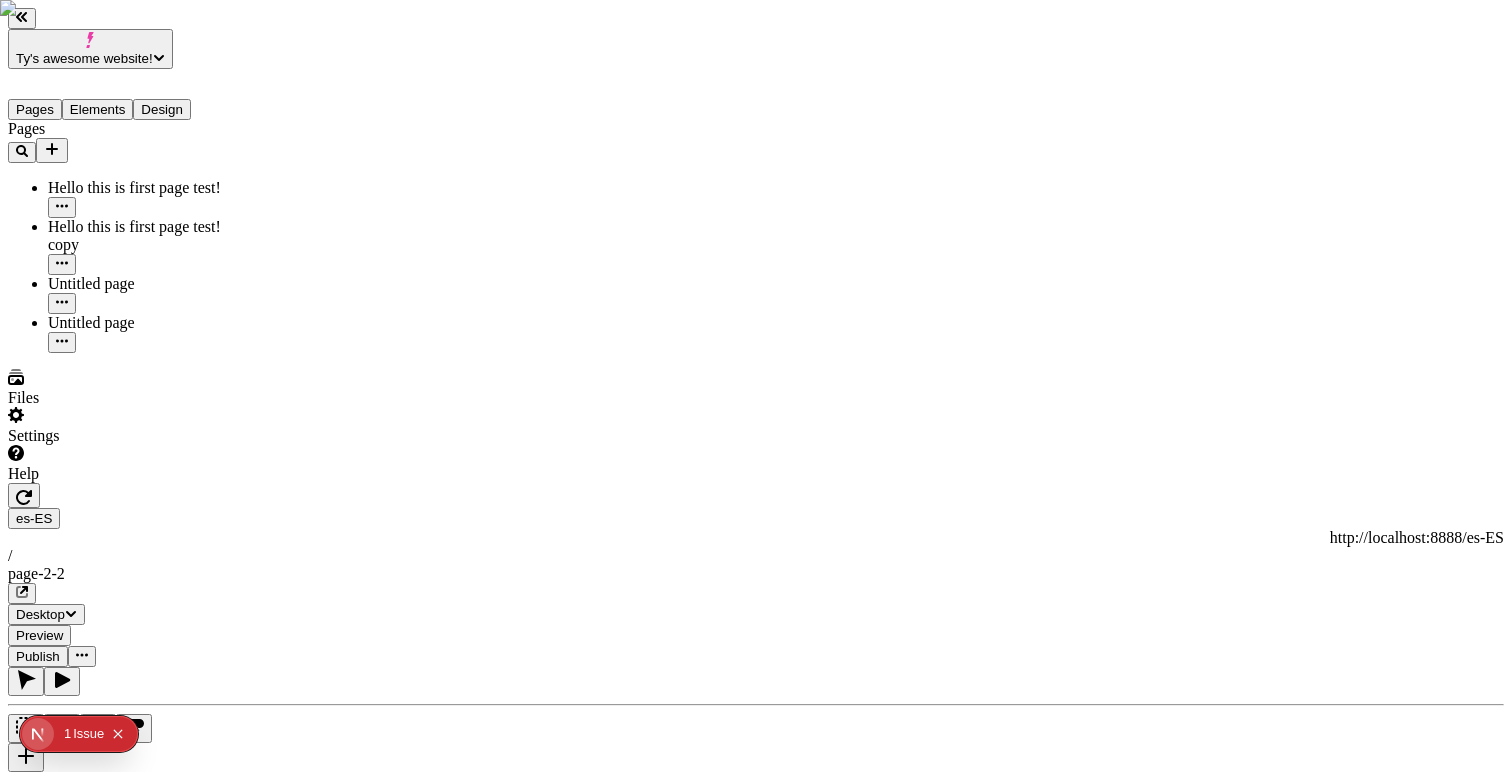 type 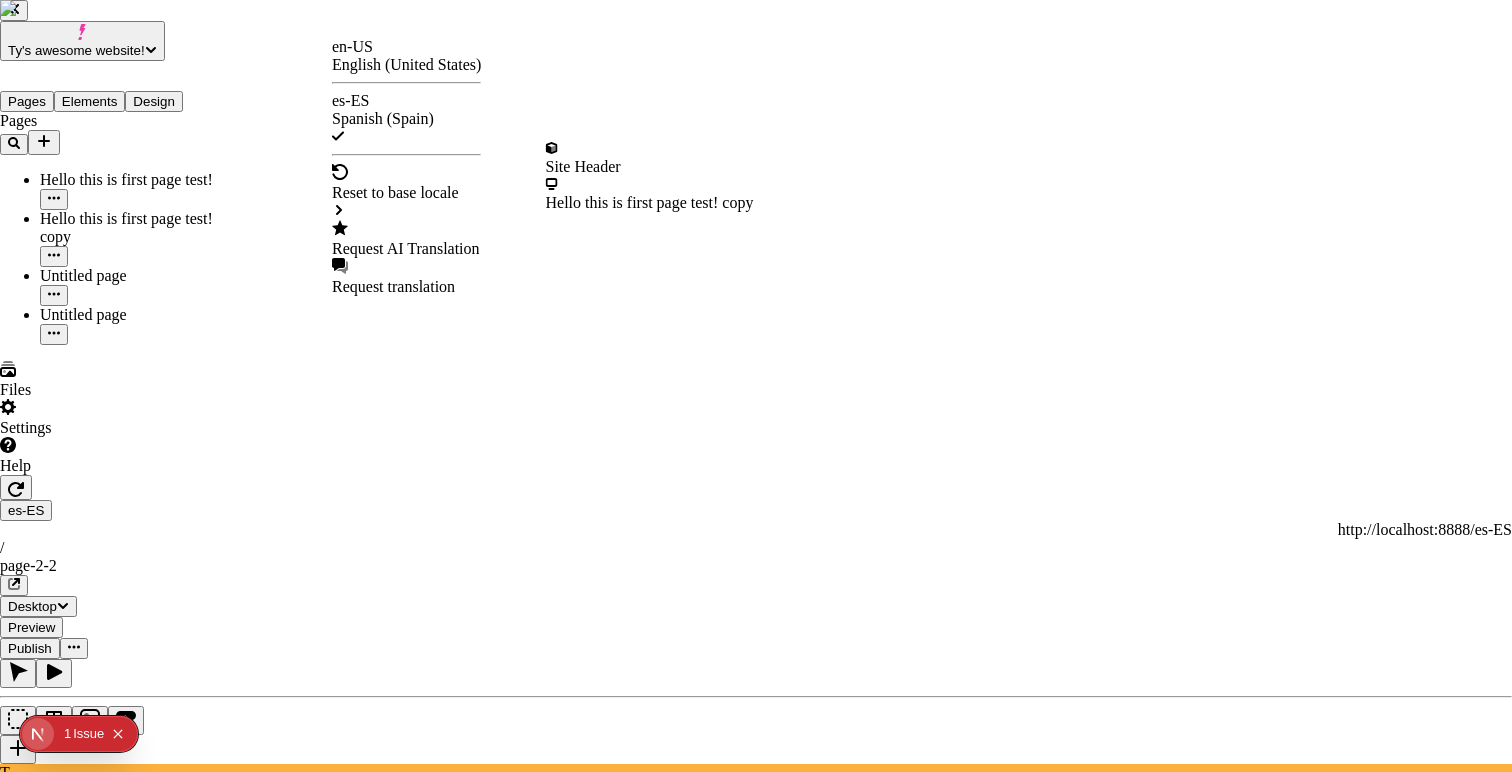 click on "Request AI Translation" at bounding box center [406, 249] 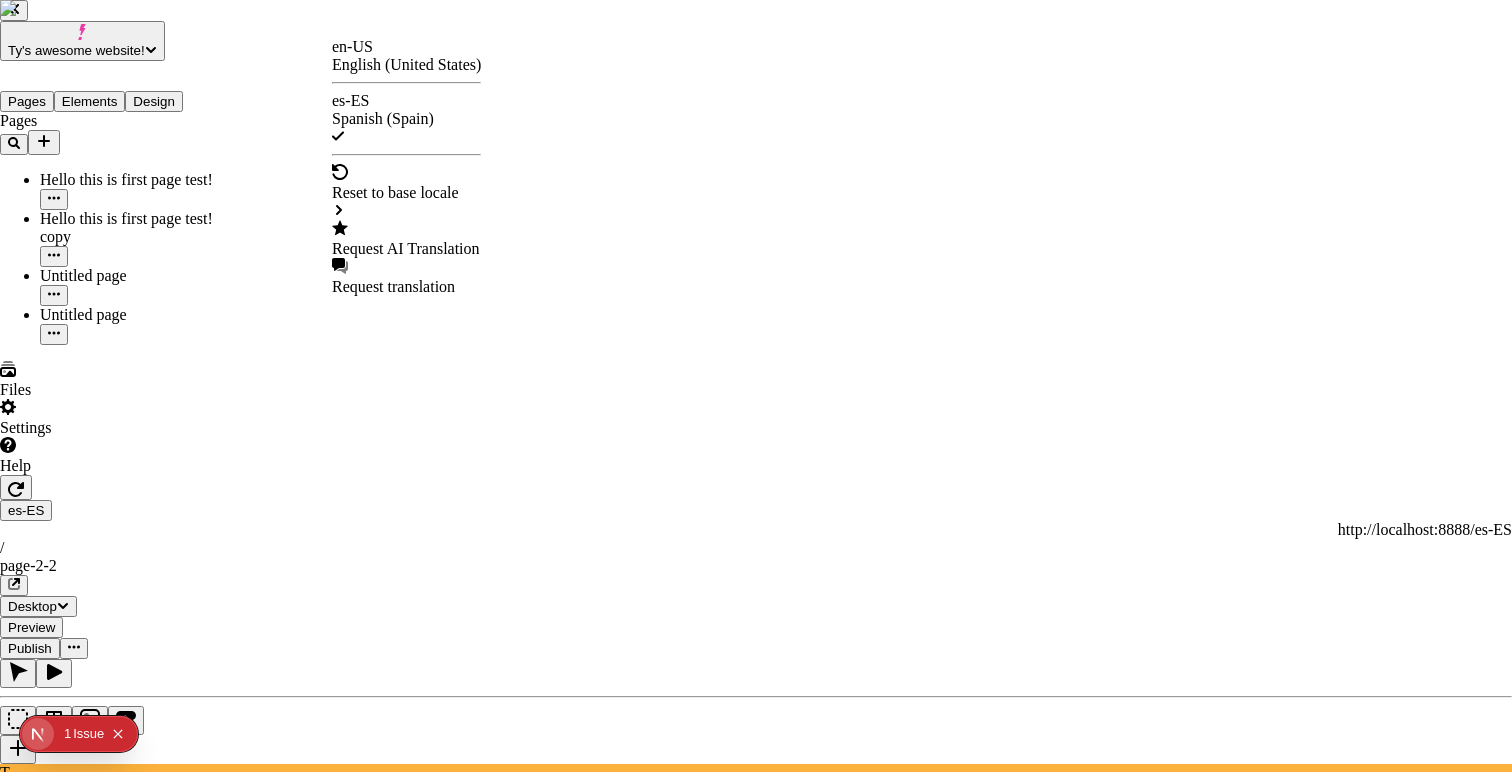click at bounding box center (756, 4252) 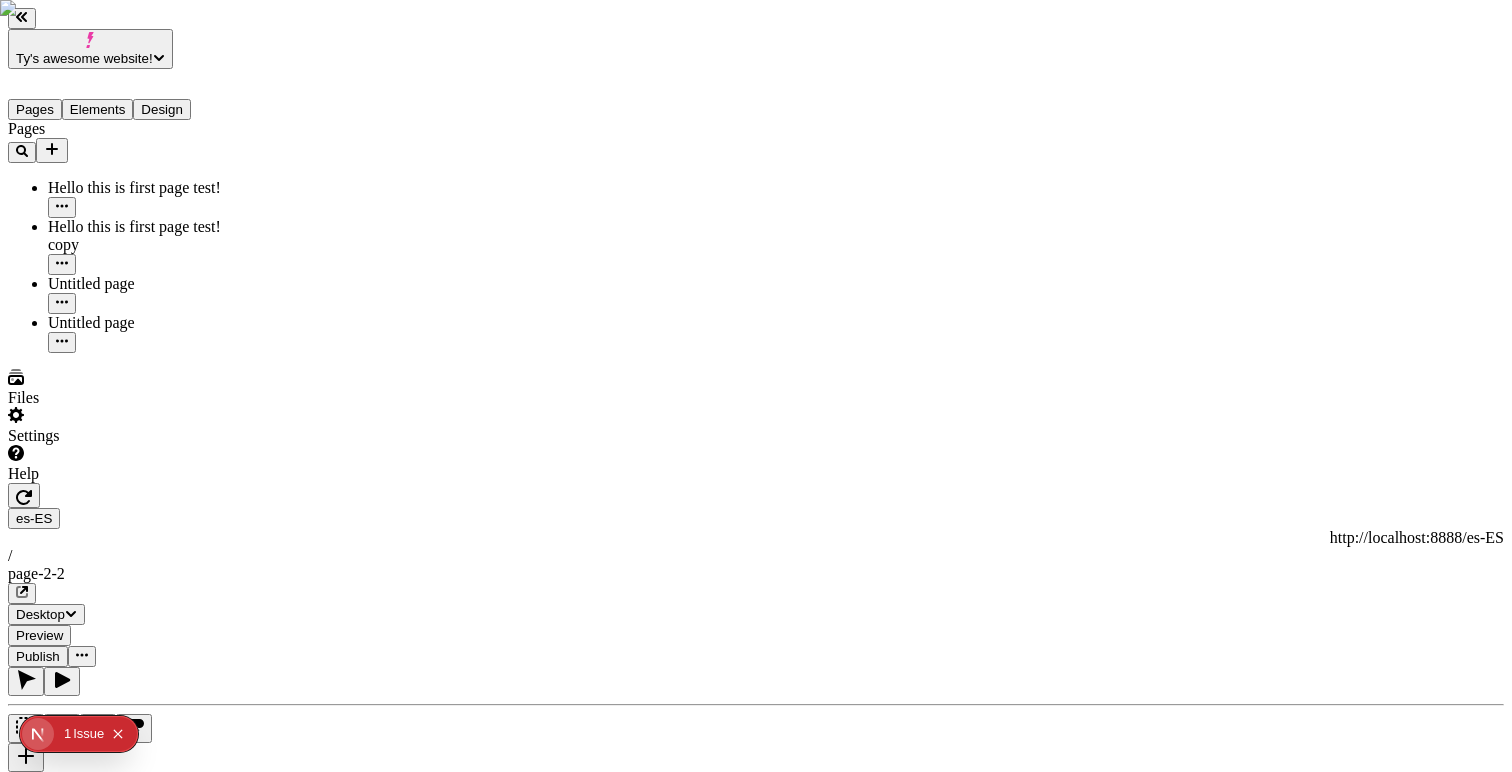 click 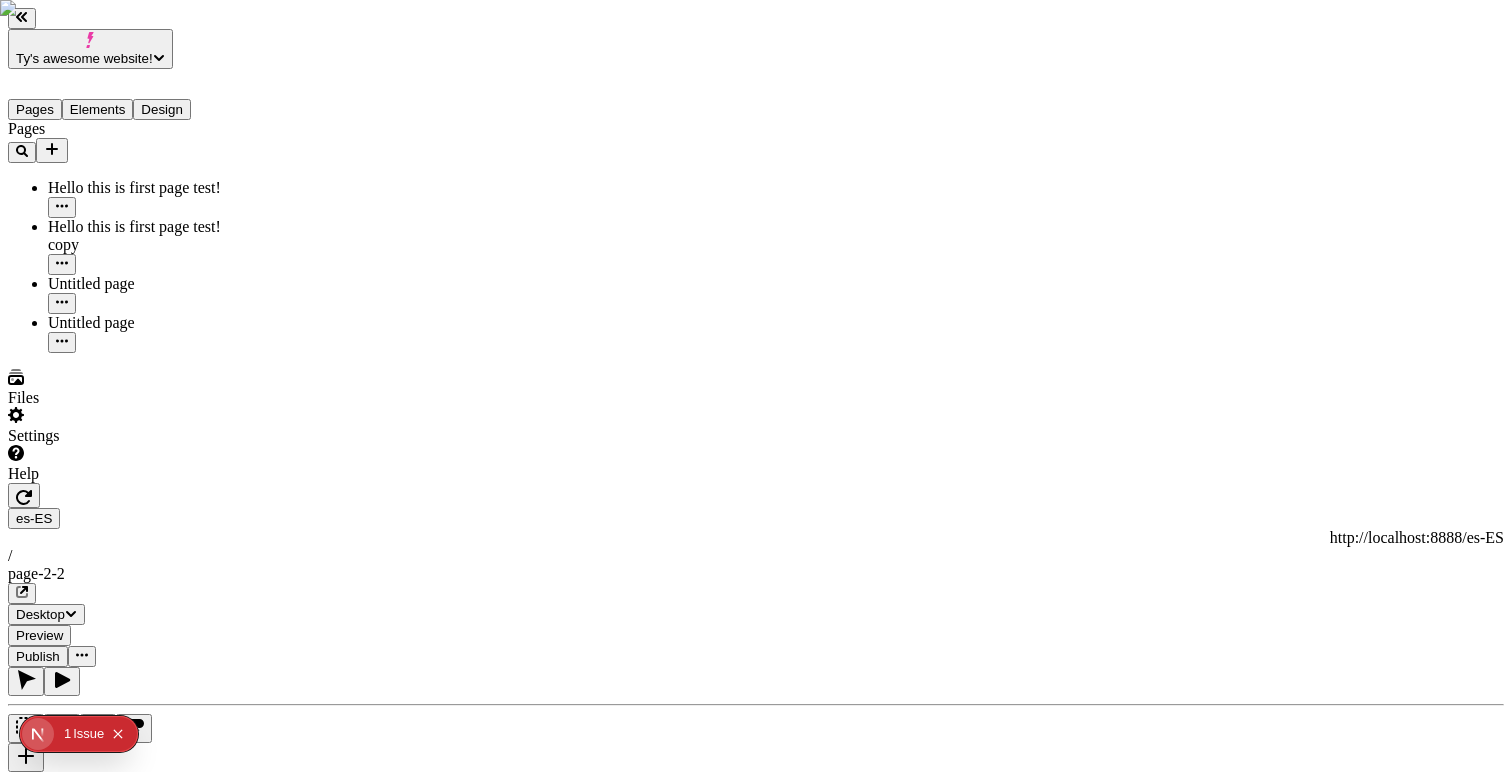 click on "Ty's awesome website! Pages Elements Design Pages Hello this is first page test! Hello this is first page test! copy Untitled page Untitled page Files Settings Help es-ES http://localhost:8888/es-ES / page-2-2 Desktop Preview Publish T Metadata Online Path /page-2-2 Title Description Social Image Choose an image Choose Exclude from search engines Canonical URL Sitemap priority 0.75 Sitemap frequency Hourly Snippets" at bounding box center (756, 1635) 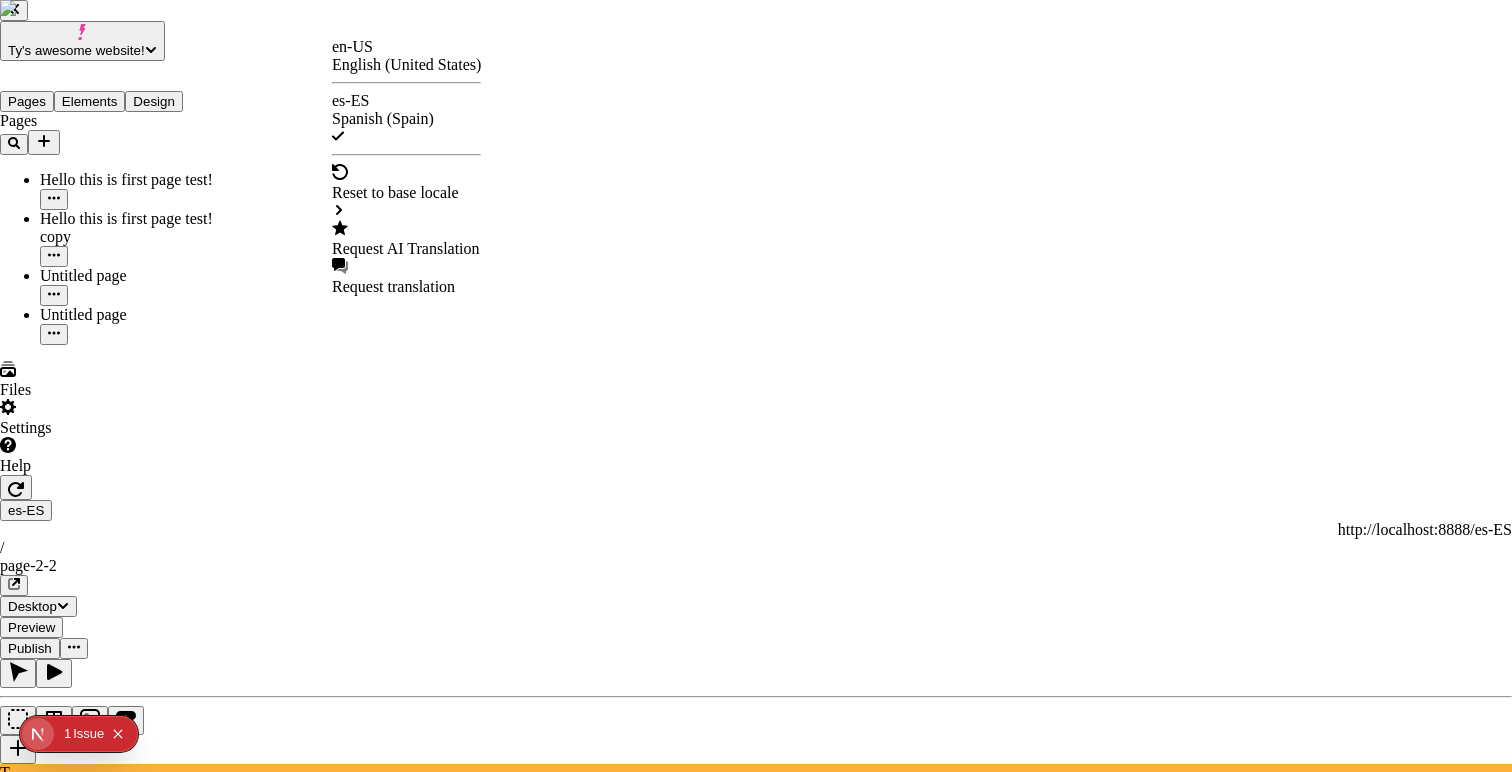 click on "Request AI Translation" at bounding box center (406, 249) 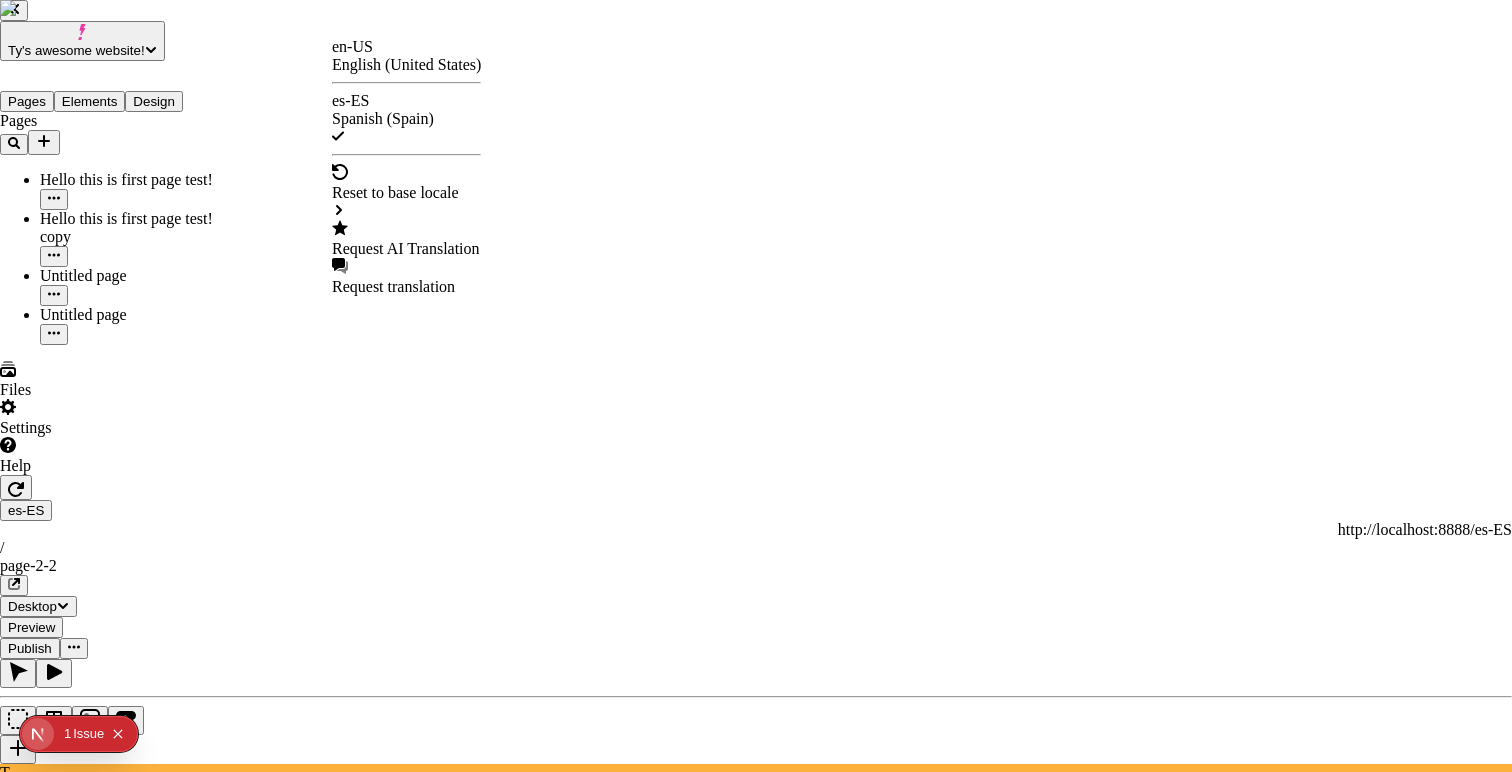 click 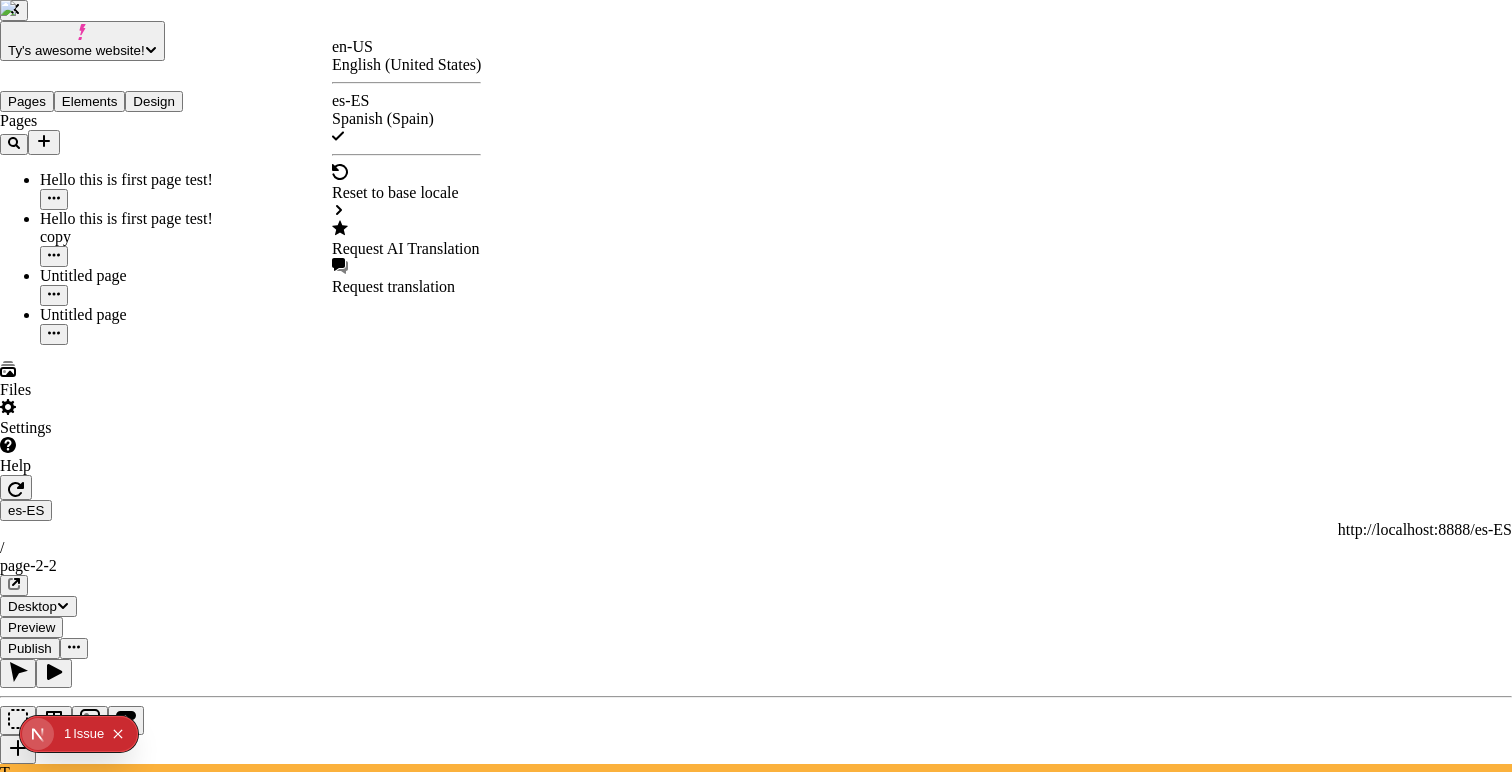 click on "makeswift-header" at bounding box center (756, 3356) 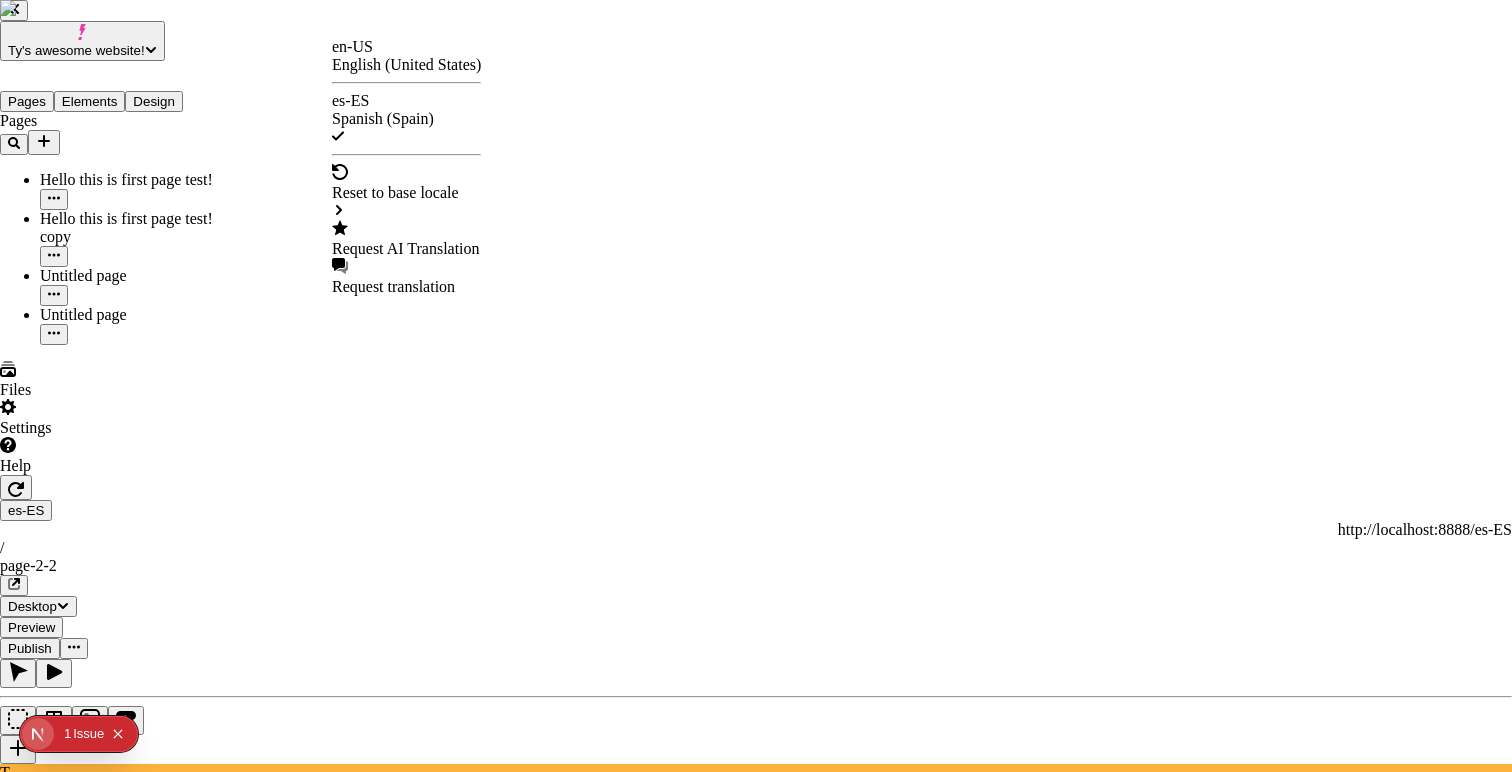 click 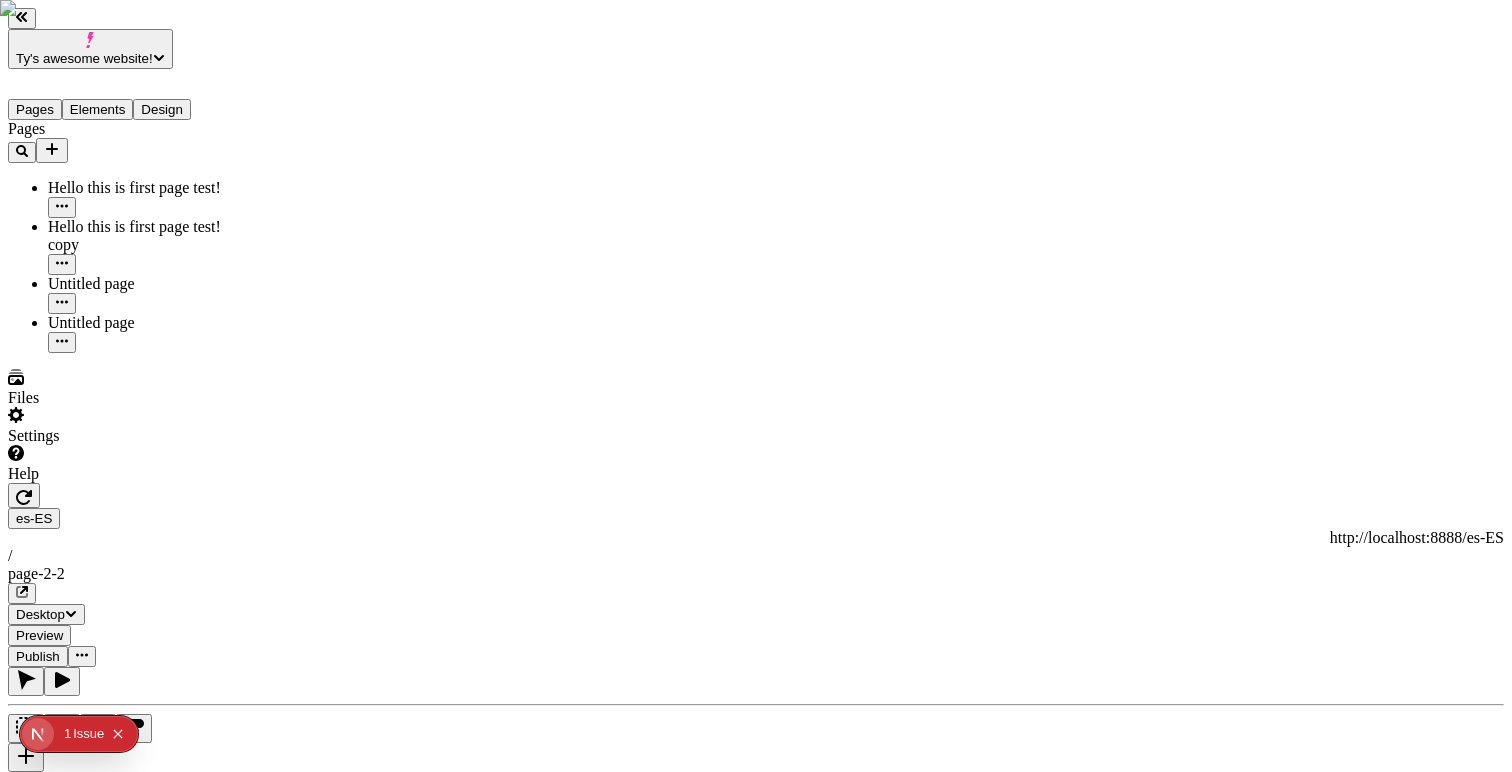 scroll, scrollTop: 0, scrollLeft: 4, axis: horizontal 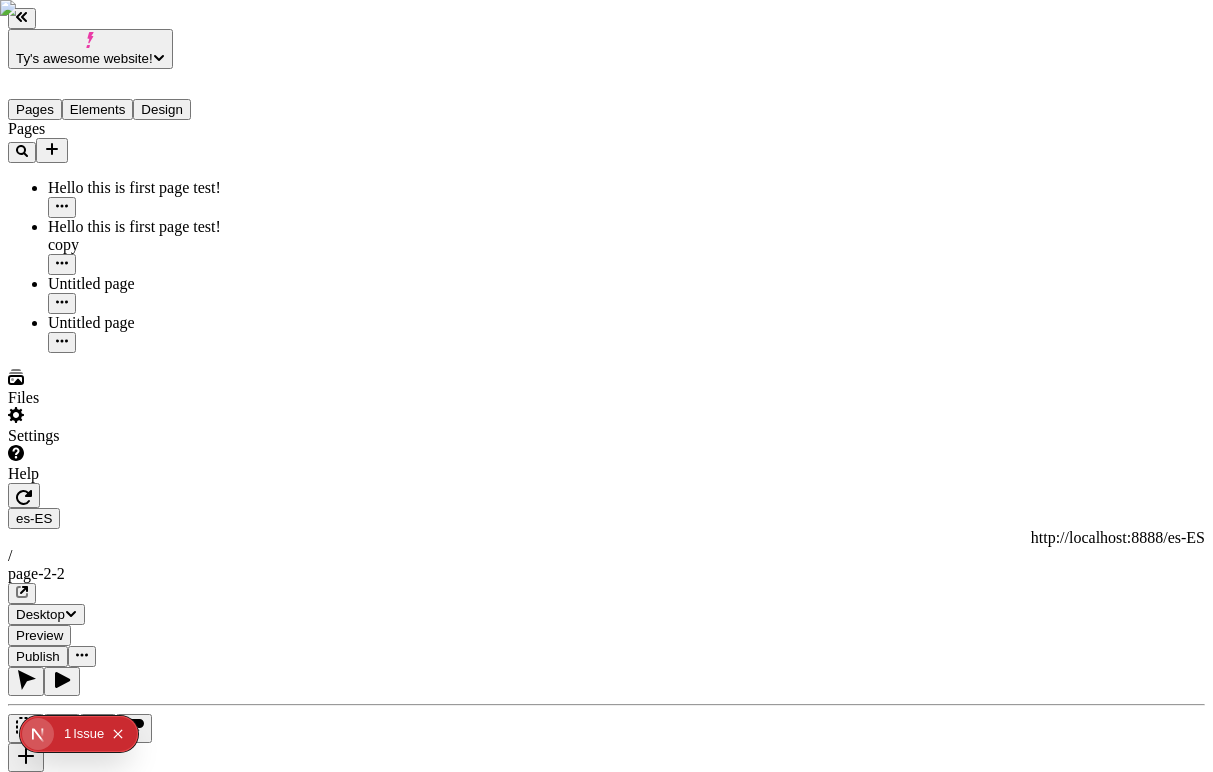 click on "Desktop" at bounding box center [40, 614] 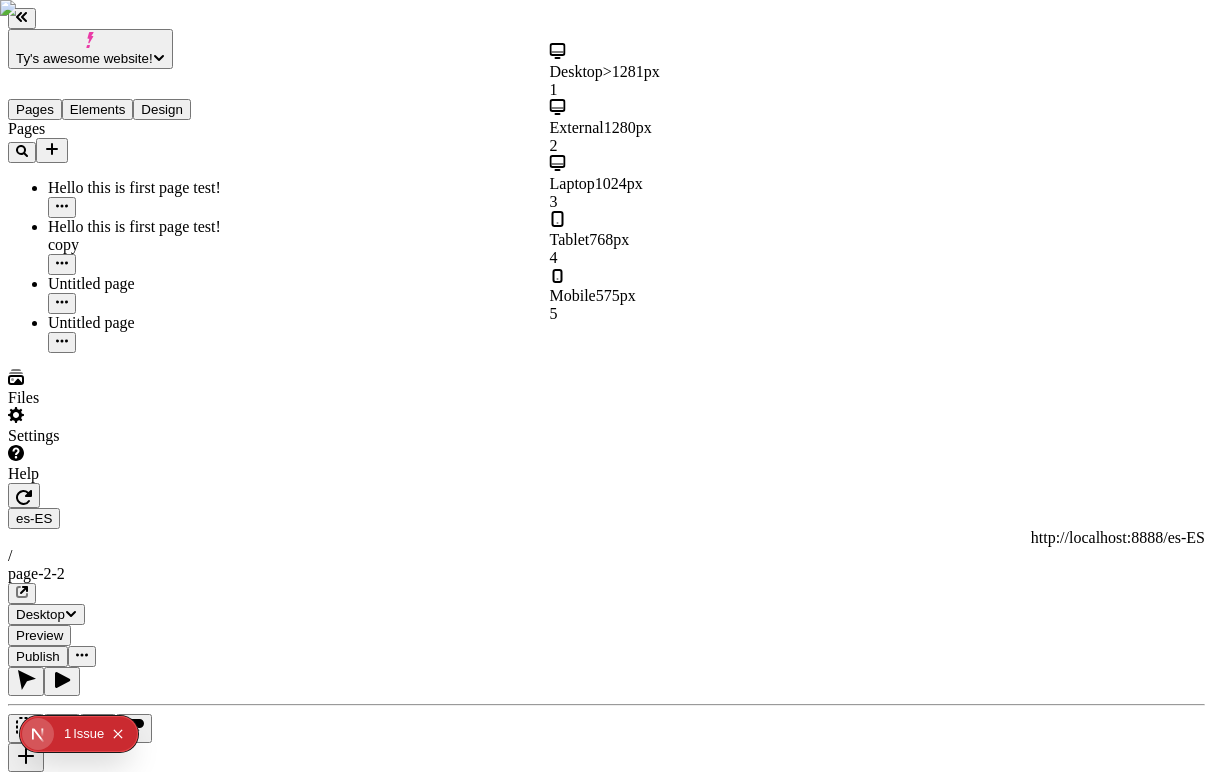 click on "Tablet 768px 4" at bounding box center (670, 239) 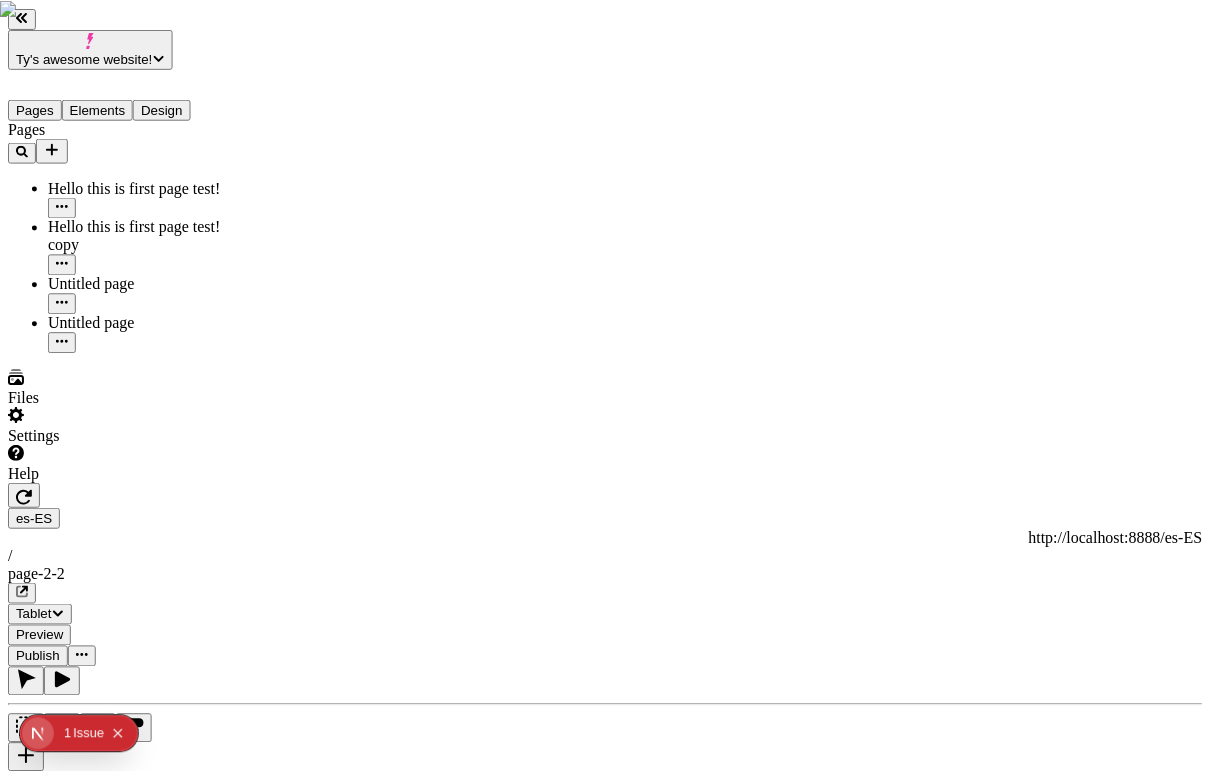 scroll, scrollTop: 0, scrollLeft: 0, axis: both 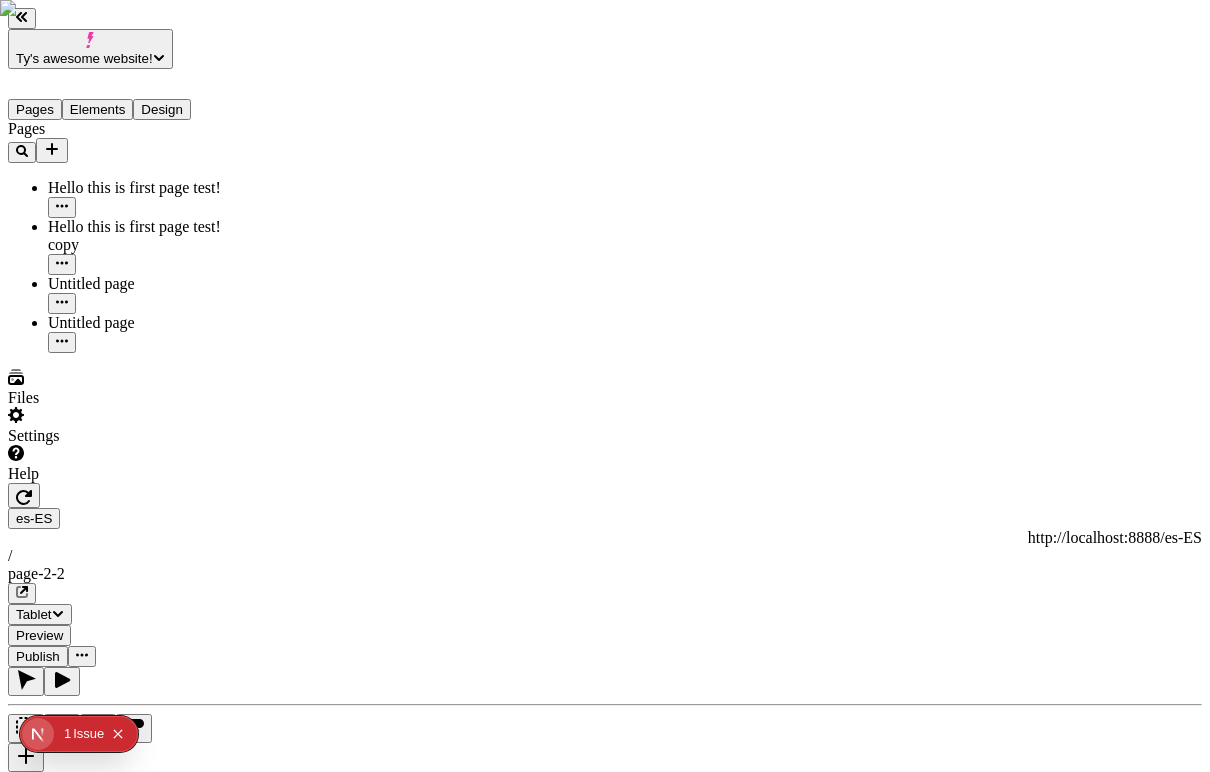 click on "Ty's awesome website! Pages Elements Design Pages Hello this is first page test! Hello this is first page test! copy Untitled page Untitled page Files Settings Help es-ES http://localhost:8888/es-ES / page-2-2 Tablet Preview Publish T Circle Width 555 Margin 0 0 Padding 205 Border 0 Corners 0 Text style Select a font Select a font style myCheck myColor #000000 / 100% myNumber 0 myText Translate me please! myGroup myGroup2 myTextArea mySelect Choose one myList myCombobox myImage Choose an image Choose myLink Open page Open in a new tab myFont Grenze Gotisch Regular
To pick up a draggable item, press the space bar.
While dragging, use the arrow keys to move the item.
Press space again to drop the item in its new position, or press escape to cancel." at bounding box center (605, 2077) 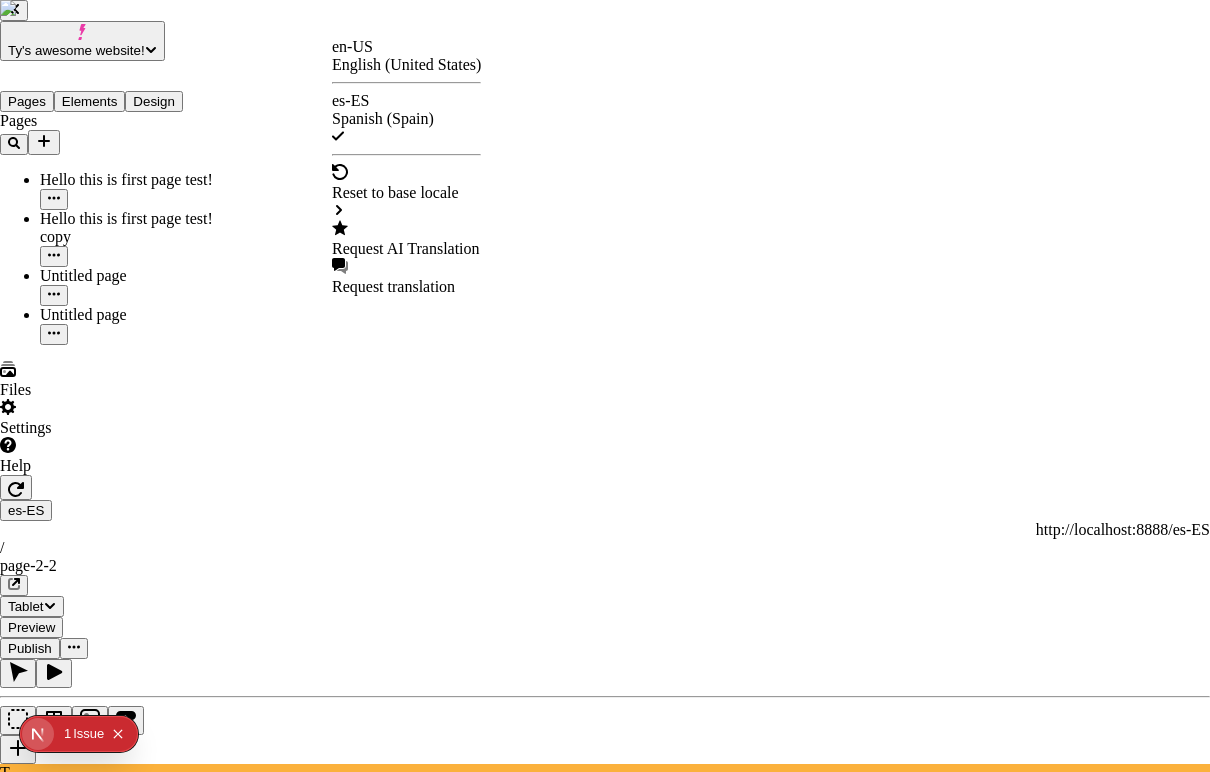 click on "Request AI Translation" at bounding box center (406, 249) 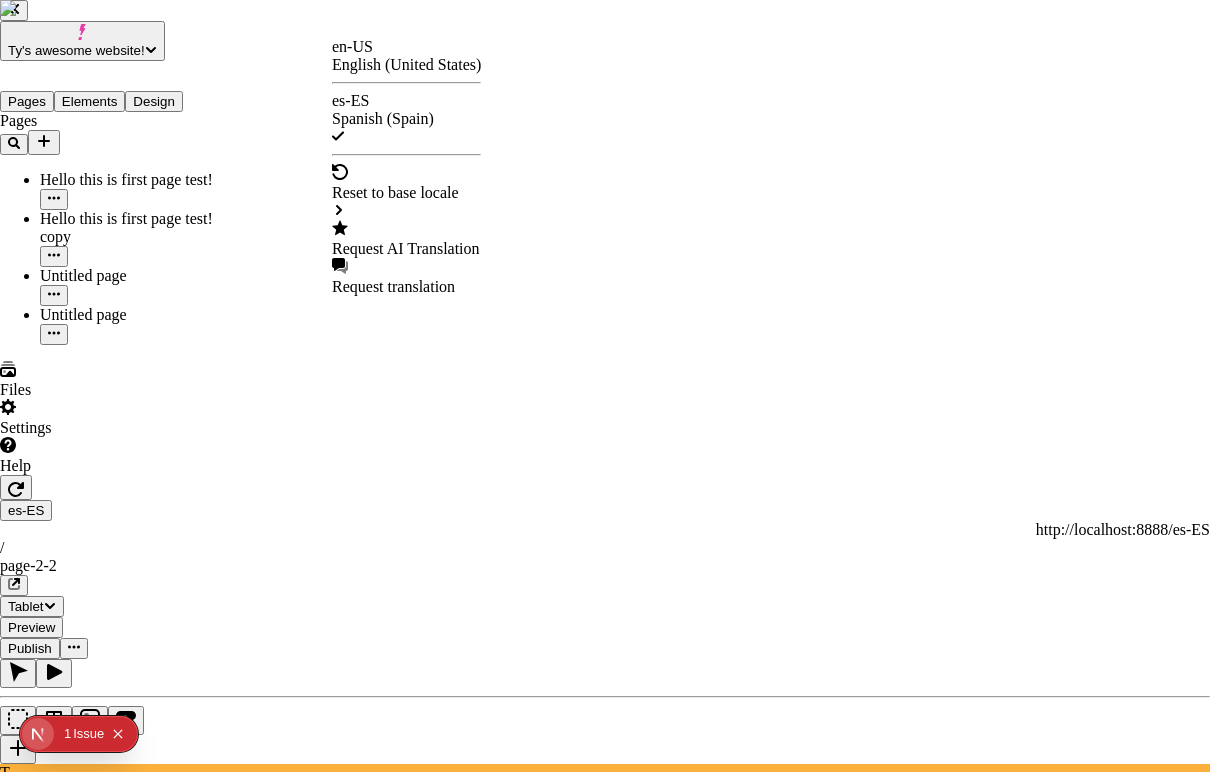click at bounding box center [605, 4229] 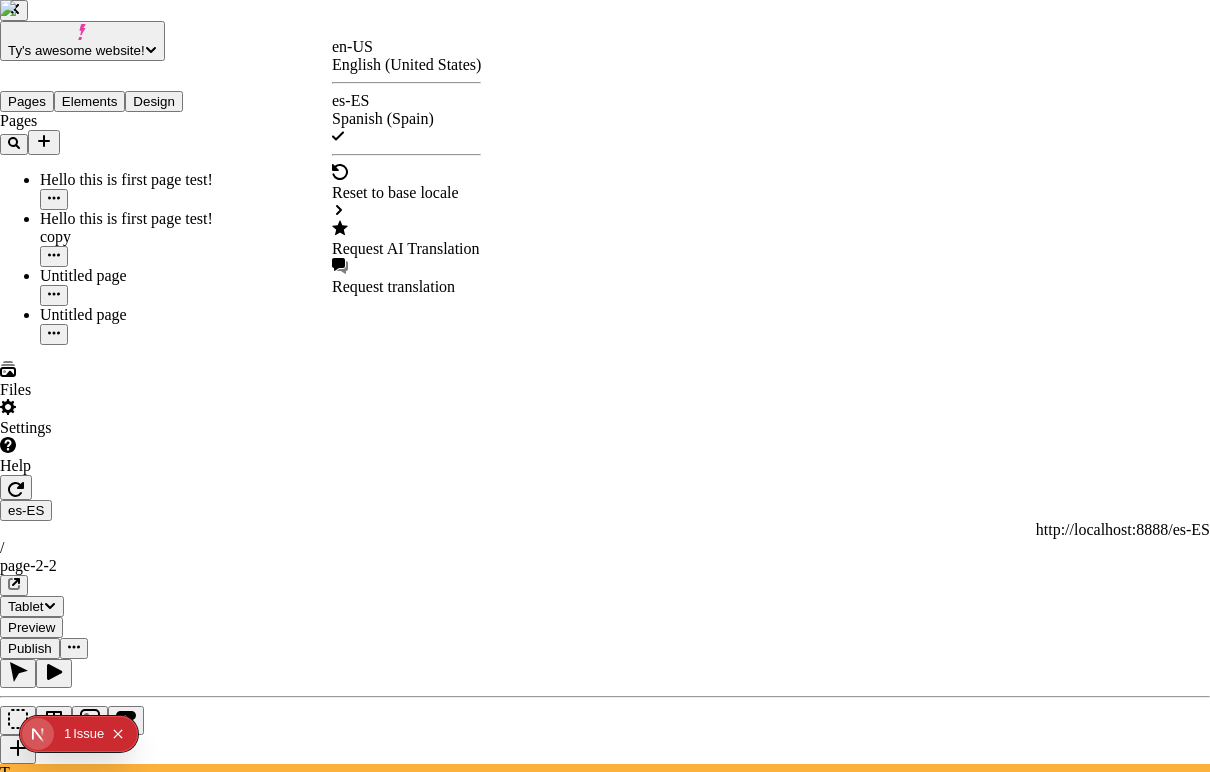 checkbox on "true" 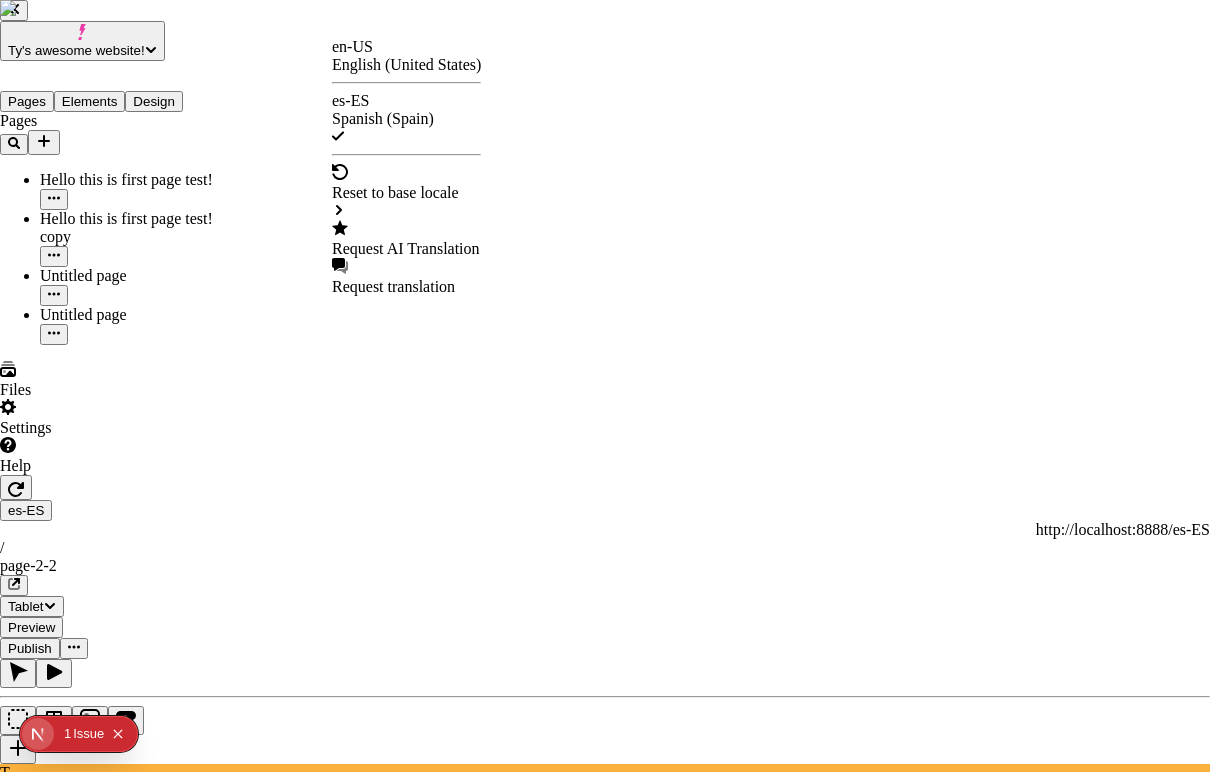 click at bounding box center [605, 4422] 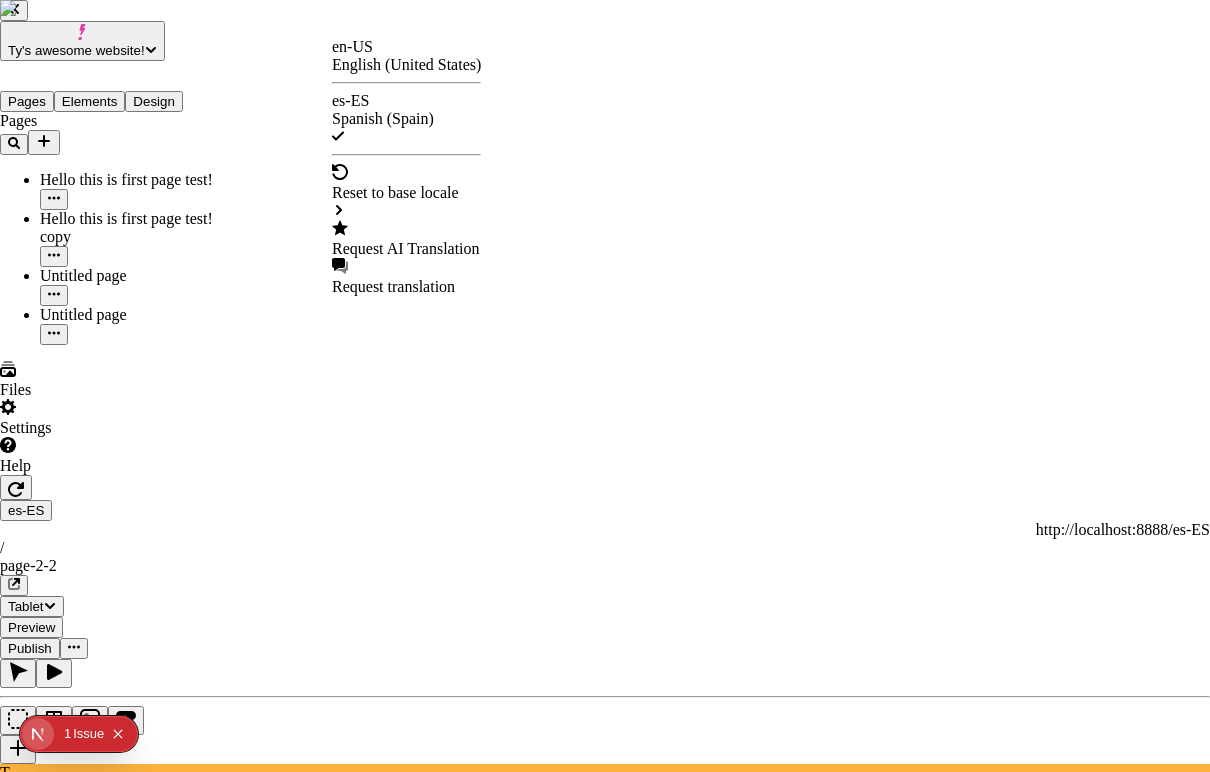 checkbox on "true" 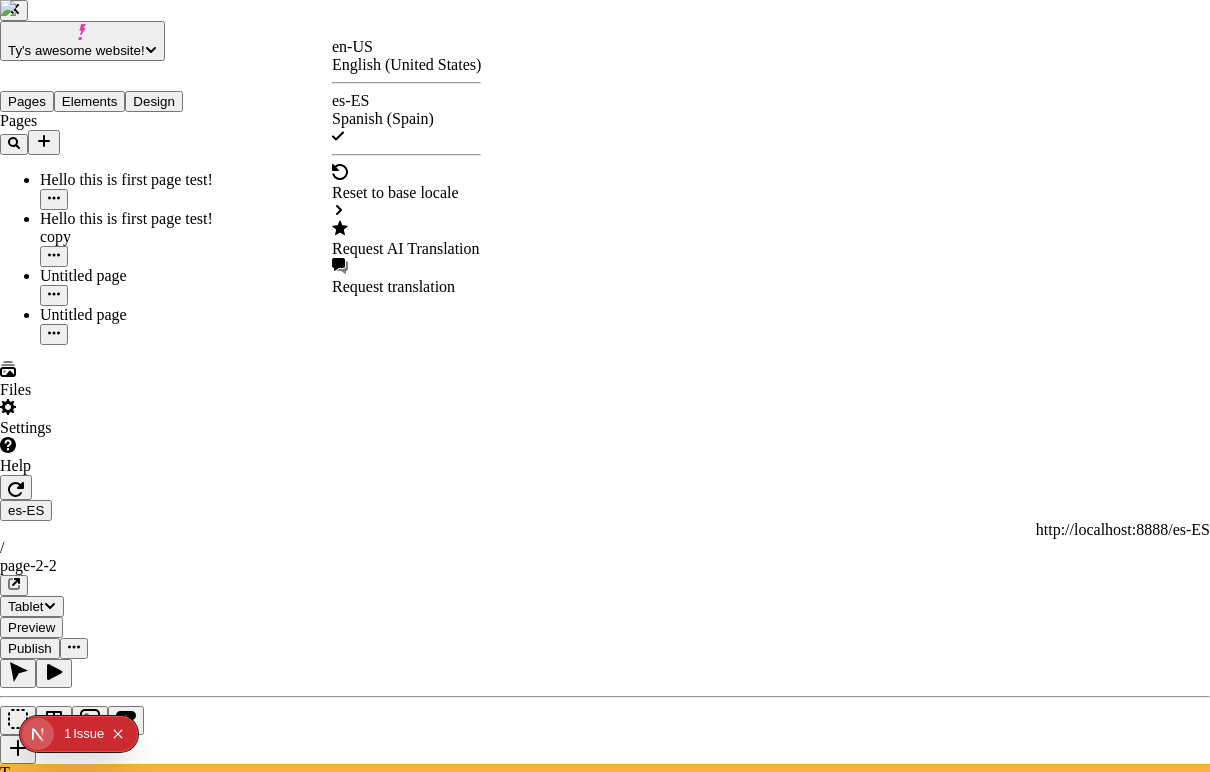 checkbox on "true" 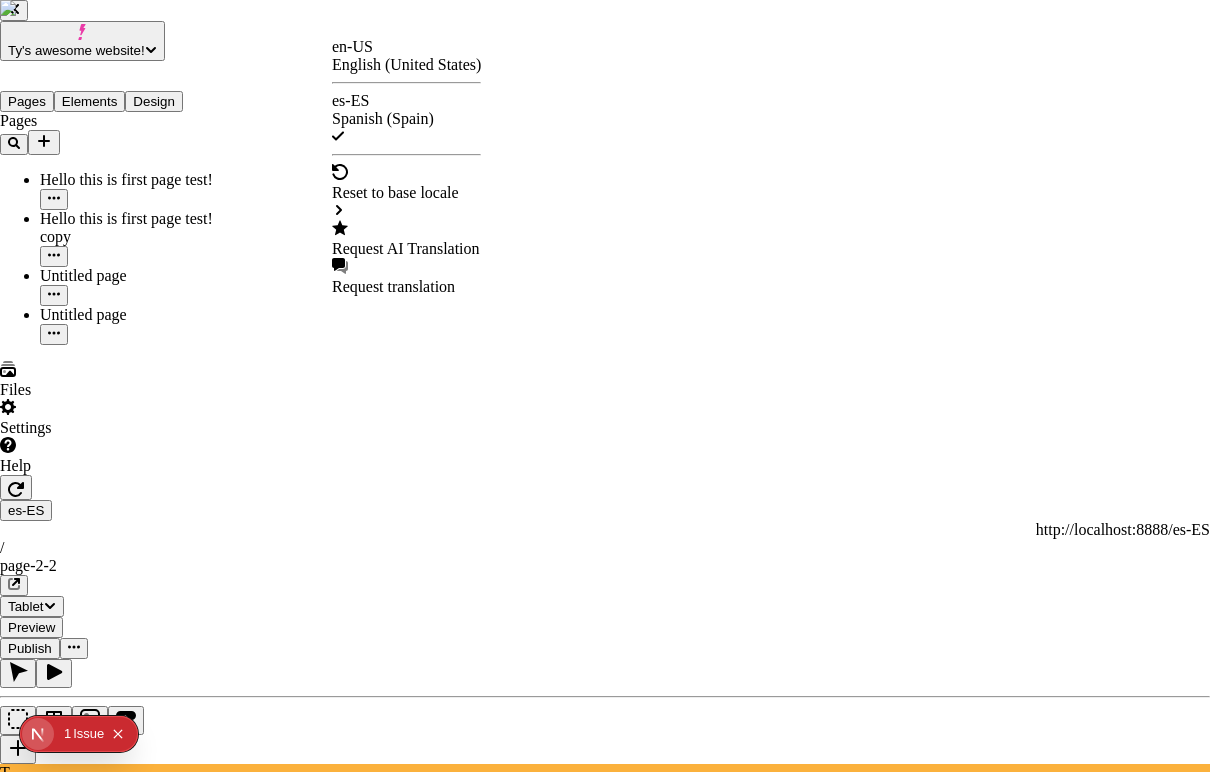 checkbox on "true" 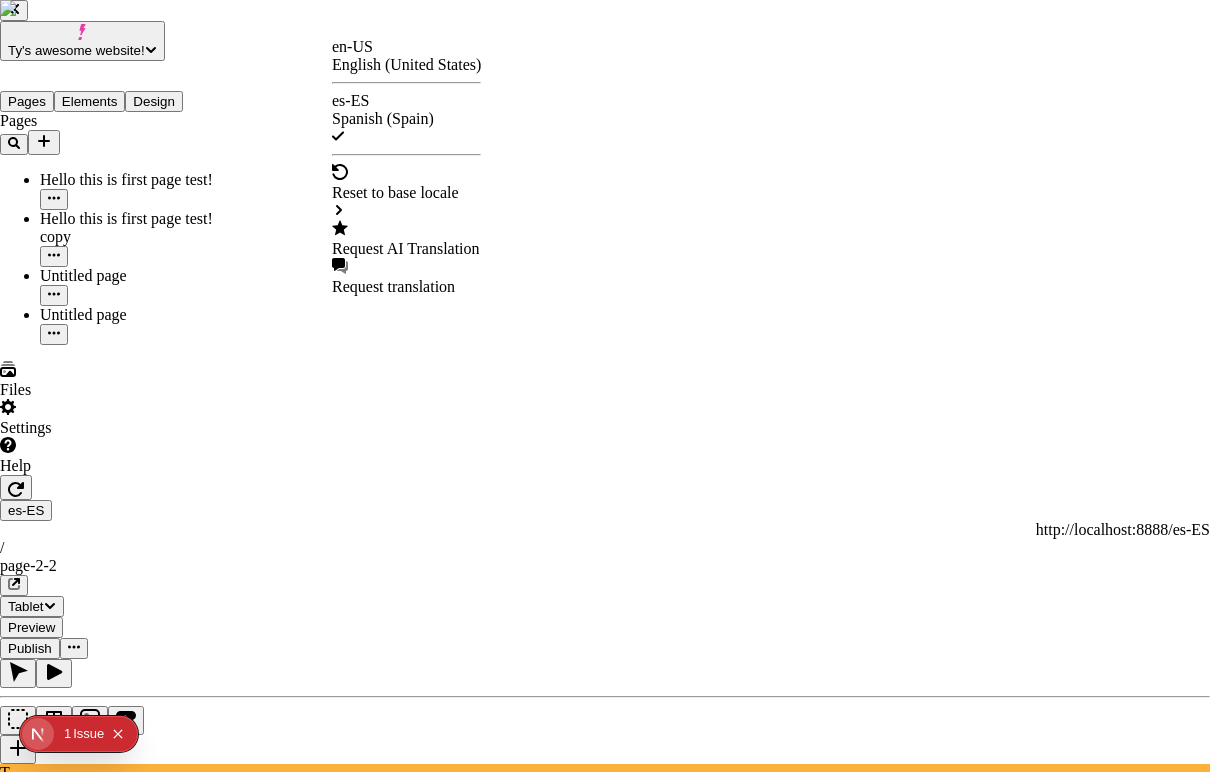 checkbox on "true" 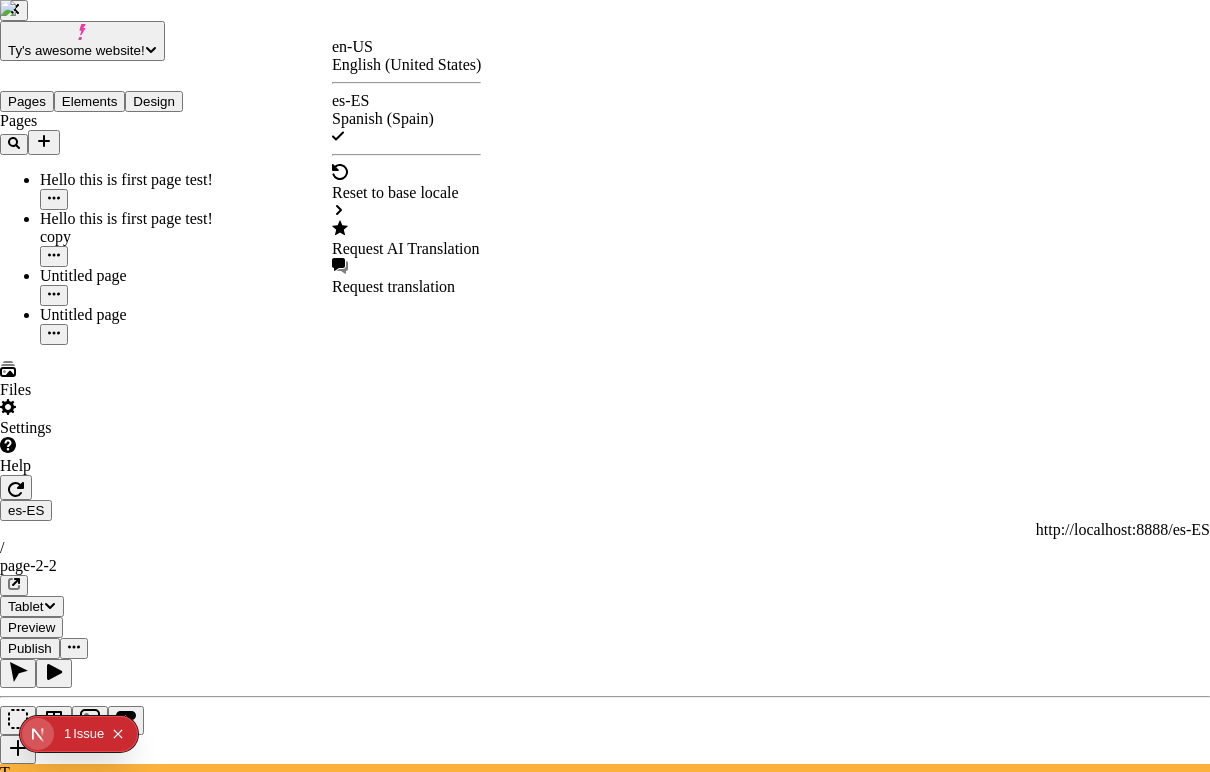 click 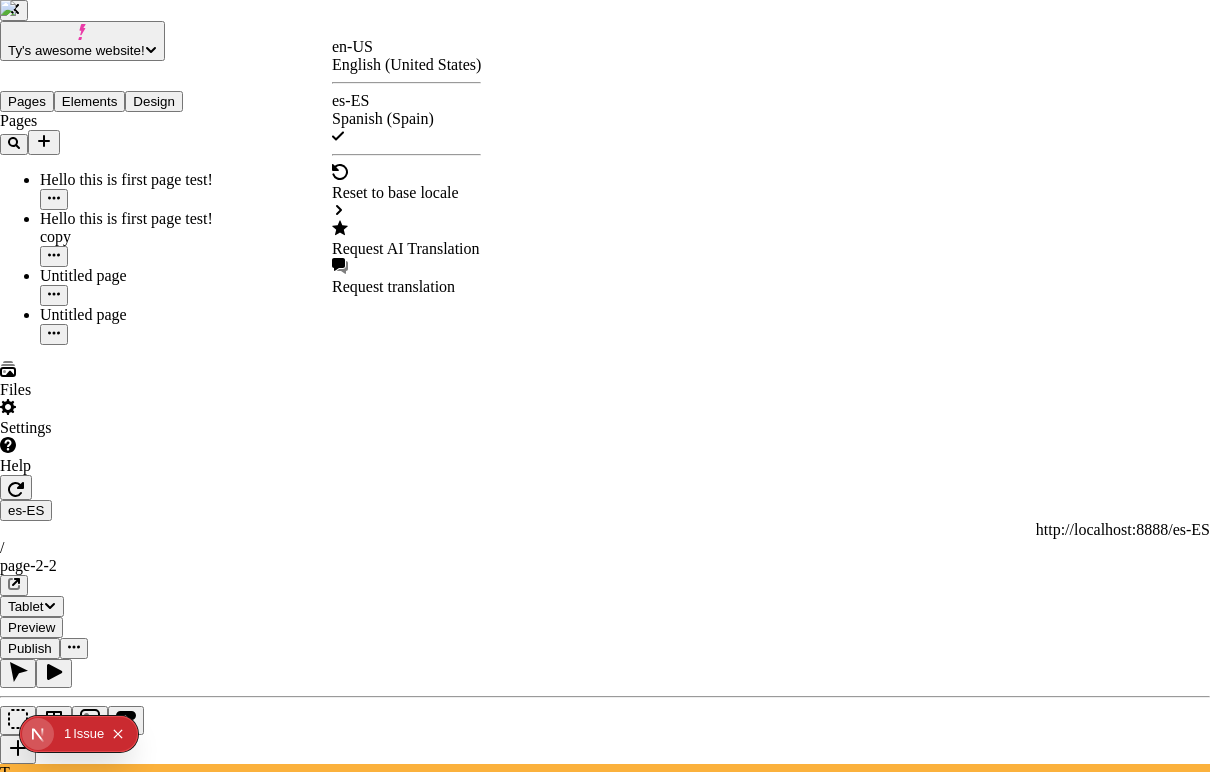 checkbox on "false" 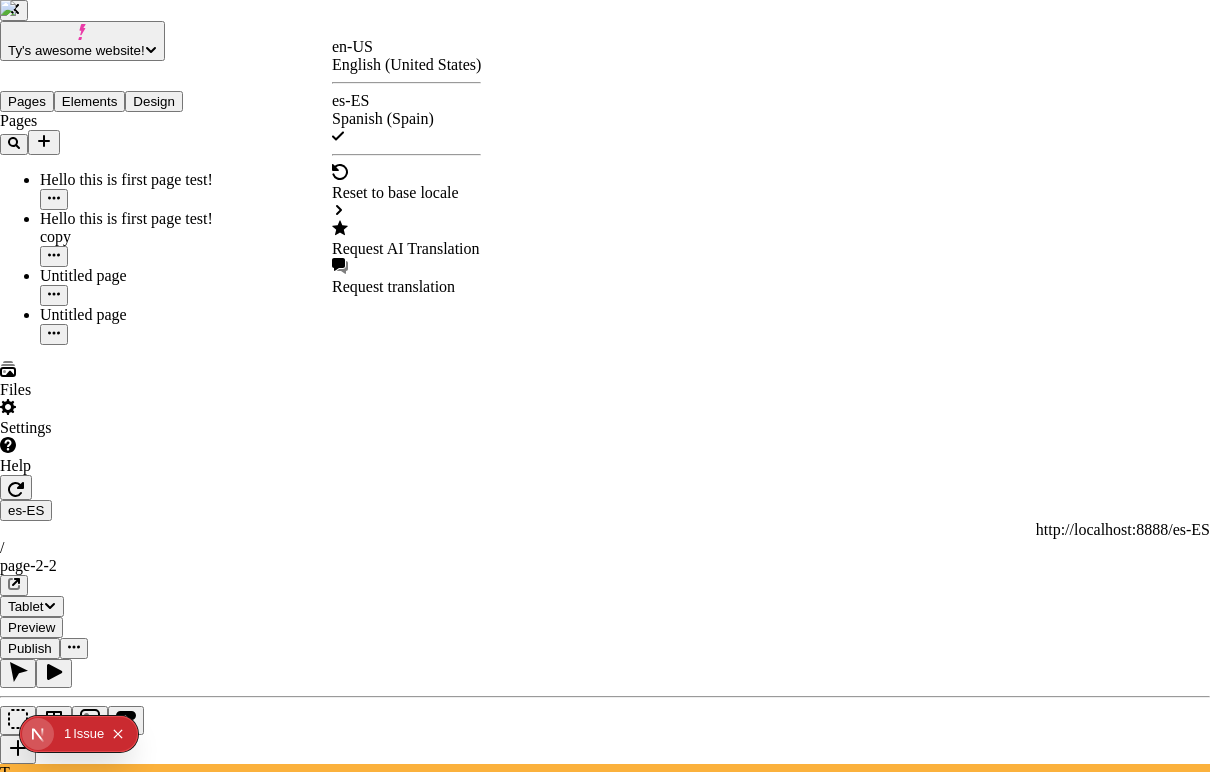 checkbox on "false" 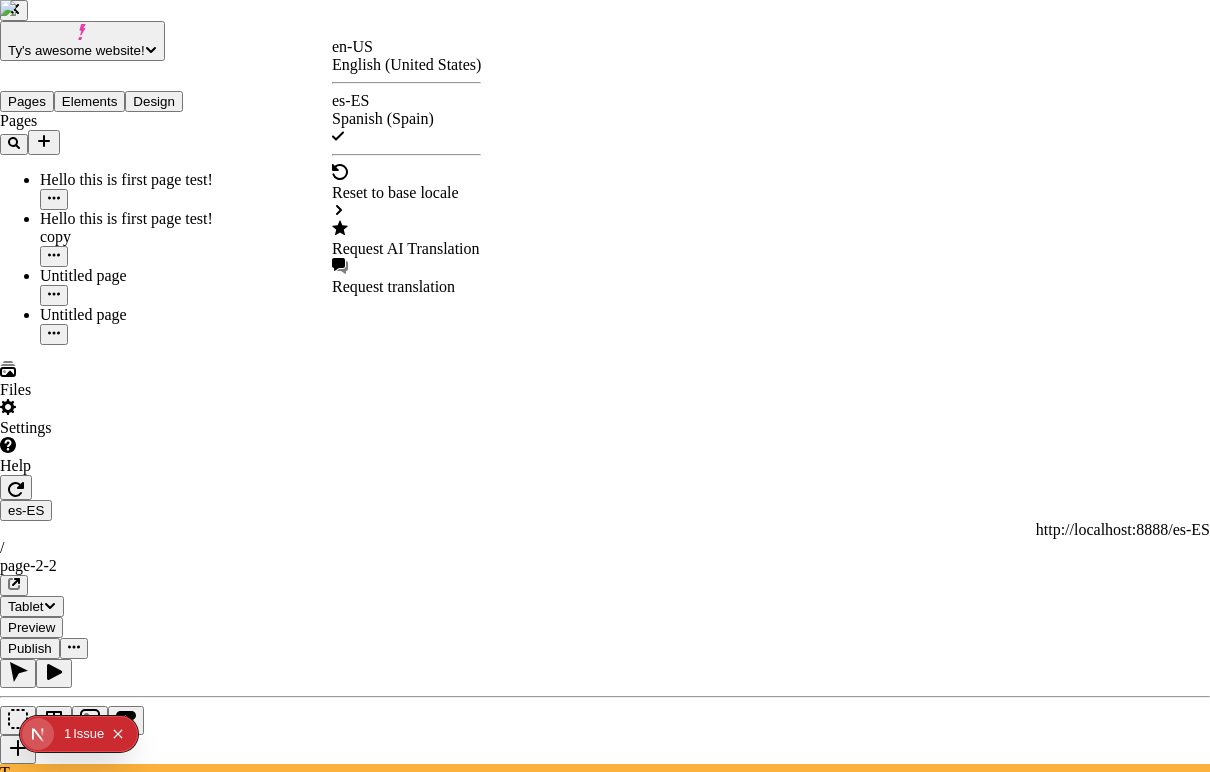 click on "editable still!" at bounding box center [605, 4548] 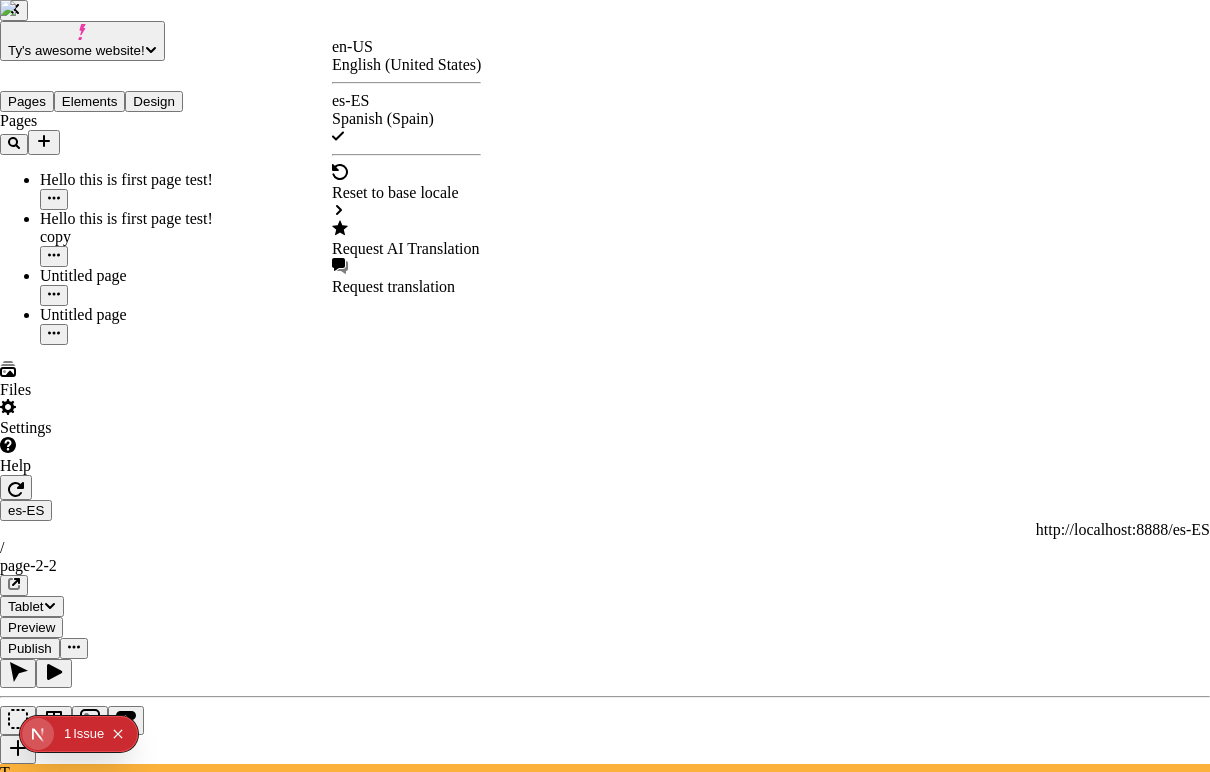 checkbox on "false" 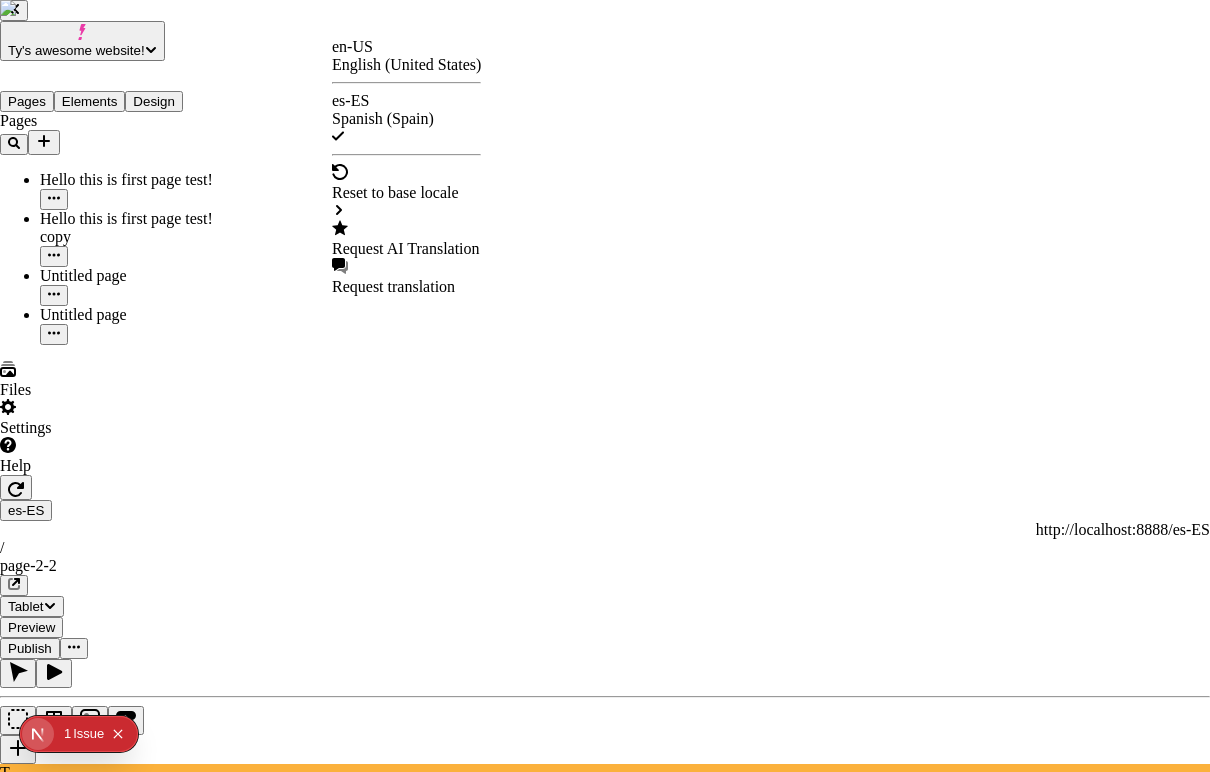 checkbox on "false" 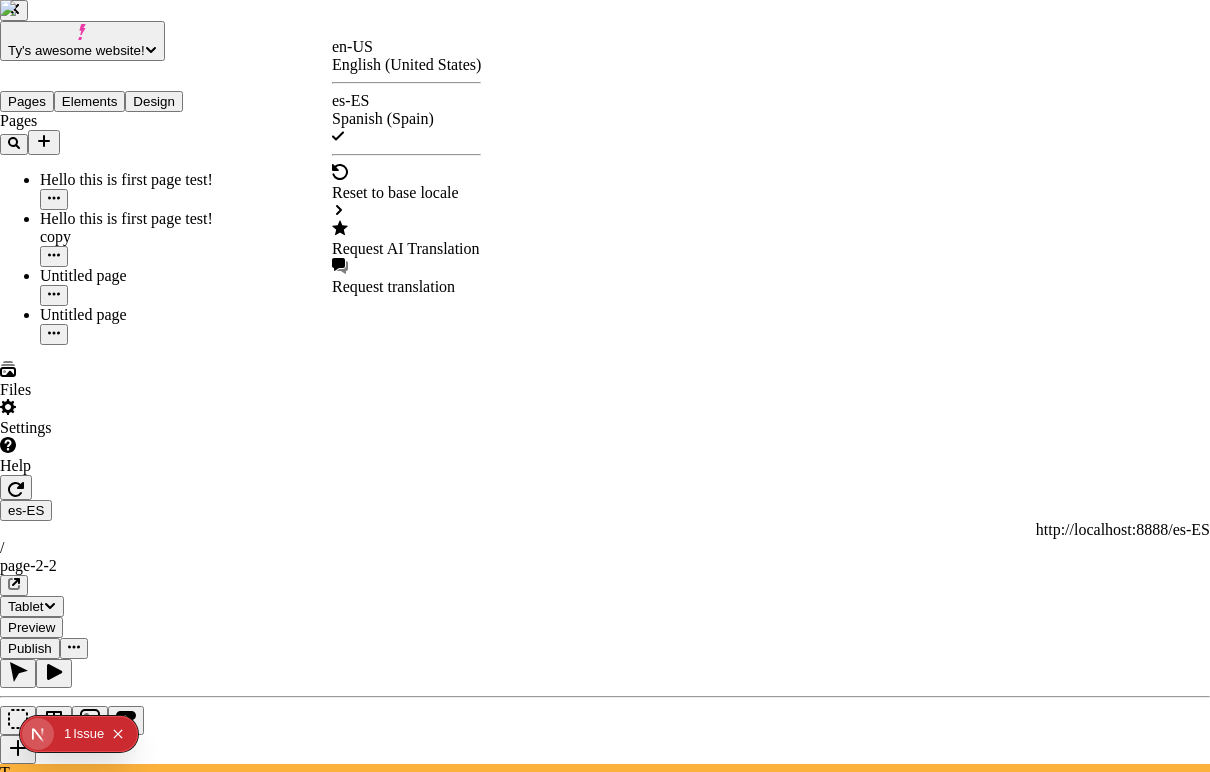 checkbox on "false" 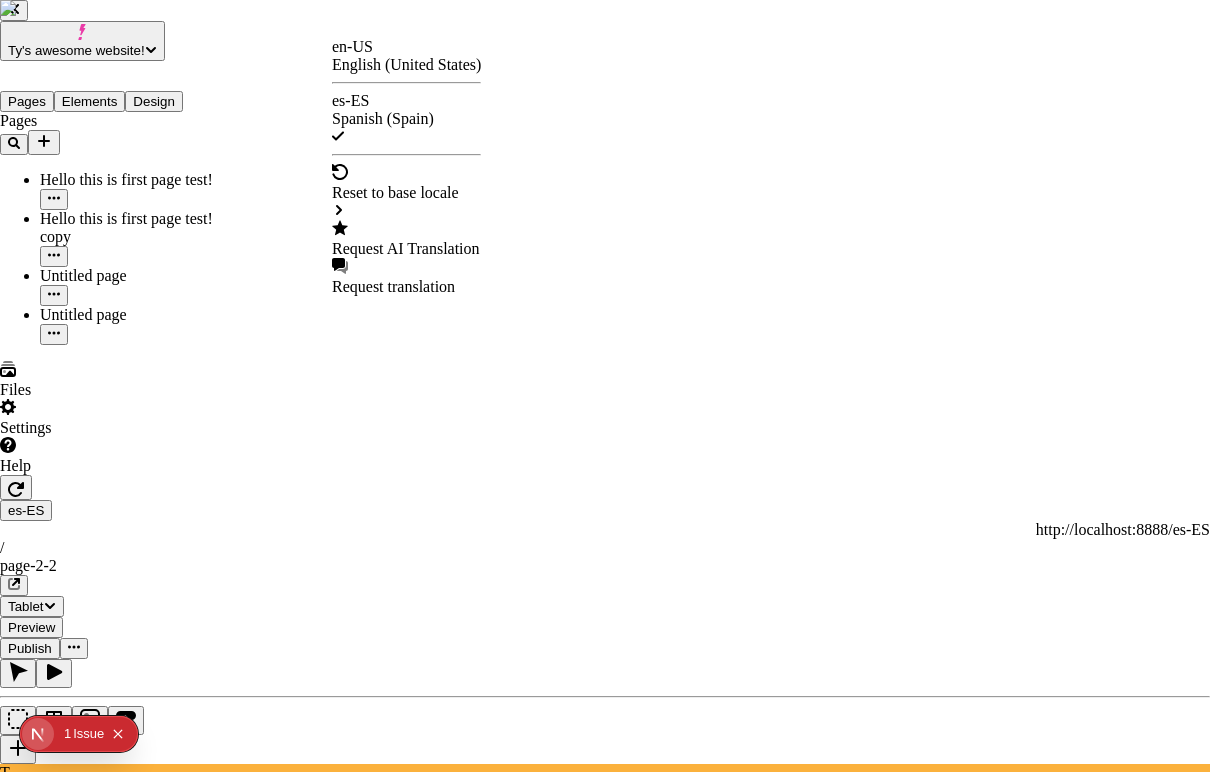 checkbox on "false" 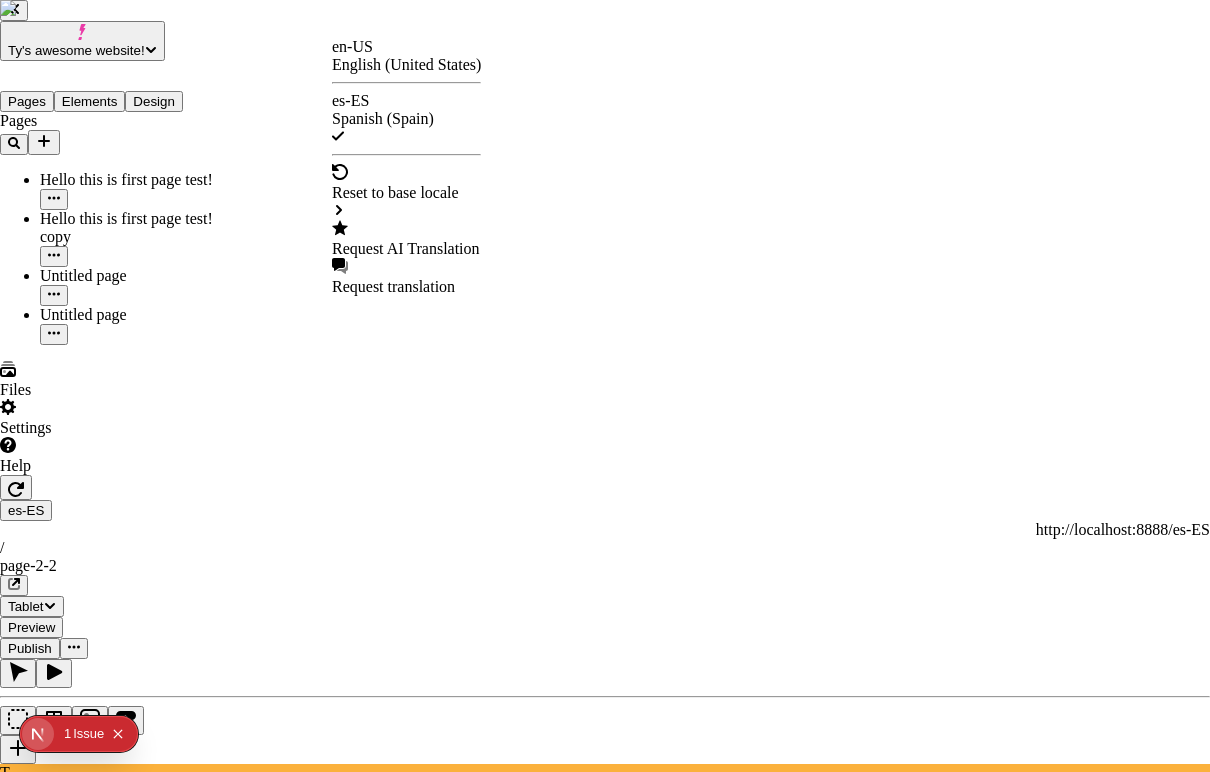 checkbox on "false" 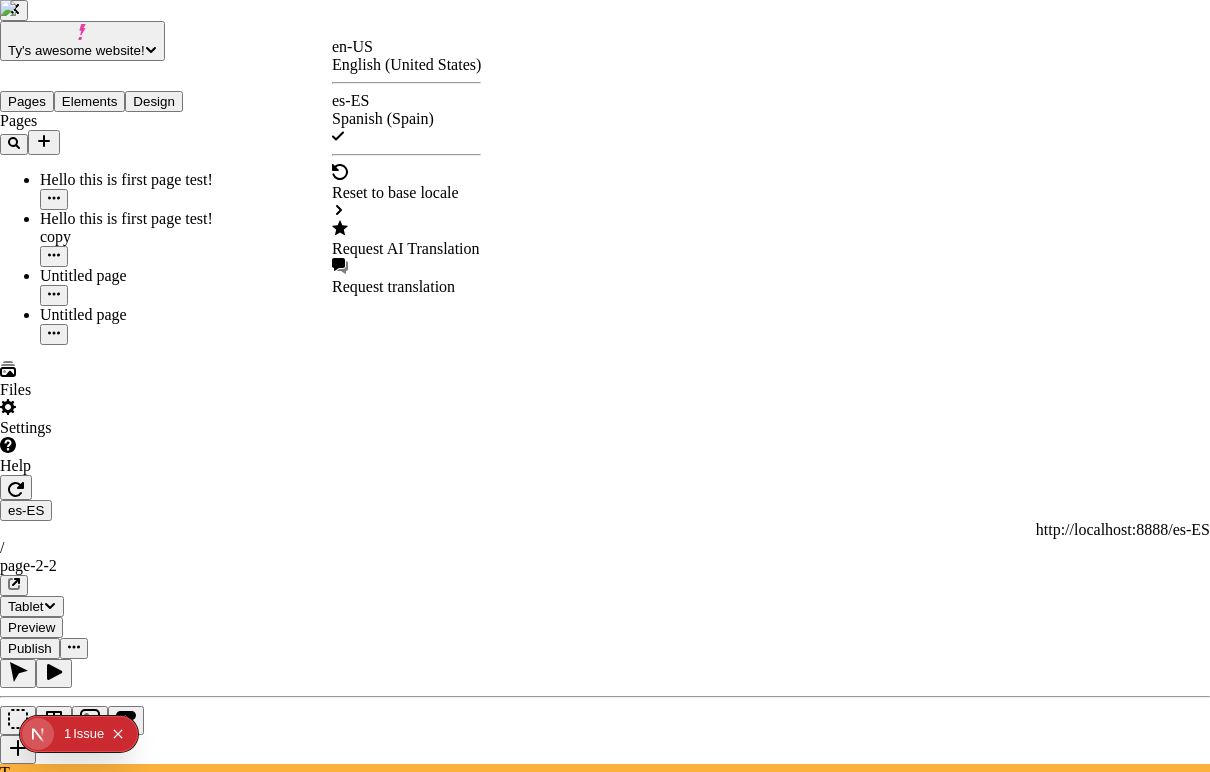 checkbox on "false" 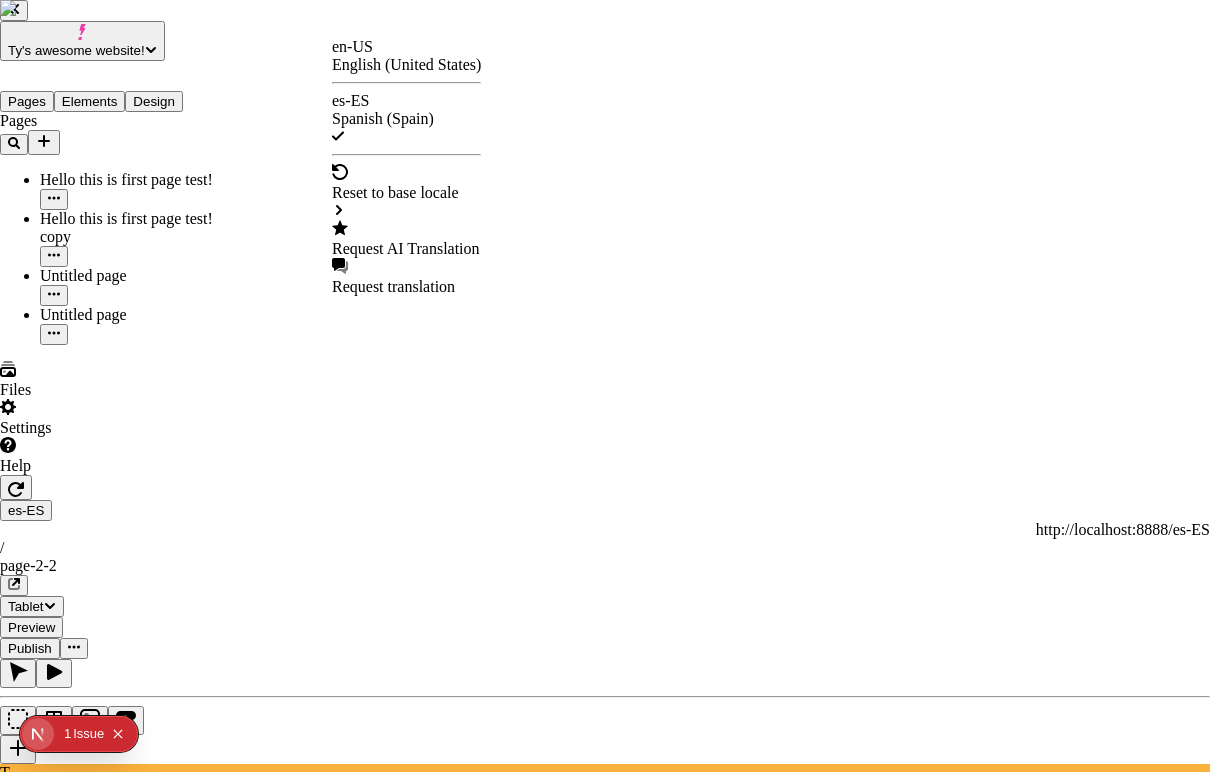 checkbox on "false" 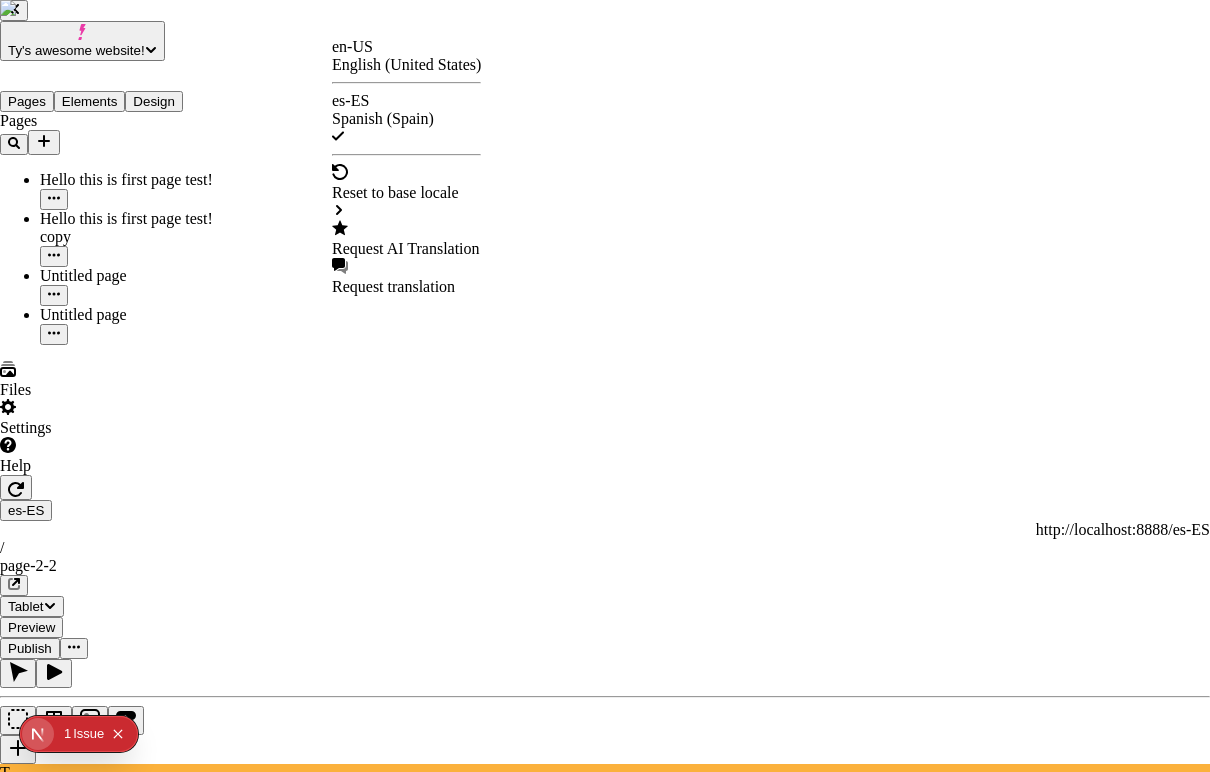 checkbox on "false" 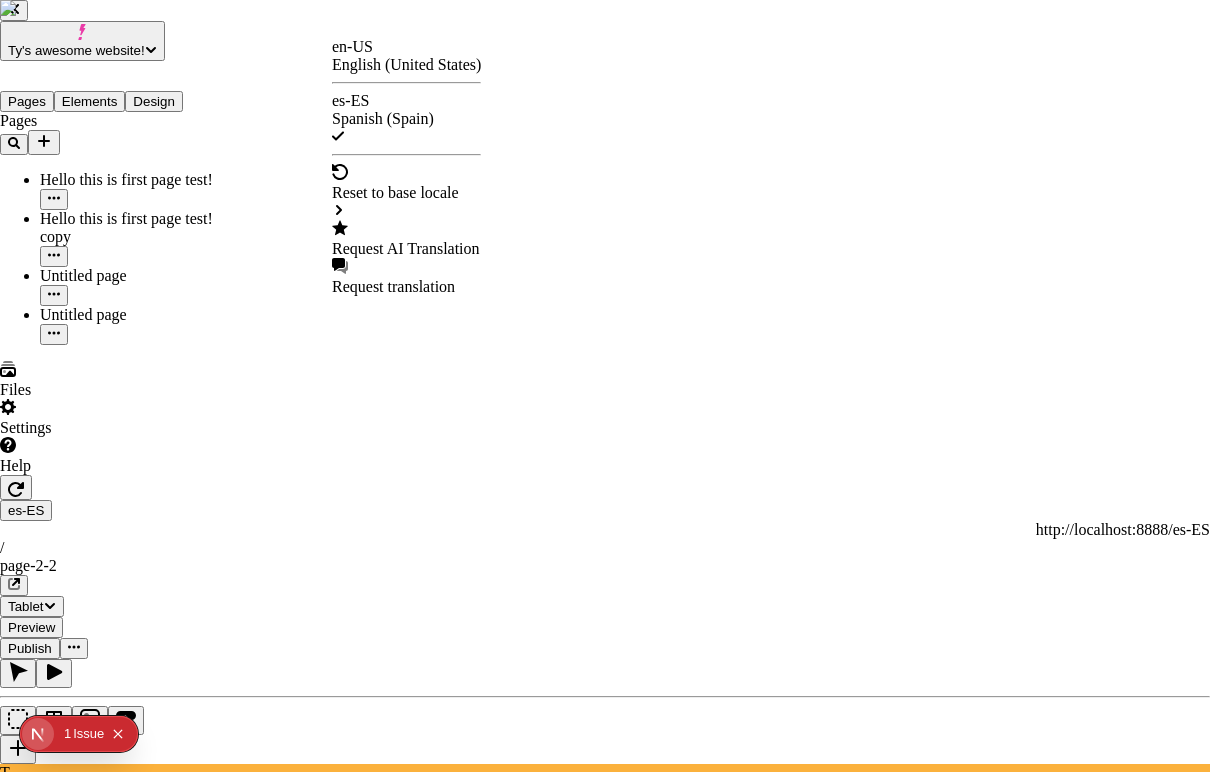 checkbox on "false" 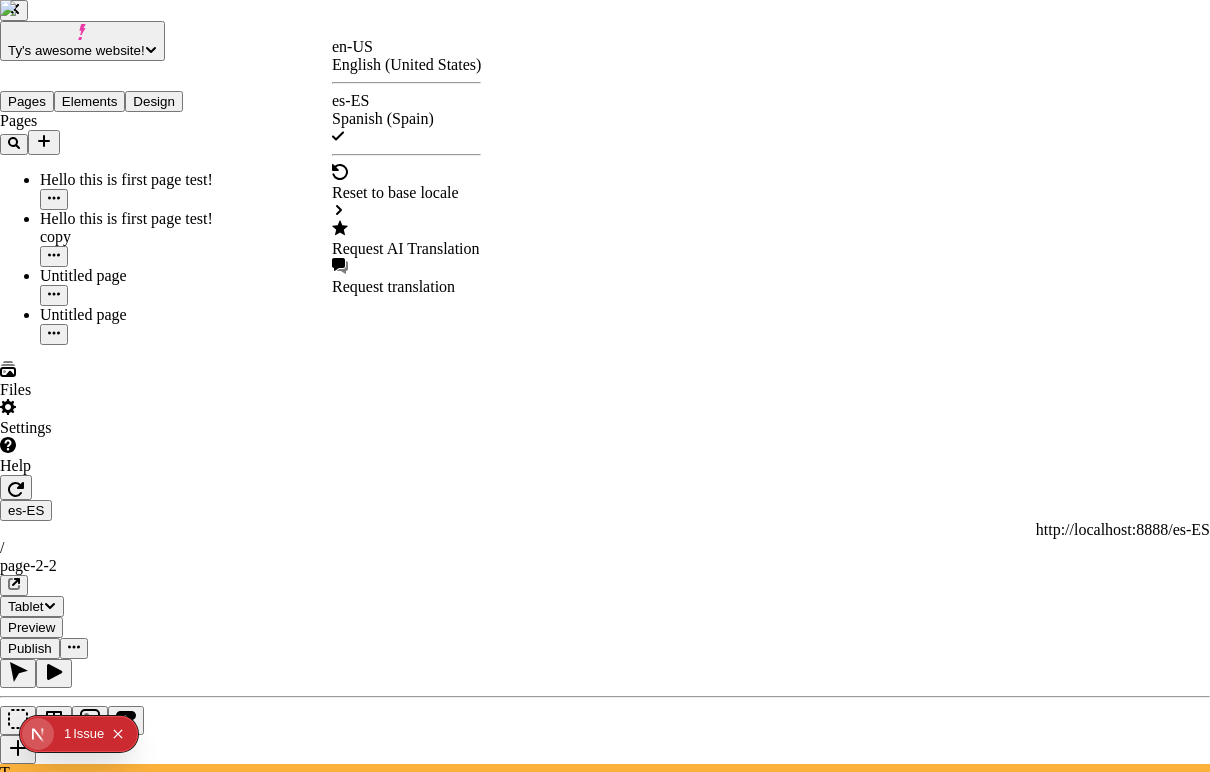 checkbox on "false" 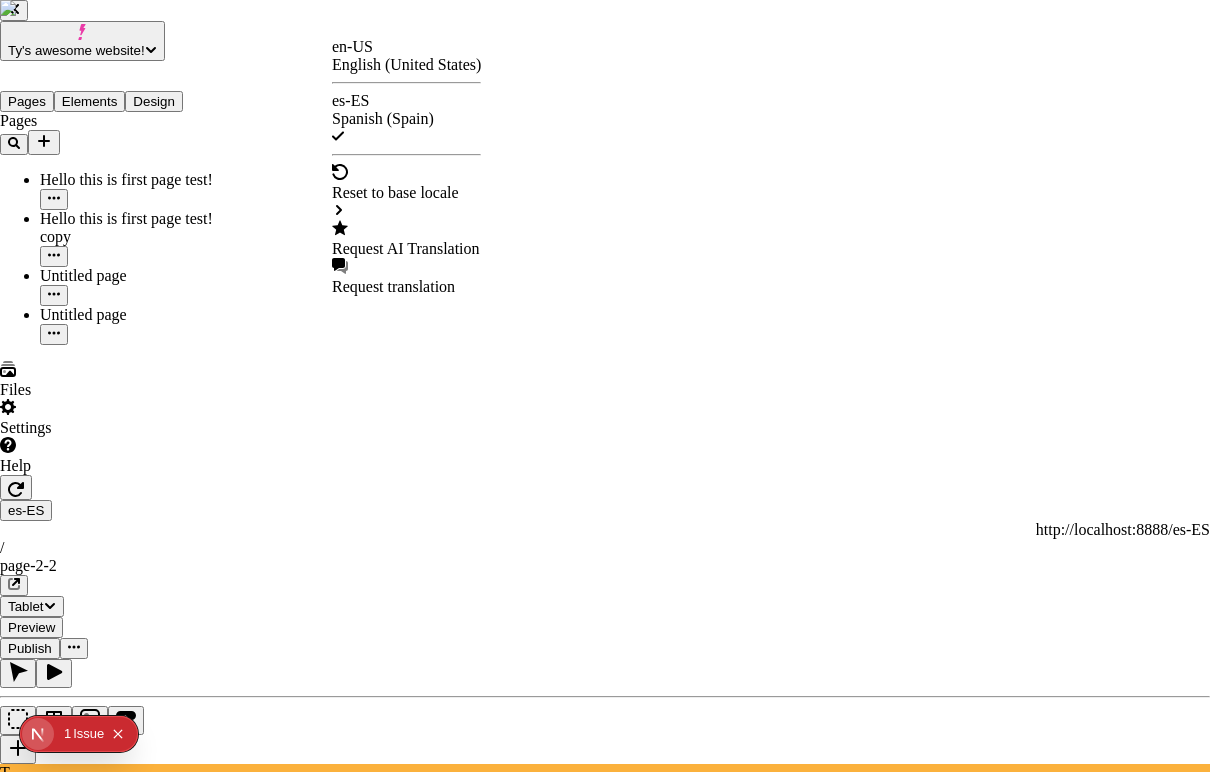 checkbox on "false" 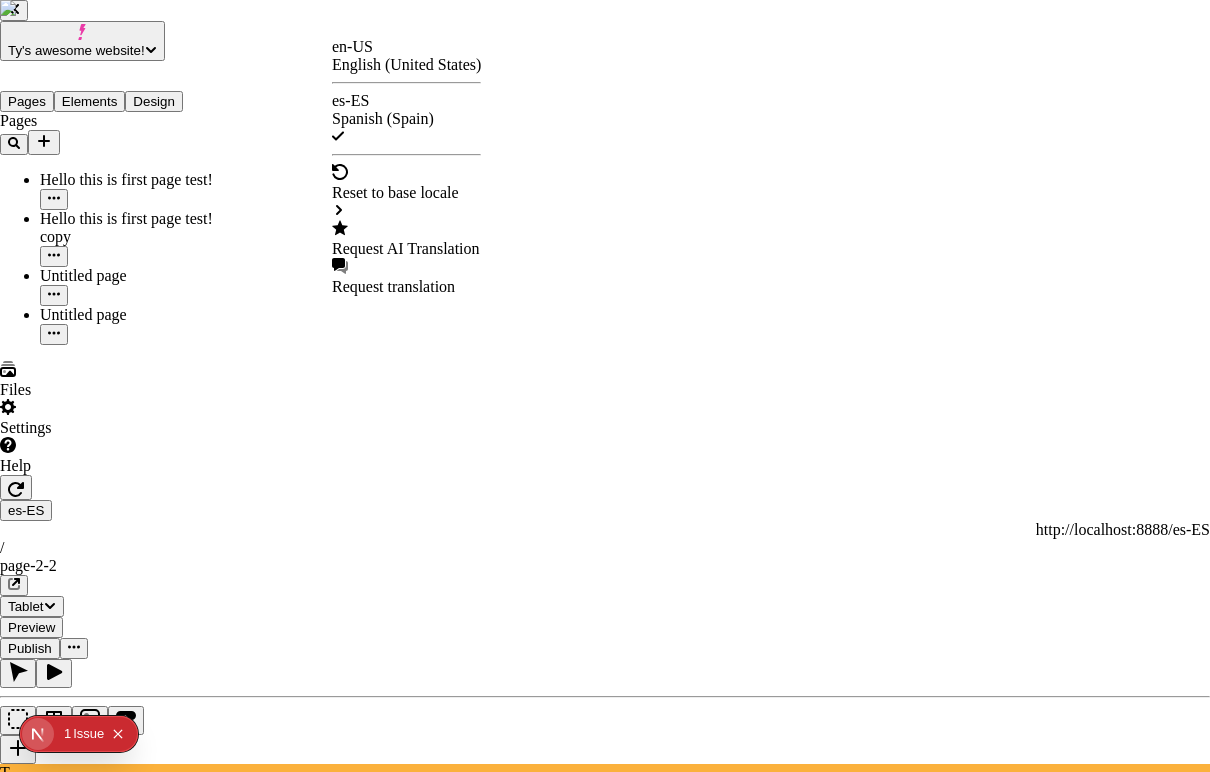 checkbox on "false" 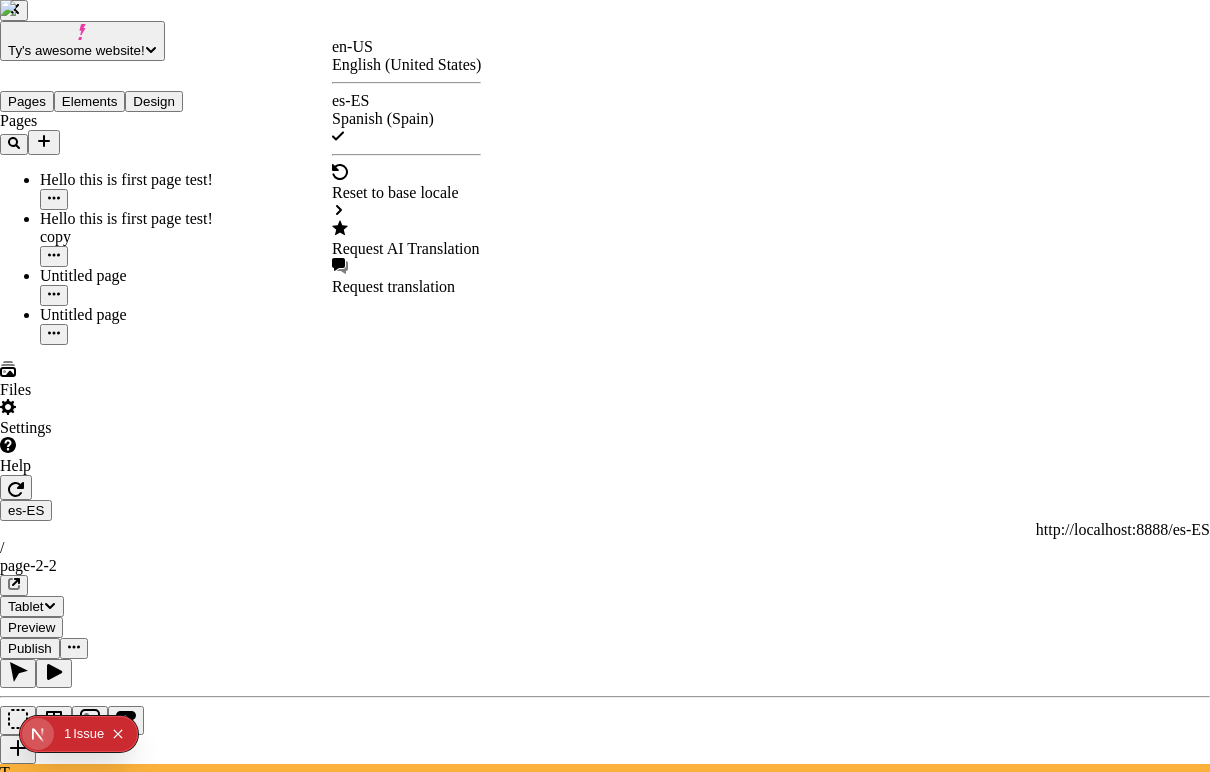 checkbox on "true" 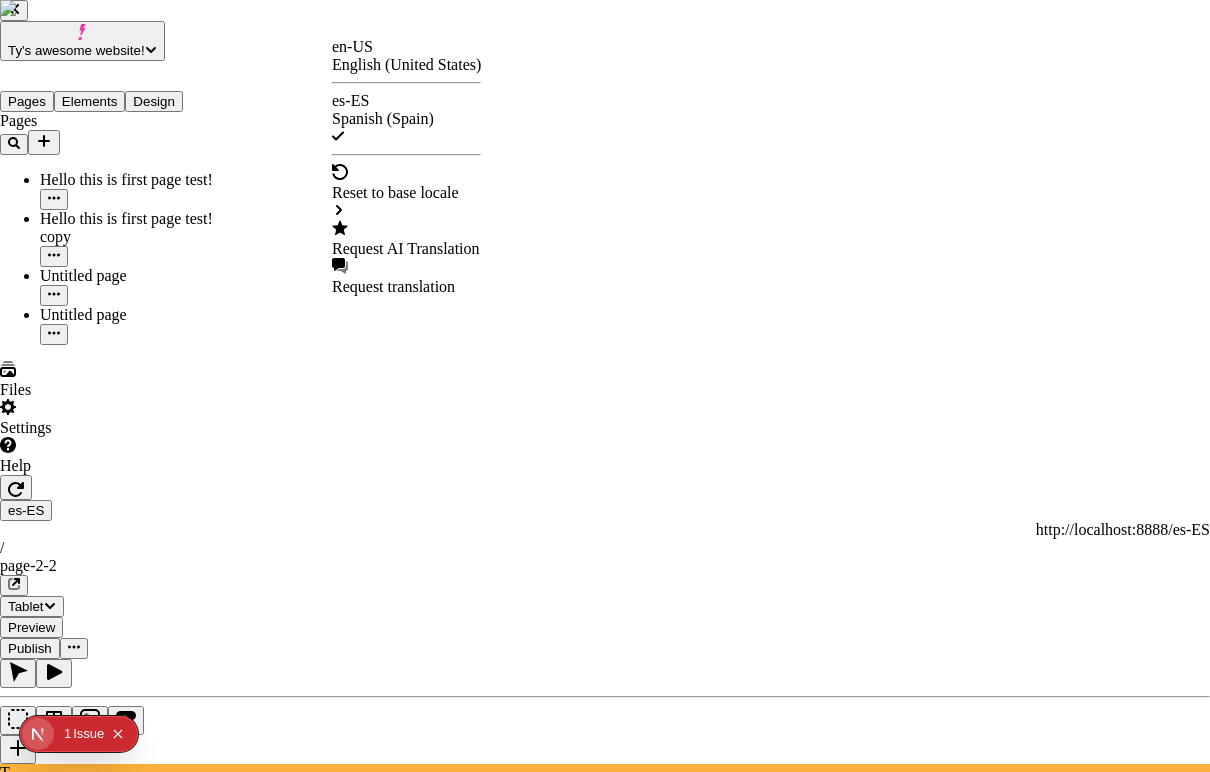 checkbox on "true" 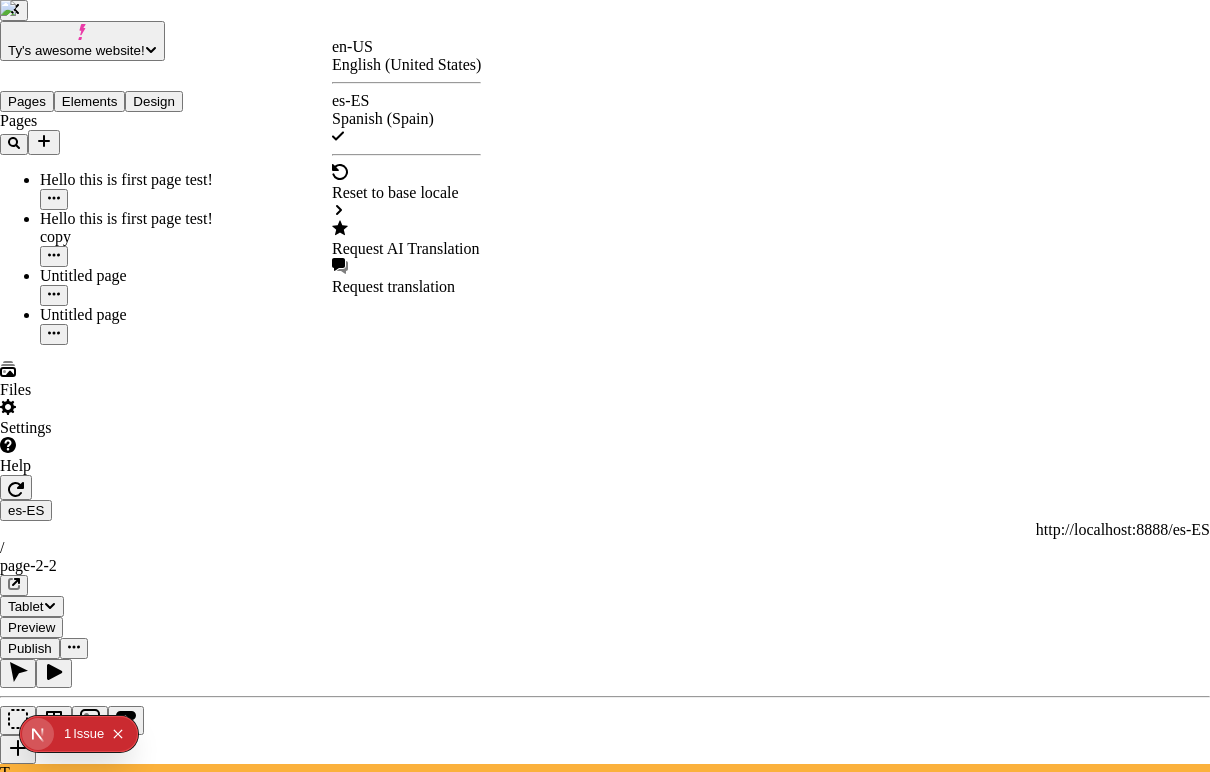 checkbox on "true" 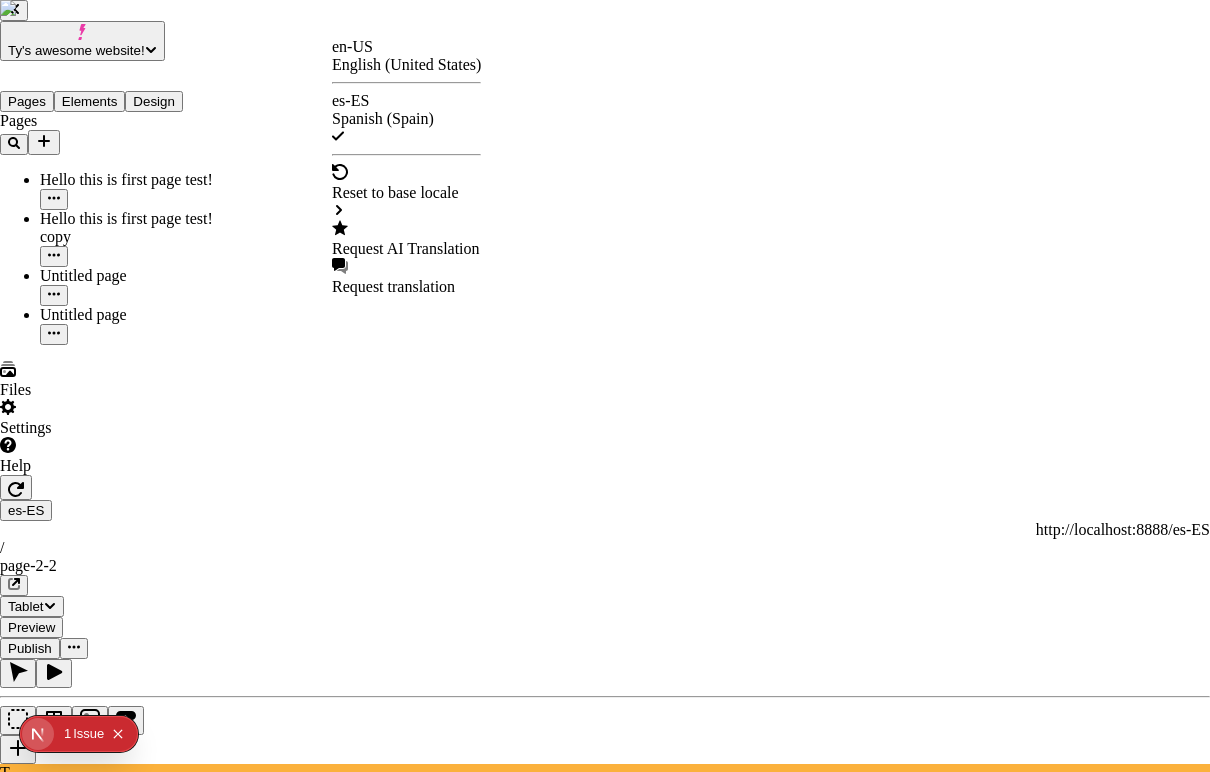checkbox on "true" 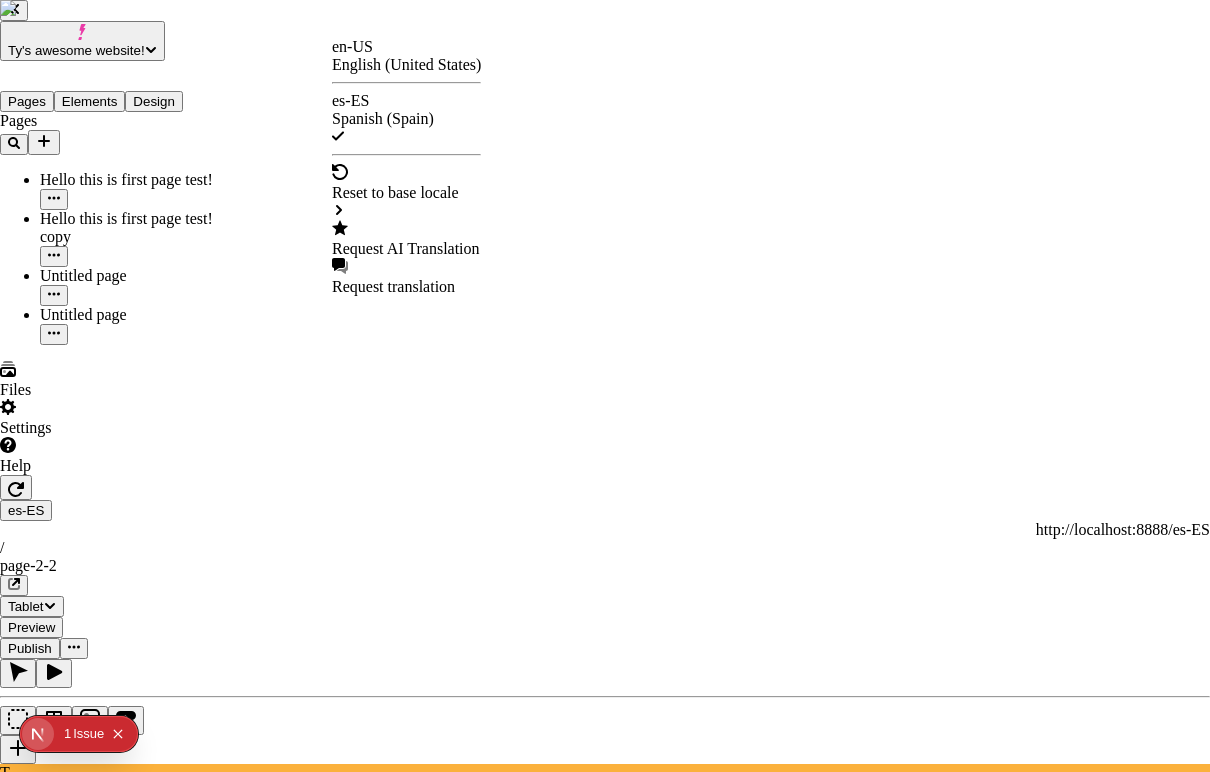 click at bounding box center [605, 4422] 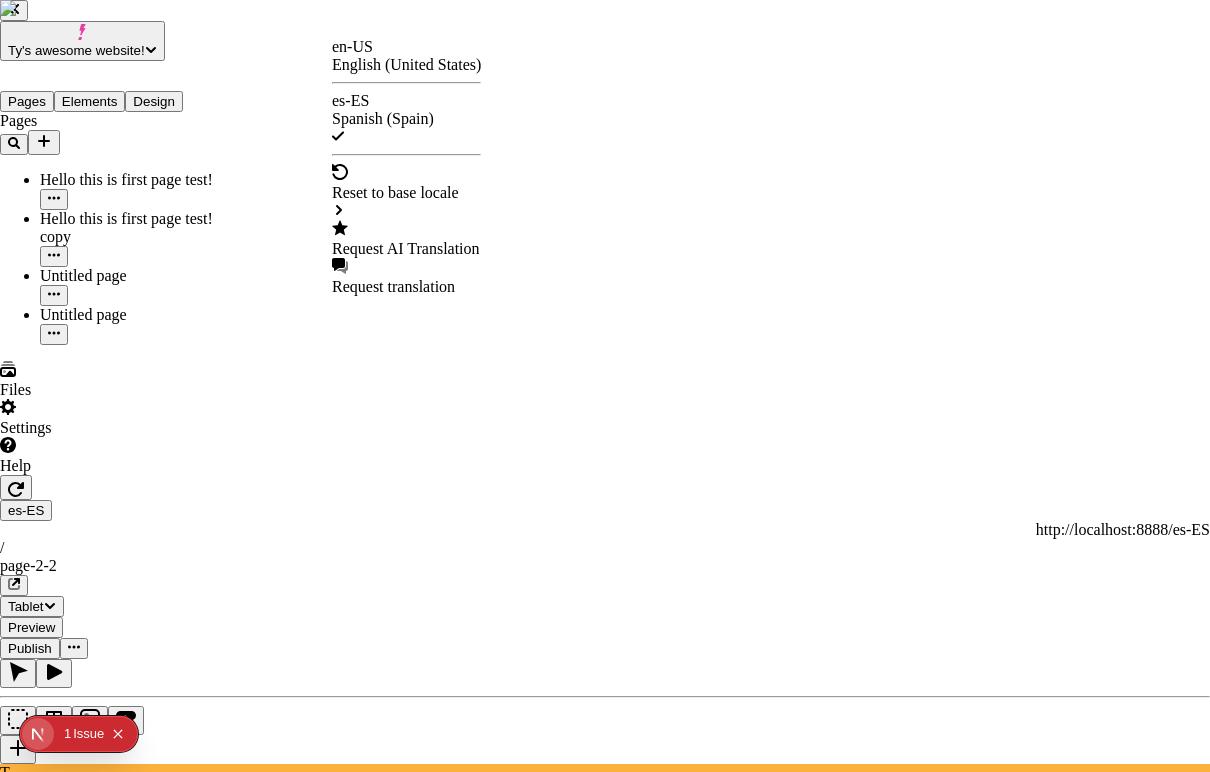 checkbox on "true" 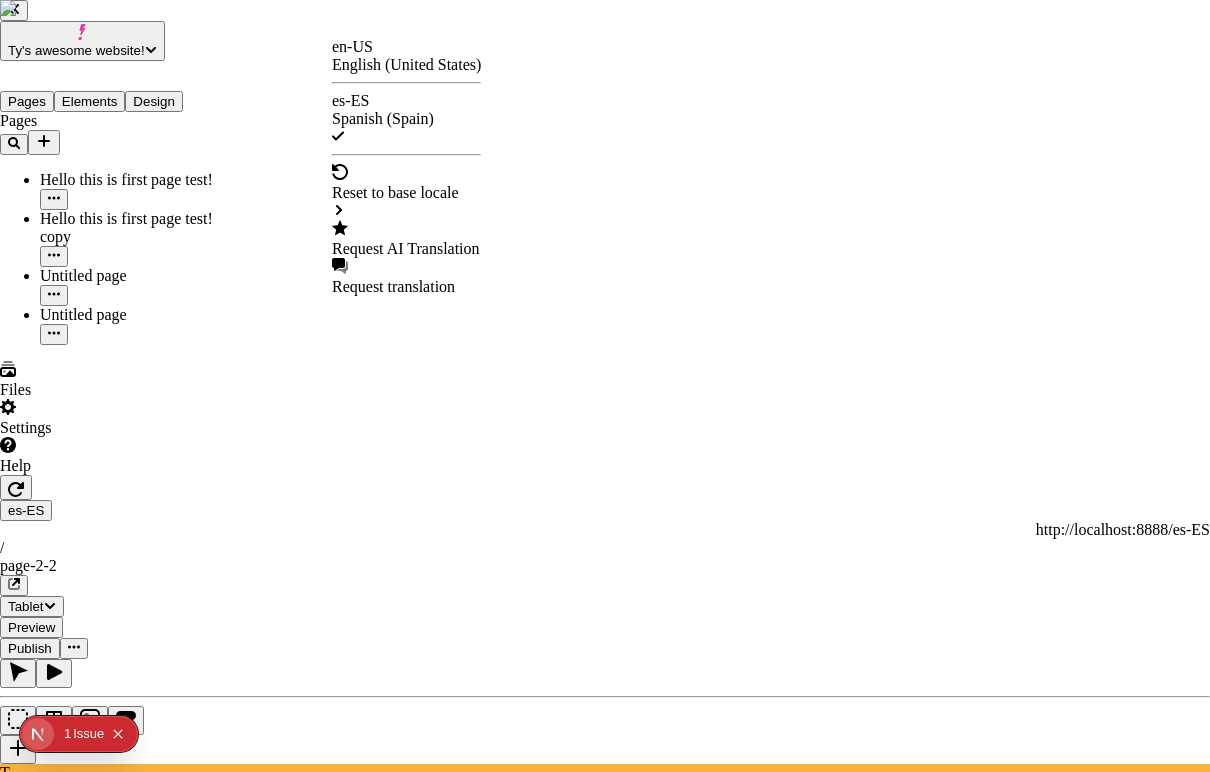 checkbox on "true" 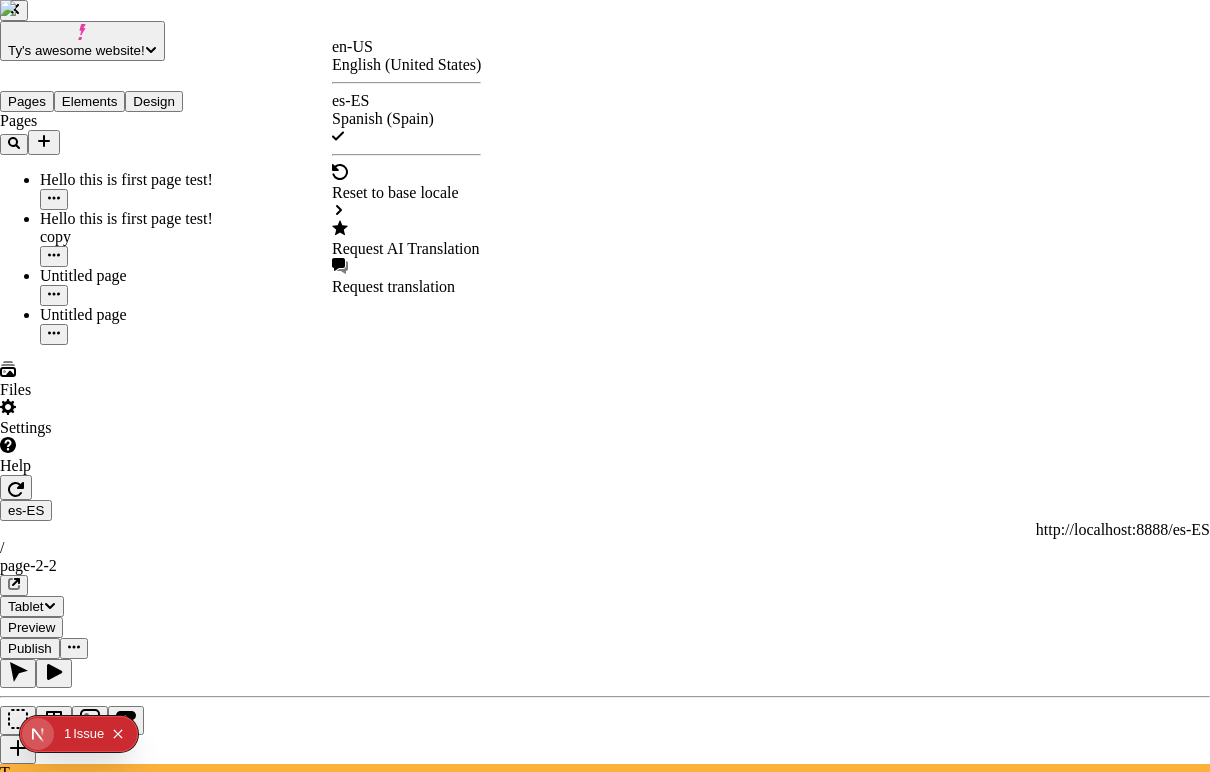 checkbox on "true" 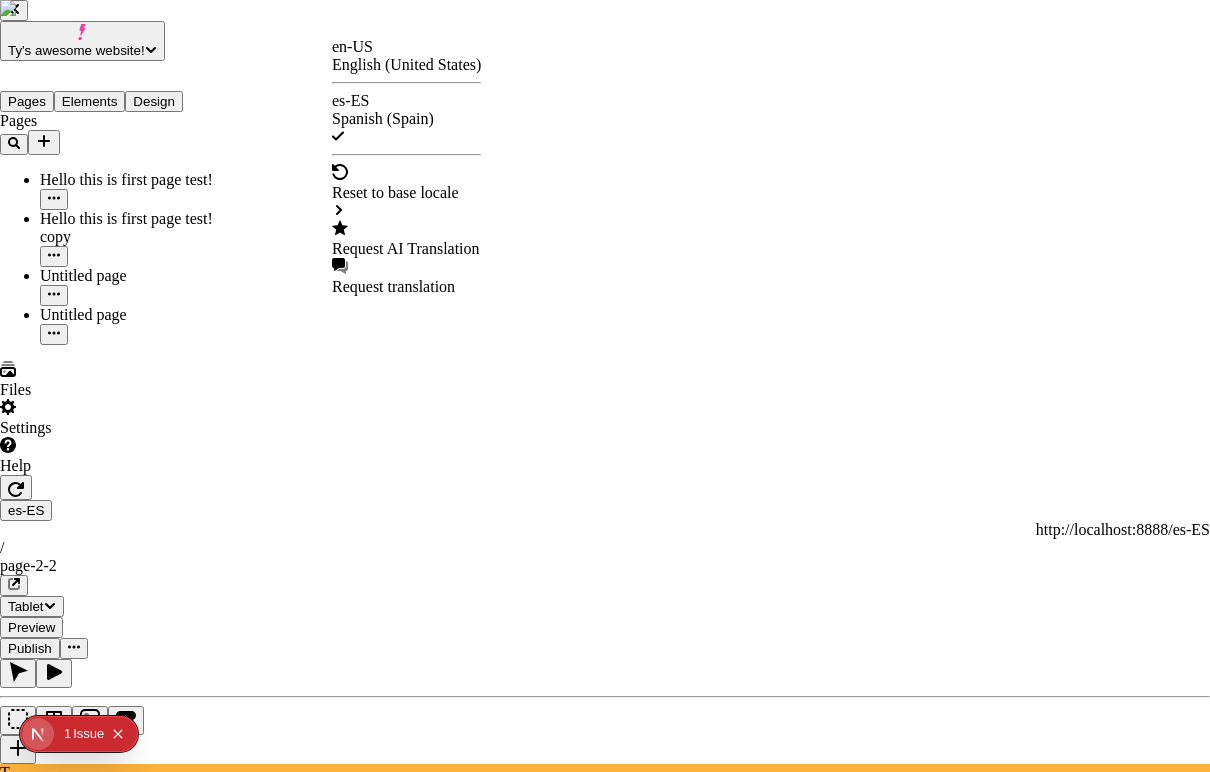 checkbox on "true" 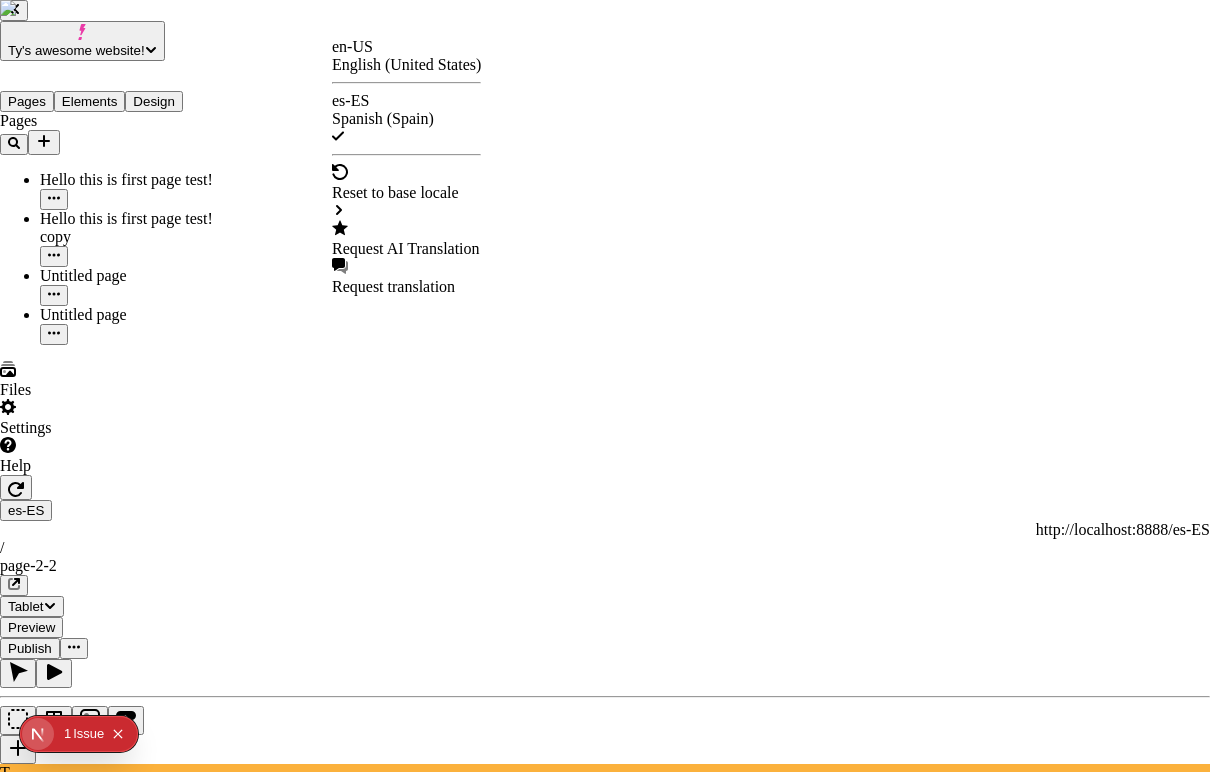 checkbox on "true" 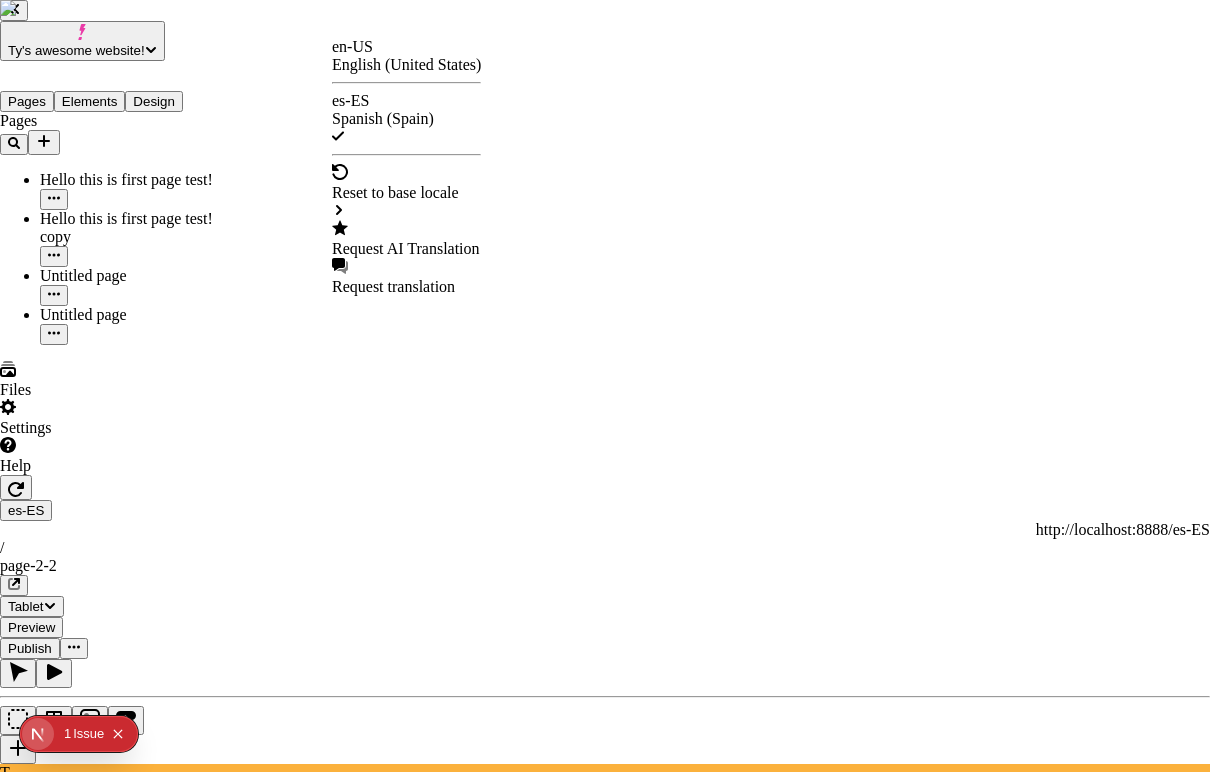 checkbox on "true" 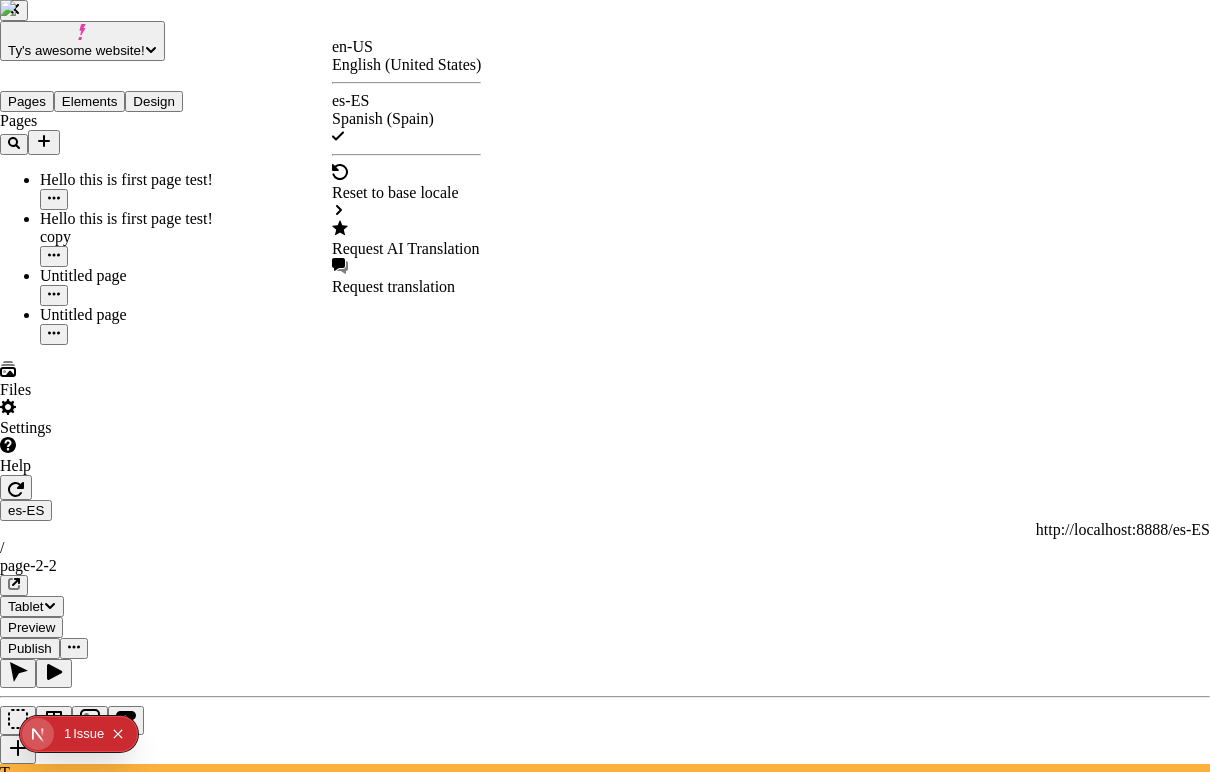 checkbox on "true" 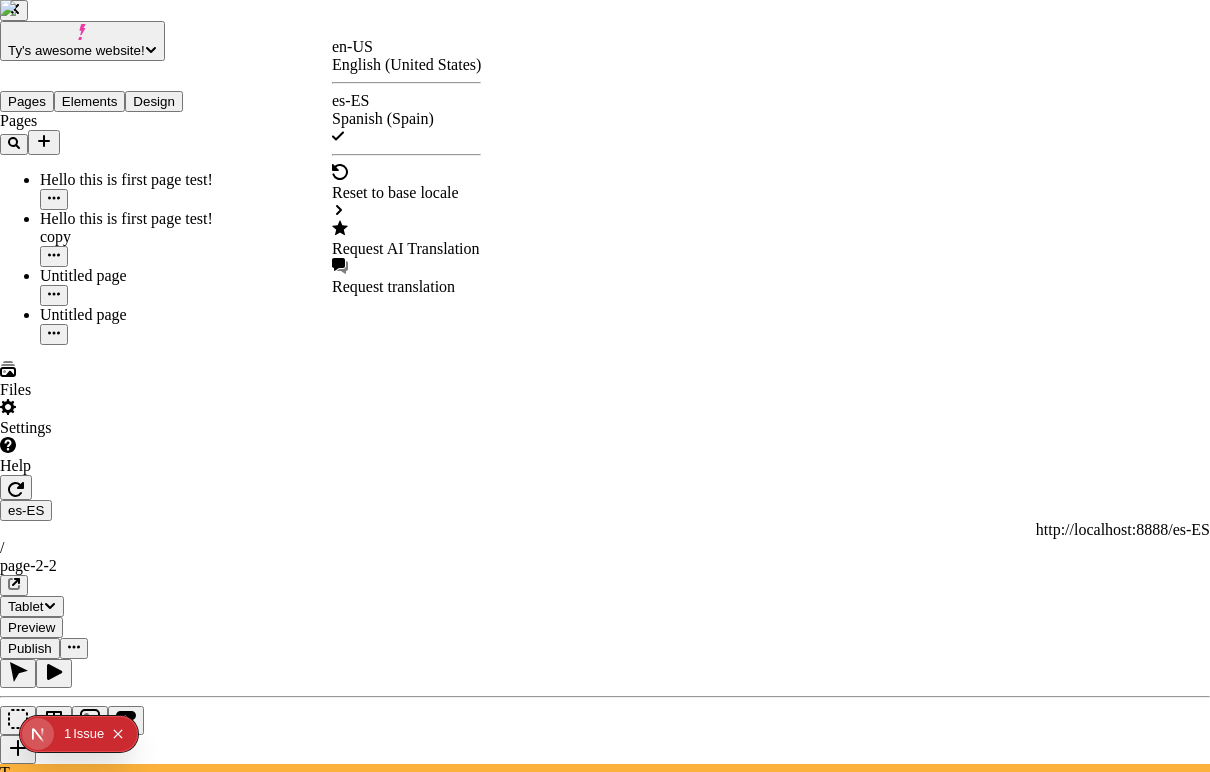 checkbox on "true" 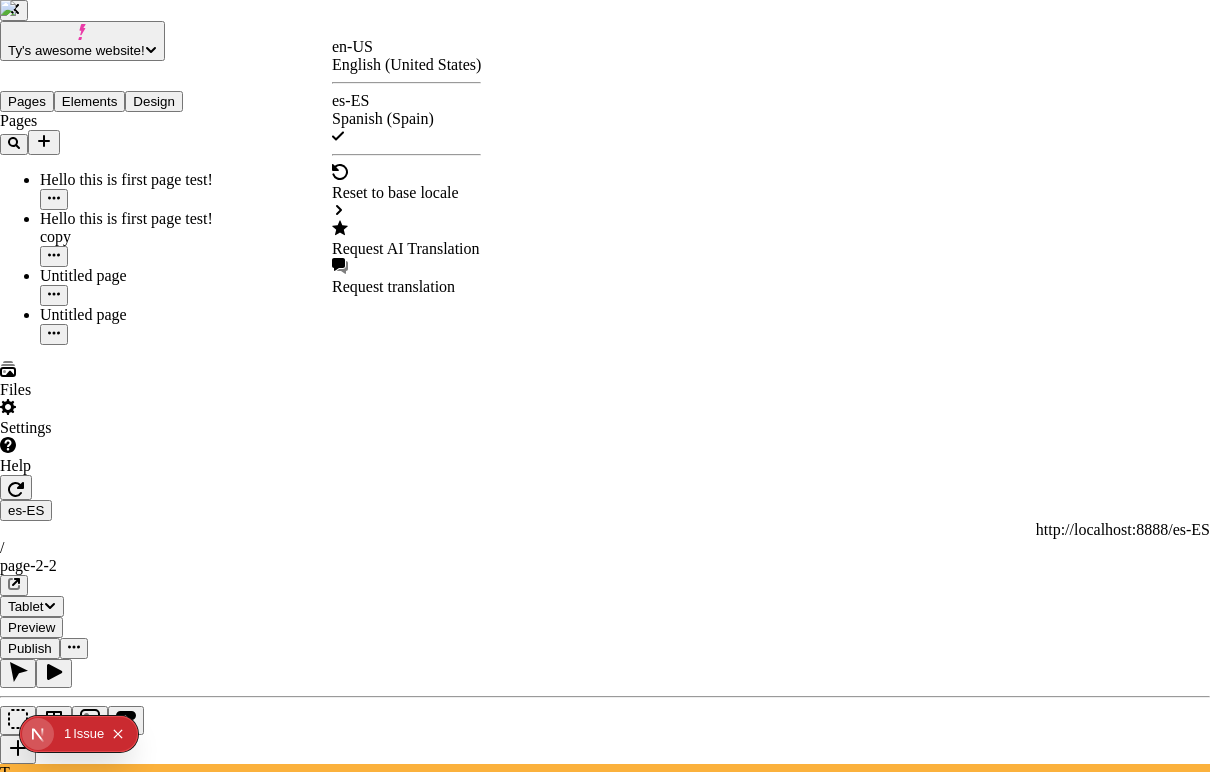 checkbox on "true" 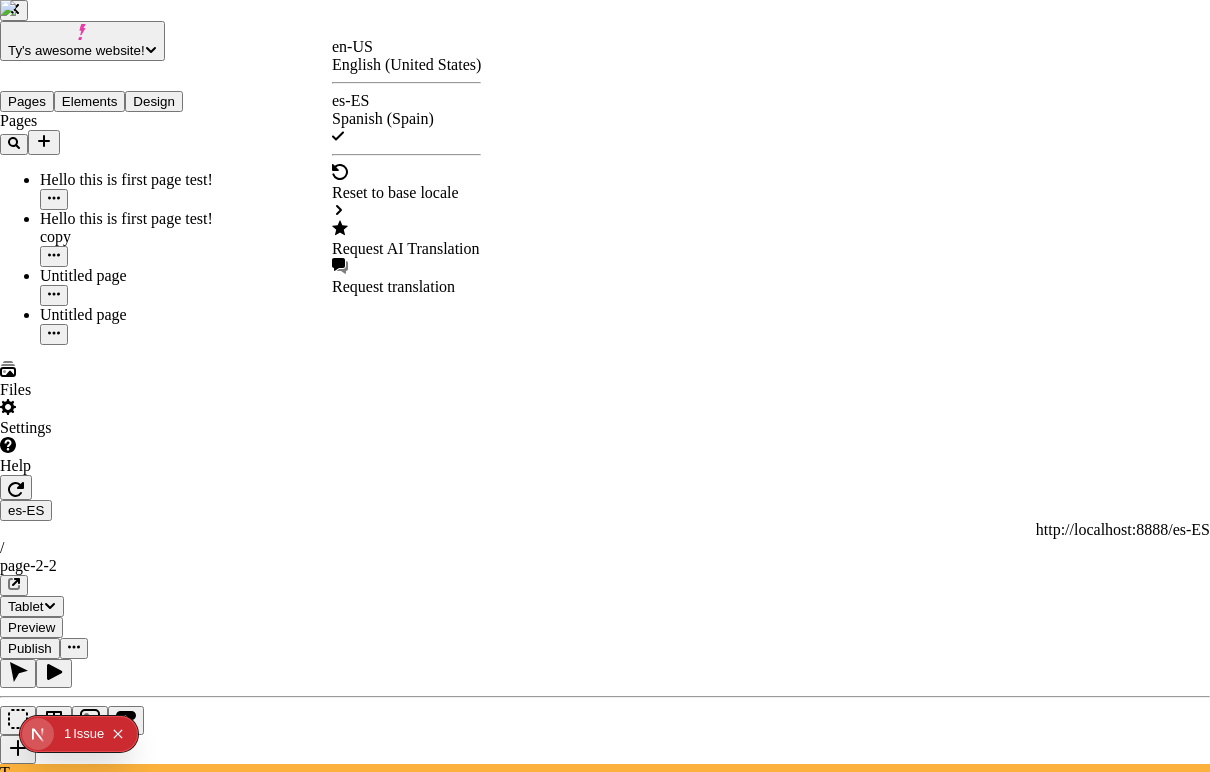 checkbox on "false" 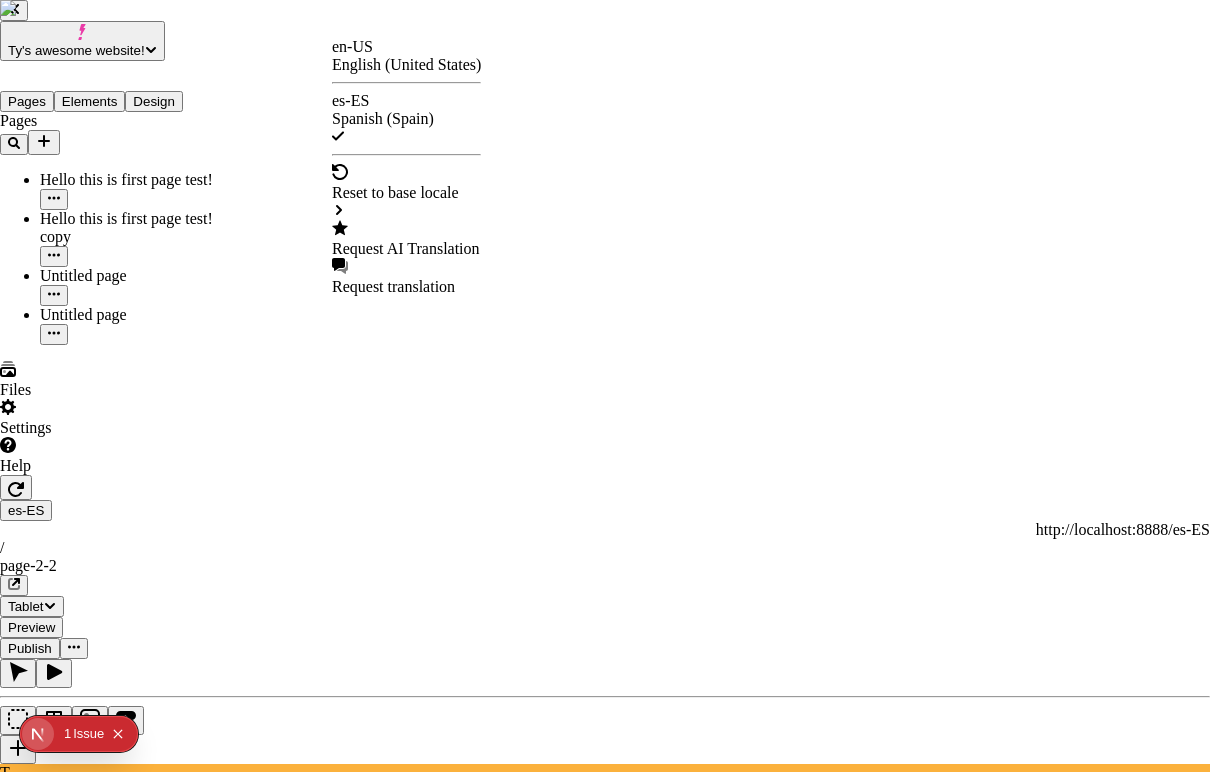 scroll, scrollTop: 185, scrollLeft: 0, axis: vertical 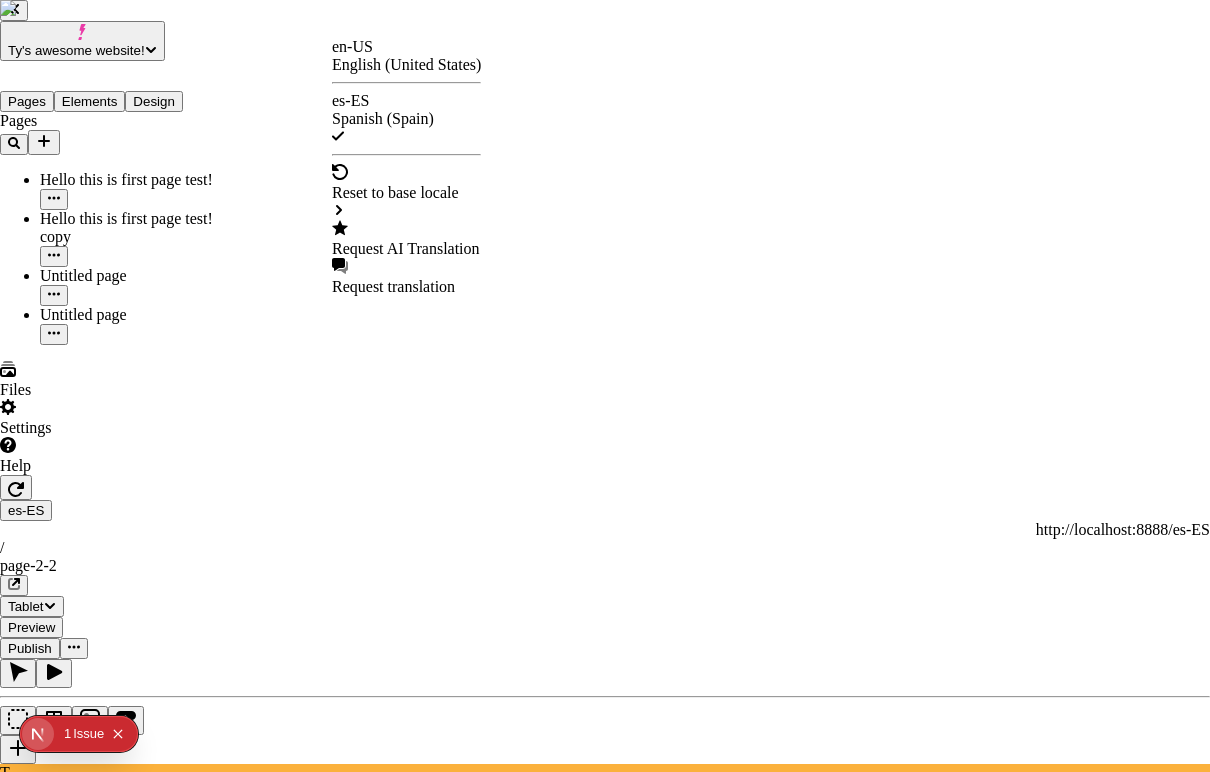 click on "Translate" at bounding box center [93, 5375] 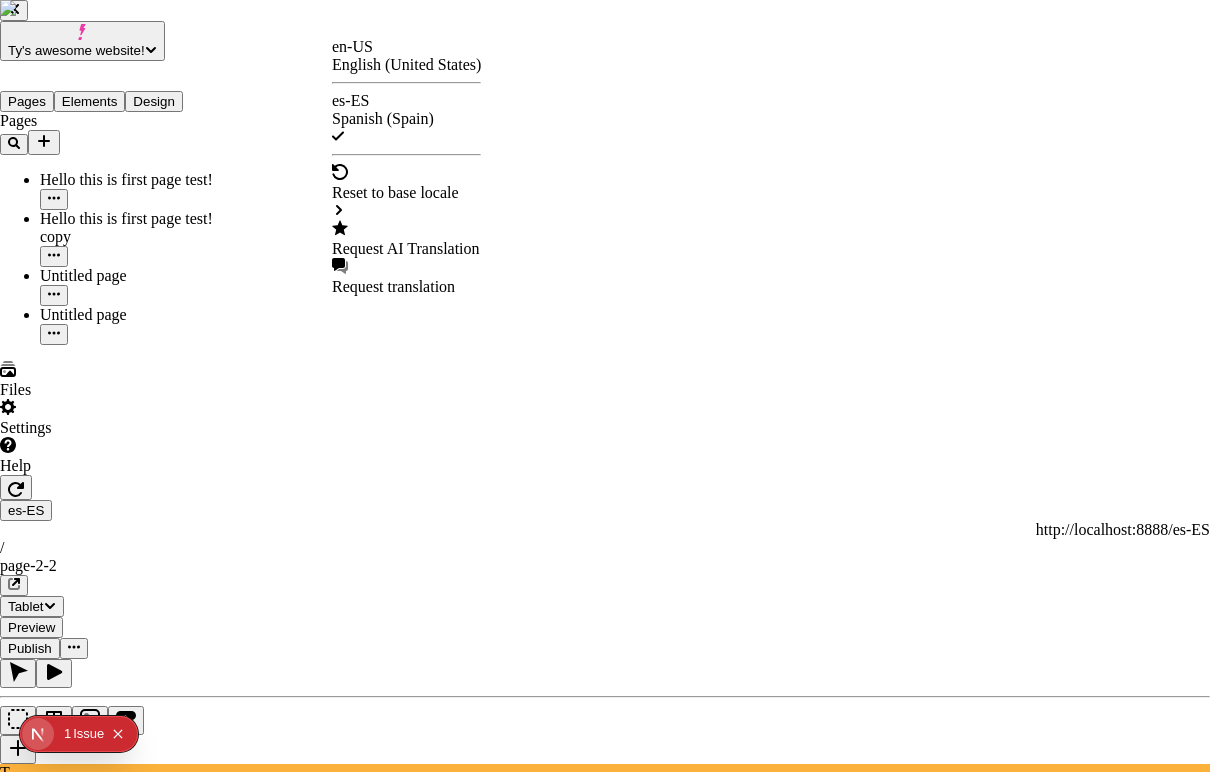 checkbox on "false" 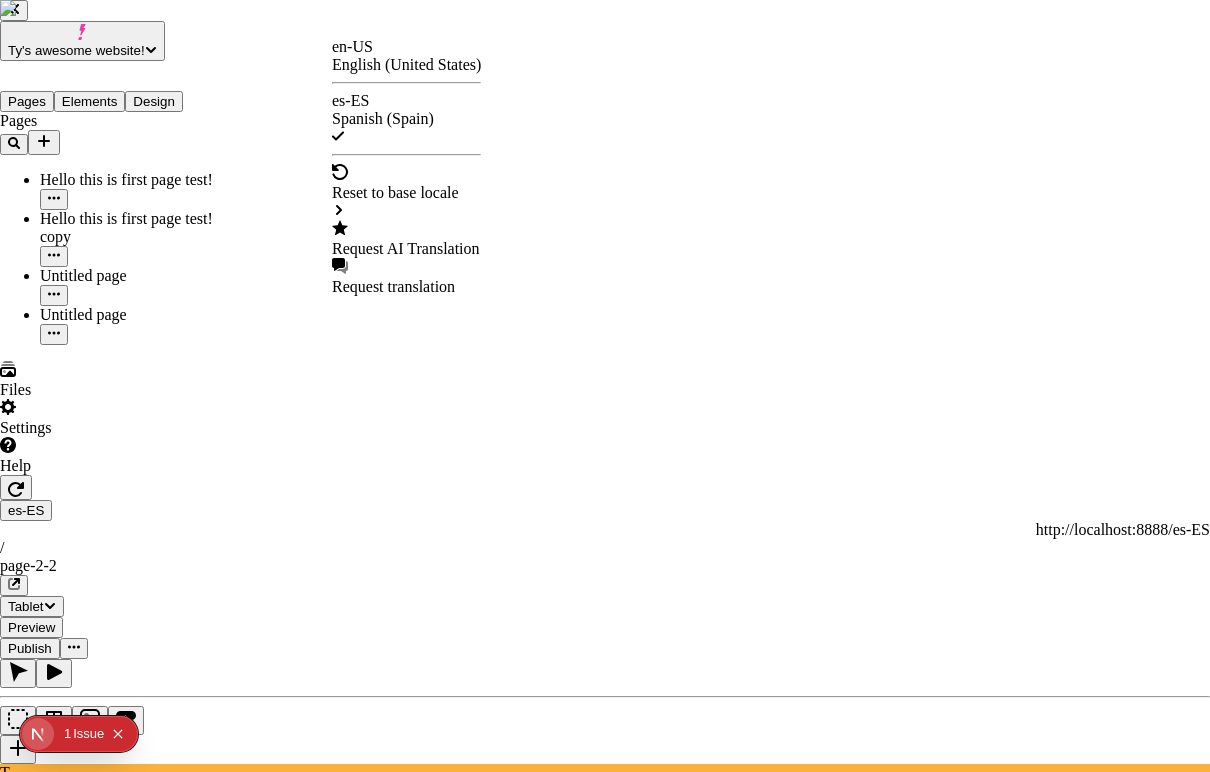 checkbox on "false" 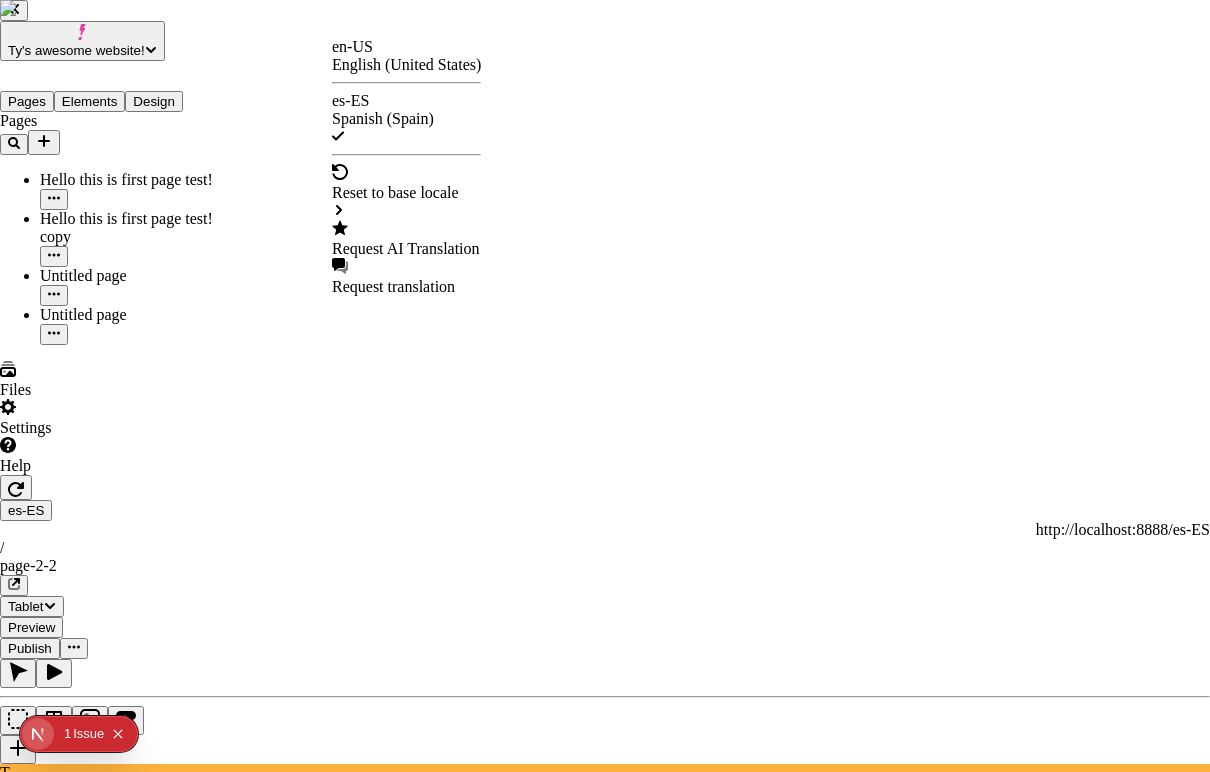 checkbox on "false" 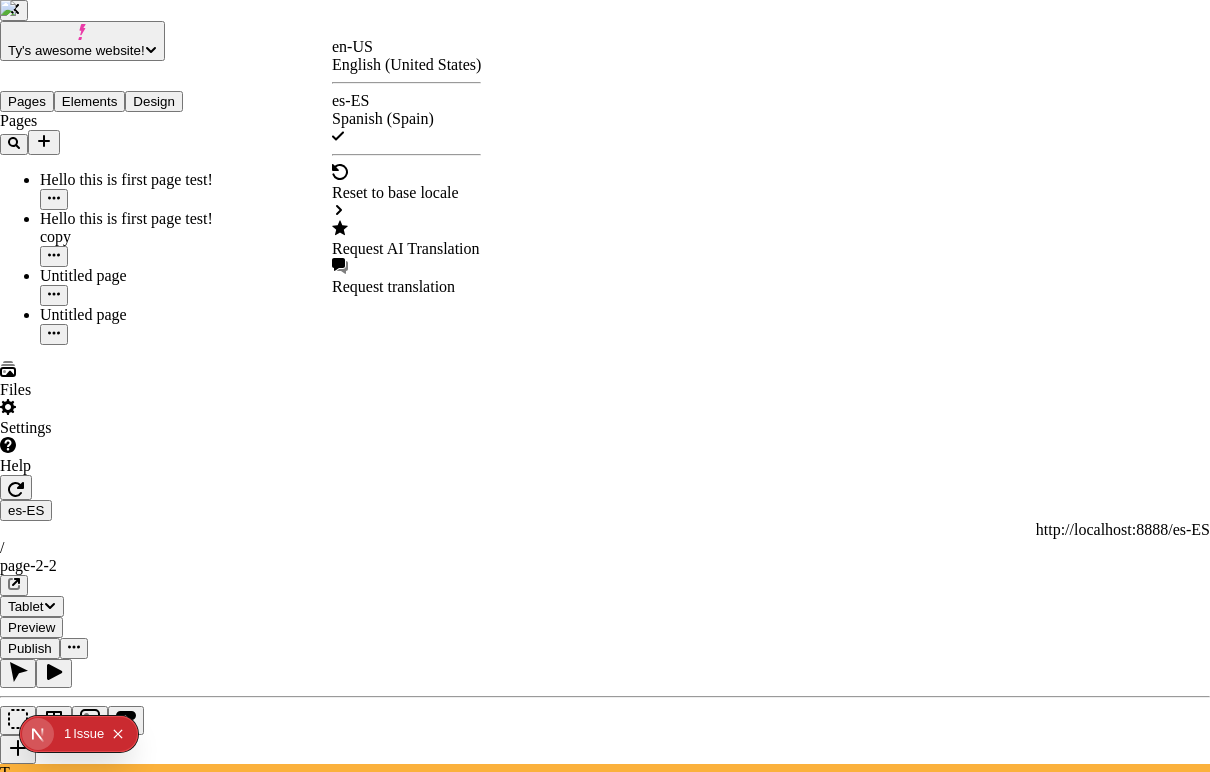checkbox on "false" 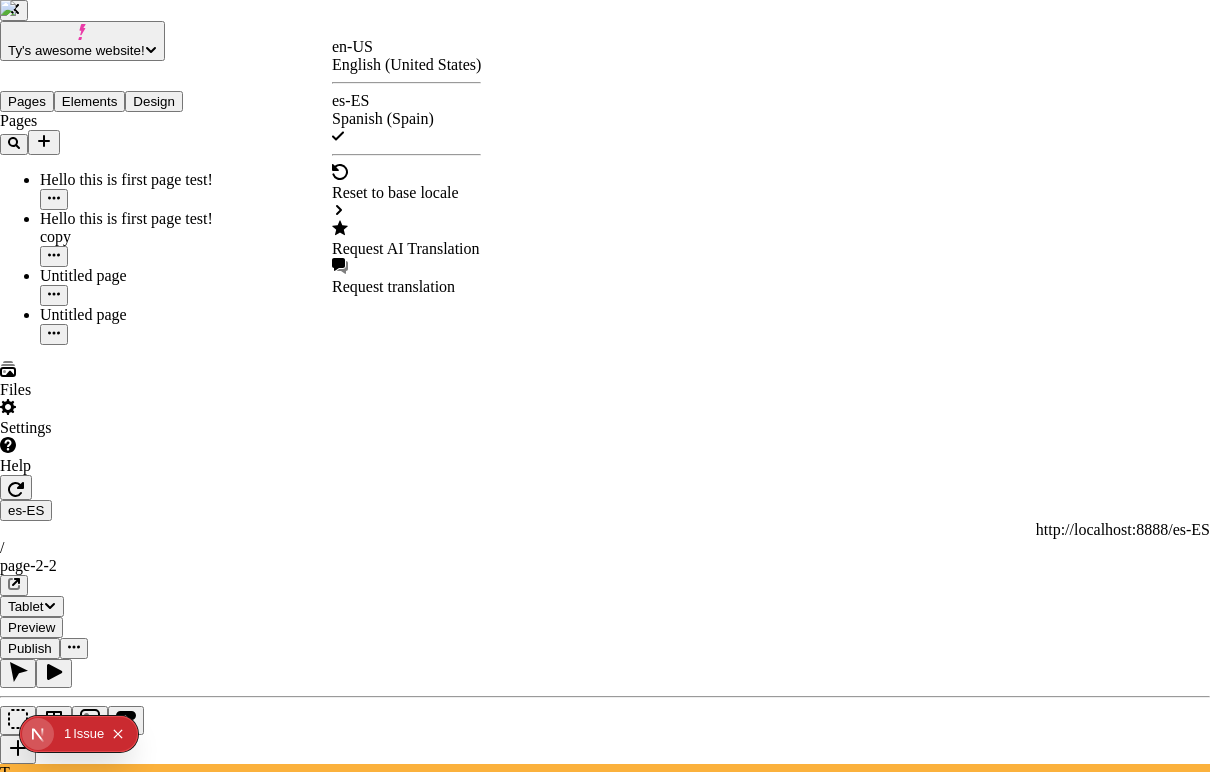 checkbox on "false" 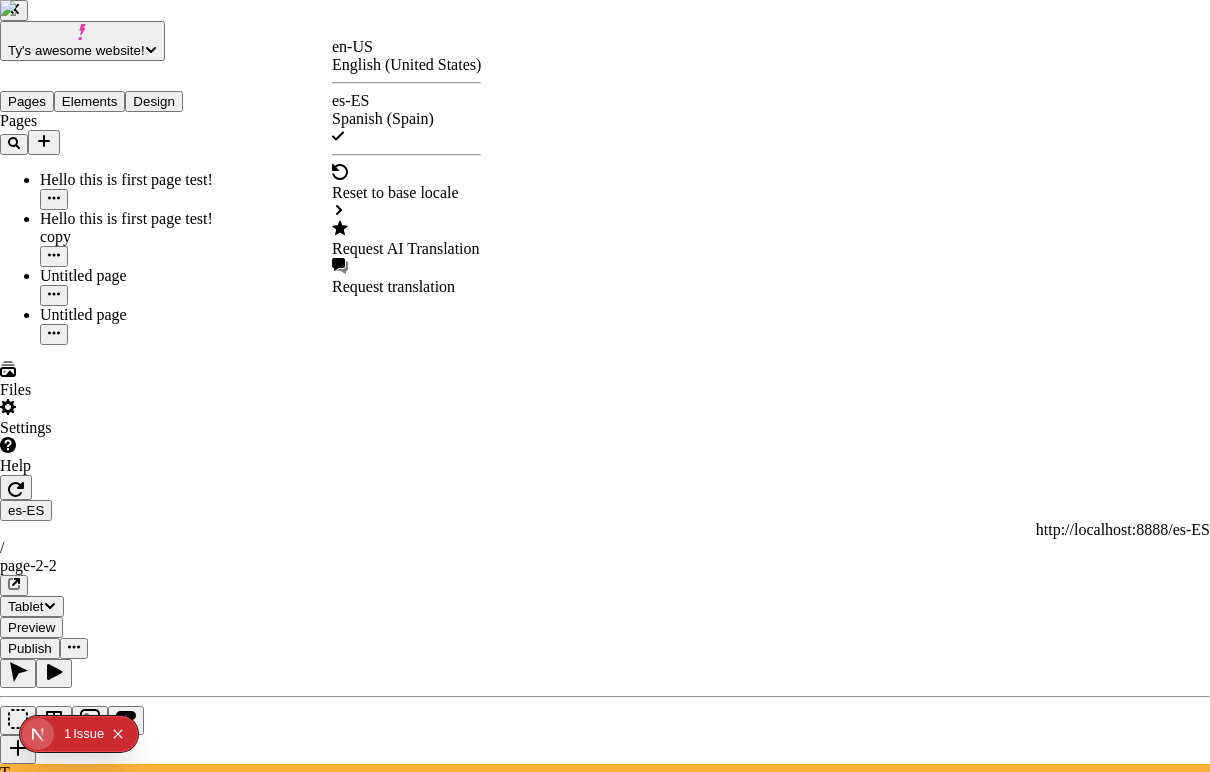 checkbox on "false" 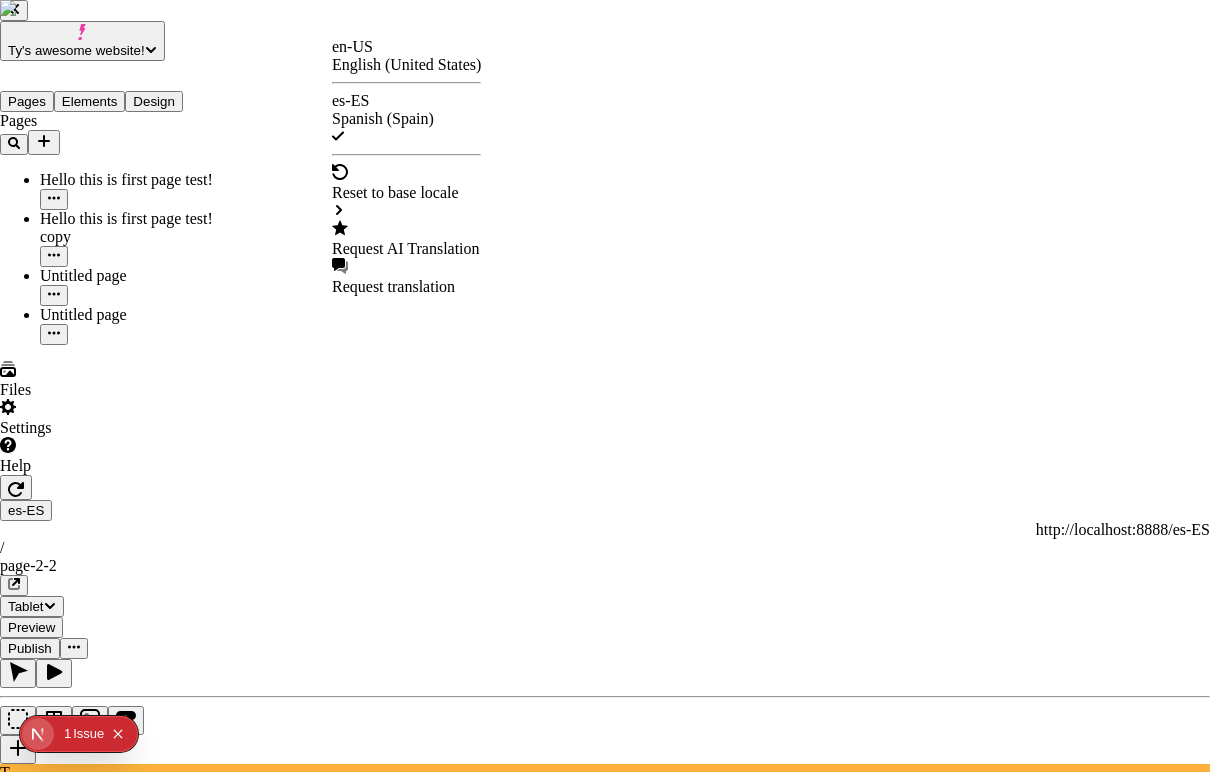 checkbox on "false" 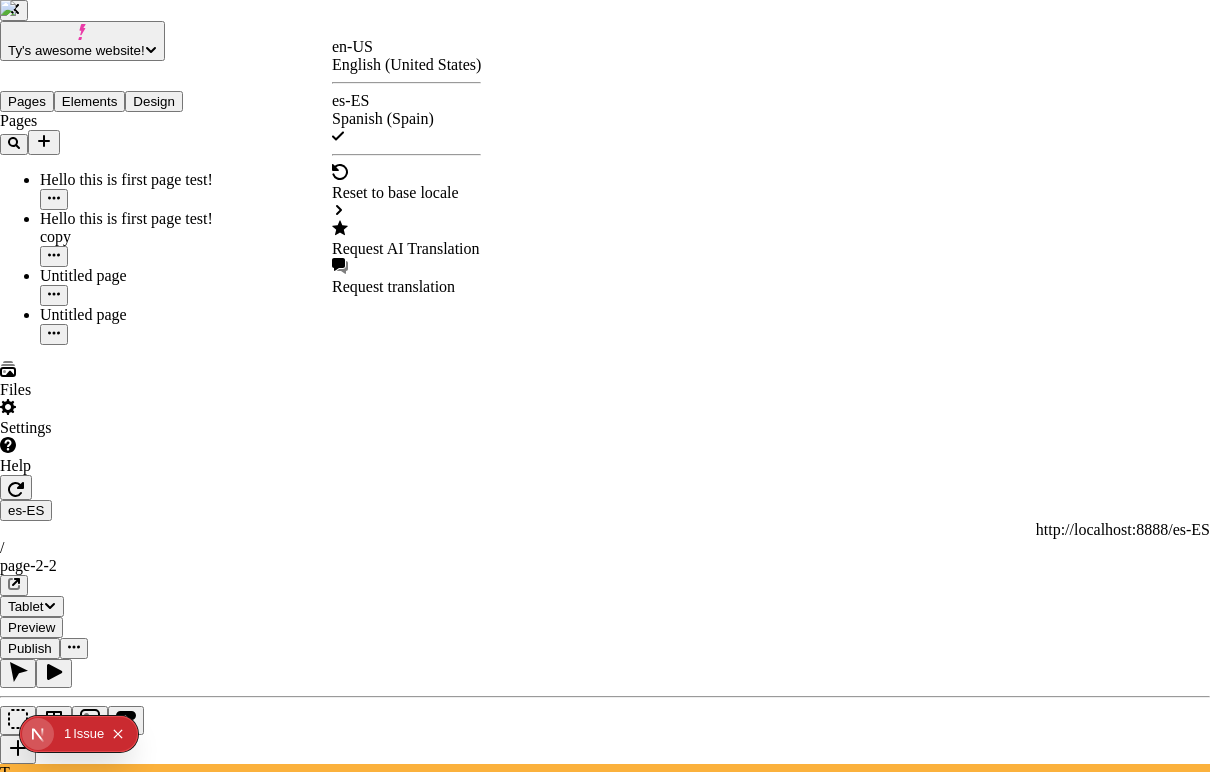checkbox on "false" 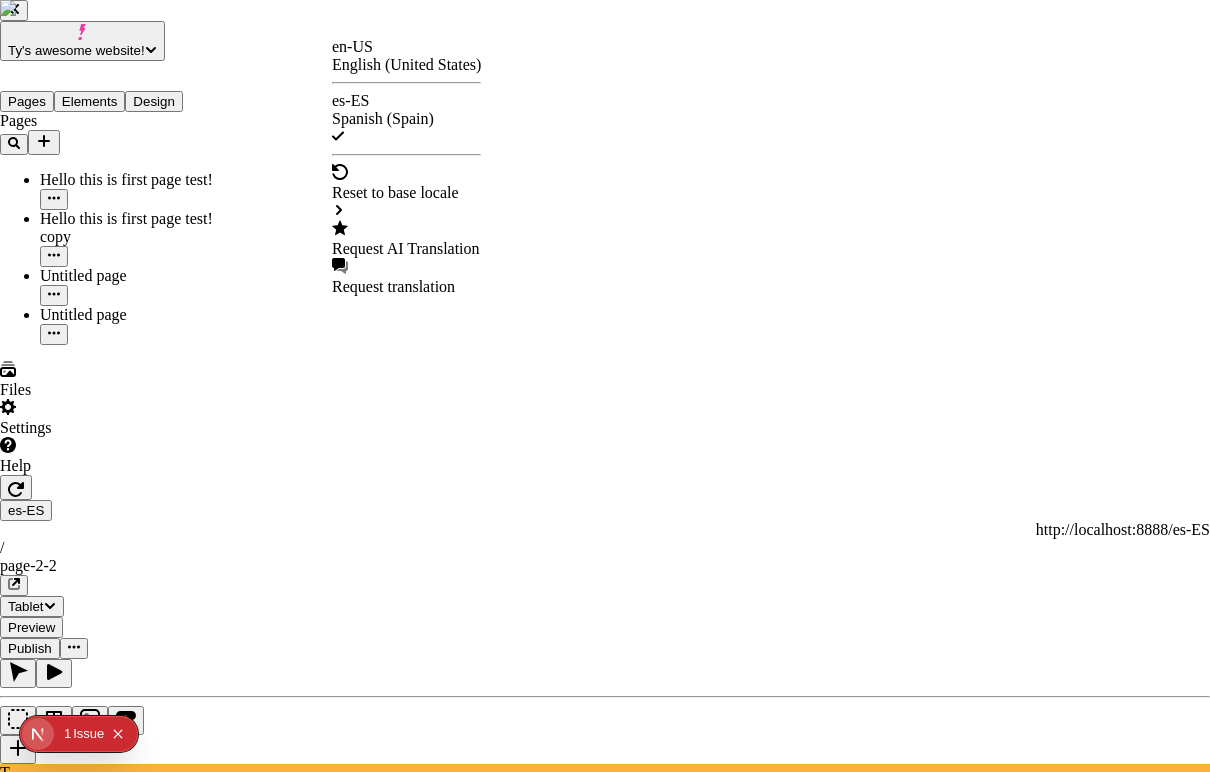 checkbox on "false" 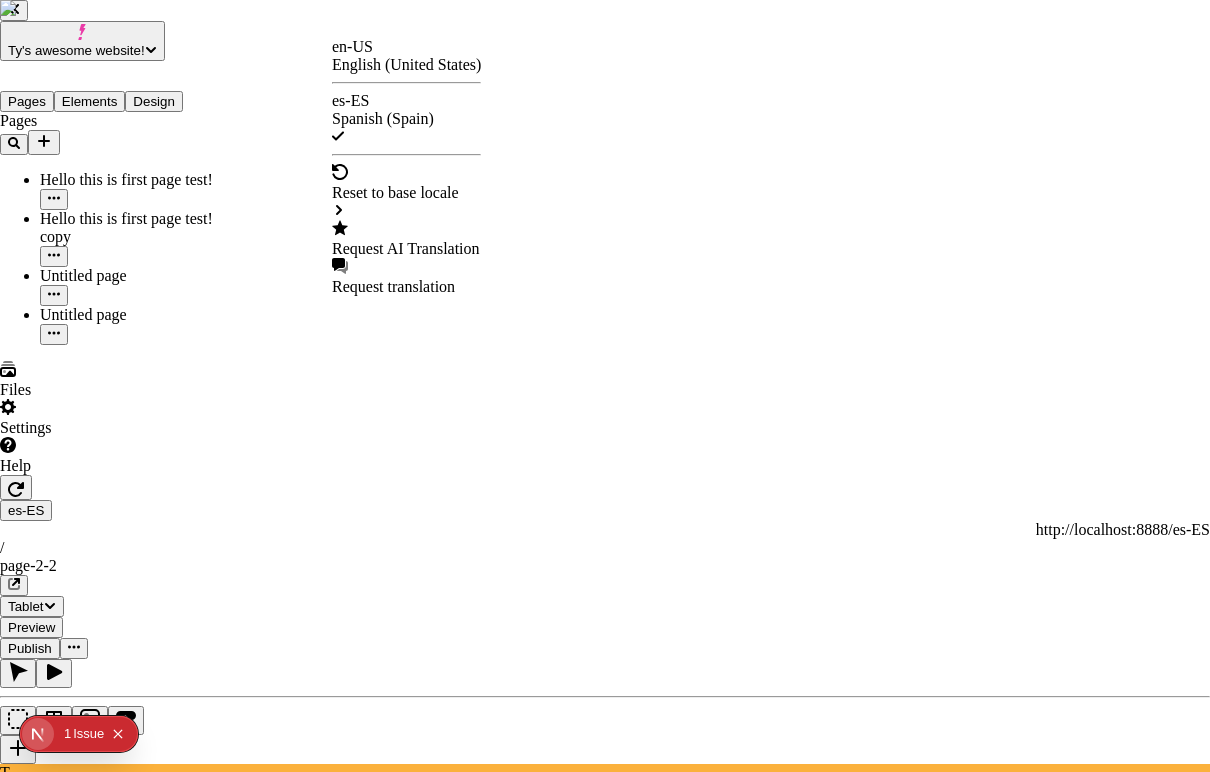 checkbox on "false" 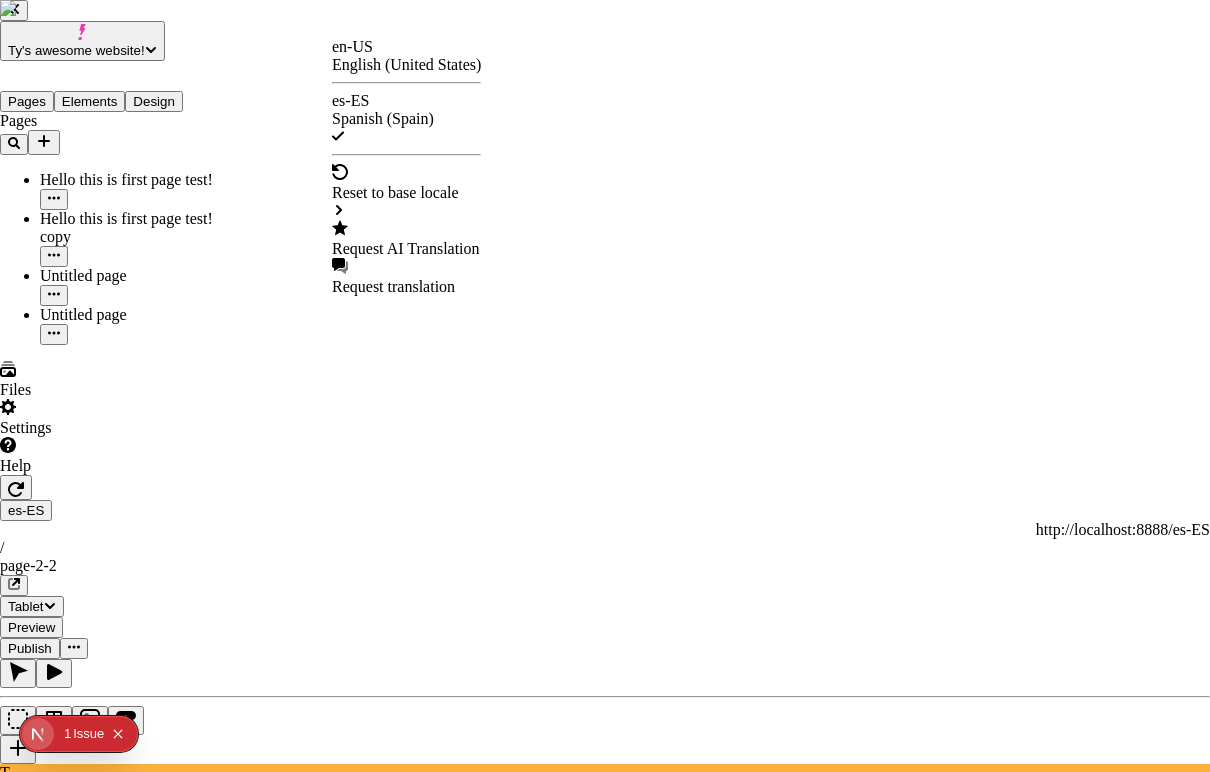 checkbox on "false" 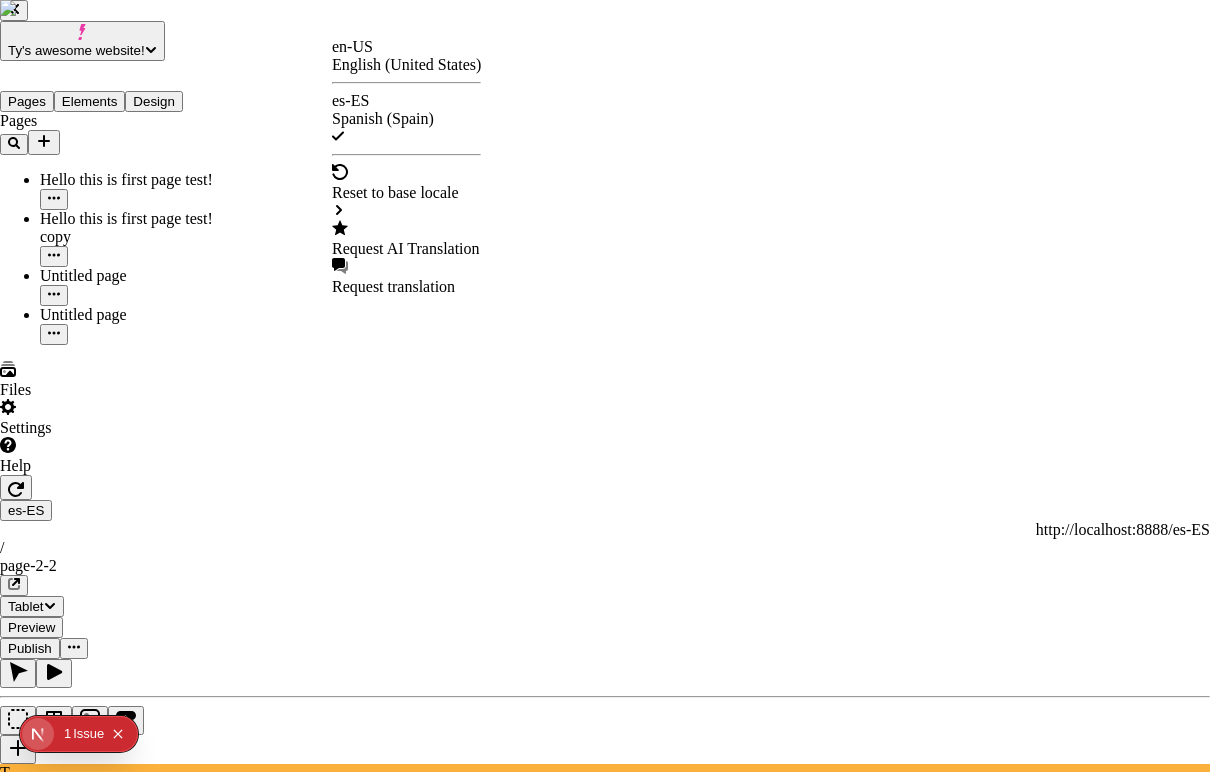 checkbox on "false" 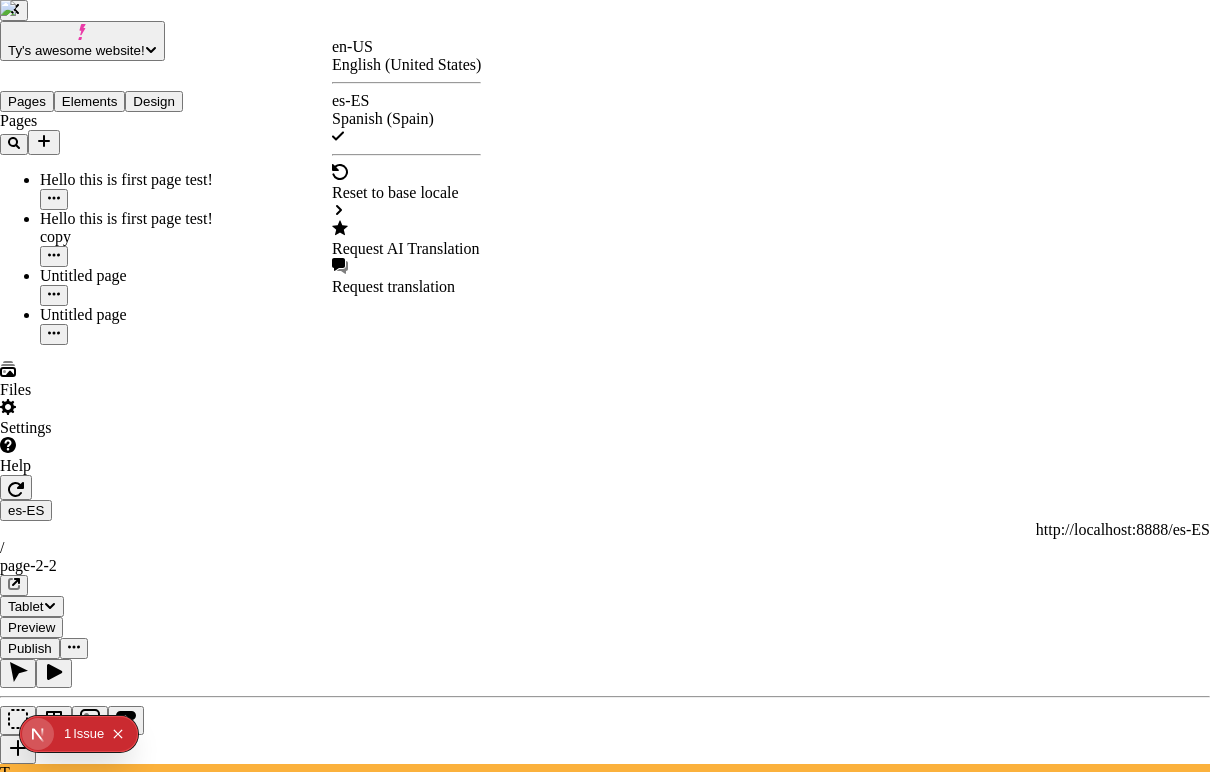 checkbox on "false" 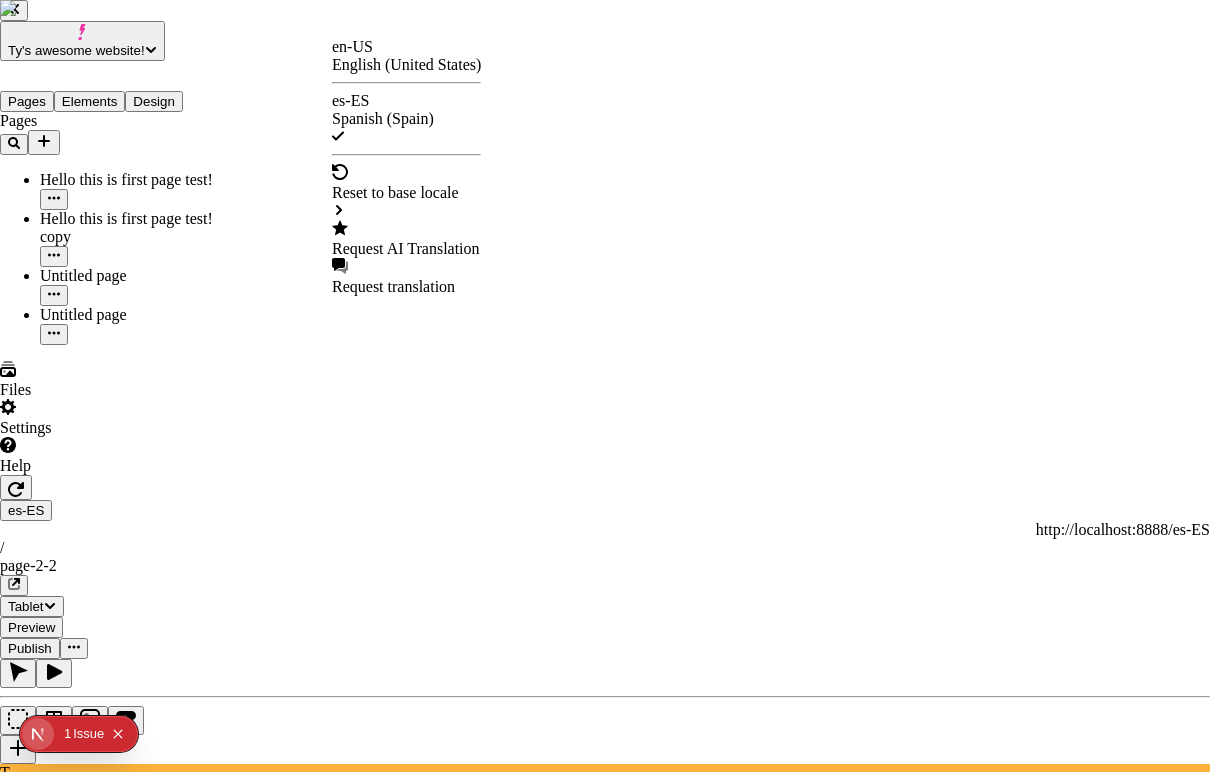 checkbox on "false" 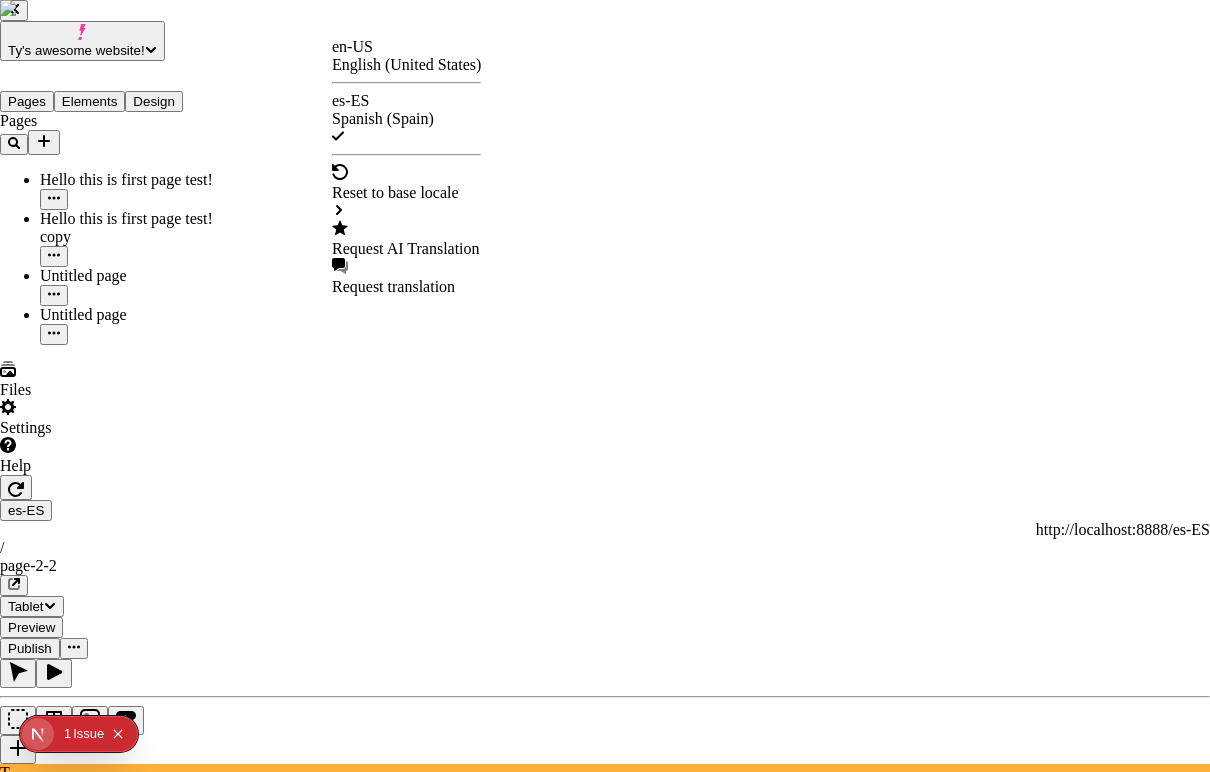 checkbox on "false" 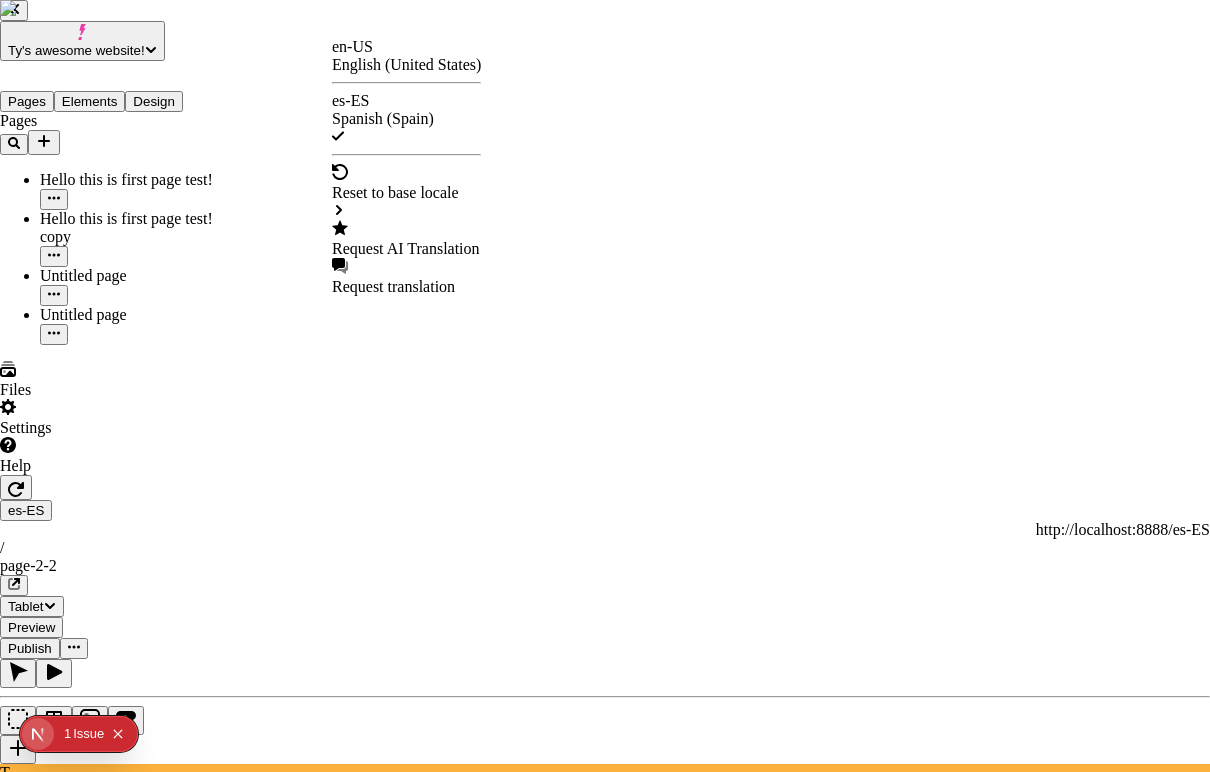 checkbox on "false" 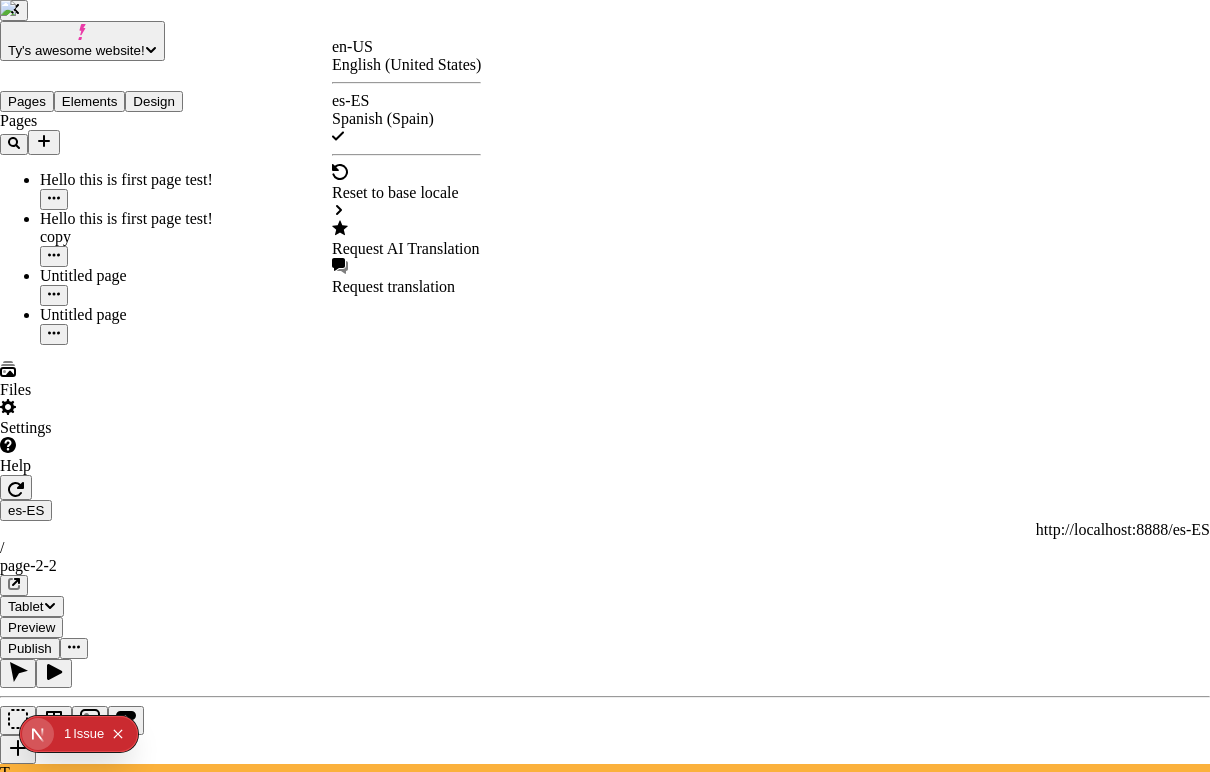 checkbox on "false" 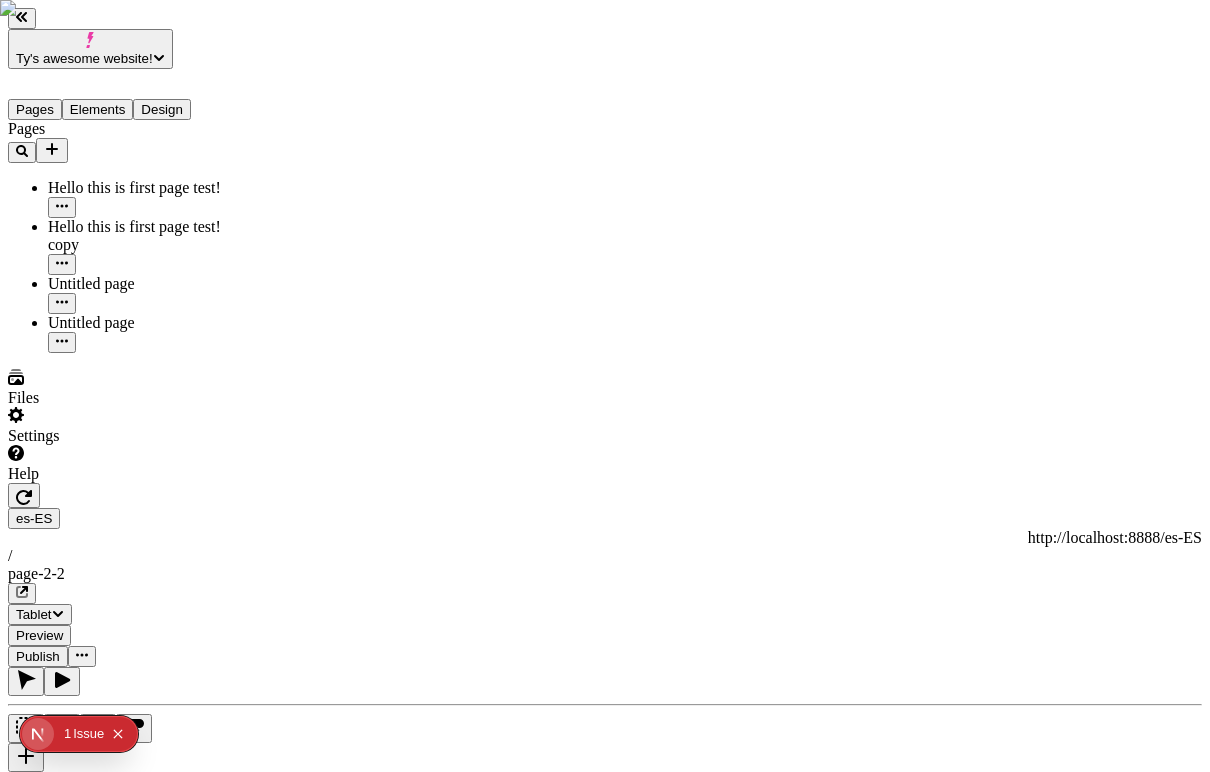 click 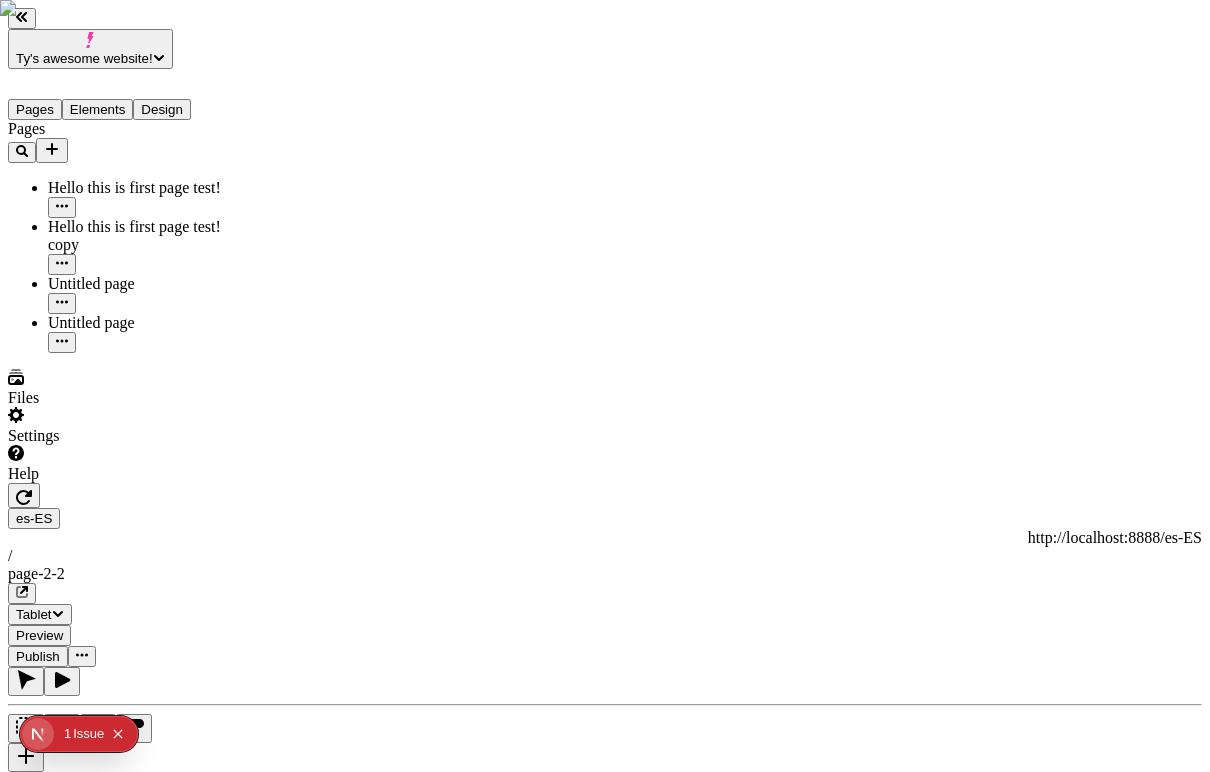 click 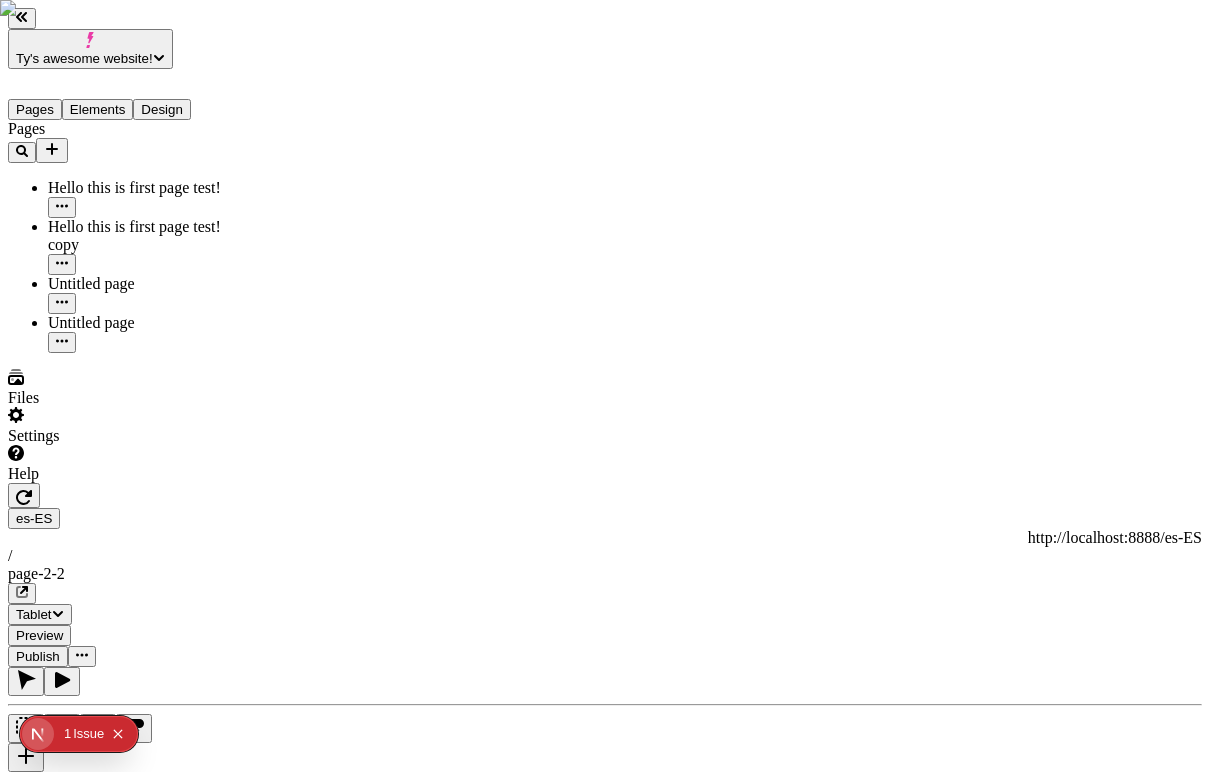 scroll, scrollTop: 0, scrollLeft: 0, axis: both 